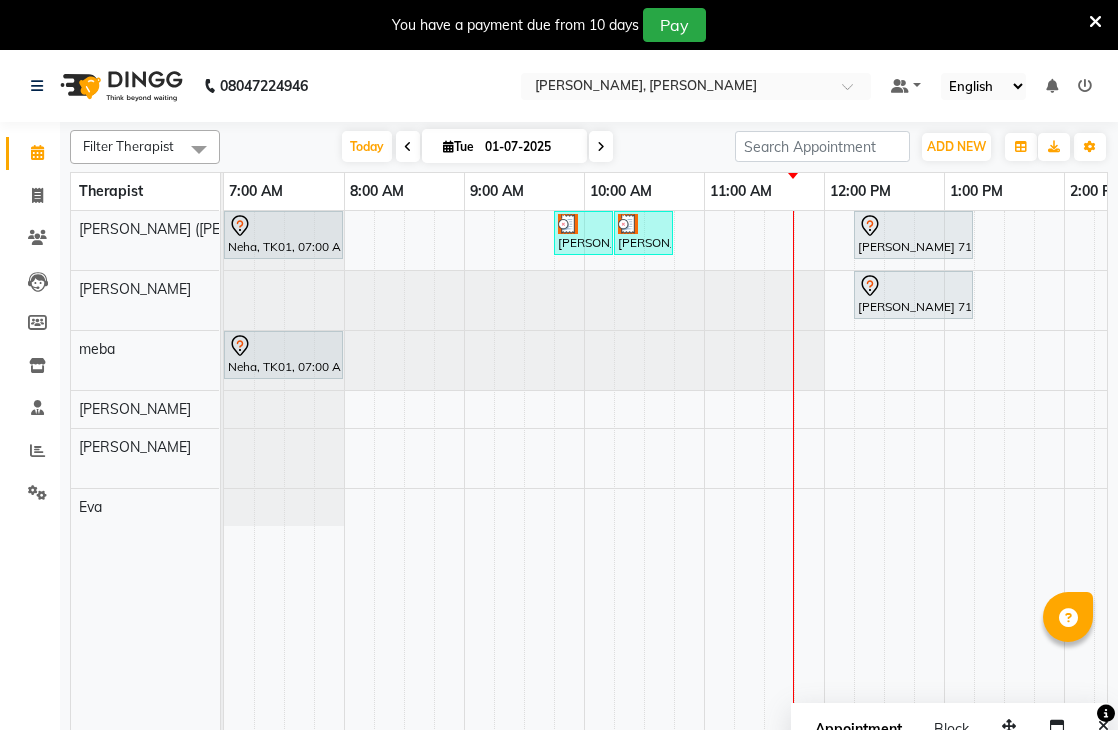 scroll, scrollTop: 0, scrollLeft: 0, axis: both 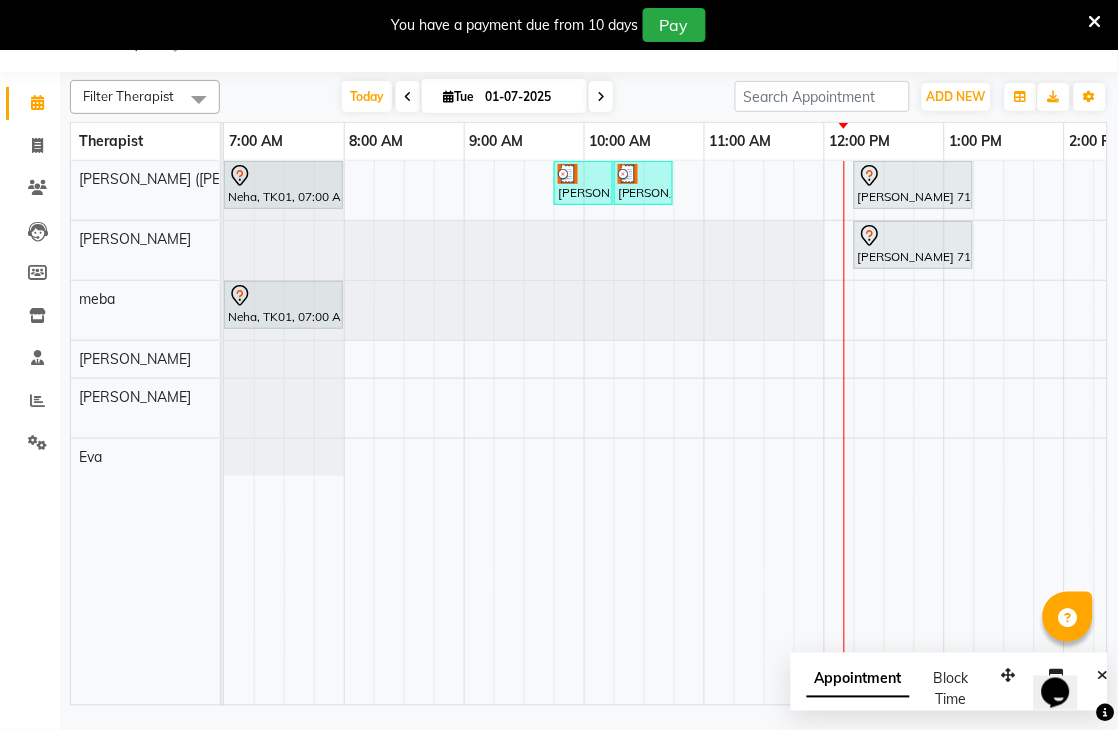 click on "Neha, TK01, 07:00 AM-08:00 AM, Javanese Pampering - 60 Mins     Kumar, TK03, 09:45 AM-10:15 AM, De-Stress Back & Shoulder Massage - 30 Mins     Kumar, TK03, 10:15 AM-10:45 AM, De-Stress Back & Shoulder Massage - 30 Mins             Lisa 711, TK04, 12:15 PM-01:15 PM, Javanese Pampering - 60 Mins             Lisa 711, TK04, 12:15 PM-01:15 PM, Javanese Pampering - 60 Mins             Neha, TK01, 07:00 AM-08:00 AM, Javanese Pampering - 60 Mins             kesav rai, TK02, 06:30 PM-07:30 PM, Javanese Pampering - 60 Mins" at bounding box center (1184, 433) 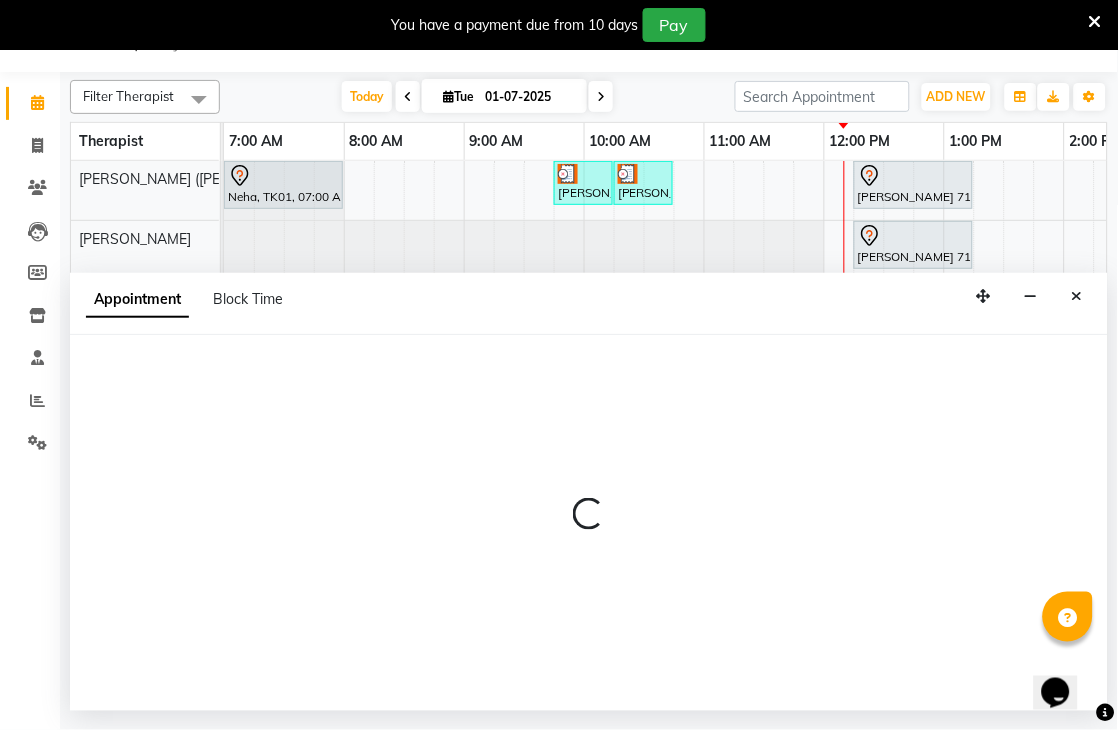 select on "65646" 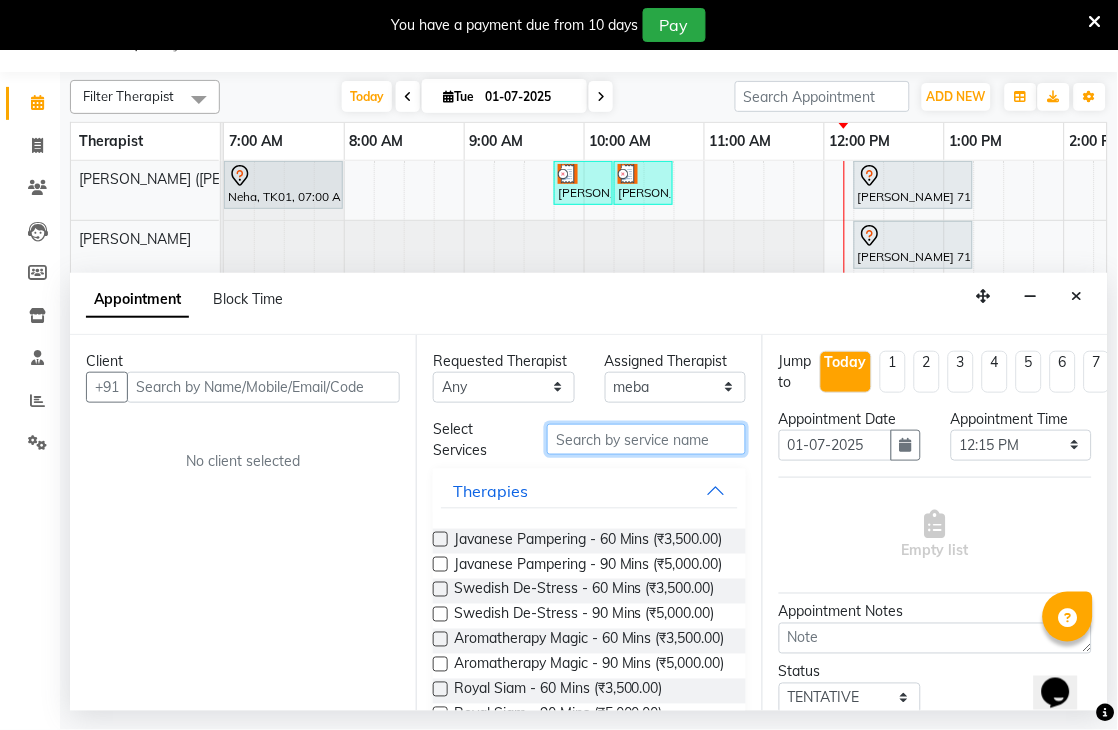 click at bounding box center (646, 439) 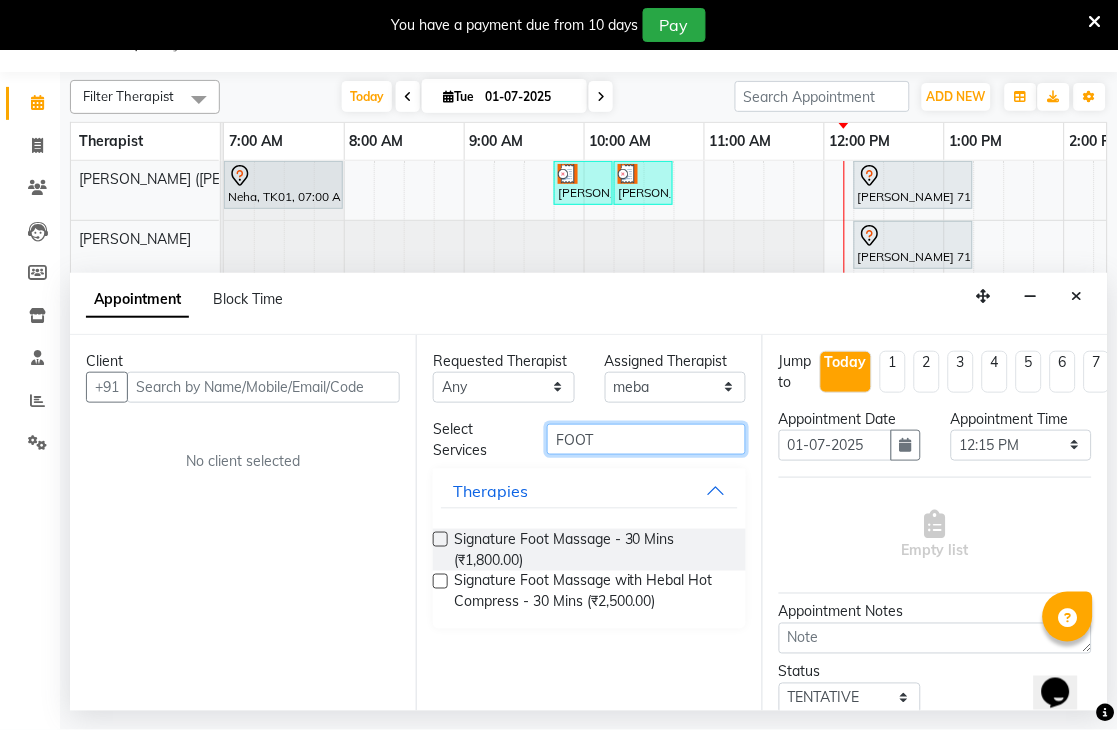 type on "FOOT" 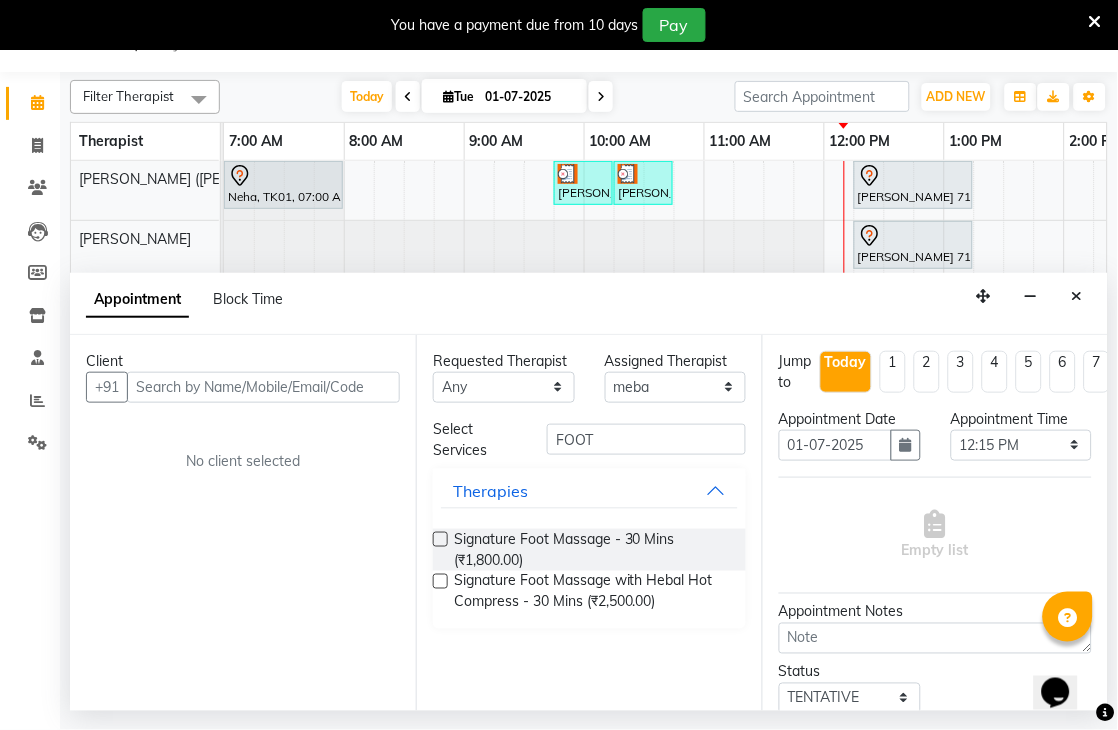 click at bounding box center [440, 539] 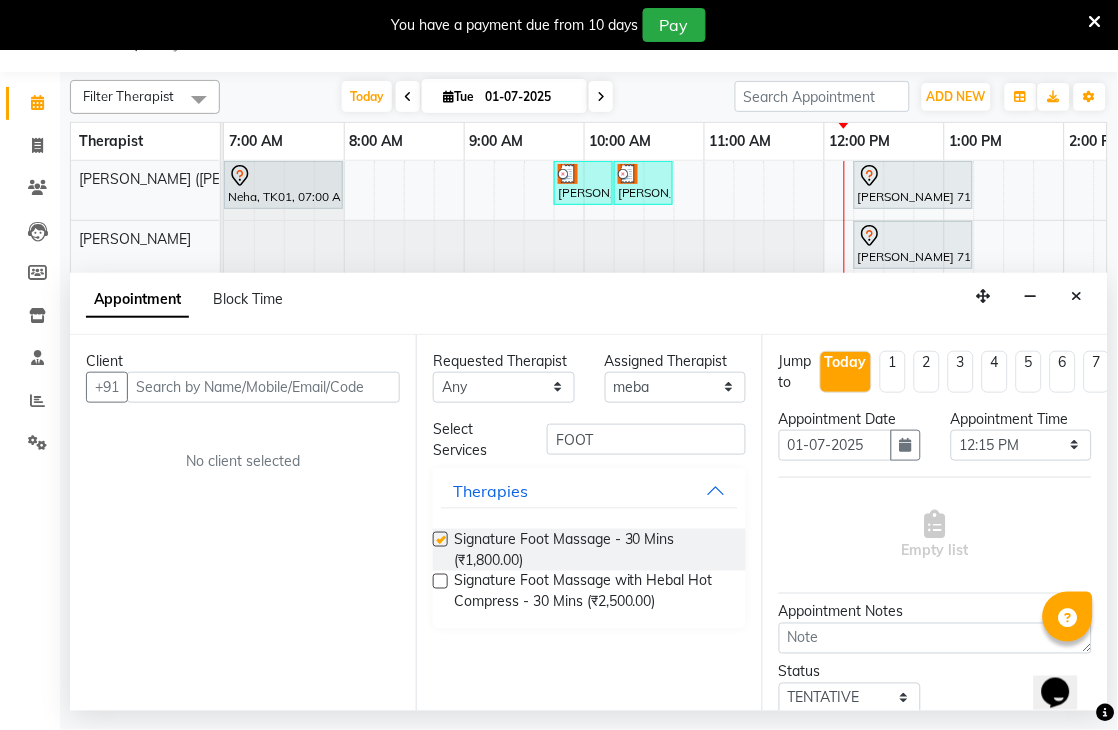click at bounding box center (440, 539) 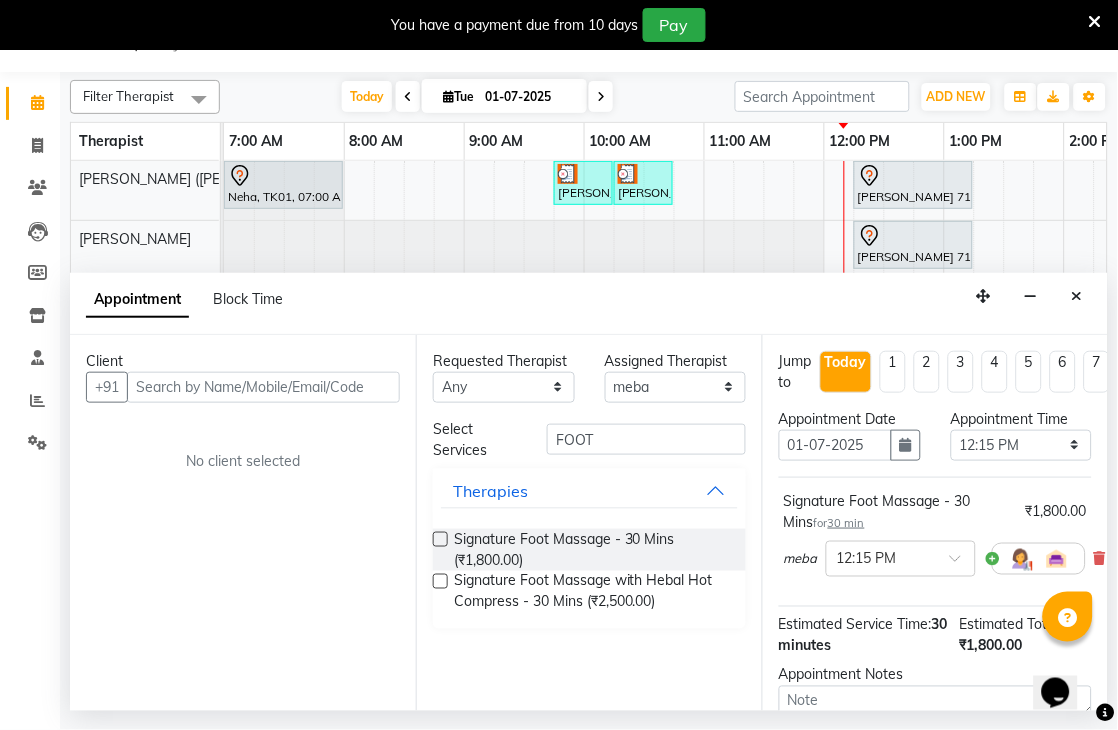 click at bounding box center (440, 539) 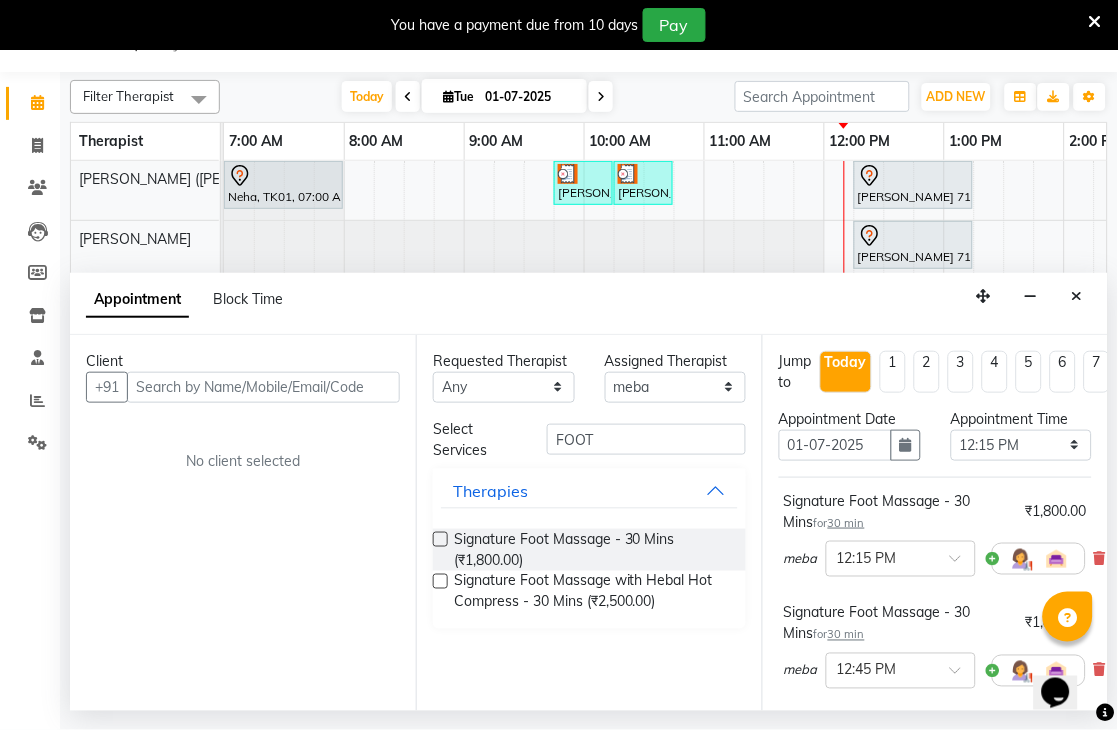click at bounding box center (440, 539) 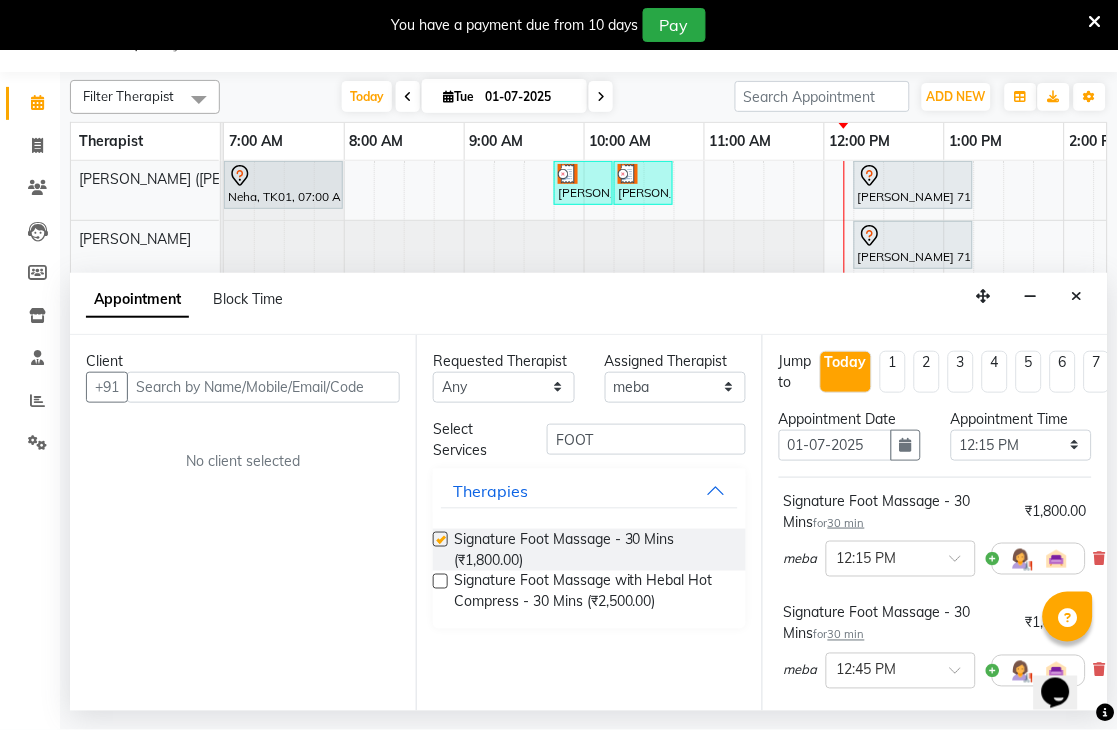 checkbox on "false" 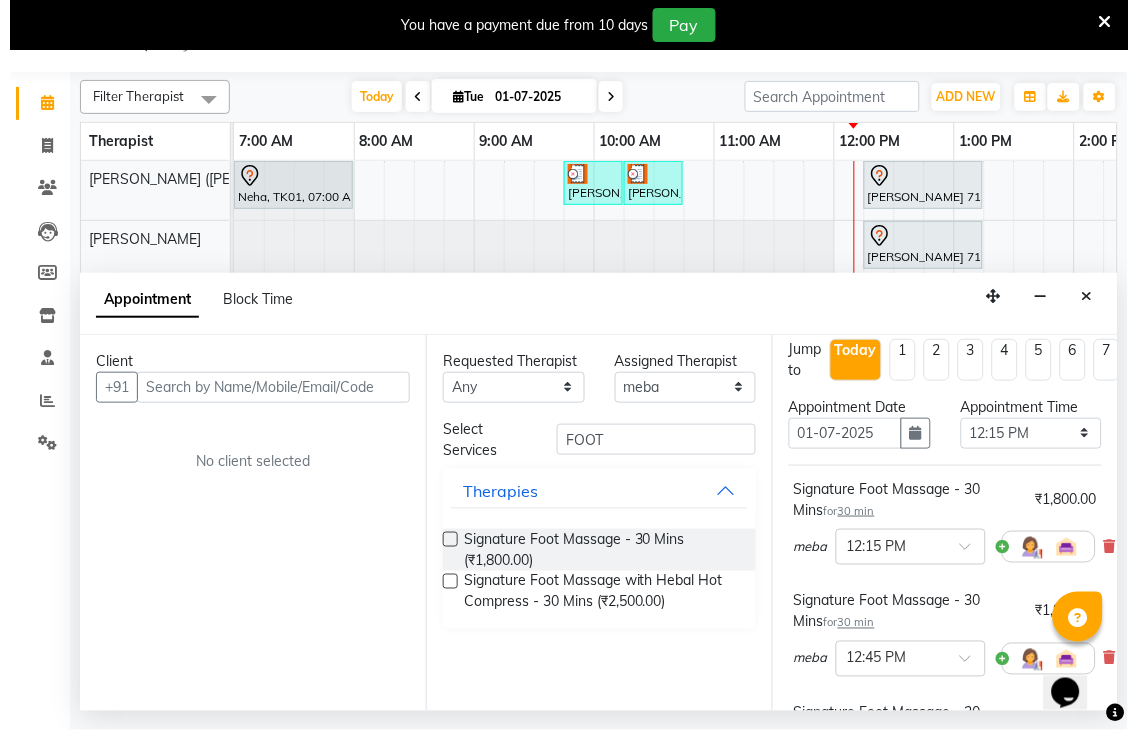 scroll, scrollTop: 10, scrollLeft: 0, axis: vertical 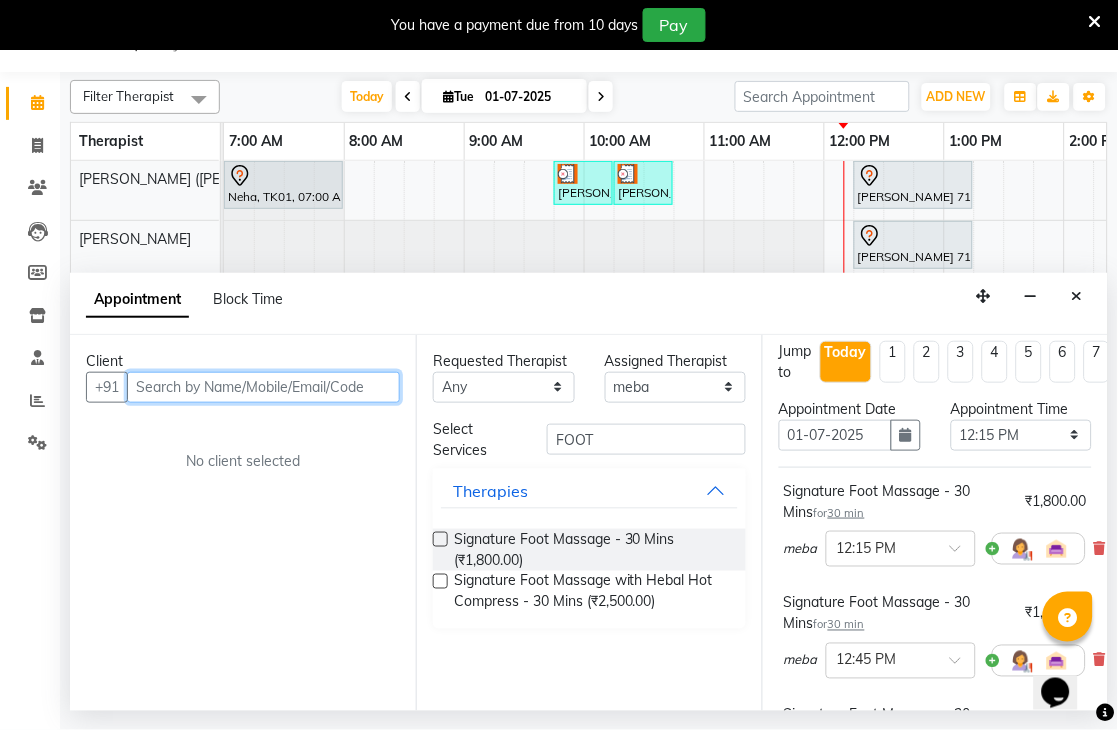 click at bounding box center [263, 387] 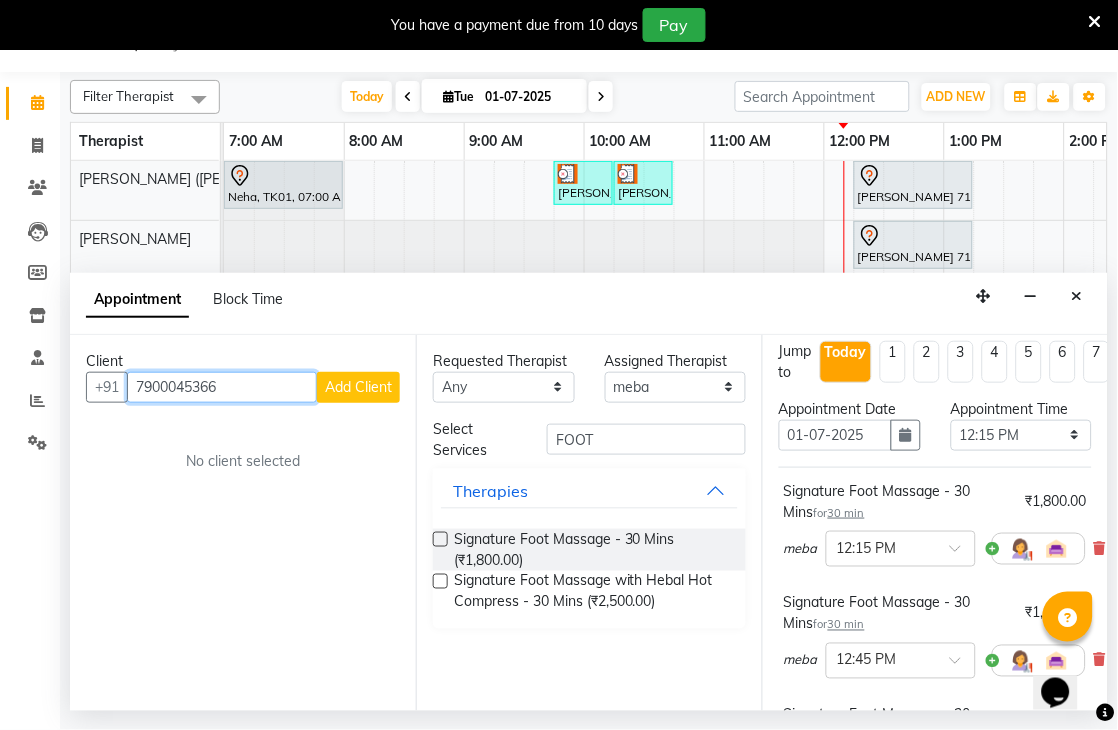 type on "7900045366" 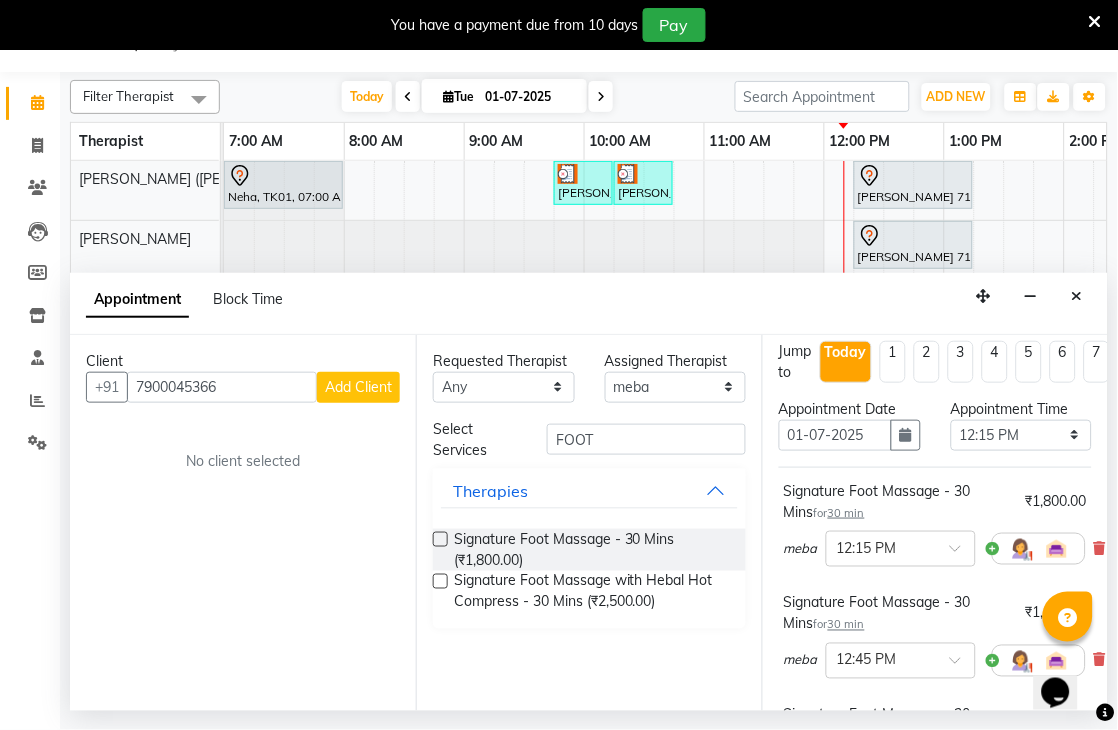 click on "Client +91 7900045366 Add Client  No client selected" at bounding box center [243, 523] 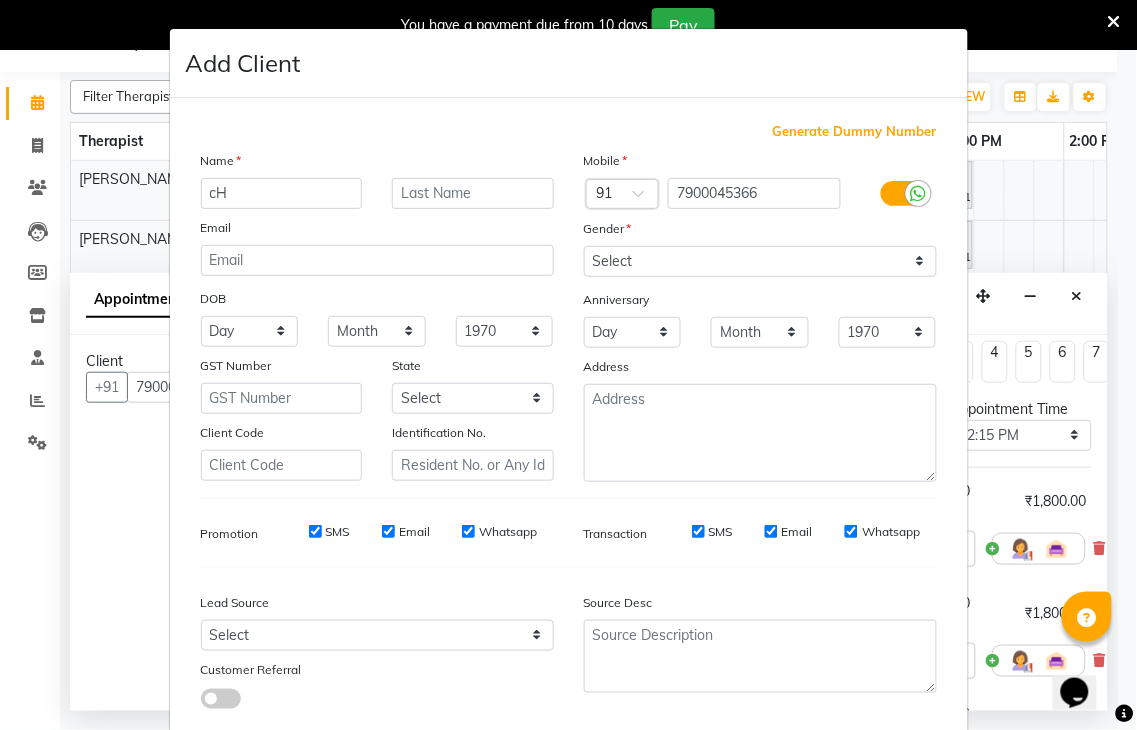 type on "c" 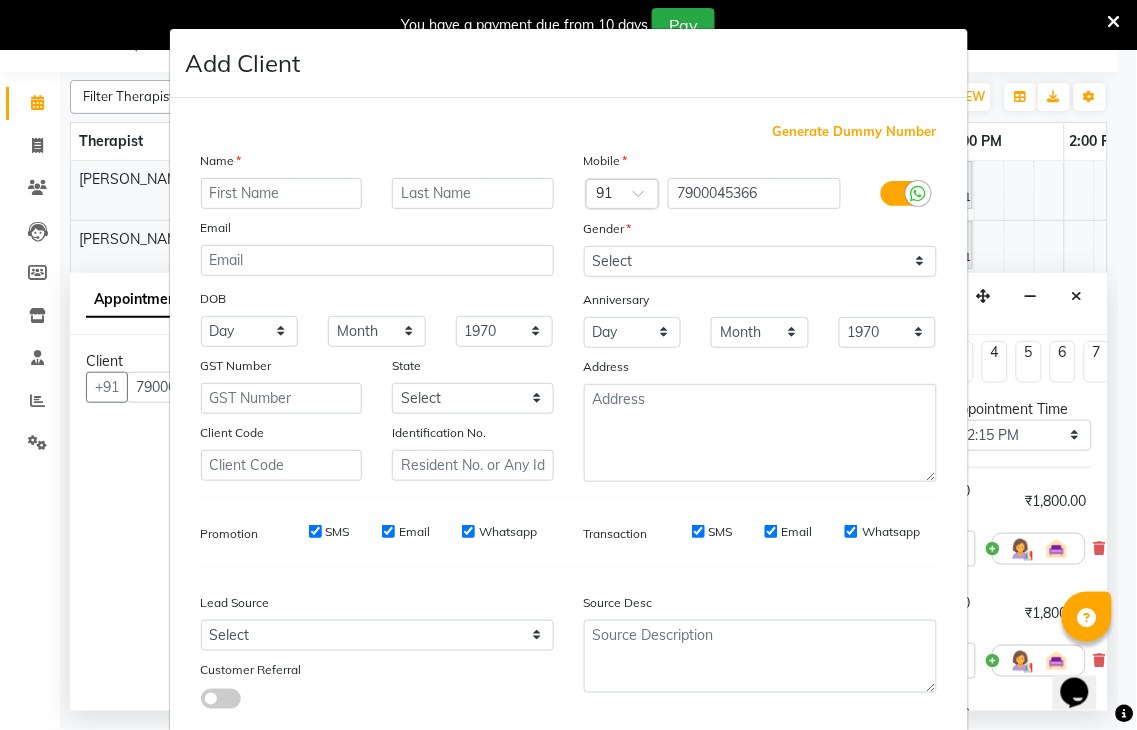 type on "c" 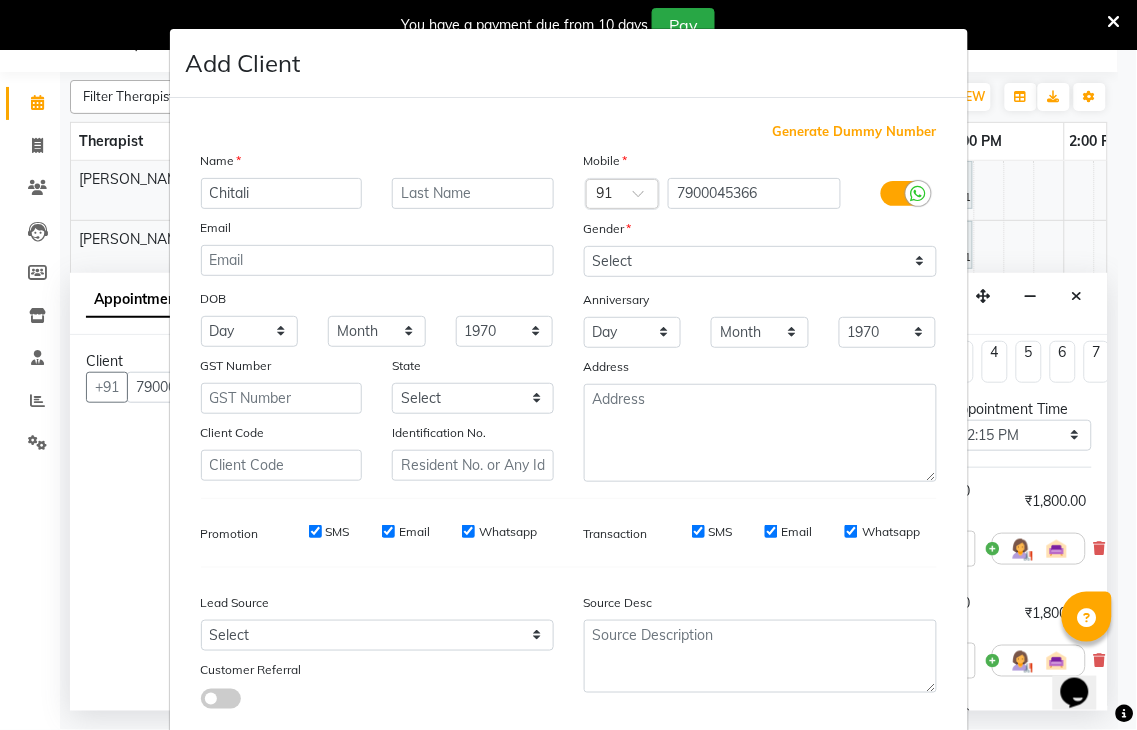 type on "Chitali" 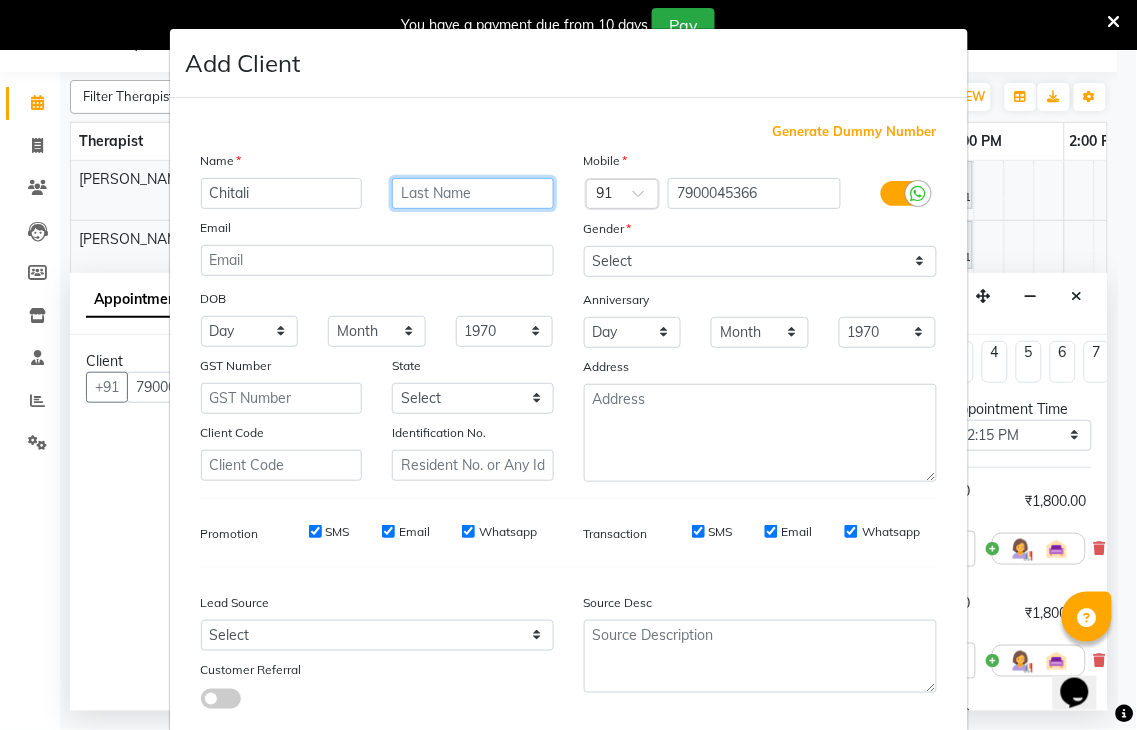 click at bounding box center (473, 193) 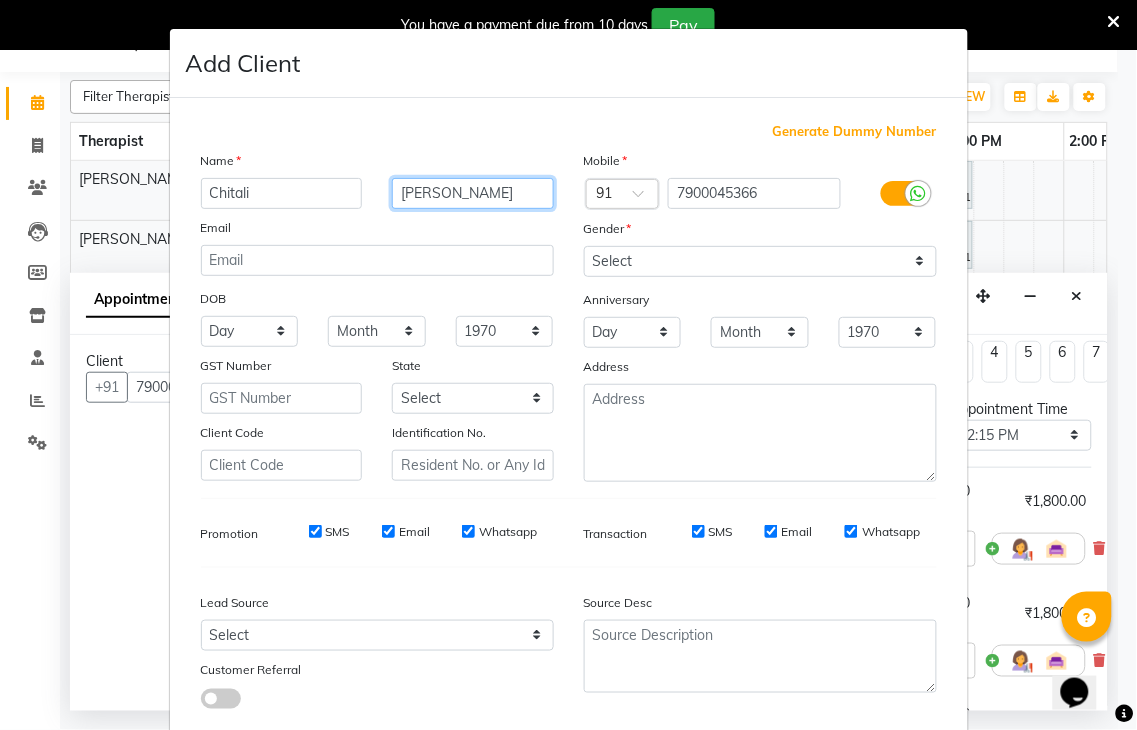 type on "[PERSON_NAME]" 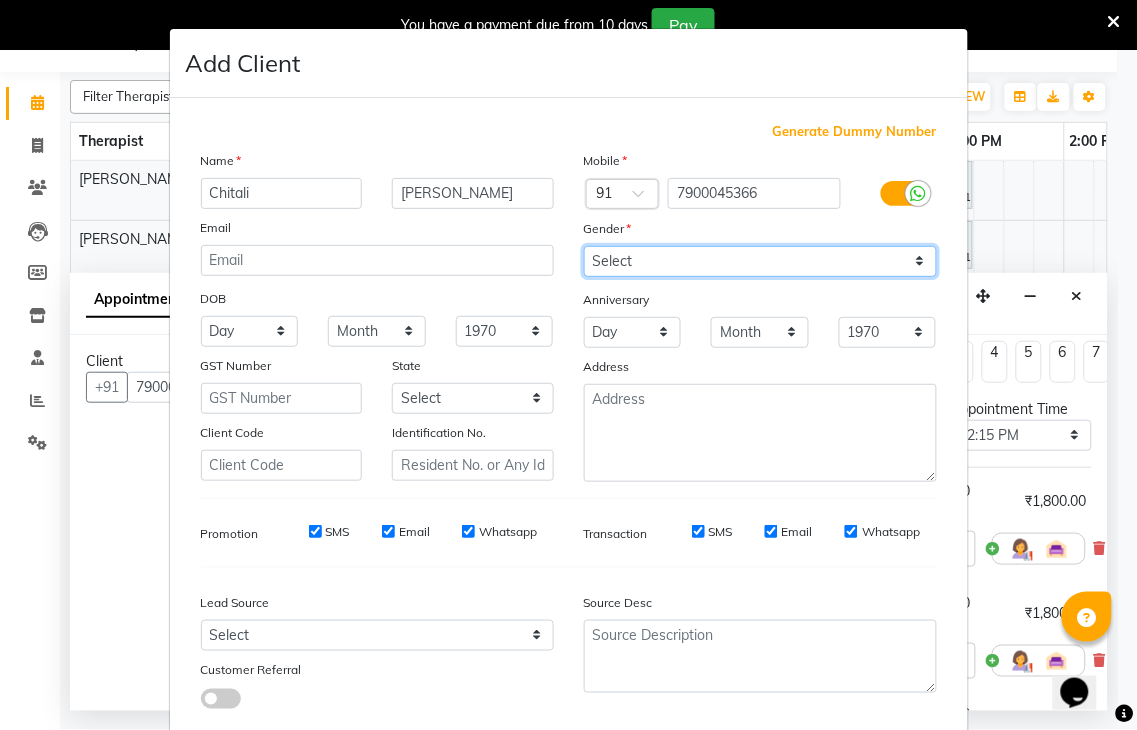 click on "Select [DEMOGRAPHIC_DATA] [DEMOGRAPHIC_DATA] Other Prefer Not To Say" at bounding box center [760, 261] 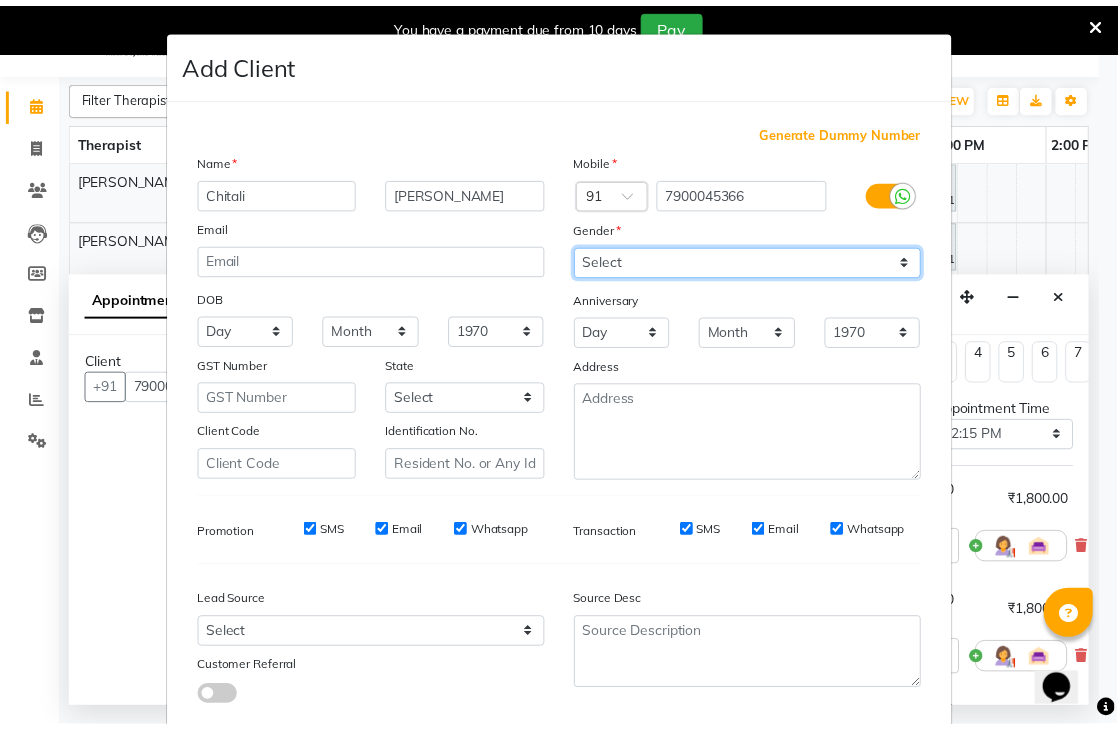 scroll, scrollTop: 121, scrollLeft: 0, axis: vertical 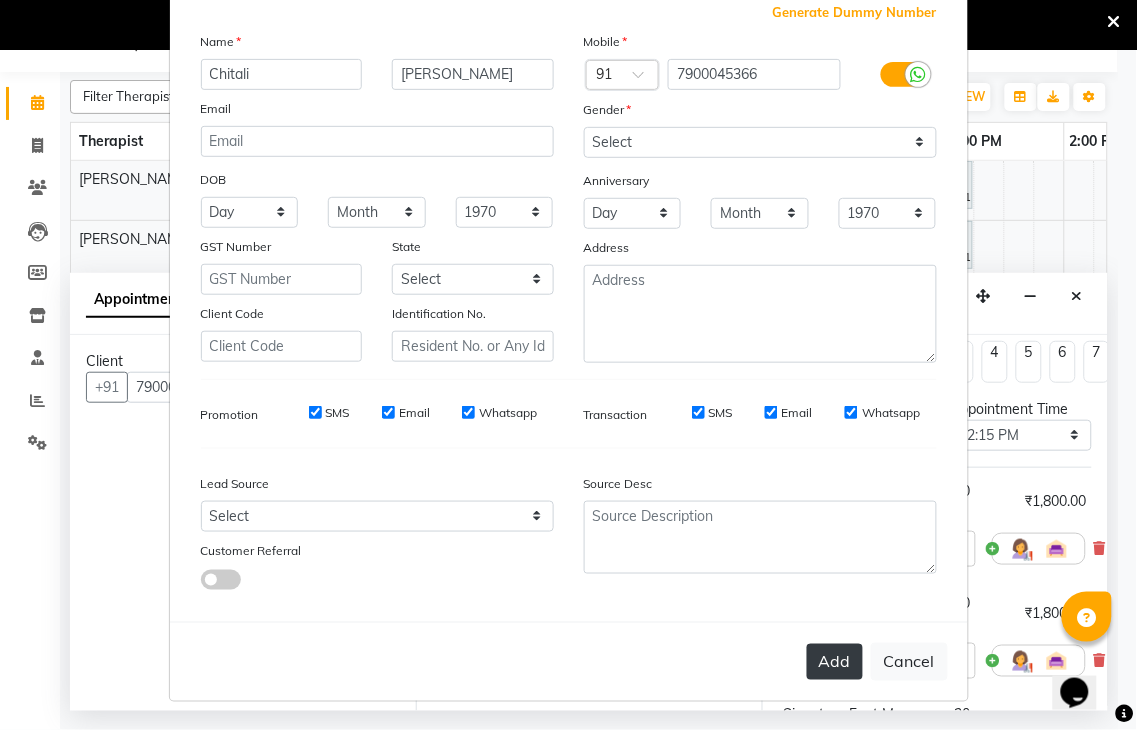 click on "Add" at bounding box center [835, 662] 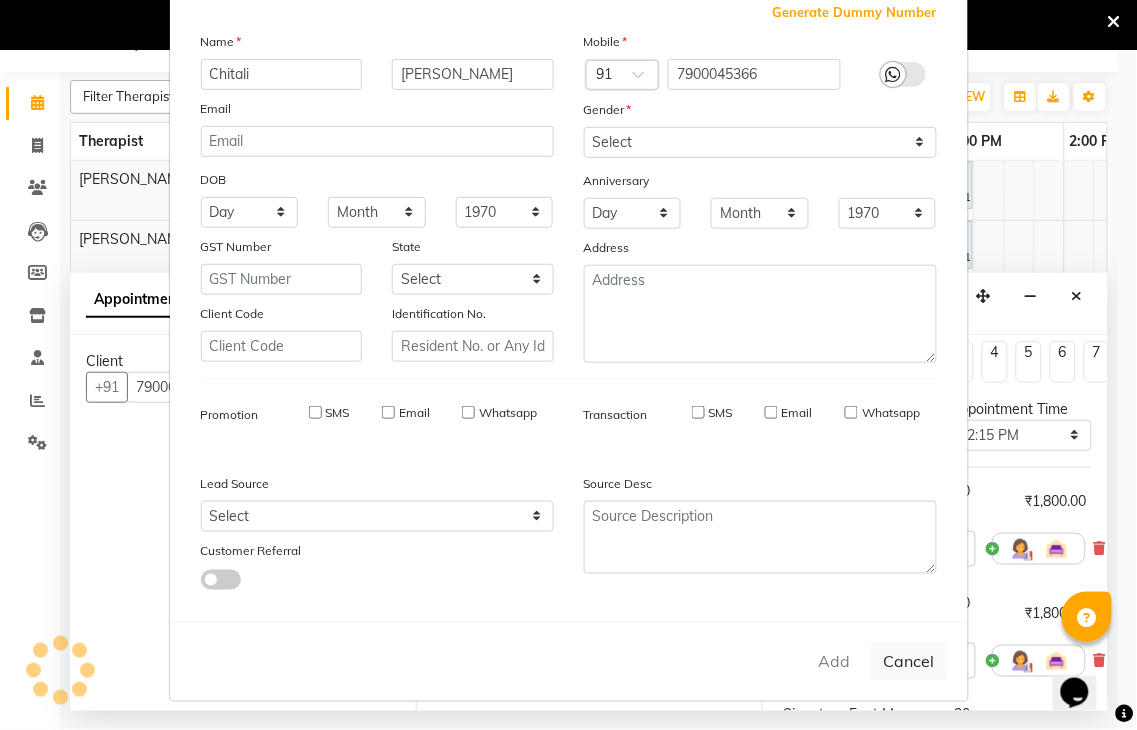 type 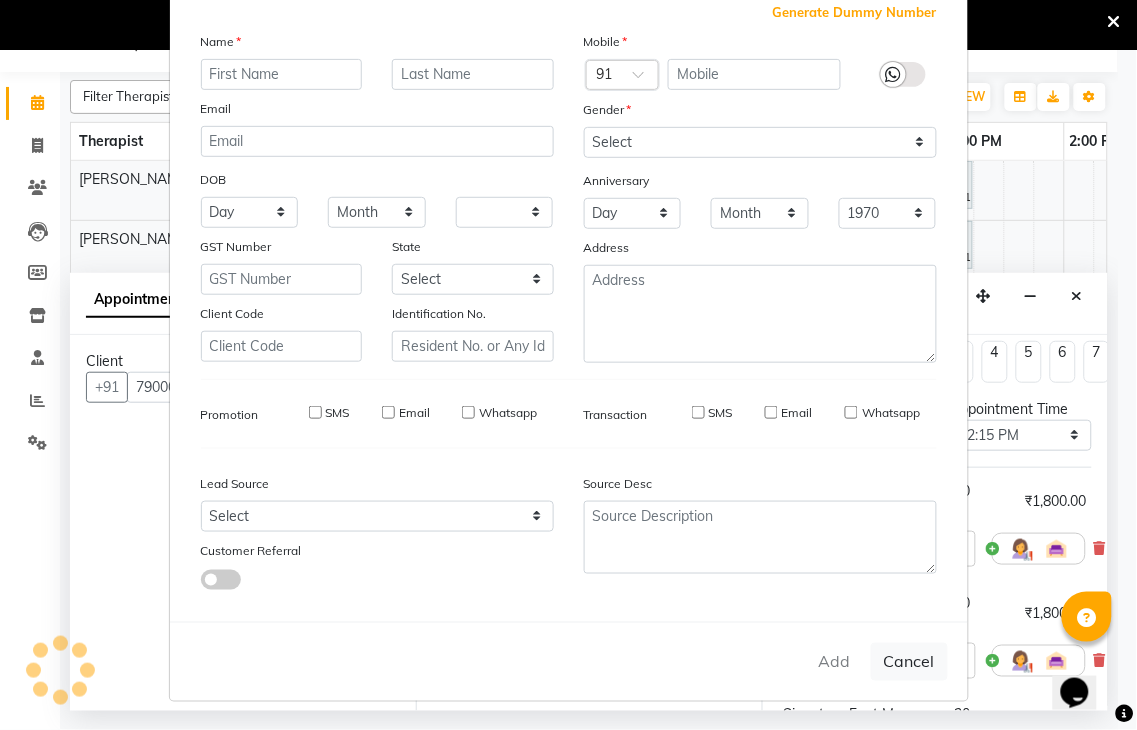 select 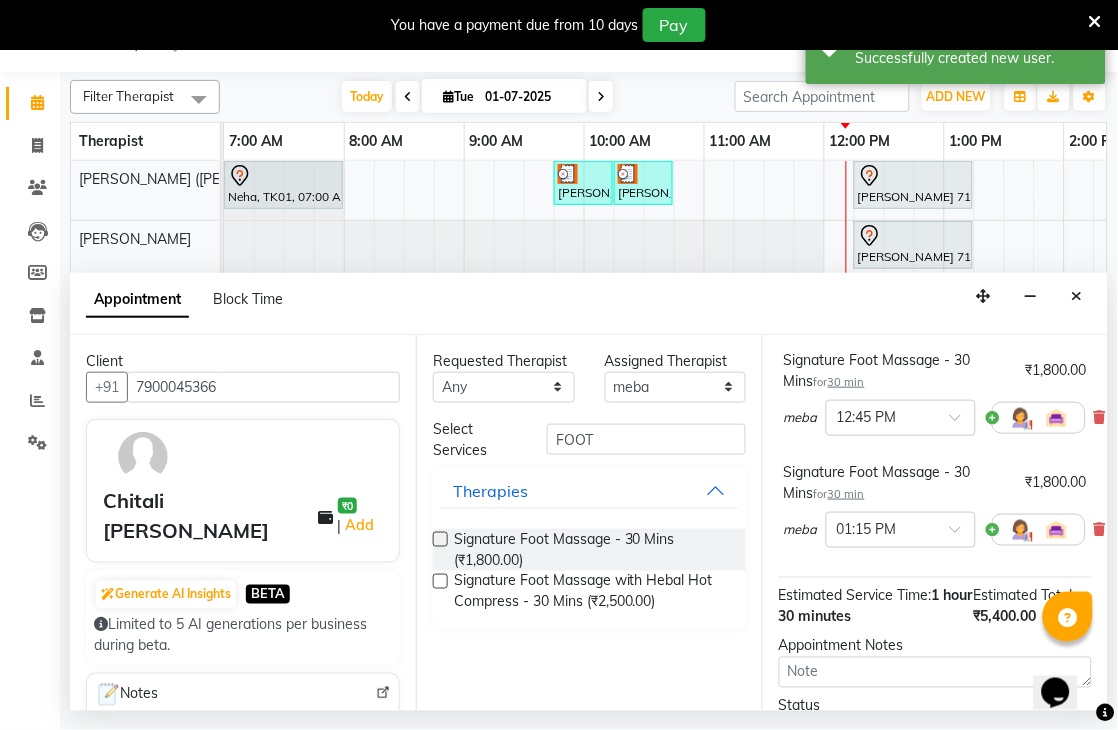 scroll, scrollTop: 452, scrollLeft: 0, axis: vertical 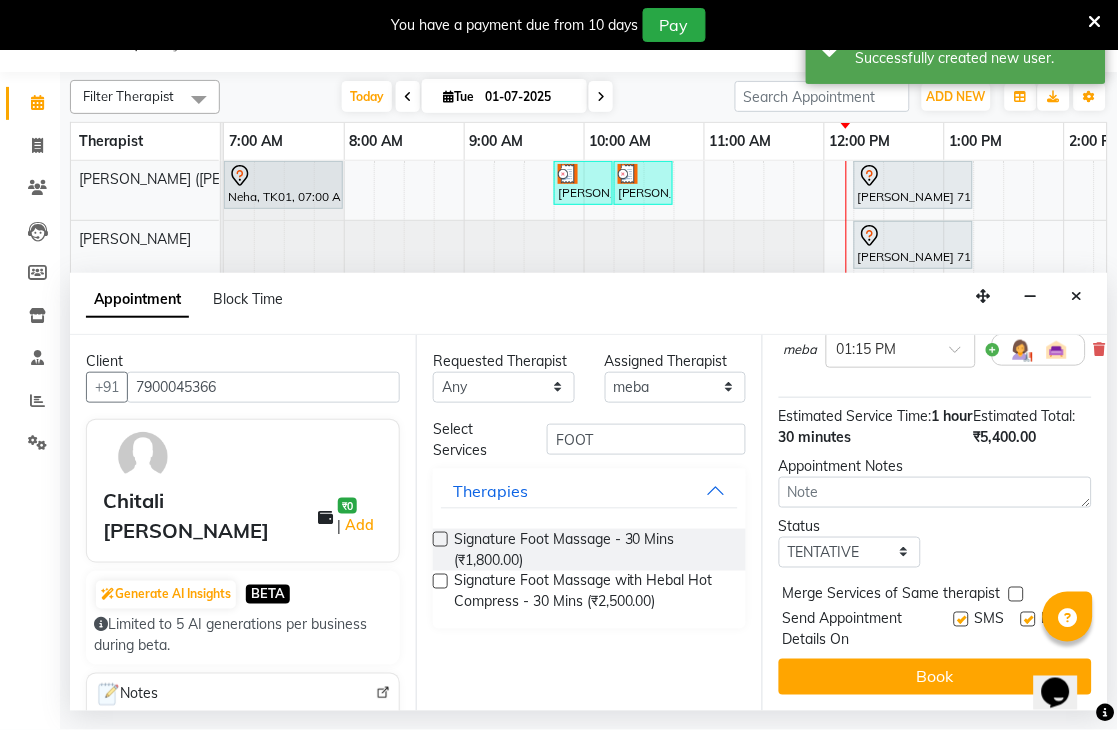 click on "Book" at bounding box center [935, 677] 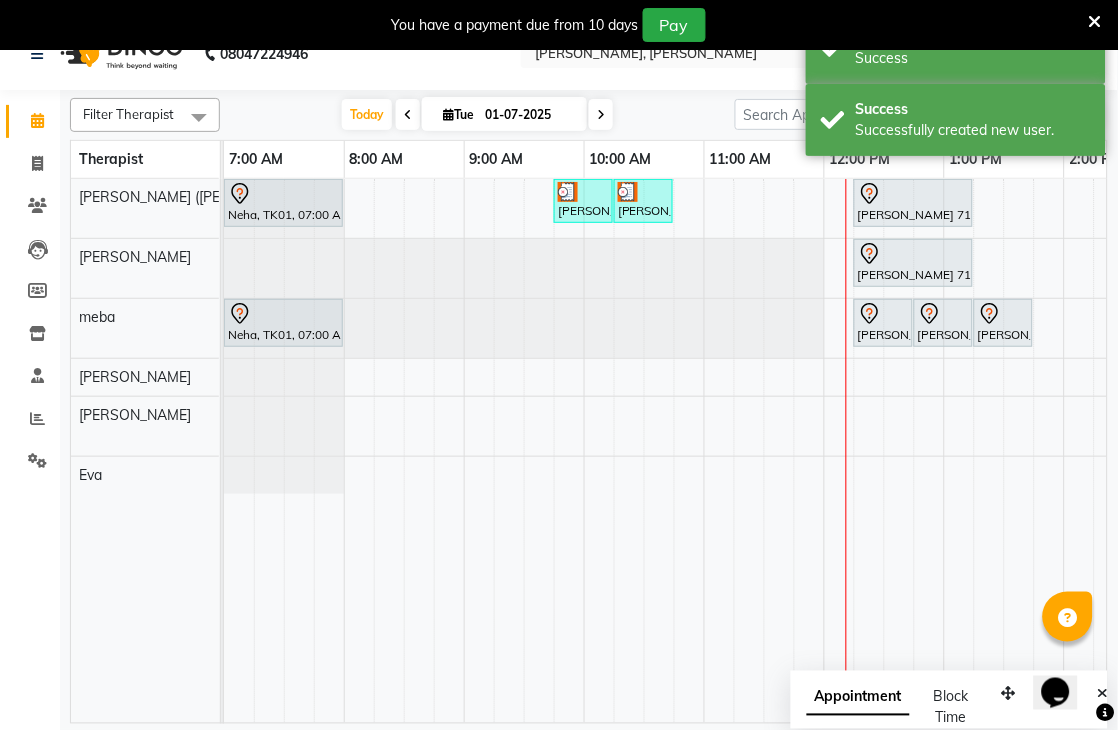 scroll, scrollTop: 50, scrollLeft: 0, axis: vertical 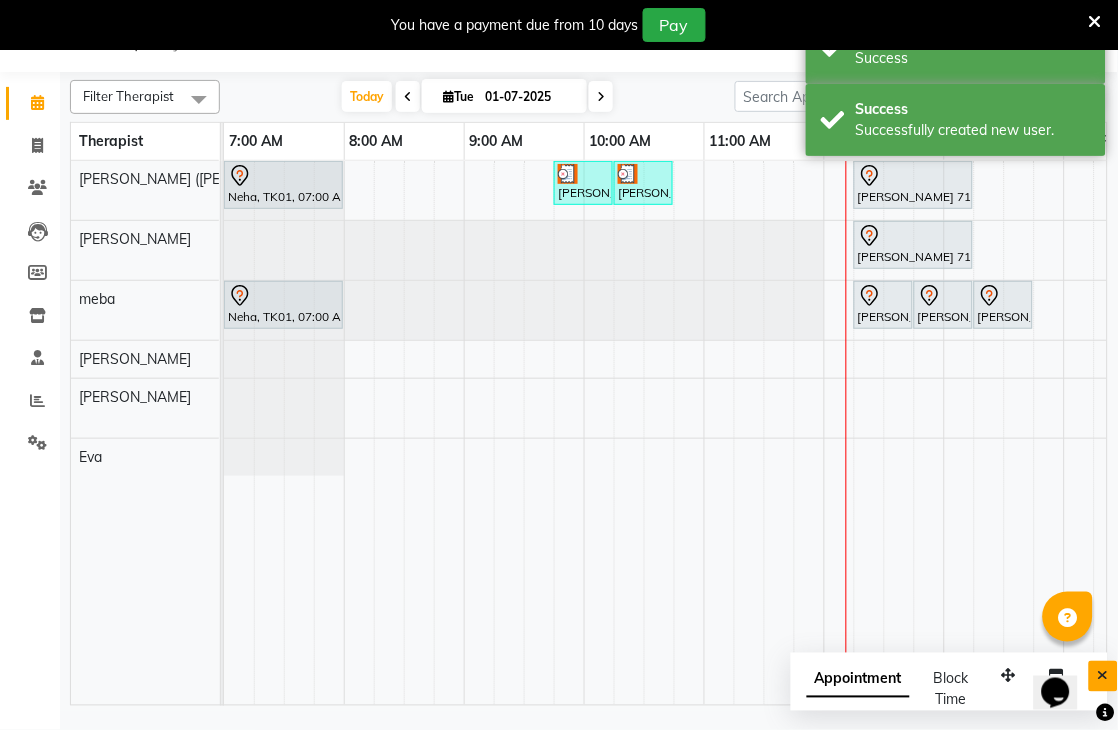 click at bounding box center [1103, 676] 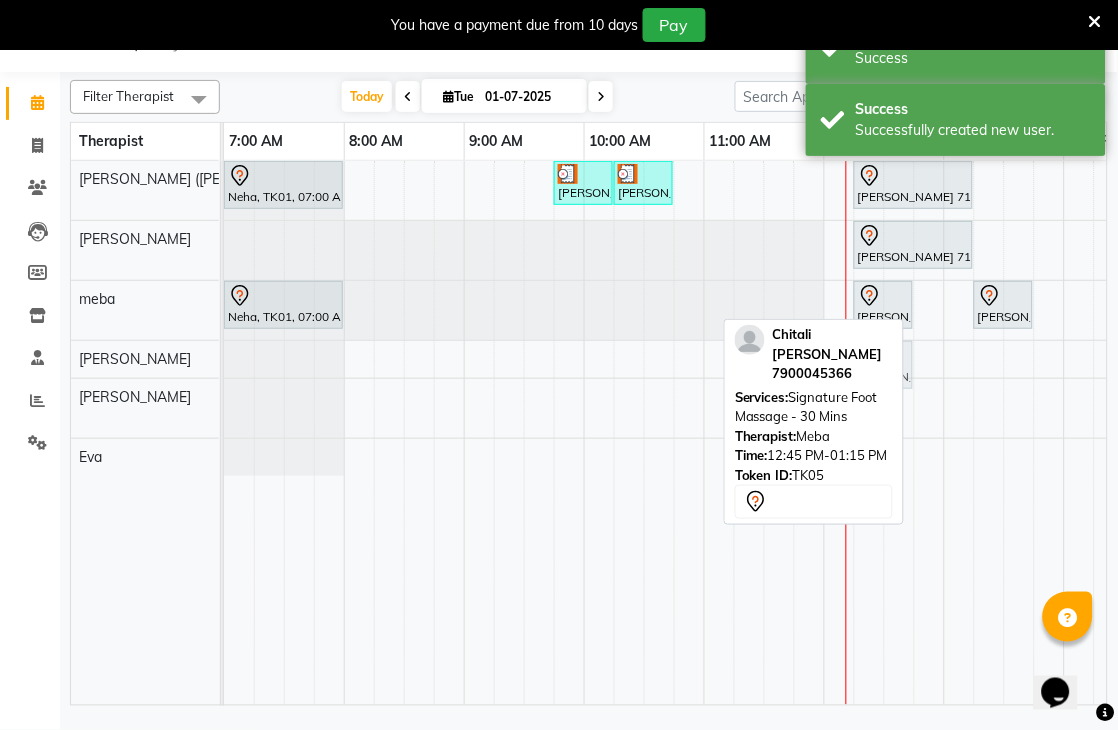 drag, startPoint x: 928, startPoint y: 296, endPoint x: 876, endPoint y: 341, distance: 68.76772 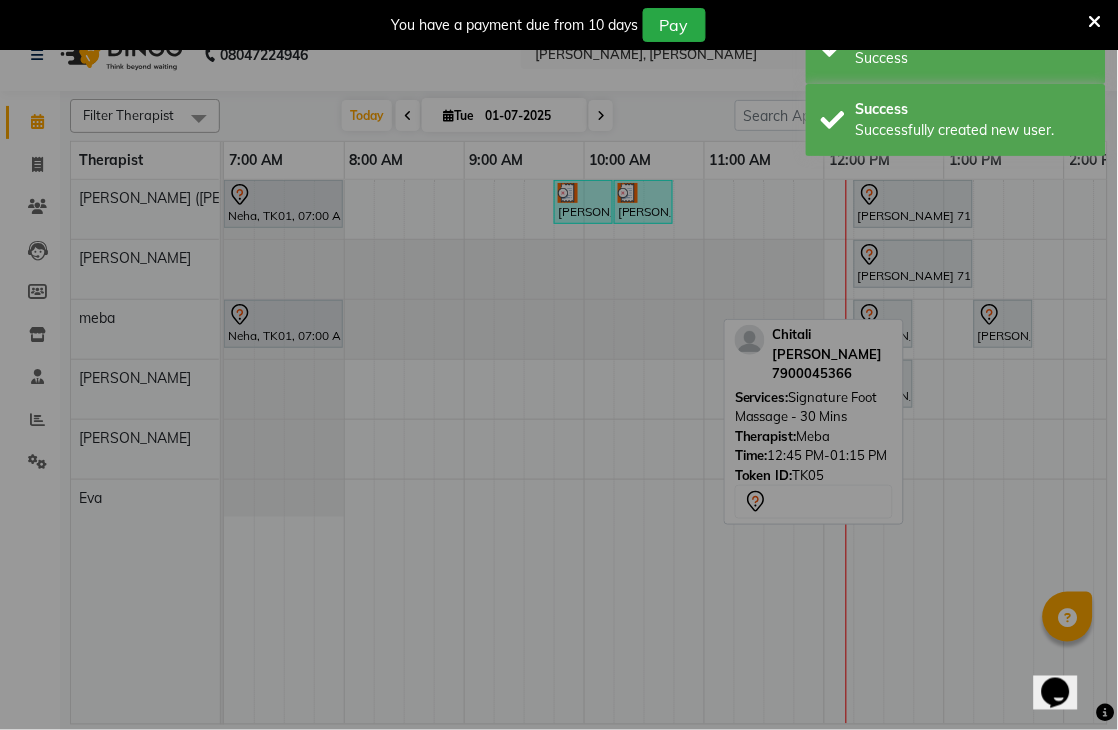 scroll, scrollTop: 31, scrollLeft: 0, axis: vertical 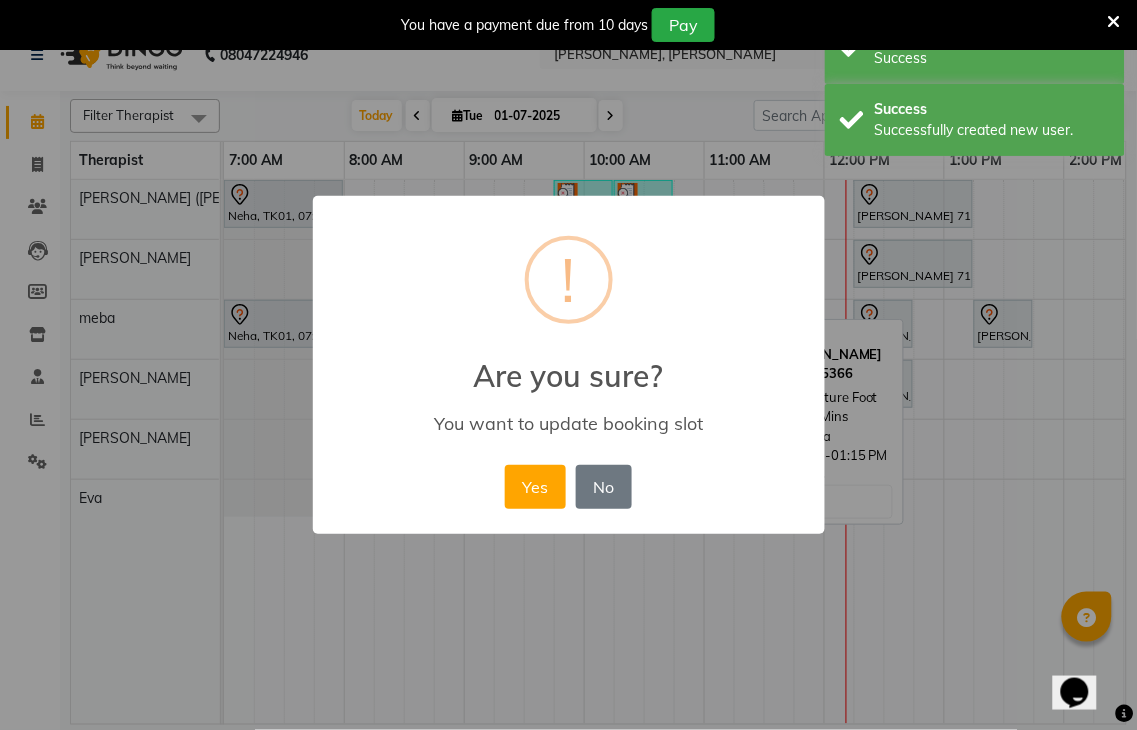 click on "Yes No No" at bounding box center (568, 487) 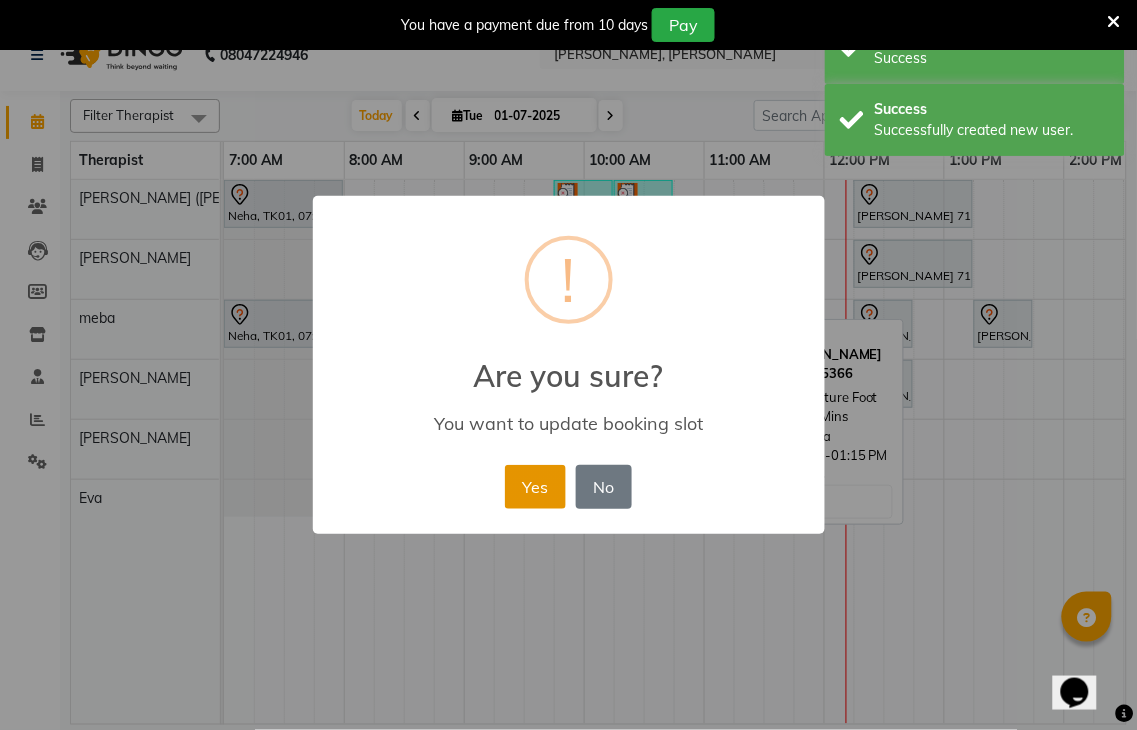 click on "Yes" at bounding box center [535, 487] 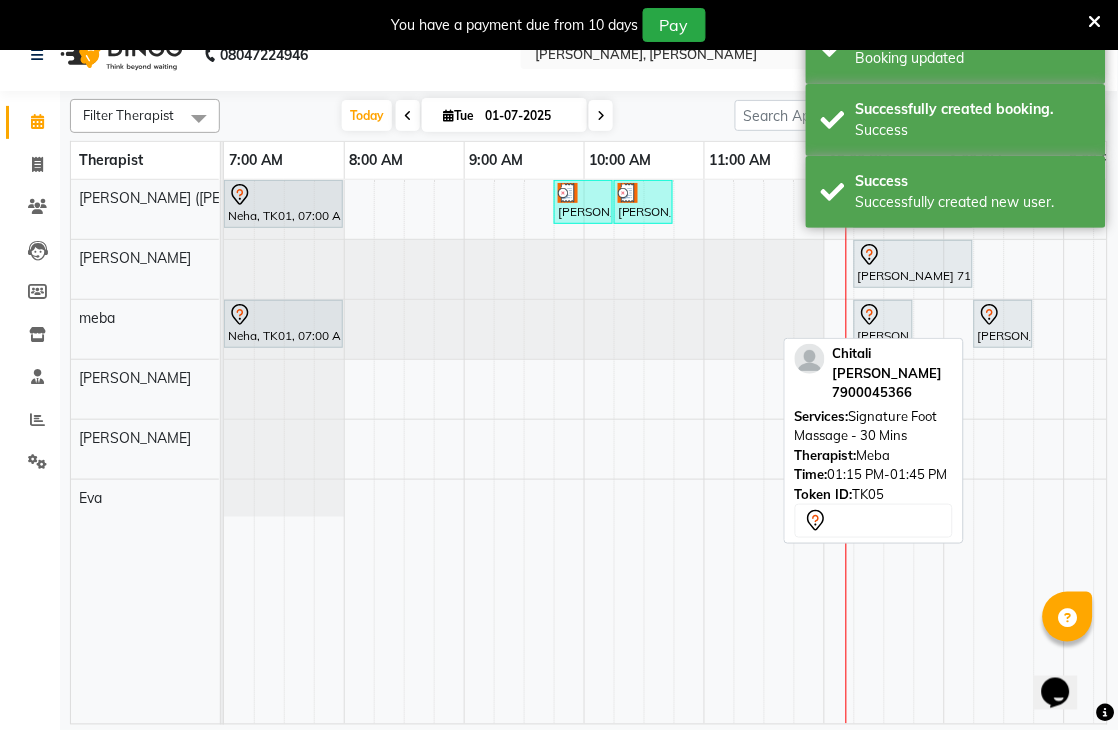 click on "Chitali Doshi, TK05, 01:15 PM-01:45 PM, Signature Foot Massage - 30 Mins" at bounding box center (1003, 324) 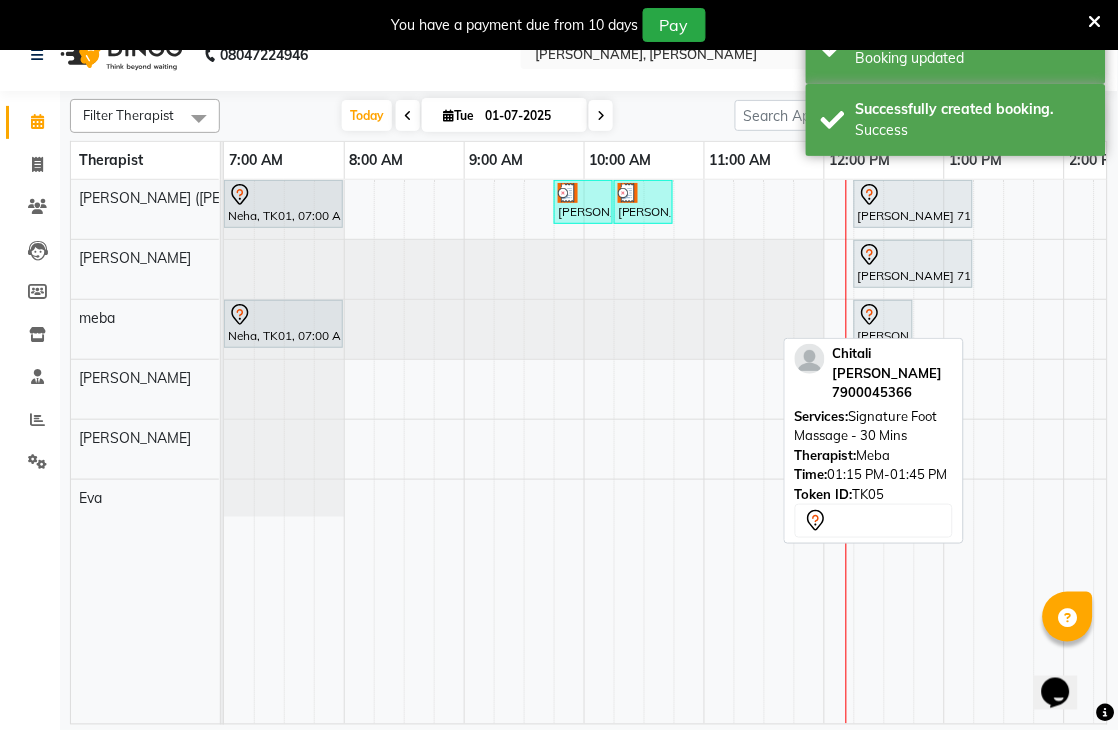 drag, startPoint x: 995, startPoint y: 337, endPoint x: 866, endPoint y: 446, distance: 168.88458 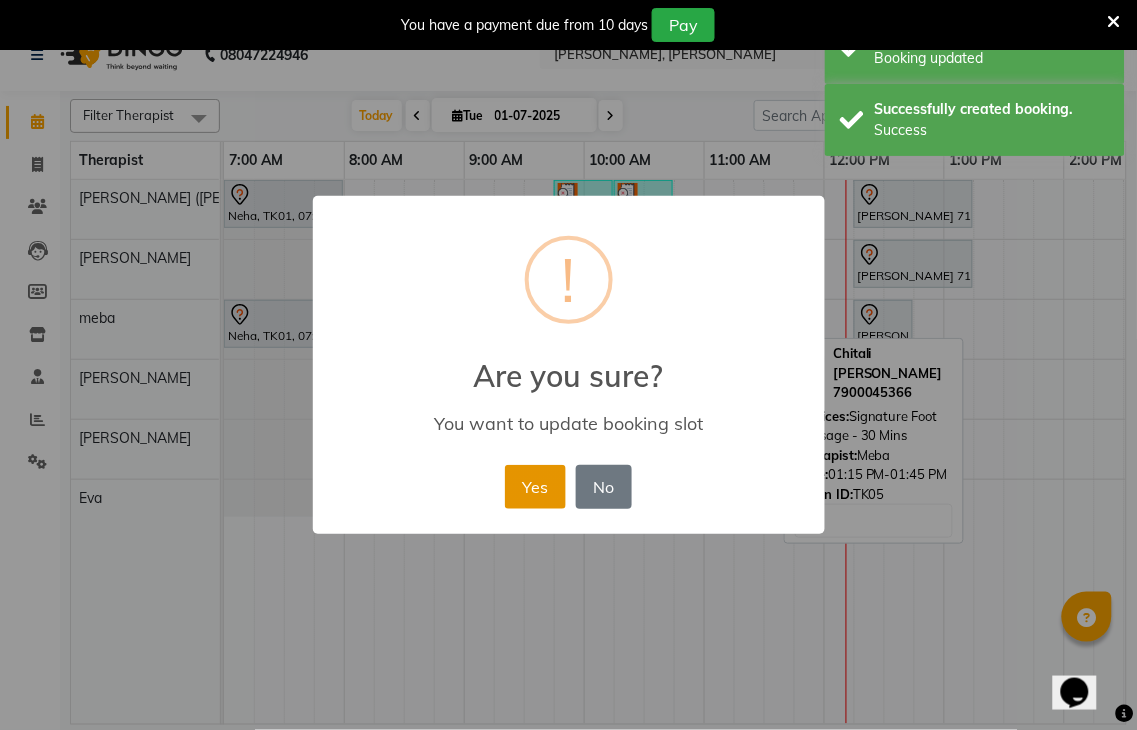 click on "Yes" at bounding box center [535, 487] 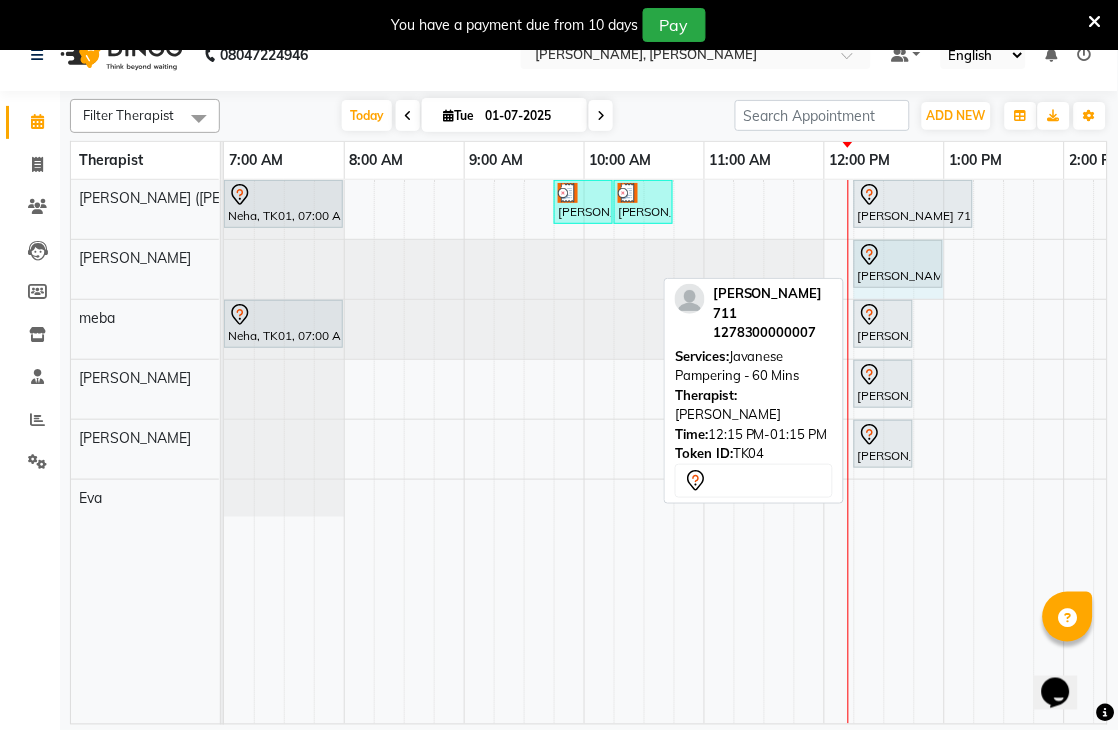 click on "Lisa 711, TK04, 12:15 PM-01:15 PM, Javanese Pampering - 60 Mins             Lisa 711, TK04, 12:15 PM-01:15 PM, Javanese Pampering - 60 Mins" at bounding box center (224, 269) 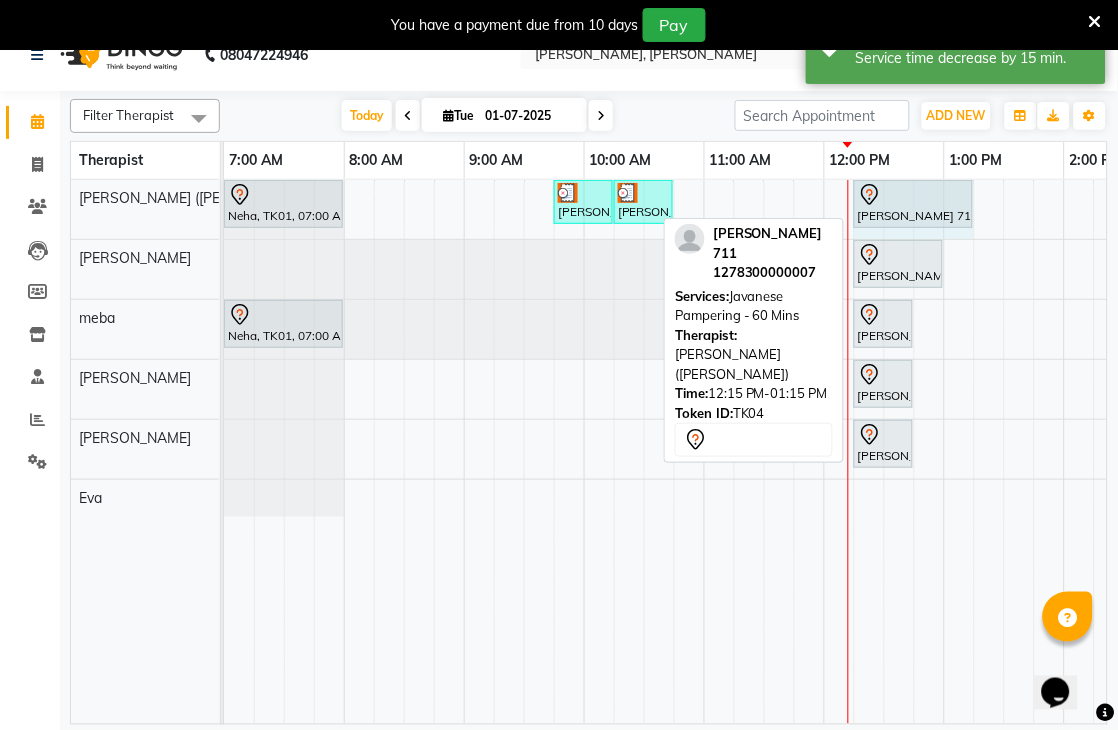 drag, startPoint x: 968, startPoint y: 192, endPoint x: 945, endPoint y: 200, distance: 24.351591 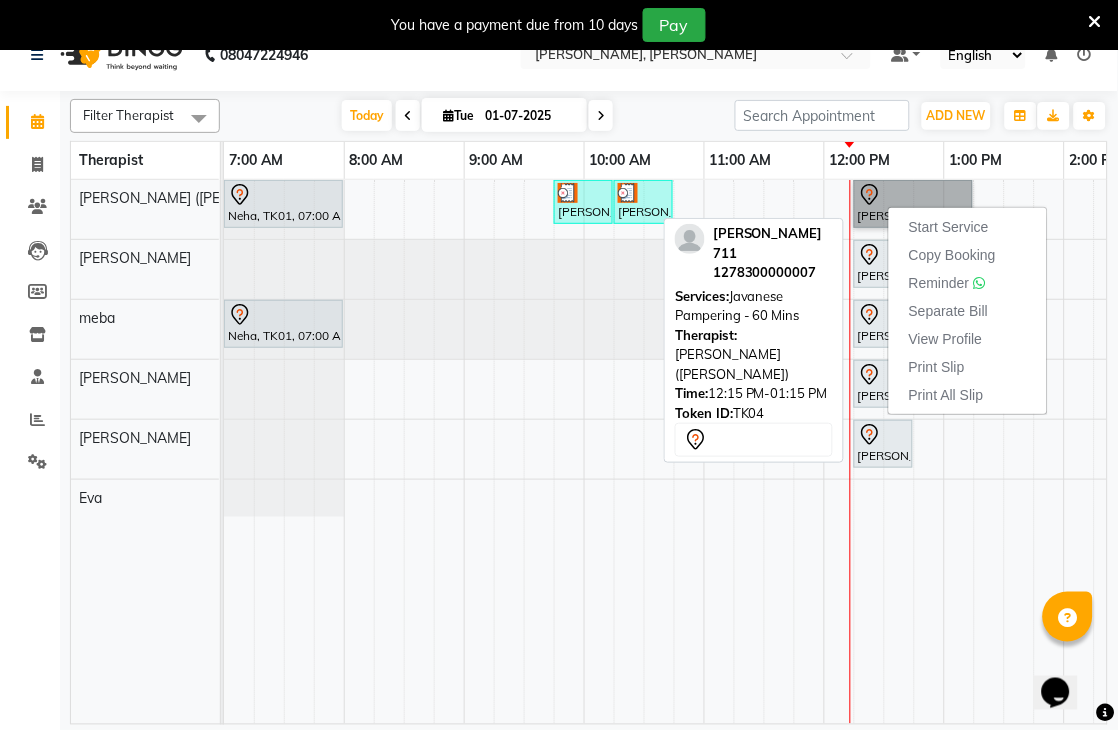 click on "[PERSON_NAME] 711, TK04, 12:15 PM-01:15 PM, Javanese Pampering - 60 Mins" at bounding box center [913, 204] 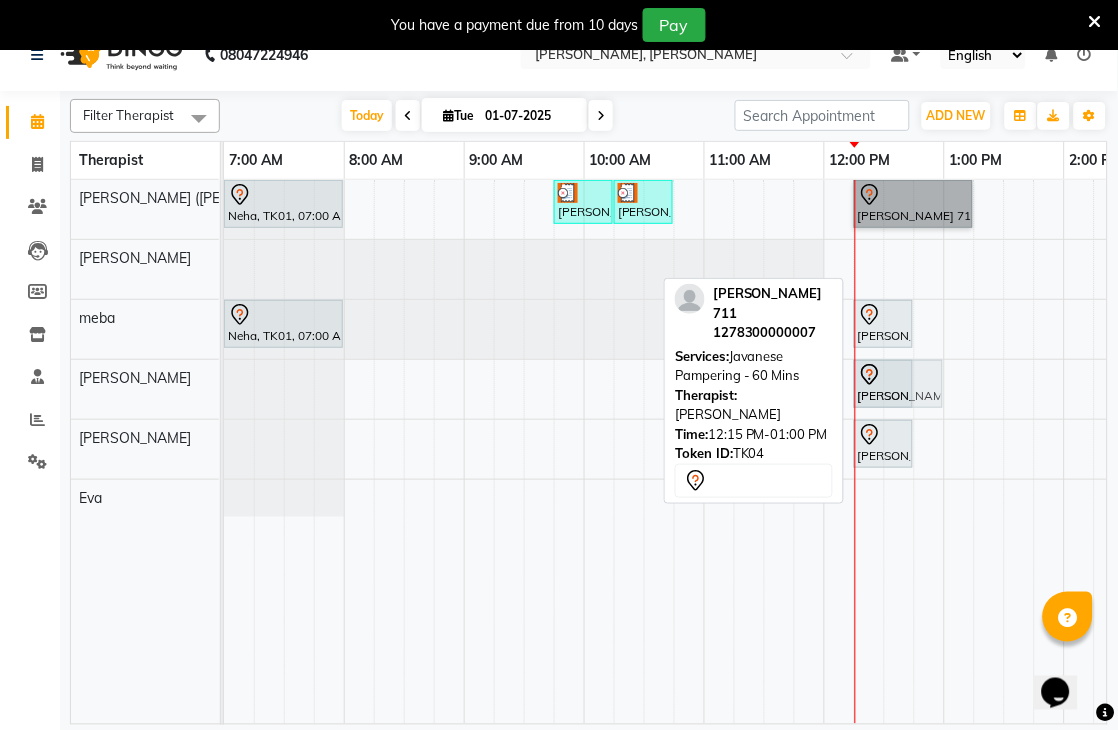 drag, startPoint x: 886, startPoint y: 263, endPoint x: 882, endPoint y: 360, distance: 97.082436 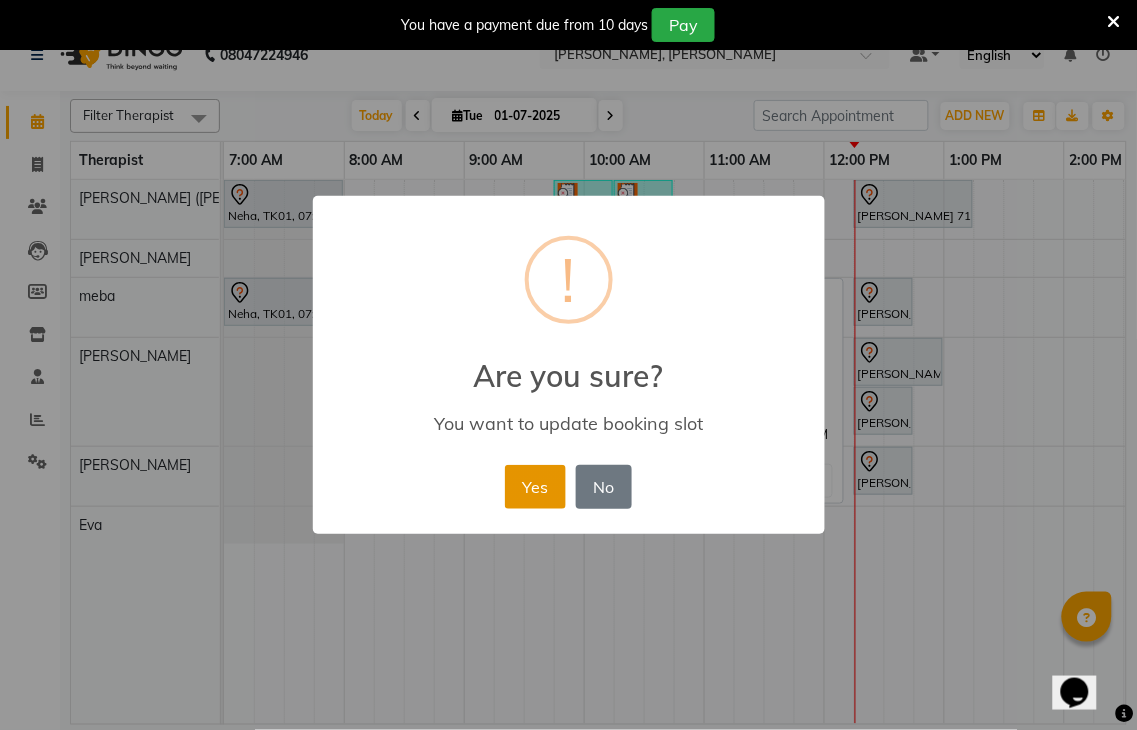 click on "Yes" at bounding box center [535, 487] 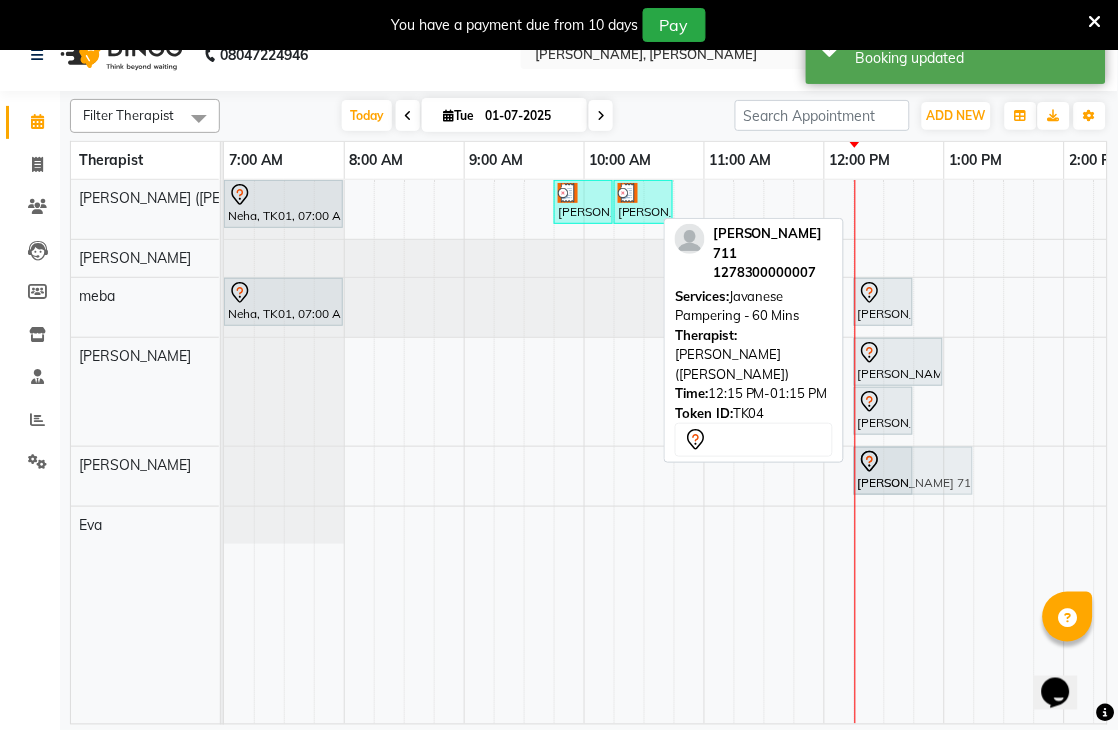 drag, startPoint x: 915, startPoint y: 191, endPoint x: 904, endPoint y: 440, distance: 249.24286 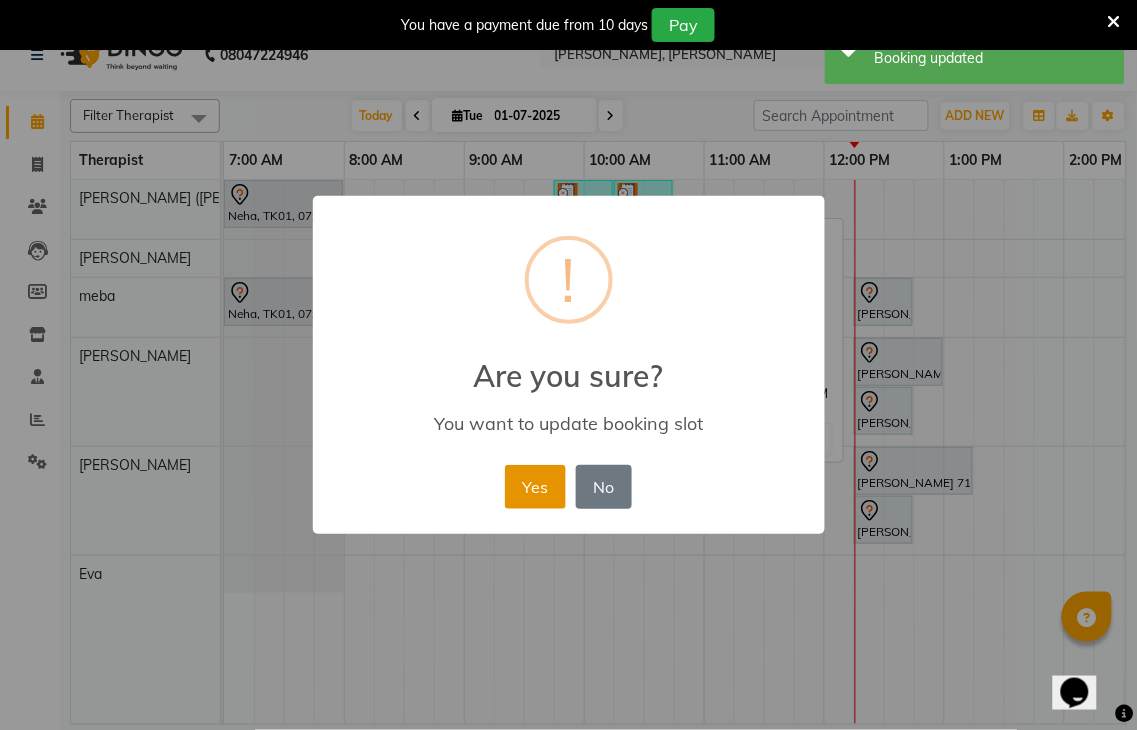 click on "Yes" at bounding box center (535, 487) 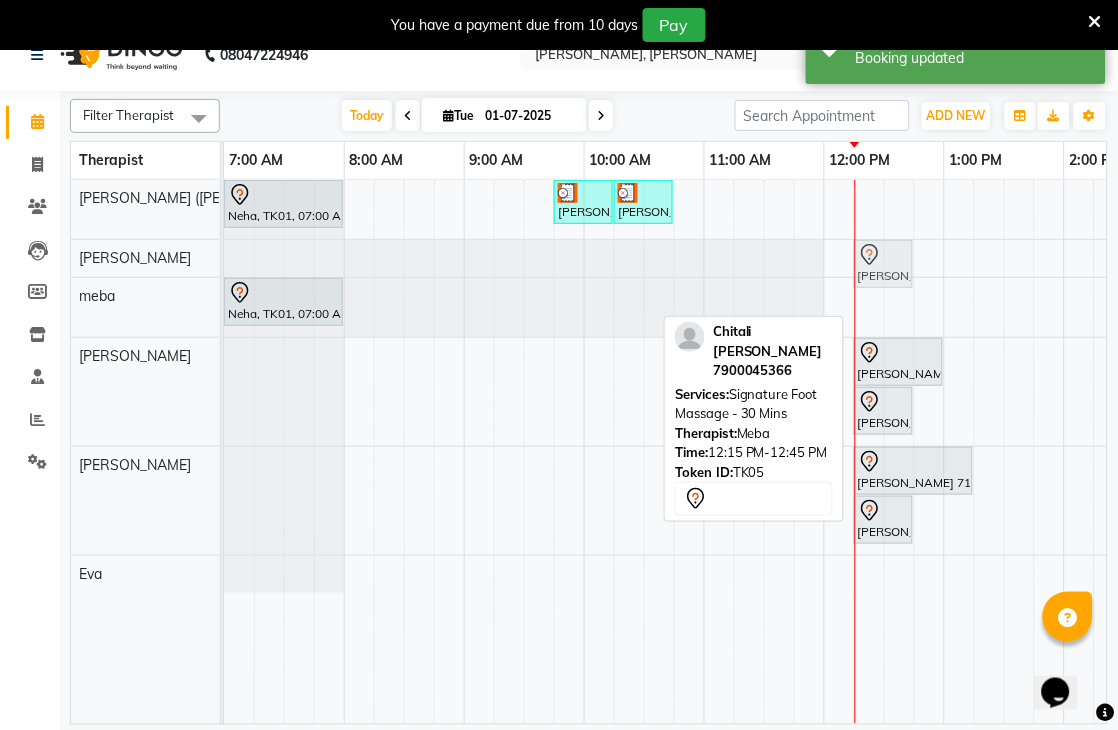 drag, startPoint x: 882, startPoint y: 311, endPoint x: 881, endPoint y: 268, distance: 43.011627 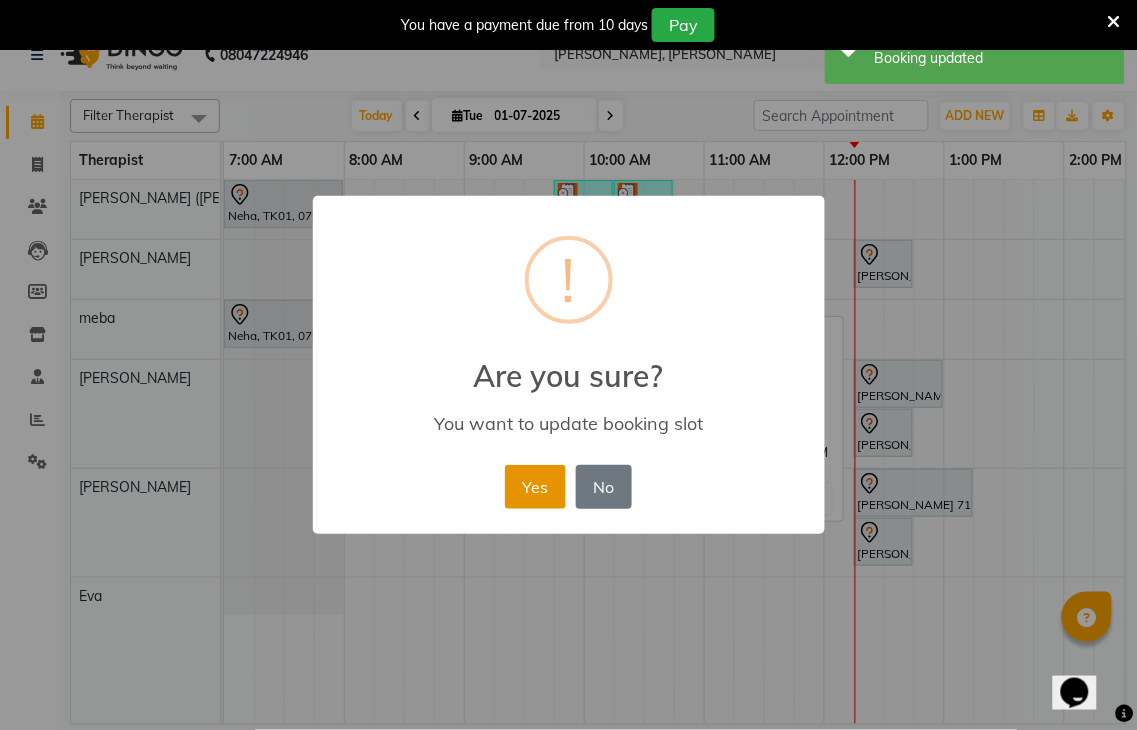 click on "Yes" at bounding box center (535, 487) 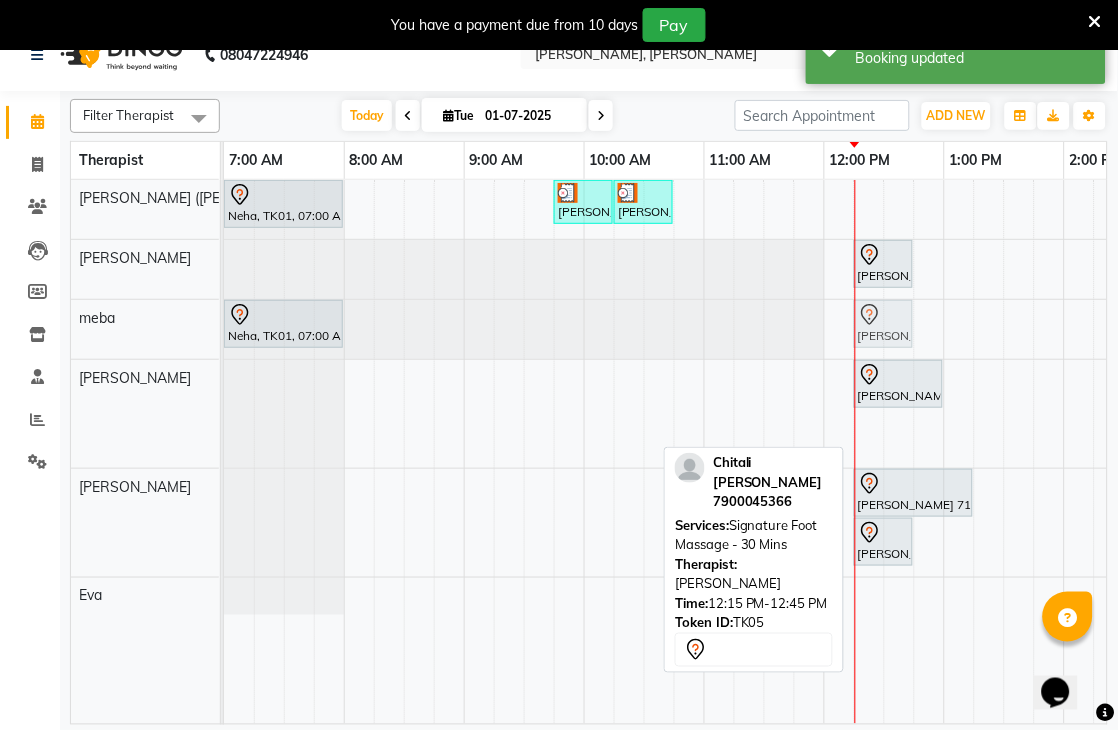 drag, startPoint x: 894, startPoint y: 445, endPoint x: 897, endPoint y: 342, distance: 103.04368 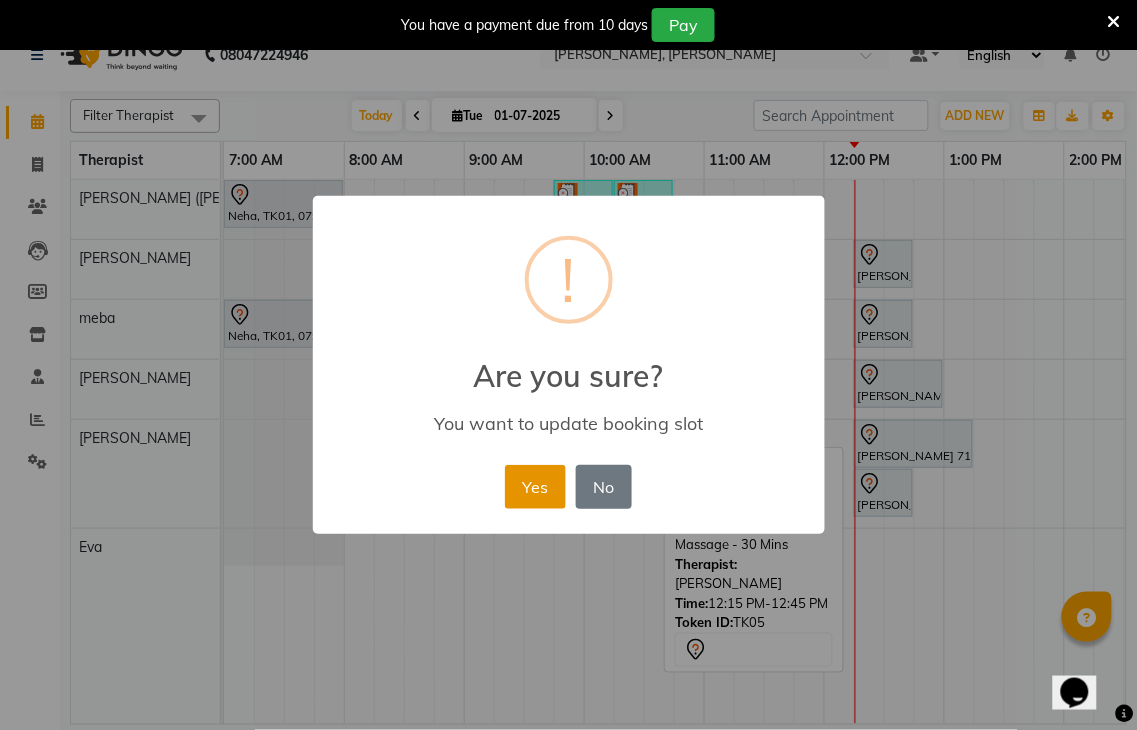 click on "Yes" at bounding box center (535, 487) 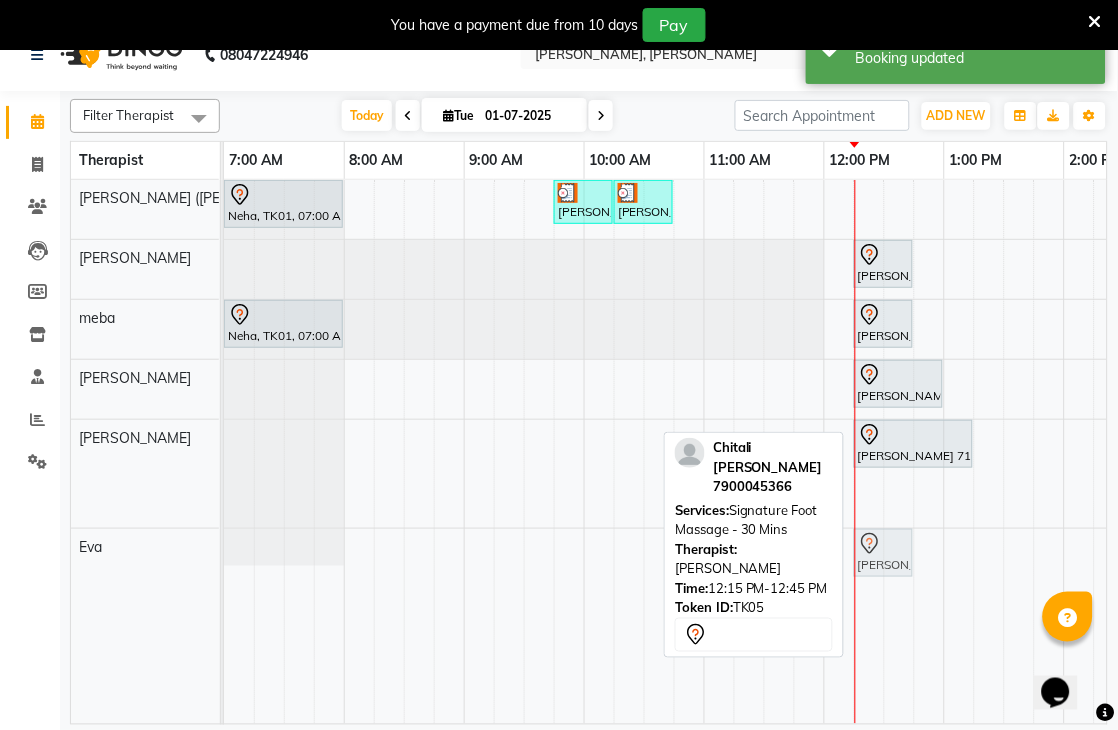 drag, startPoint x: 880, startPoint y: 503, endPoint x: 880, endPoint y: 544, distance: 41 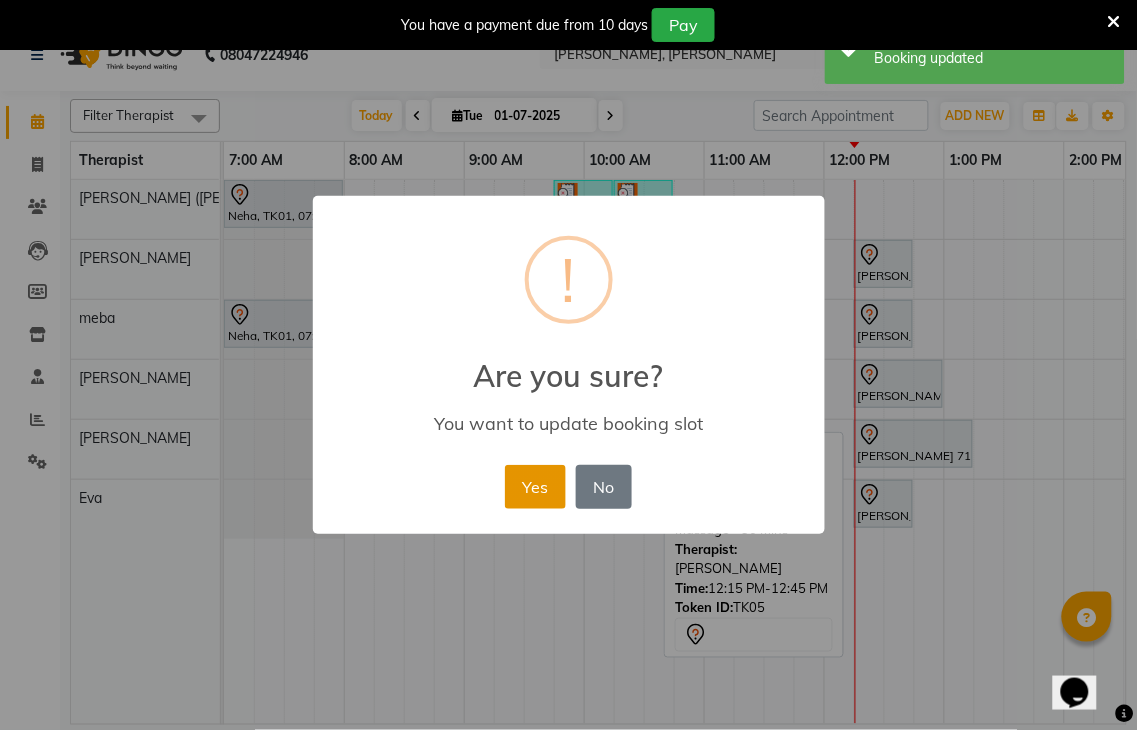 click on "Yes" at bounding box center (535, 487) 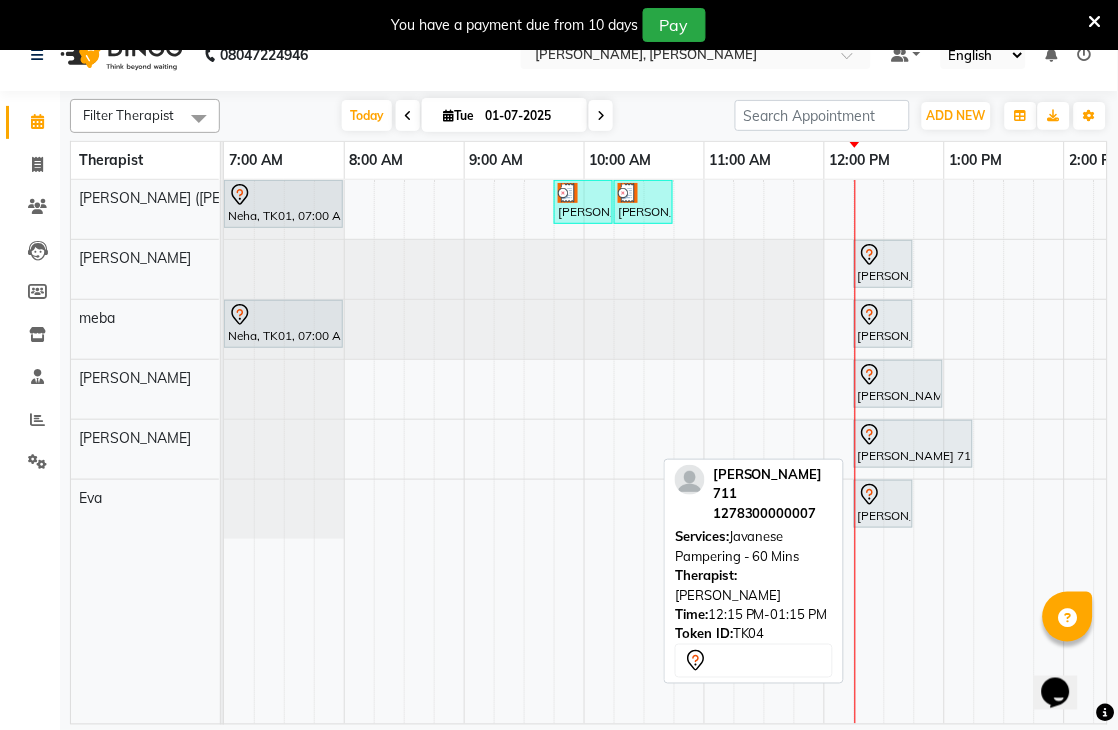 click at bounding box center [913, 435] 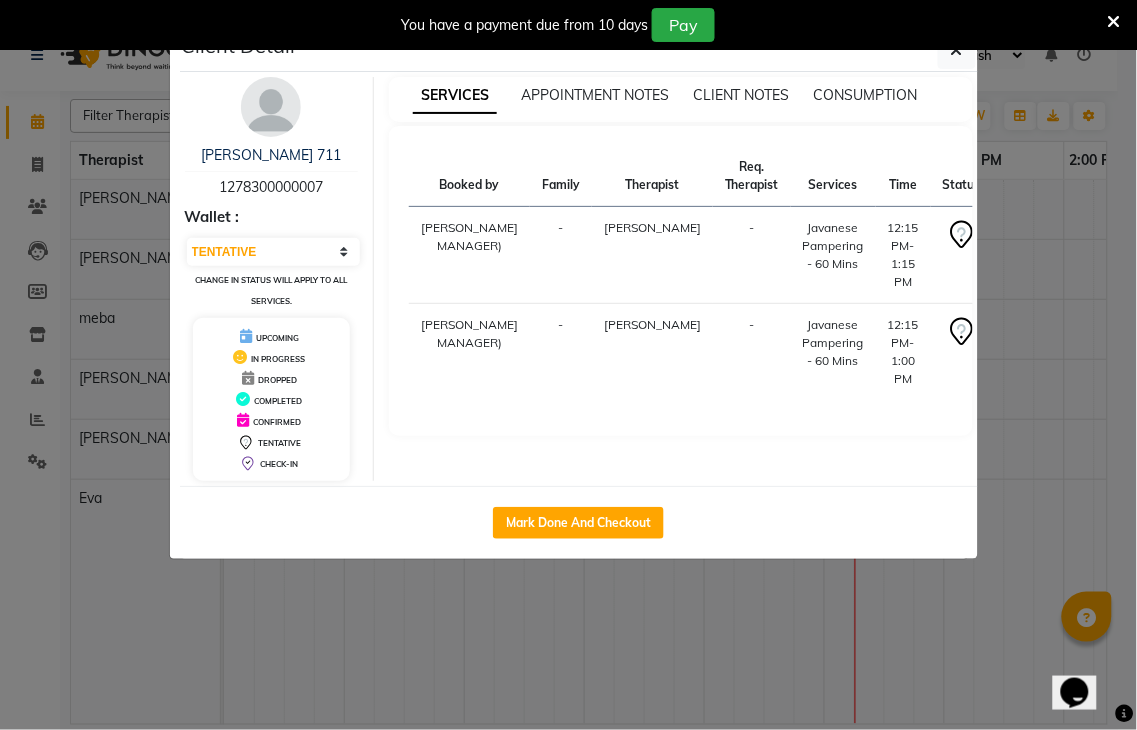 click on "Client Detail  Lisa 711   1278300000007 Wallet : Select IN SERVICE CONFIRMED TENTATIVE CHECK IN MARK DONE UPCOMING Change in status will apply to all services. UPCOMING IN PROGRESS DROPPED COMPLETED CONFIRMED TENTATIVE CHECK-IN SERVICES APPOINTMENT NOTES CLIENT NOTES CONSUMPTION Booked by Family Therapist Req. Therapist Services Time Status  SAYAJI INDORE MANAGER)  - Eli -  Javanese Pampering - 60 Mins   12:15 PM-1:15 PM   START   SAYAJI INDORE MANAGER)  - Mary -  Javanese Pampering - 60 Mins   12:15 PM-1:00 PM   START   Mark Done And Checkout" 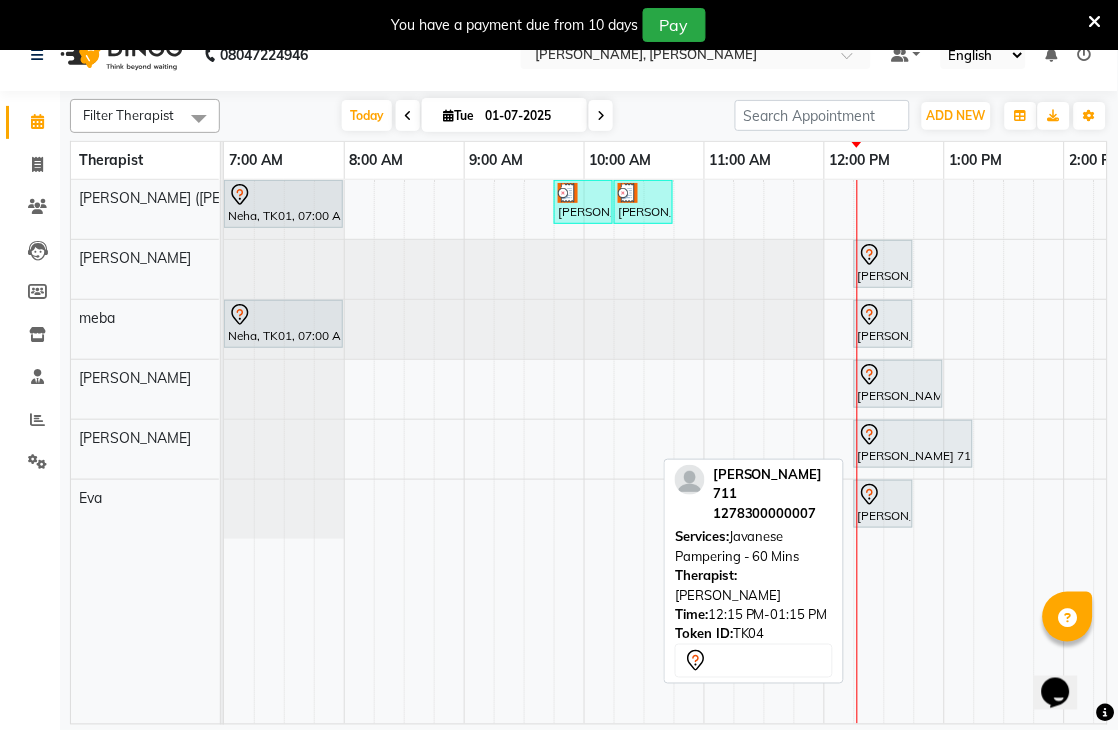 click on "[PERSON_NAME] 711, TK04, 12:15 PM-01:15 PM, Javanese Pampering - 60 Mins" at bounding box center [913, 444] 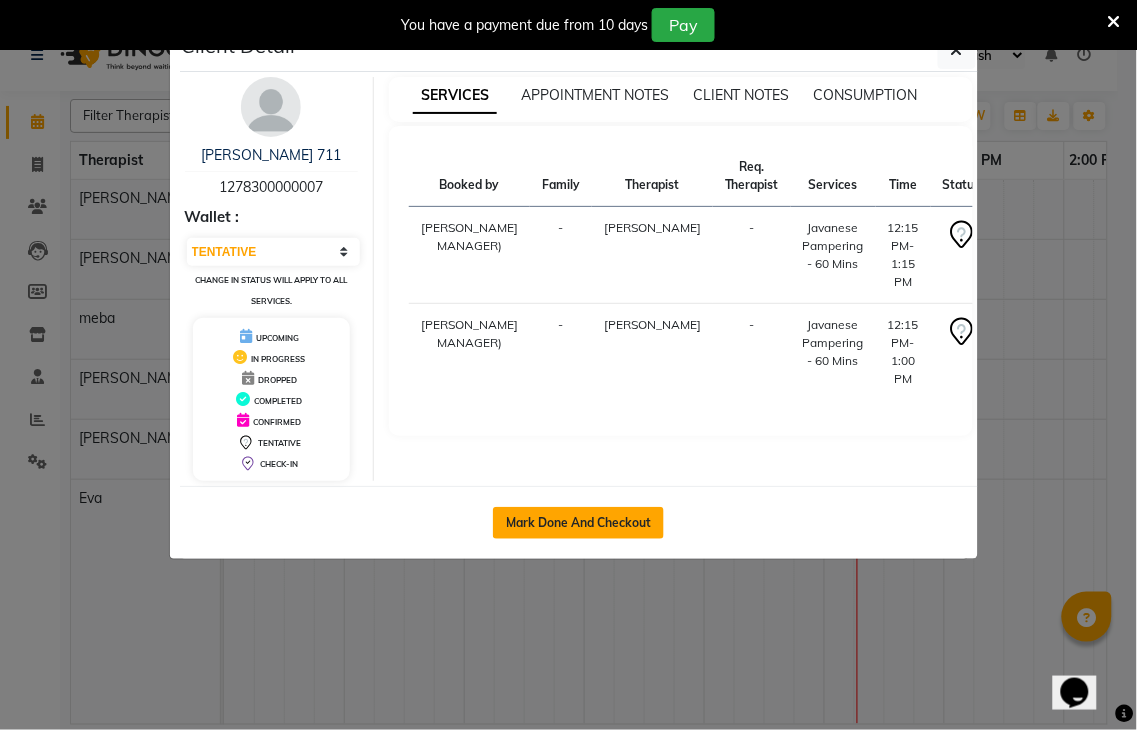 click on "Mark Done And Checkout" 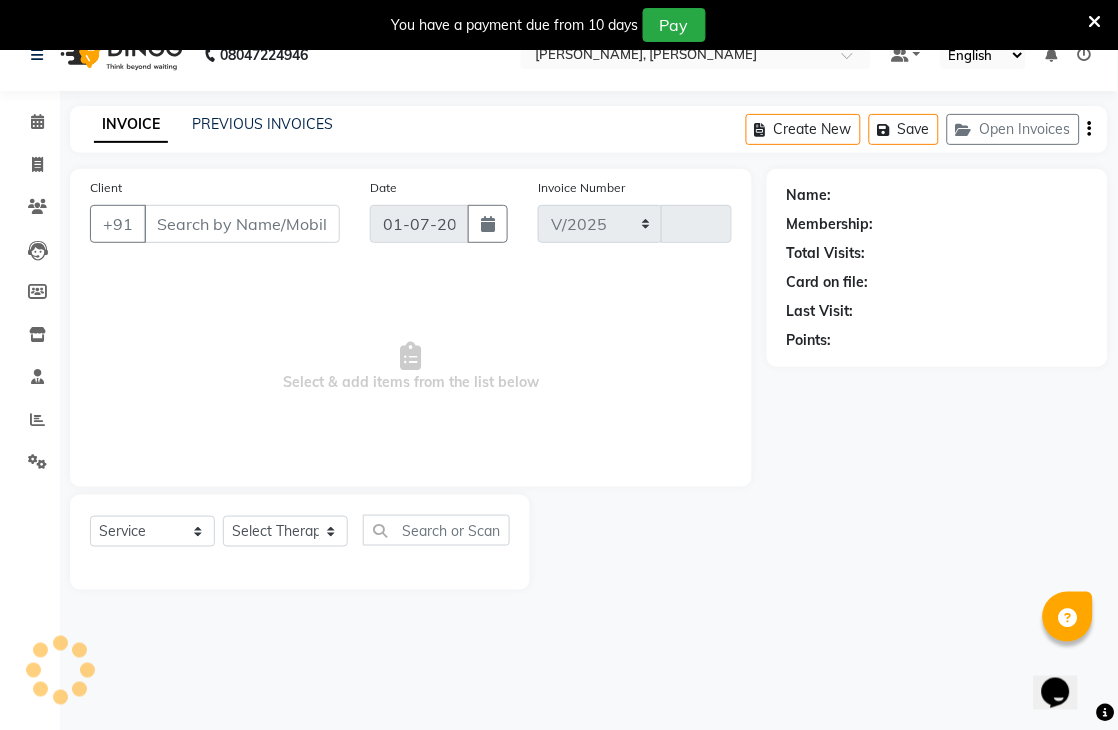 select on "6399" 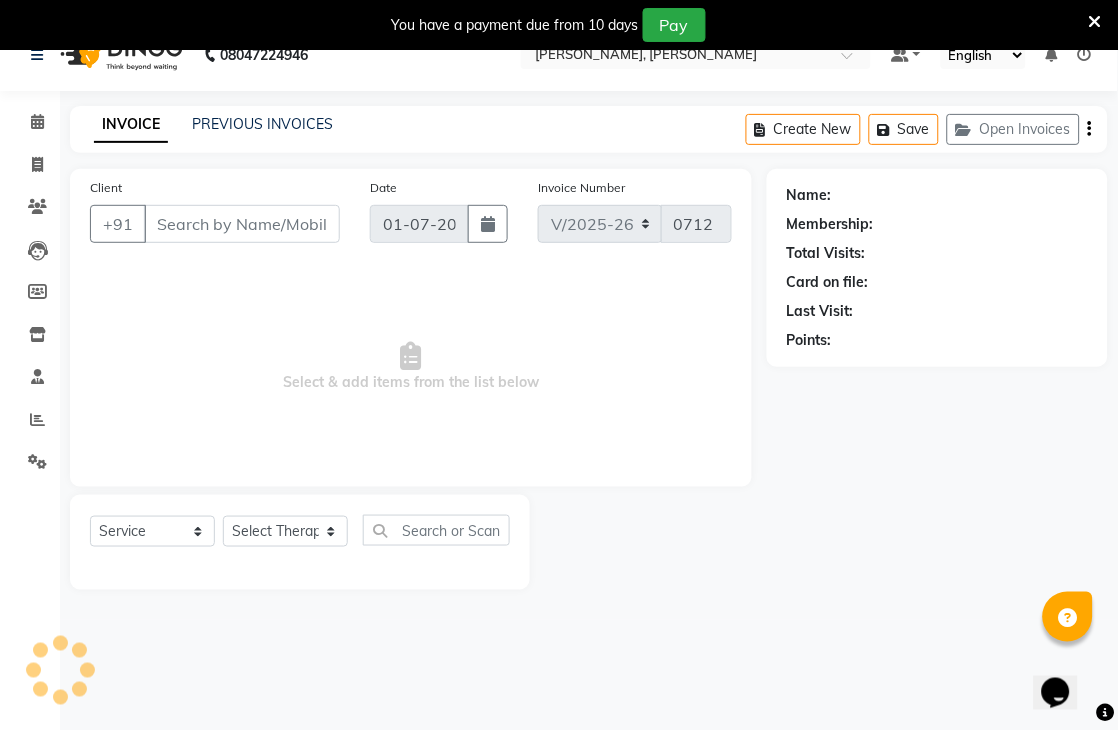 type on "1278300000007" 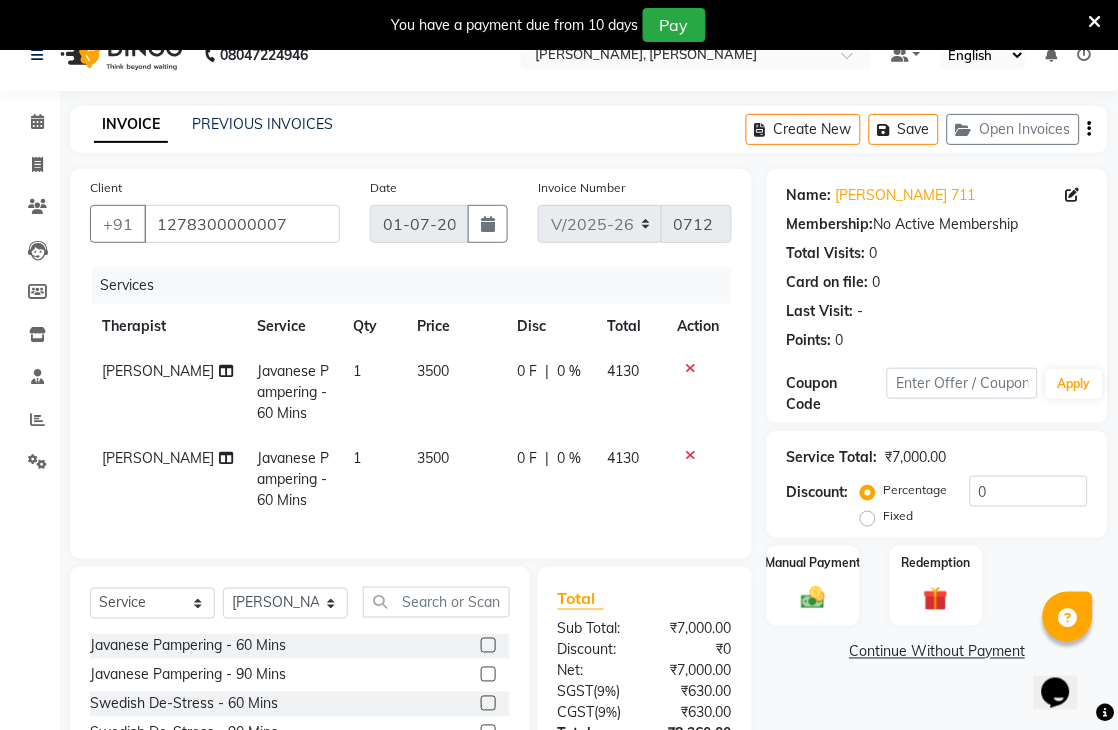 click at bounding box center (1095, 22) 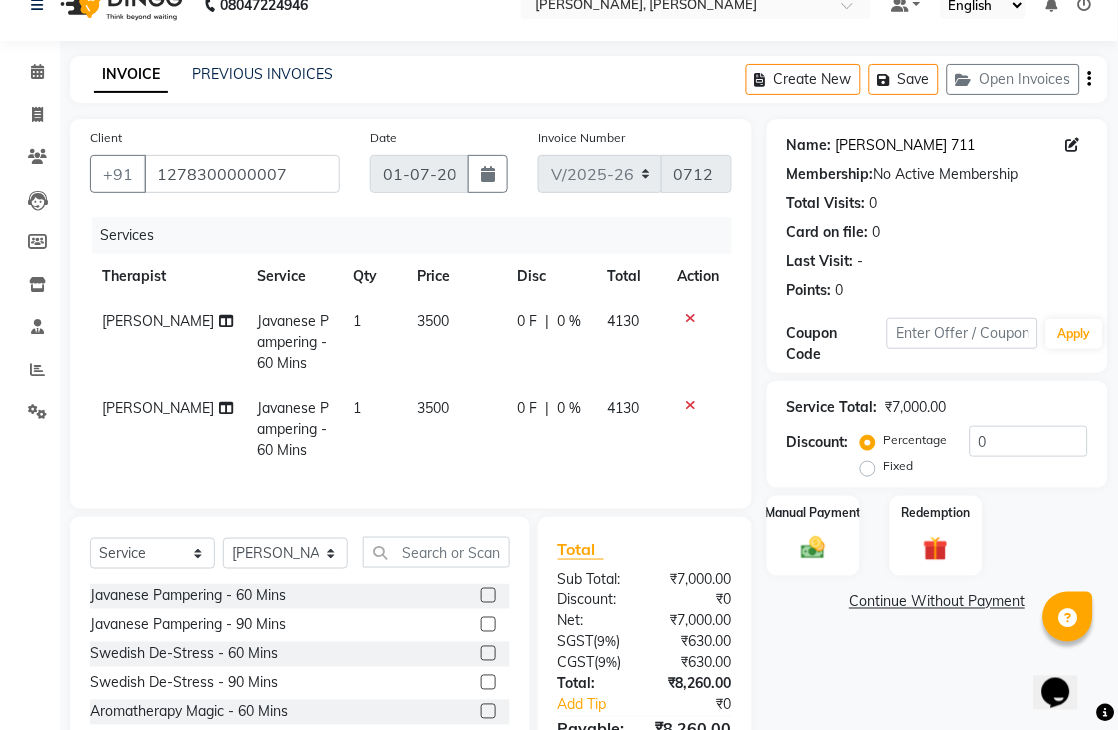 click on "[PERSON_NAME] 711" 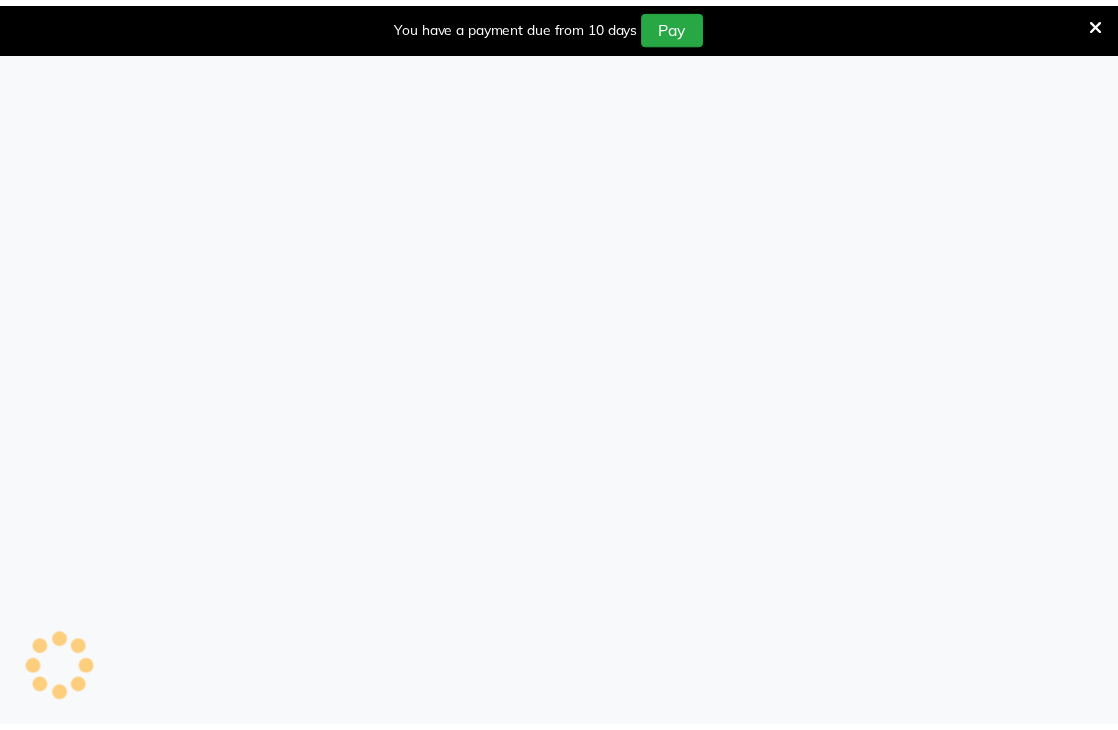 scroll, scrollTop: 0, scrollLeft: 0, axis: both 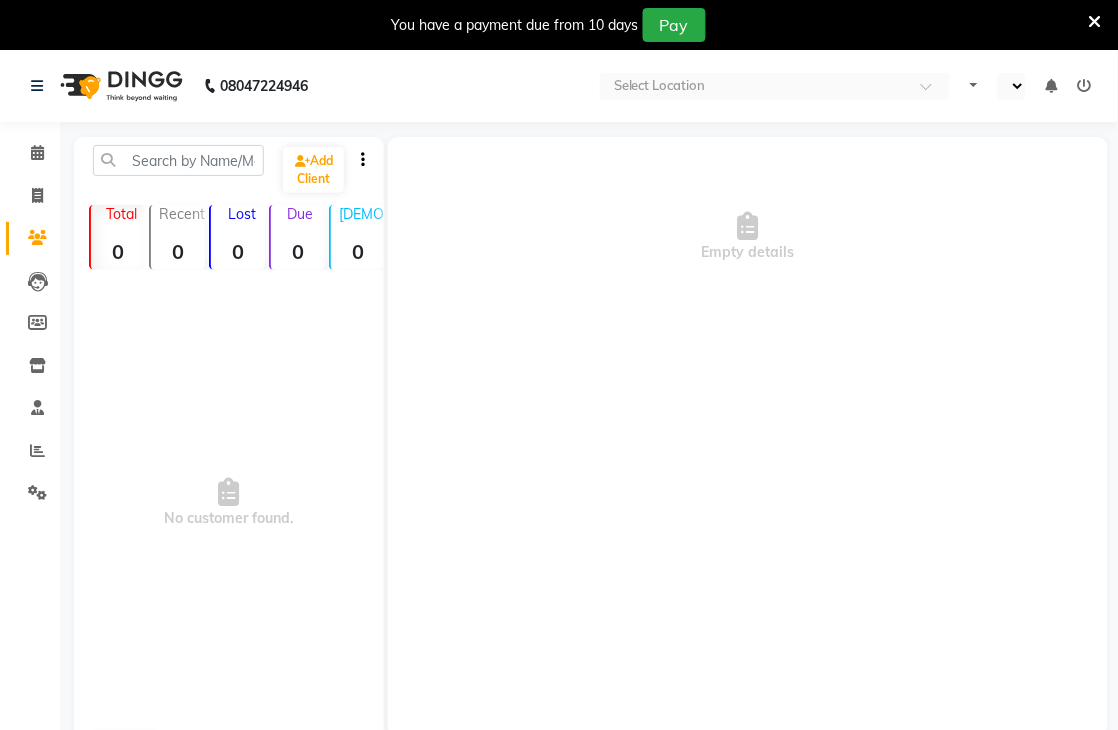select on "en" 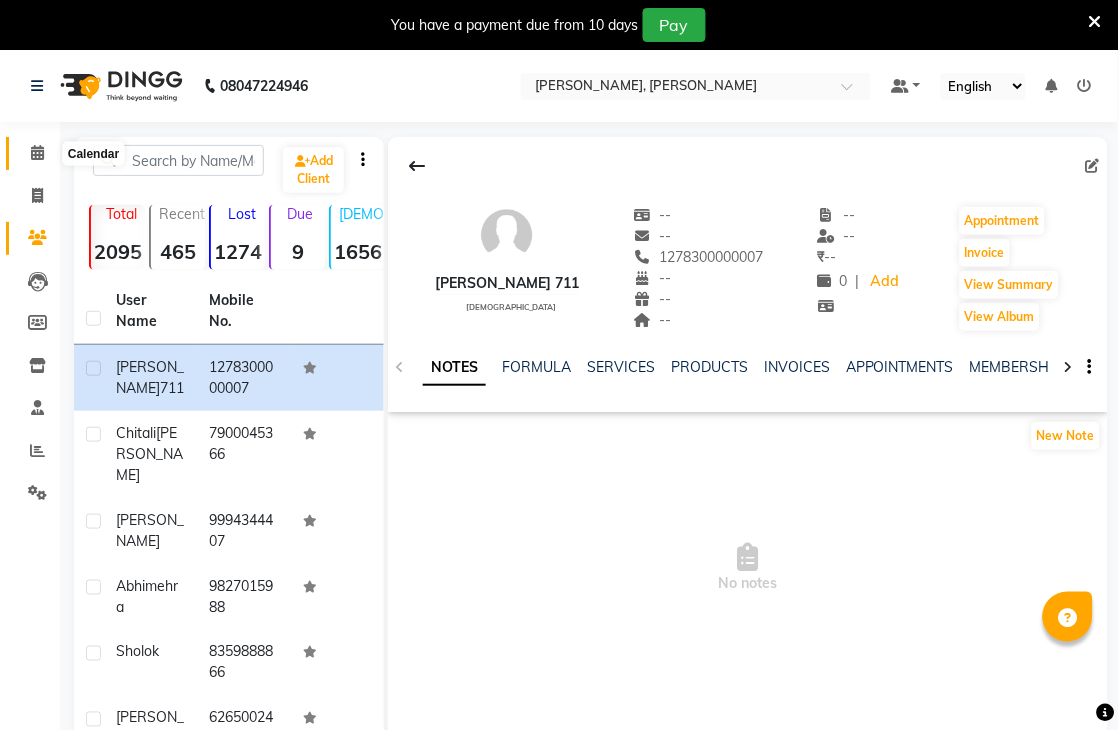 click 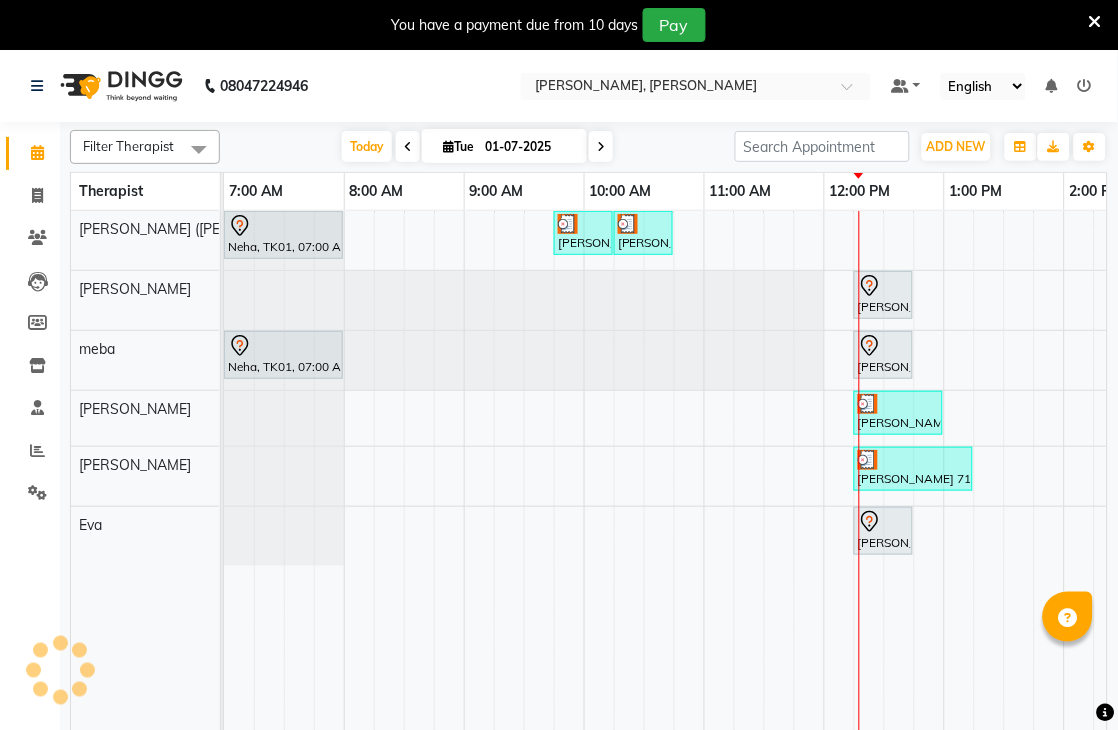 scroll, scrollTop: 0, scrollLeft: 0, axis: both 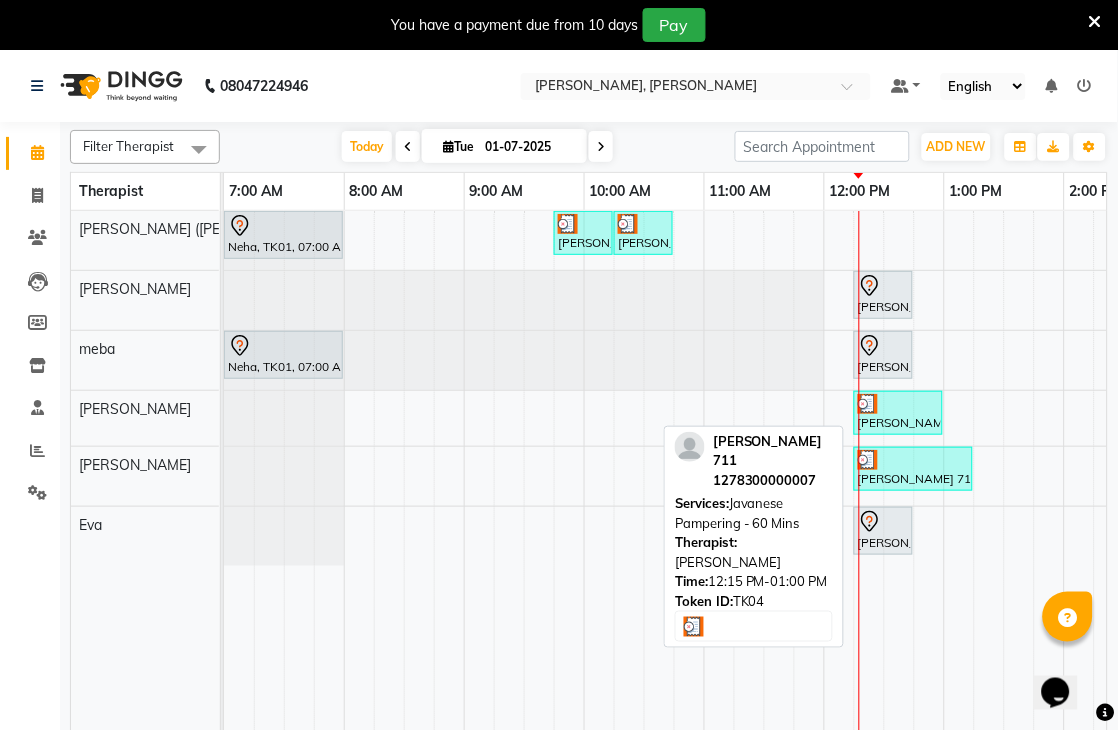click on "[PERSON_NAME] 711, TK04, 12:15 PM-01:00 PM, Javanese Pampering - 60 Mins" at bounding box center (898, 413) 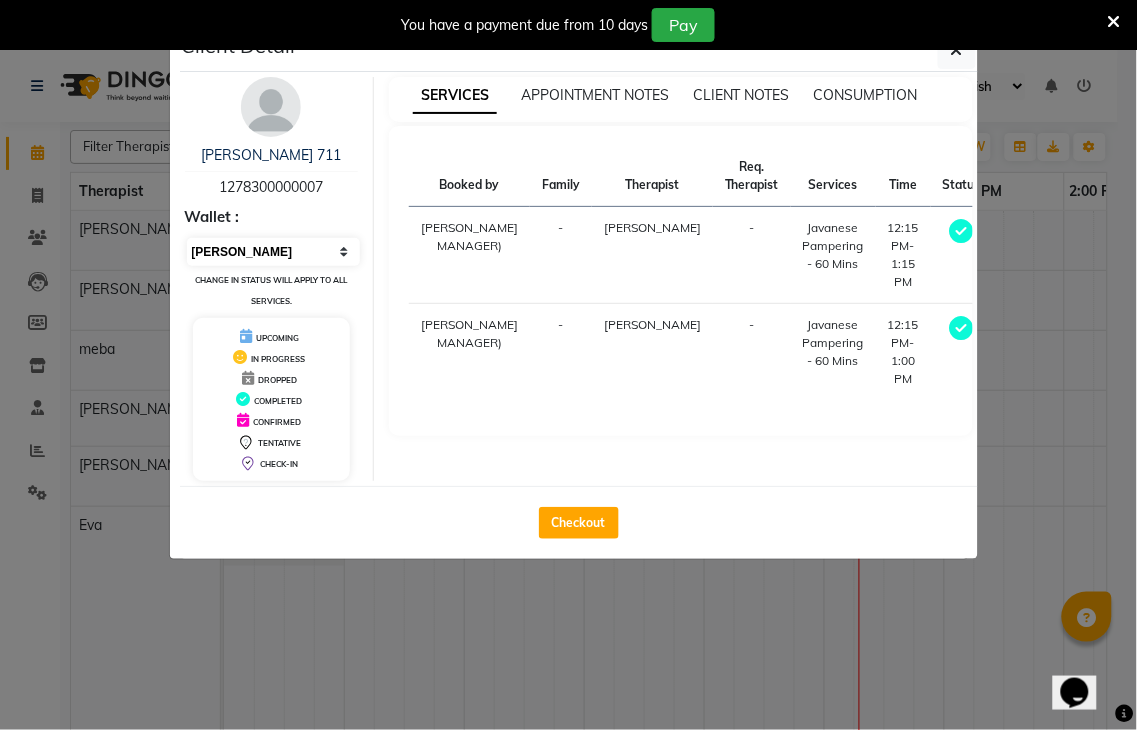 click on "Select MARK DONE UPCOMING" at bounding box center (274, 252) 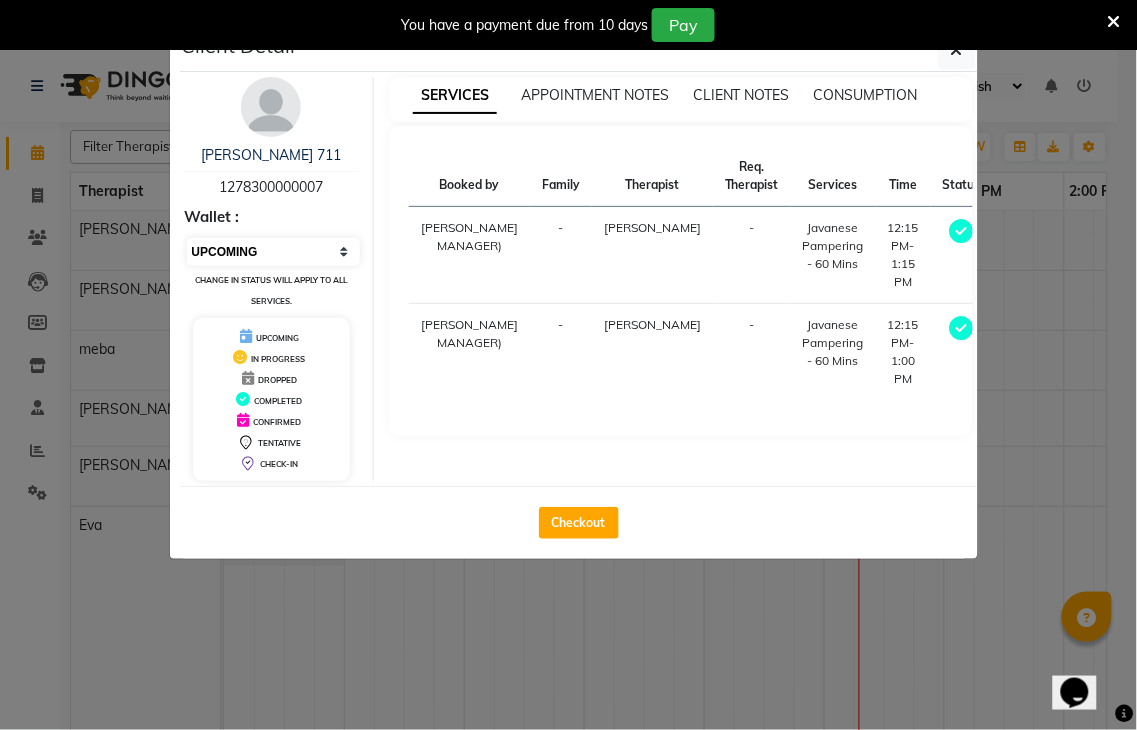 click on "Select MARK DONE UPCOMING" at bounding box center [274, 252] 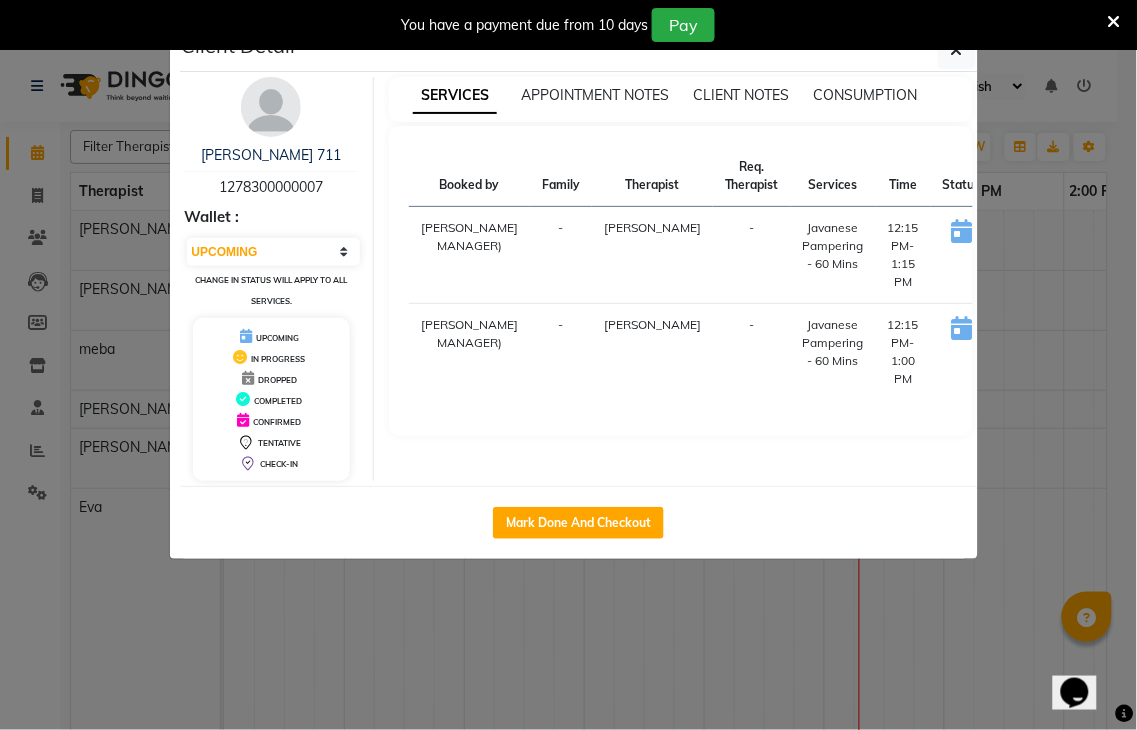 click on "Client Detail  Lisa 711   1278300000007 Wallet : Select IN SERVICE CONFIRMED TENTATIVE CHECK IN MARK DONE UPCOMING Change in status will apply to all services. UPCOMING IN PROGRESS DROPPED COMPLETED CONFIRMED TENTATIVE CHECK-IN SERVICES APPOINTMENT NOTES CLIENT NOTES CONSUMPTION Booked by Family Therapist Req. Therapist Services Time Status  SAYAJI INDORE MANAGER)  - Eli -  Javanese Pampering - 60 Mins   12:15 PM-1:15 PM   START   SAYAJI INDORE MANAGER)  - Mary -  Javanese Pampering - 60 Mins   12:15 PM-1:00 PM   START   Mark Done And Checkout" 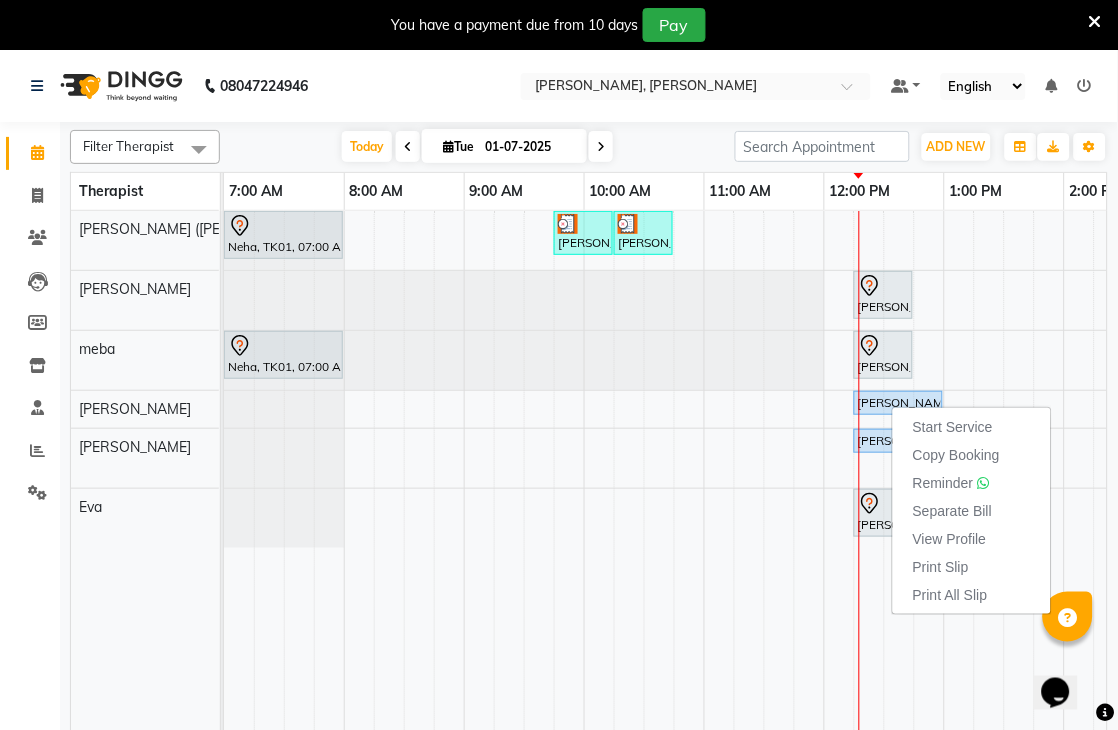 click on "Start Service Copy Booking Reminder   Separate Bill View Profile Print Slip Print All Slip" at bounding box center (972, 510) 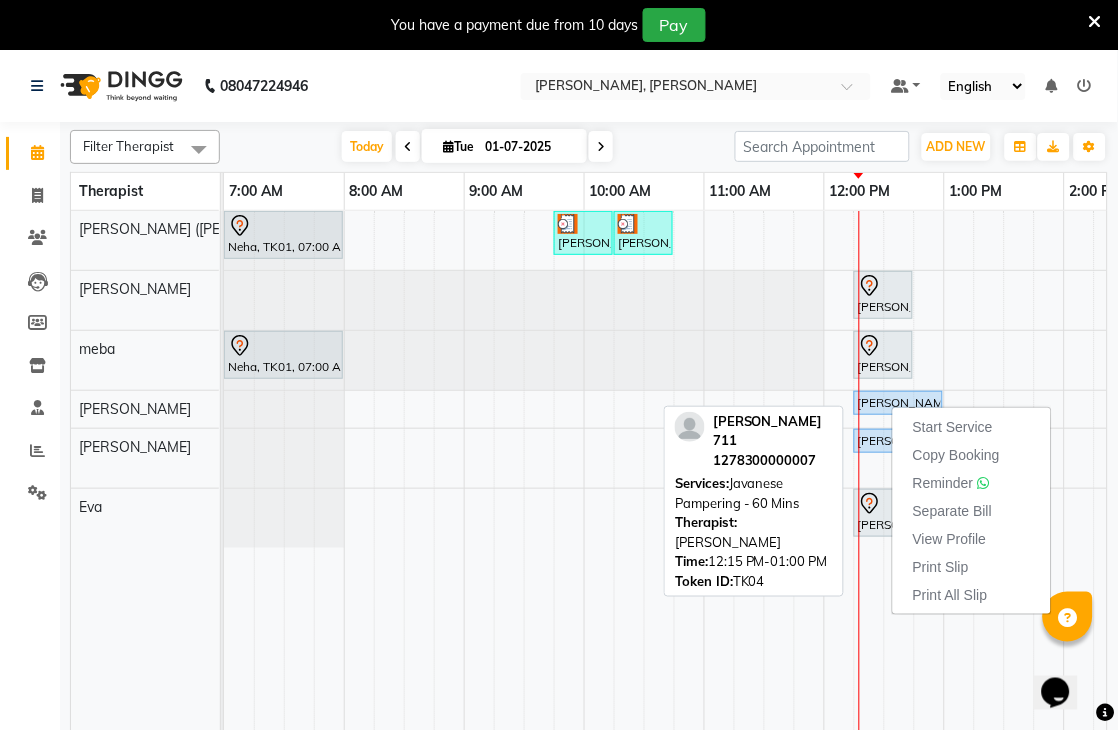 click on "[PERSON_NAME] 711, TK04, 12:15 PM-01:00 PM, Javanese Pampering - 60 Mins" at bounding box center [898, 403] 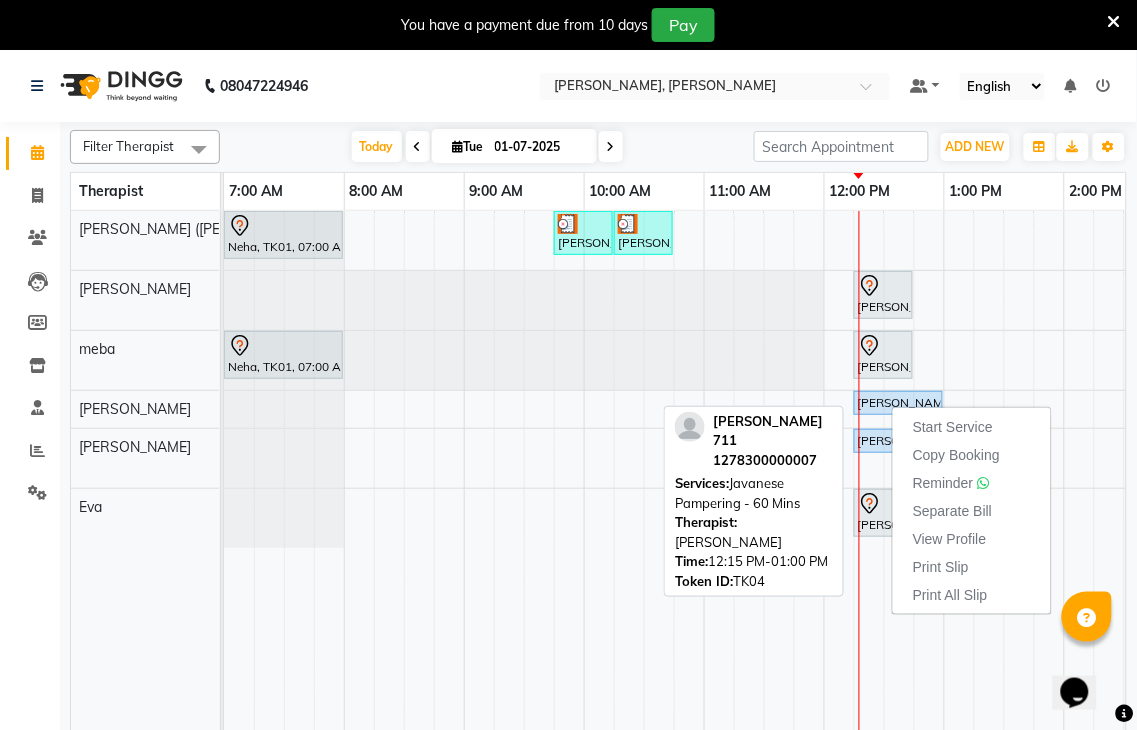 select on "5" 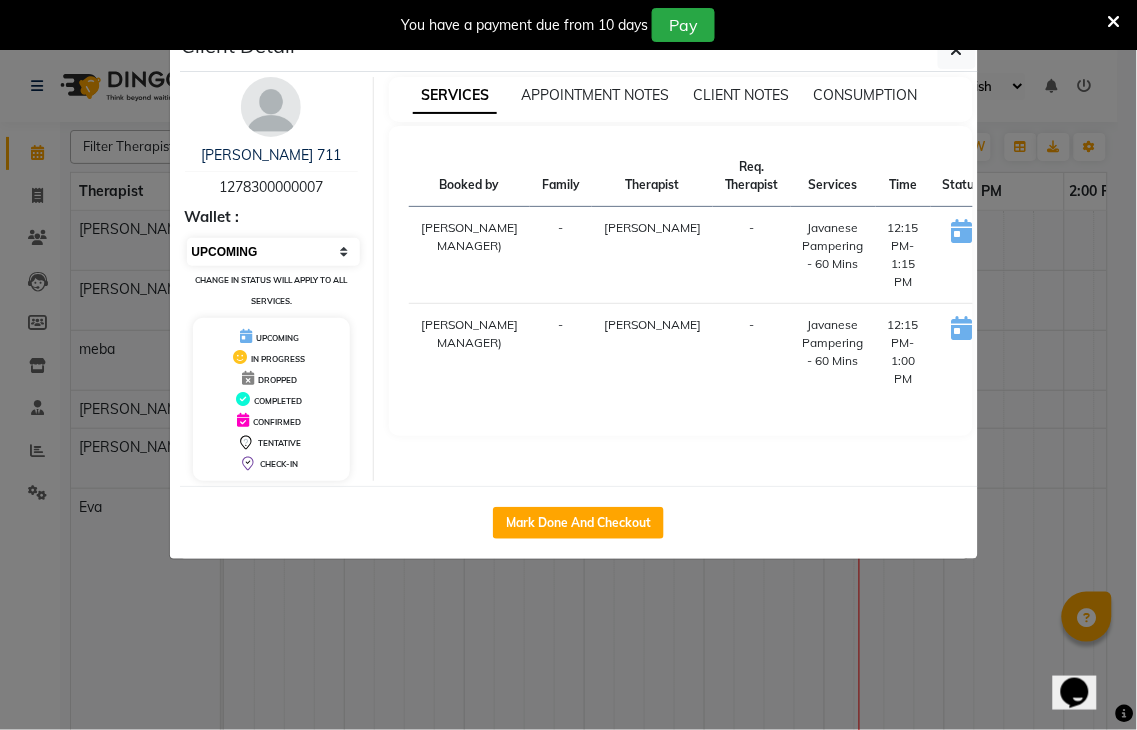 click on "Select IN SERVICE CONFIRMED TENTATIVE CHECK IN MARK DONE UPCOMING" at bounding box center (274, 252) 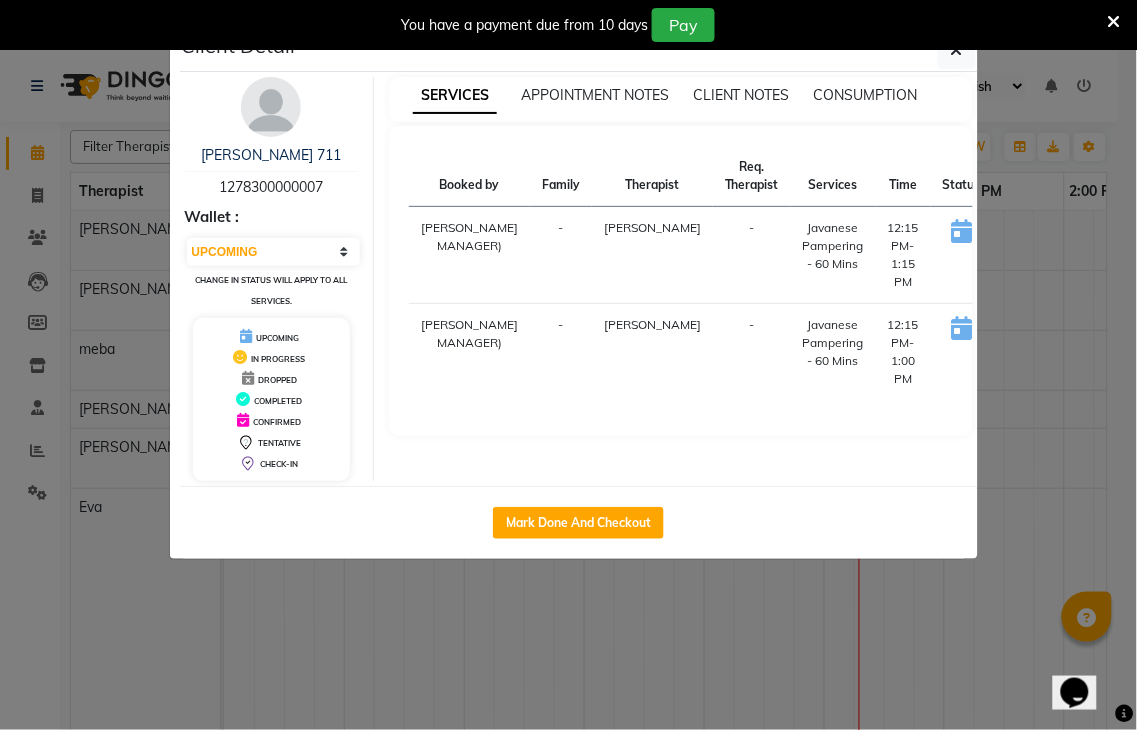 click on "Client Detail  Lisa 711   1278300000007 Wallet : Select IN SERVICE CONFIRMED TENTATIVE CHECK IN MARK DONE UPCOMING Change in status will apply to all services. UPCOMING IN PROGRESS DROPPED COMPLETED CONFIRMED TENTATIVE CHECK-IN SERVICES APPOINTMENT NOTES CLIENT NOTES CONSUMPTION Booked by Family Therapist Req. Therapist Services Time Status  SAYAJI INDORE MANAGER)  - Eli -  Javanese Pampering - 60 Mins   12:15 PM-1:15 PM   START   SAYAJI INDORE MANAGER)  - Mary -  Javanese Pampering - 60 Mins   12:15 PM-1:00 PM   START   Mark Done And Checkout" 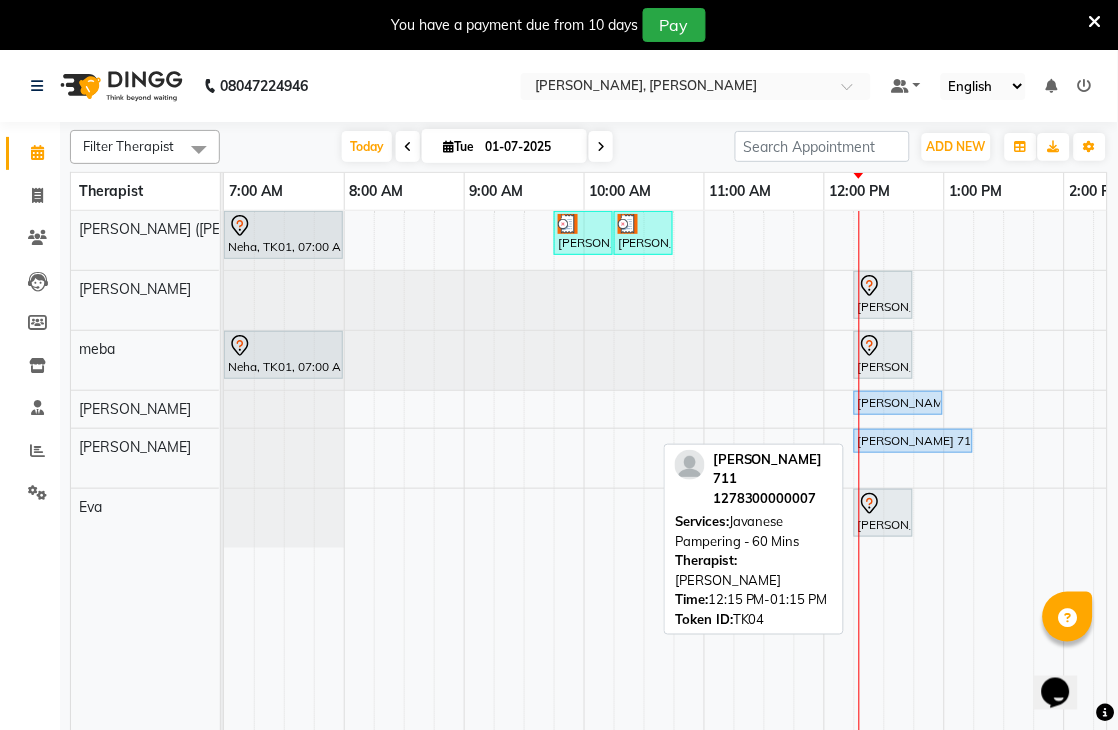 click on "[PERSON_NAME] 711, TK04, 12:15 PM-01:15 PM, Javanese Pampering - 60 Mins" at bounding box center [913, 441] 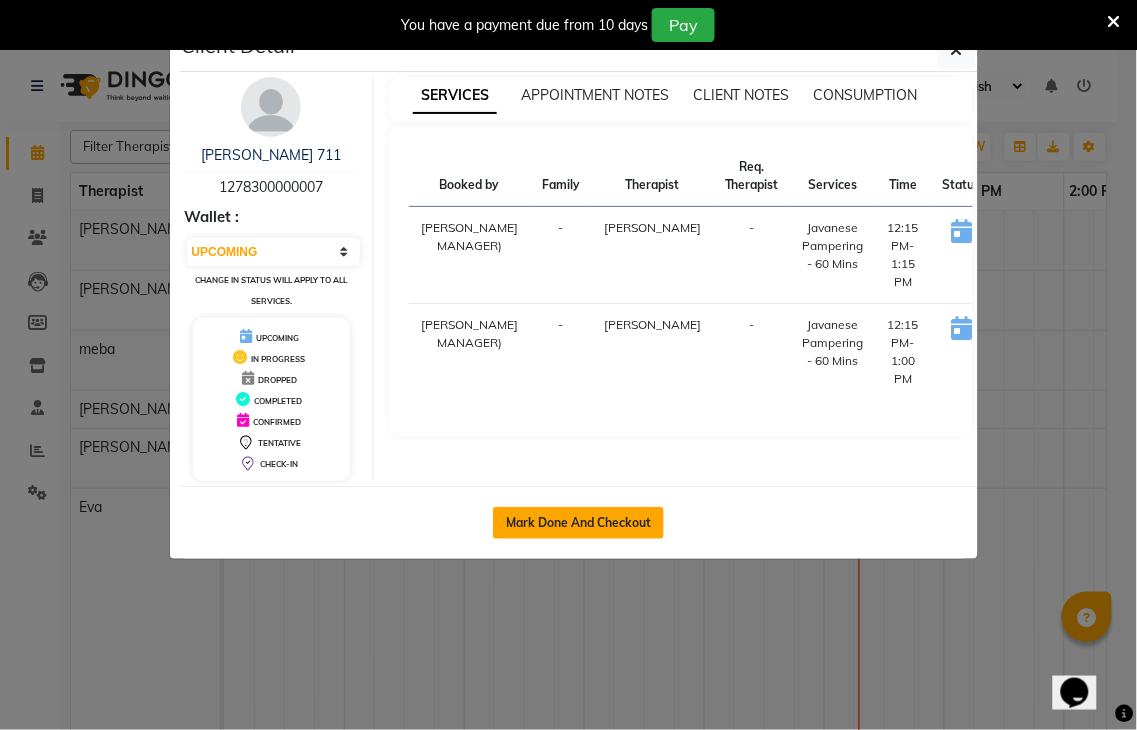 click on "Mark Done And Checkout" 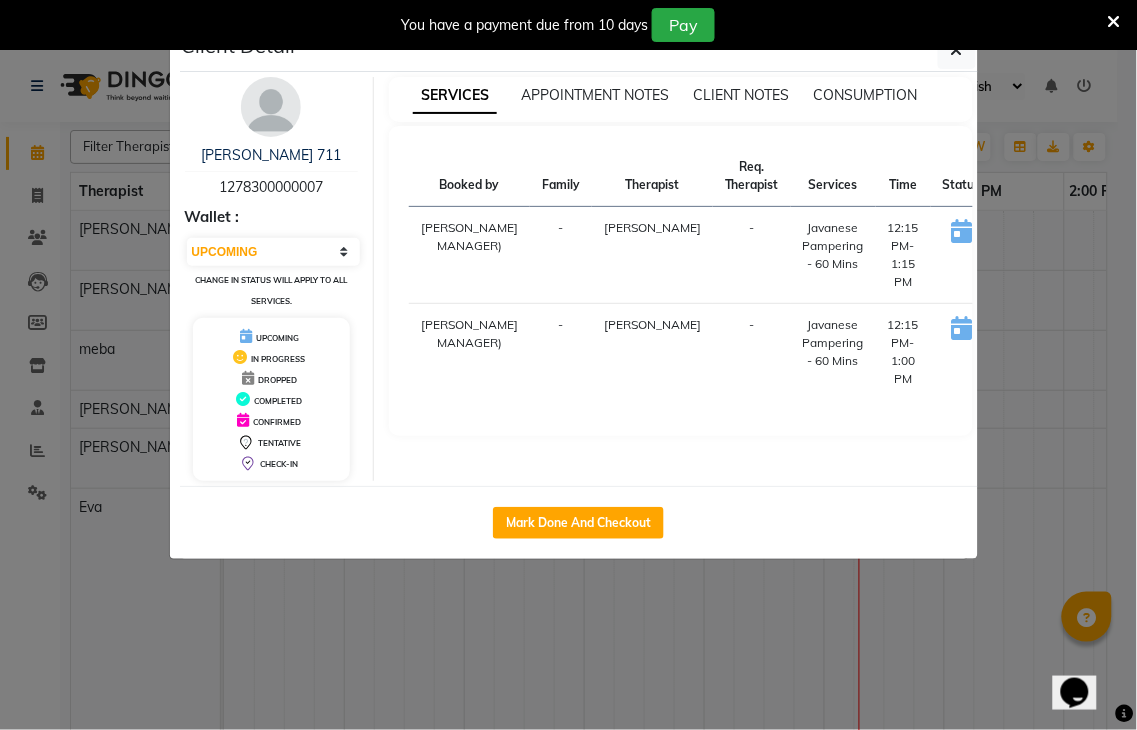 select on "service" 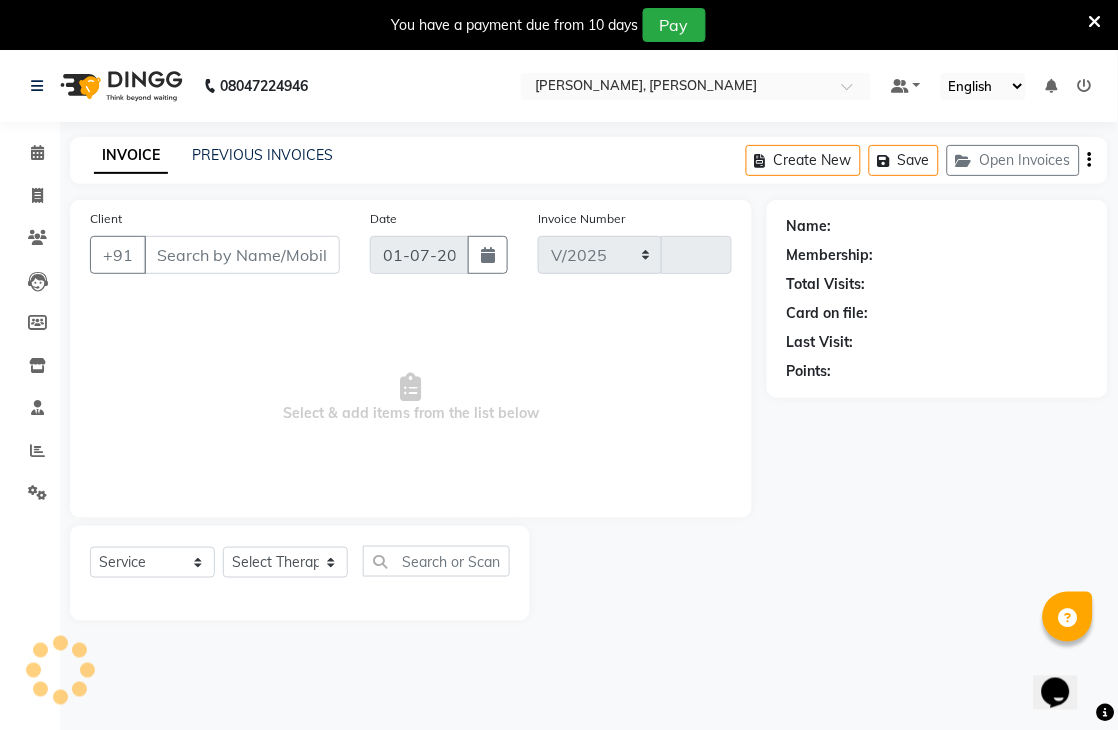 select on "6399" 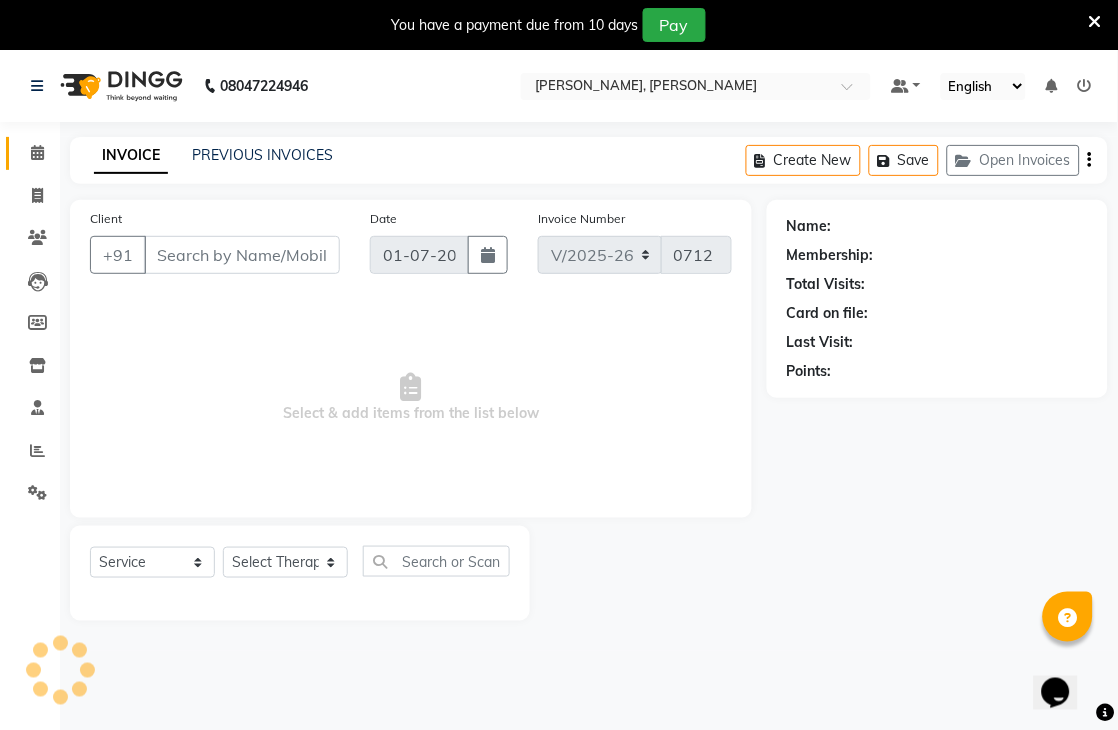 type on "1278300000007" 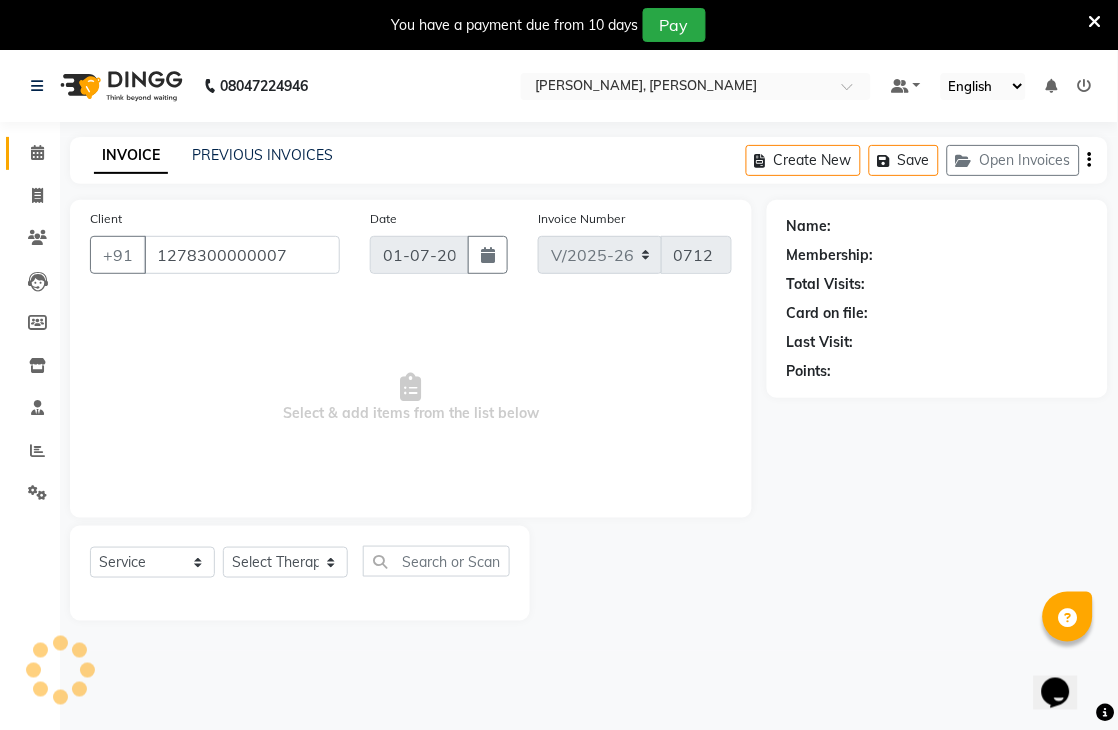 select on "83147" 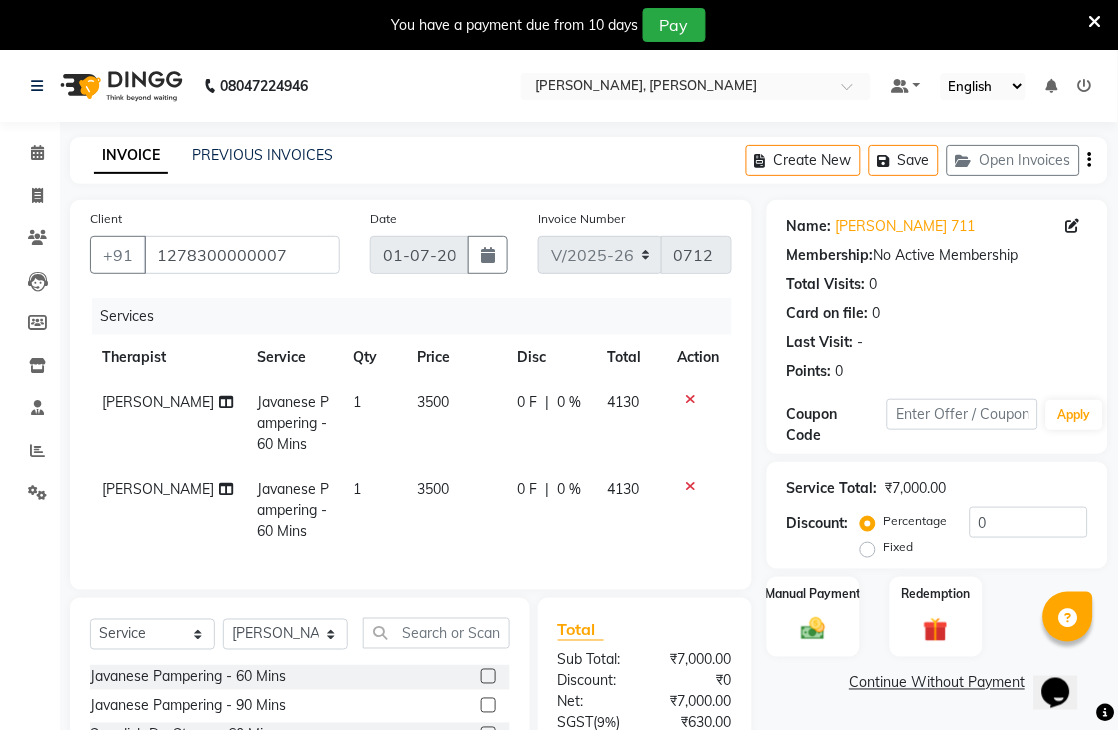 click 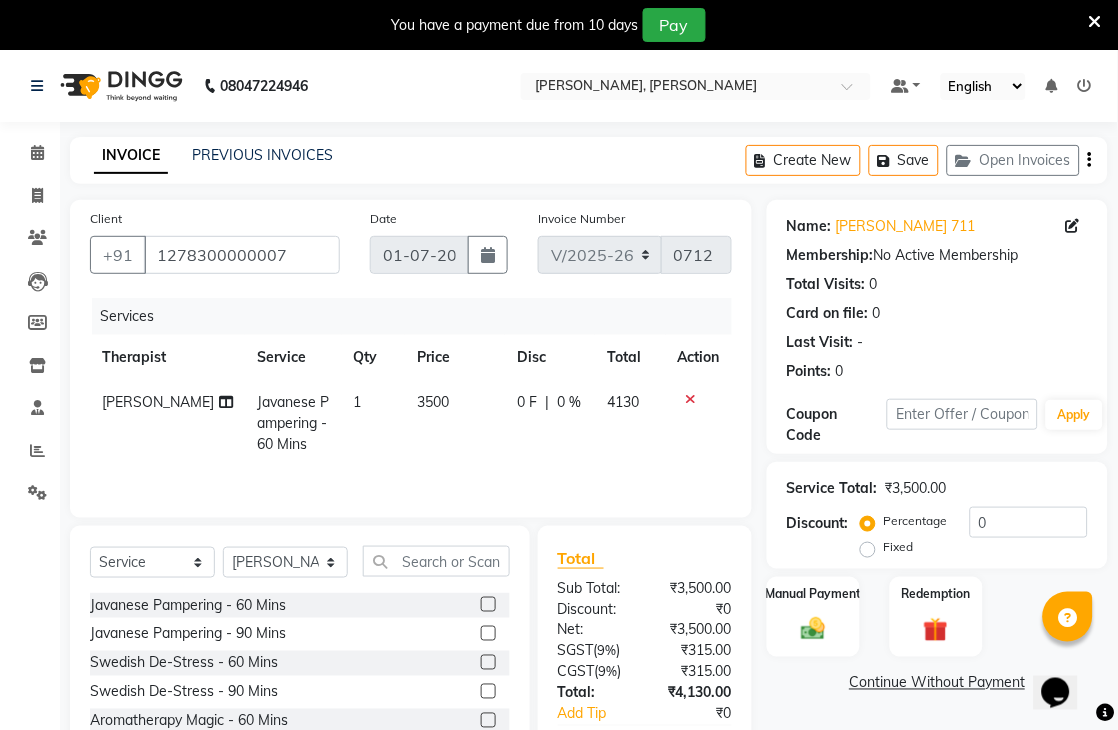 click 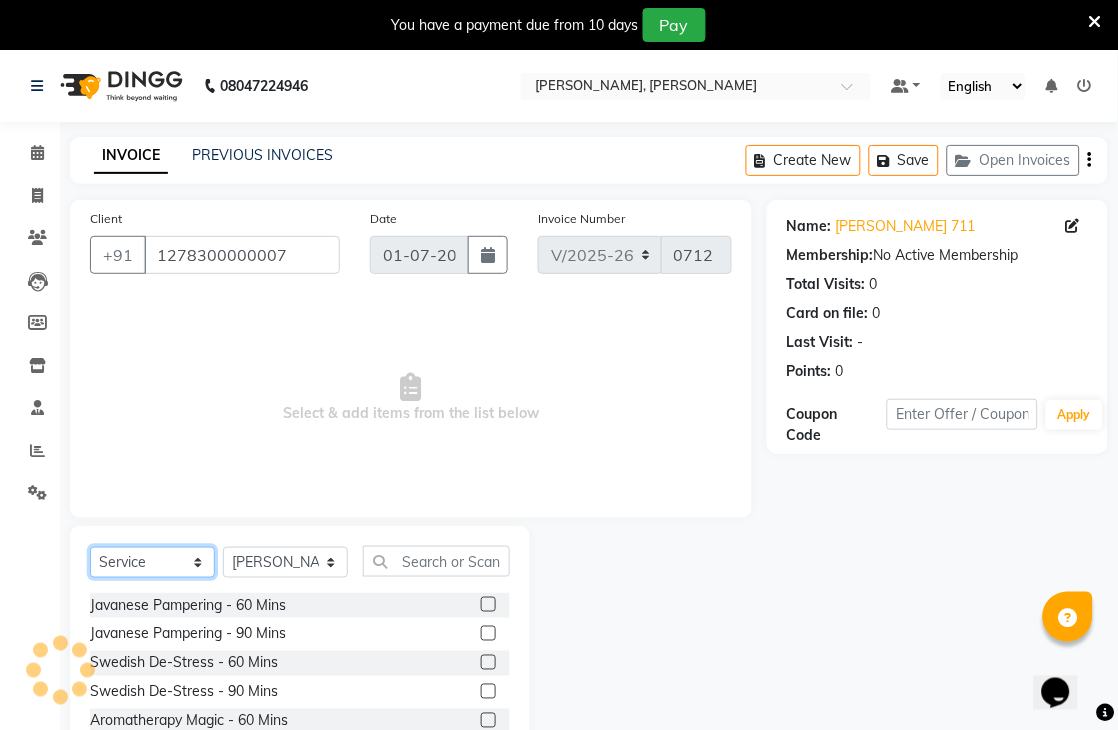 click on "Select  Service  Product  Membership  Package Voucher Prepaid Gift Card" 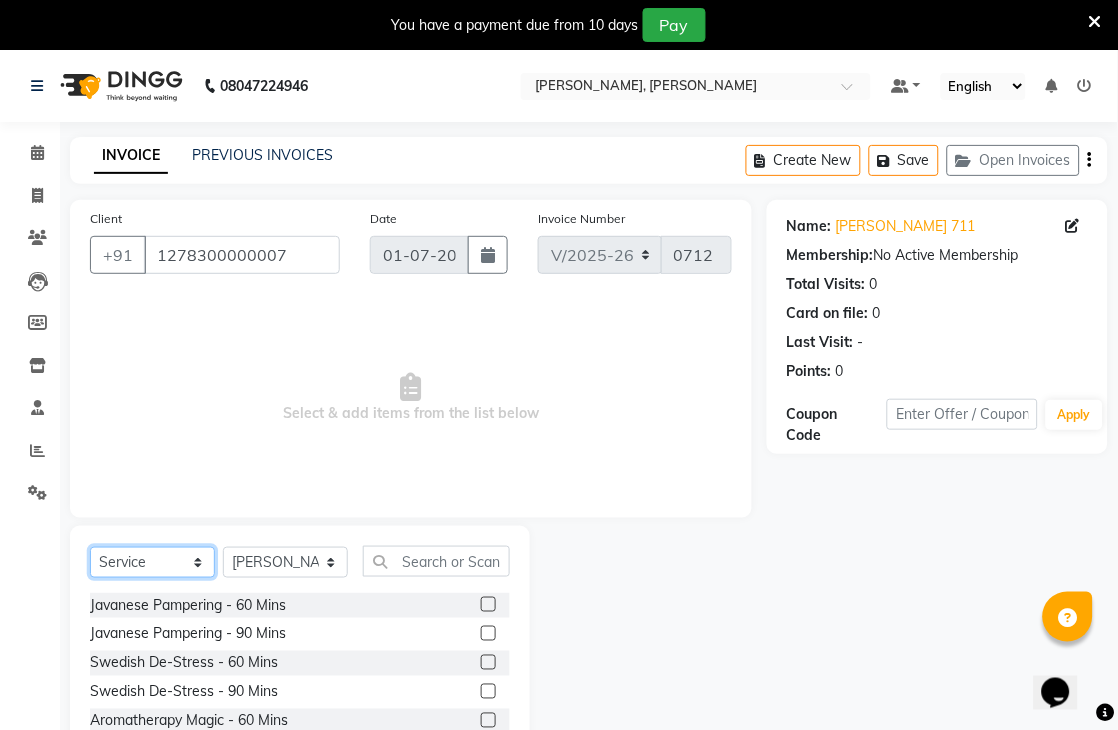 click on "Select  Service  Product  Membership  Package Voucher Prepaid Gift Card" 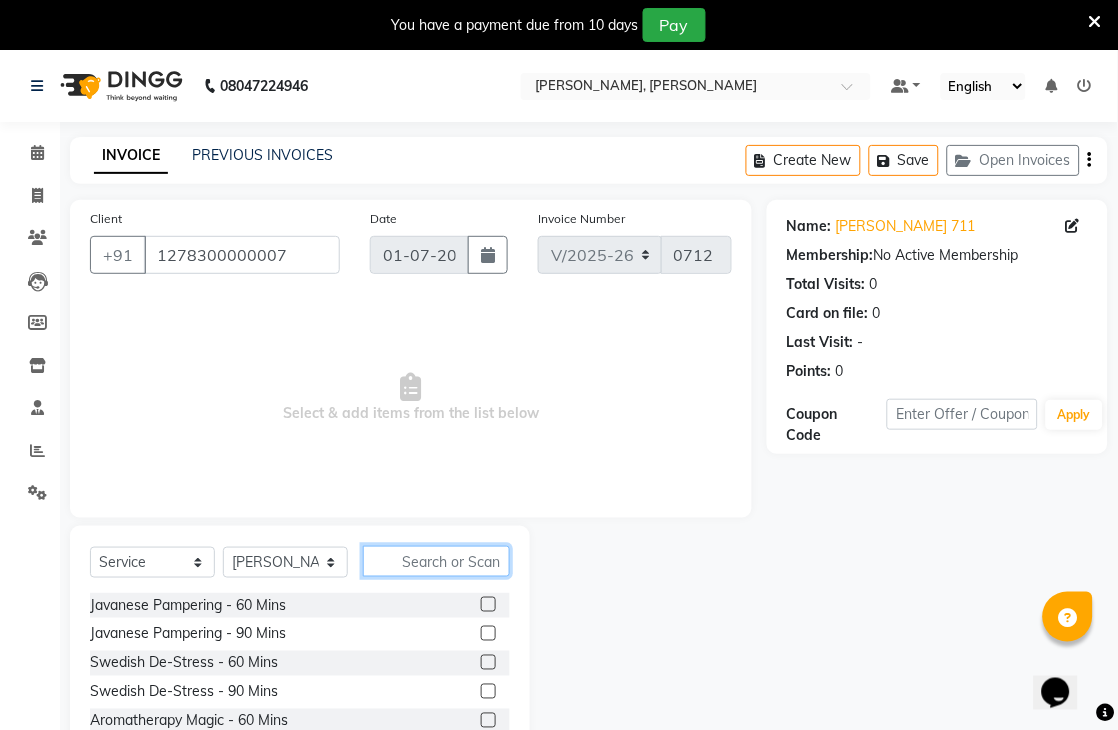 click 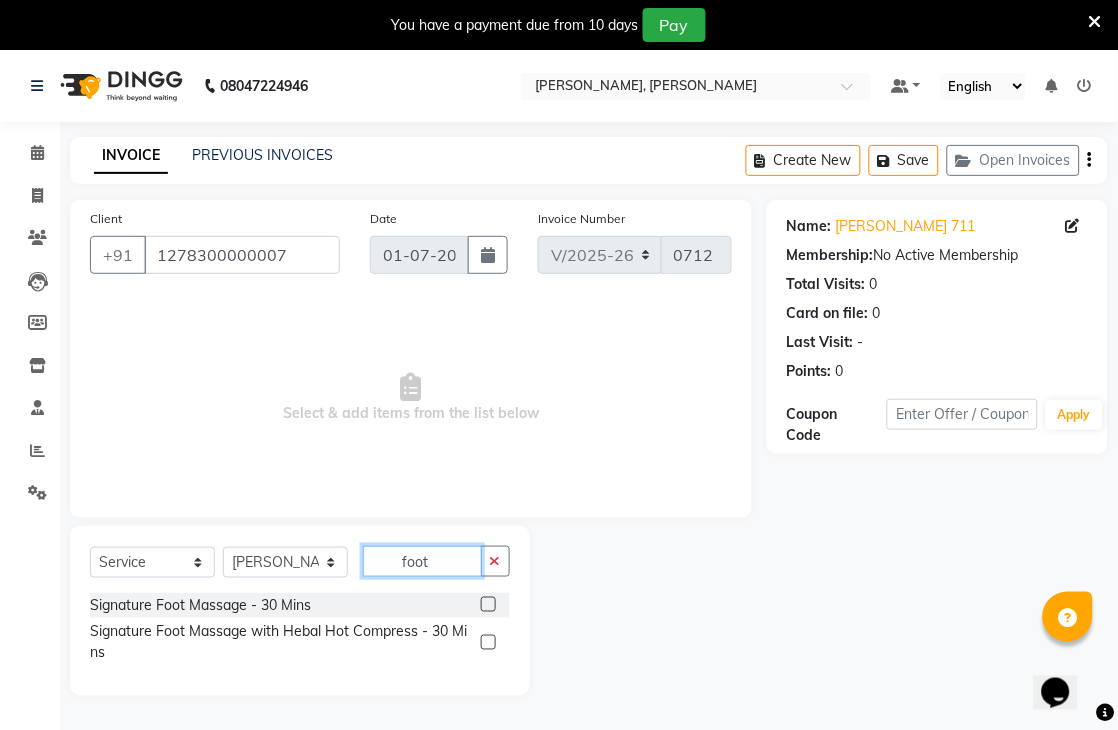type on "foot" 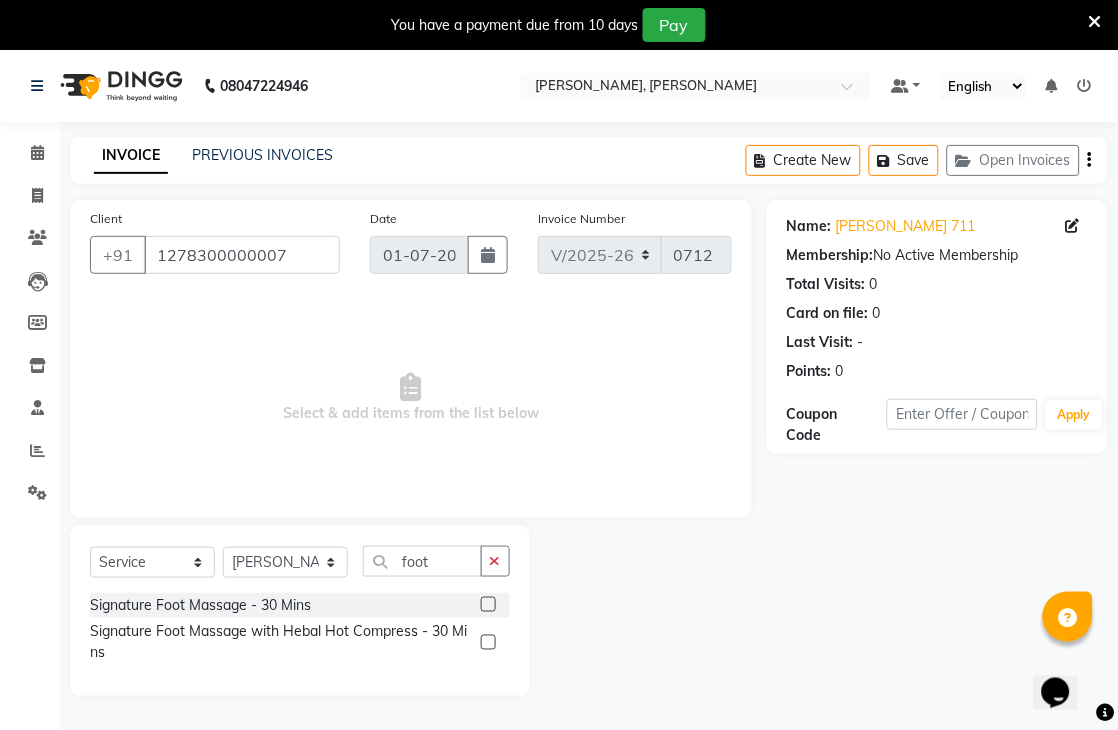 click 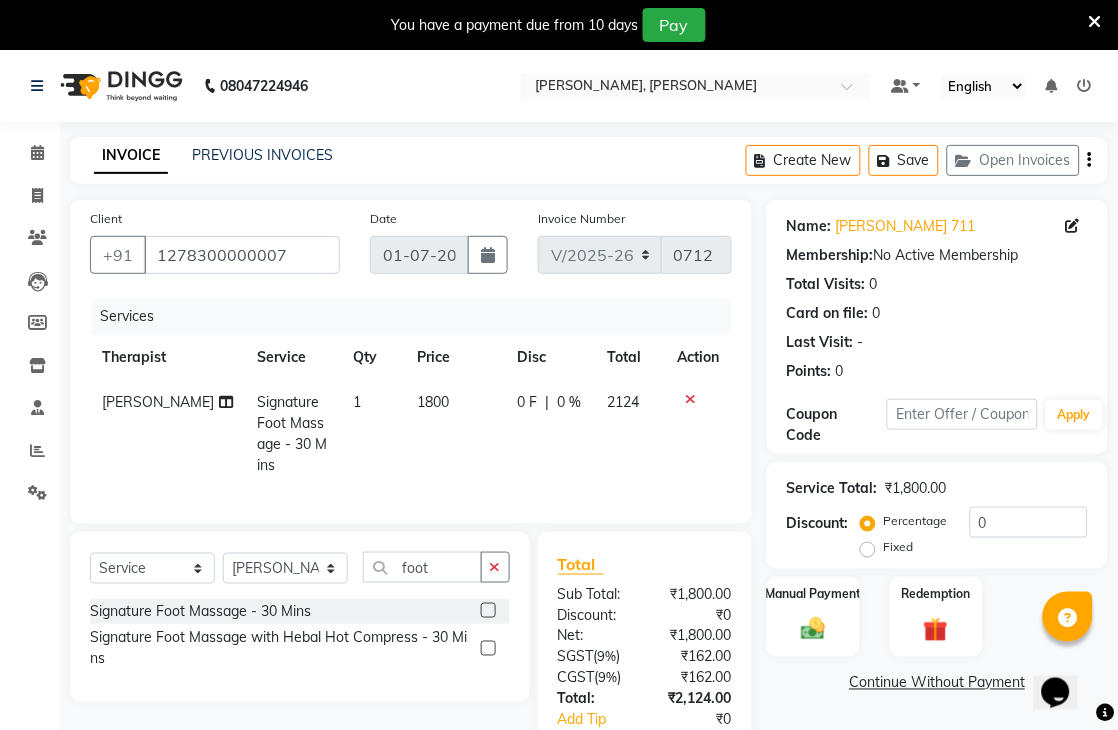 click 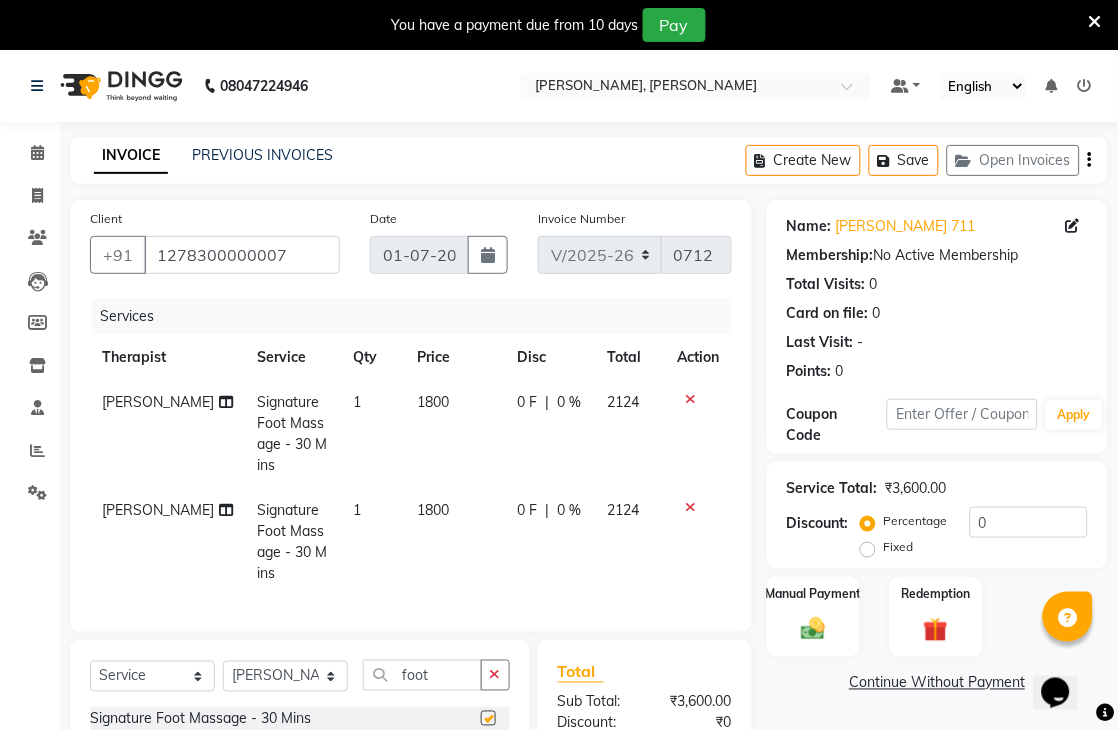 checkbox on "false" 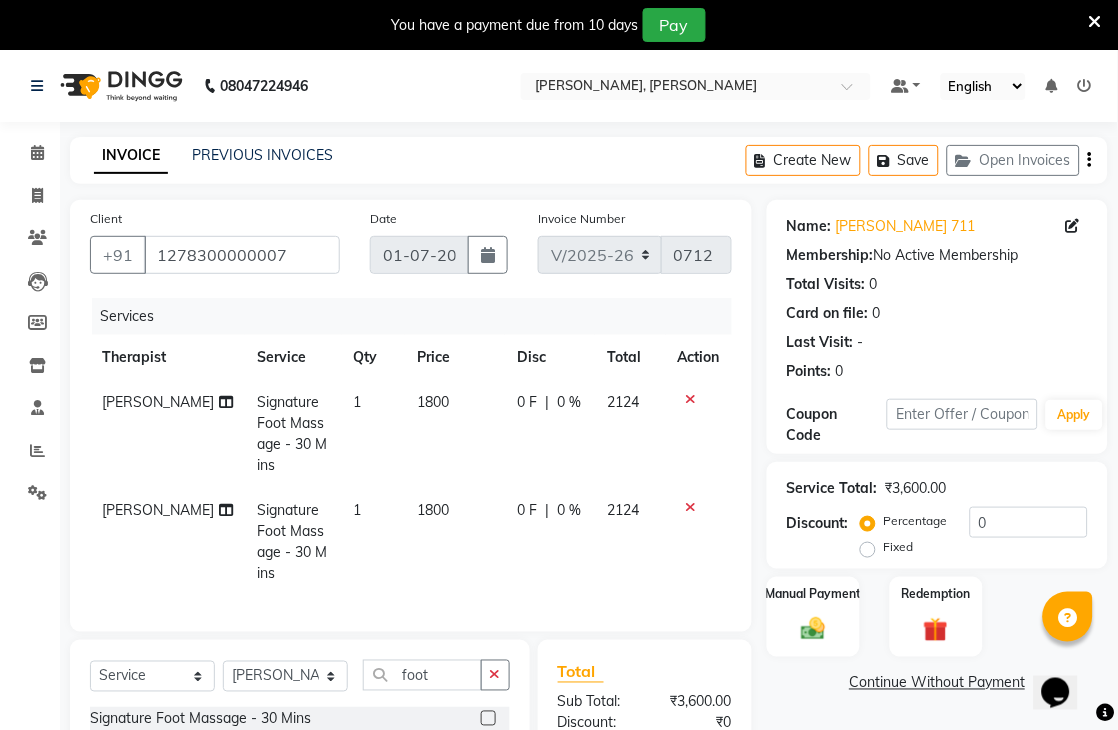 click on "[PERSON_NAME]" 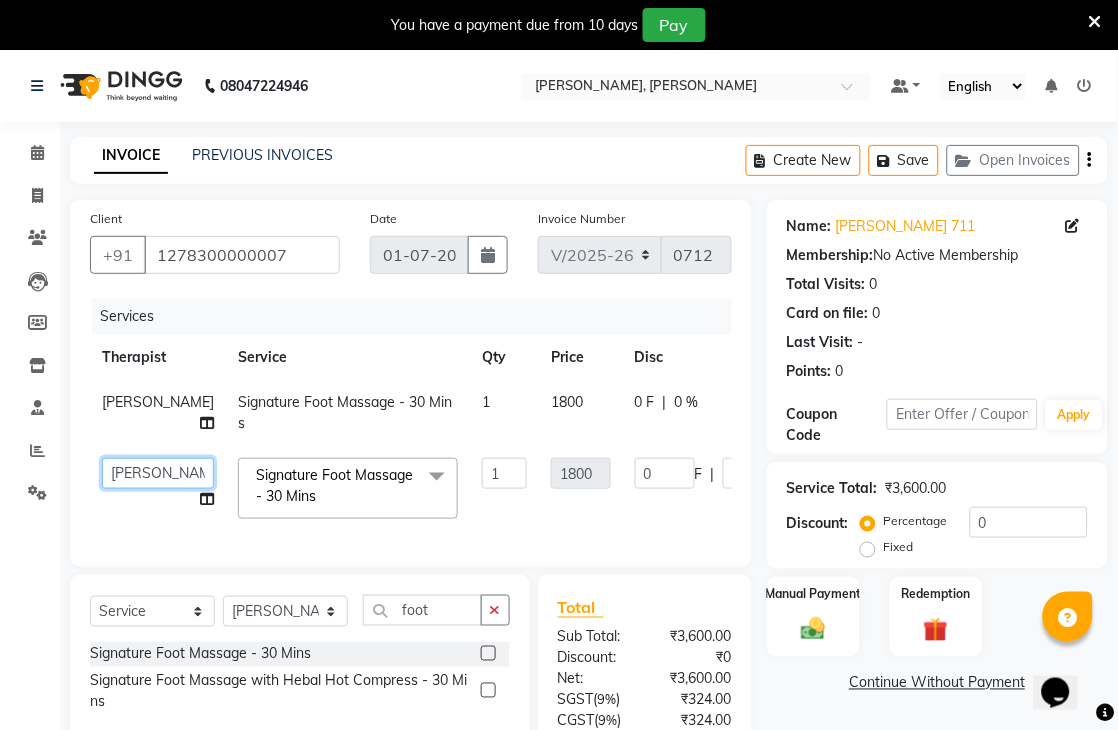 click on "Bella   Bhavesh Joshi   Daffi   dongdong   Eli   eva   Eva   Guayi   Ibanroi lamare   JOJO   Lilly   lisa   MAGGIE   manda   Mary   meba   Mimi    monika (simi)   Nayan   NICOLE   nikole   Nutei   Toingam   Vikas" 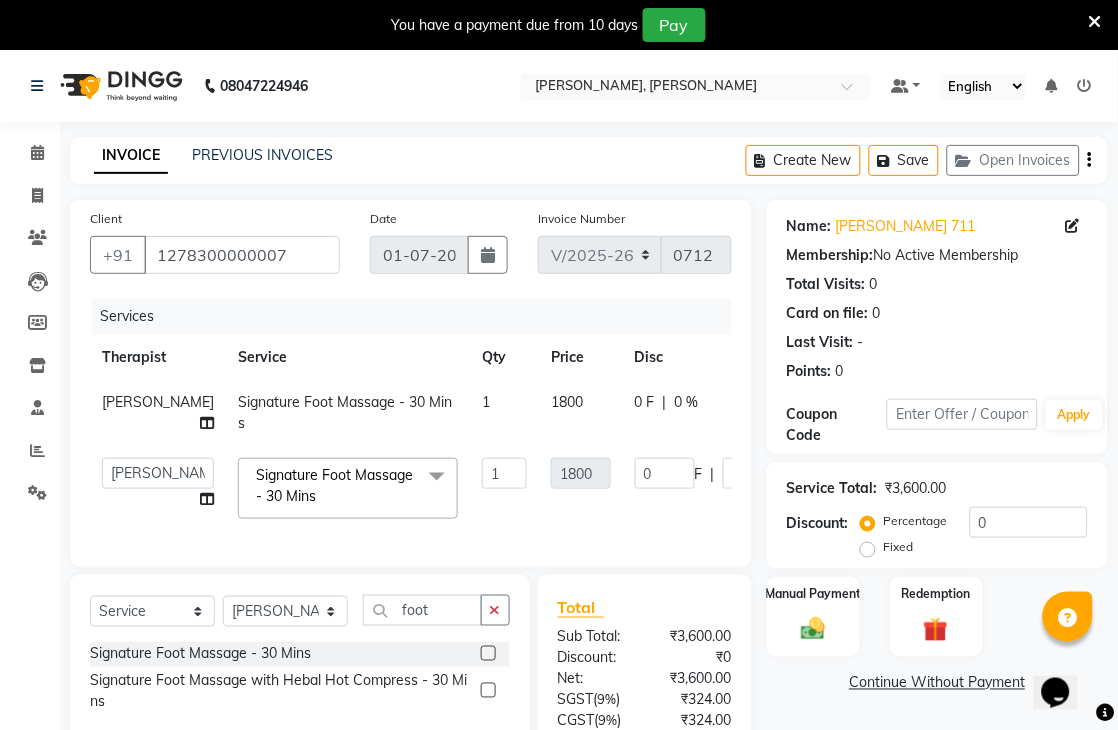 select on "80574" 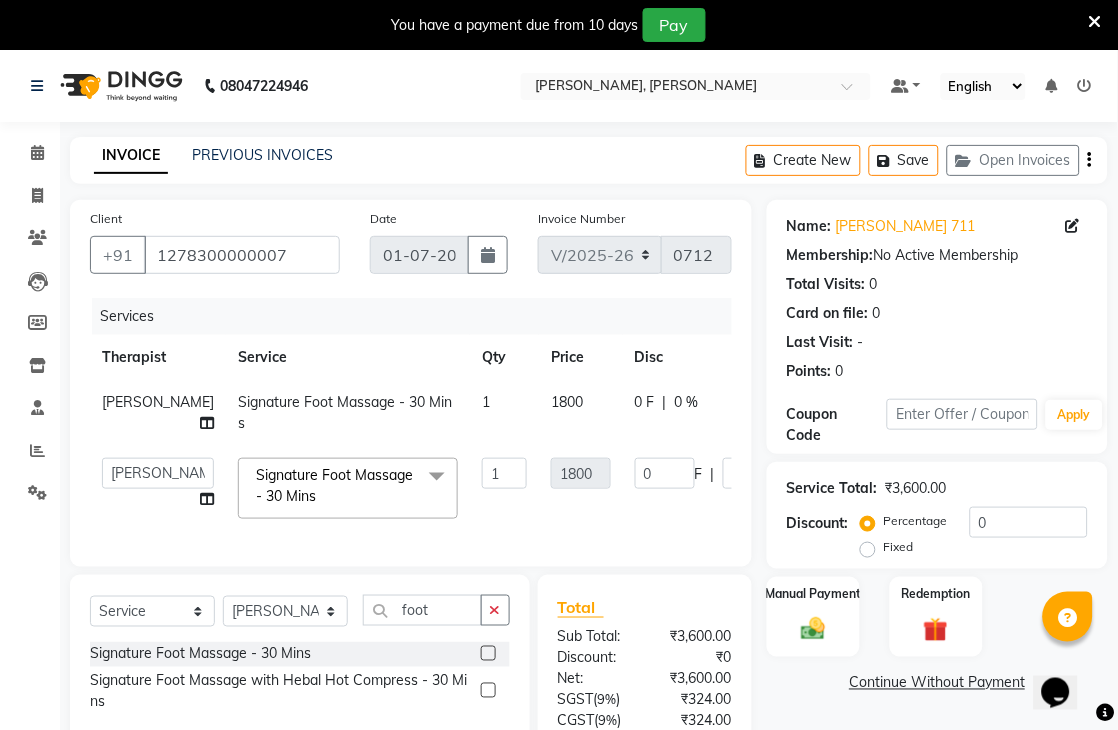 scroll, scrollTop: 212, scrollLeft: 0, axis: vertical 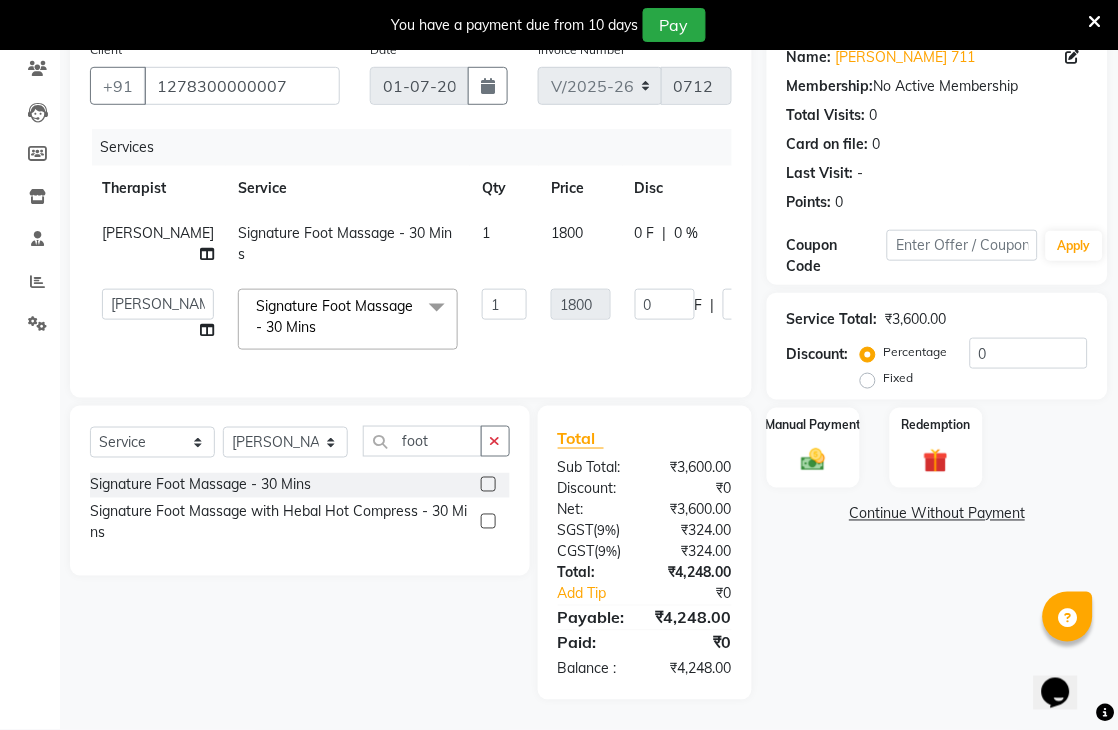 click at bounding box center (1095, 22) 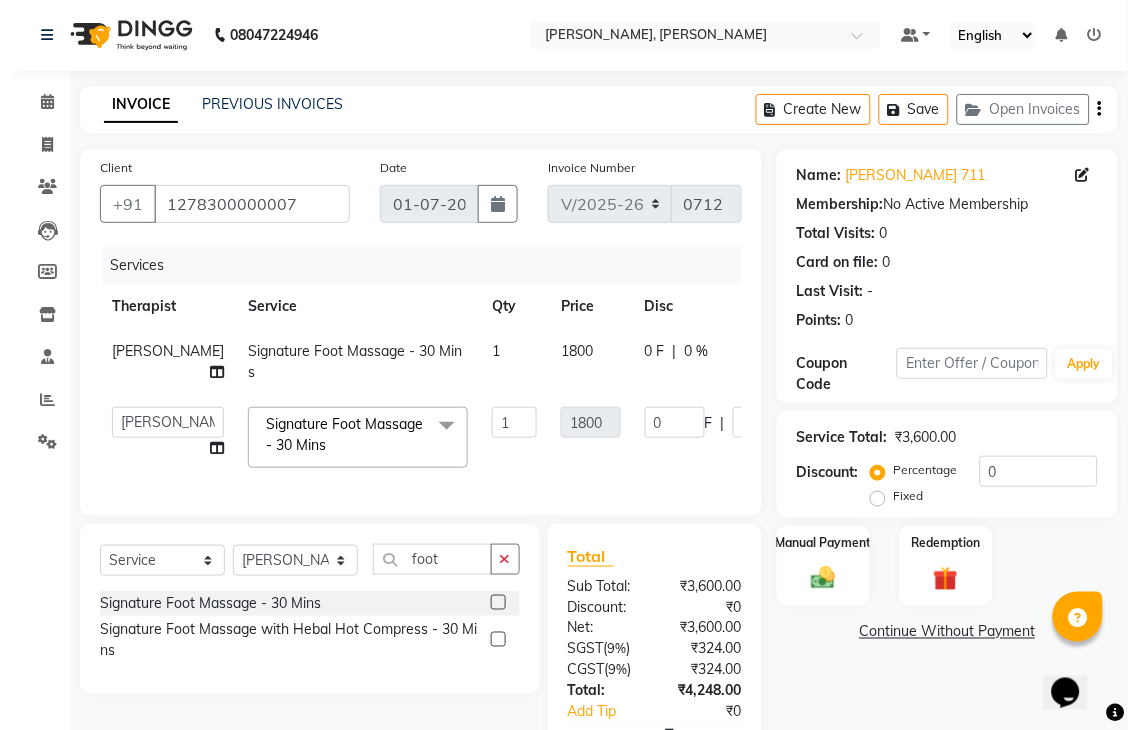scroll, scrollTop: 0, scrollLeft: 0, axis: both 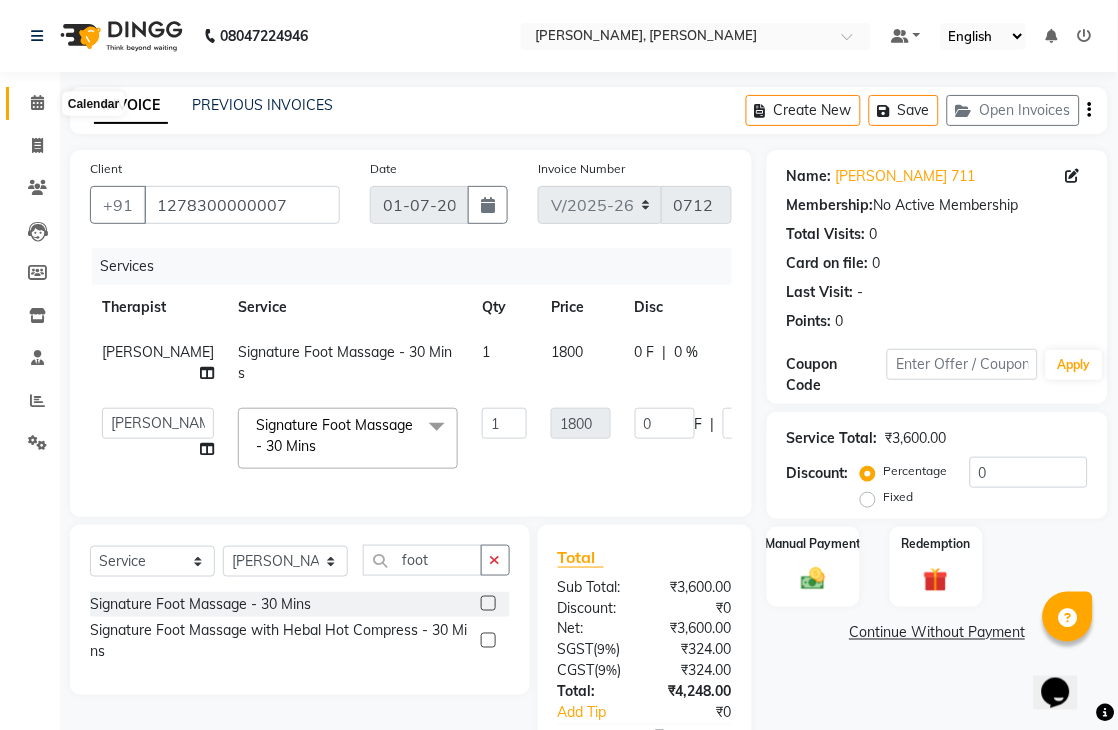click 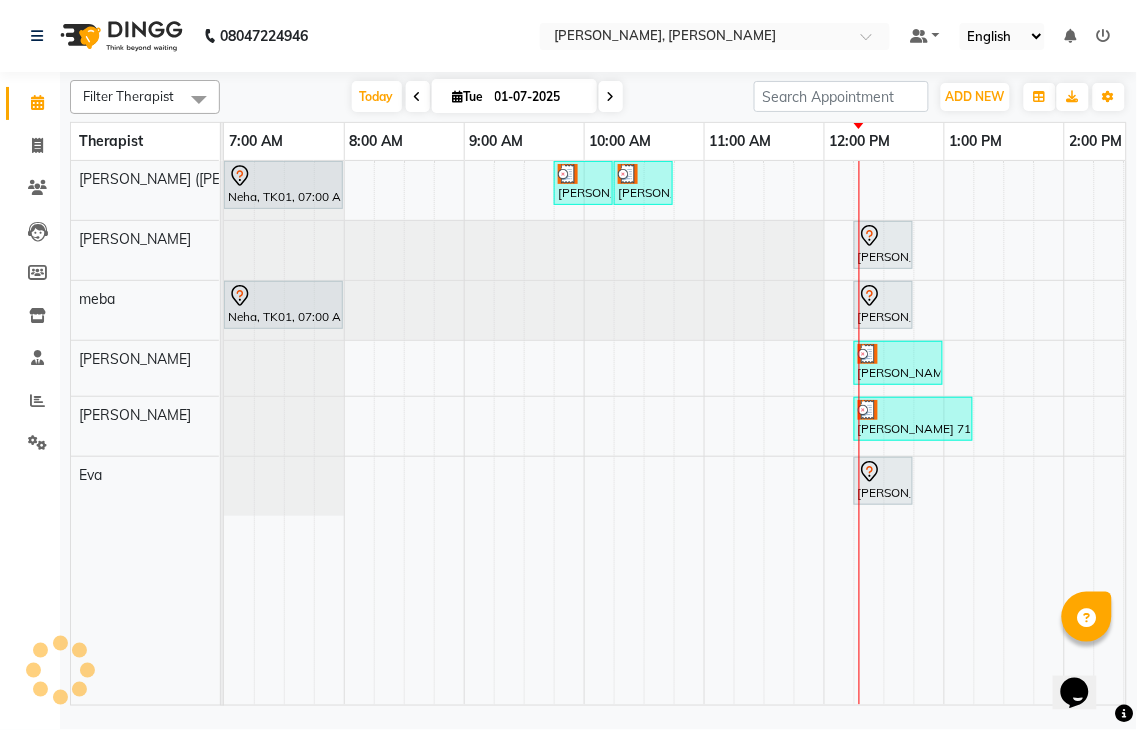 scroll, scrollTop: 0, scrollLeft: 0, axis: both 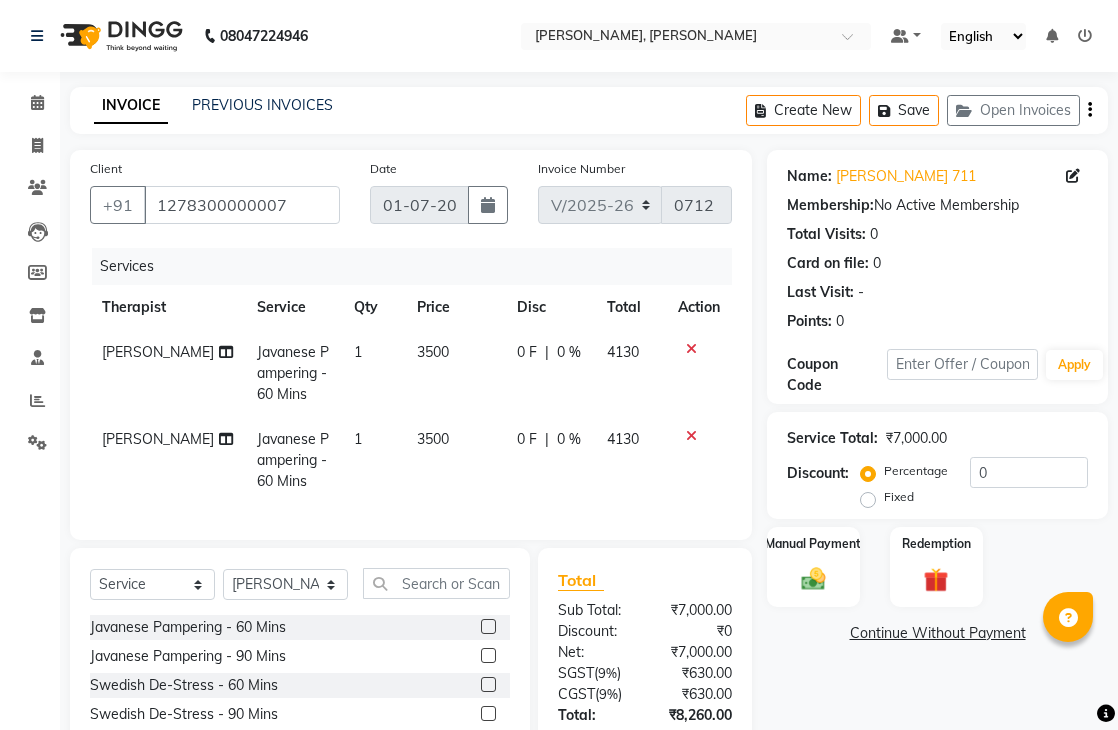 select on "6399" 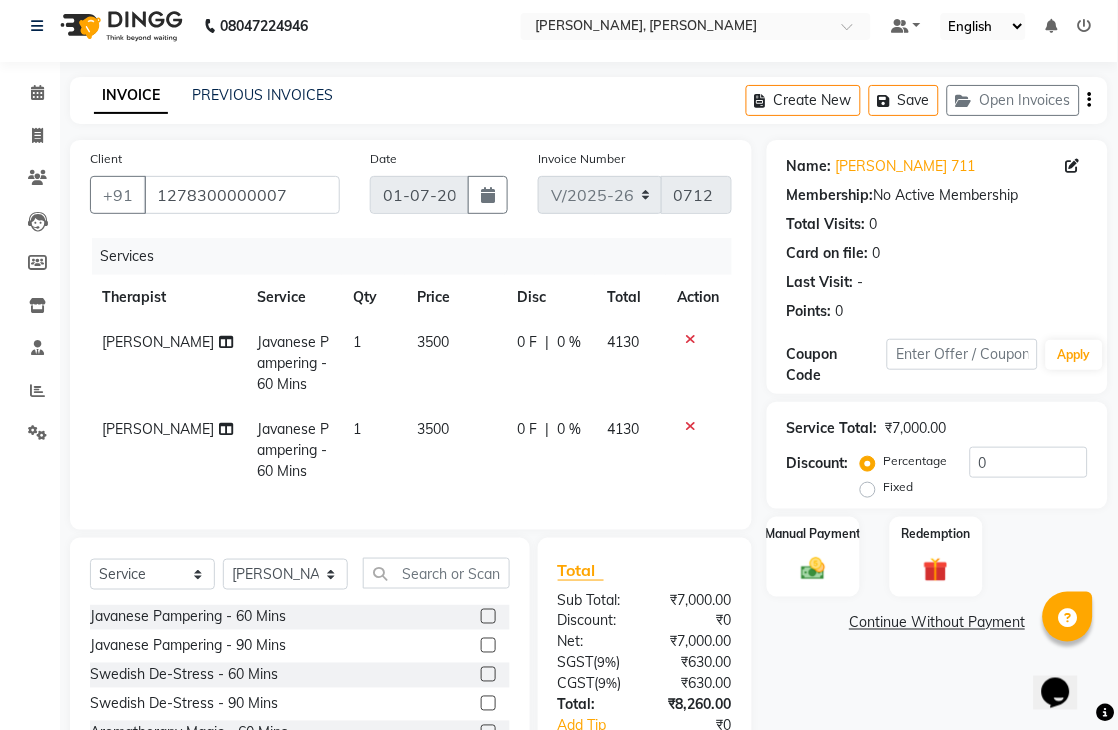 scroll, scrollTop: 0, scrollLeft: 0, axis: both 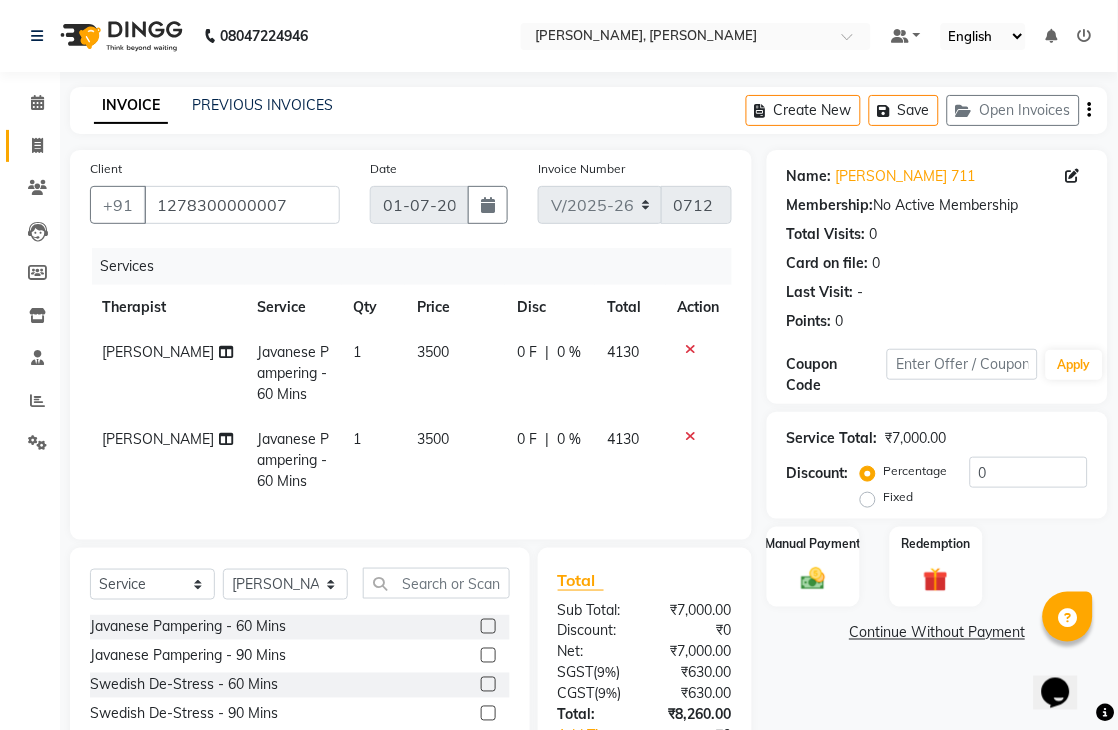 click on "Invoice" 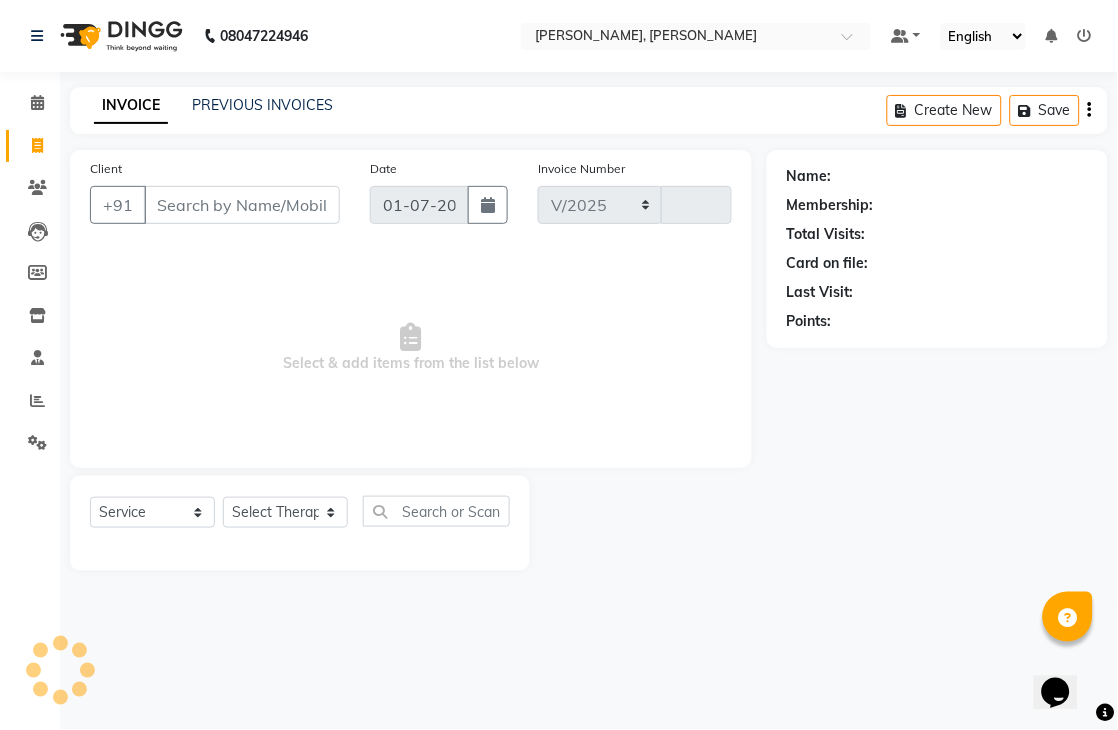 select on "6399" 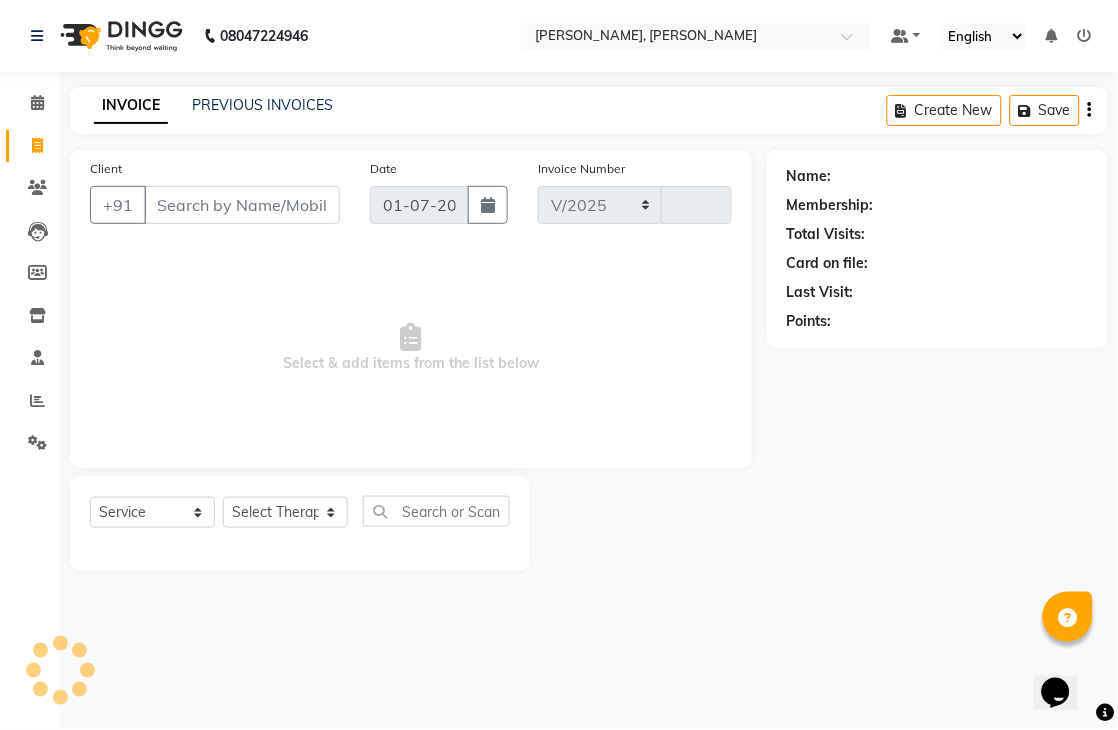 type on "0712" 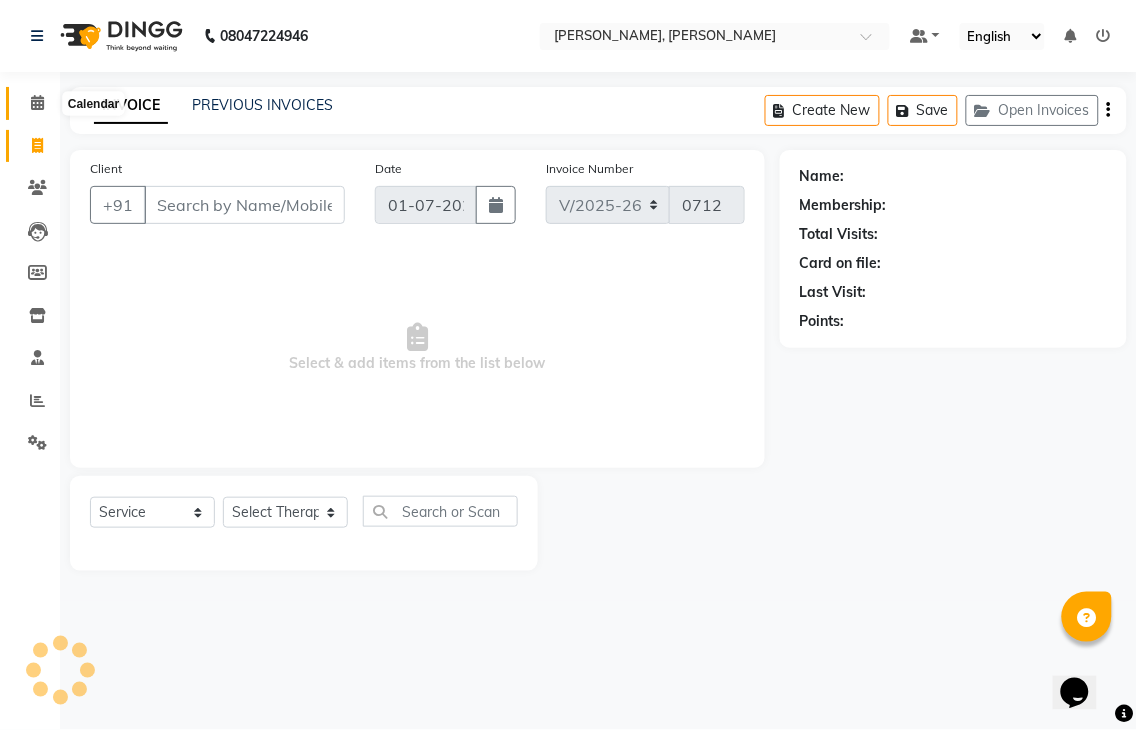click 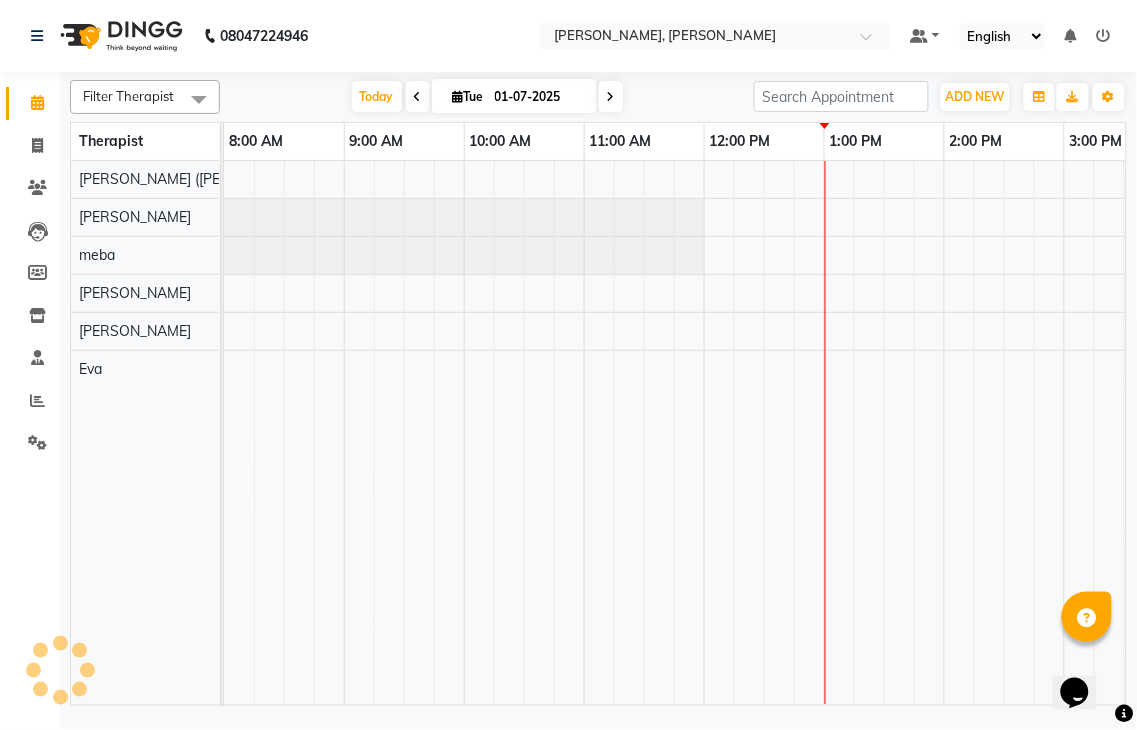 scroll, scrollTop: 0, scrollLeft: 536, axis: horizontal 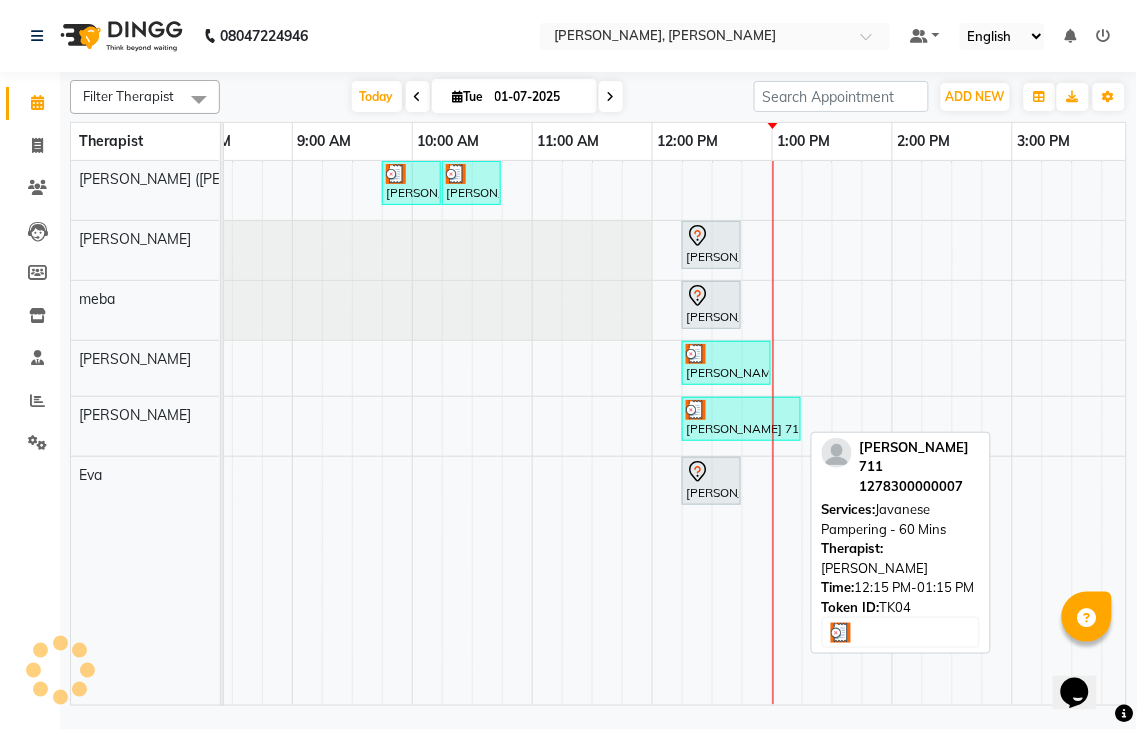 click at bounding box center [741, 410] 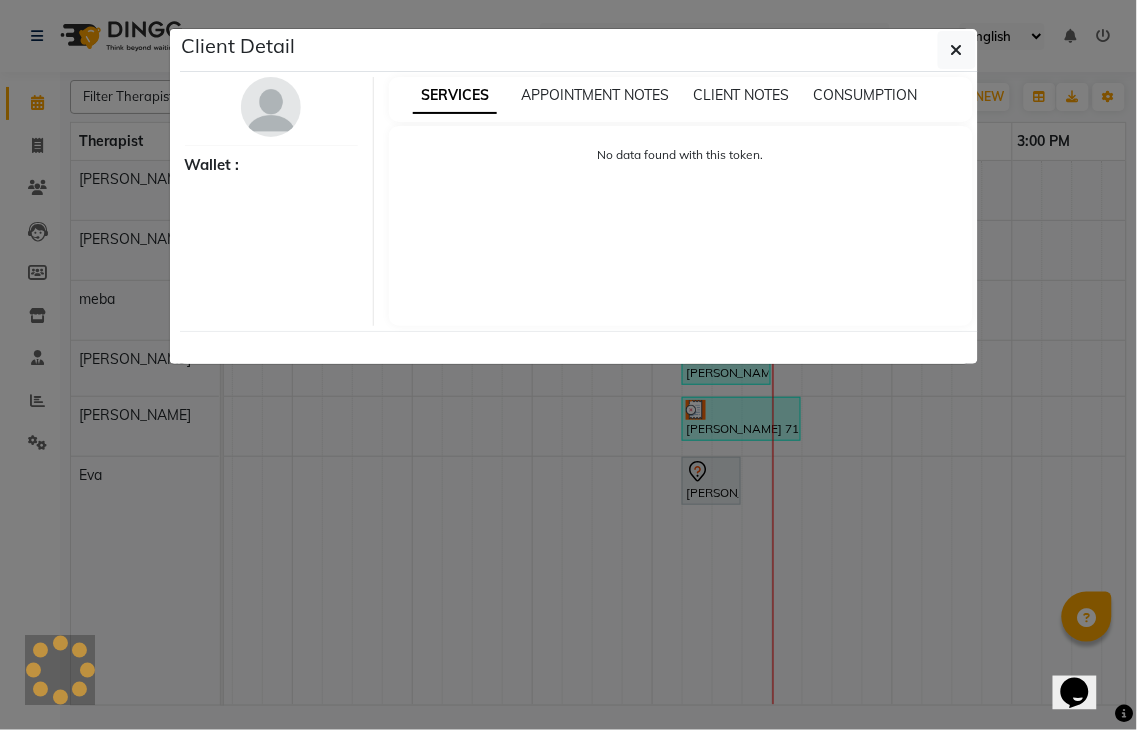 select on "3" 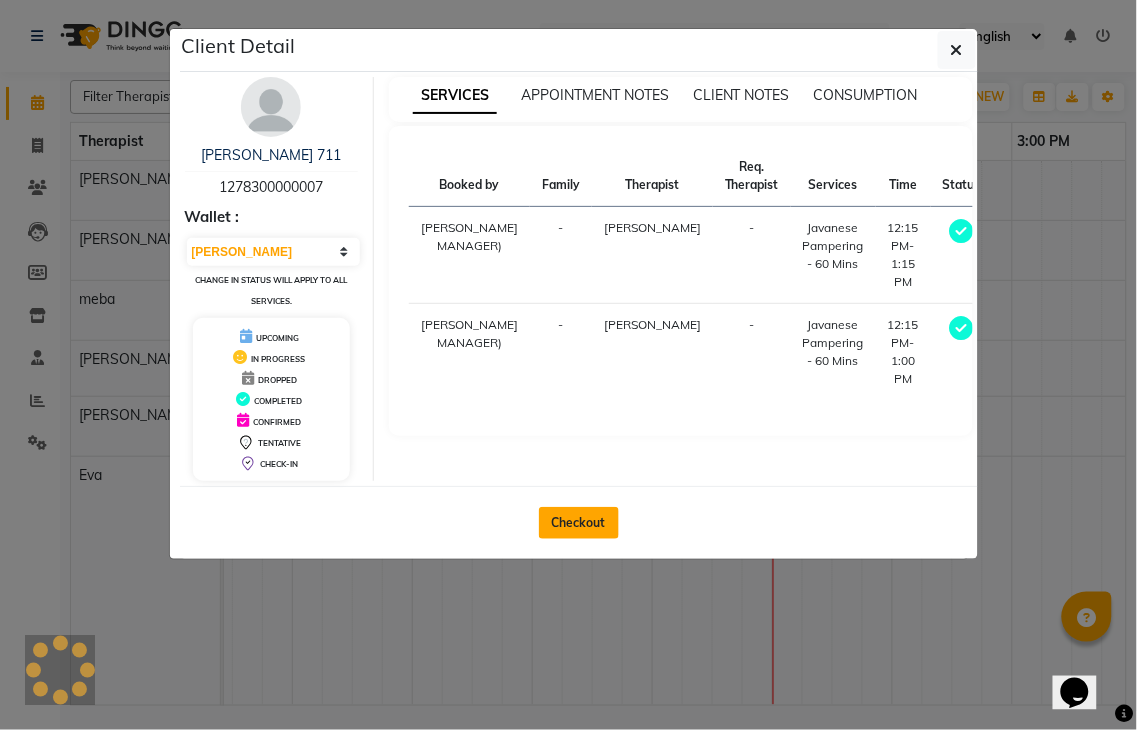 click on "Checkout" 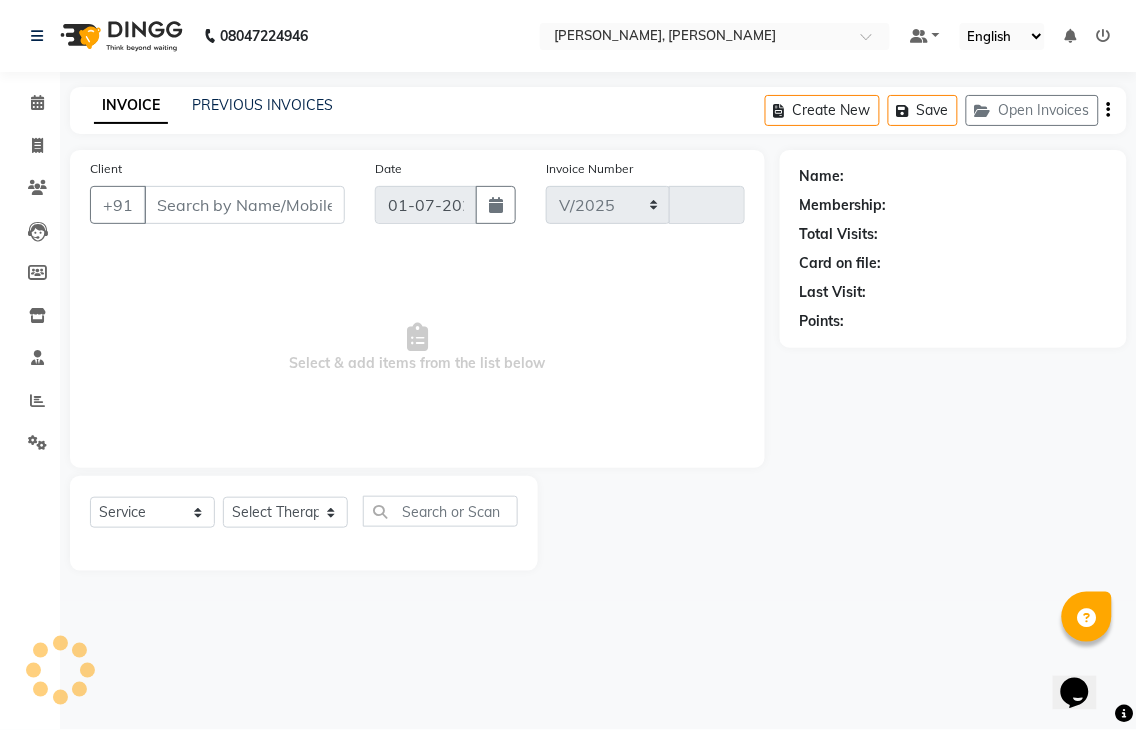 select on "6399" 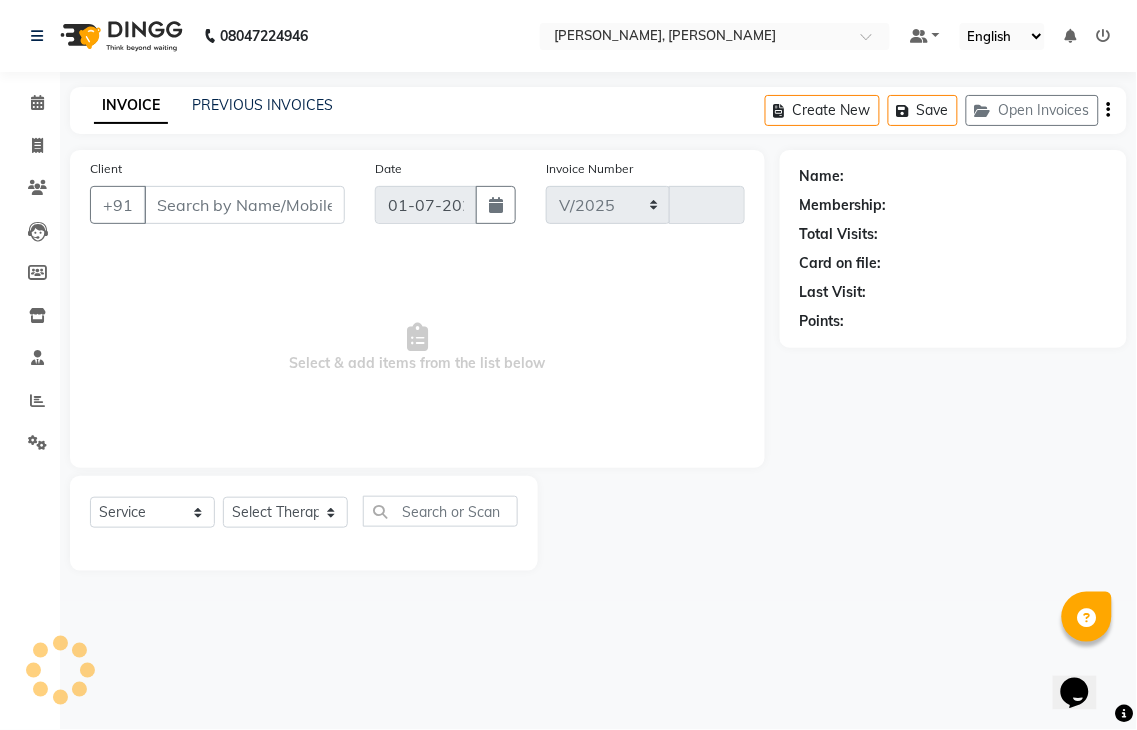 type on "0712" 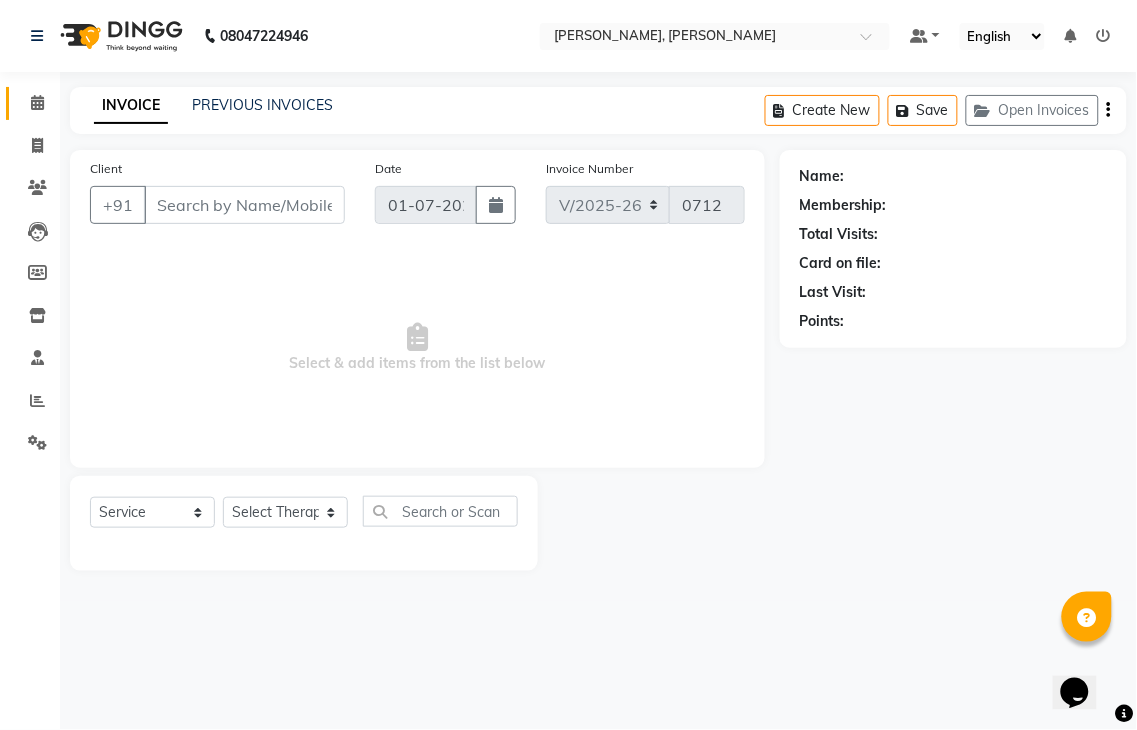 type on "1278300000007" 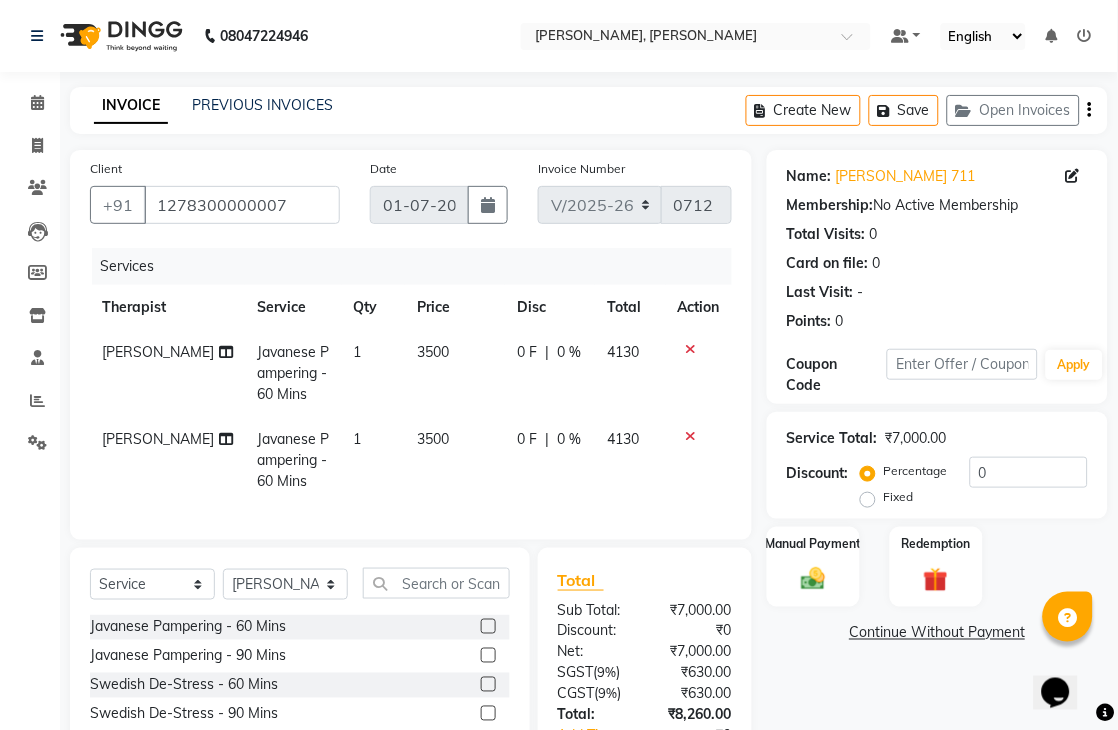 click on "1" 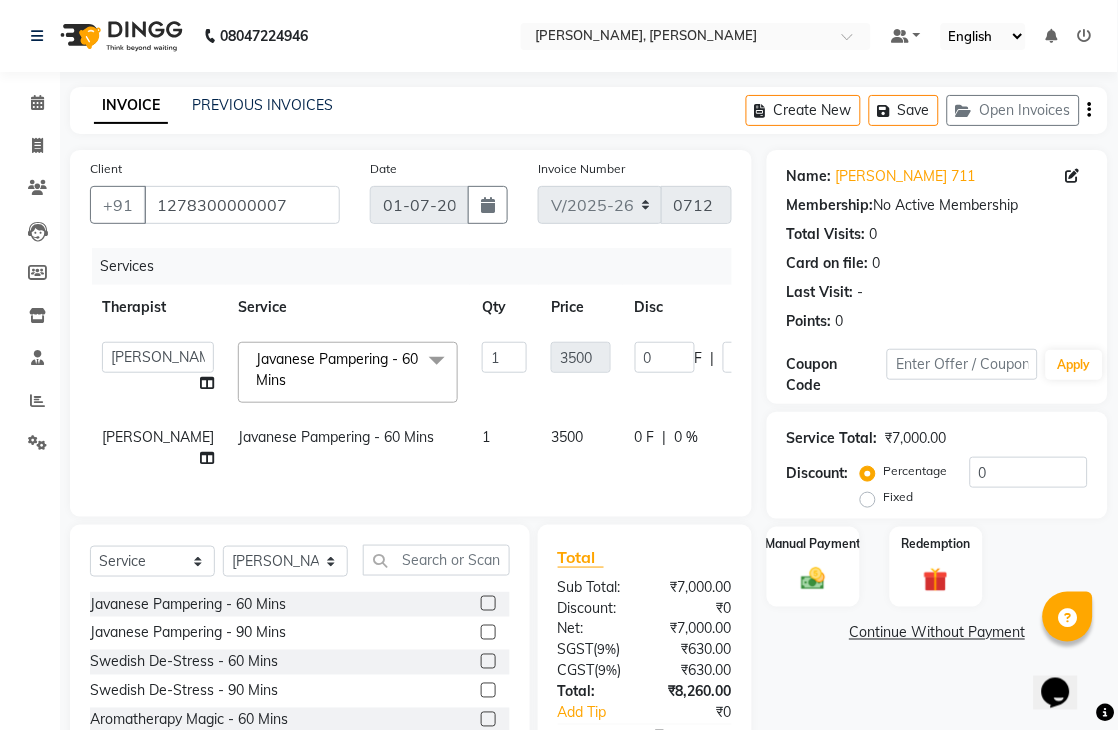 click 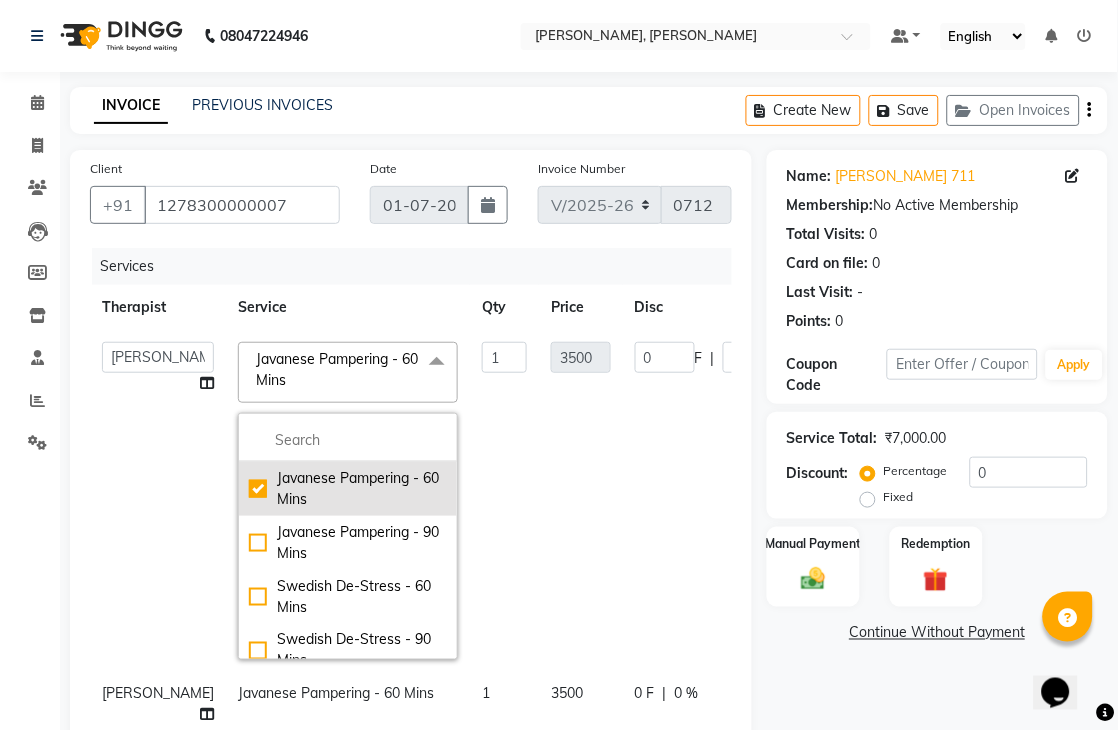 click on "Javanese Pampering - 60 Mins" 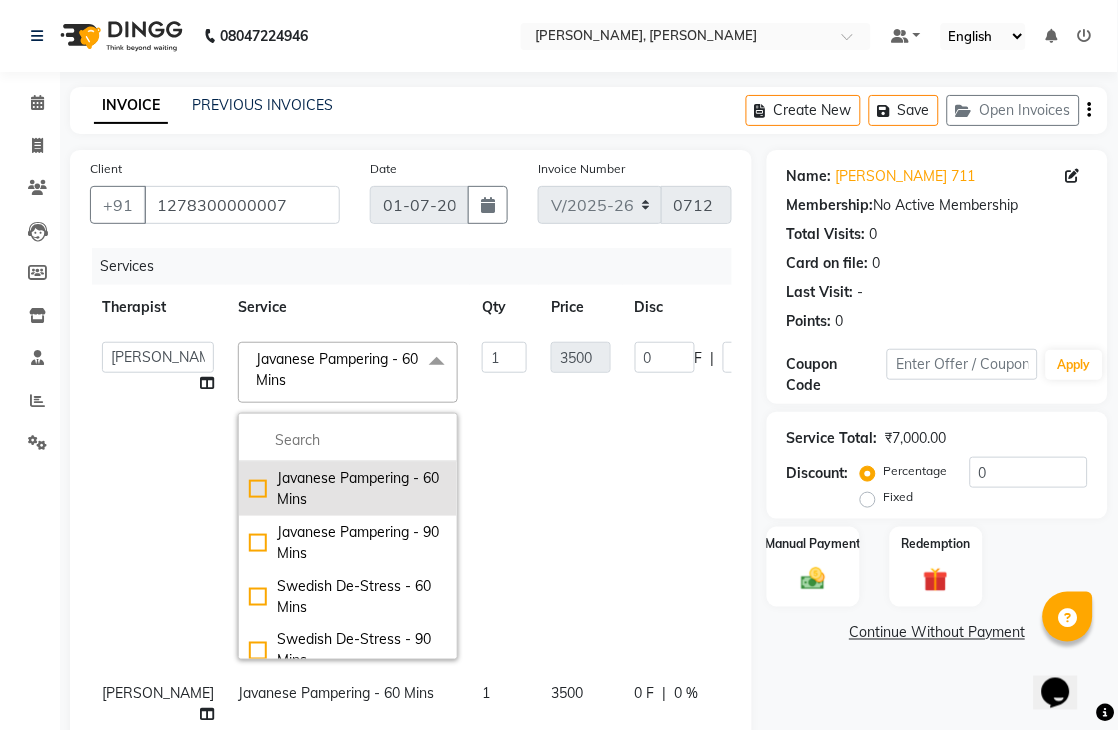 checkbox on "false" 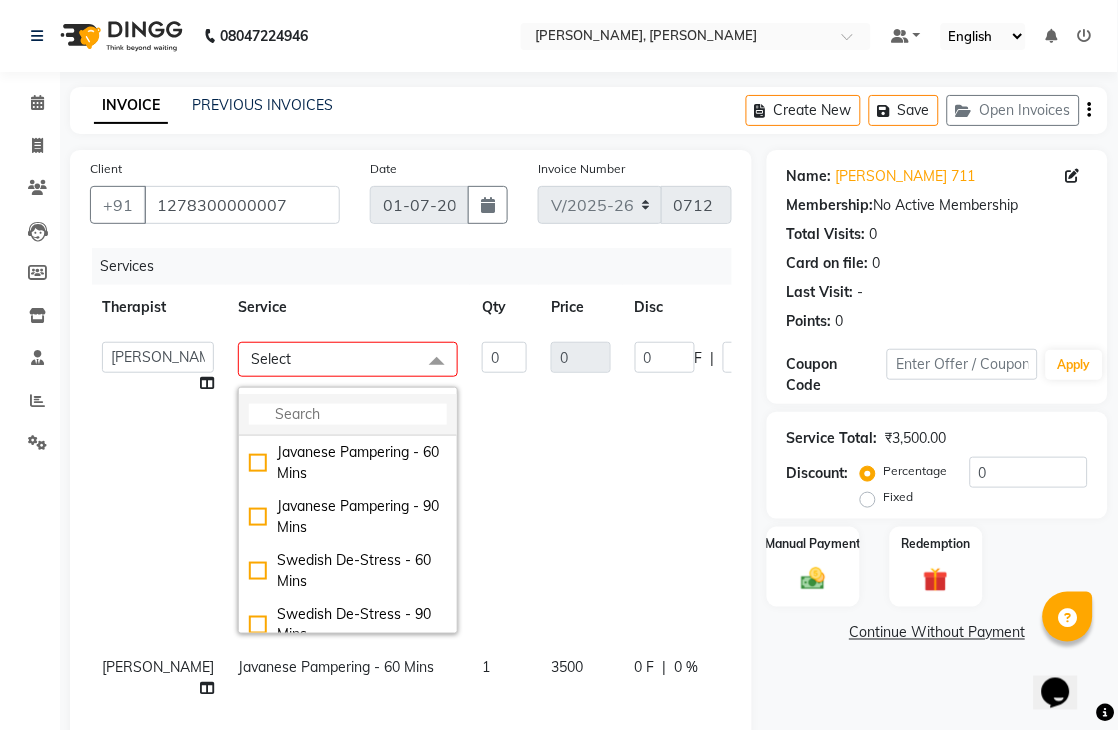 click 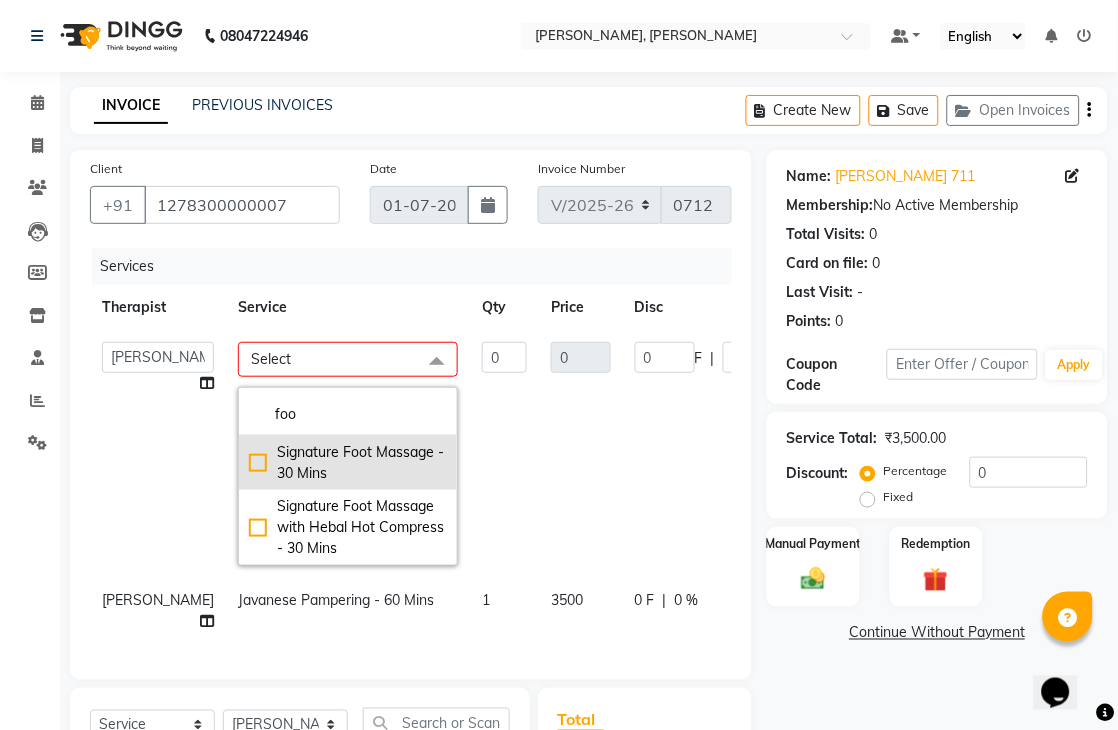 type on "foo" 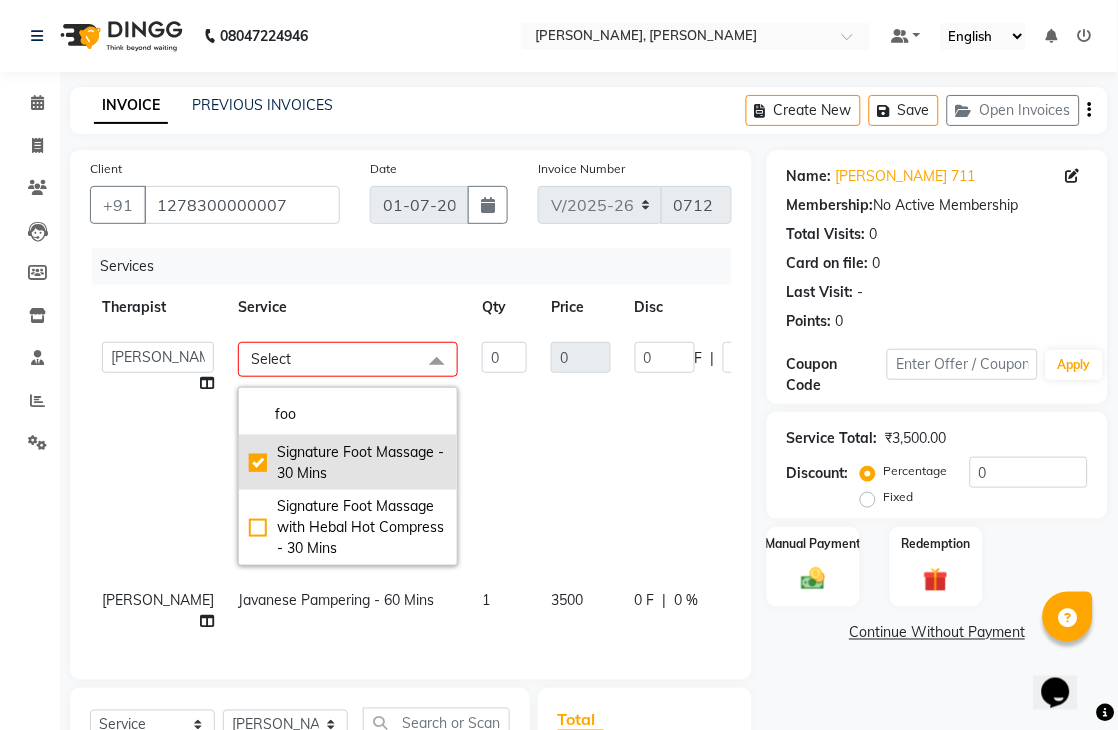 type on "1" 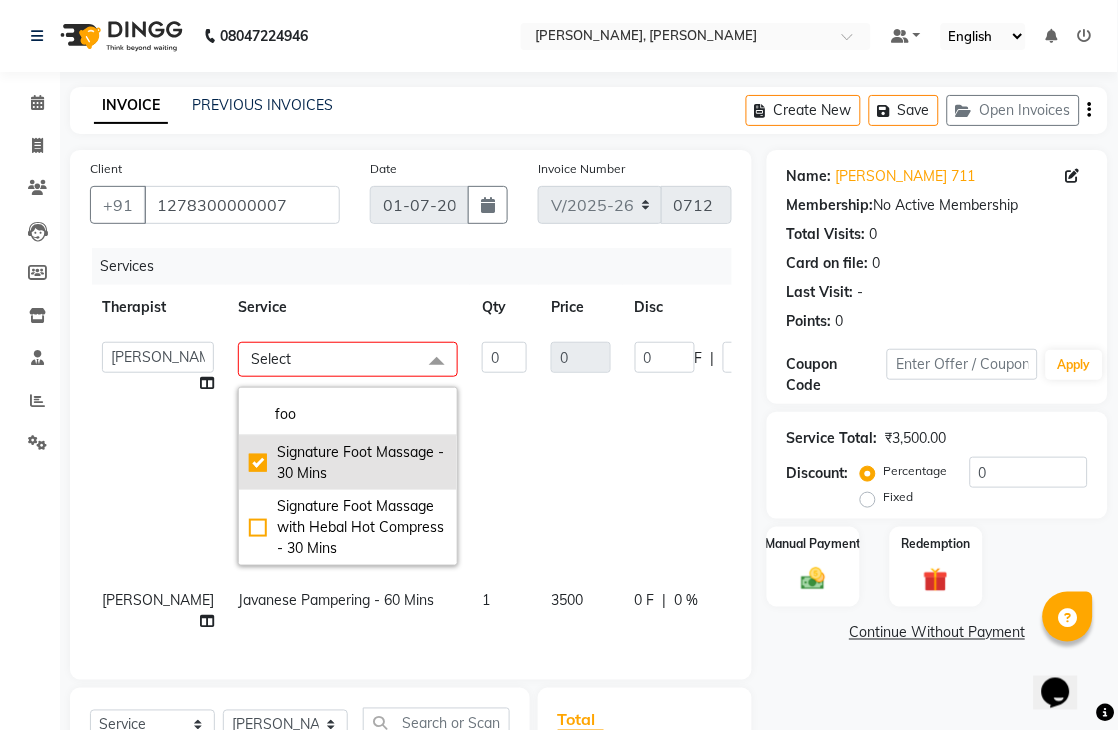 type on "1800" 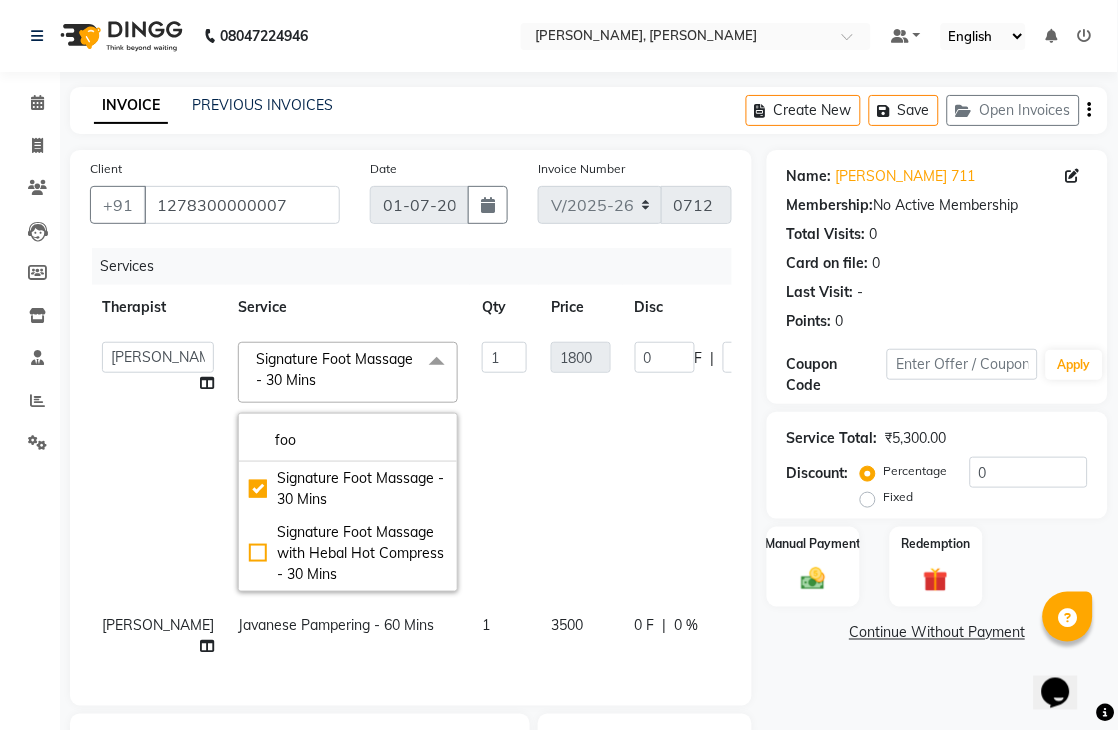 click on "0 F | 0 %" 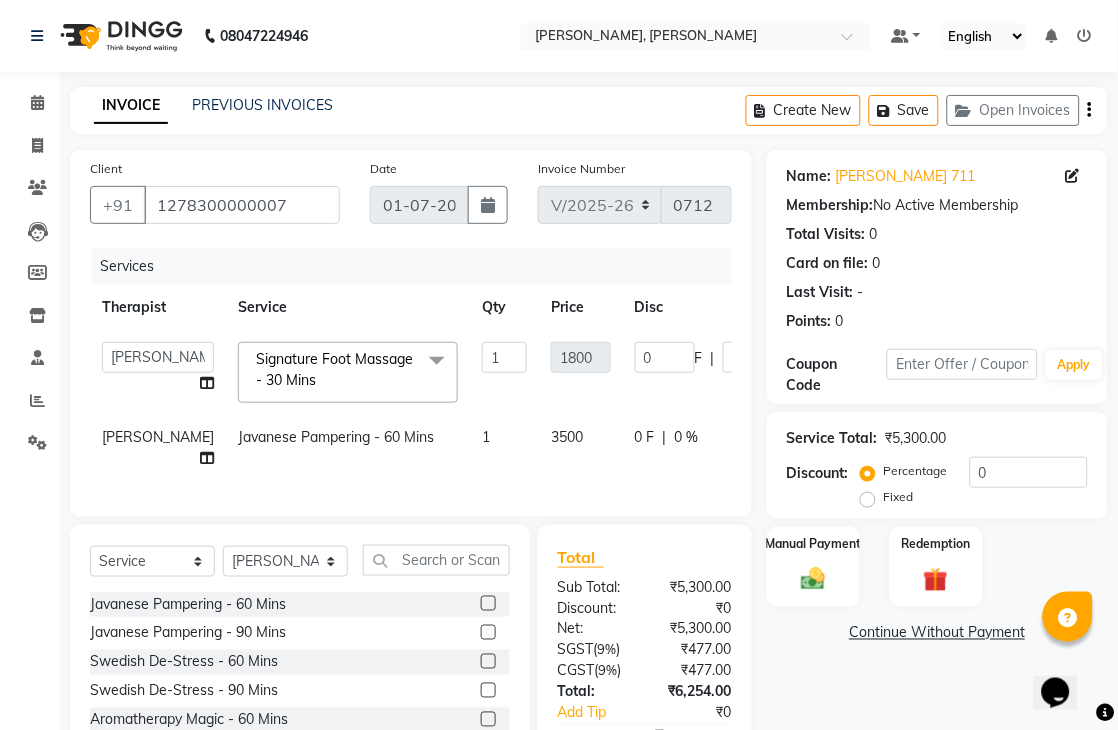 click on "Javanese Pampering - 60 Mins" 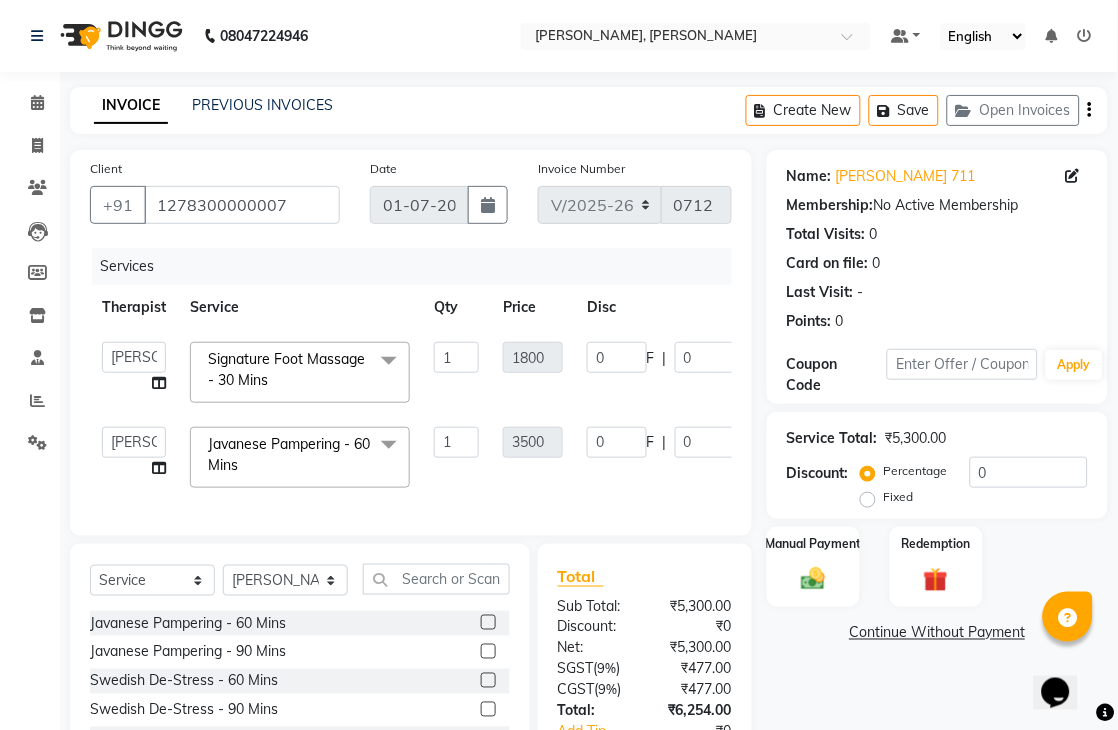 click 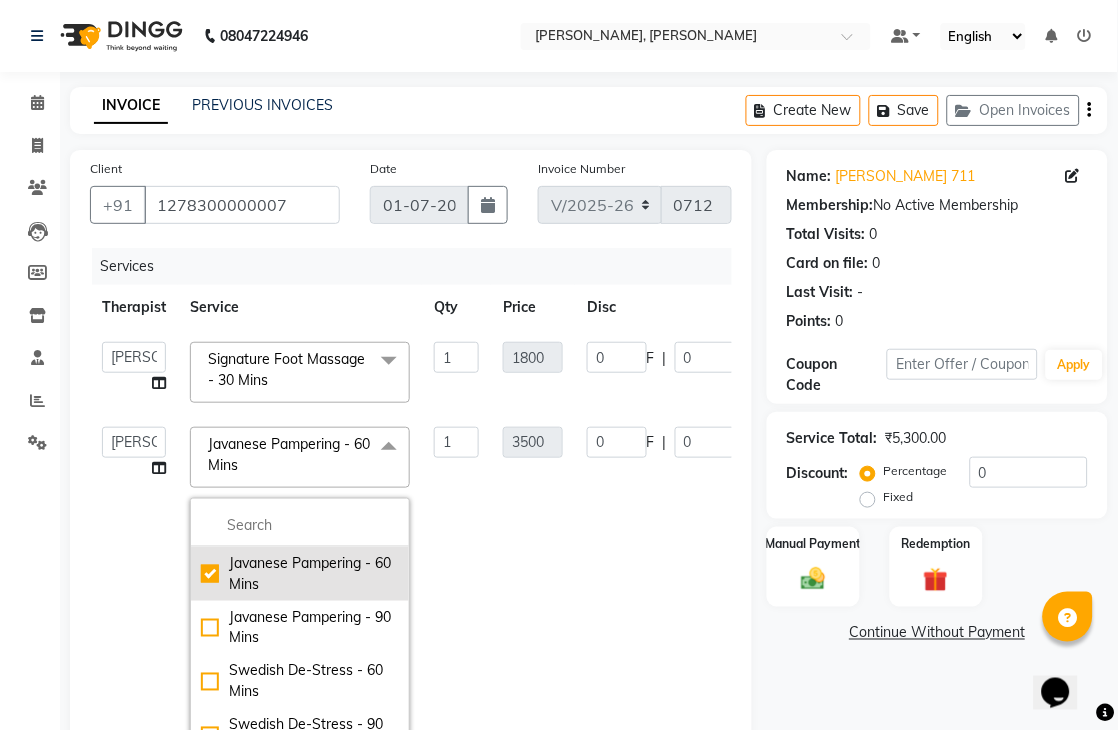 click on "Javanese Pampering - 60 Mins" 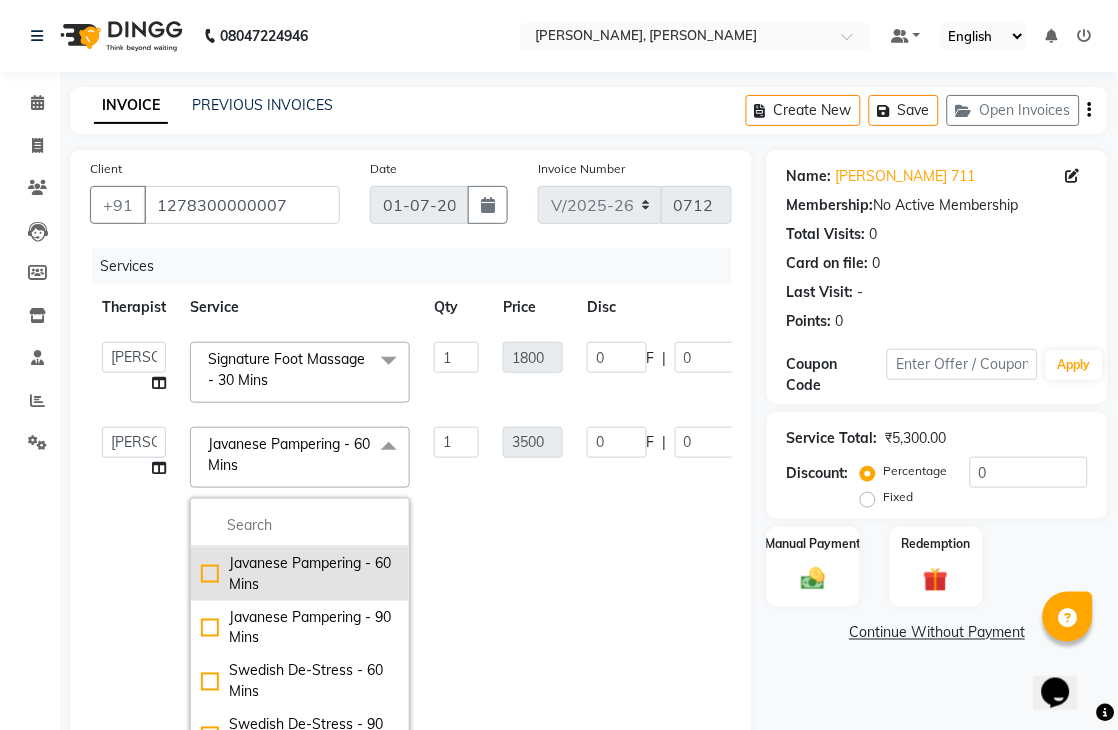 checkbox on "false" 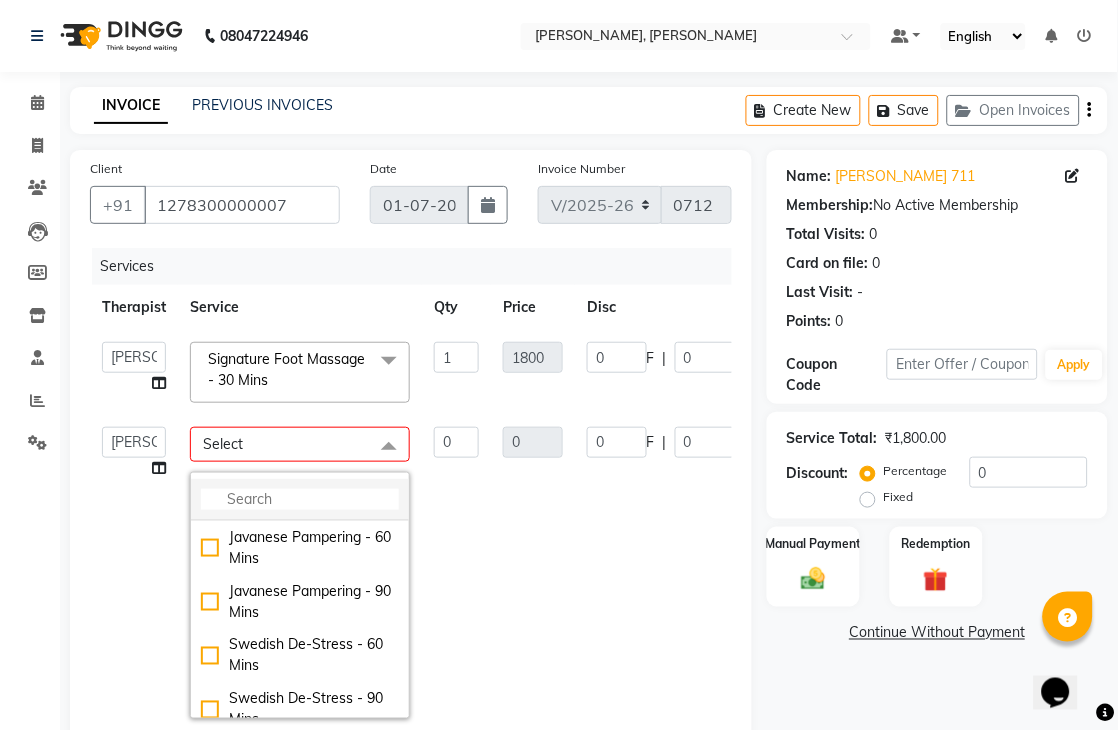 click 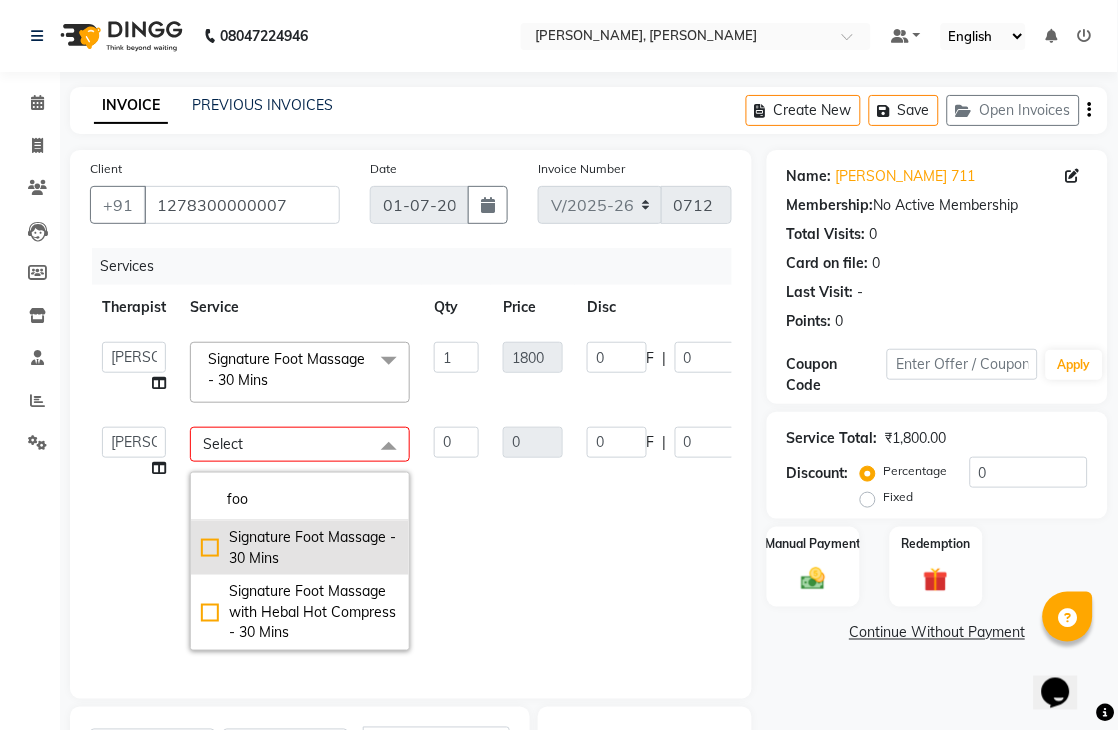 type on "foo" 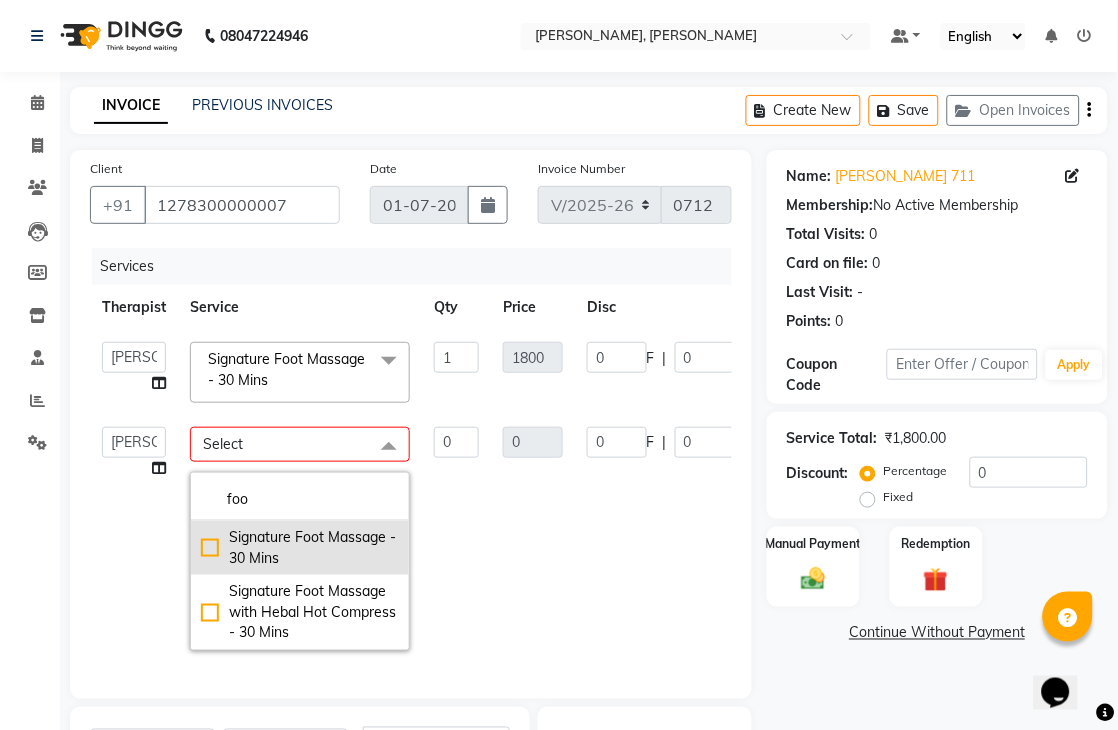 click on "Signature Foot Massage - 30 Mins" 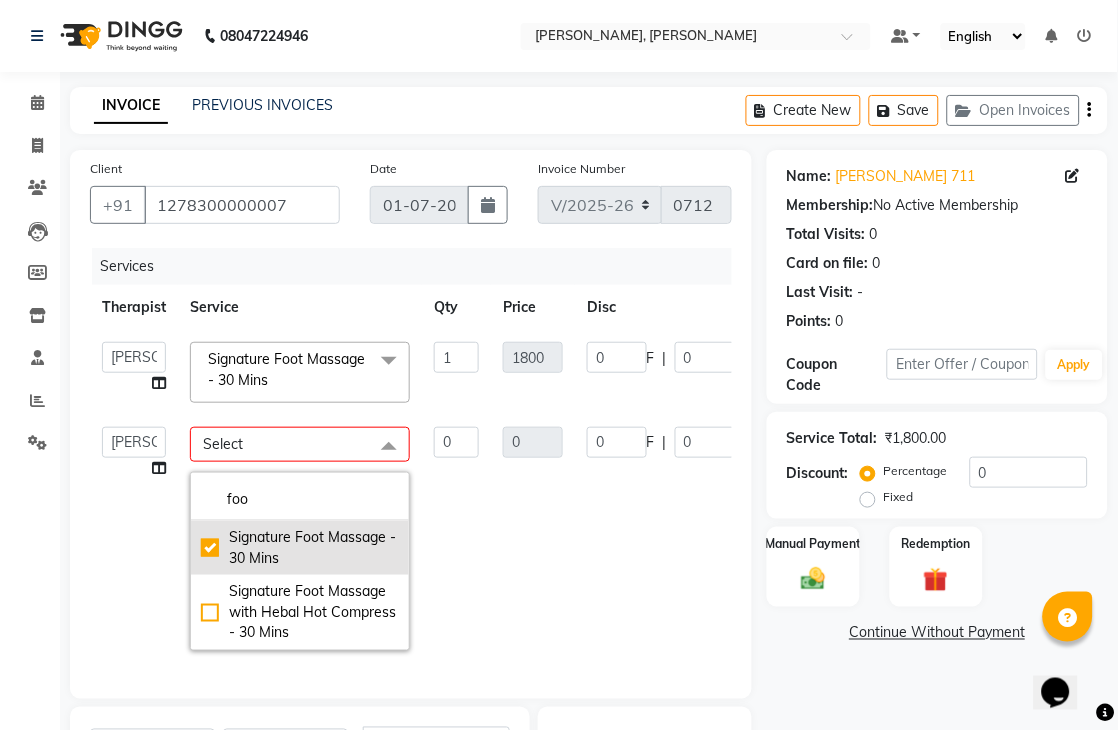 checkbox on "true" 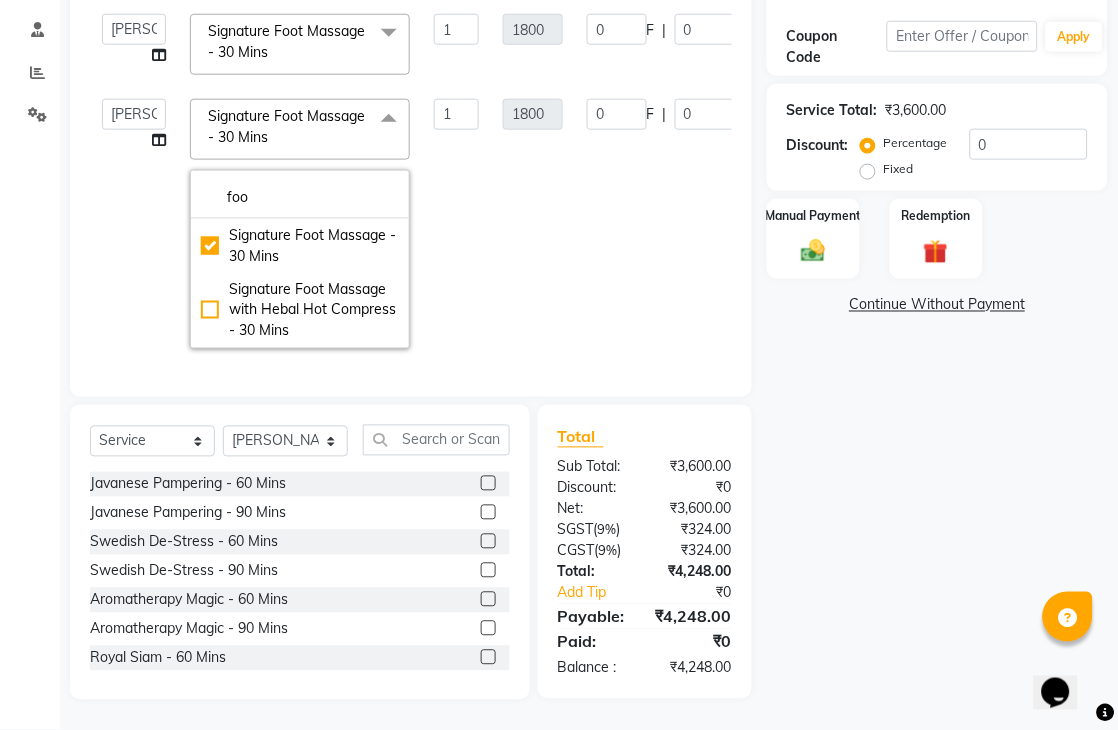 click on "Name: [PERSON_NAME] 711 Membership:  No Active Membership  Total Visits:  0 Card on file:  0 Last Visit:   - Points:   0  Coupon Code Apply Service Total:  ₹3,600.00  Discount:  Percentage   Fixed  0 Manual Payment Redemption  Continue Without Payment" 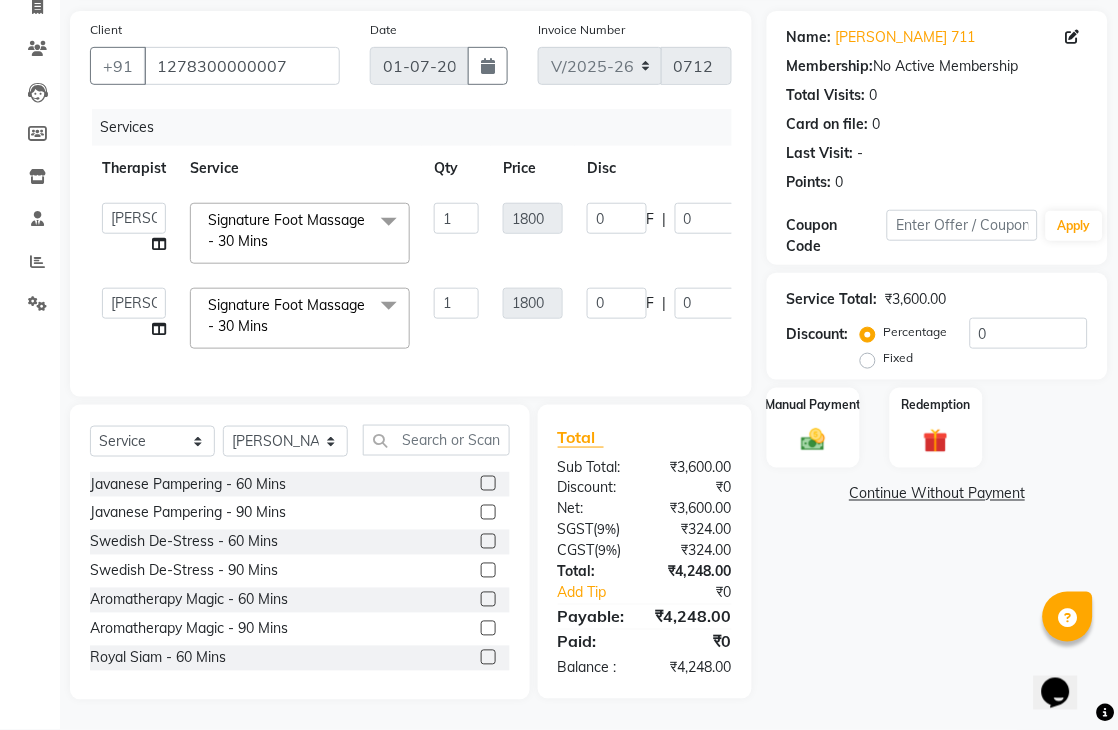 scroll, scrollTop: 181, scrollLeft: 0, axis: vertical 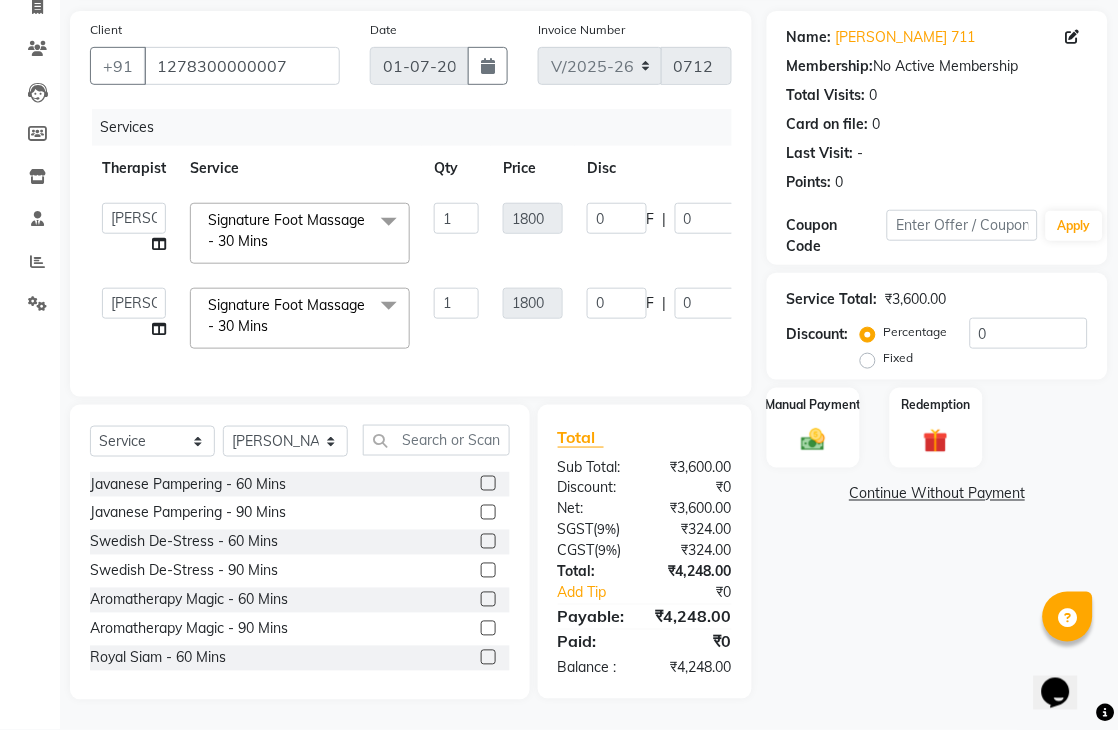 click on "Fixed" 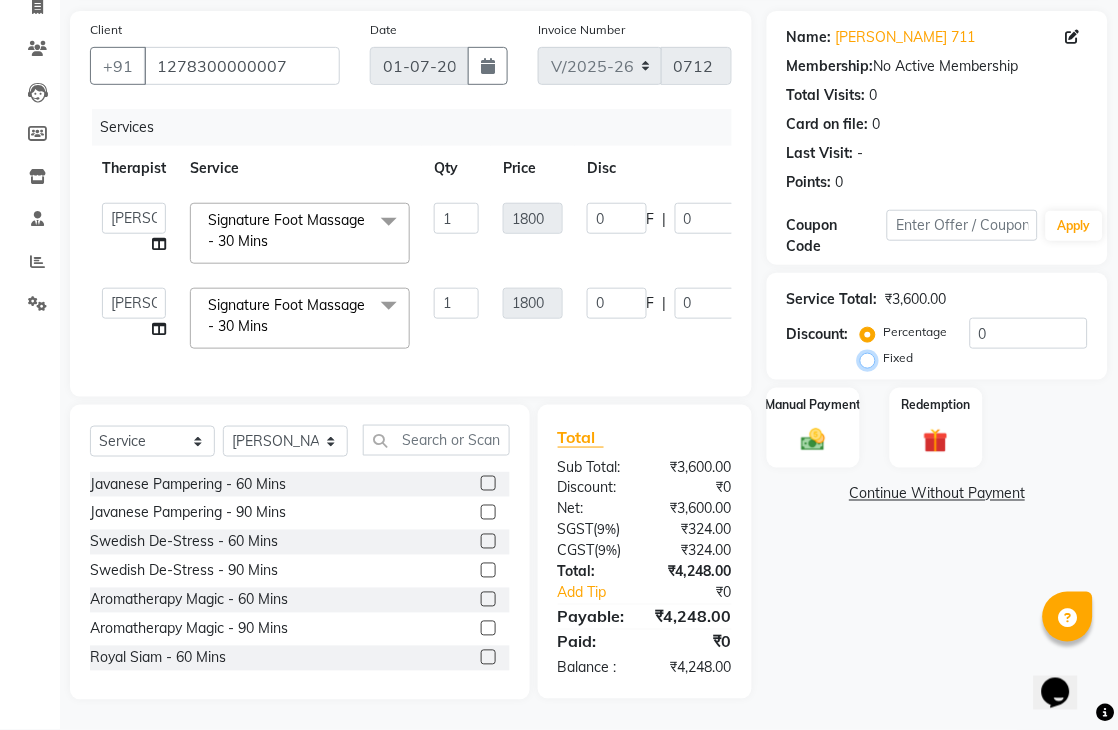 click on "Fixed" at bounding box center (872, 358) 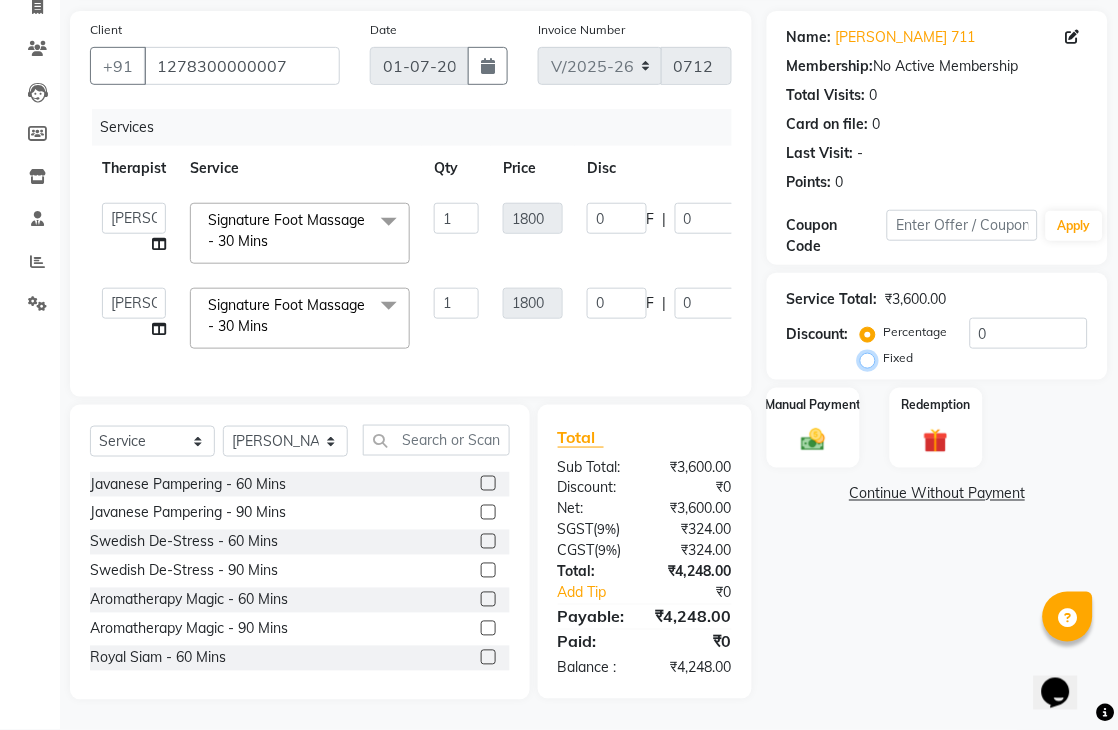 radio on "true" 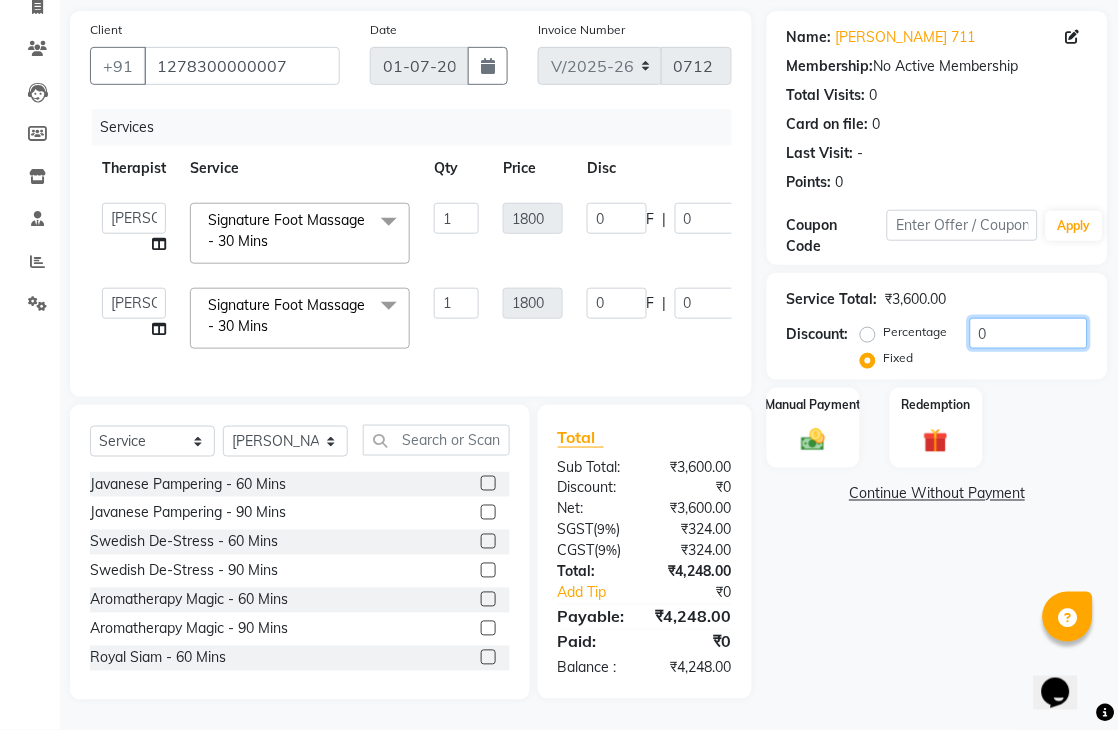 drag, startPoint x: 1048, startPoint y: 300, endPoint x: 887, endPoint y: 267, distance: 164.3472 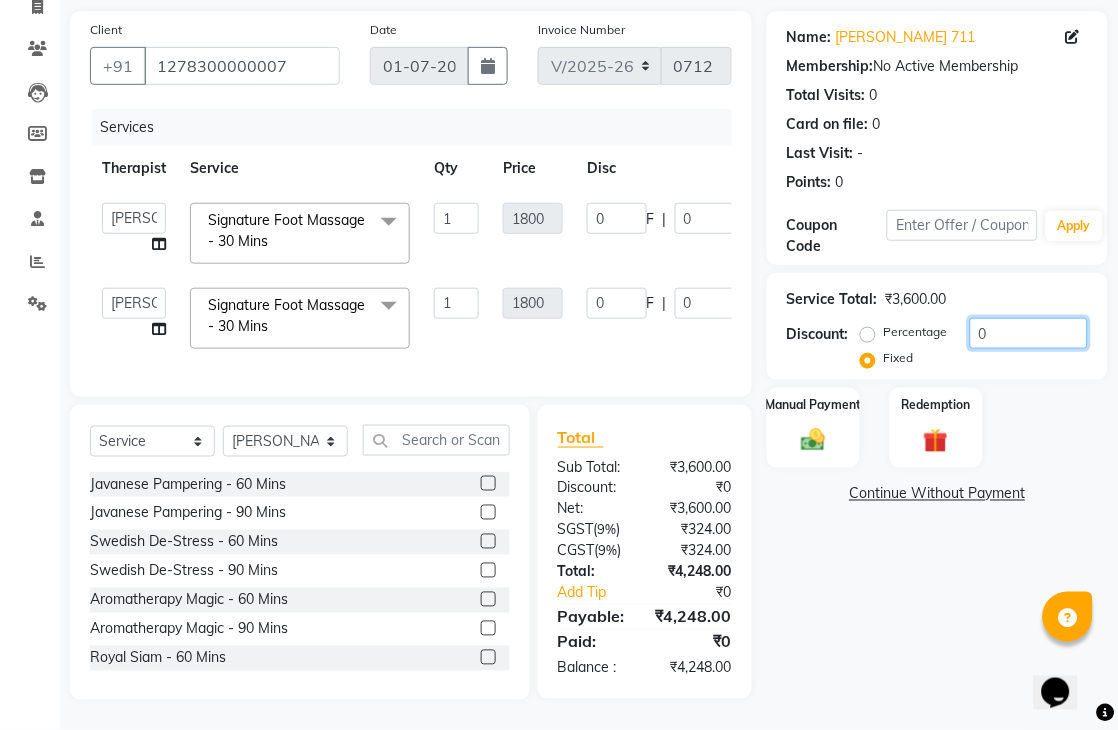 type on "7" 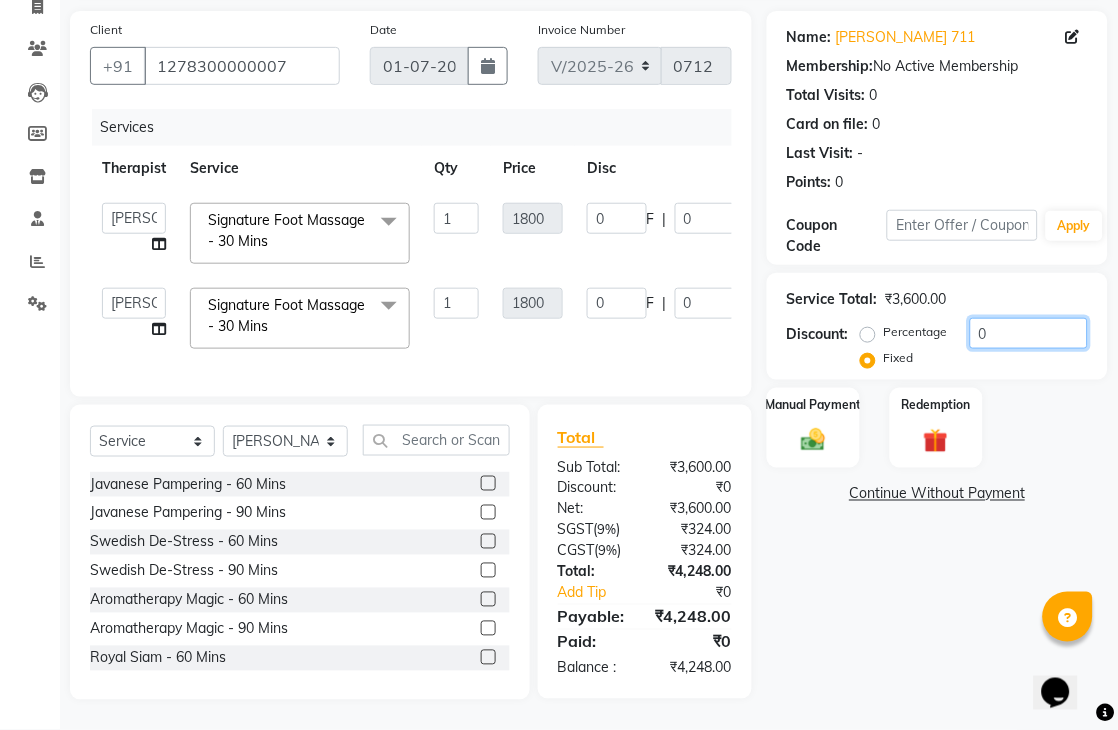 type on "3.5" 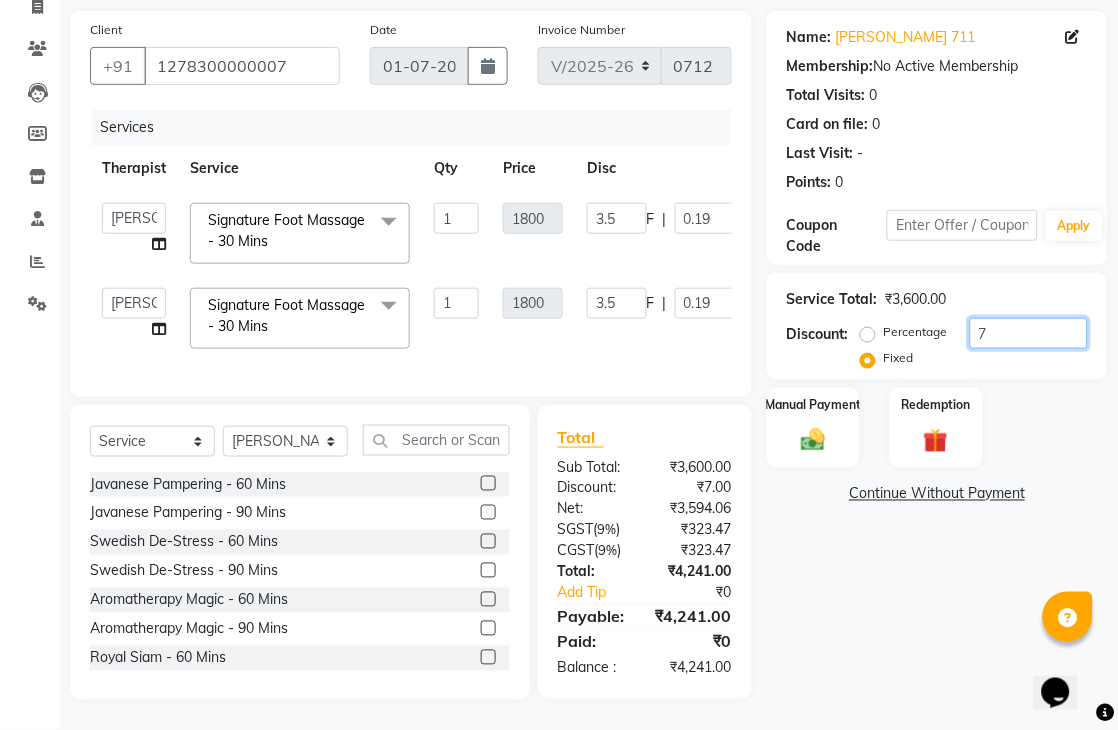 type on "74" 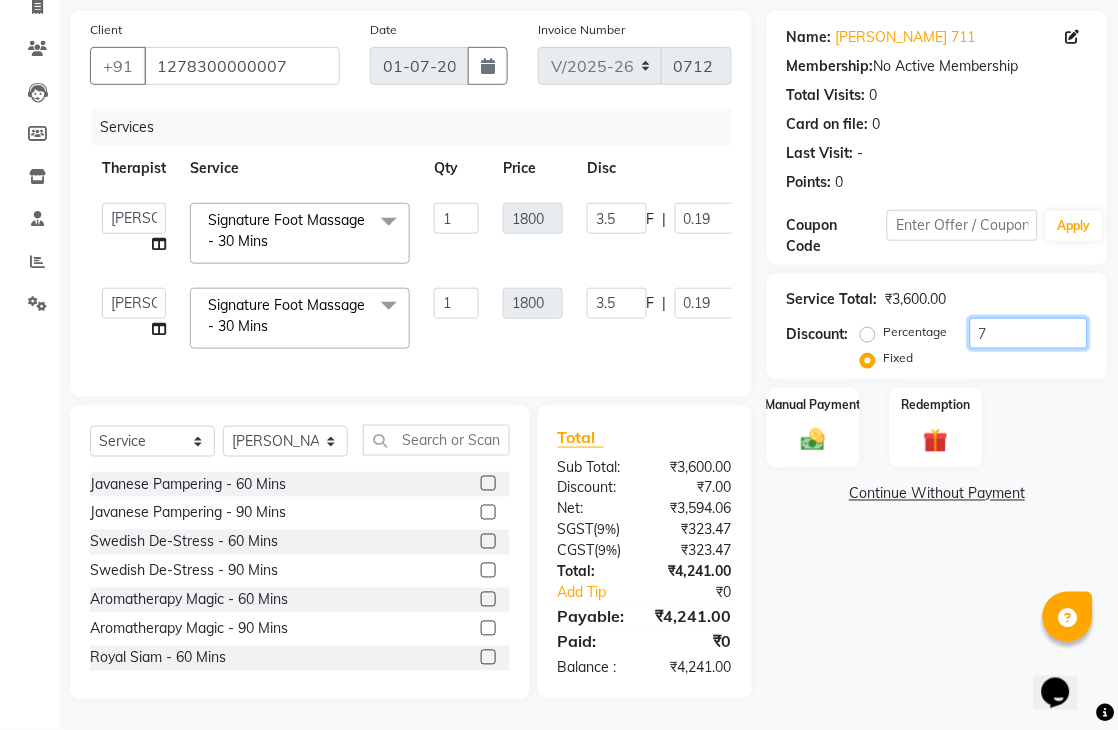 type on "37" 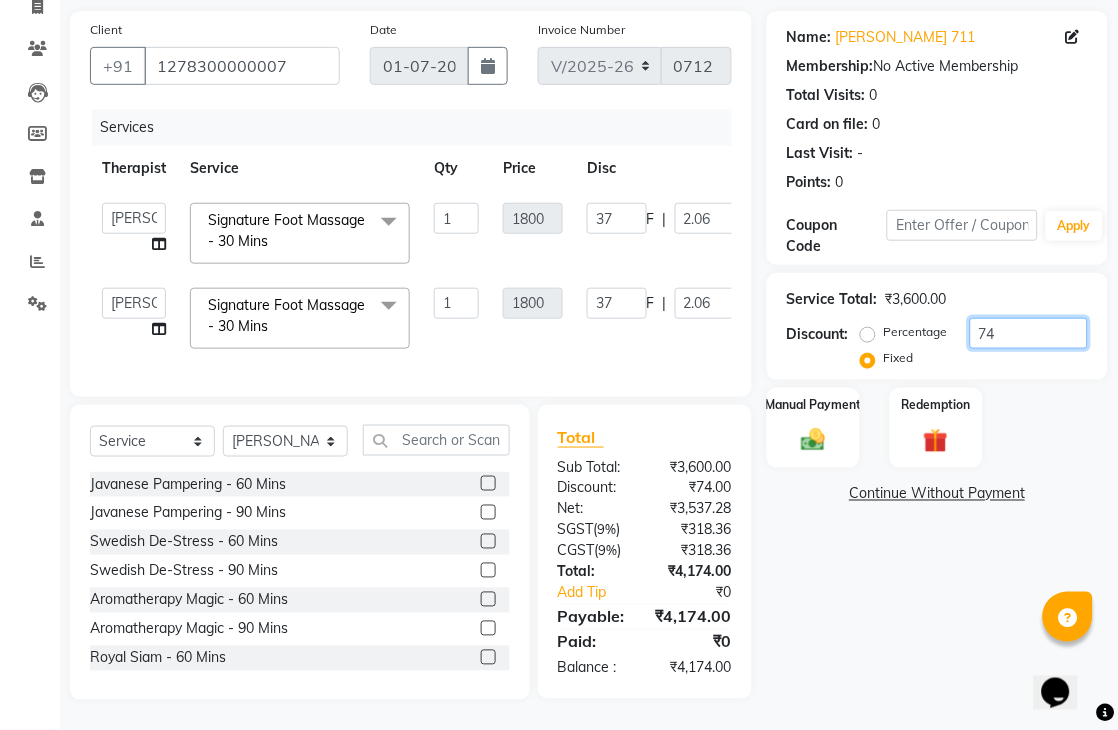 type on "748" 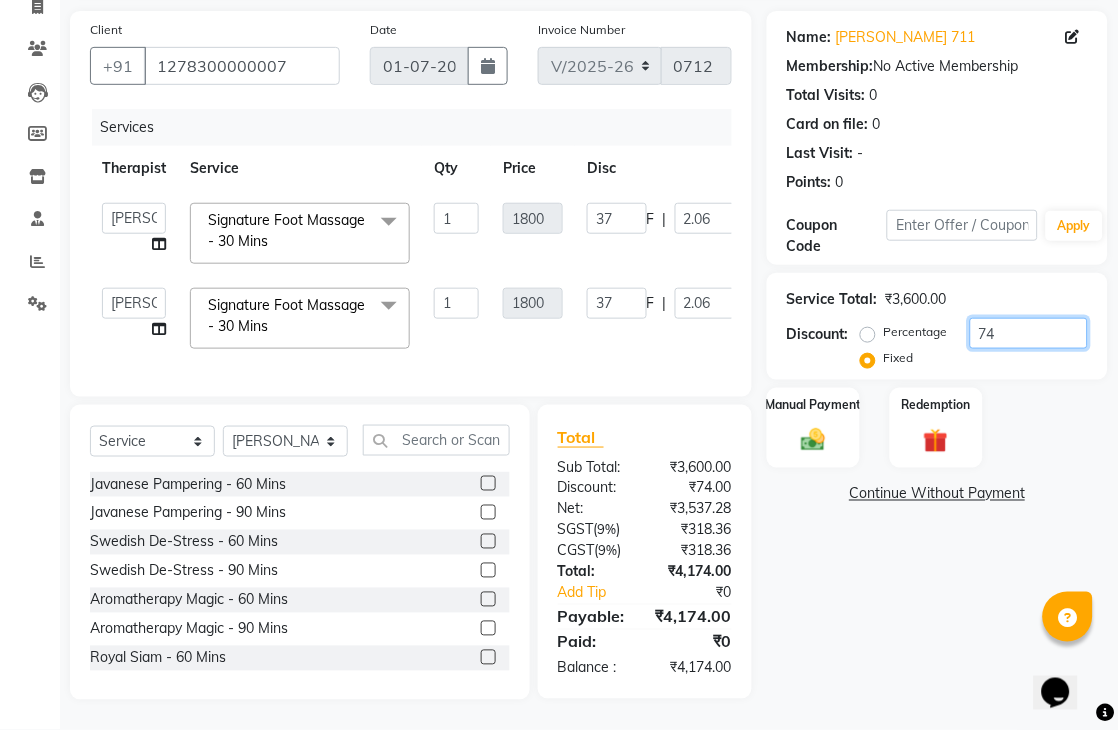 type on "374" 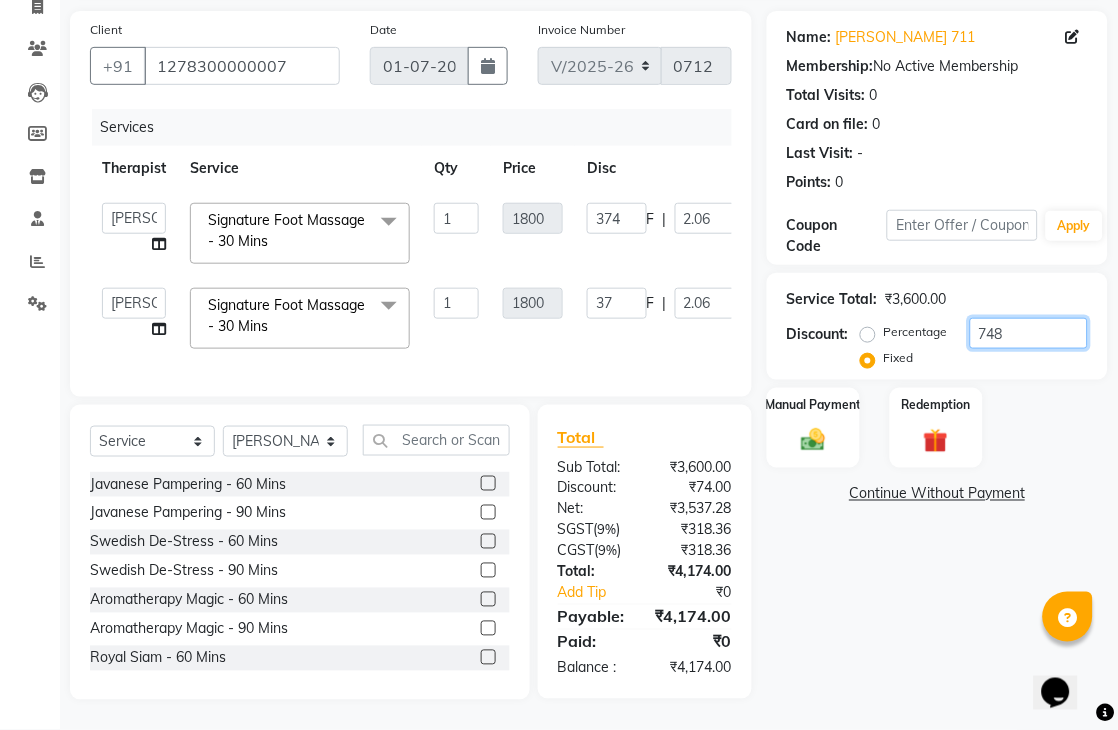 type on "20.78" 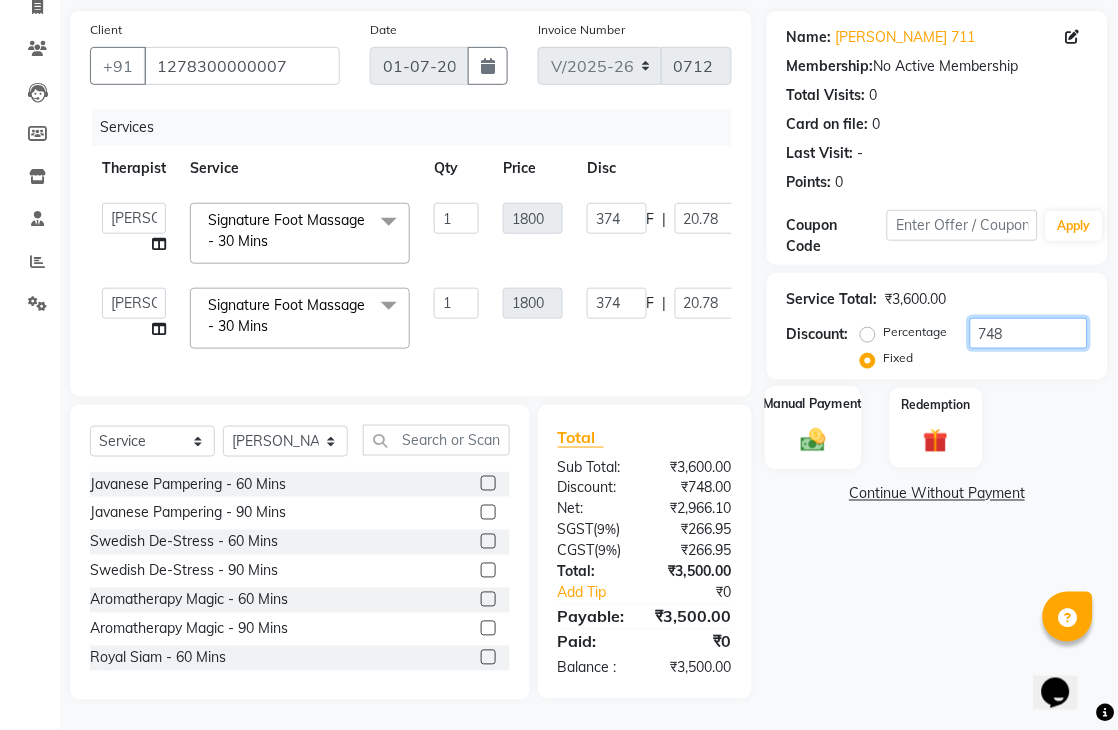 type on "748" 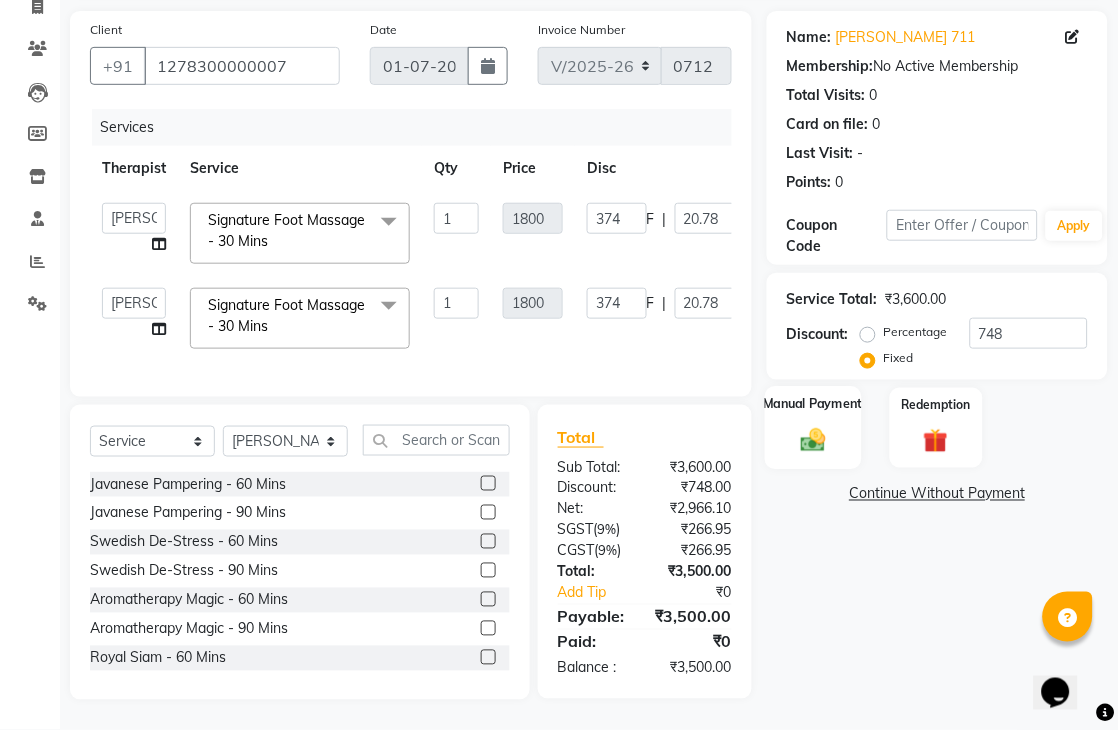 click 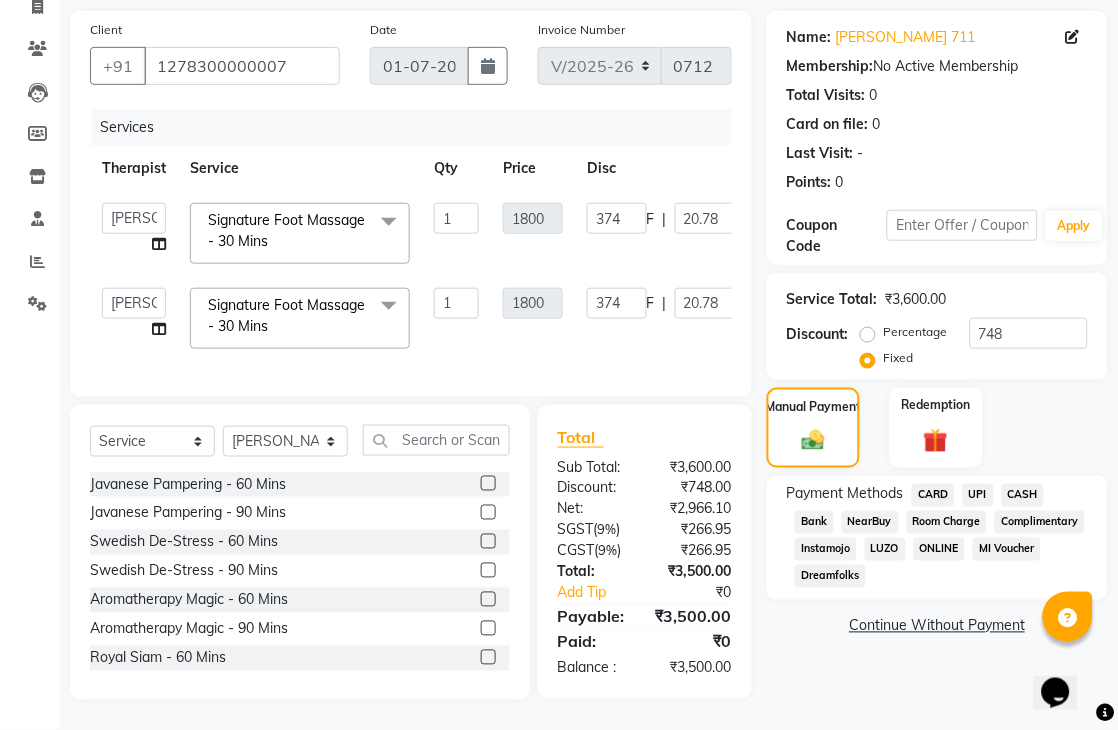 click on "CASH" 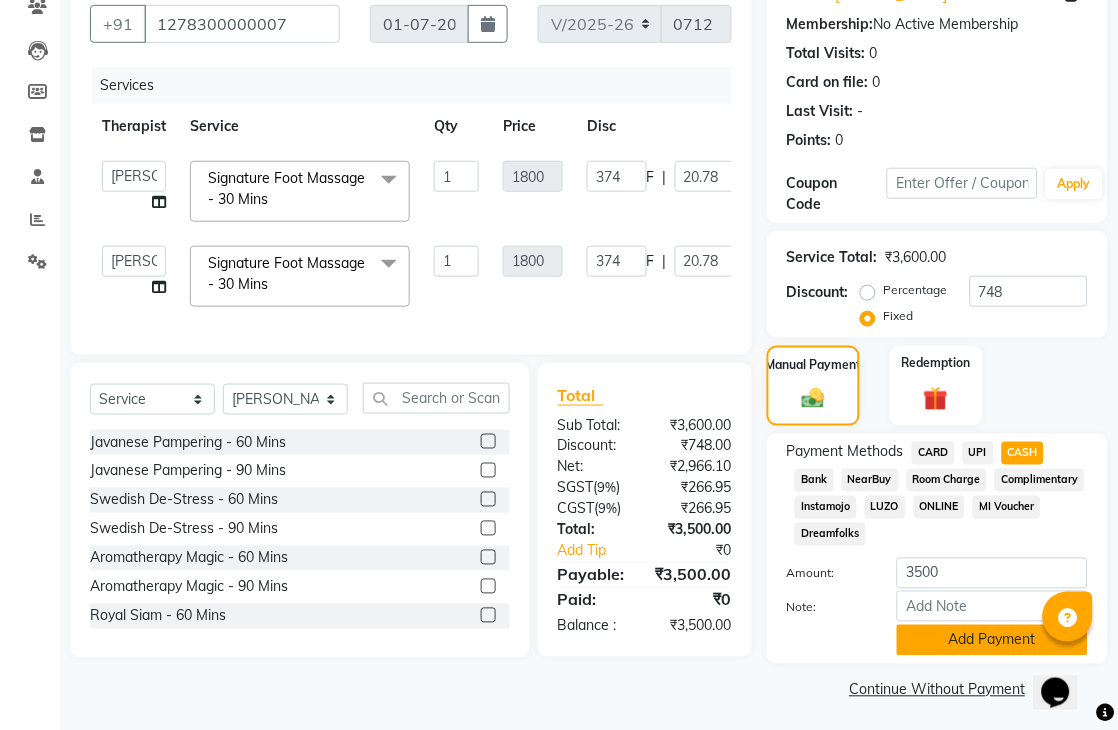 click on "Add Payment" 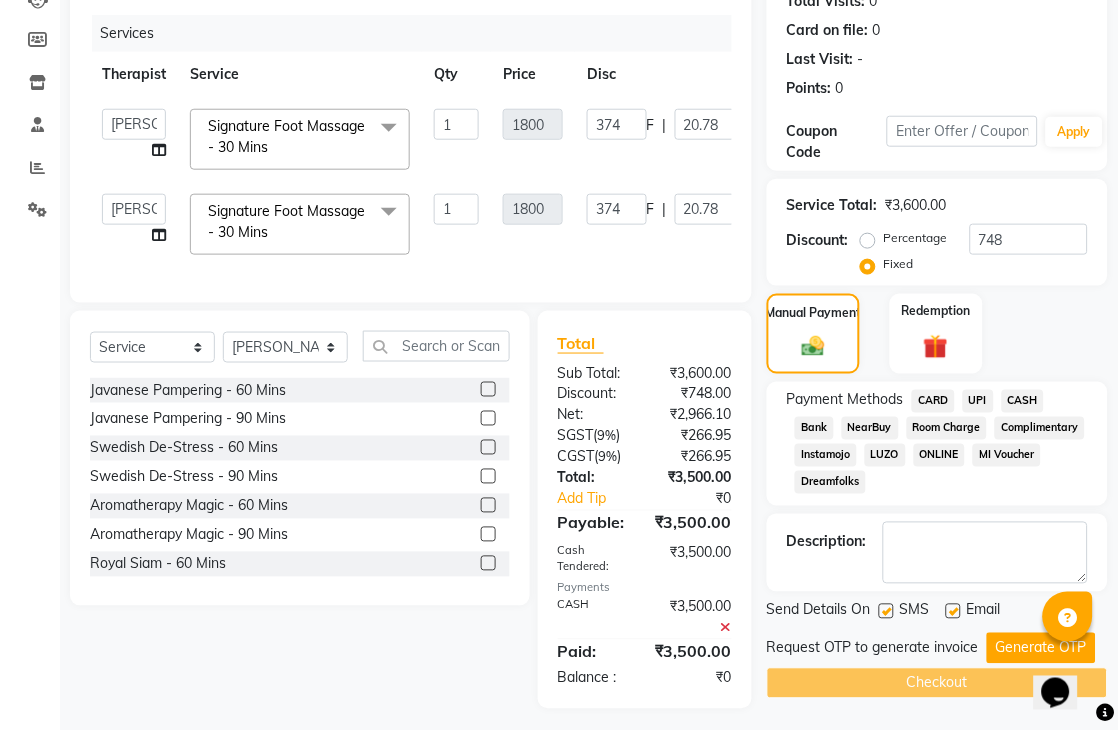 scroll, scrollTop: 285, scrollLeft: 0, axis: vertical 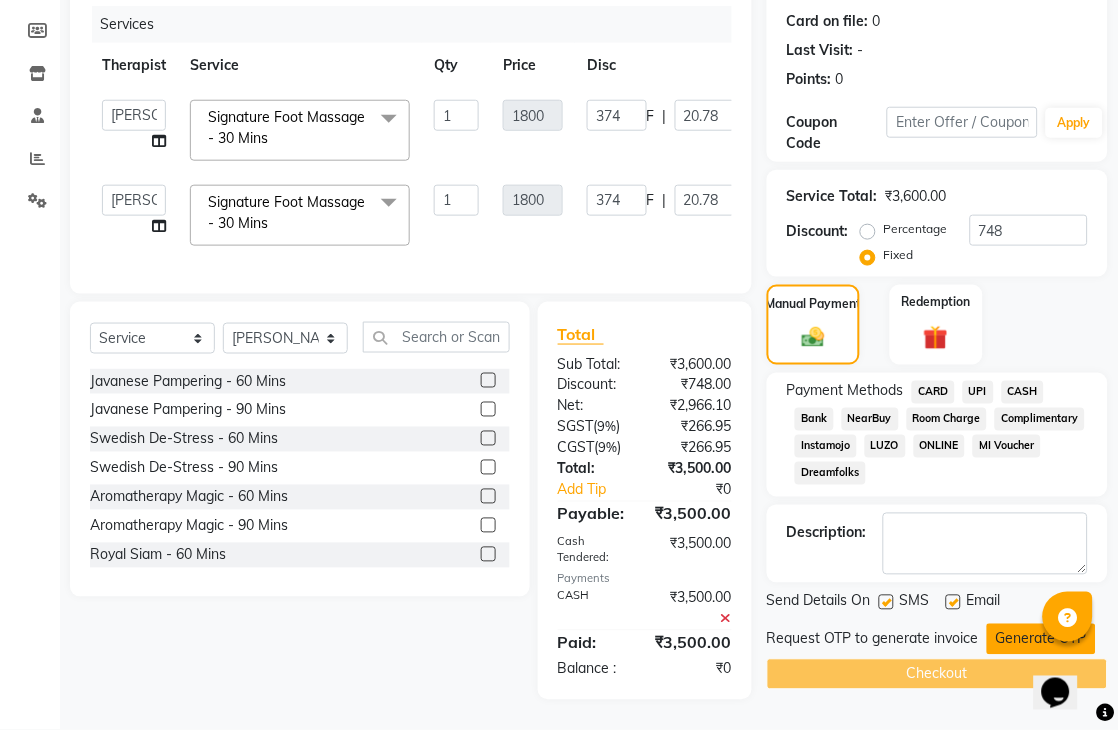 click on "Generate OTP" 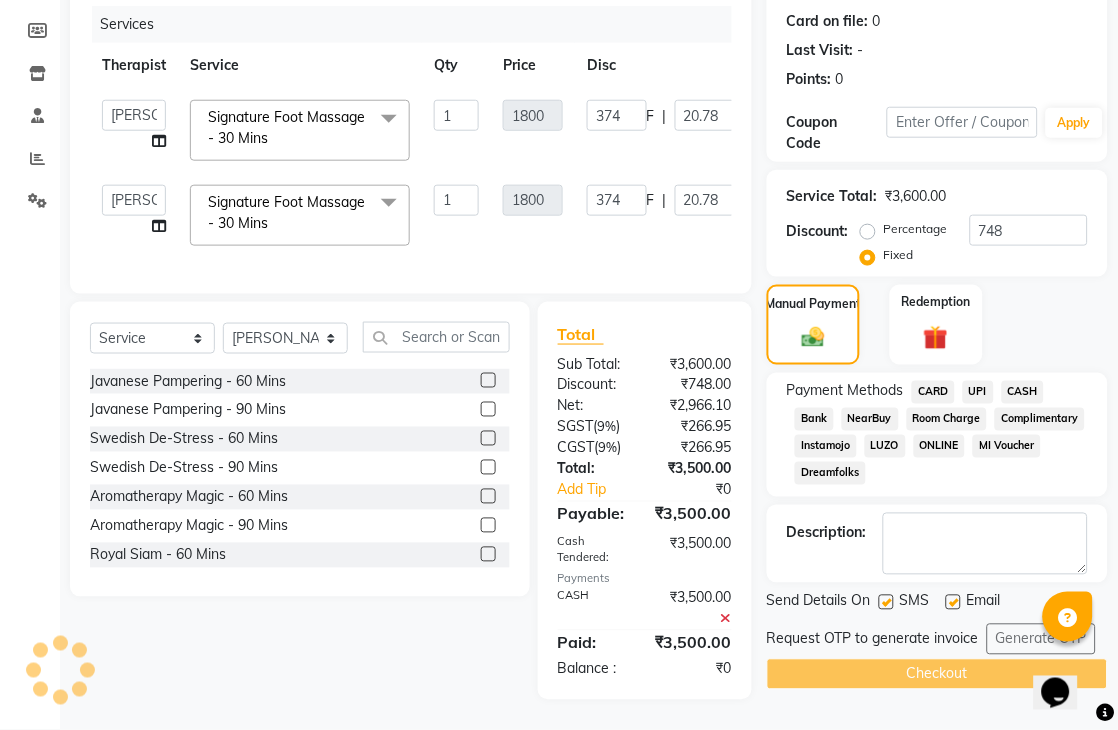 click on "Request OTP to generate invoice Generate OTP" 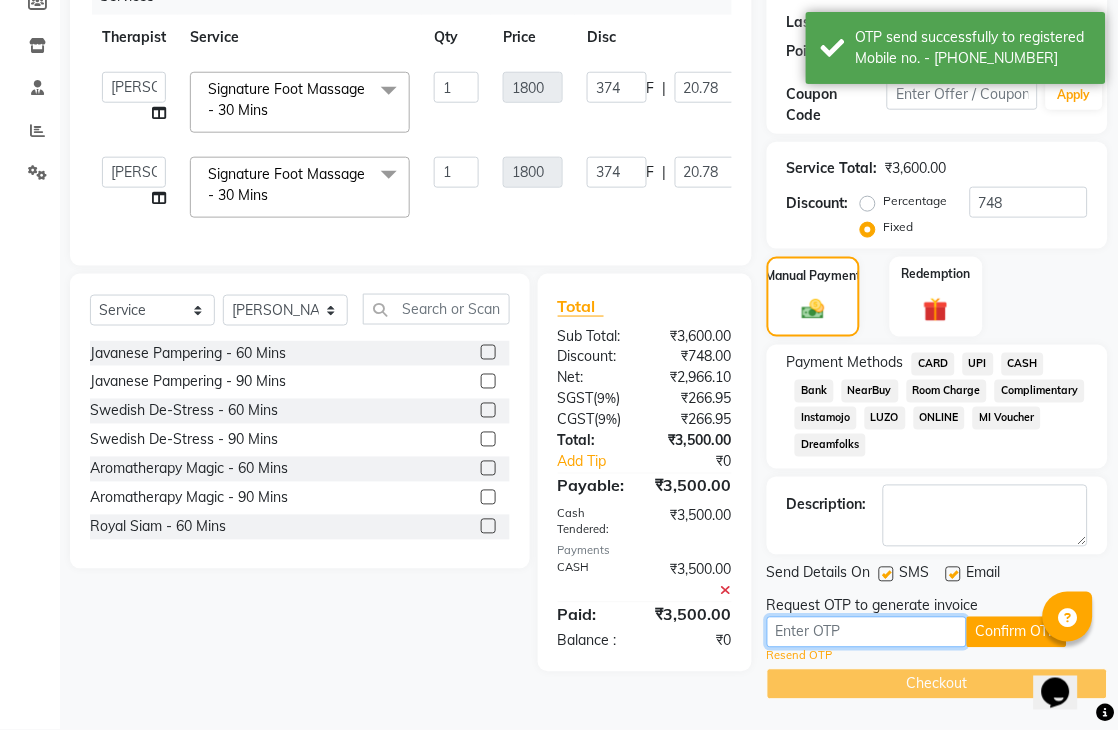 click at bounding box center [867, 632] 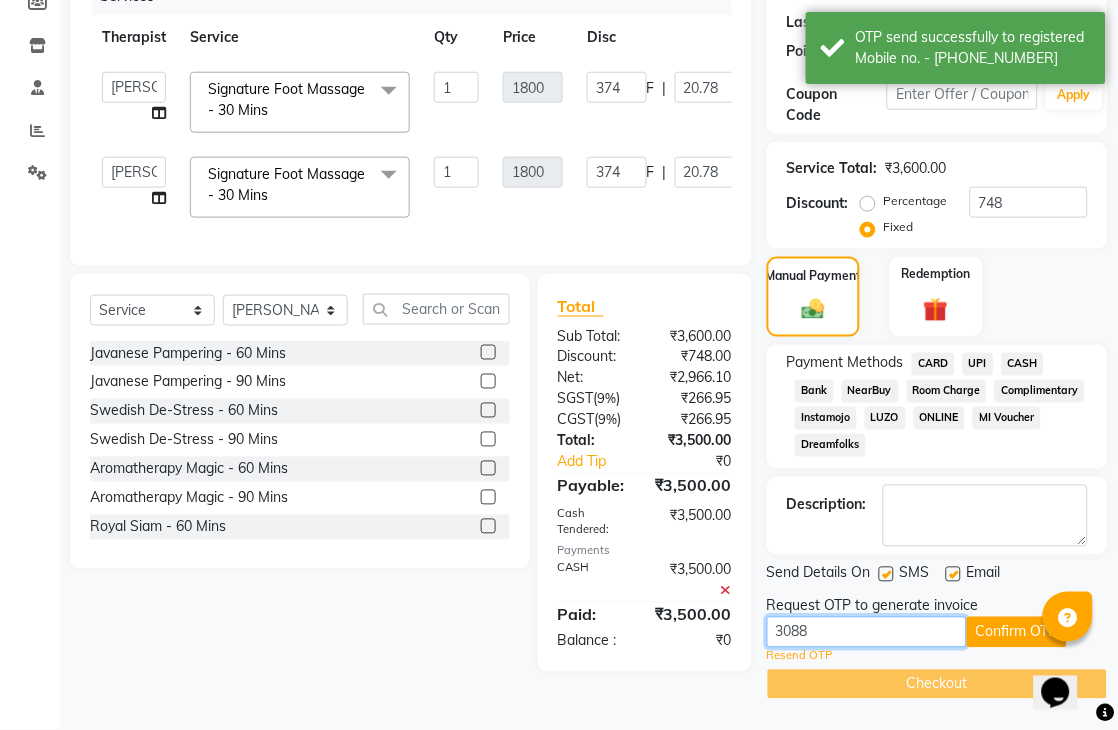 click on "3088" at bounding box center (867, 632) 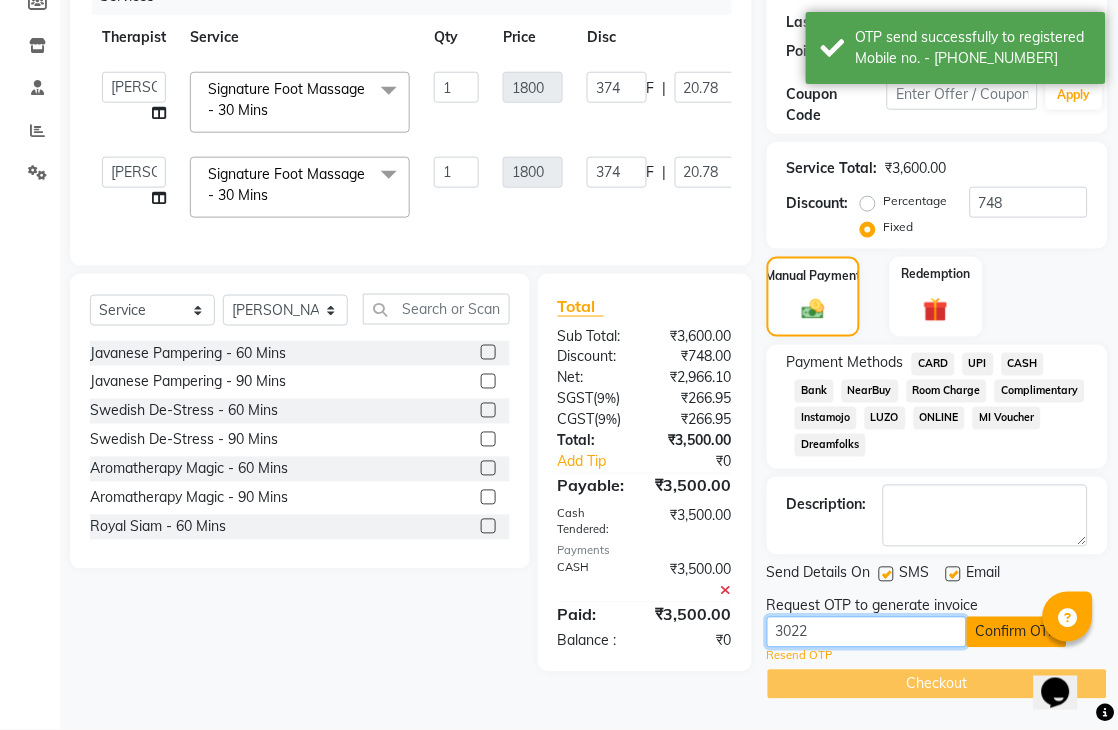 type on "3022" 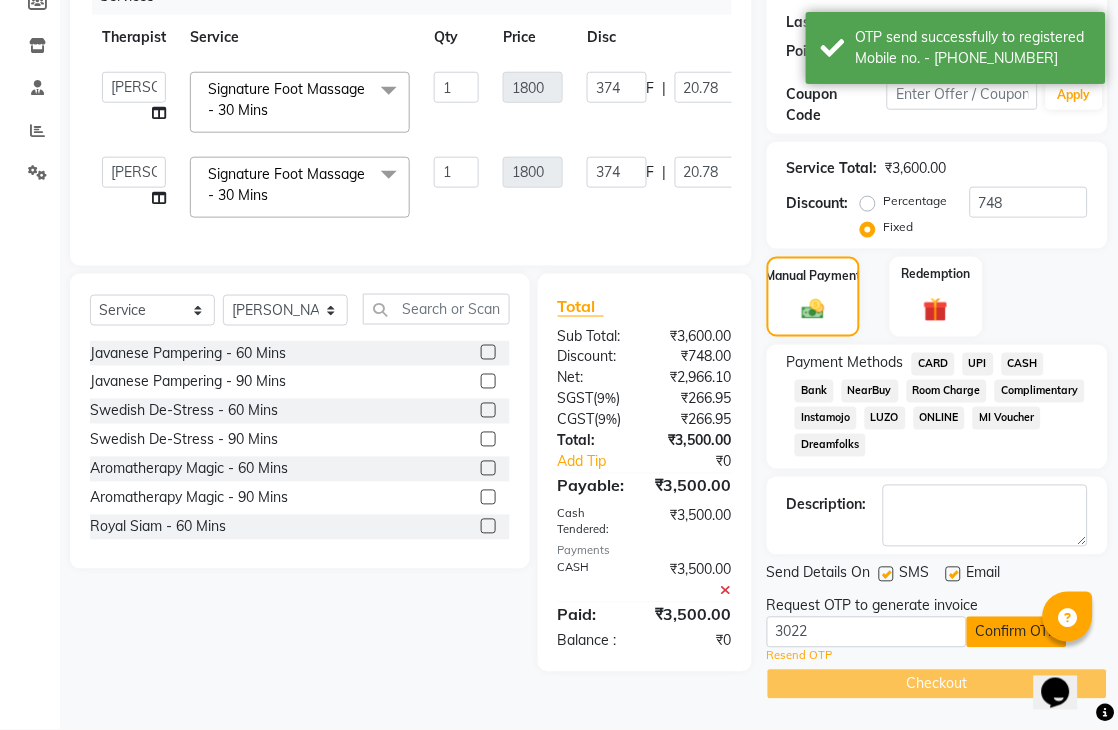click on "Confirm OTP" 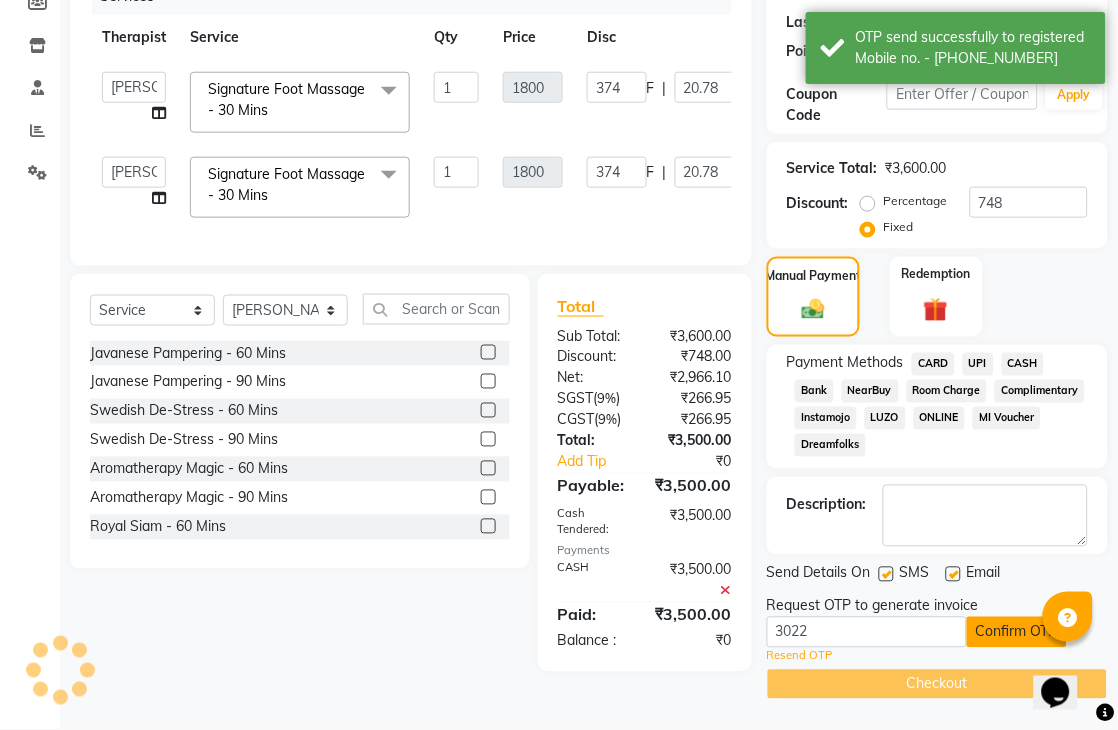 click on "Confirm OTP" 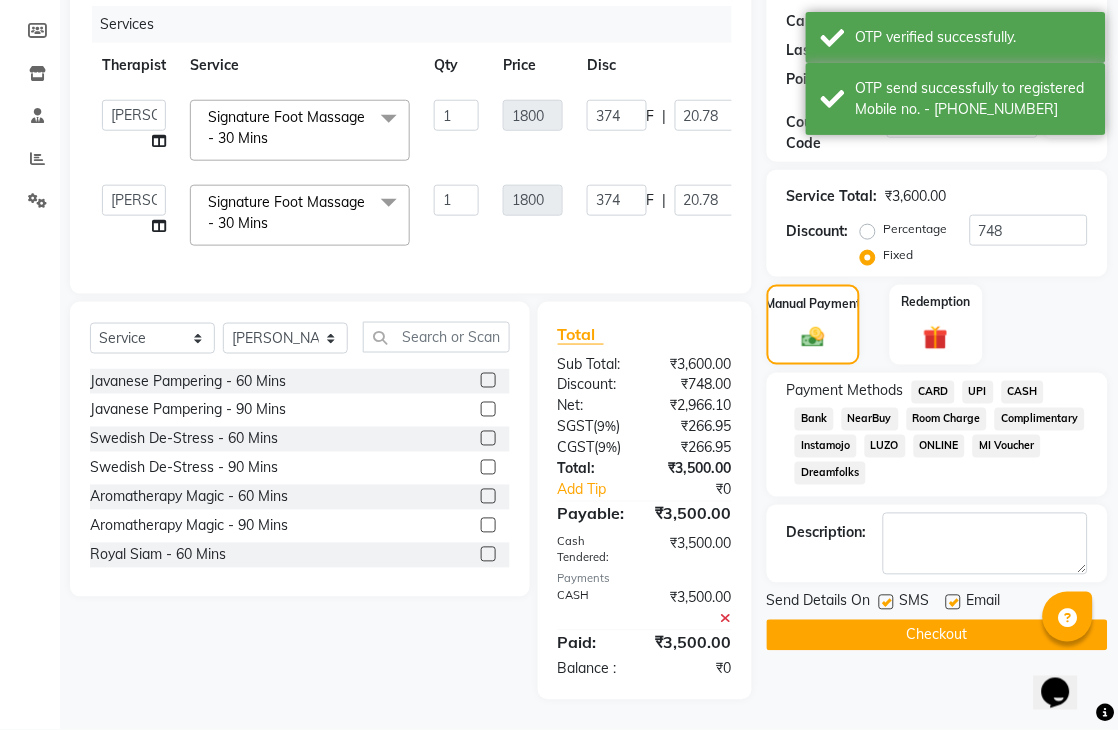 click on "Checkout" 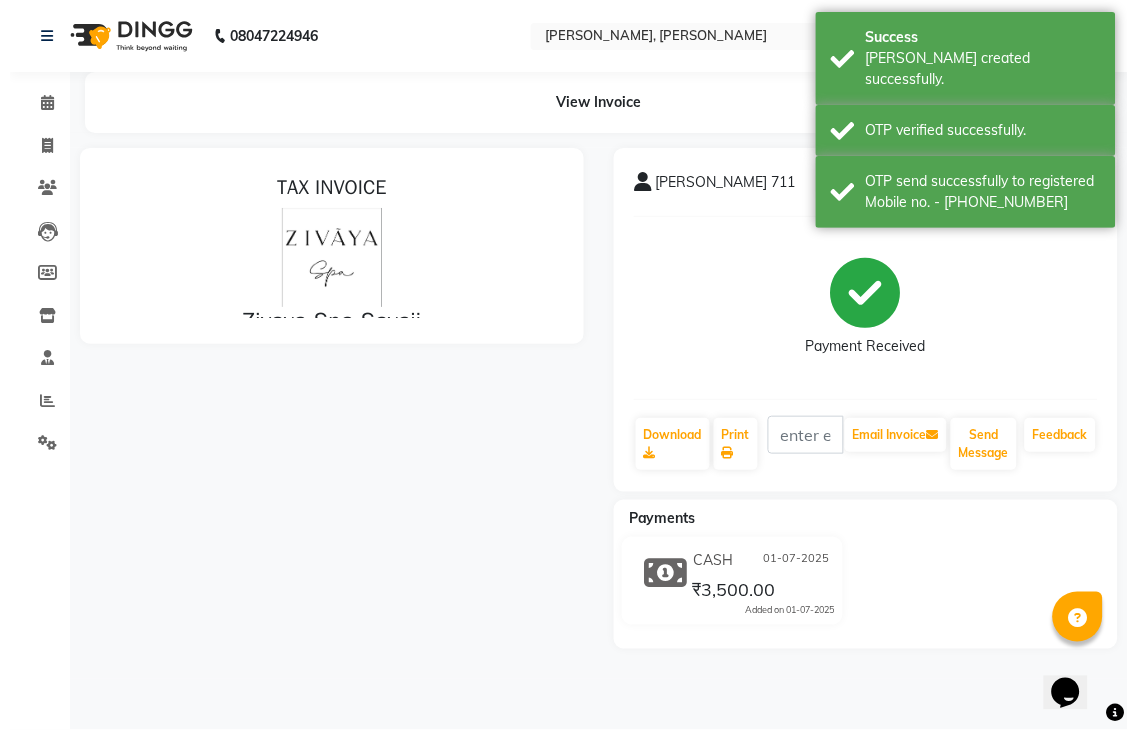scroll, scrollTop: 0, scrollLeft: 0, axis: both 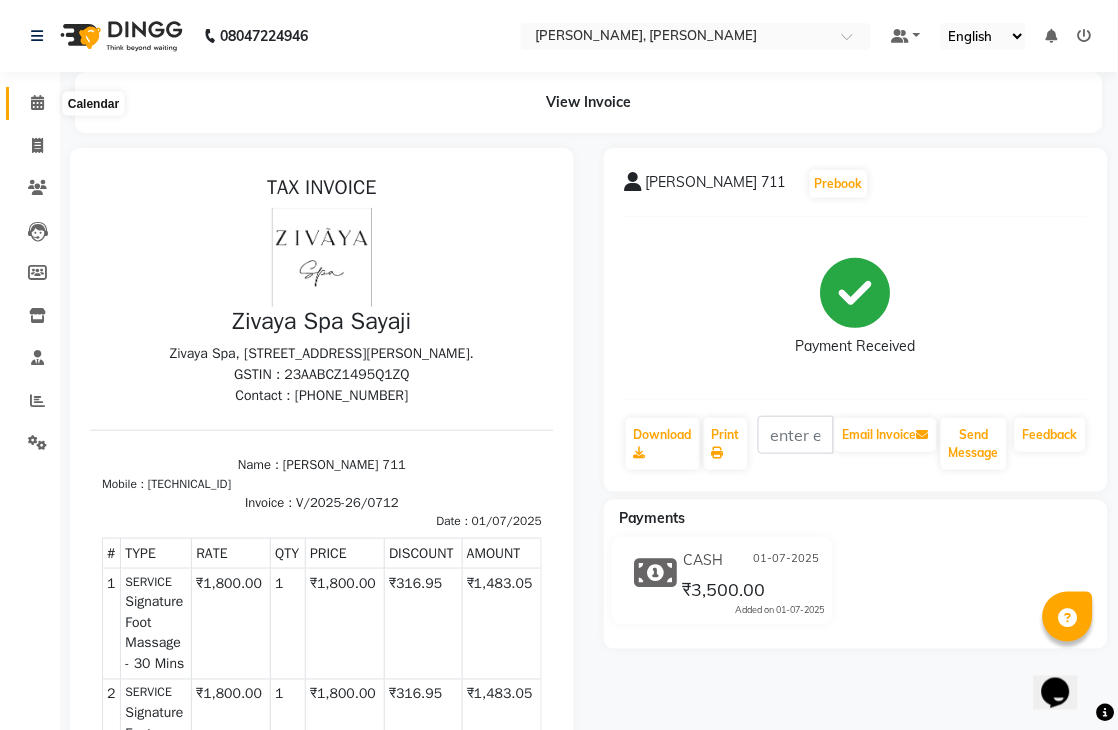 click 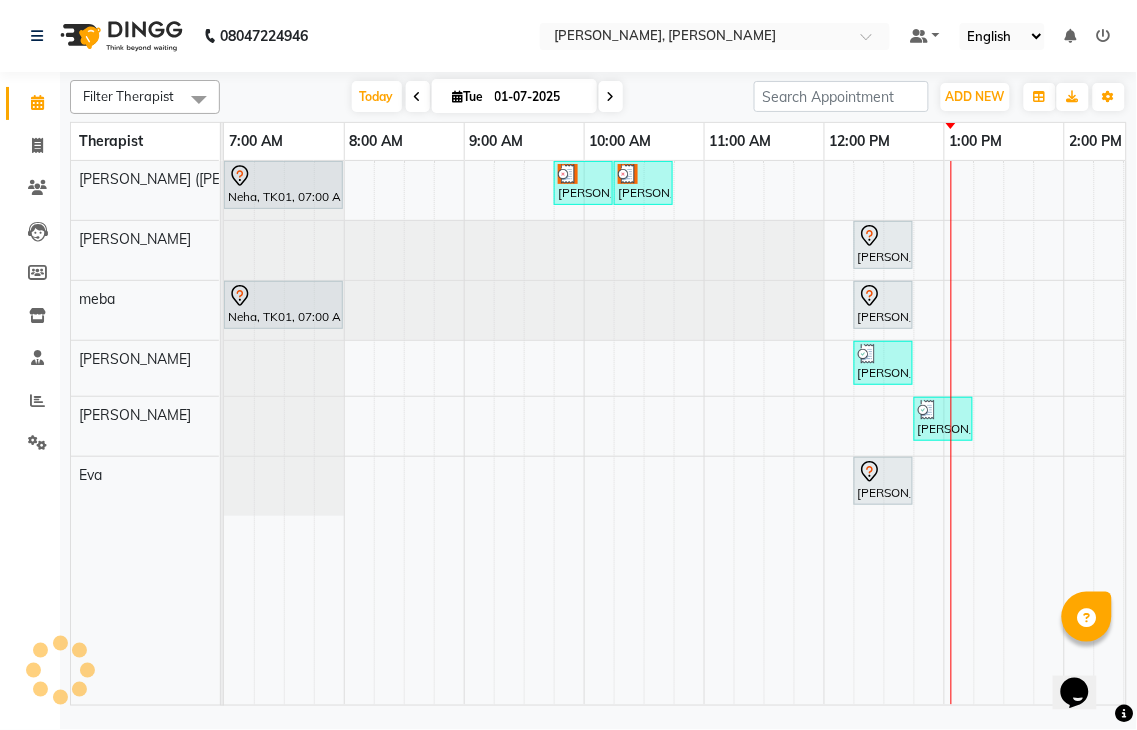 scroll, scrollTop: 0, scrollLeft: 0, axis: both 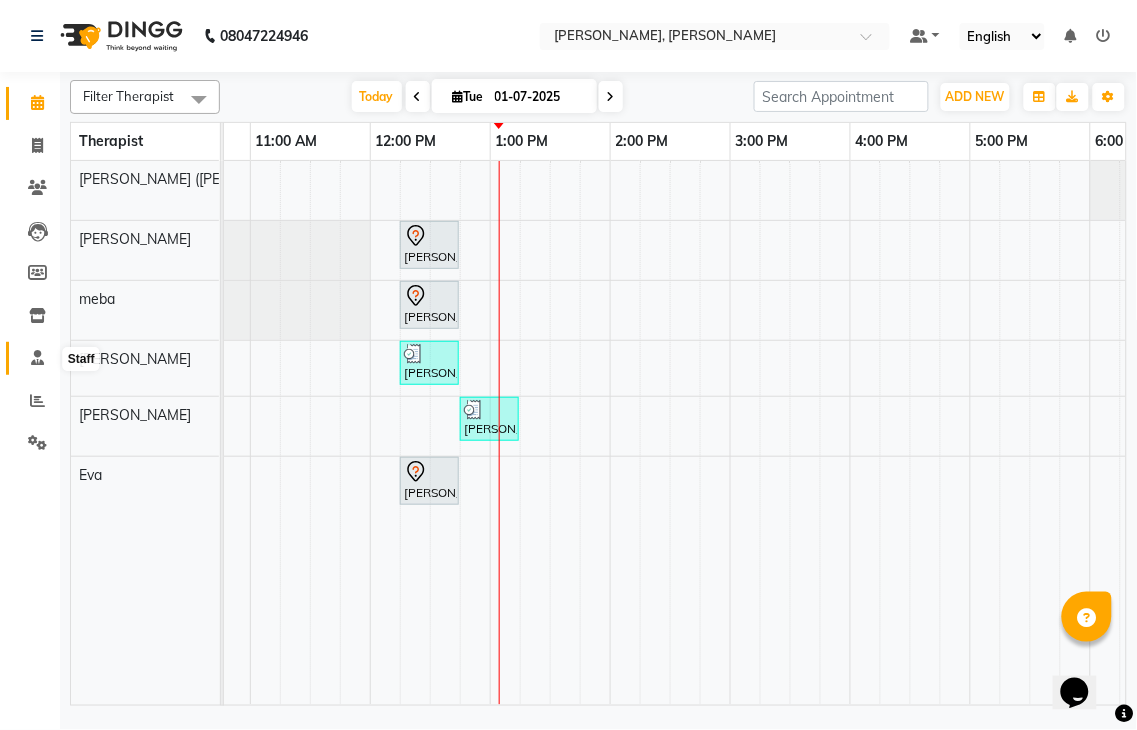 click 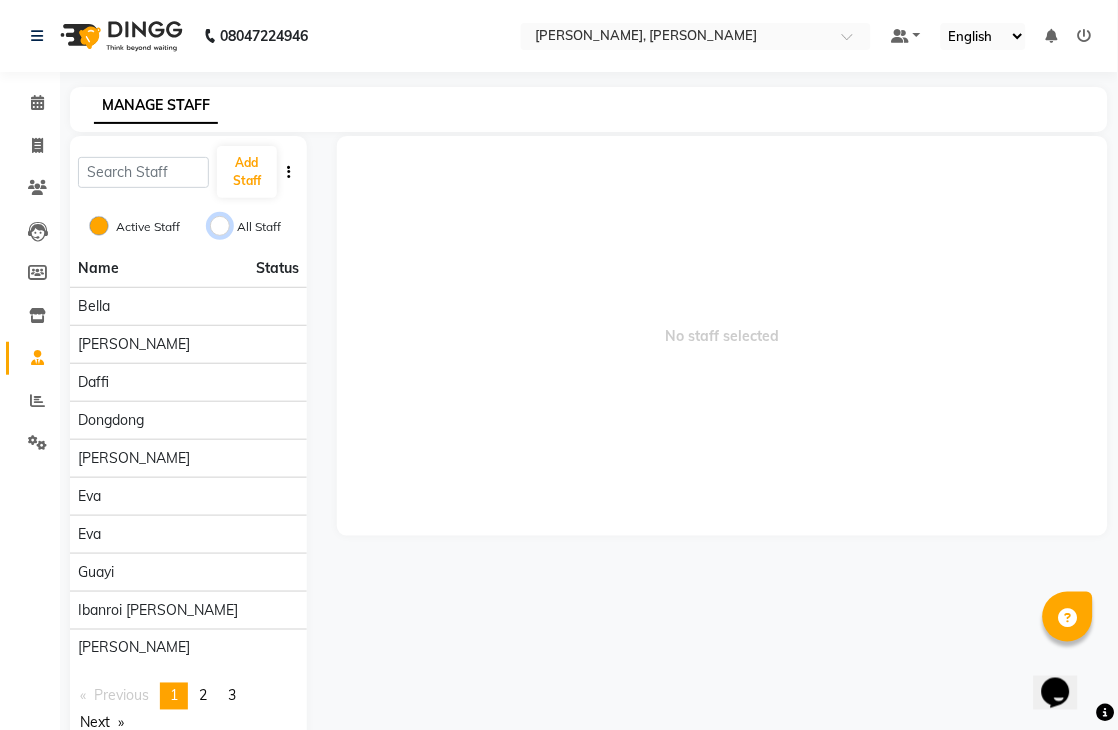click on "All Staff" at bounding box center [220, 226] 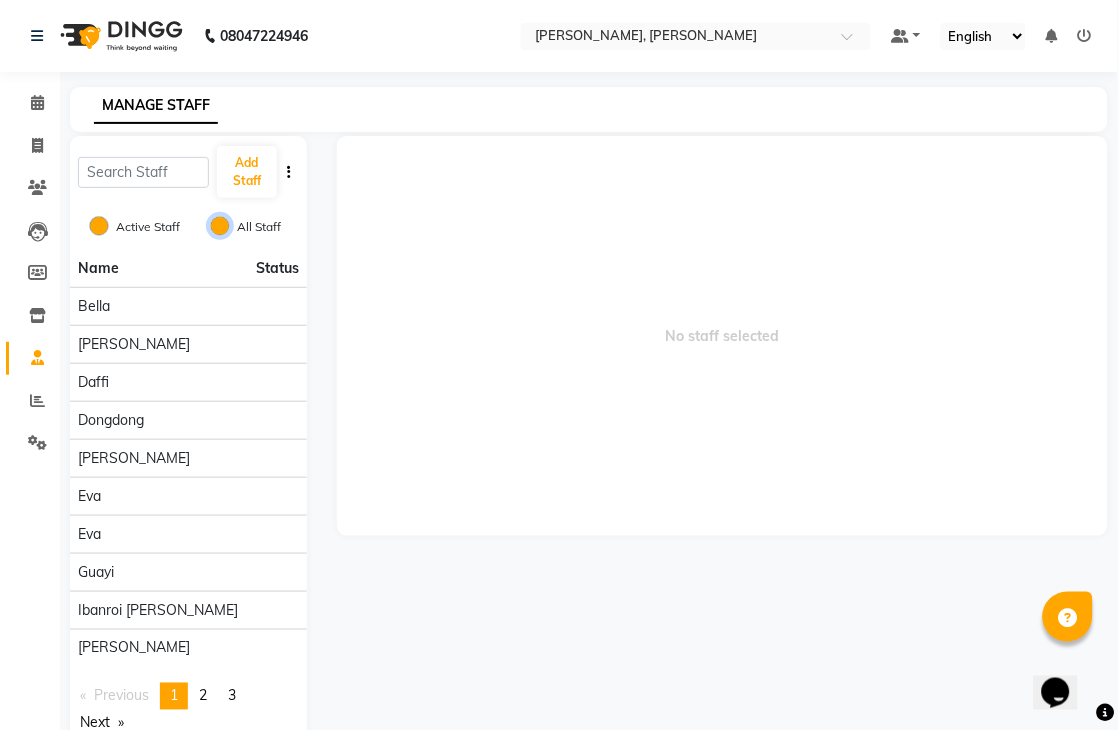 radio on "false" 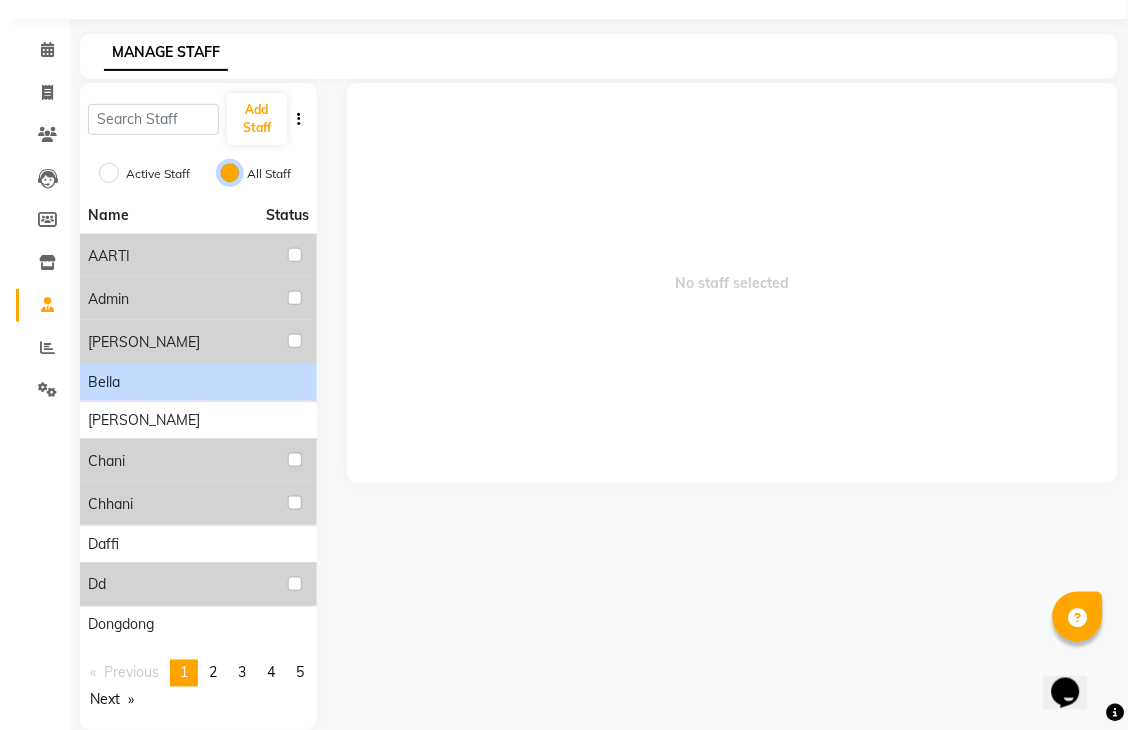 scroll, scrollTop: 83, scrollLeft: 0, axis: vertical 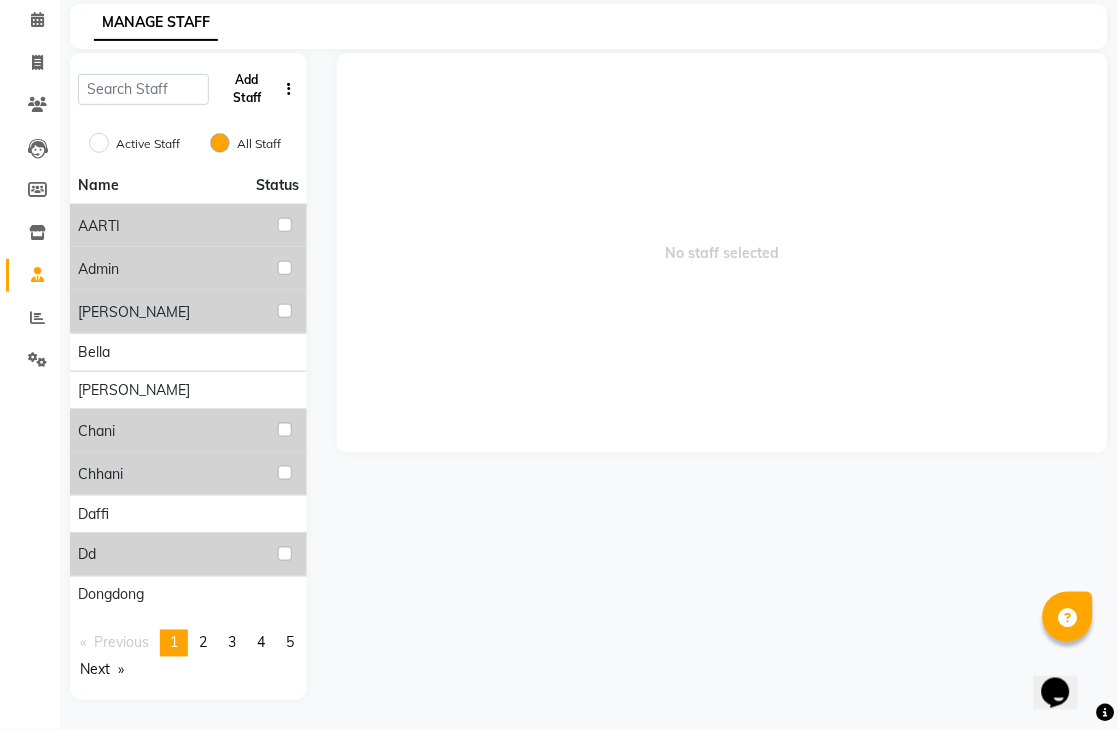 click on "Add Staff" 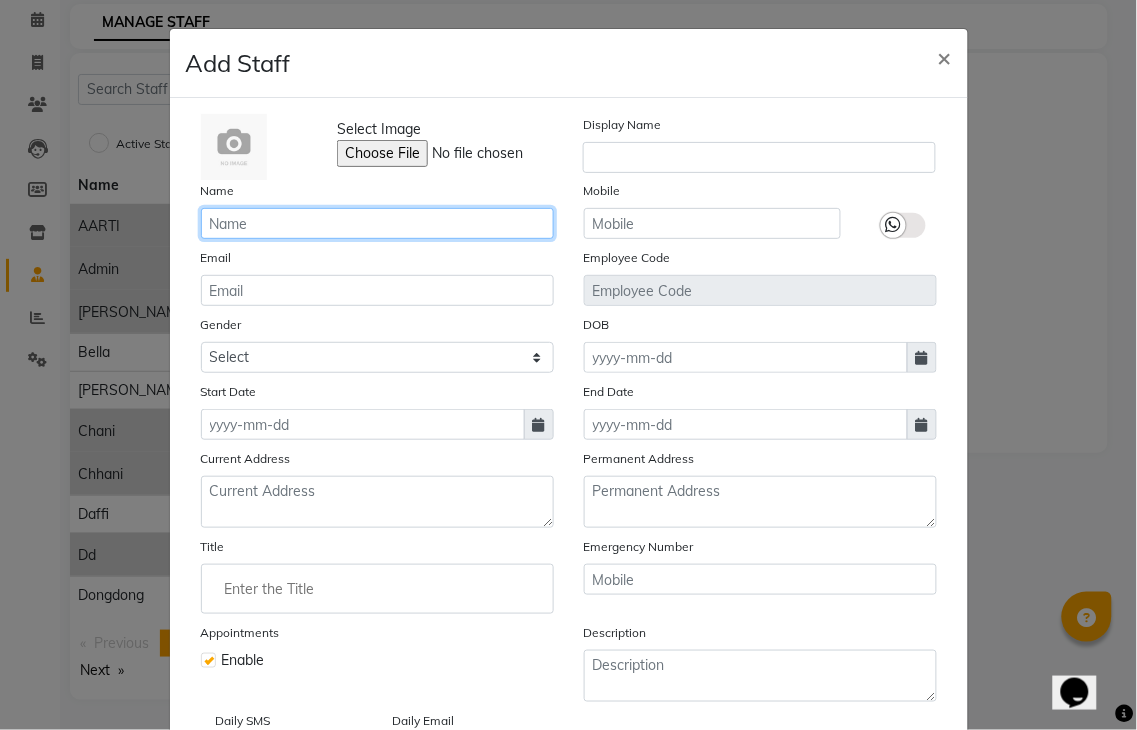 click 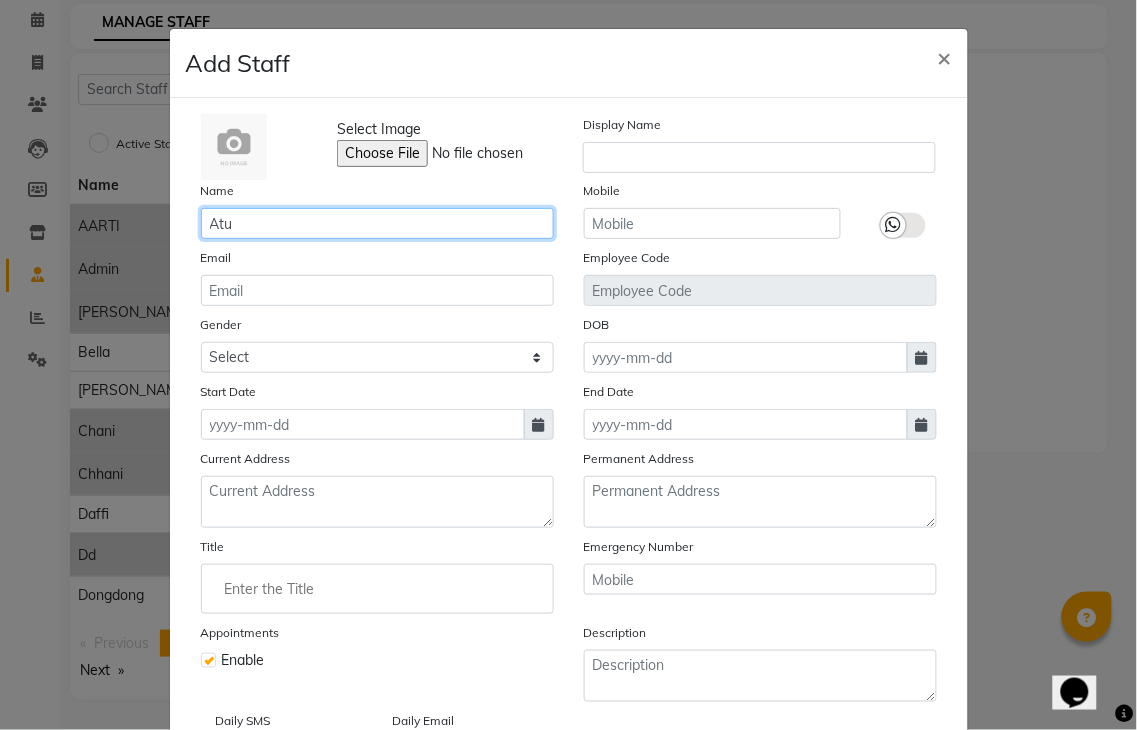 type on "Atu" 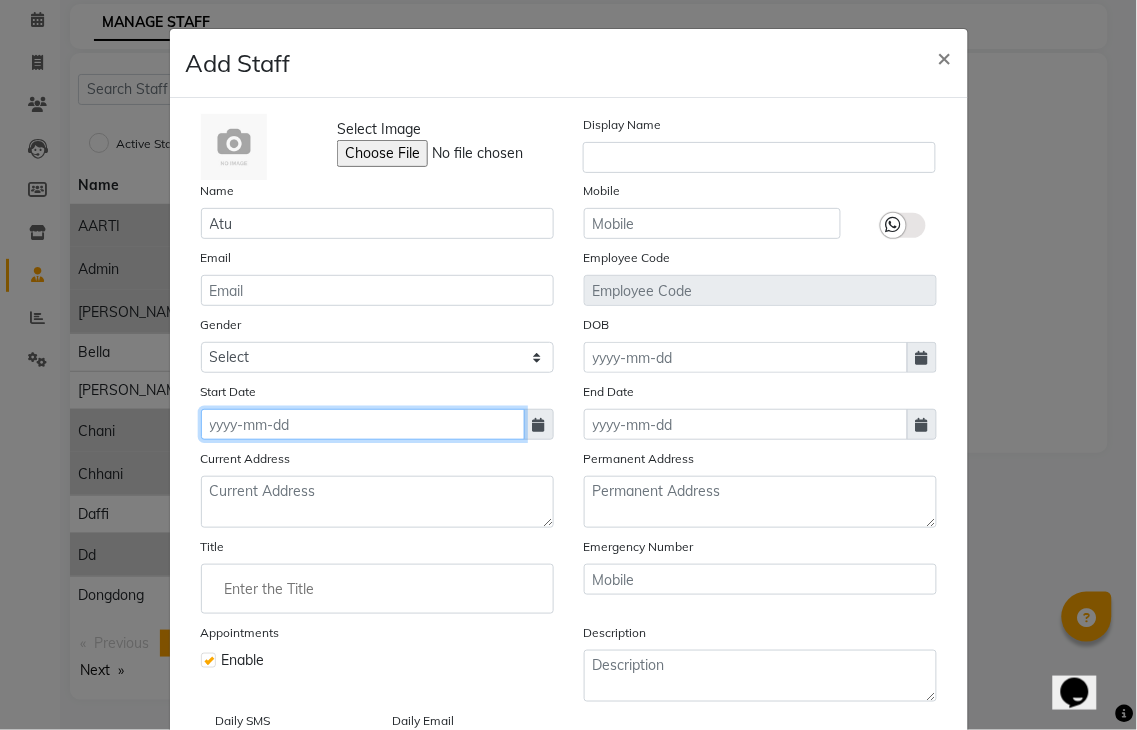 click 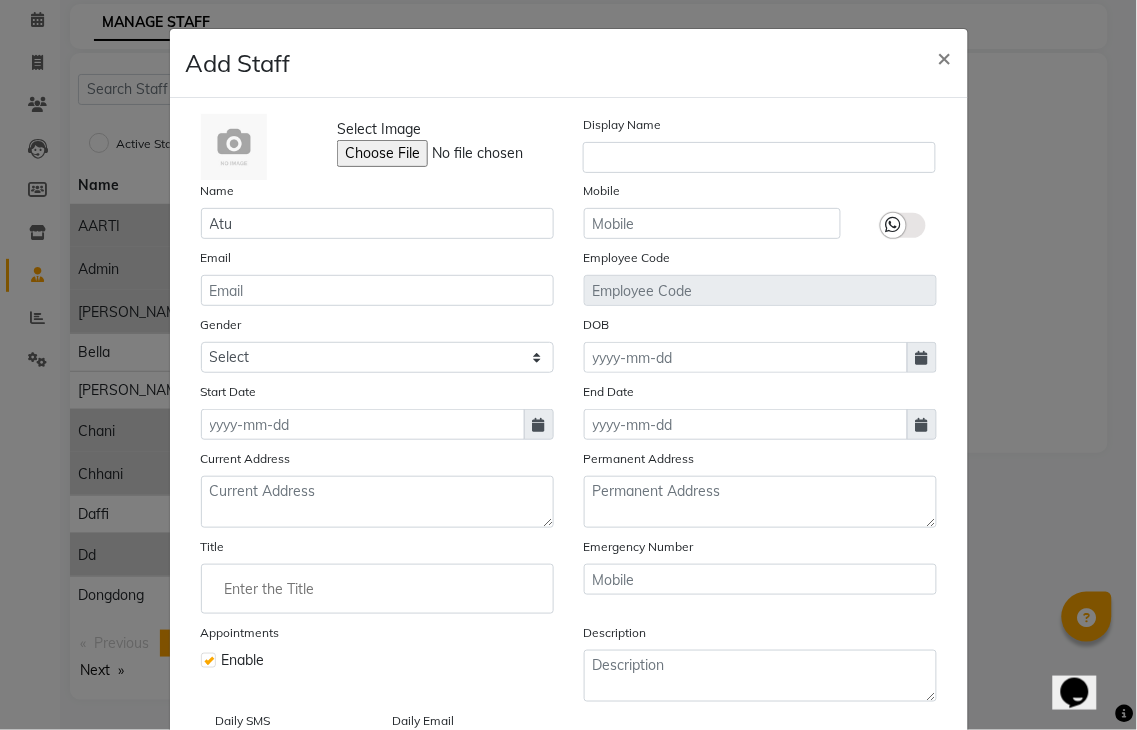 select on "7" 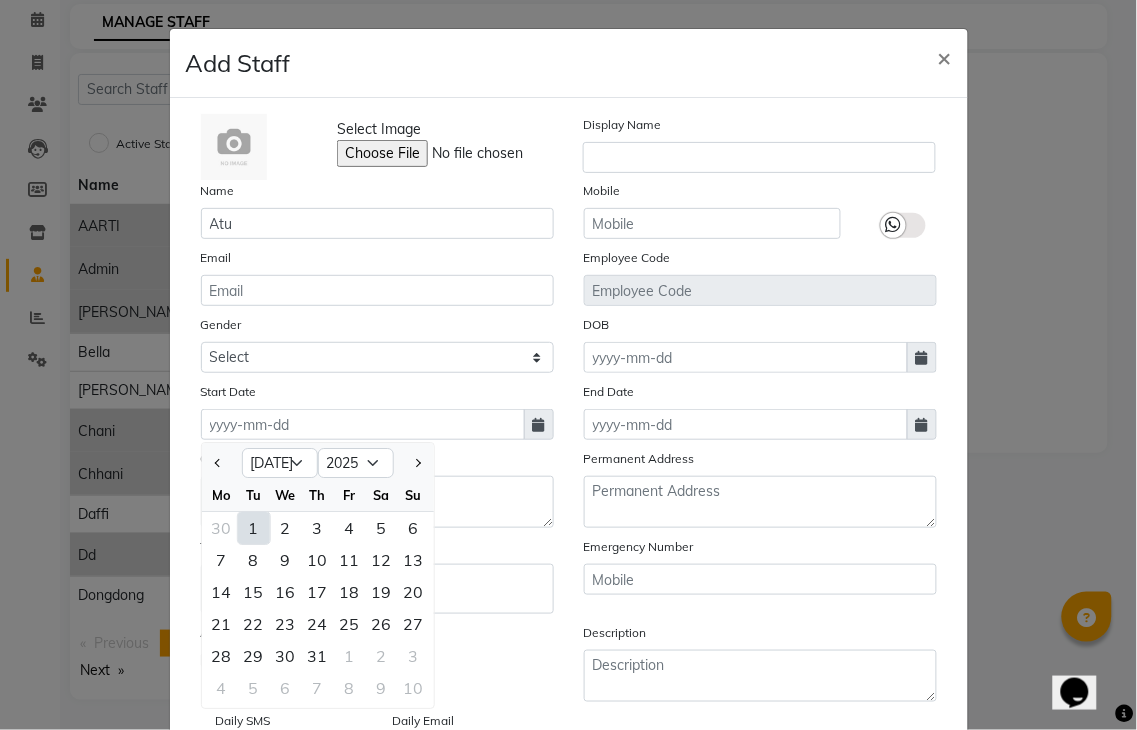click on "1" 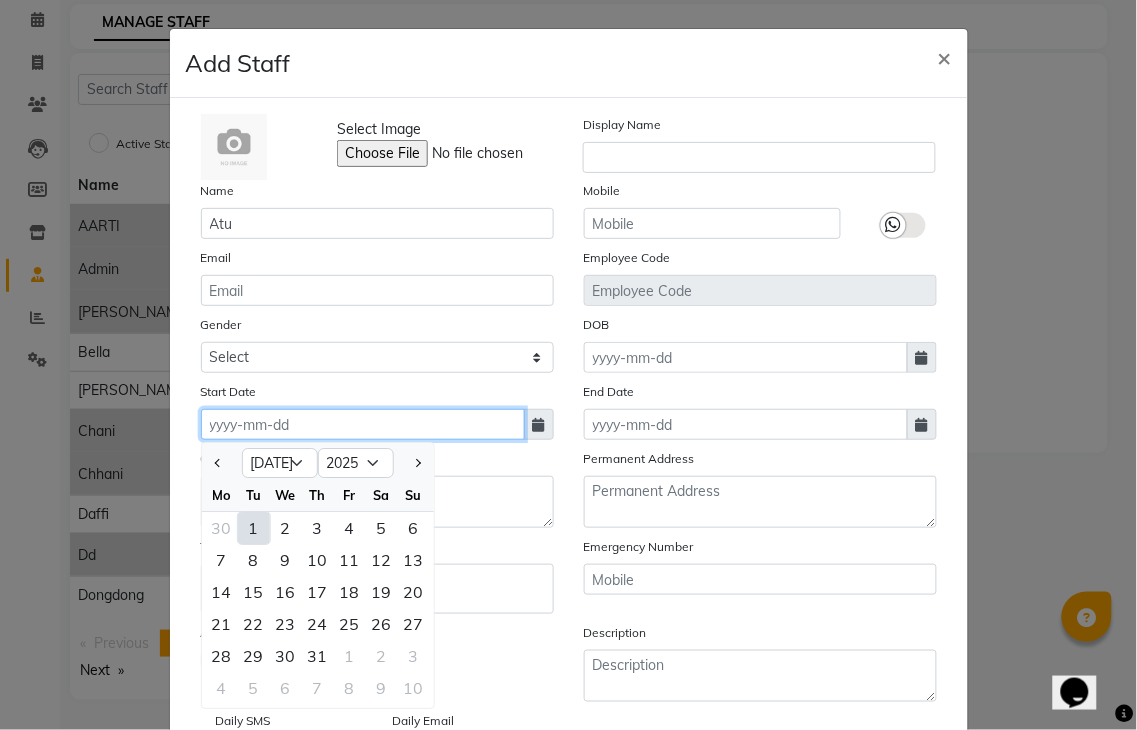 type on "01-07-2025" 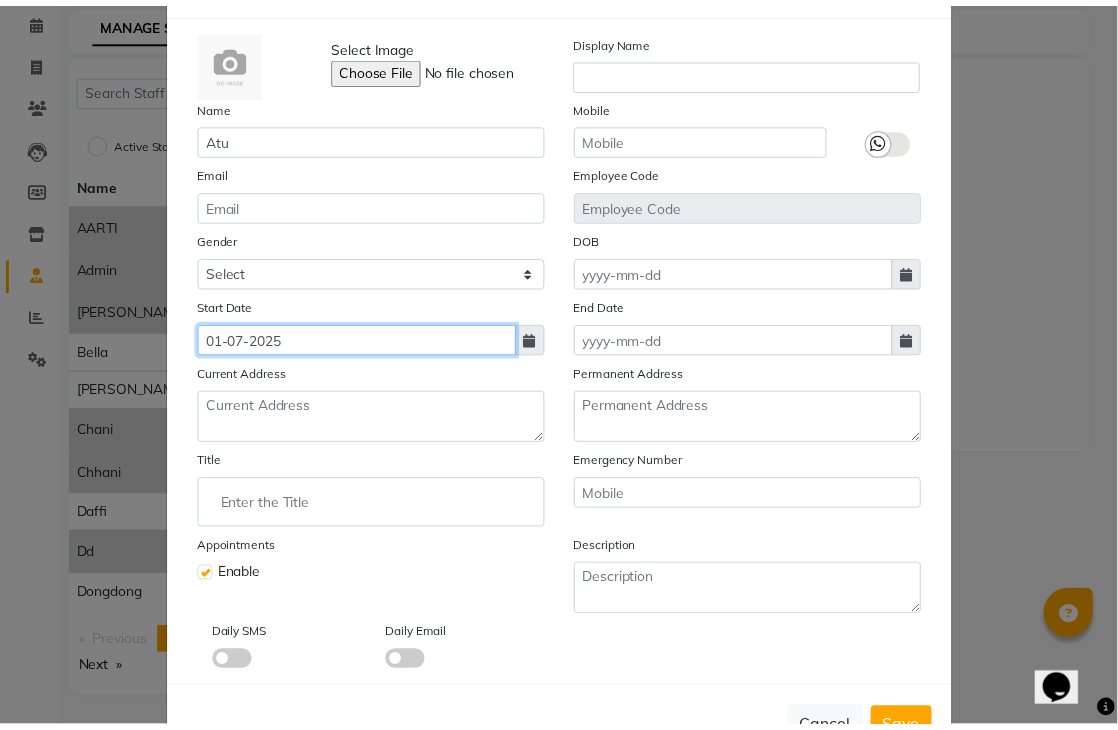 scroll, scrollTop: 154, scrollLeft: 0, axis: vertical 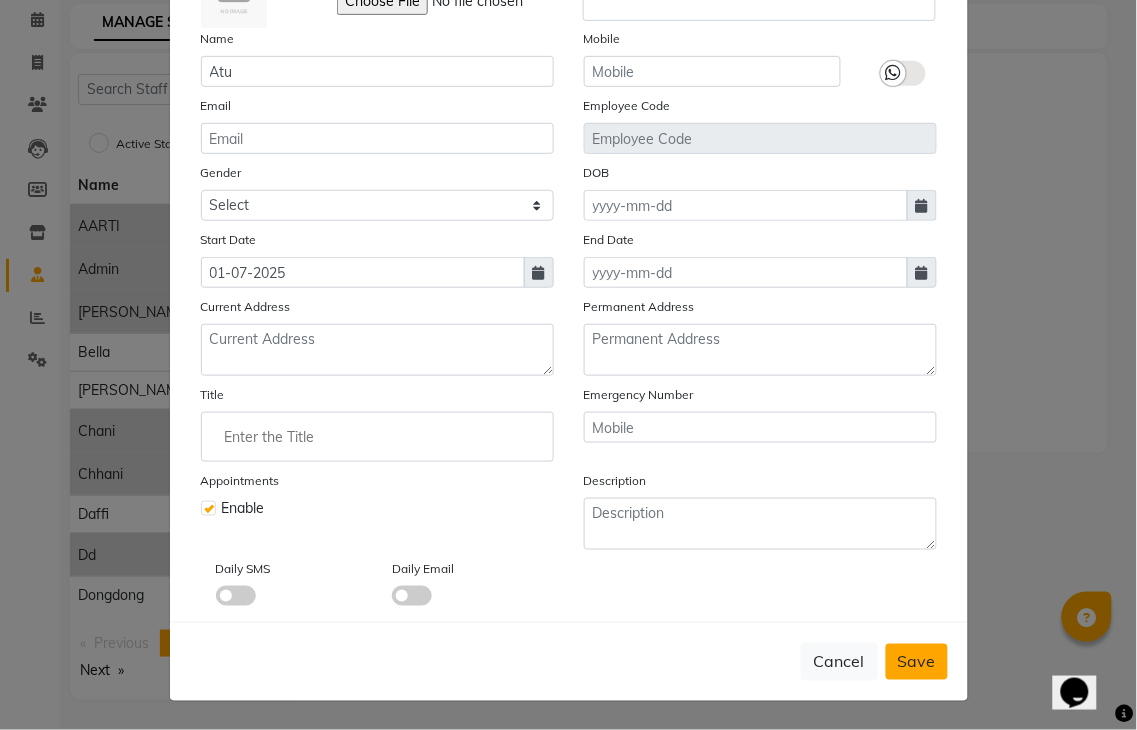 click on "Save" at bounding box center (917, 662) 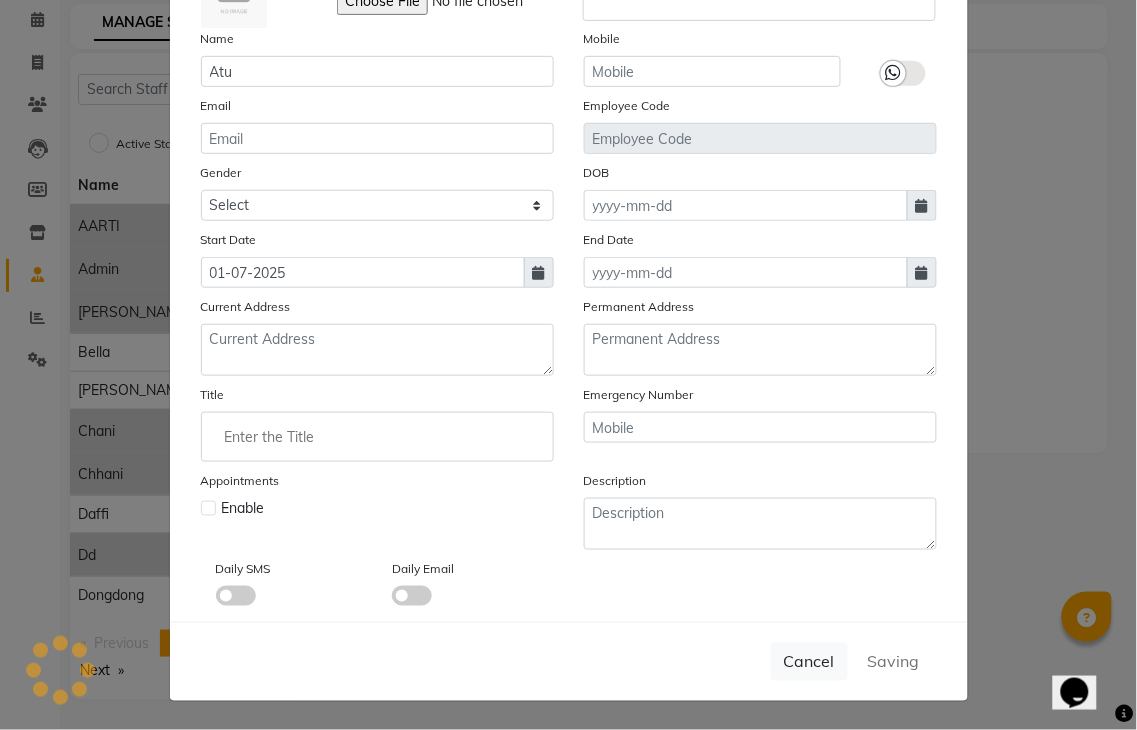 type 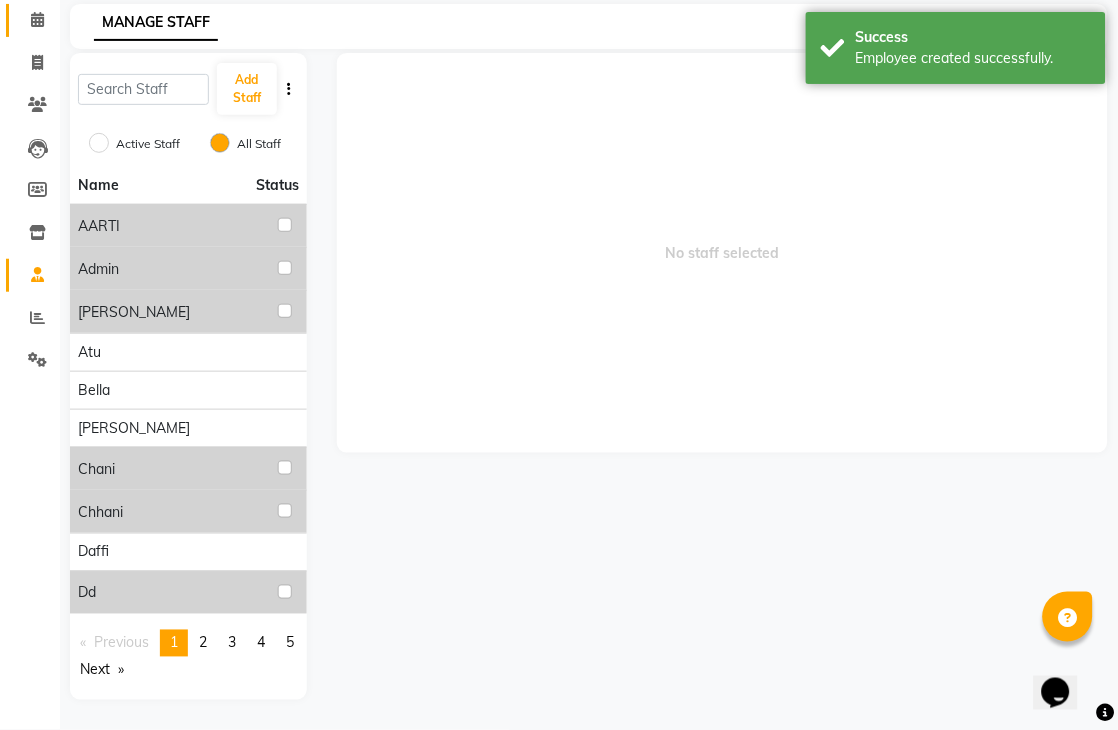 click on "Calendar" 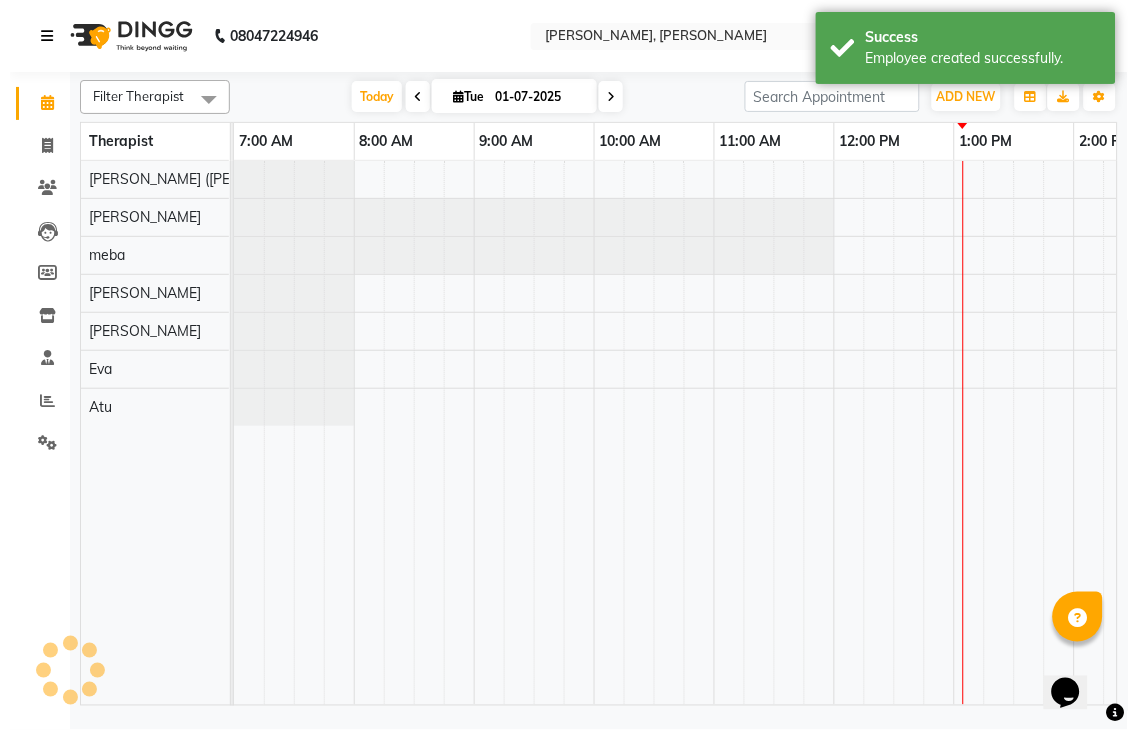 scroll, scrollTop: 0, scrollLeft: 0, axis: both 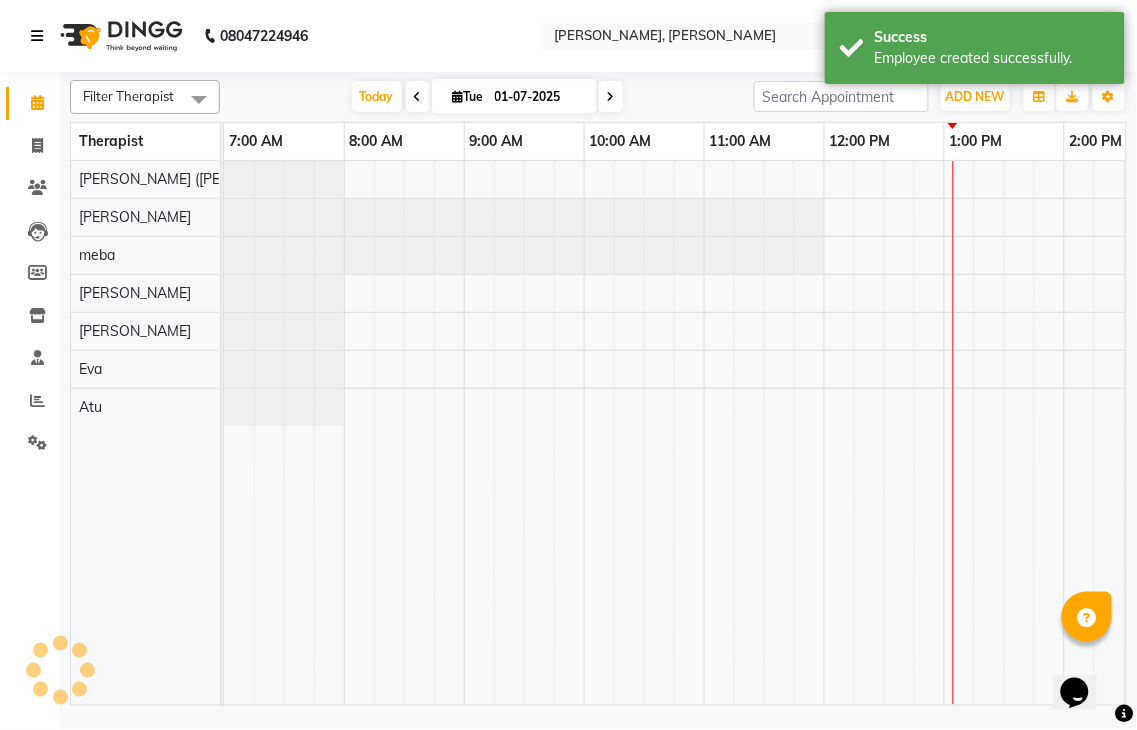 click at bounding box center [37, 36] 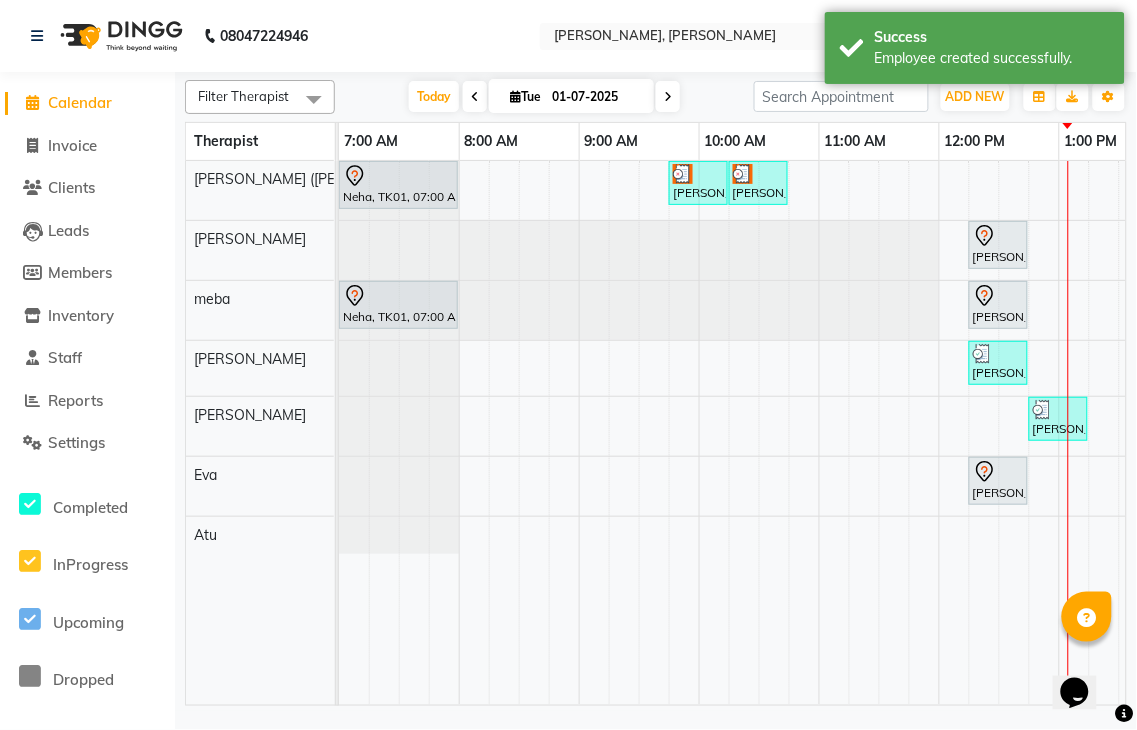 click at bounding box center (314, 99) 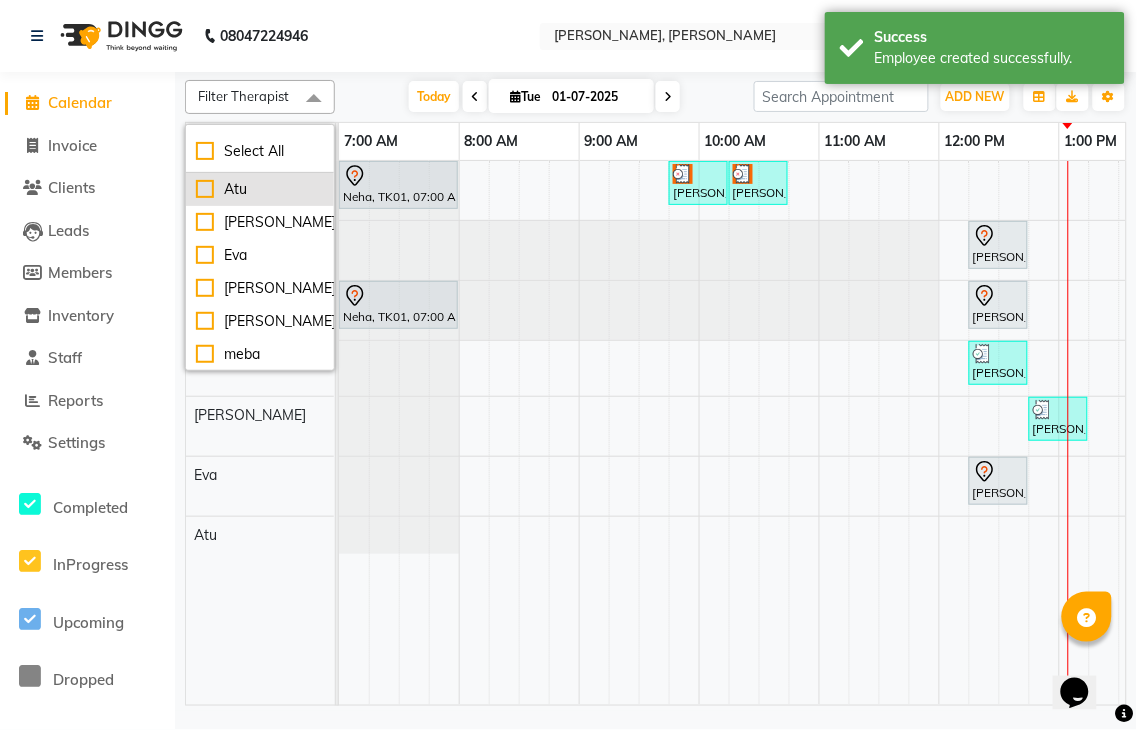 click on "Atu" at bounding box center (260, 189) 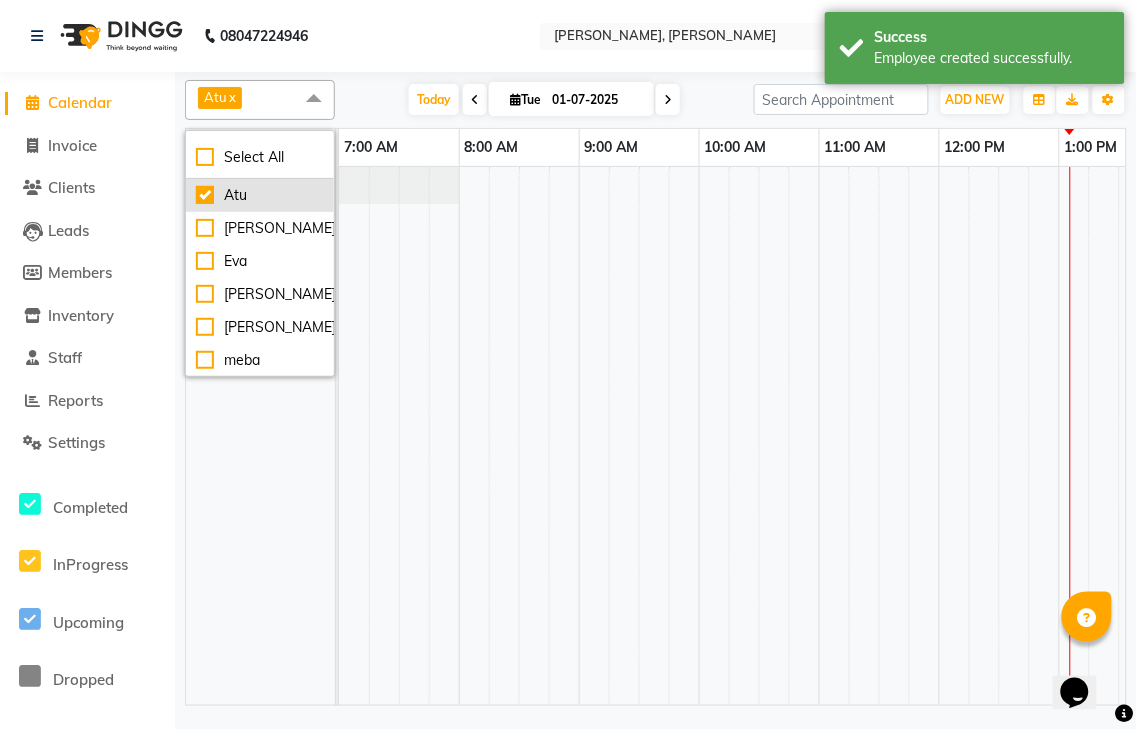 click on "Atu" at bounding box center (260, 195) 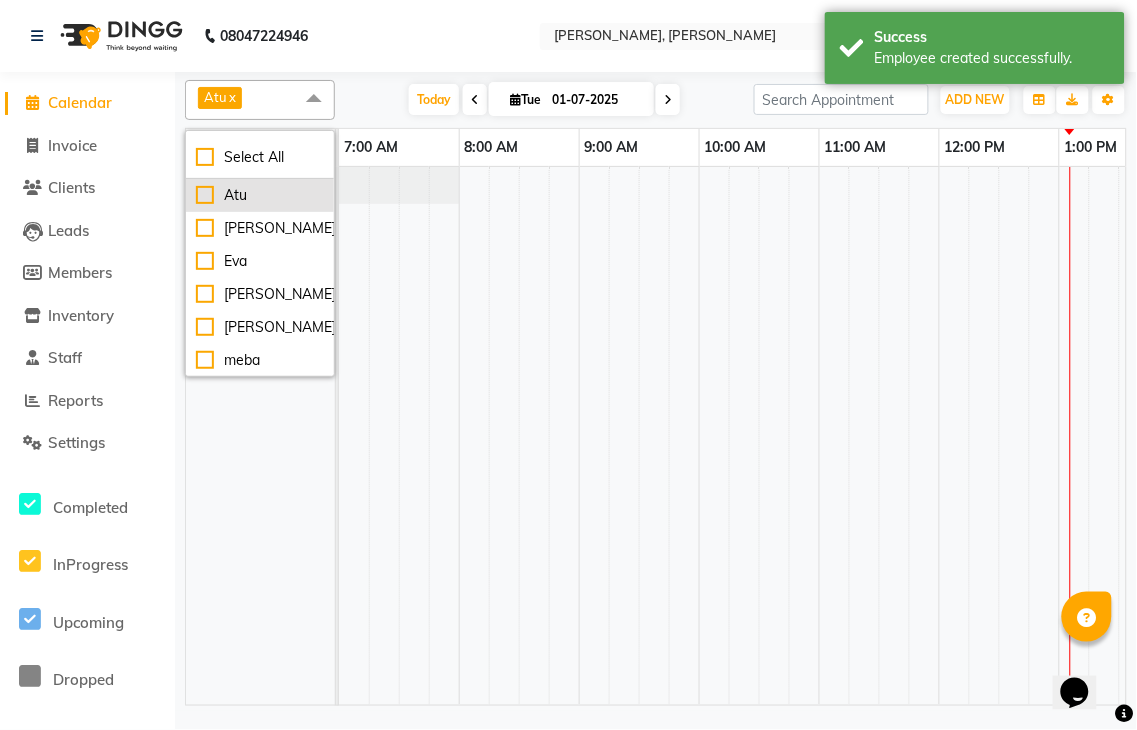 checkbox on "false" 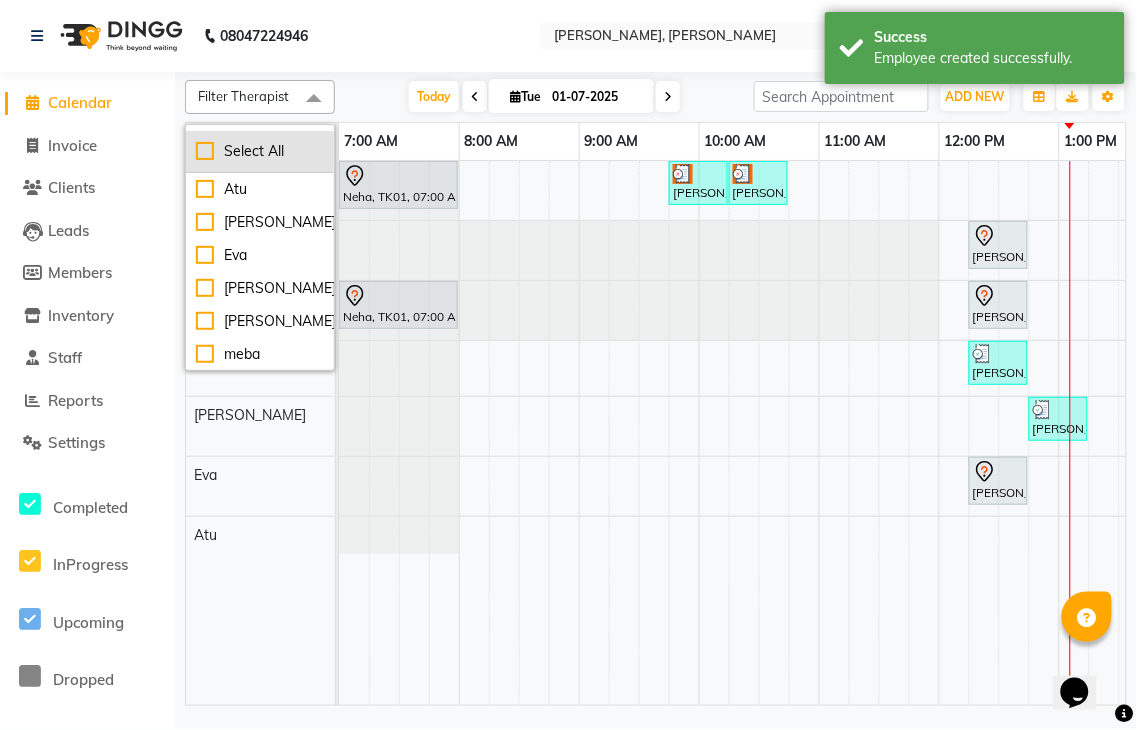 click on "Select All" at bounding box center [260, 151] 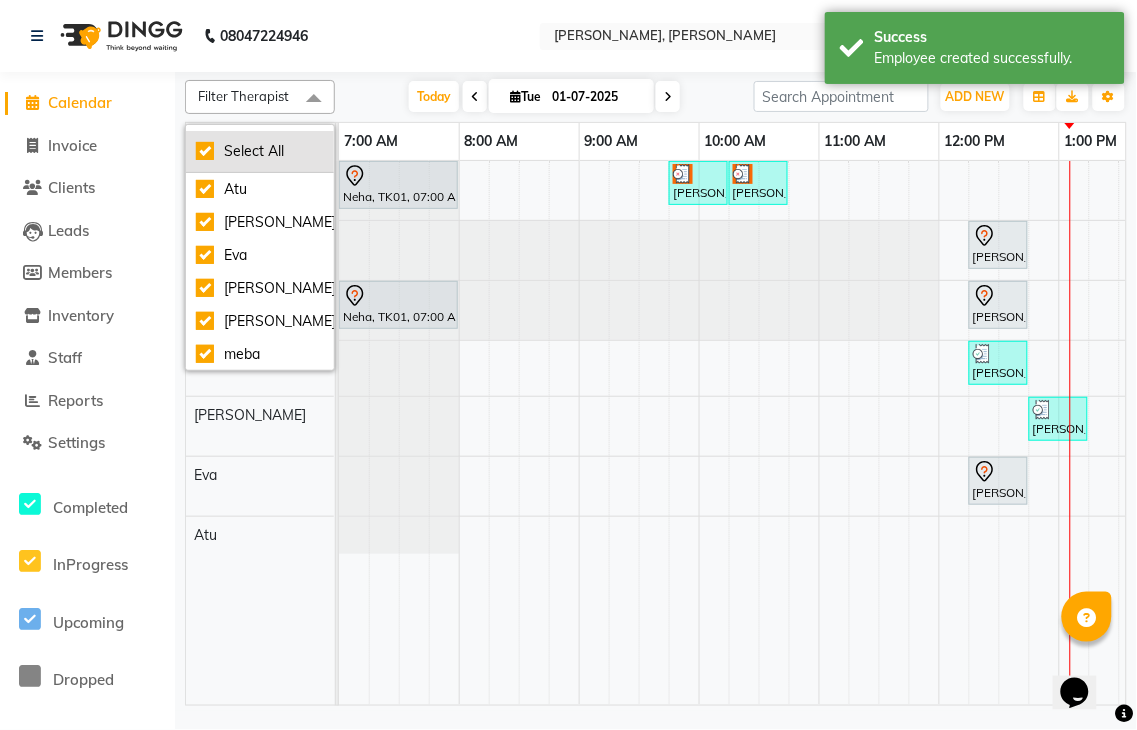 checkbox on "true" 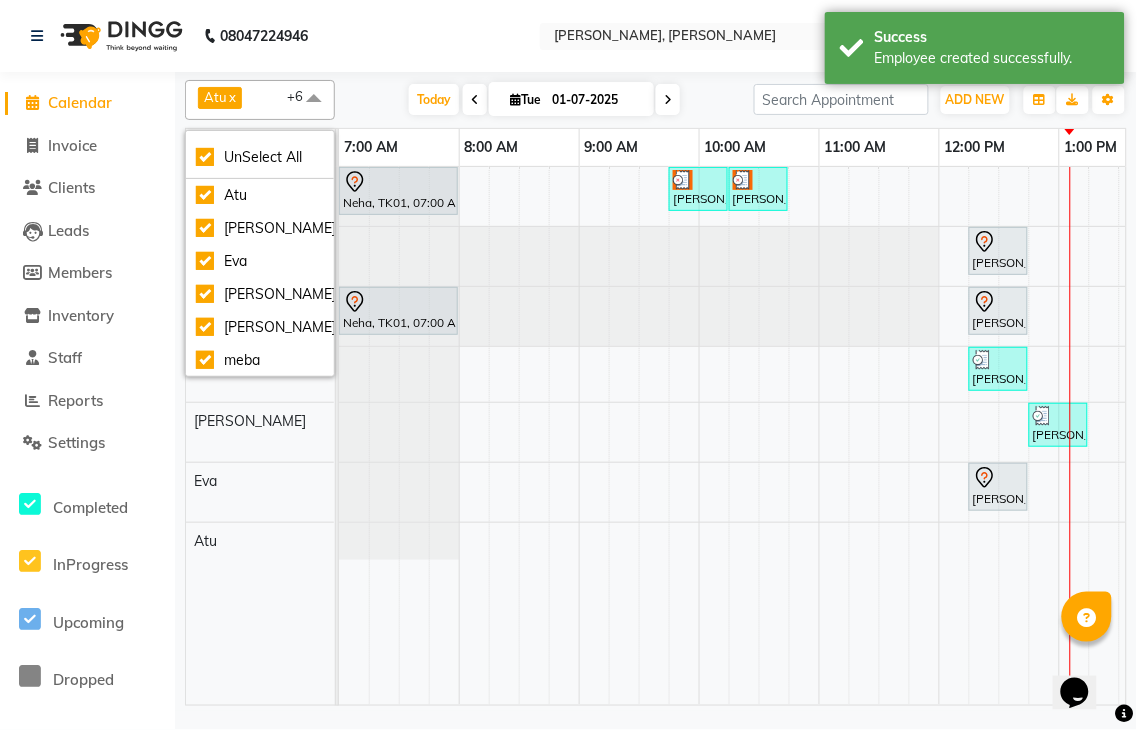 click on "[PERSON_NAME] ([PERSON_NAME]) [PERSON_NAME] [PERSON_NAME] [PERSON_NAME] Atu" at bounding box center (270, 436) 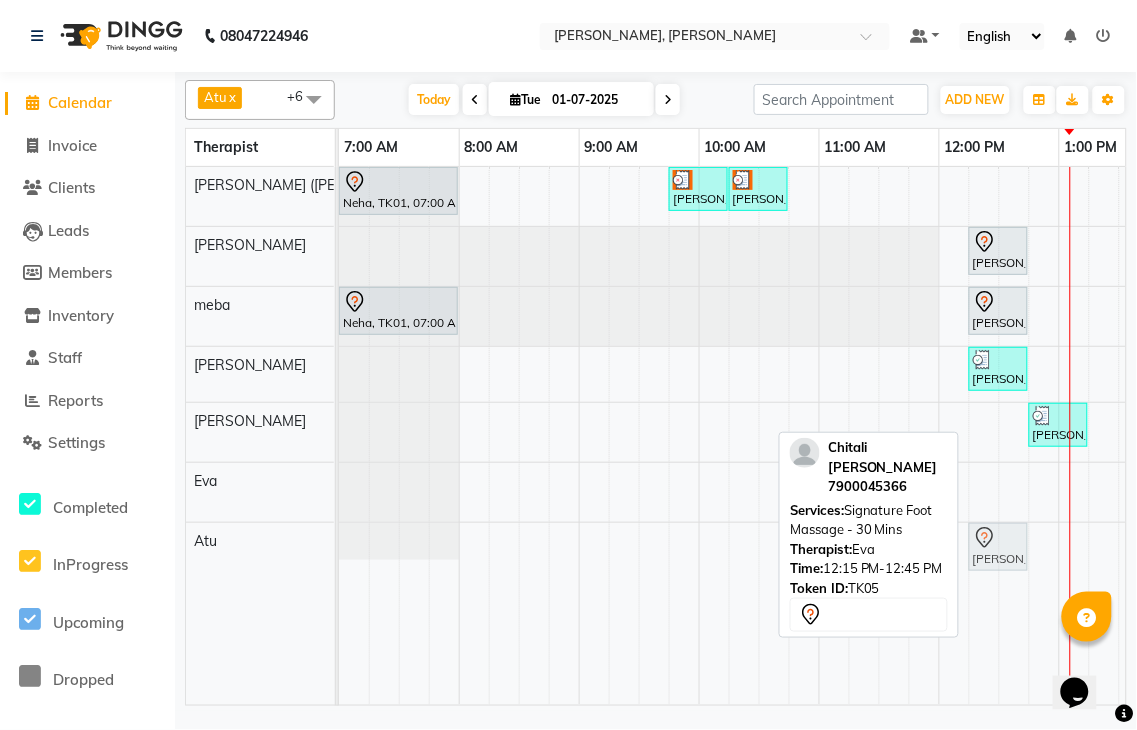 drag, startPoint x: 982, startPoint y: 486, endPoint x: 974, endPoint y: 556, distance: 70.45566 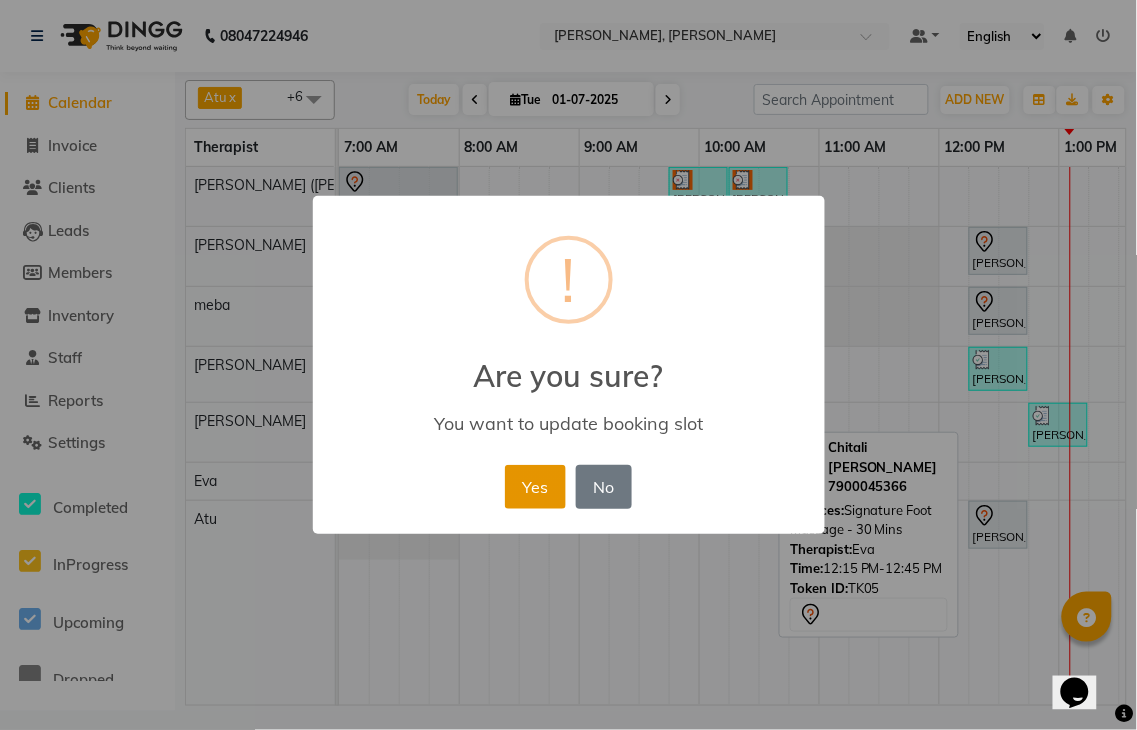 click on "Yes" at bounding box center (535, 487) 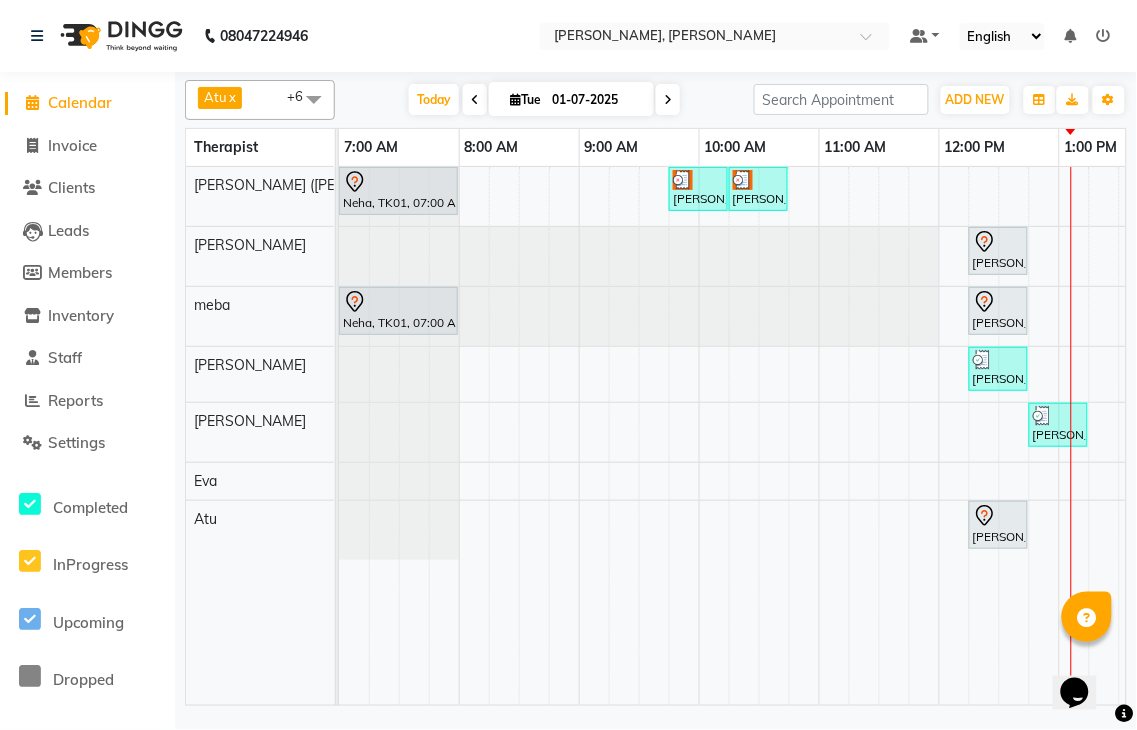 scroll, scrollTop: 0, scrollLeft: 5, axis: horizontal 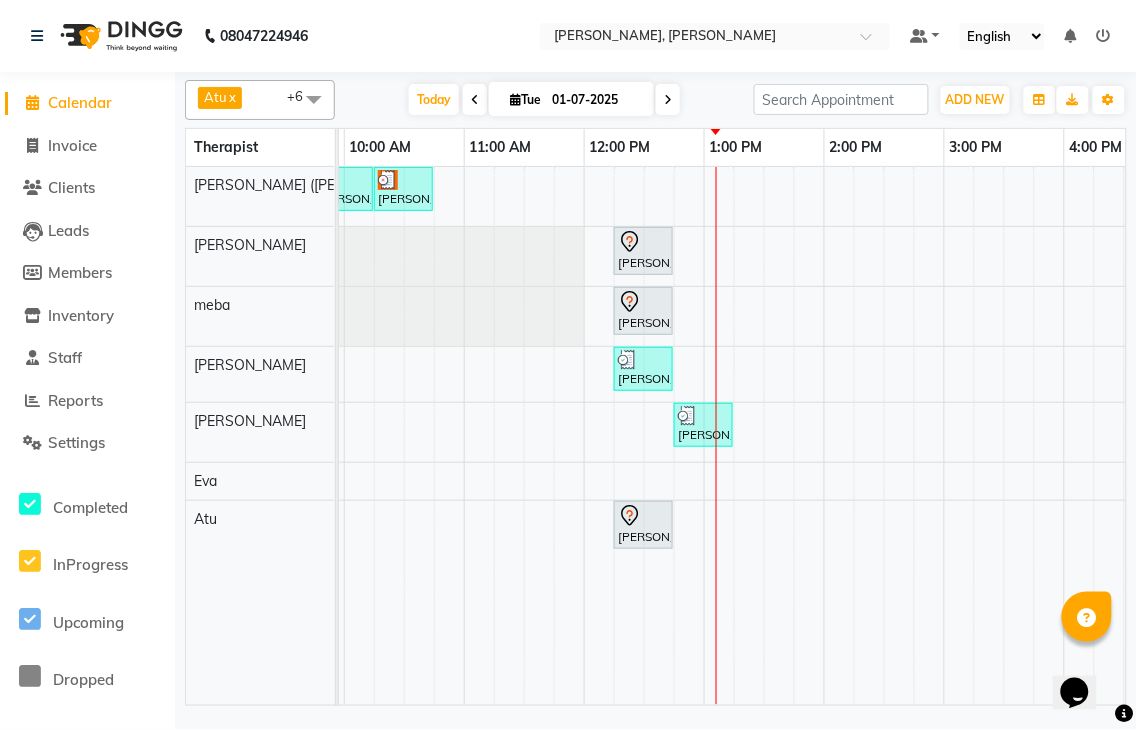 click on "08047224946 Select Location × [PERSON_NAME], [PERSON_NAME] Default Panel My Panel English ENGLISH Español العربية मराठी हिंदी ગુજરાતી தமிழ் 中文 Notifications nothing to show ☀ [PERSON_NAME], [PERSON_NAME]  Calendar  Invoice  Clients  Leads   Members  Inventory  Staff  Reports  Settings Completed InProgress Upcoming Dropped Tentative Check-In Confirm Bookings Segments Page Builder Atu  x [PERSON_NAME]  x [PERSON_NAME]  x [PERSON_NAME]  x [PERSON_NAME]  x [PERSON_NAME] (simi)  x +6 UnSelect All Atu [PERSON_NAME] [PERSON_NAME] [PERSON_NAME] (simi) [DATE]  [DATE] Toggle Dropdown Add Appointment Add Invoice Add Client Toggle Dropdown Add Appointment Add Invoice Add Client ADD NEW Toggle Dropdown Add Appointment Add Invoice Add Client Atu  x [PERSON_NAME]  x [PERSON_NAME]  x [PERSON_NAME]  x [PERSON_NAME]  x [PERSON_NAME] ([PERSON_NAME])  x +6 UnSelect All Atu [PERSON_NAME] [PERSON_NAME] [PERSON_NAME] (simi) Group By  Staff View   Room View  View as Vertical  Vertical - Week View  Horizontal  Horizontal - Week View  List  Toggle Dropdown" at bounding box center [568, 365] 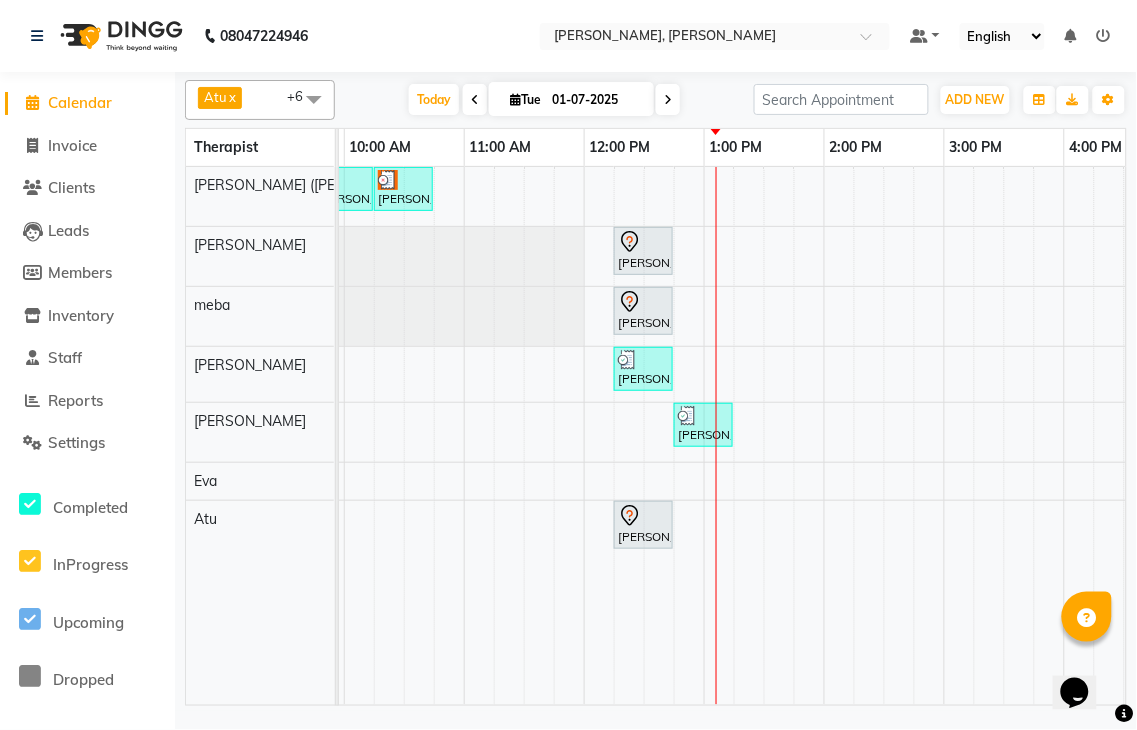 scroll, scrollTop: 0, scrollLeft: 180, axis: horizontal 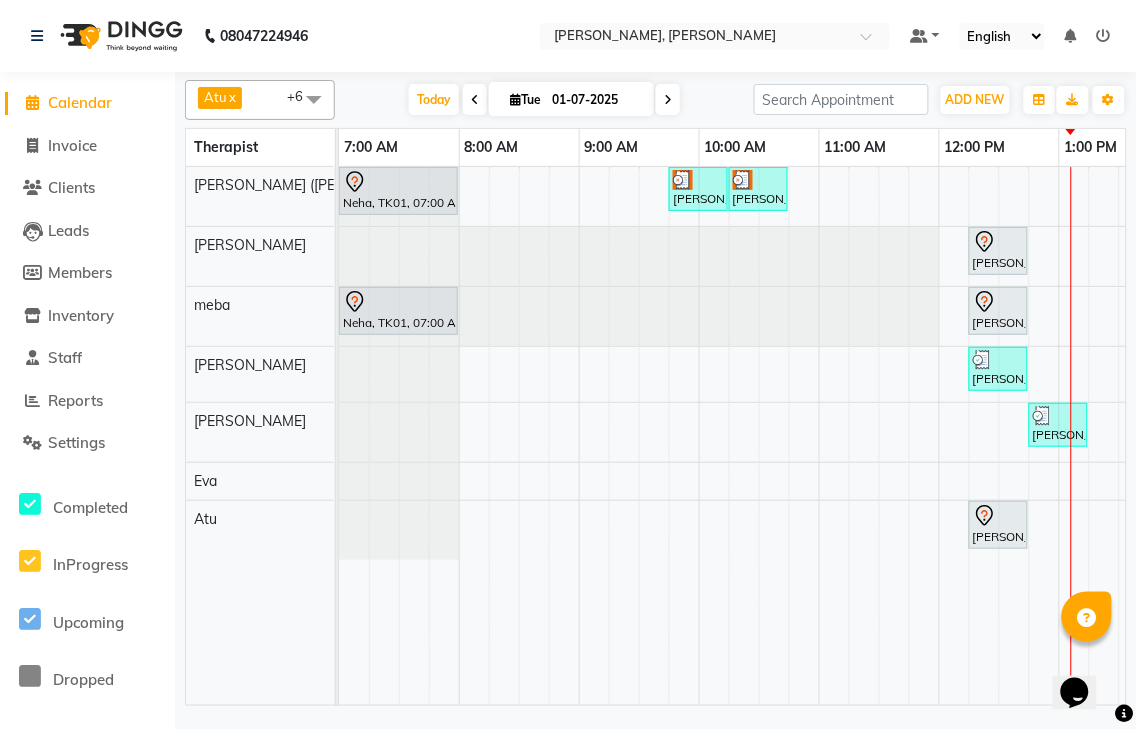 drag, startPoint x: 456, startPoint y: 572, endPoint x: 468, endPoint y: 563, distance: 15 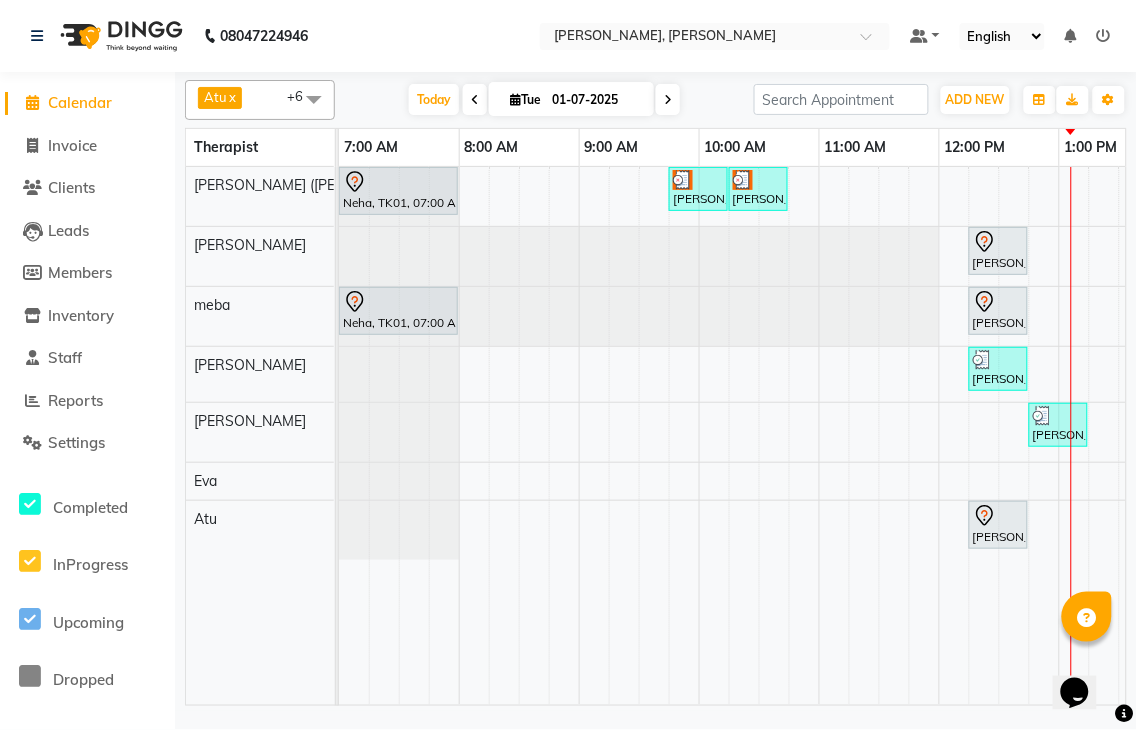 scroll, scrollTop: 0, scrollLeft: 173, axis: horizontal 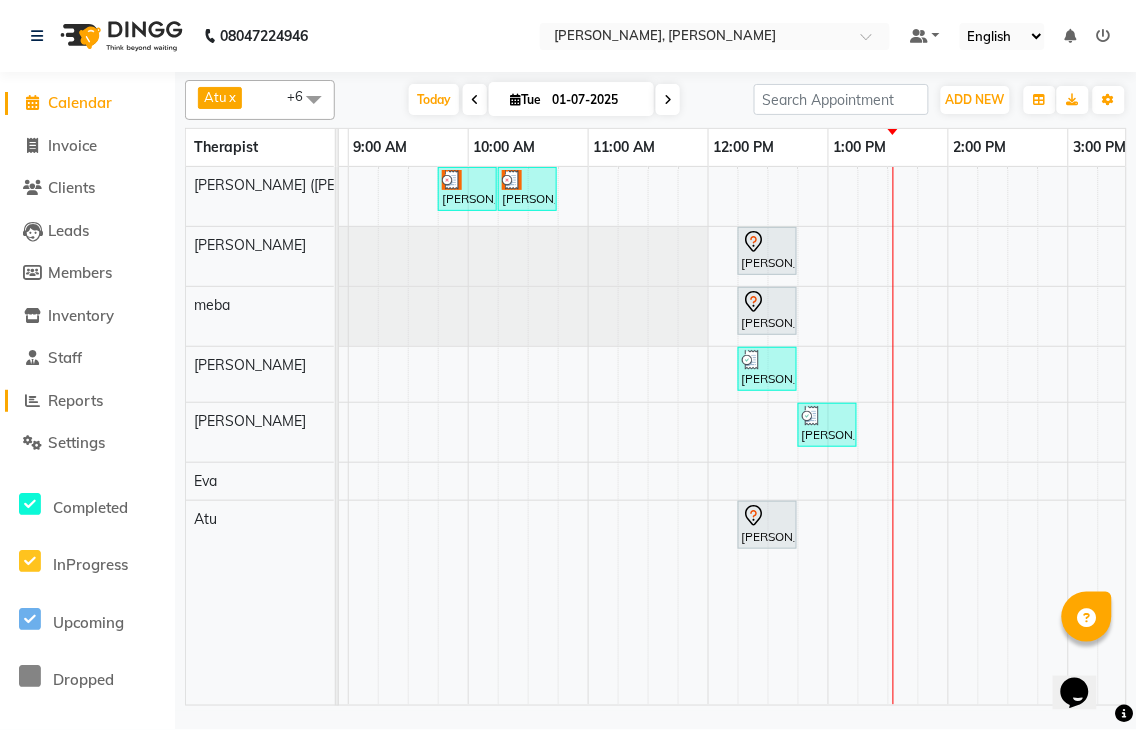 click on "Reports" 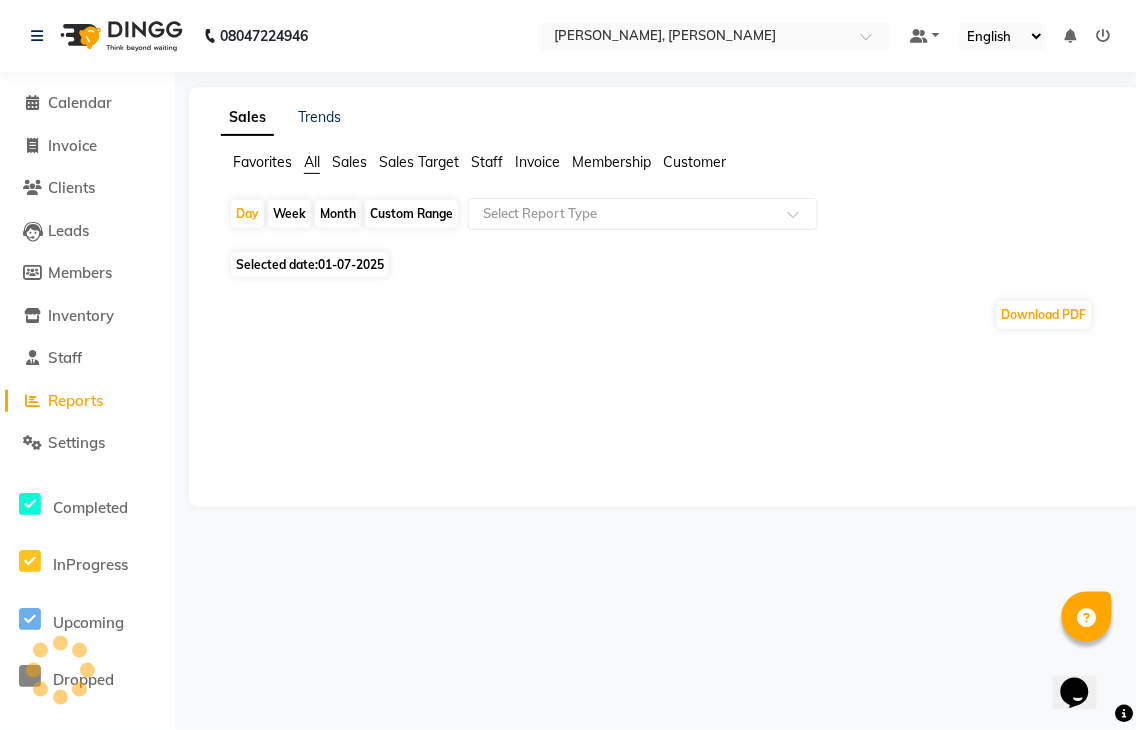 click on "Custom Range" 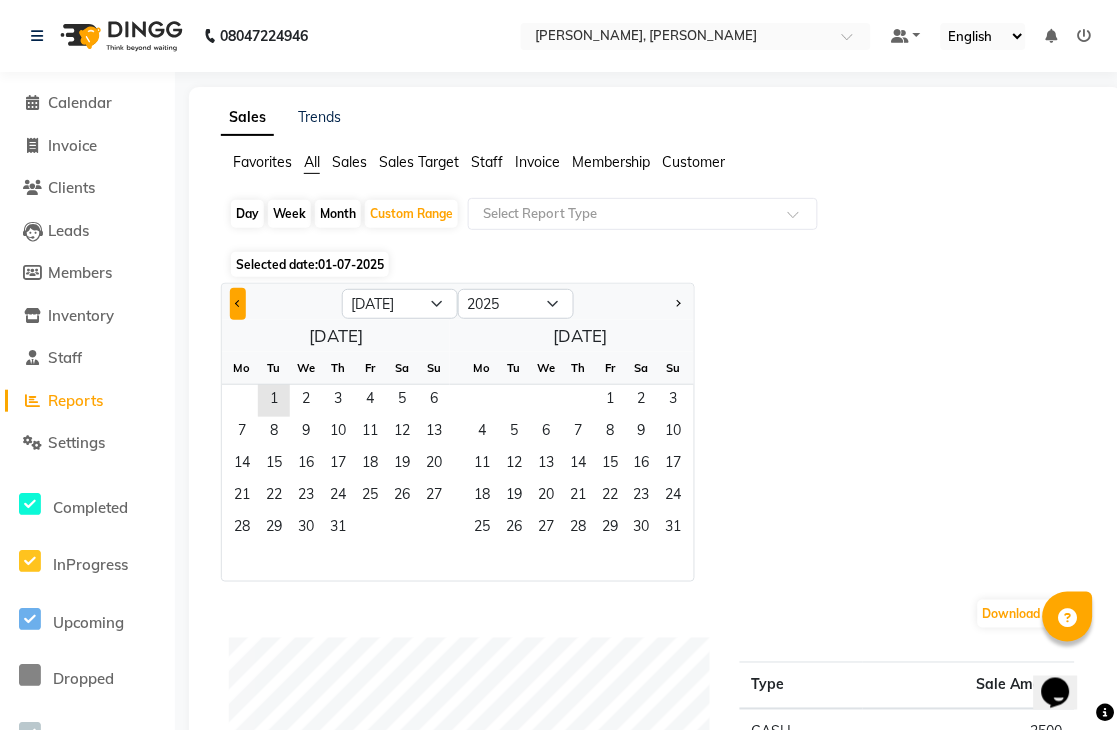 click 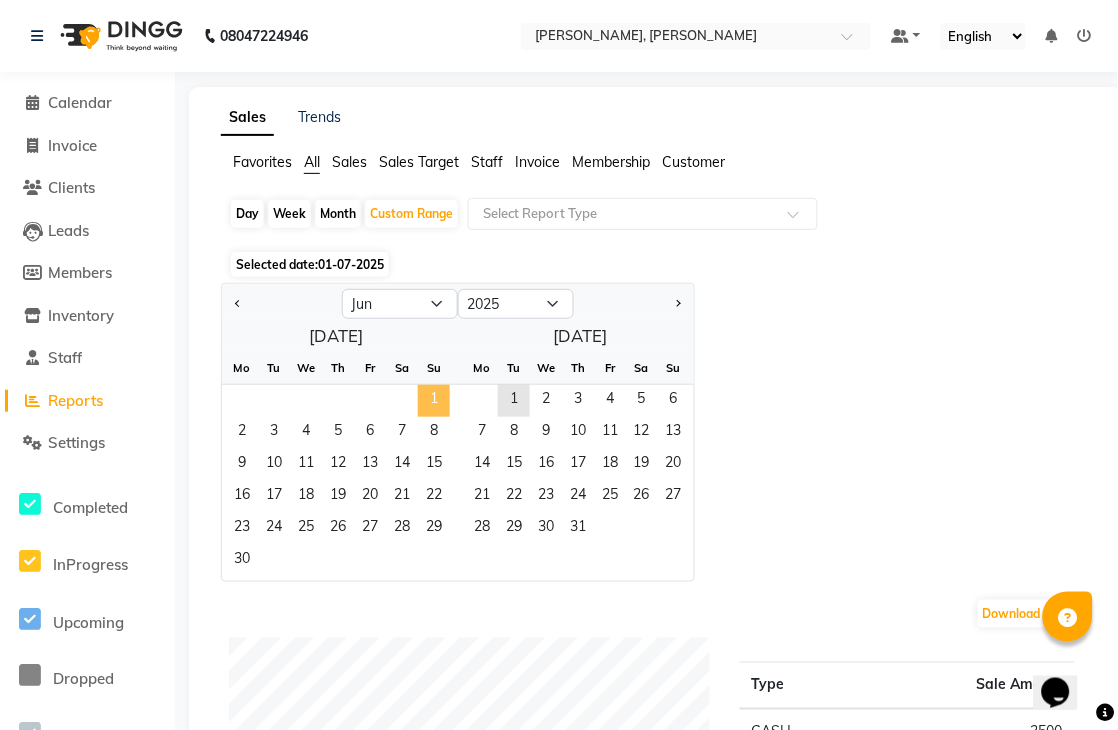 click on "1" 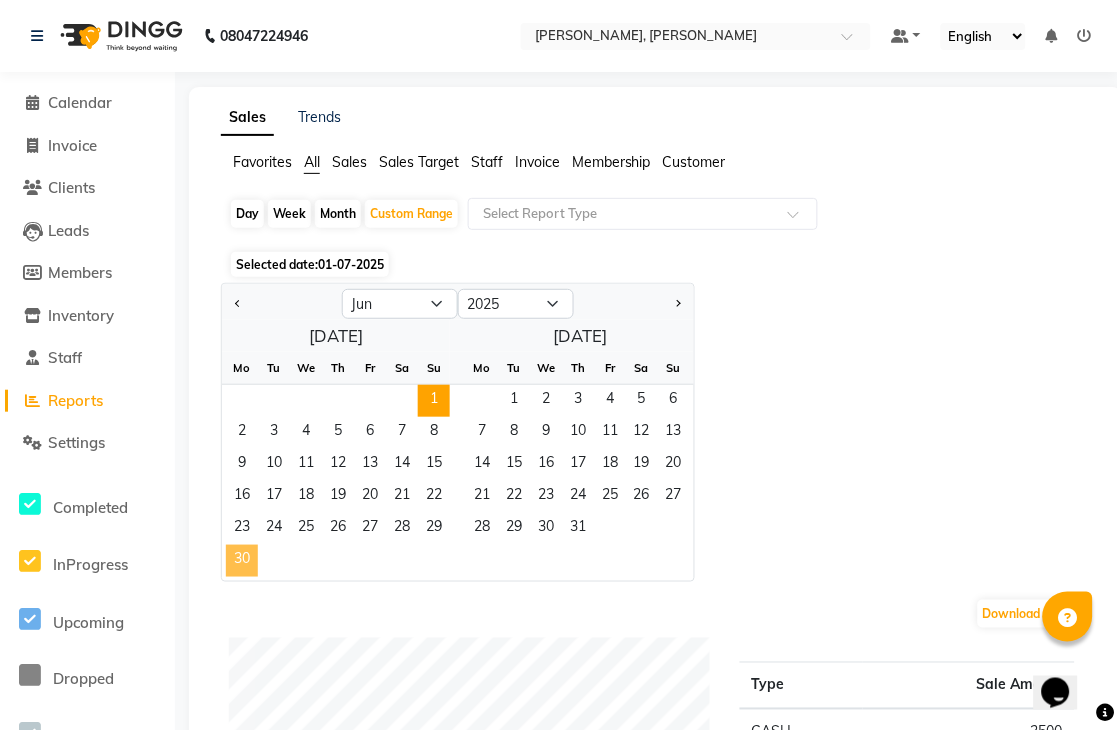 click on "30" 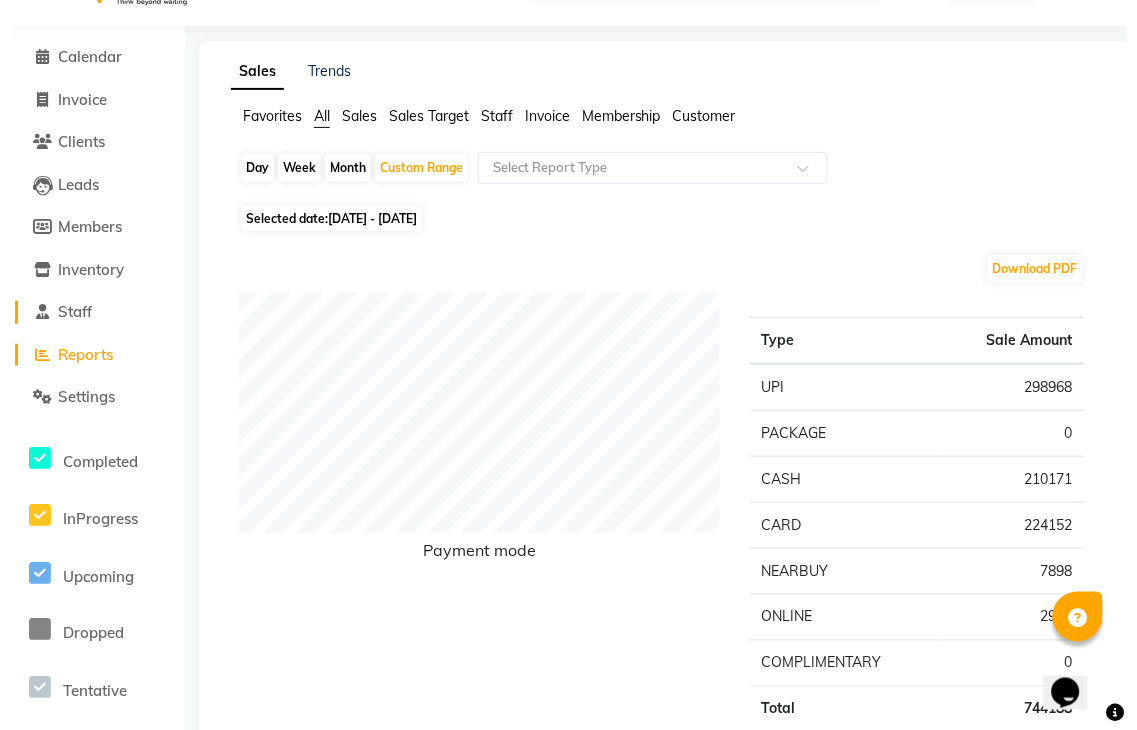 scroll, scrollTop: 0, scrollLeft: 0, axis: both 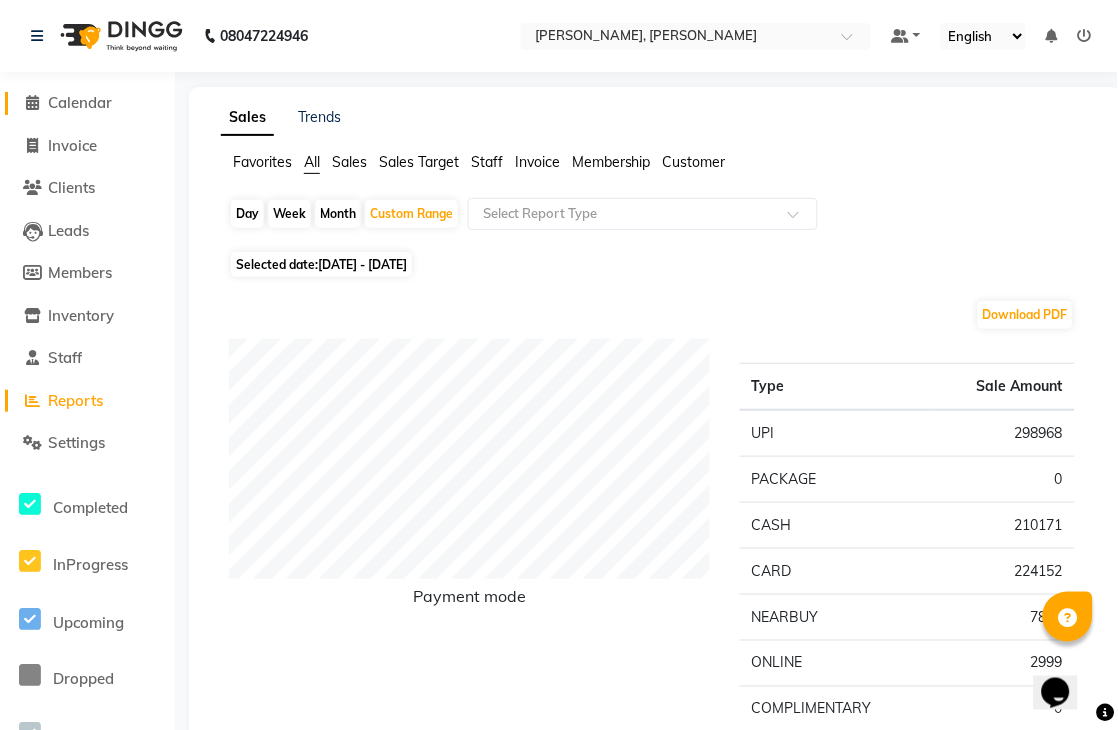 click on "Calendar" 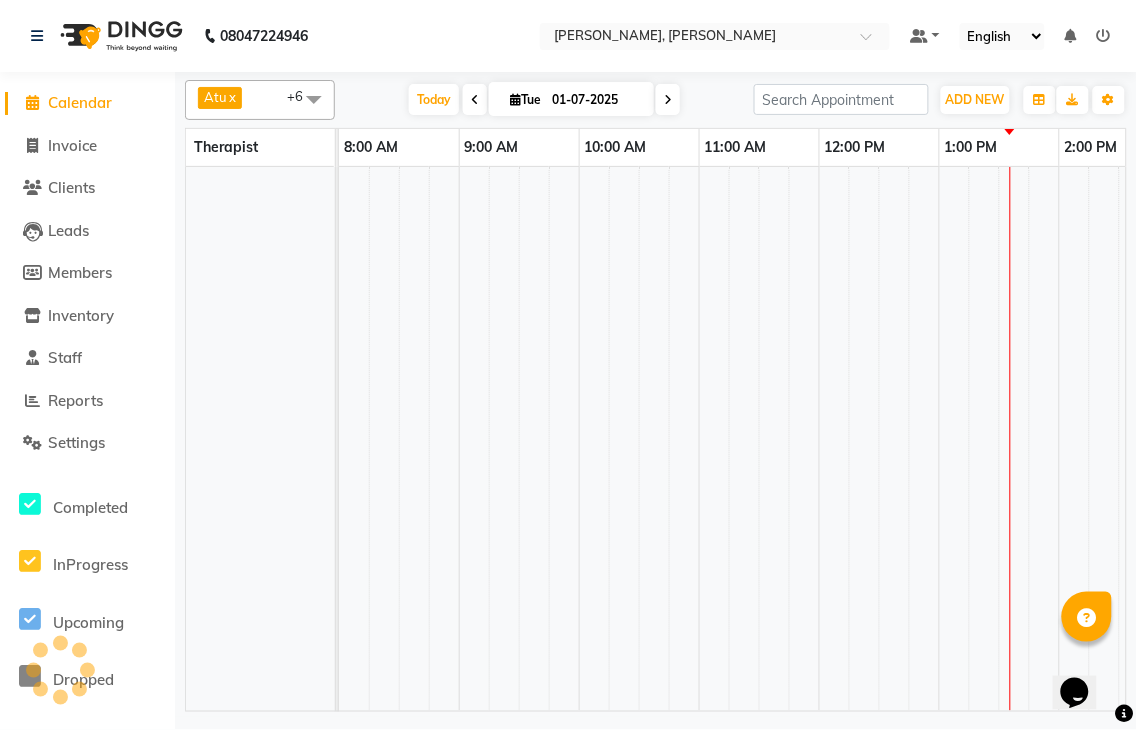 scroll, scrollTop: 0, scrollLeft: 0, axis: both 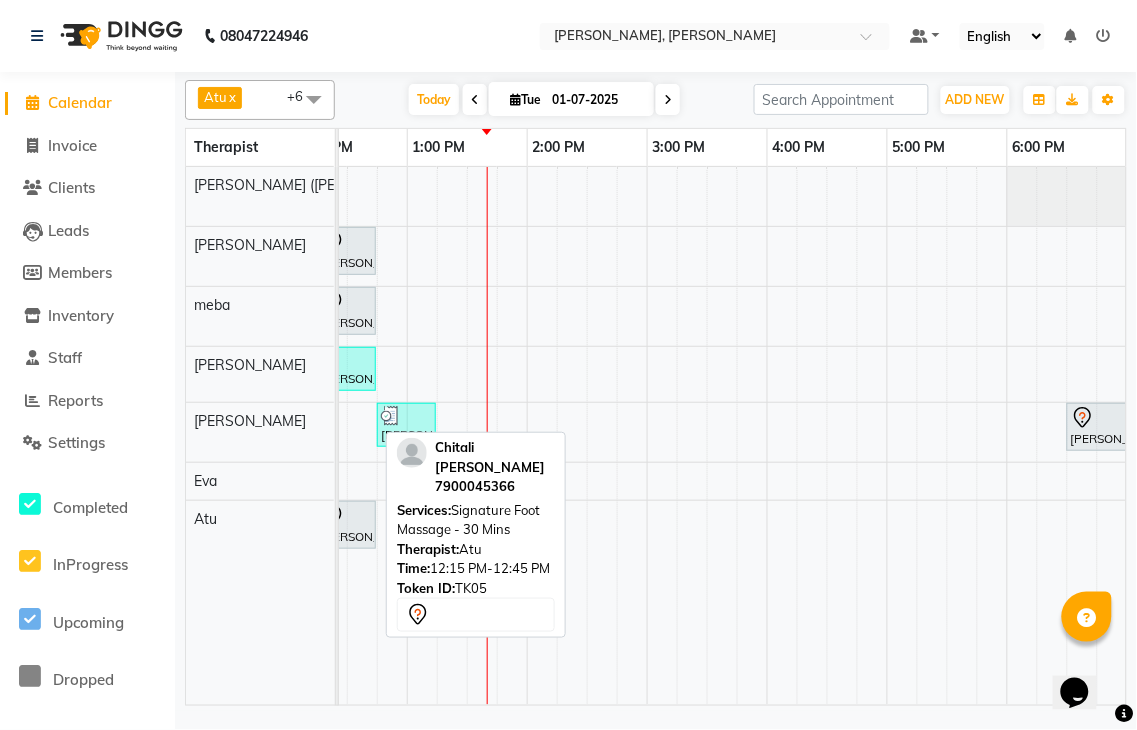 click on "[PERSON_NAME], TK05, 12:15 PM-12:45 PM, Signature Foot Massage - 30 Mins" at bounding box center [346, 525] 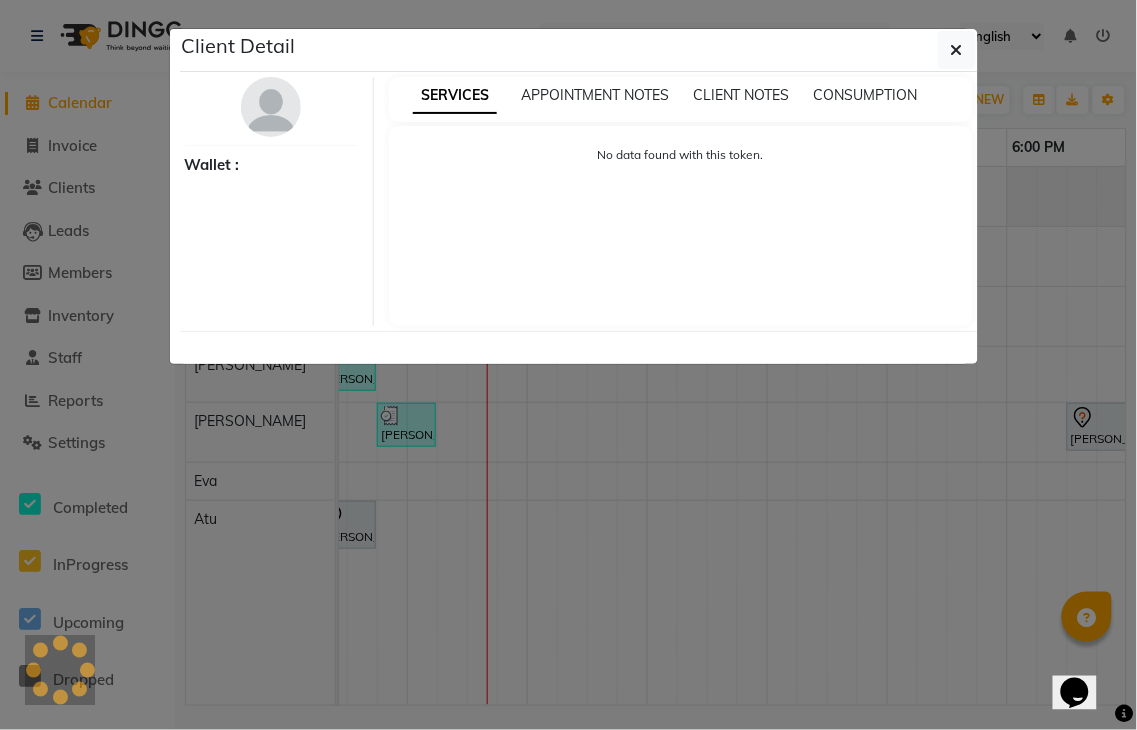 select on "7" 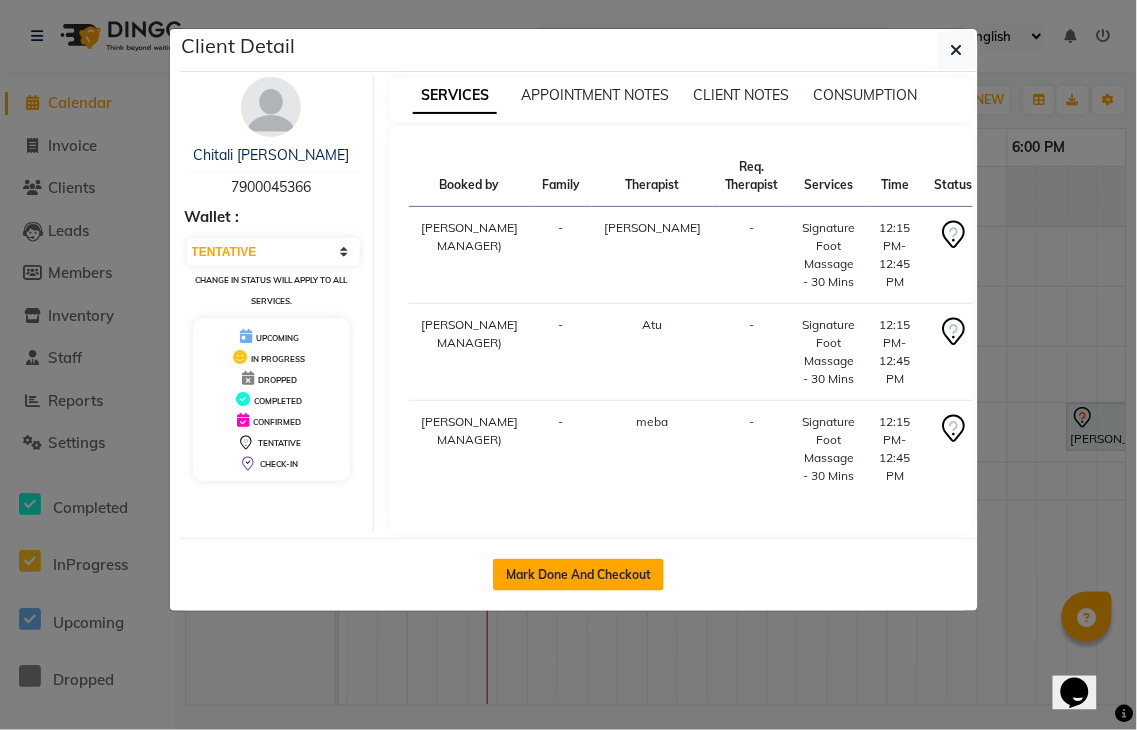 click on "Mark Done And Checkout" 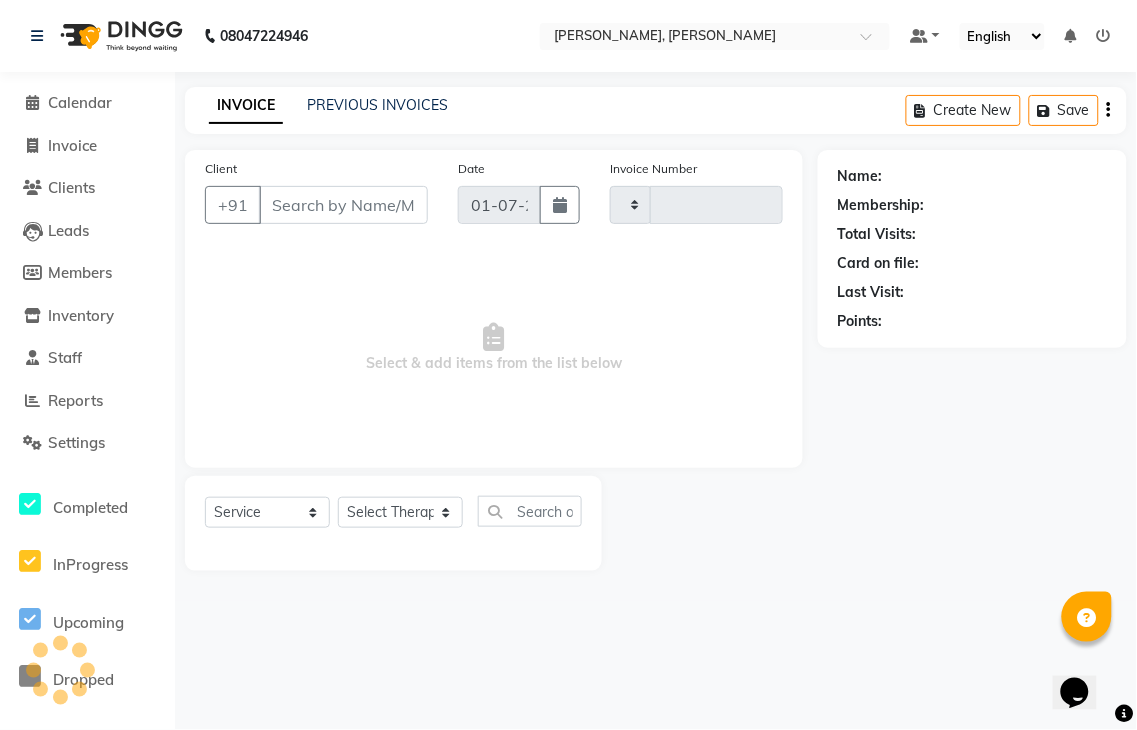 type on "0713" 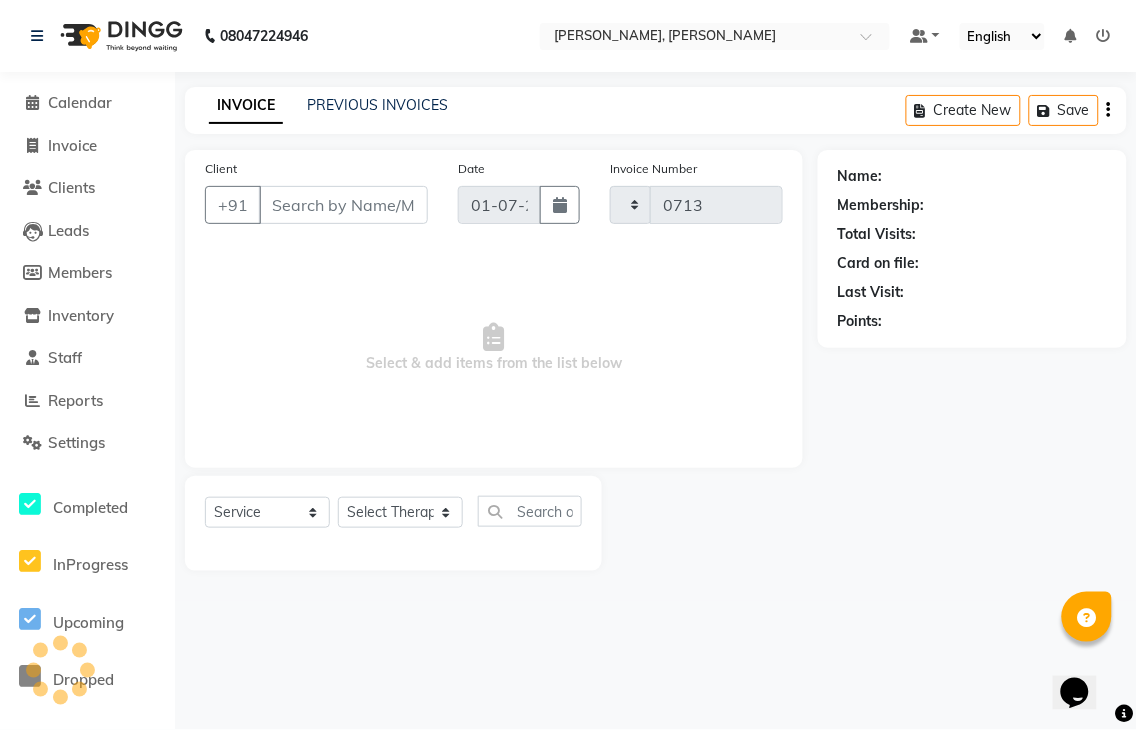 select on "6399" 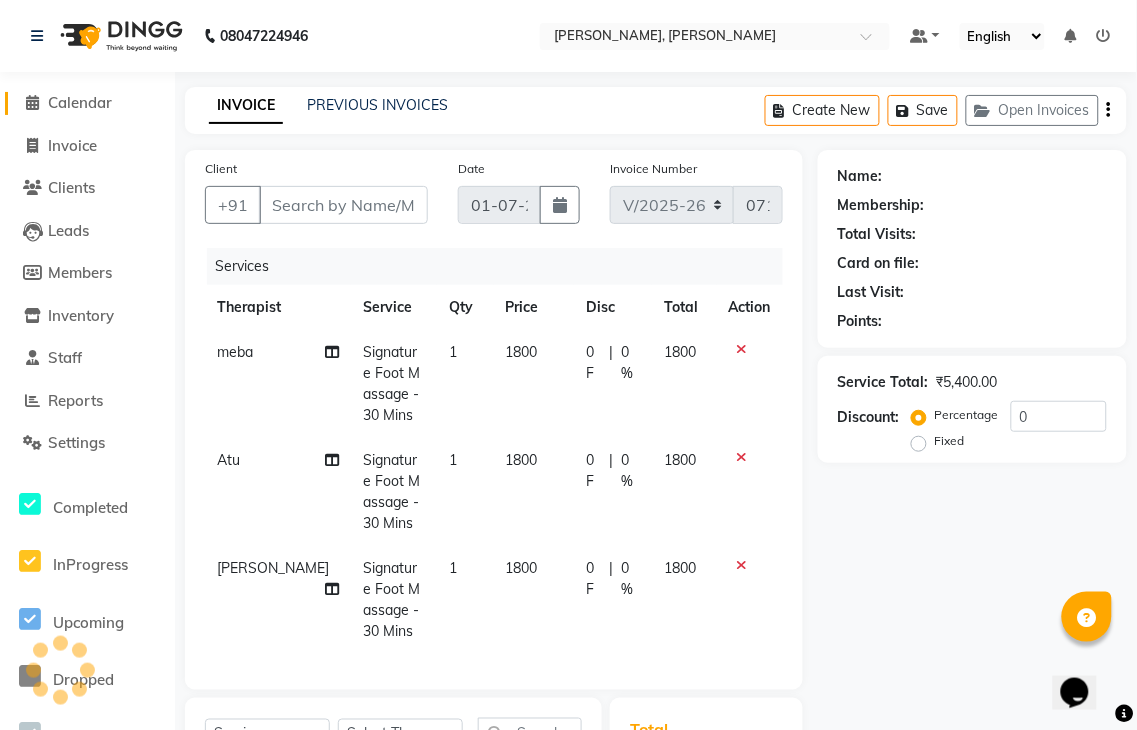 type on "7900045366" 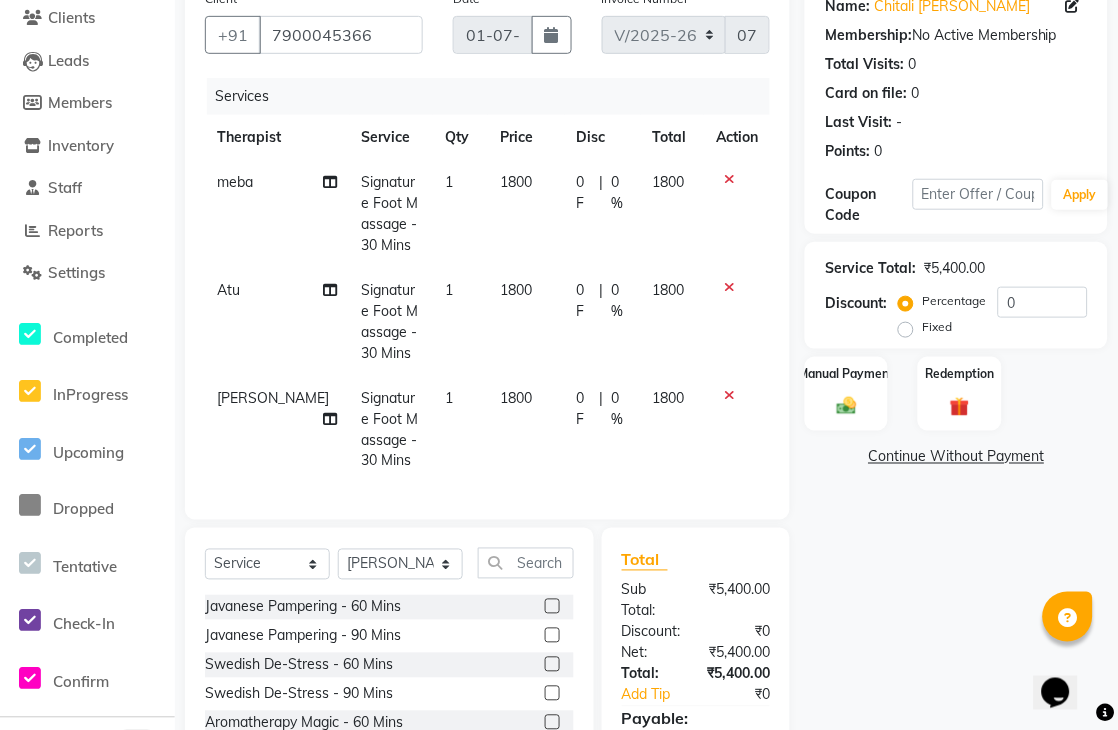 scroll, scrollTop: 0, scrollLeft: 0, axis: both 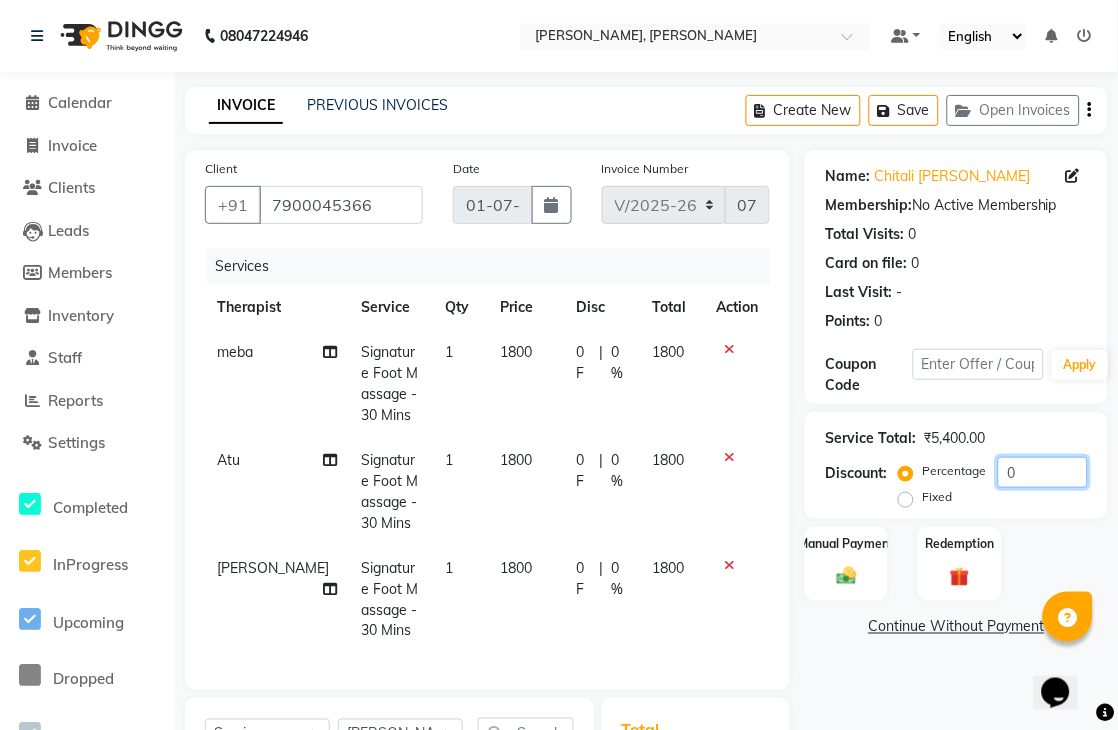drag, startPoint x: 1030, startPoint y: 470, endPoint x: 821, endPoint y: 511, distance: 212.98357 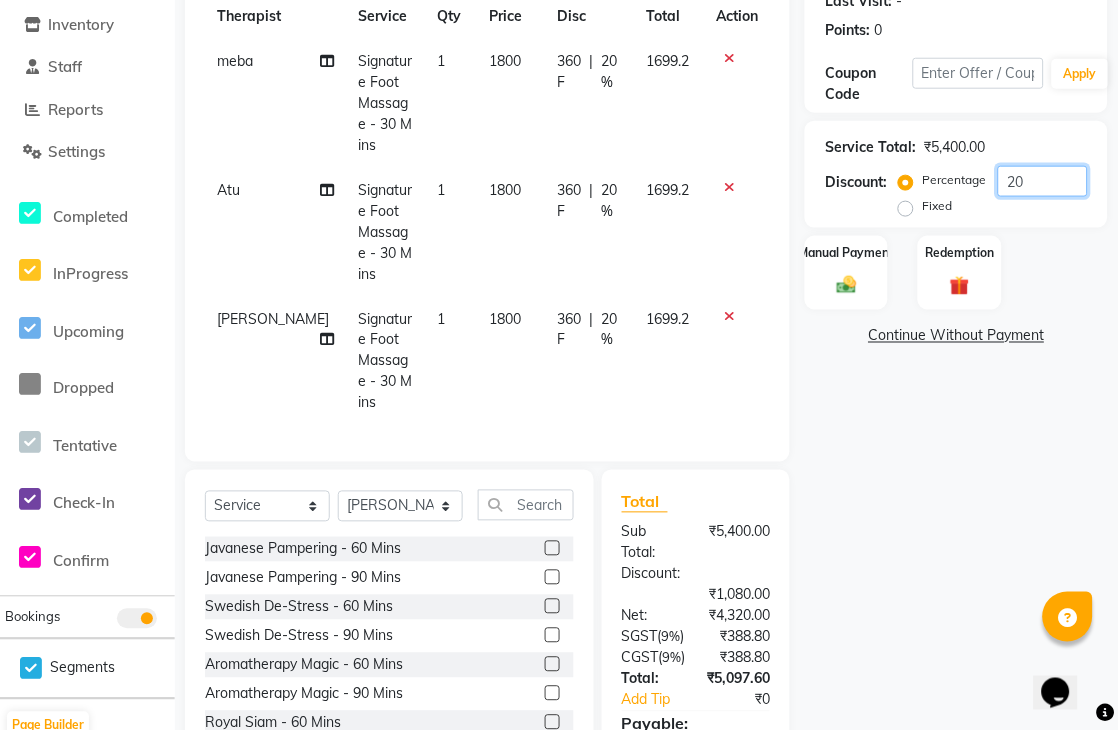 scroll, scrollTop: 106, scrollLeft: 0, axis: vertical 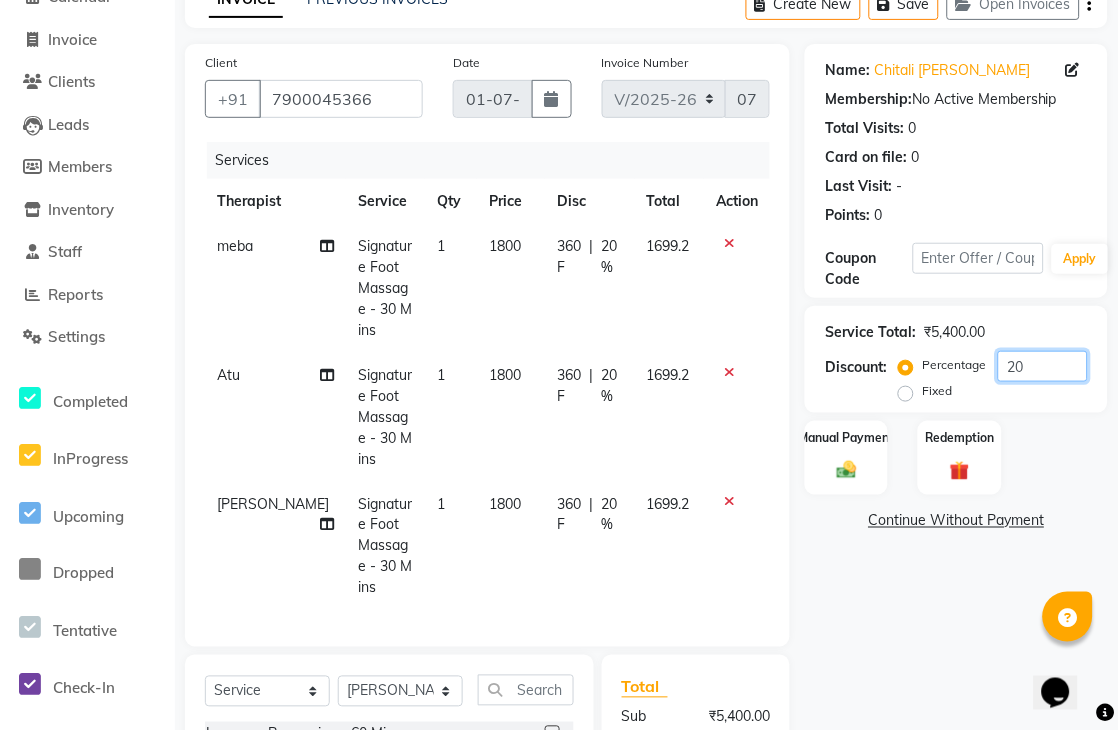 type on "20" 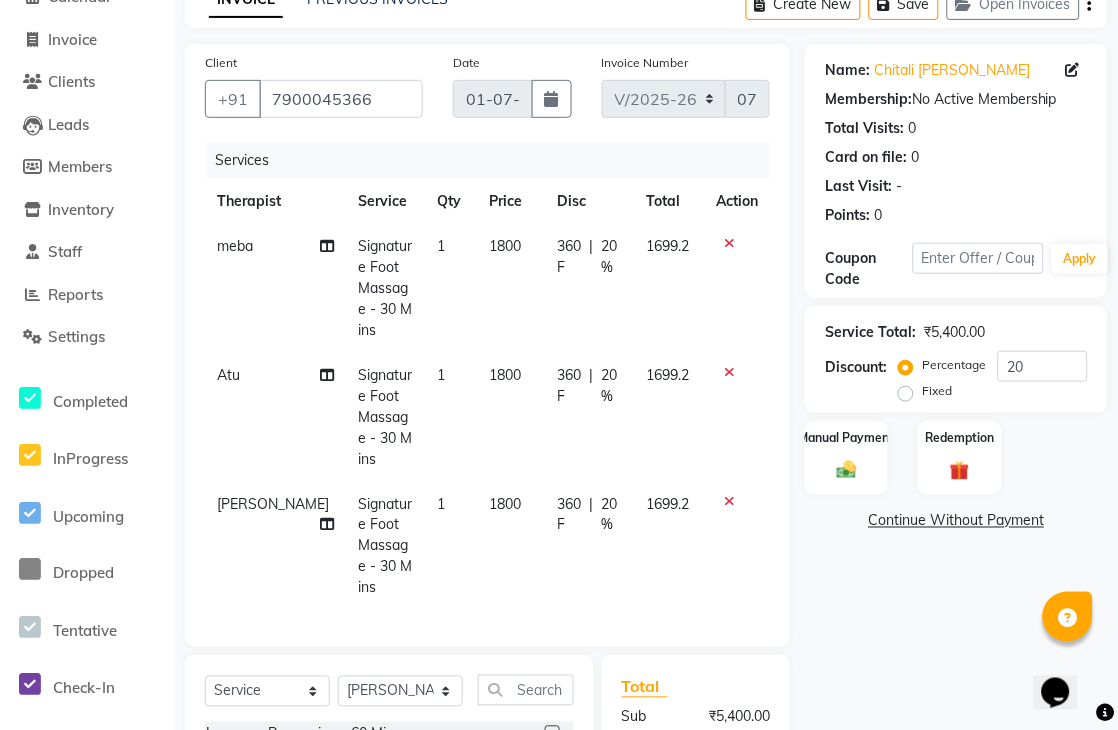 click on "Signature Foot Massage - 30 Mins" 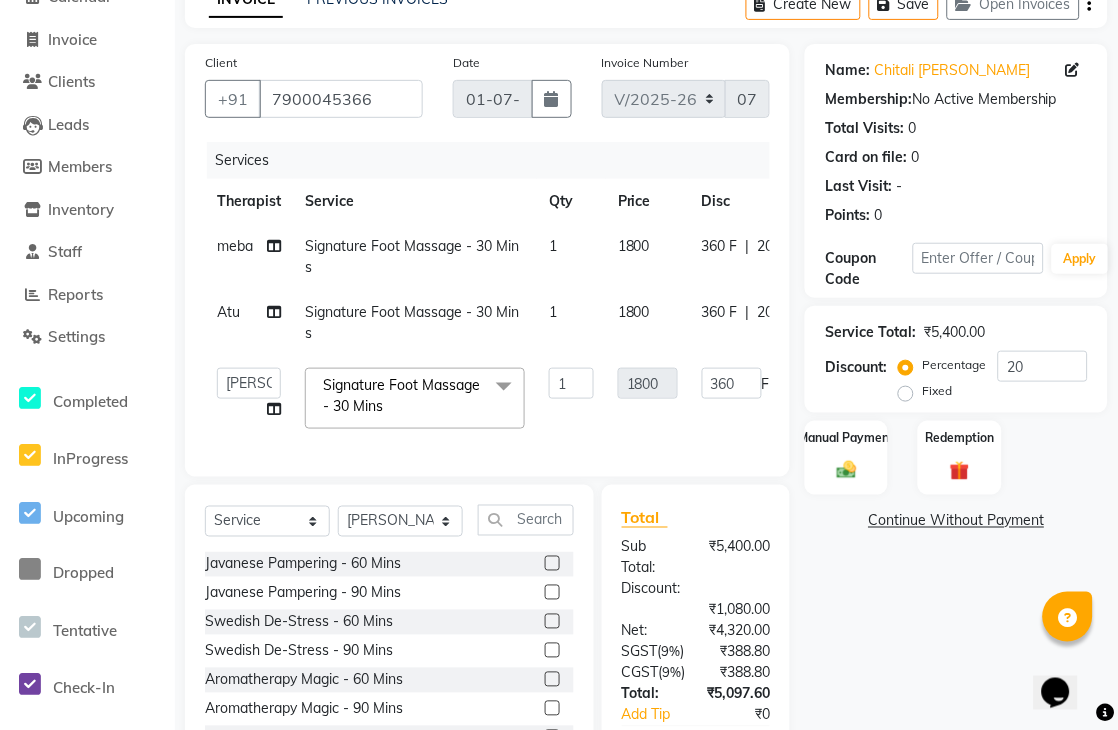 click 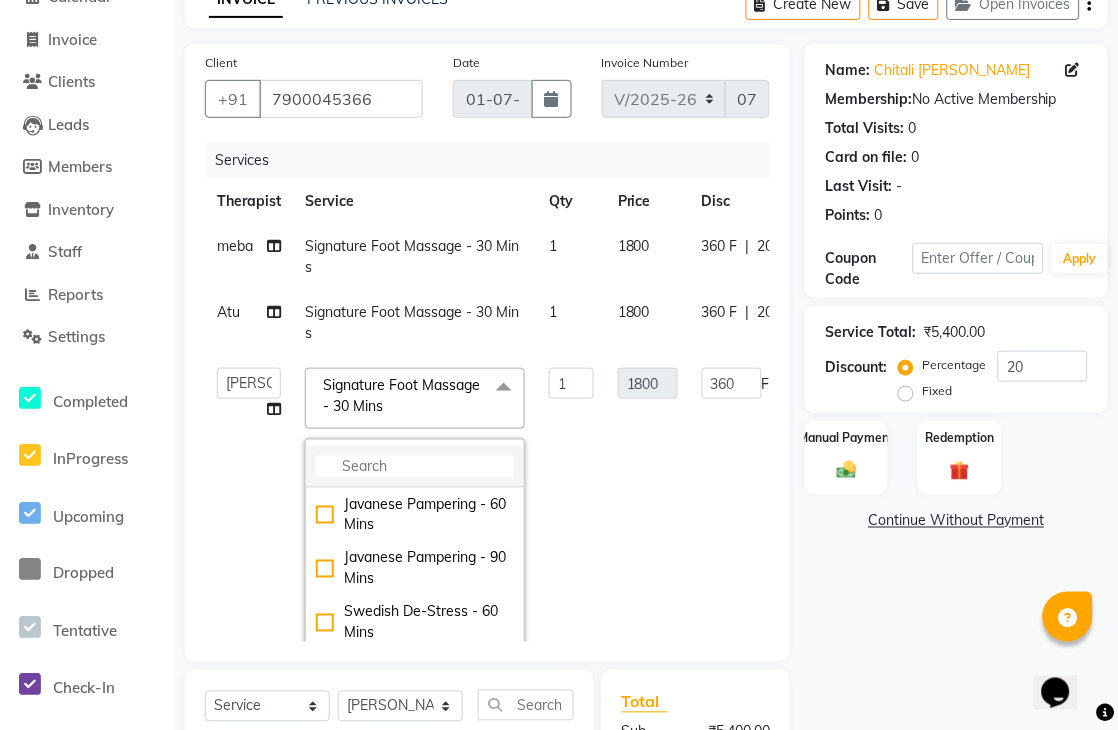 click 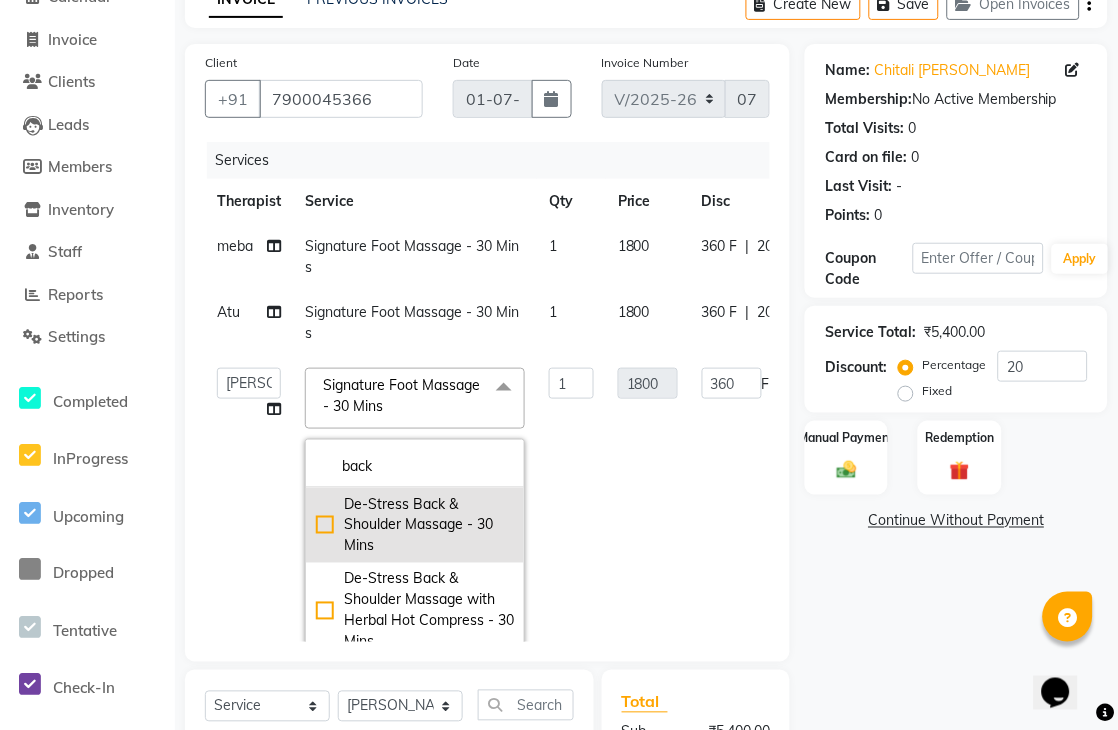 type on "back" 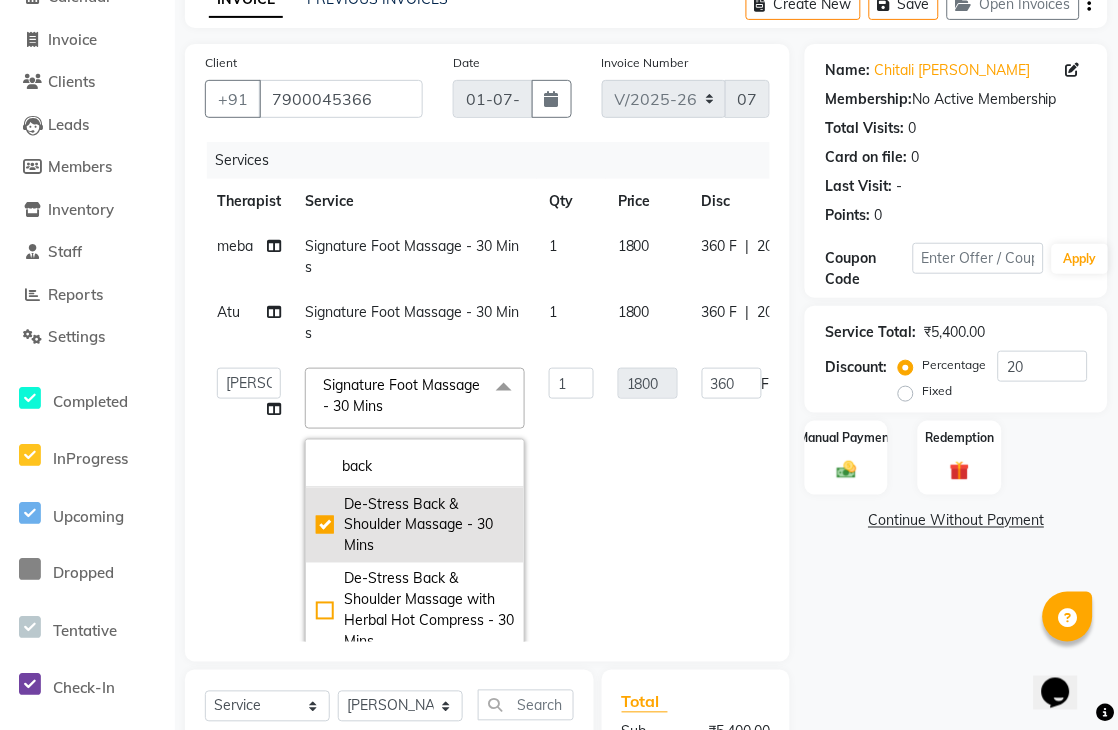 checkbox on "true" 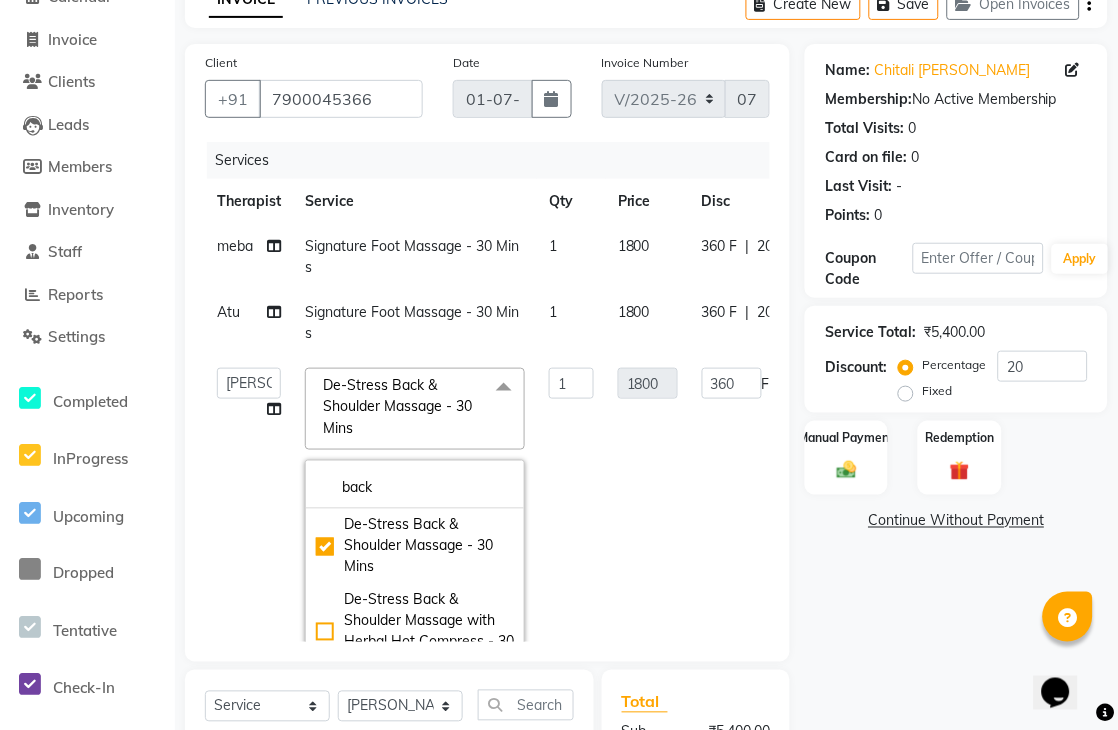 click on "1800" 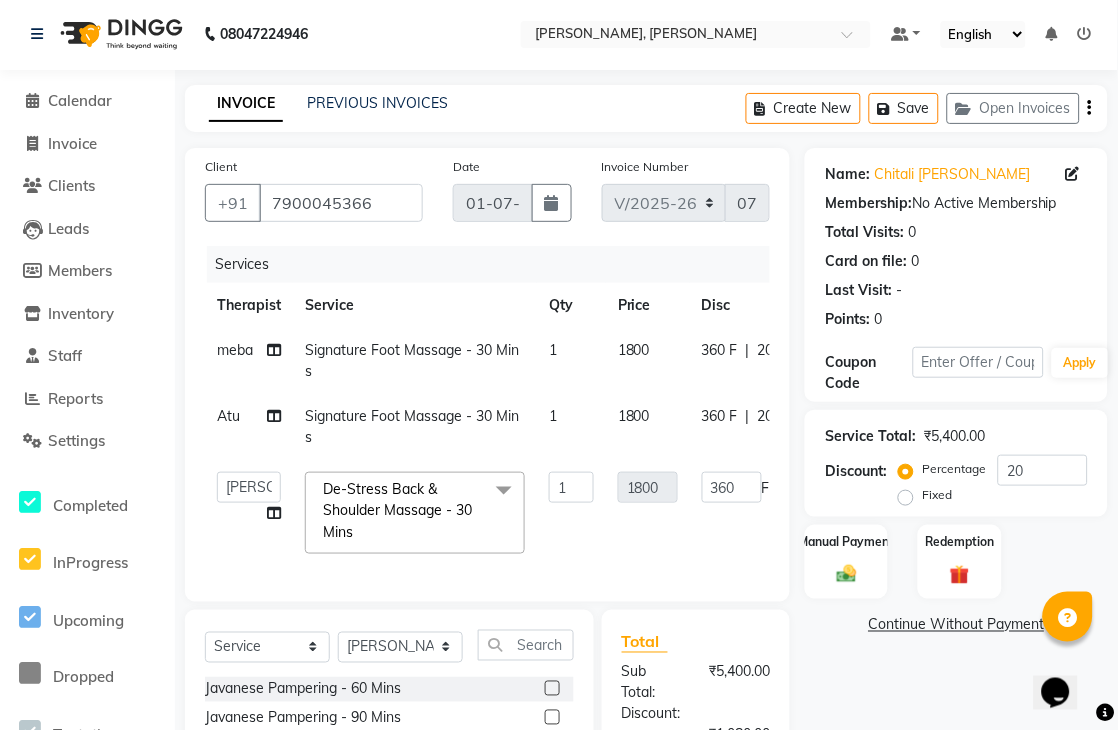 scroll, scrollTop: 0, scrollLeft: 0, axis: both 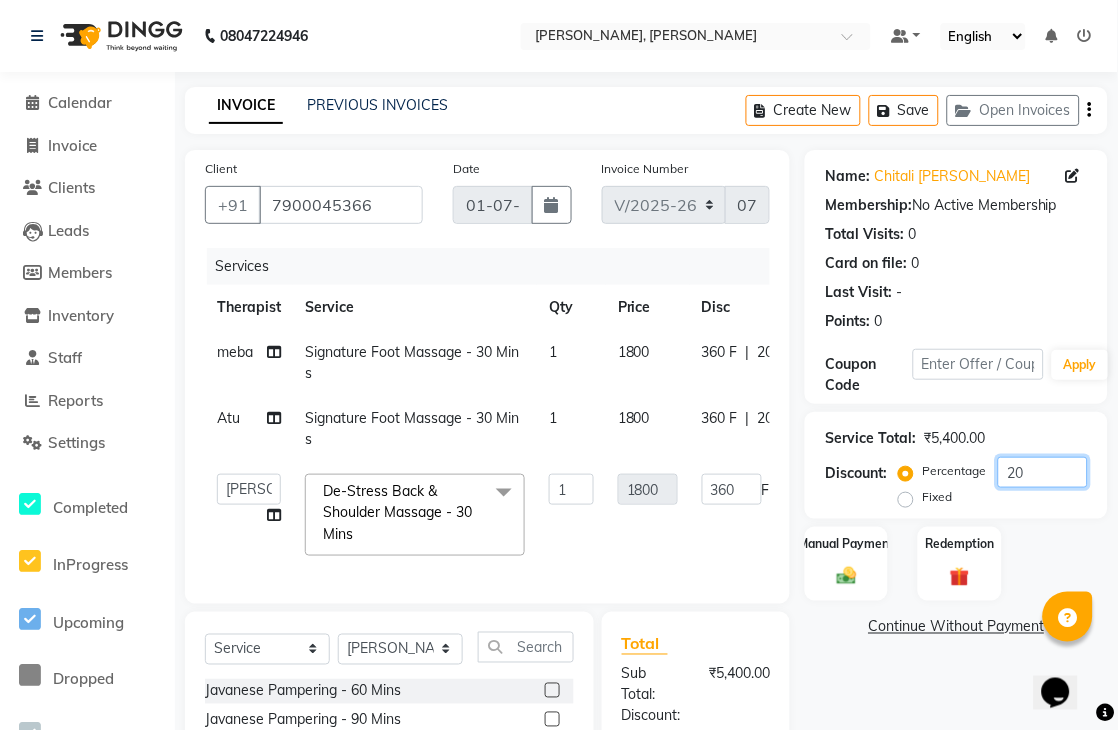 drag, startPoint x: 1065, startPoint y: 465, endPoint x: 596, endPoint y: 524, distance: 472.69653 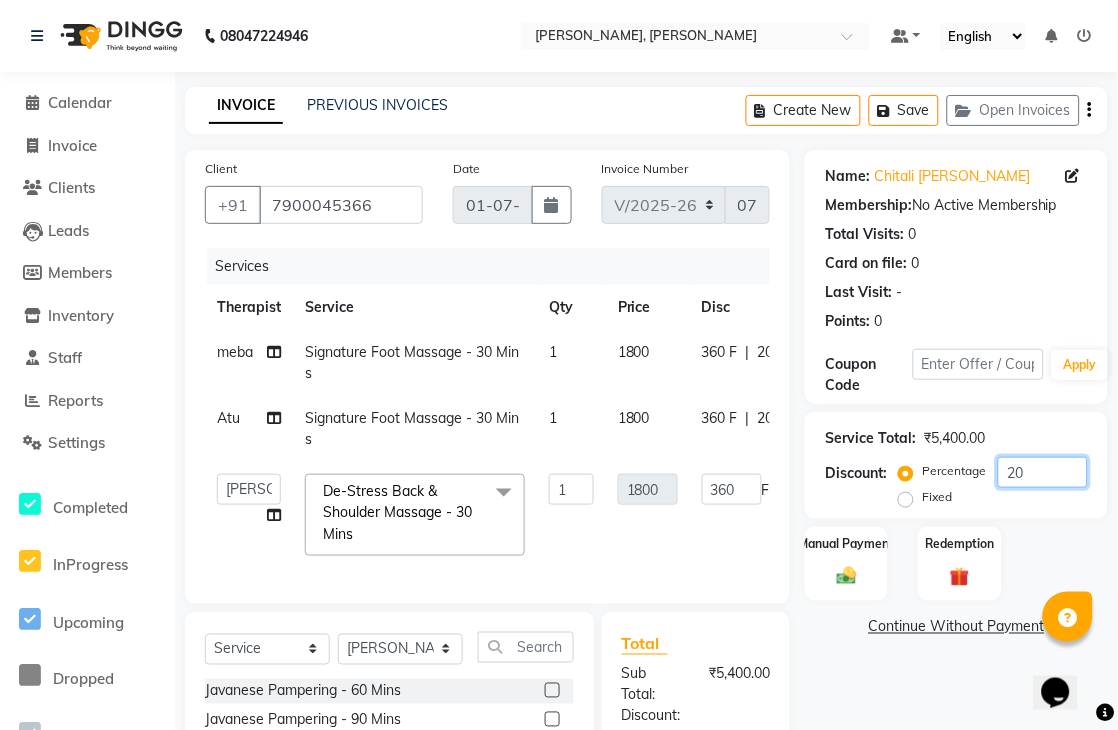 type 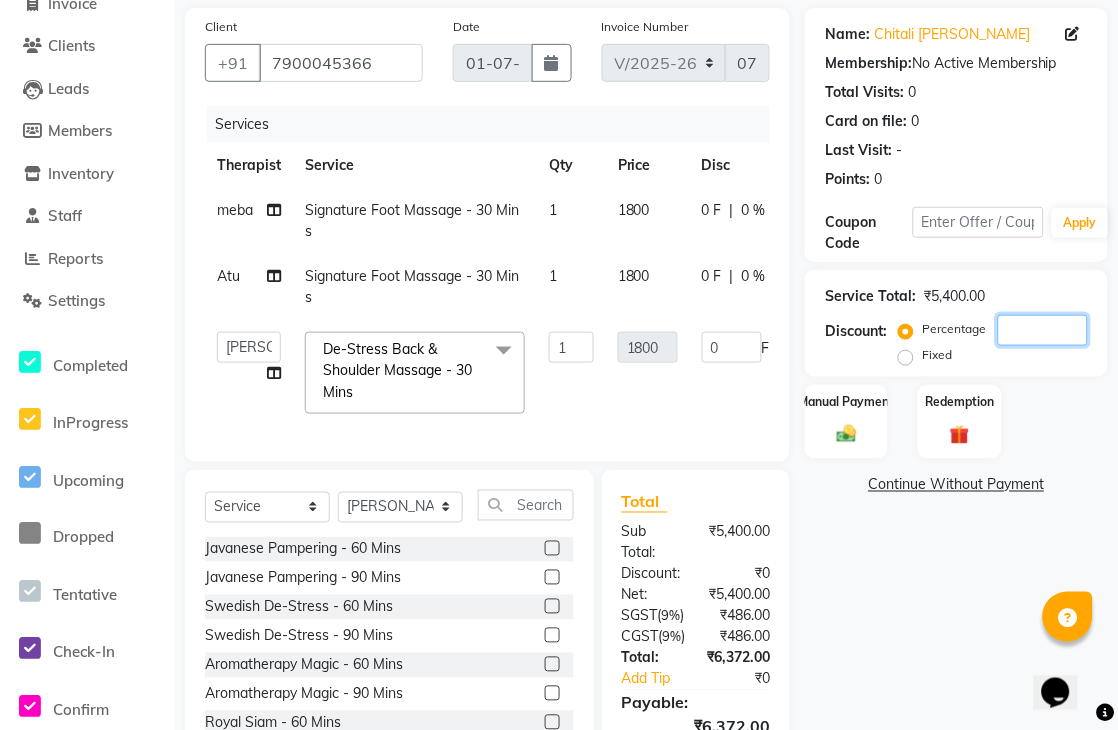 scroll, scrollTop: 333, scrollLeft: 0, axis: vertical 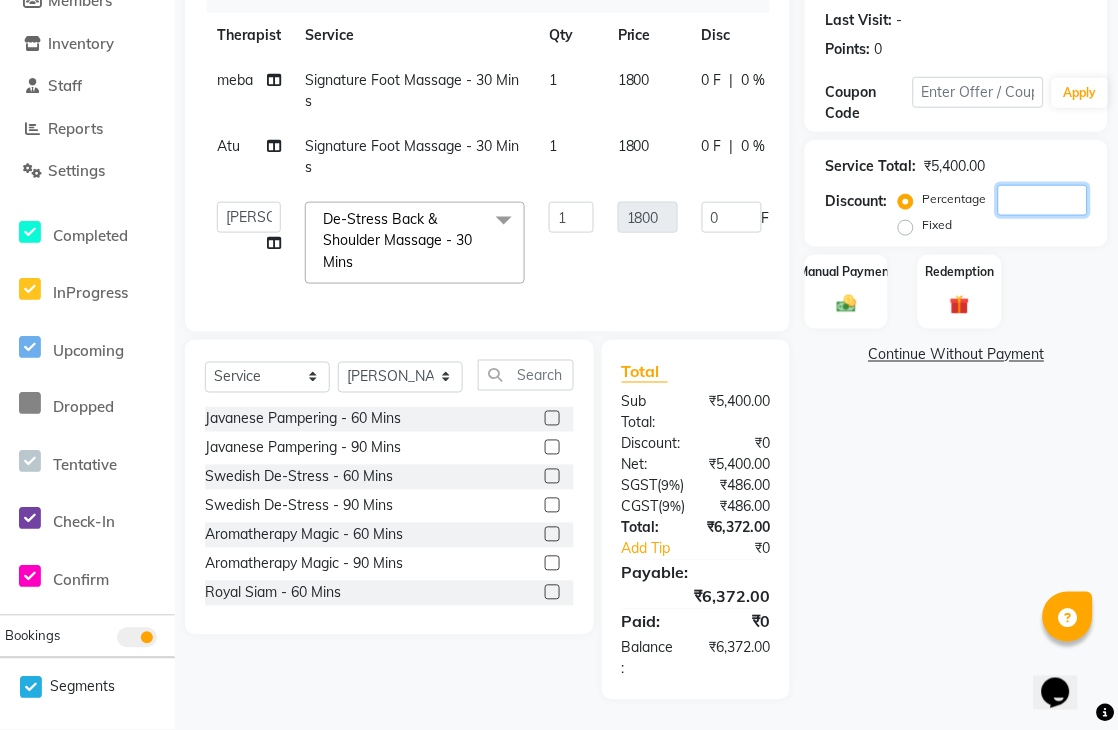 type 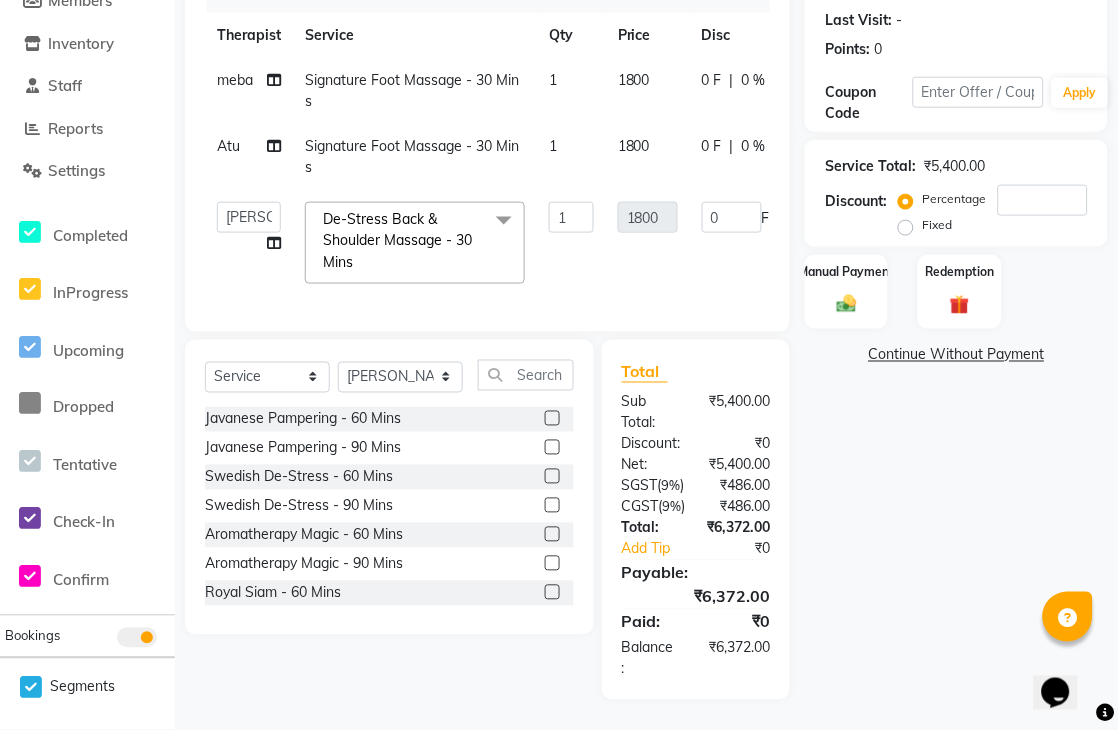 click on "Client [PHONE_NUMBER] Date [DATE] Invoice Number V/2025 V/[PHONE_NUMBER] Services Therapist Service Qty Price Disc Total Action meba Signature Foot Massage - 30 Mins 1 1800 0 F | 0 % 2124 Atu Signature Foot Massage - 30 Mins 1 1800 0 F | 0 % 2124  Atu   [PERSON_NAME]   [PERSON_NAME]   [PERSON_NAME]   Guayi   Ibanroi [PERSON_NAME]   [PERSON_NAME]   [PERSON_NAME]   [PERSON_NAME]   [PERSON_NAME]    [PERSON_NAME] (simi)   [PERSON_NAME]   [PERSON_NAME]   Nutei   Toingam   Vikas   De-Stress Back & Shoulder Massage - 30 Mins  x Javanese Pampering - 60 Mins Javanese Pampering - 90 Mins Swedish De-Stress - 60 Mins Swedish De-Stress - 90 Mins Aromatherapy Magic - 60 Mins Aromatherapy Magic - 90 Mins Royal Siam - 60 Mins Royal Siam - 90 Mins Abhyangam - 60 Mins Abhyangam - 90 Mins Fusion Therapy - 60 Mins Fusion Therapy - 90 Mins The Healing Touch - 120 Mins Herbal Hot Compress Massage - 60 Mins Candle Massage - 60 Mins De-Stress Back & Shoulder Massage - 30 Mins Signature Foot Massage - 30 Mins Signature Head Massage - 30 Mins" 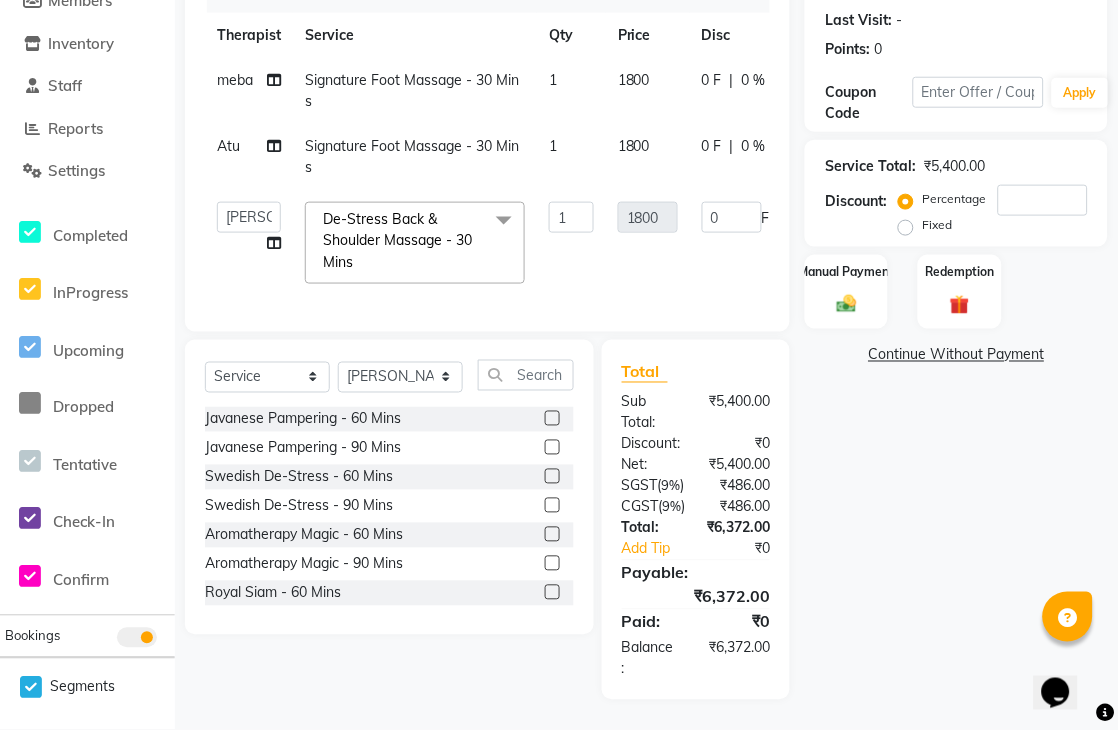 click on "1" 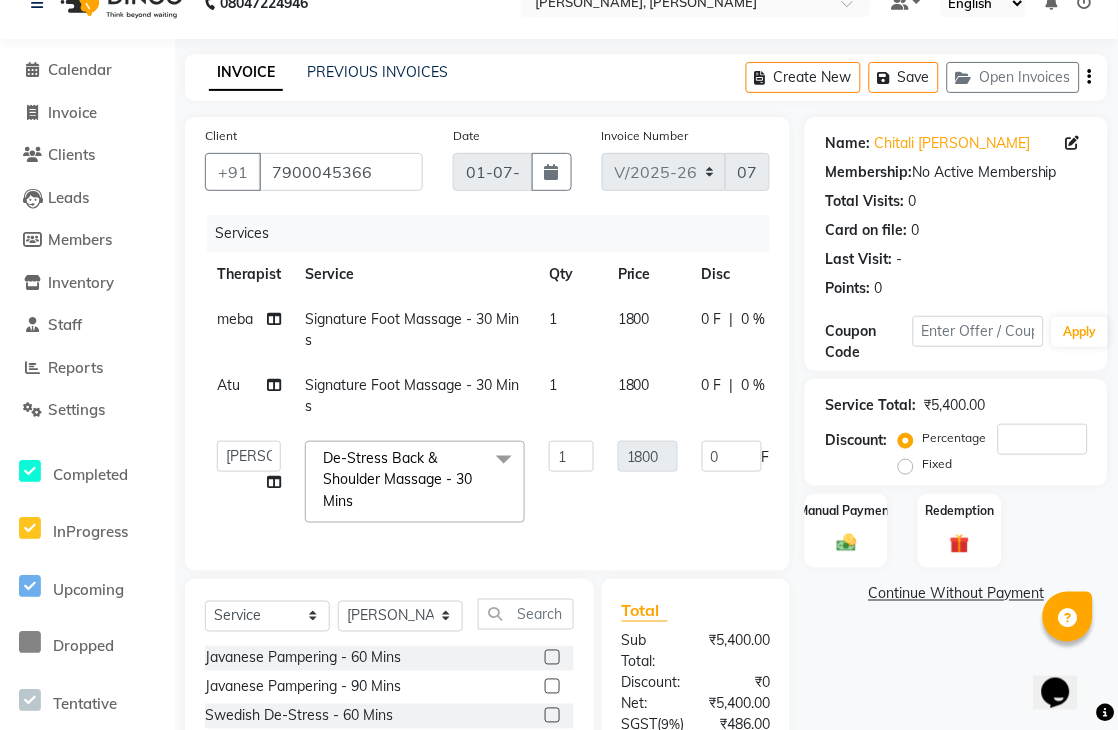 scroll, scrollTop: 0, scrollLeft: 0, axis: both 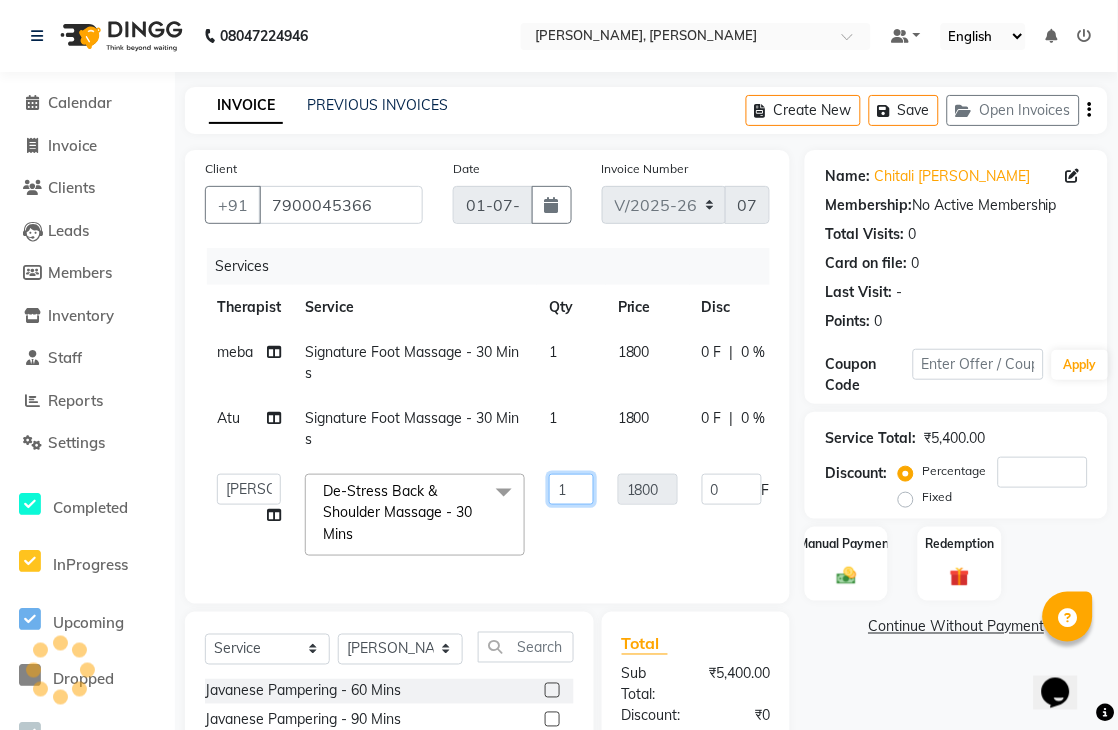 drag, startPoint x: 573, startPoint y: 492, endPoint x: 520, endPoint y: 494, distance: 53.037724 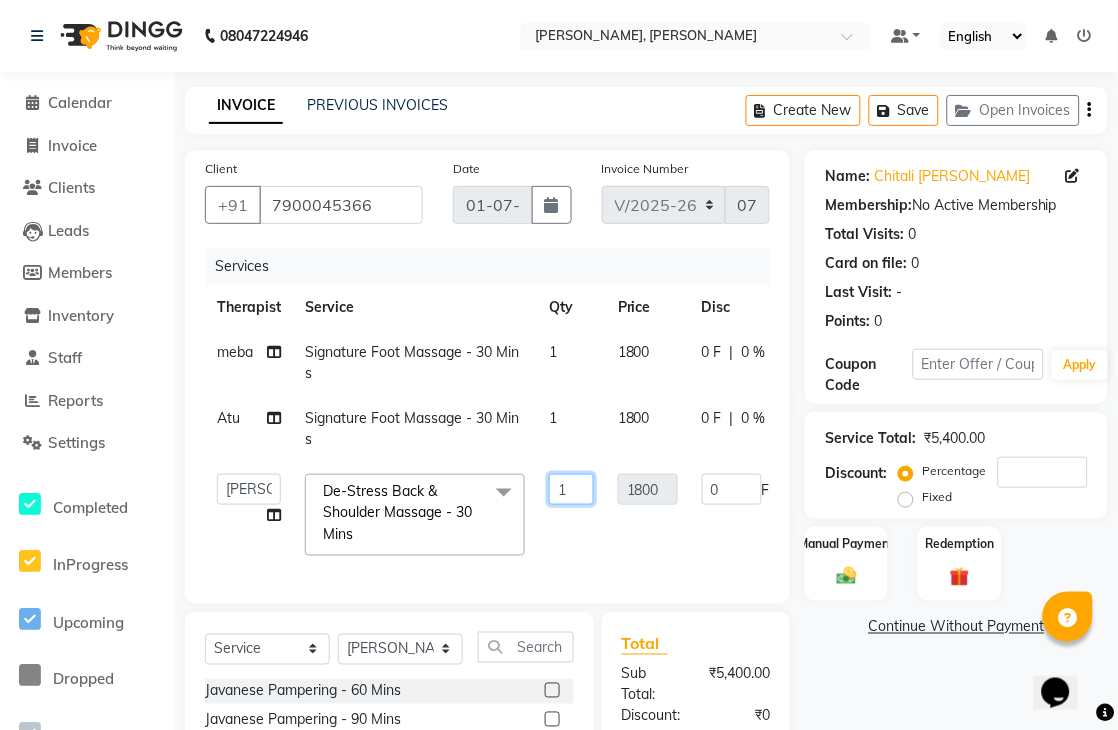 type on "2" 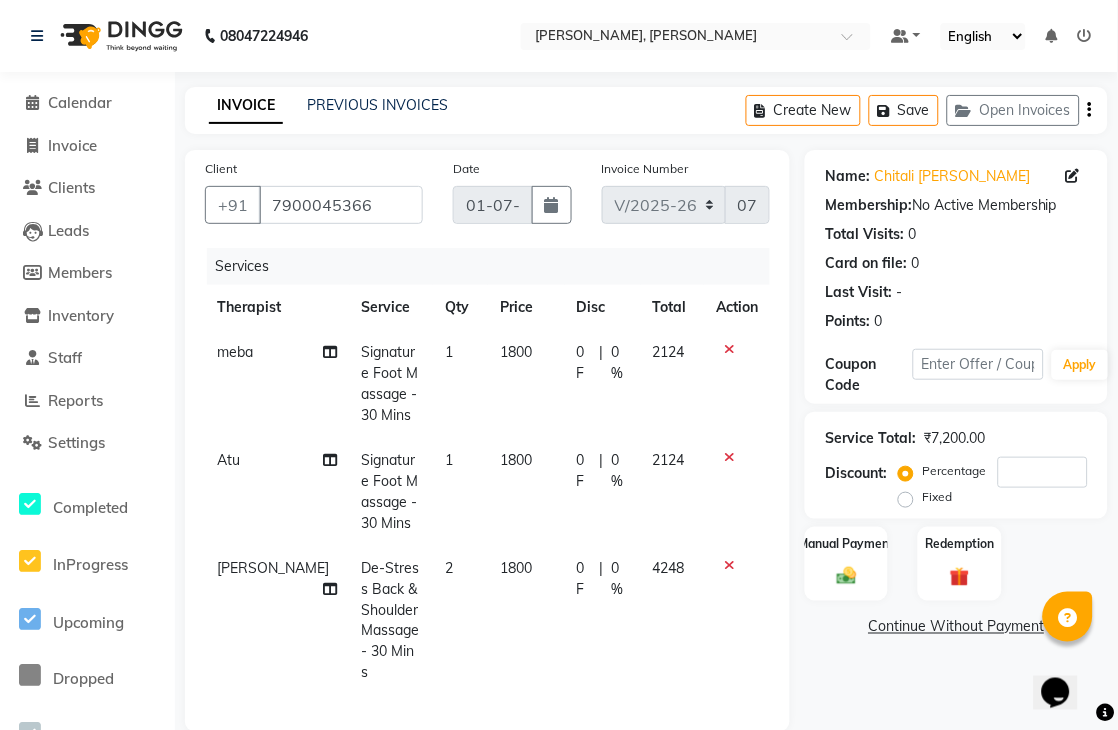 click on "meba Signature Foot Massage - 30 Mins 1 1800 0 F | 0 % 2124 Atu Signature Foot Massage - 30 Mins 1 1800 0 F | 0 % 2124 [PERSON_NAME] Back & Shoulder Massage - 30 Mins 2 1800 0 F | 0 % 4248" 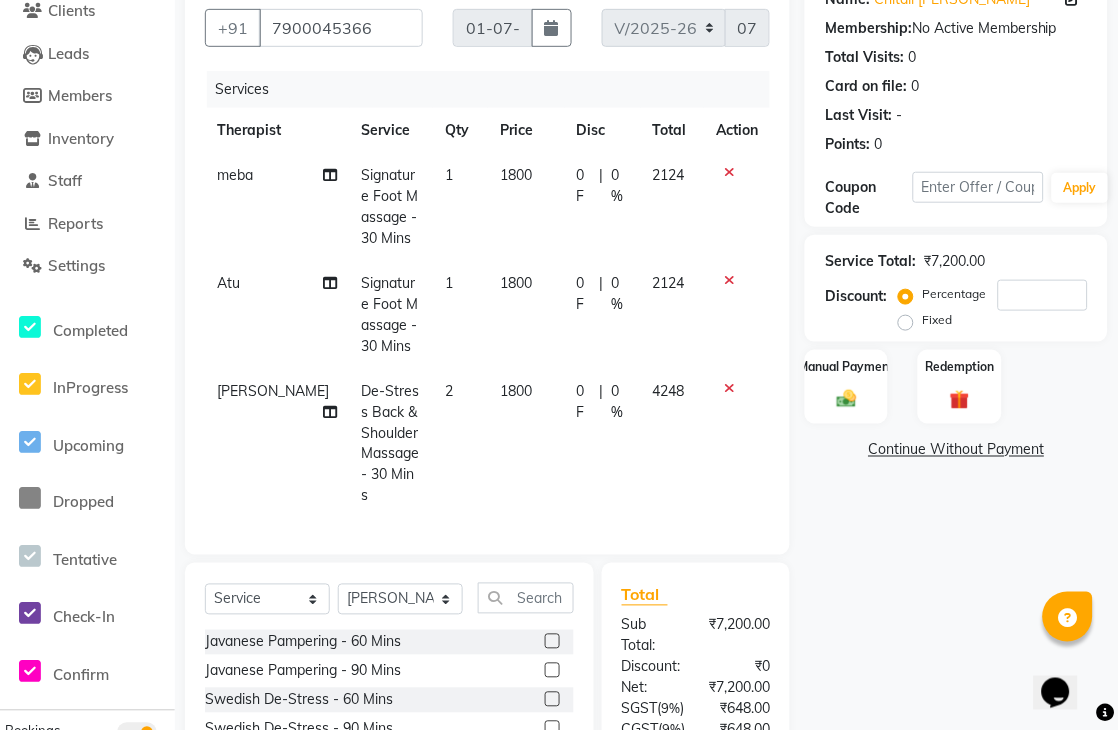 scroll, scrollTop: 0, scrollLeft: 0, axis: both 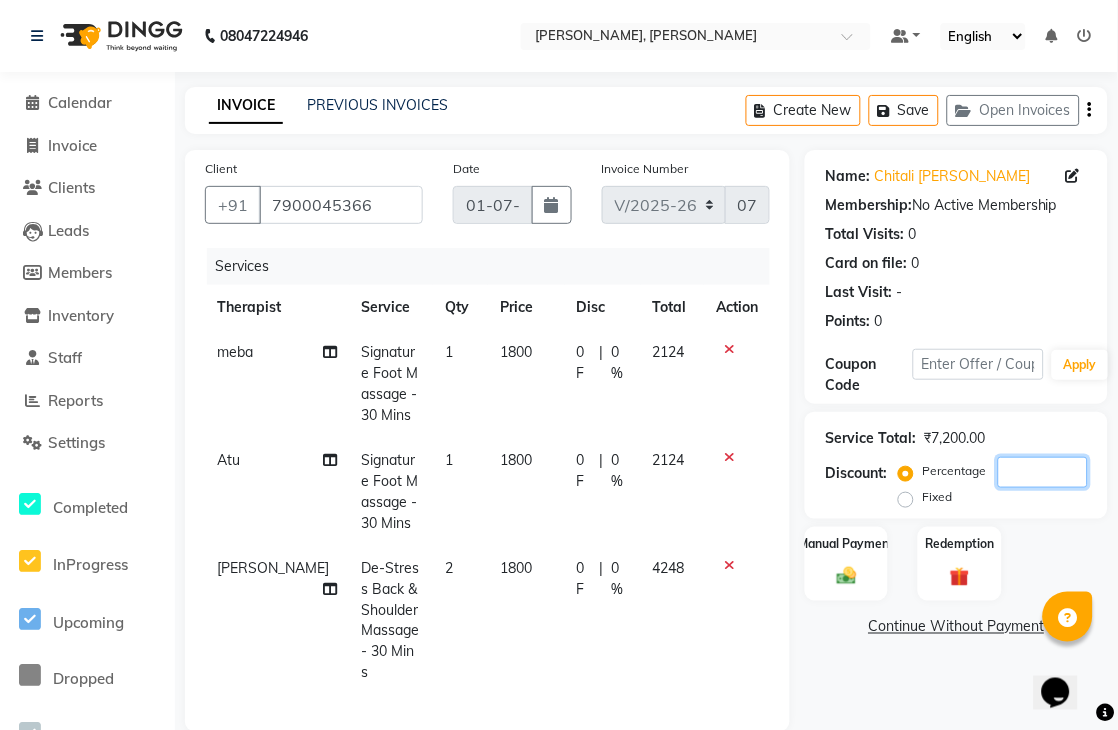 click 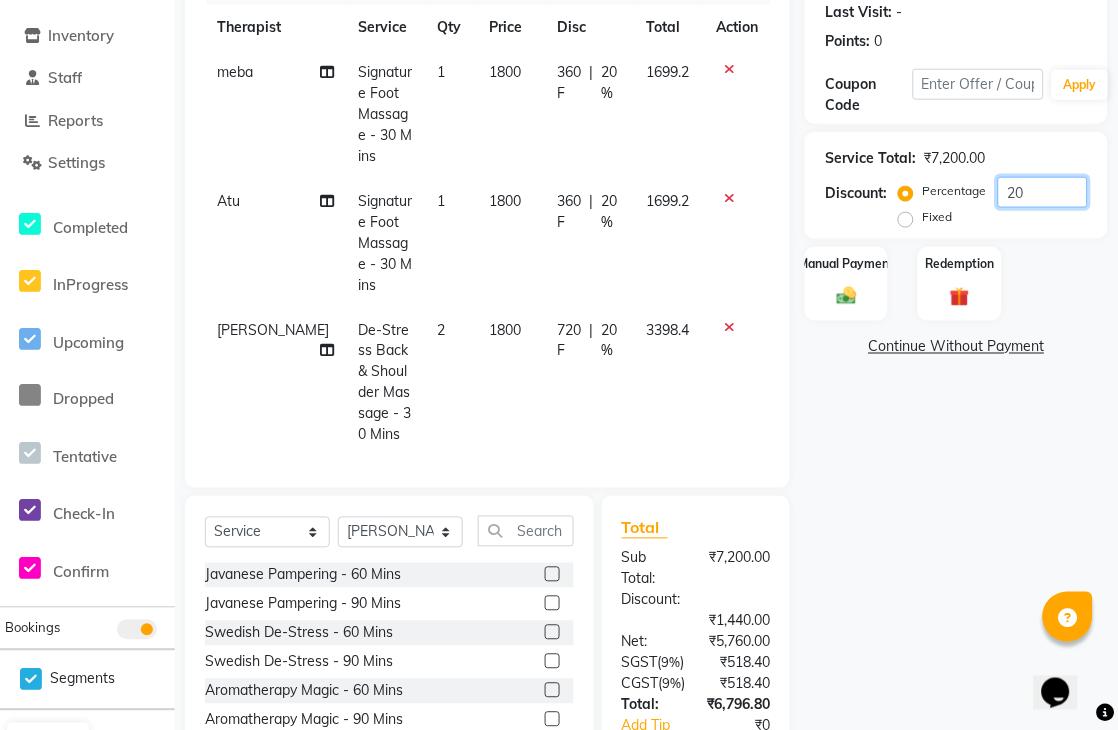 scroll, scrollTop: 444, scrollLeft: 0, axis: vertical 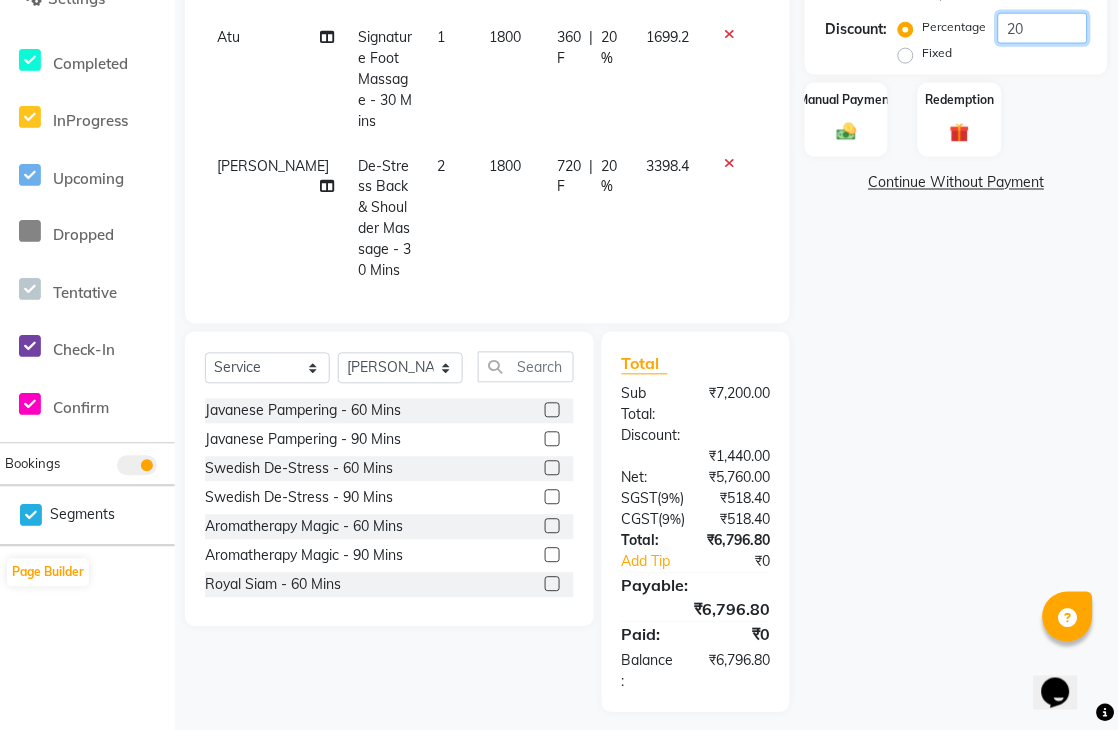 type on "2" 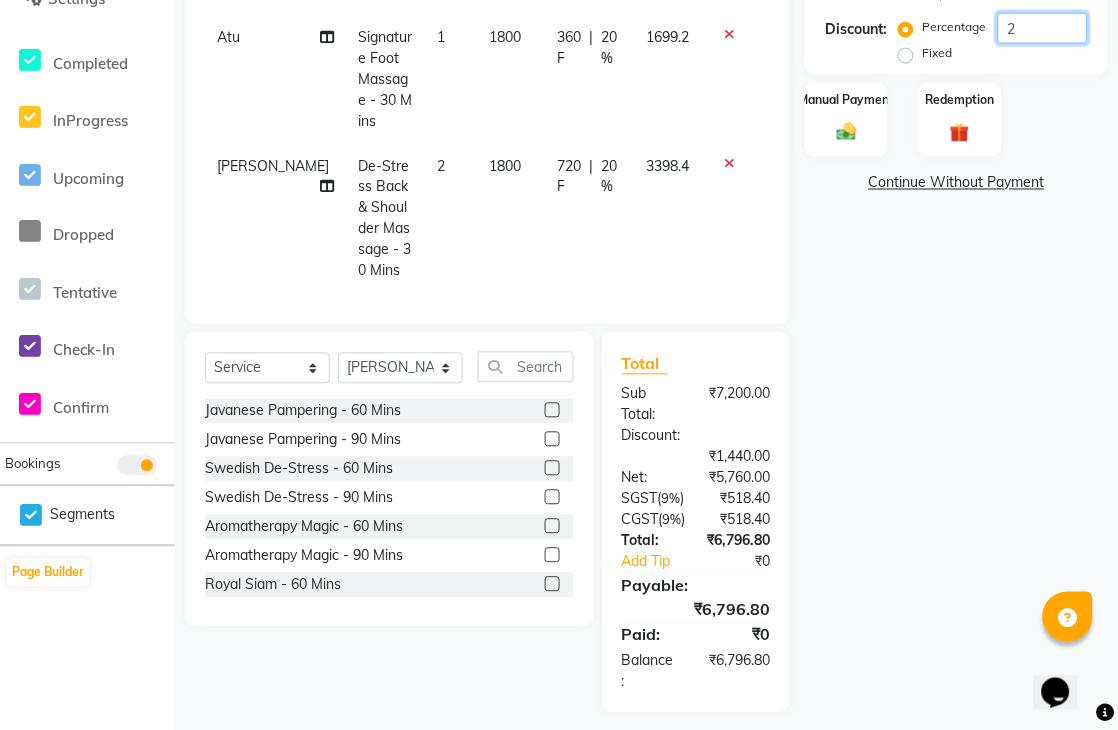 scroll, scrollTop: 440, scrollLeft: 0, axis: vertical 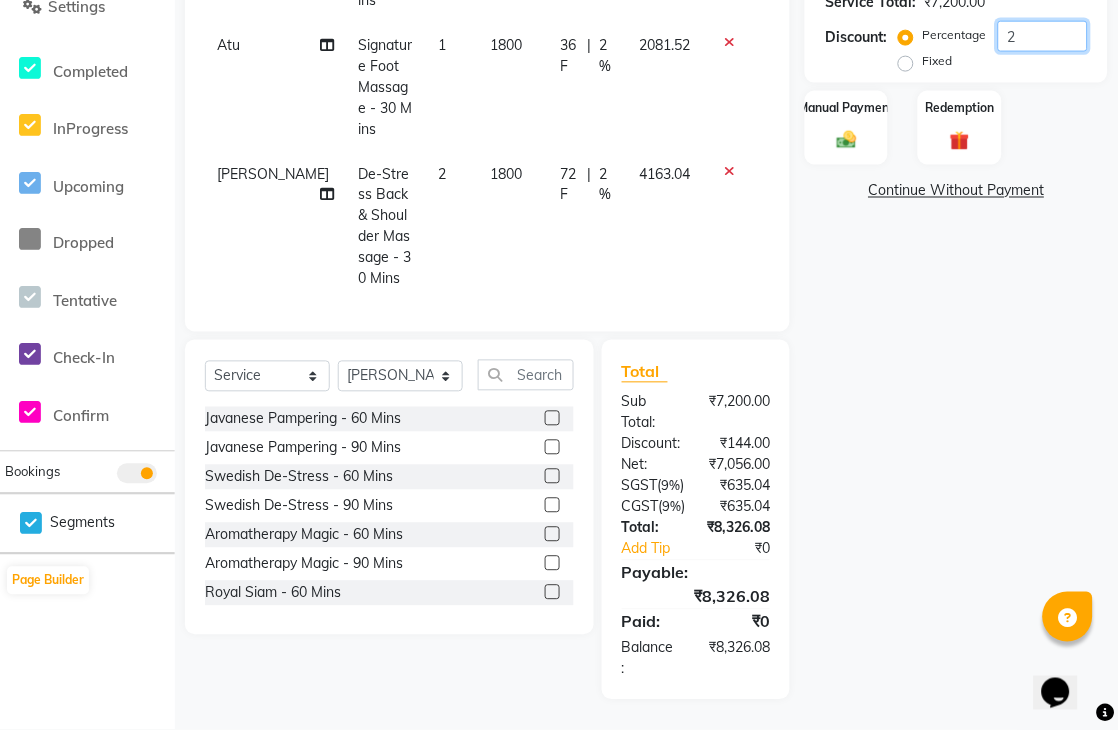 type 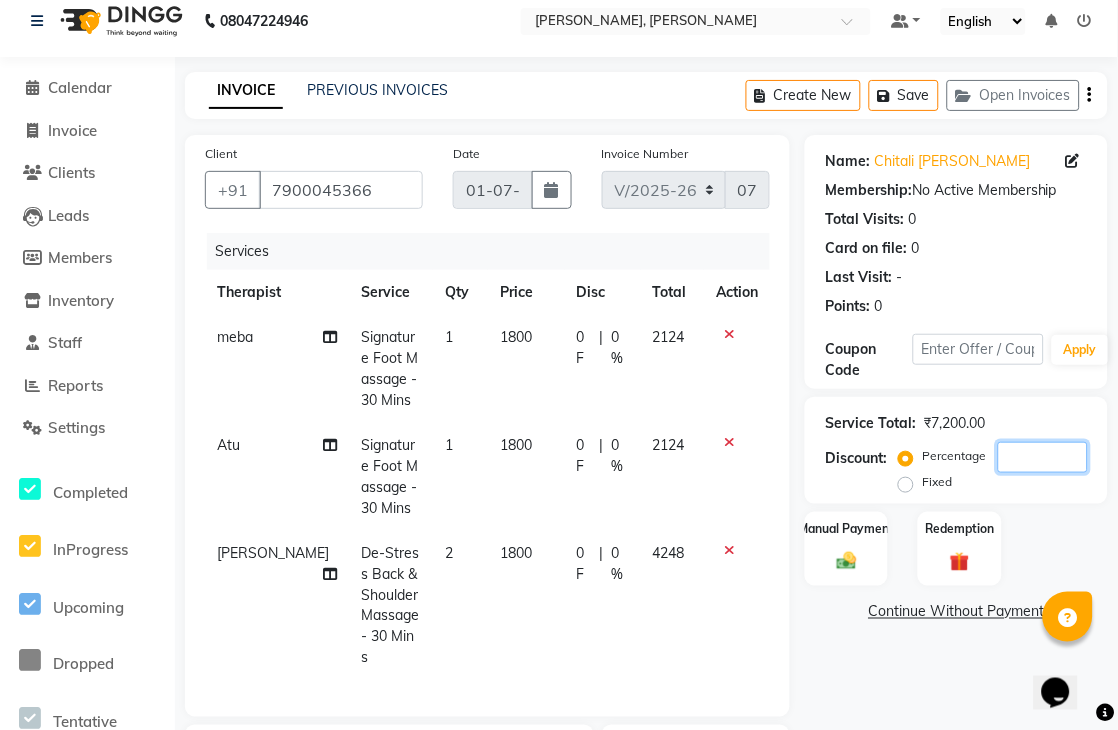 scroll, scrollTop: 0, scrollLeft: 0, axis: both 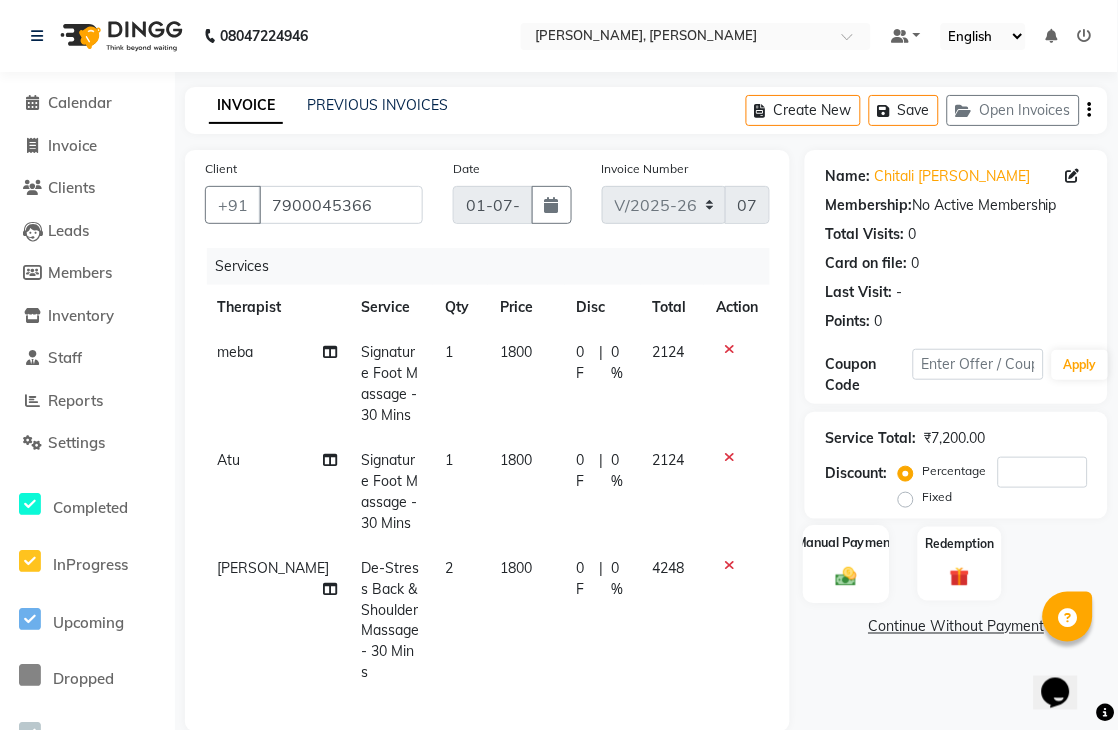 drag, startPoint x: 860, startPoint y: 542, endPoint x: 881, endPoint y: 534, distance: 22.472204 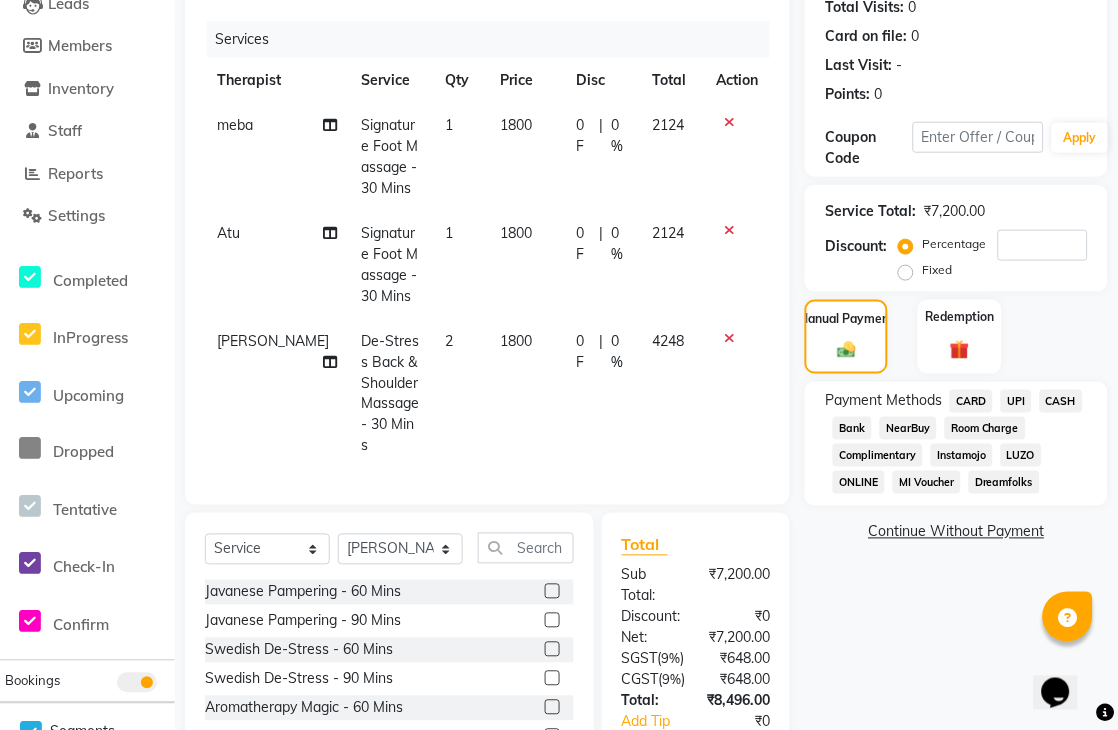 scroll, scrollTop: 440, scrollLeft: 0, axis: vertical 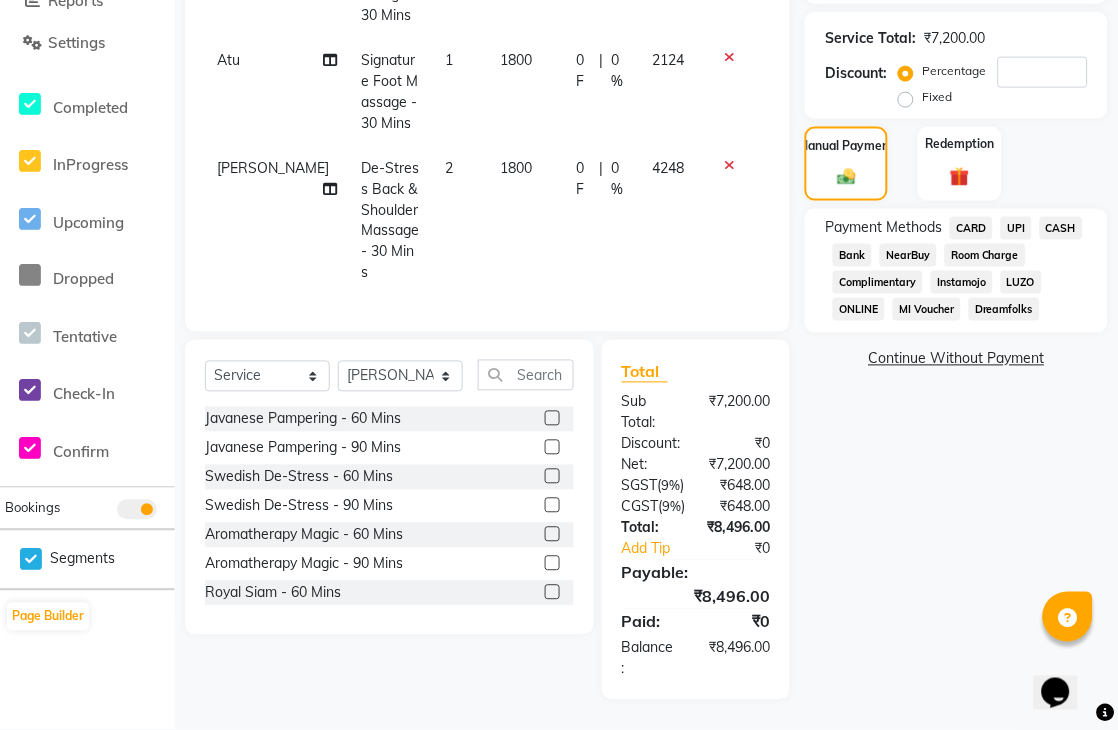 click on "UPI" 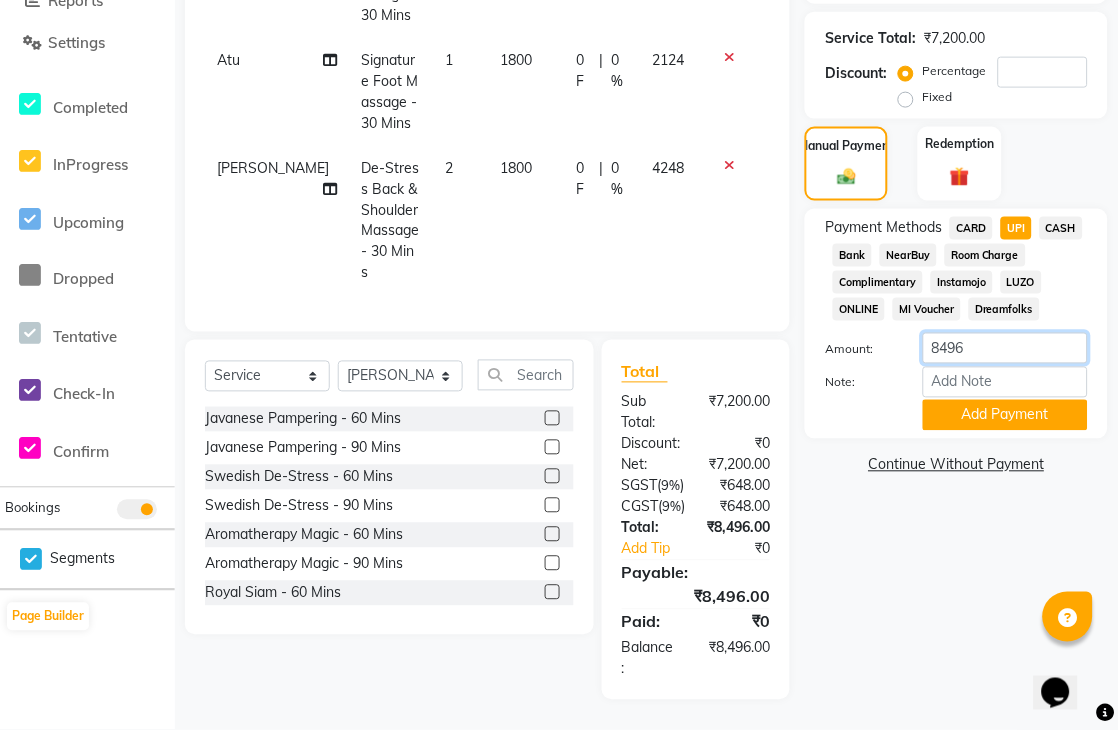 drag, startPoint x: 990, startPoint y: 313, endPoint x: 755, endPoint y: 334, distance: 235.93643 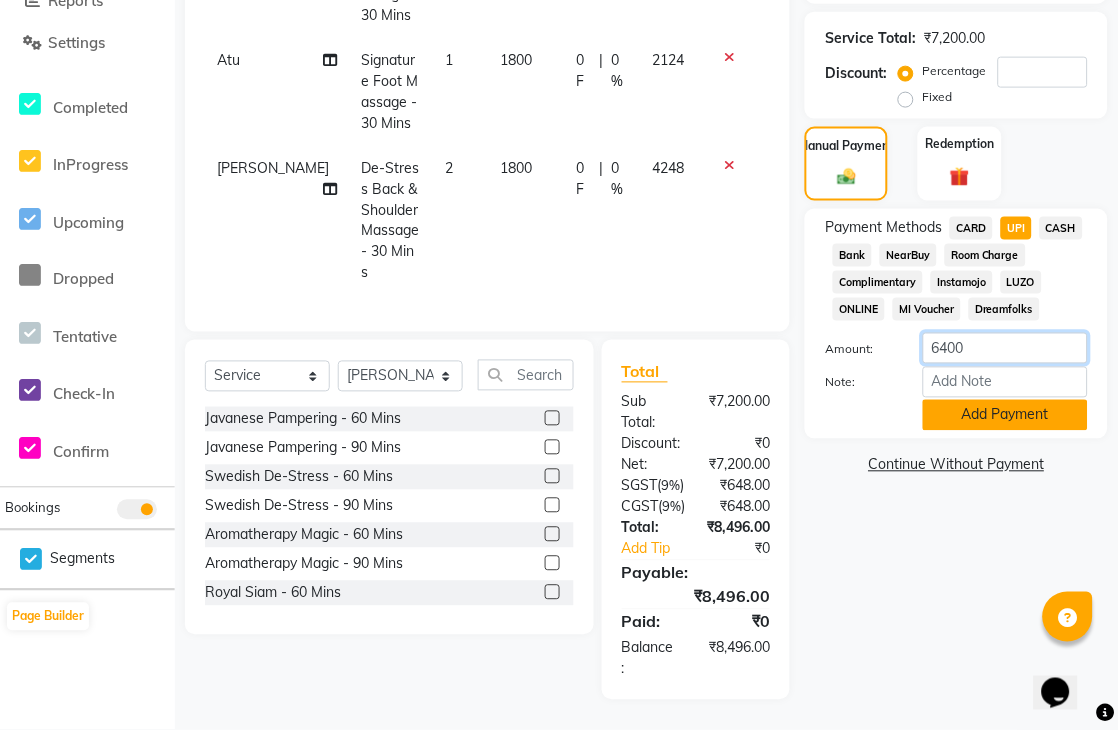 type on "6400" 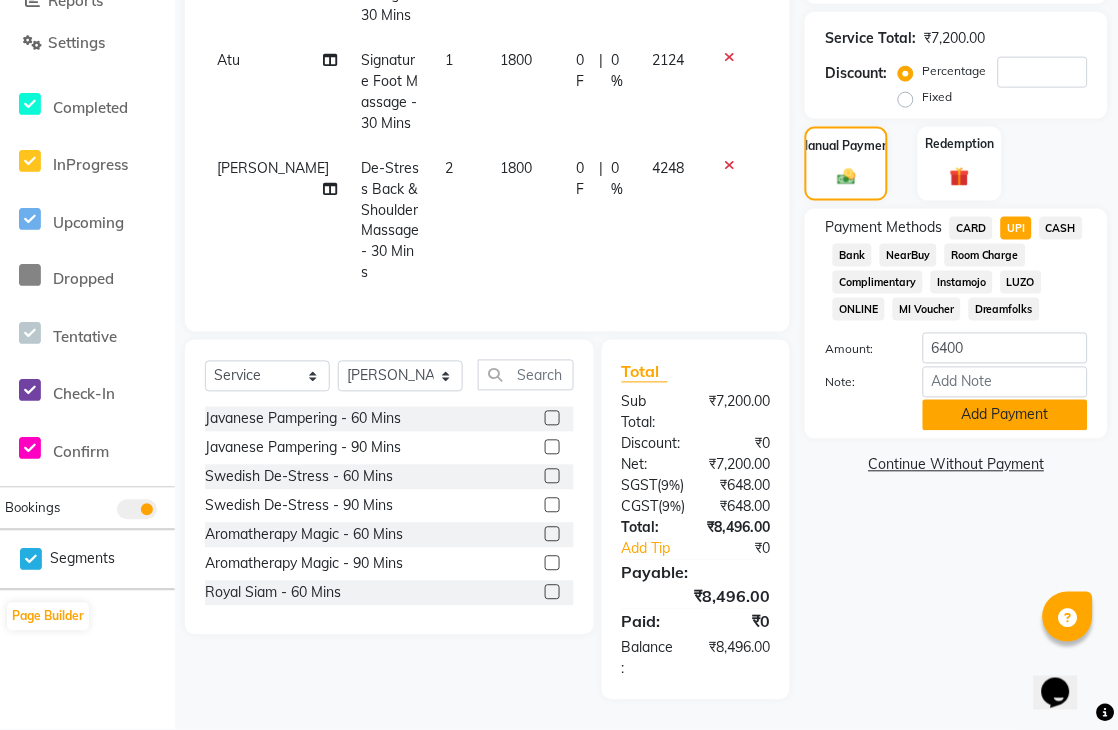 click on "Add Payment" 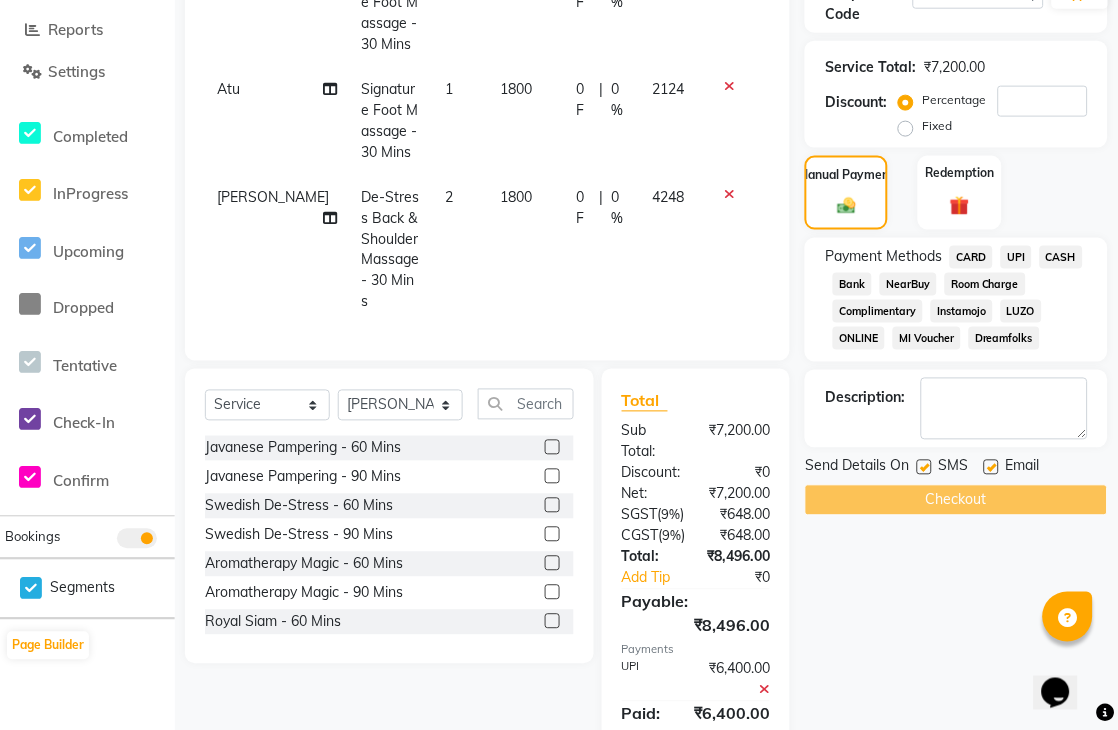 scroll, scrollTop: 392, scrollLeft: 0, axis: vertical 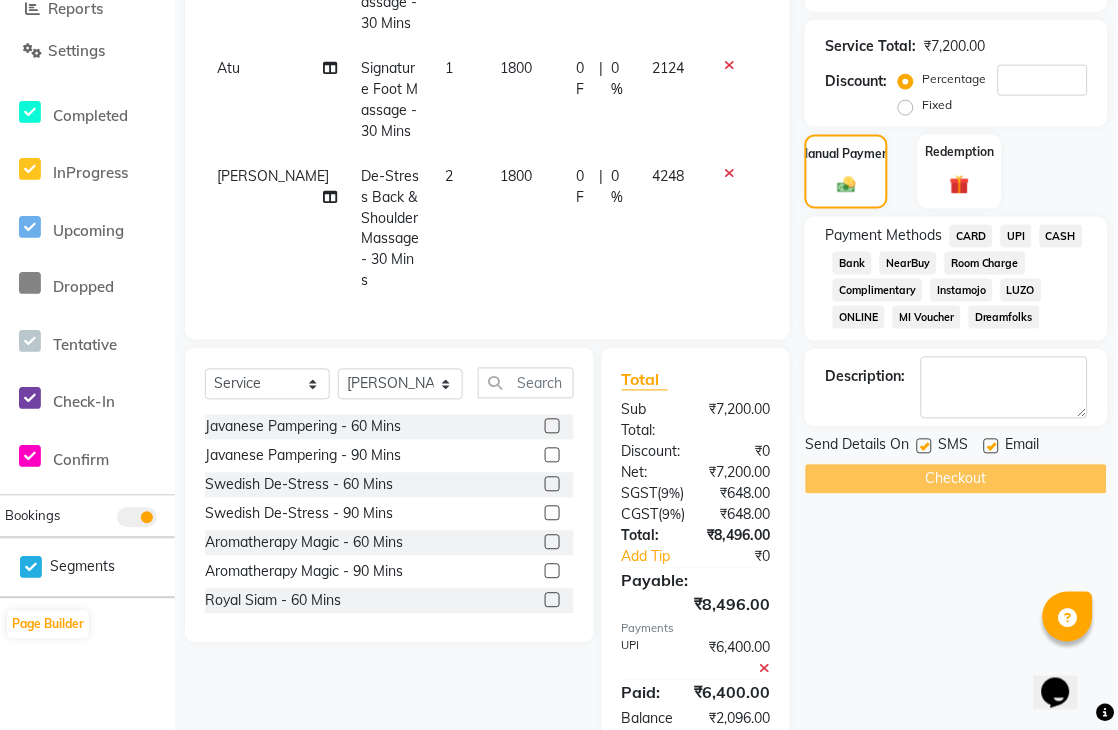 click on "UPI" 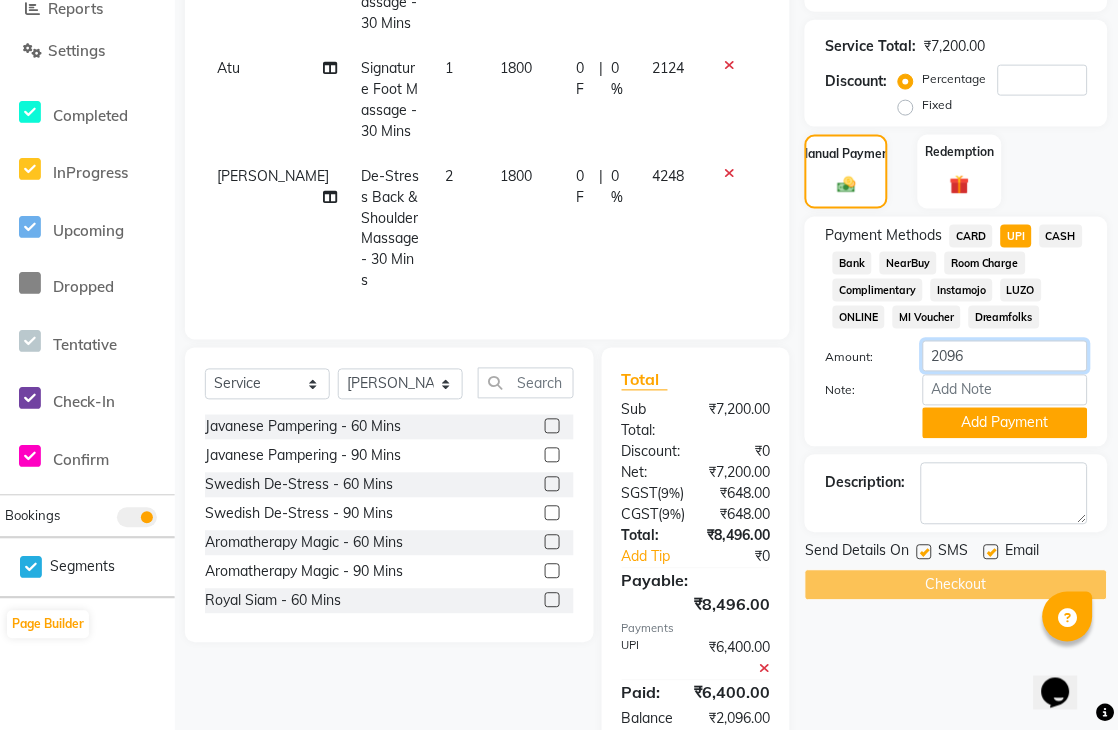 drag, startPoint x: 1001, startPoint y: 360, endPoint x: 831, endPoint y: 368, distance: 170.18813 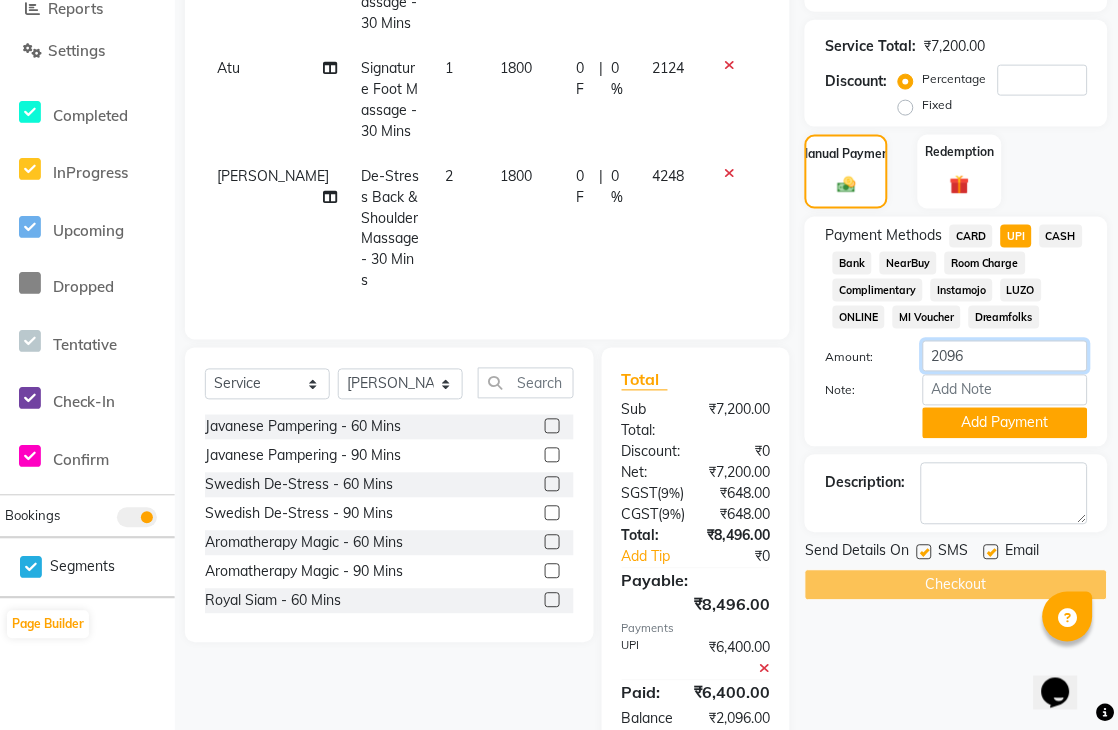 click on "Amount: 2096" 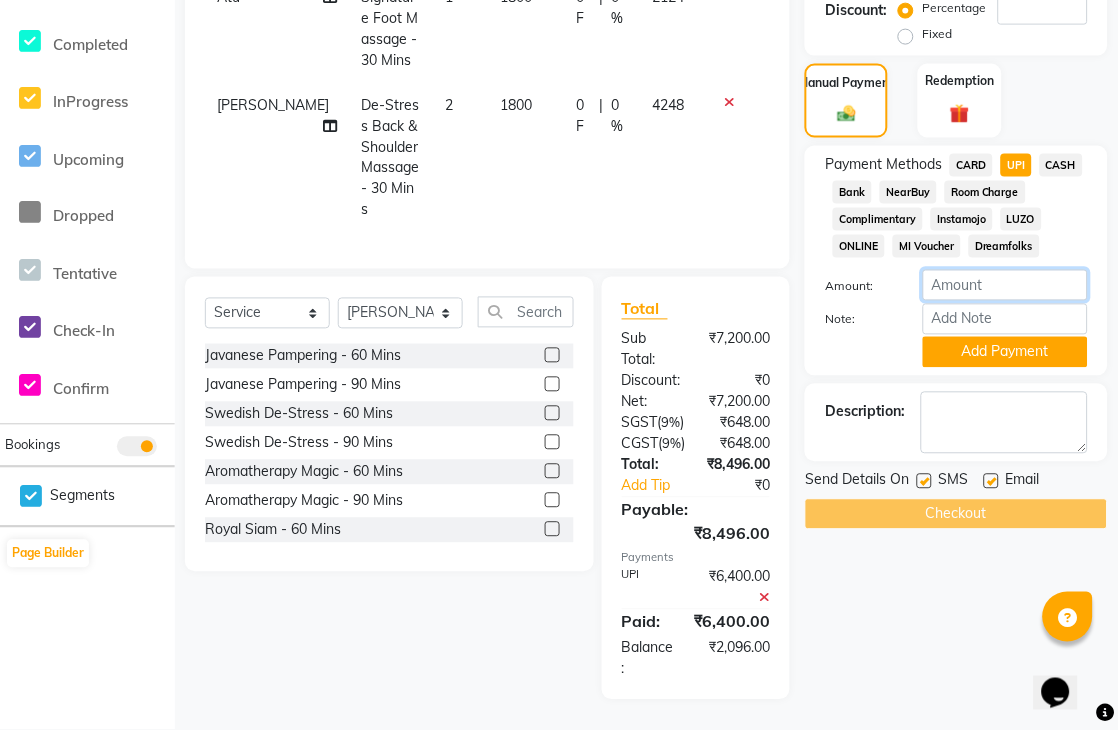 scroll, scrollTop: 503, scrollLeft: 0, axis: vertical 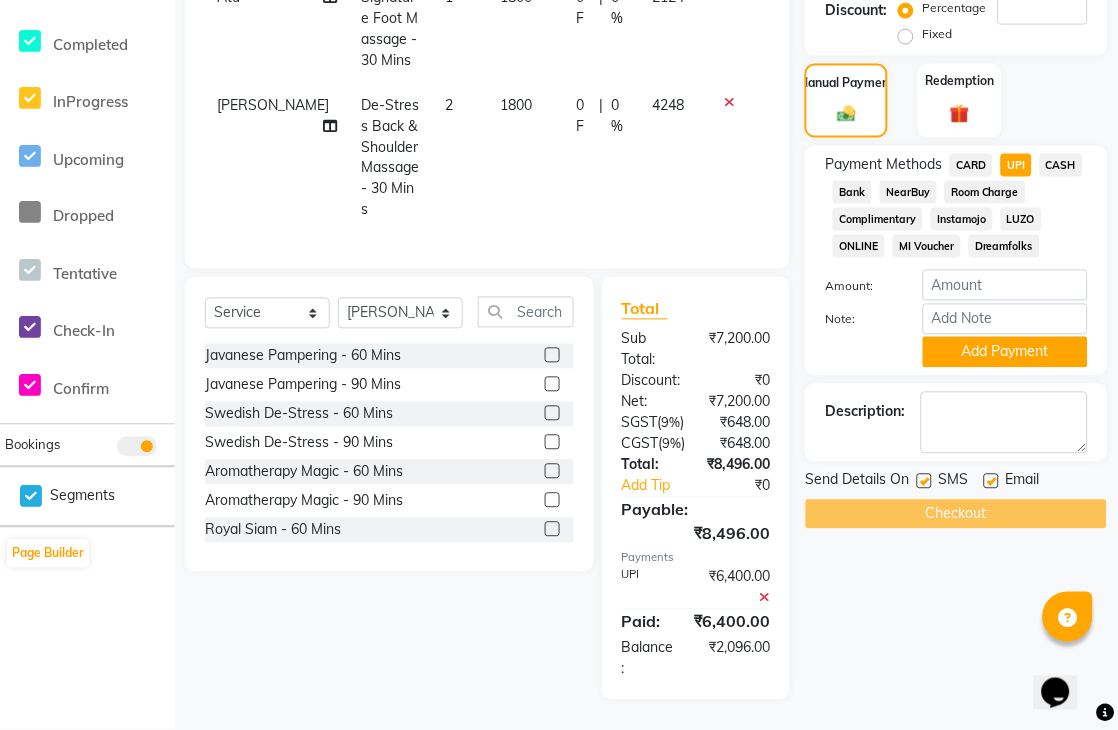 click 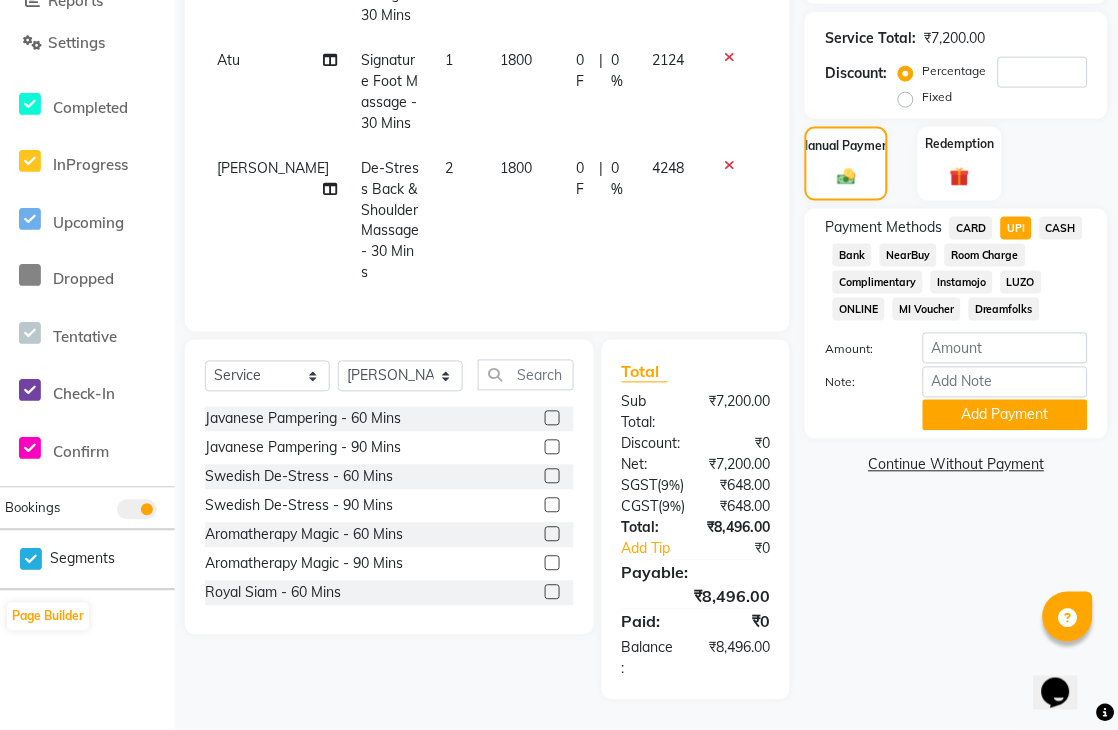scroll, scrollTop: 440, scrollLeft: 0, axis: vertical 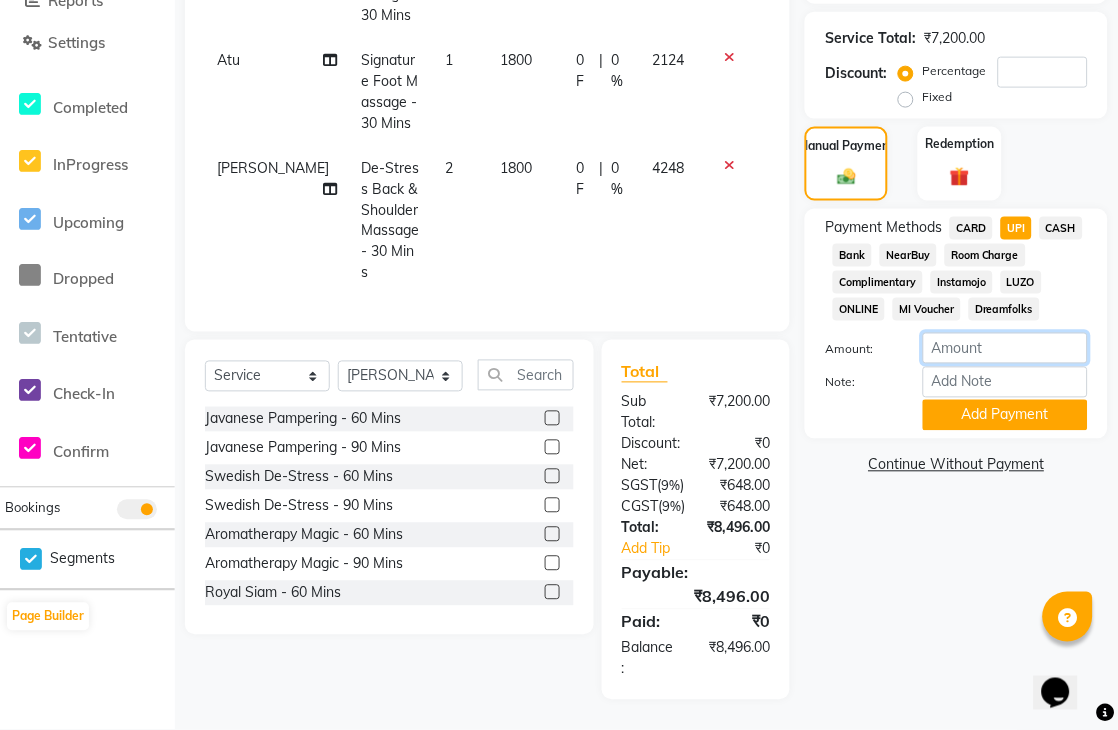 click 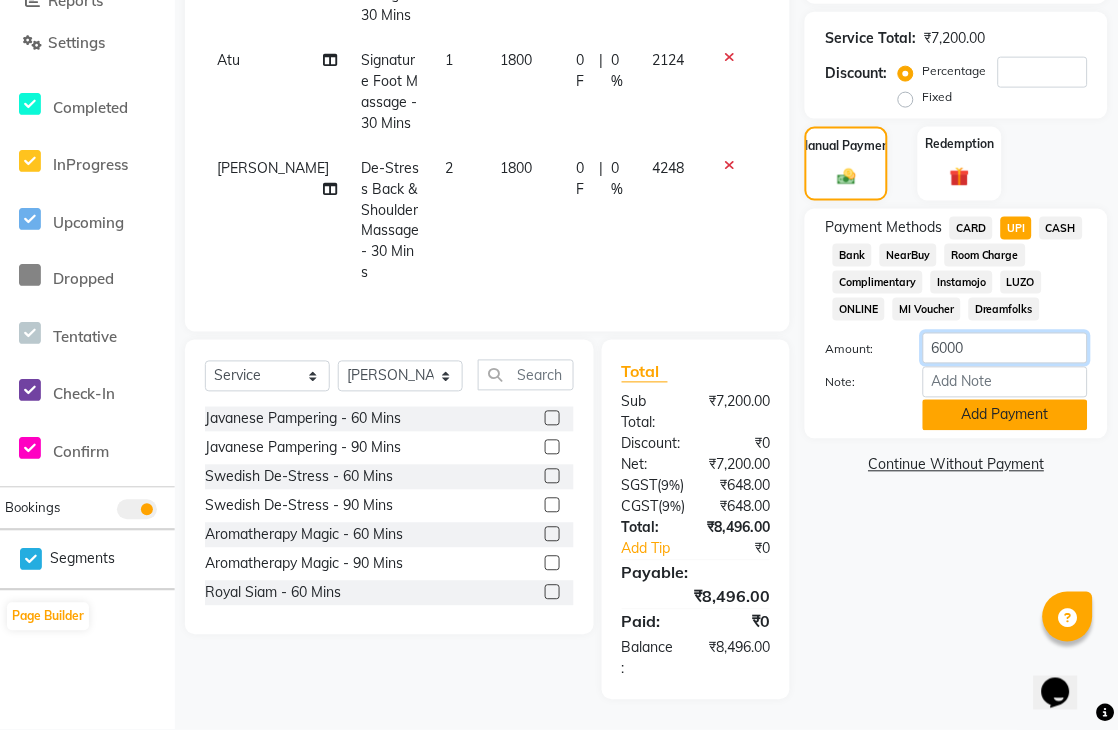 type on "6000" 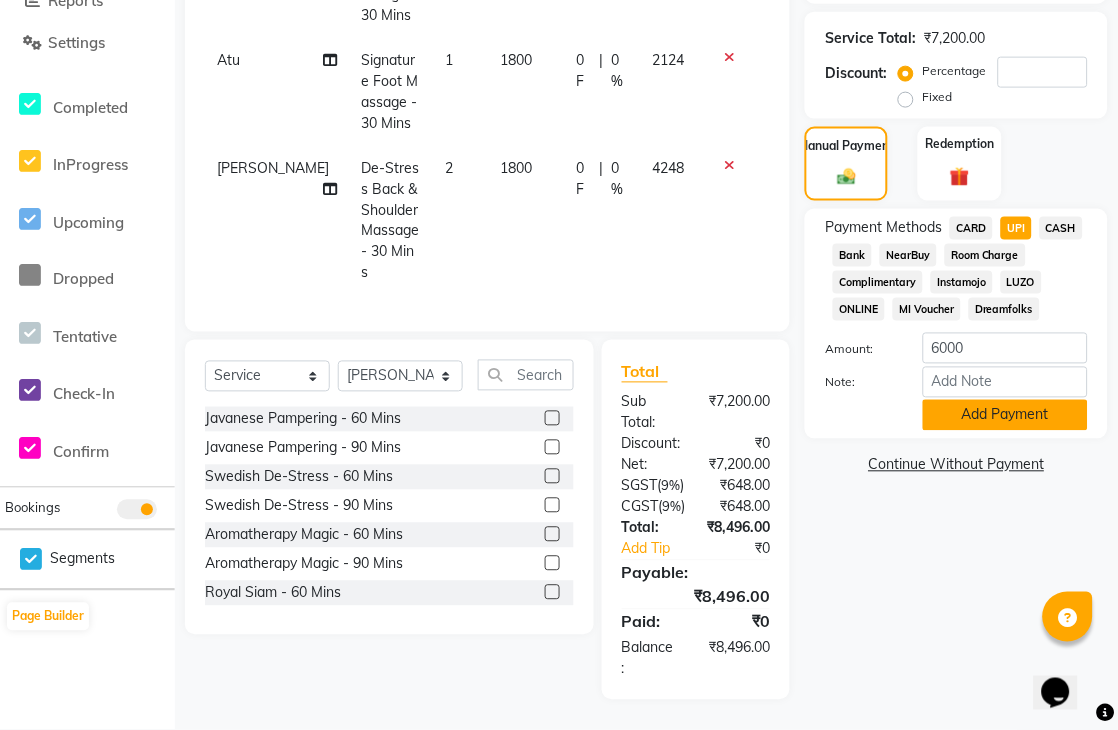 click on "Add Payment" 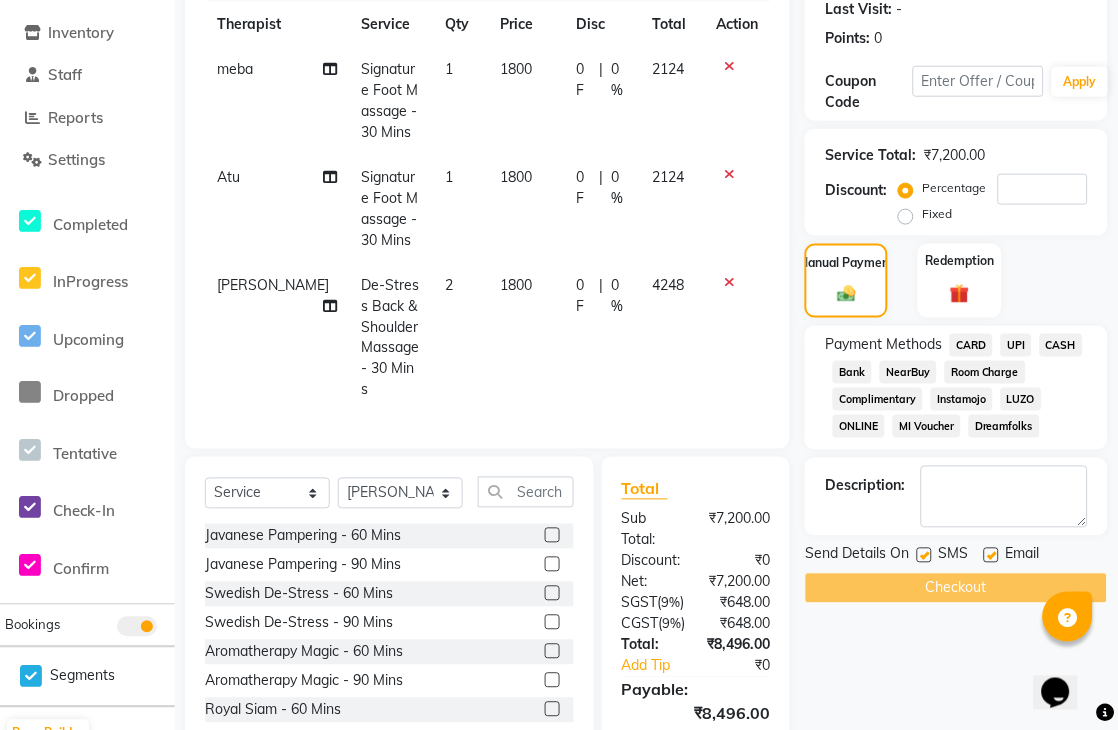 scroll, scrollTop: 281, scrollLeft: 0, axis: vertical 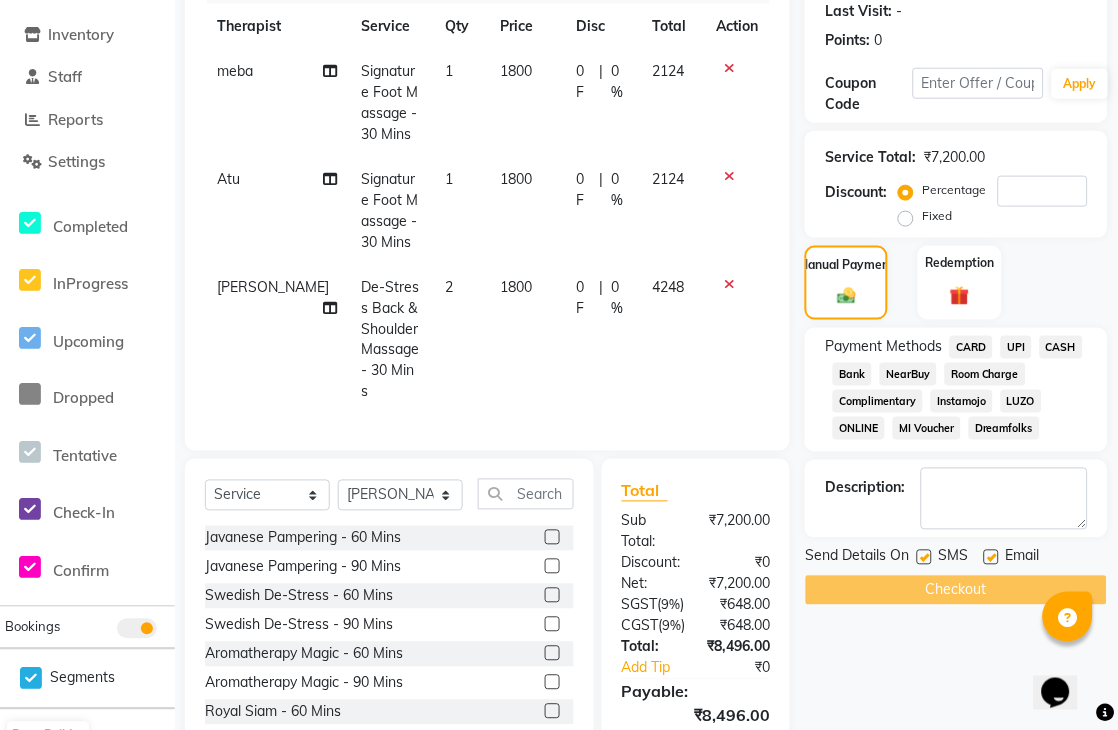 click on "Fixed" 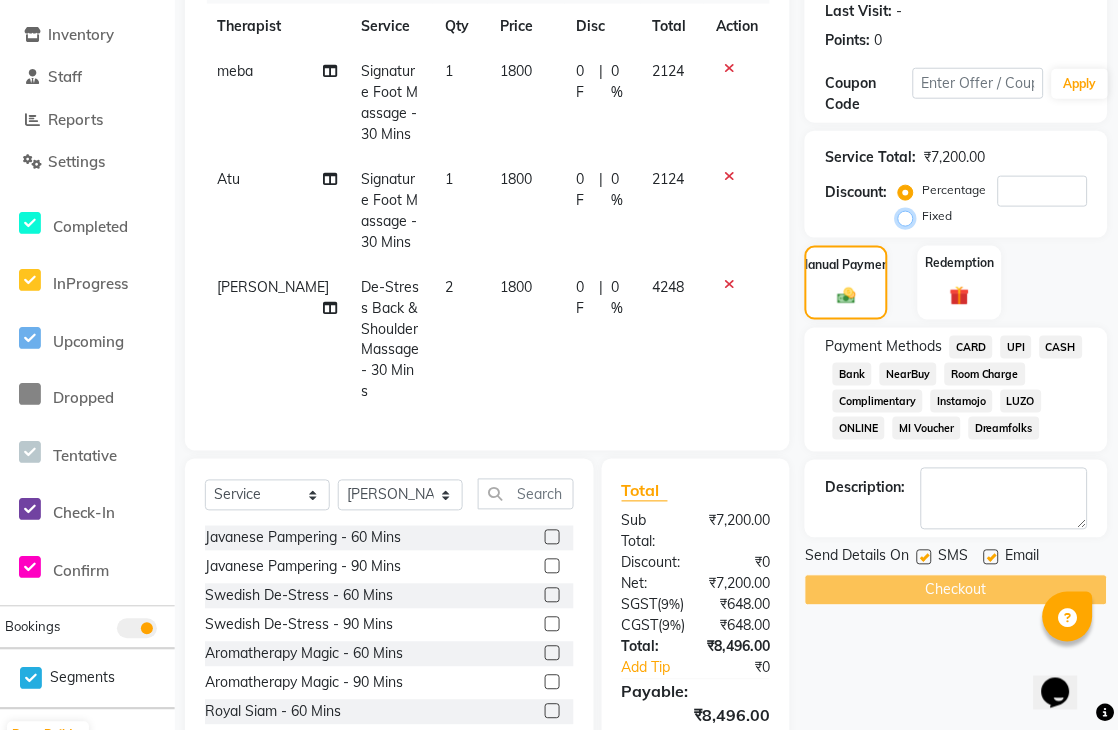 click on "Fixed" at bounding box center [910, 216] 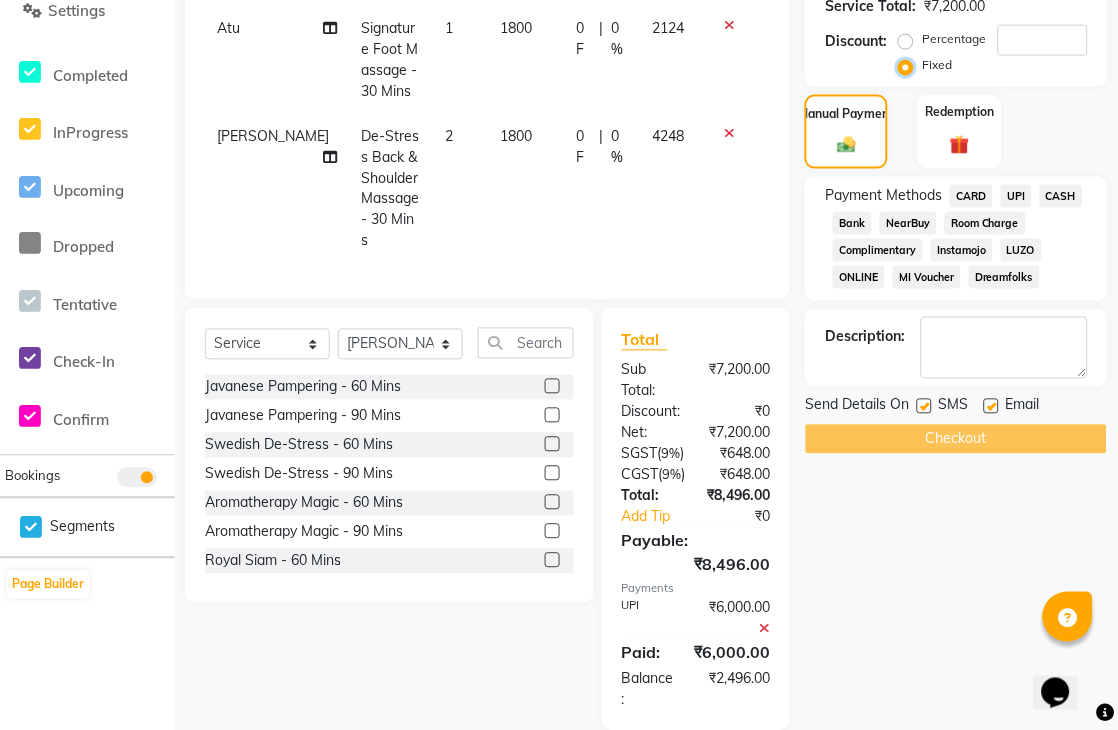 scroll, scrollTop: 392, scrollLeft: 0, axis: vertical 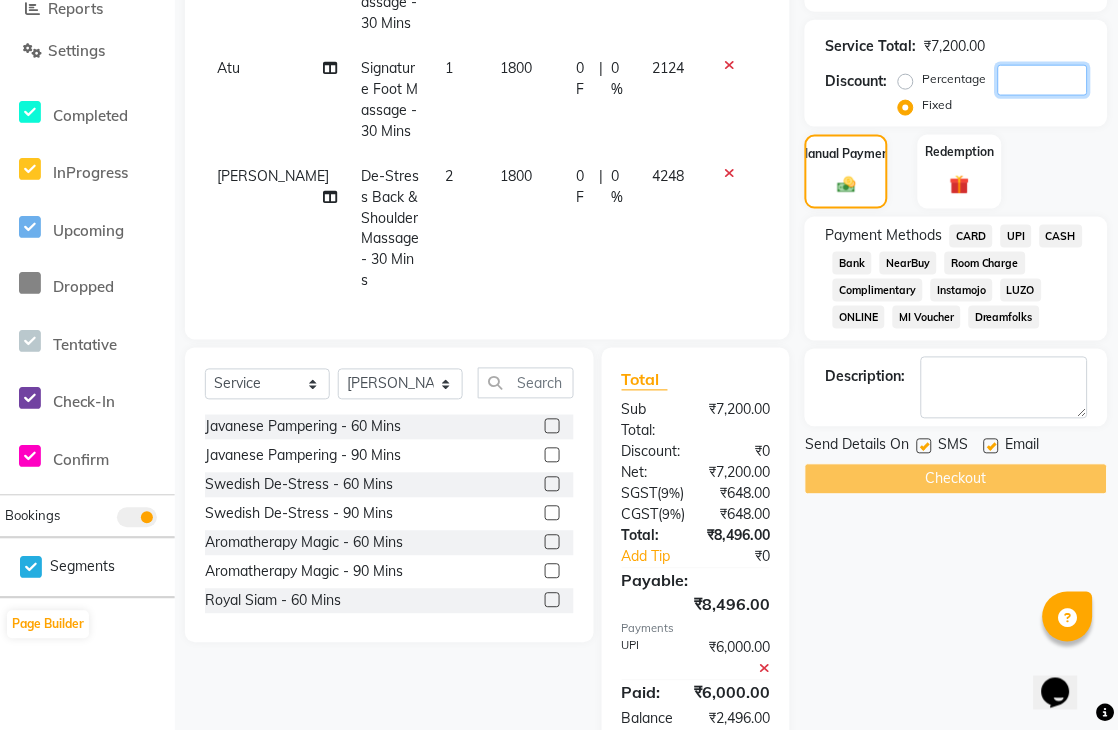 click 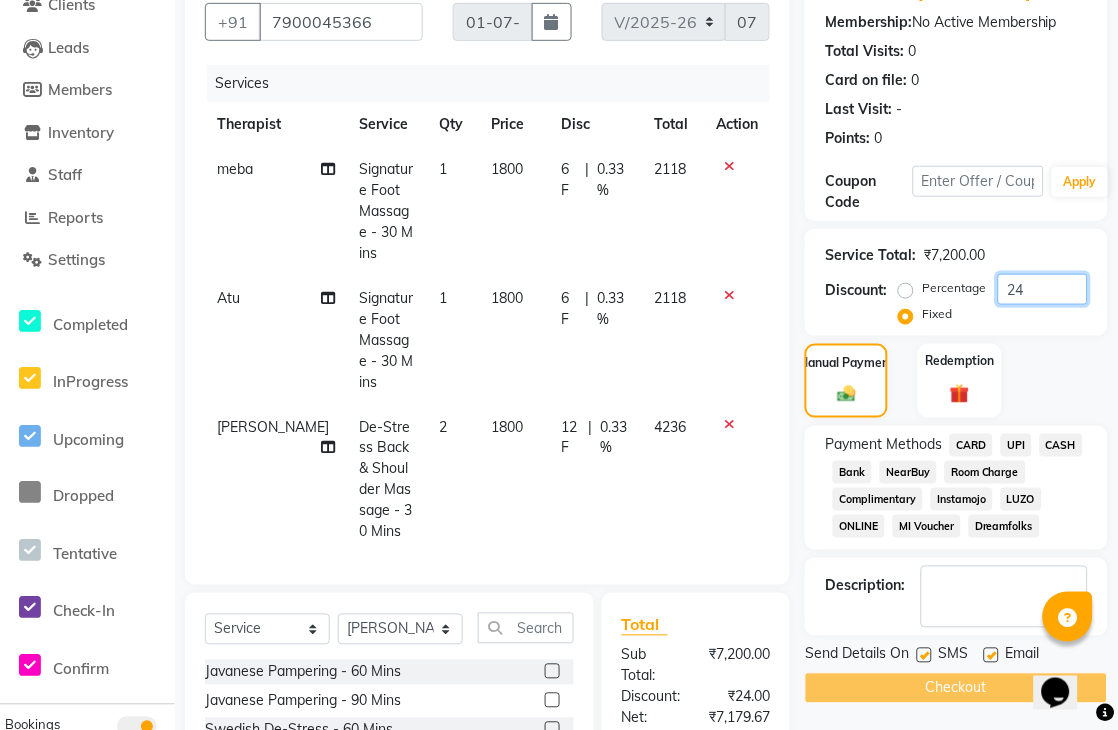 scroll, scrollTop: 170, scrollLeft: 0, axis: vertical 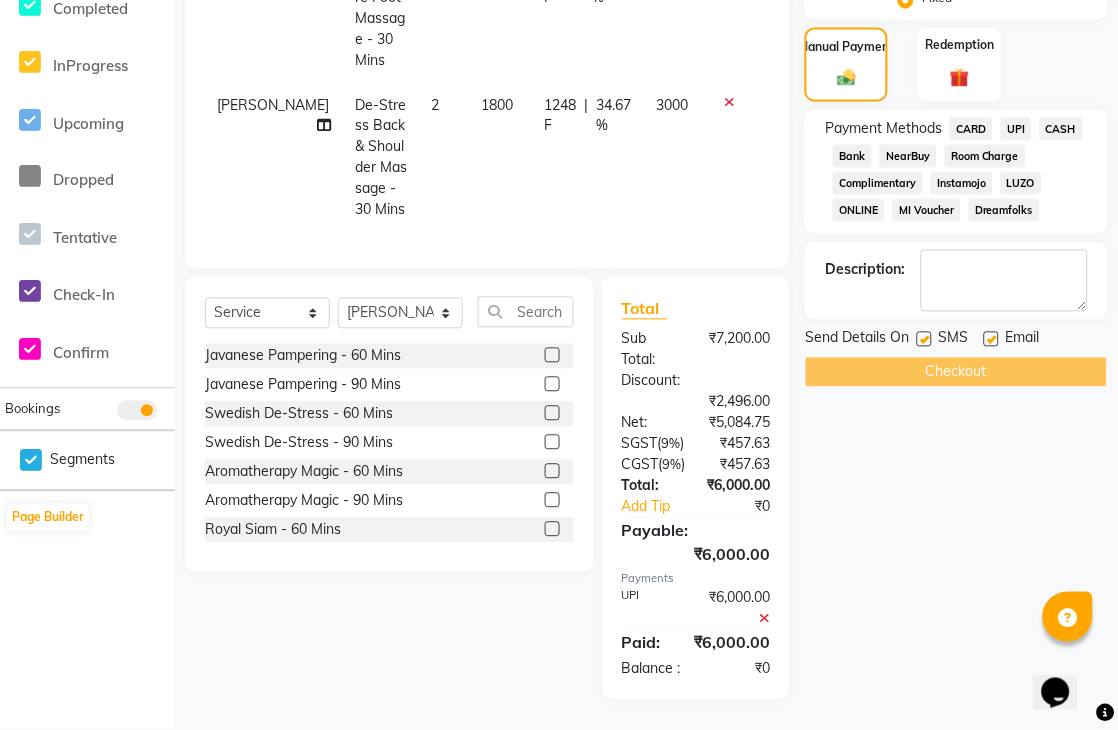 type on "2496" 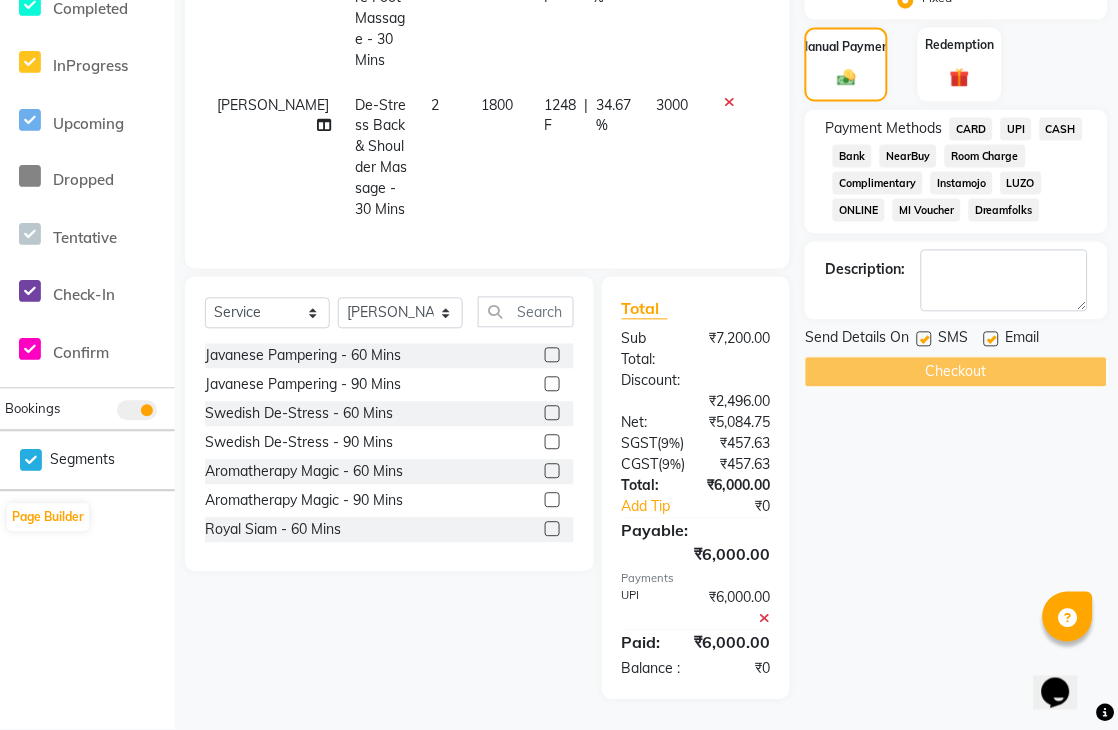 click on "Checkout" 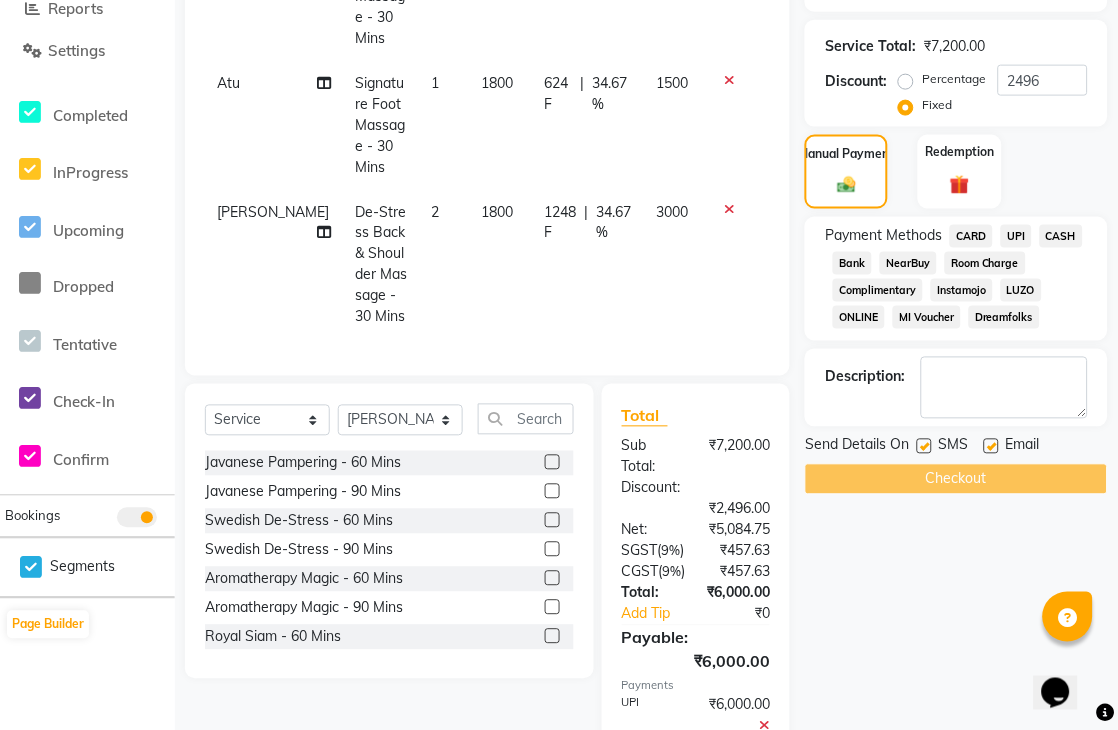 scroll, scrollTop: 228, scrollLeft: 0, axis: vertical 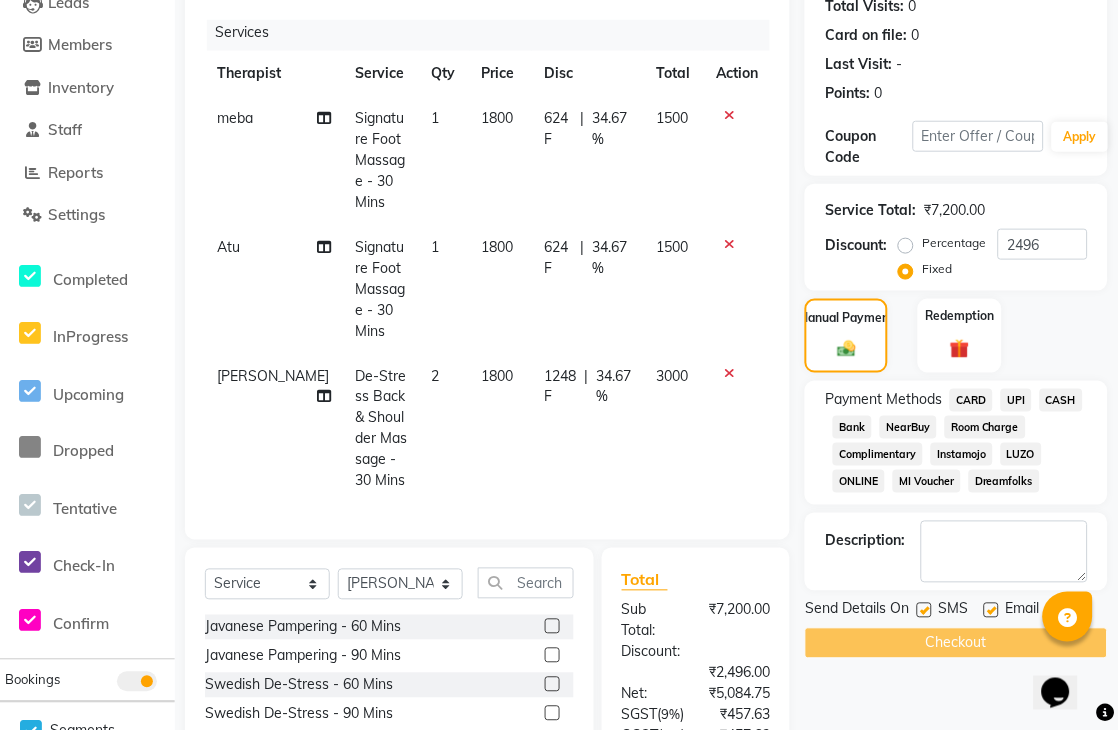 click on "UPI" 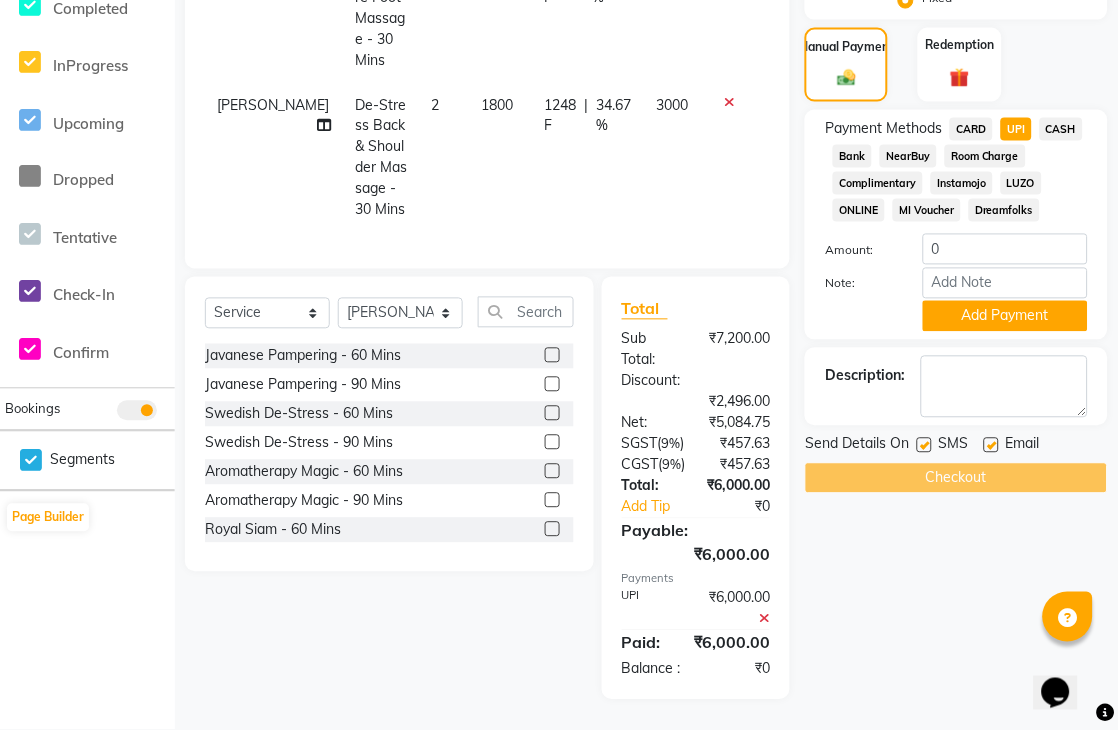 scroll, scrollTop: 562, scrollLeft: 0, axis: vertical 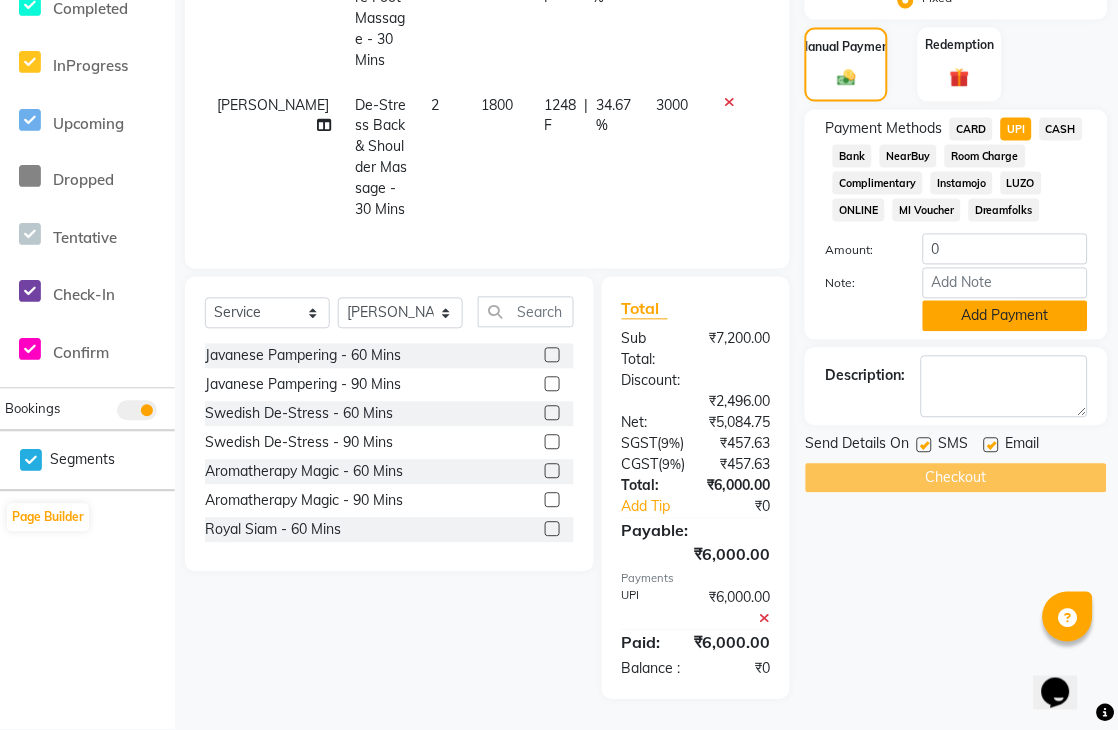 click on "Add Payment" 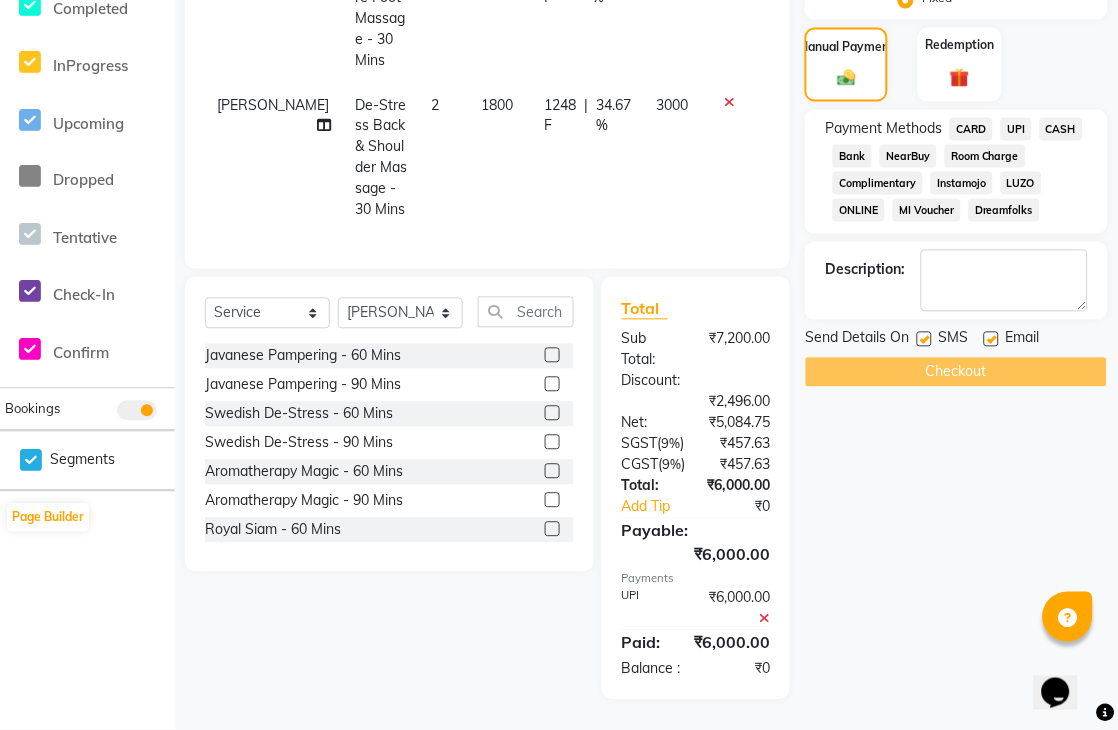 click on "Checkout" 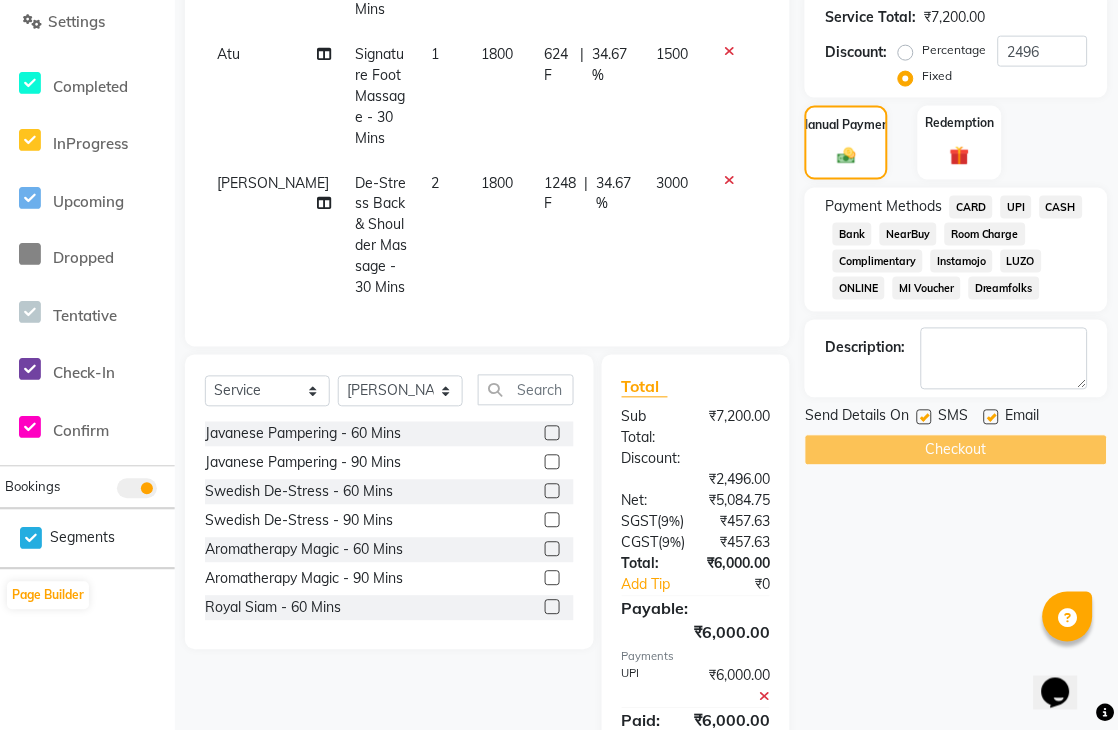 scroll, scrollTop: 340, scrollLeft: 0, axis: vertical 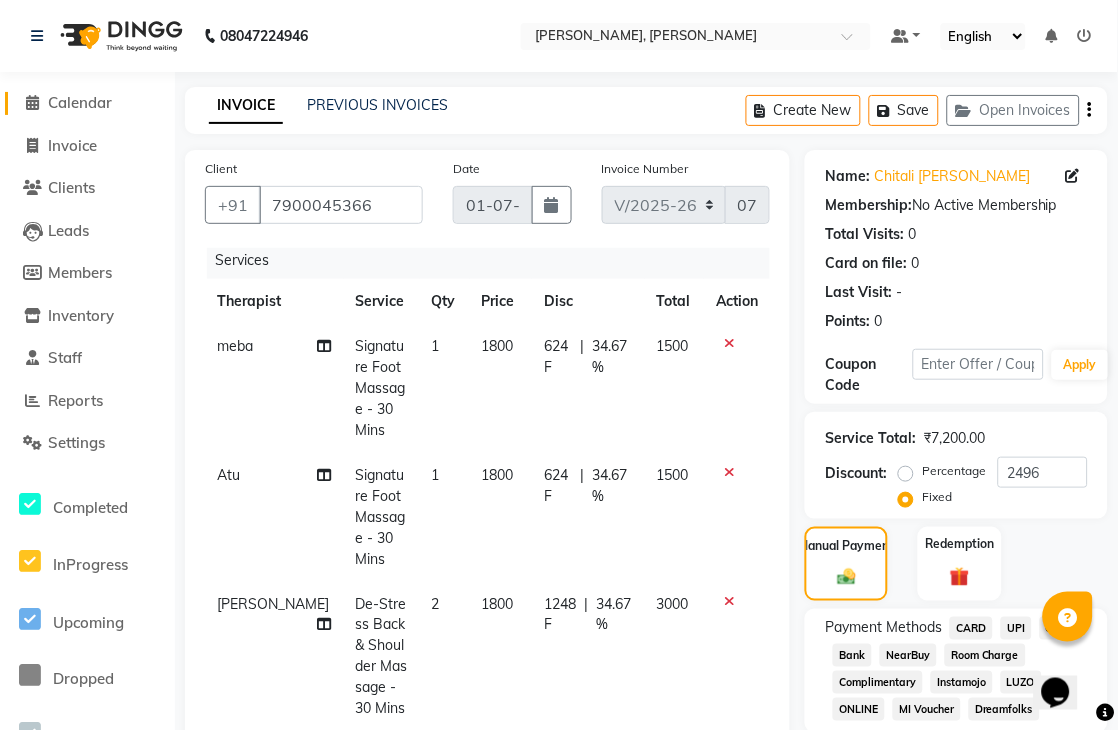 click on "Calendar" 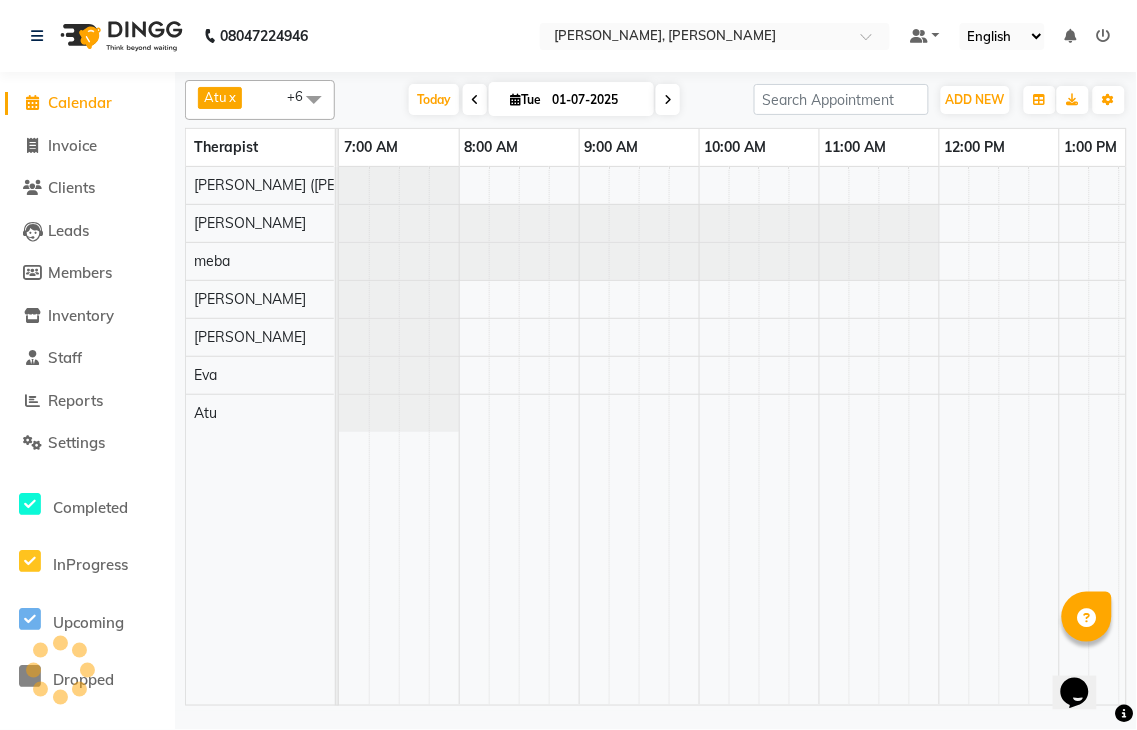 scroll, scrollTop: 0, scrollLeft: 0, axis: both 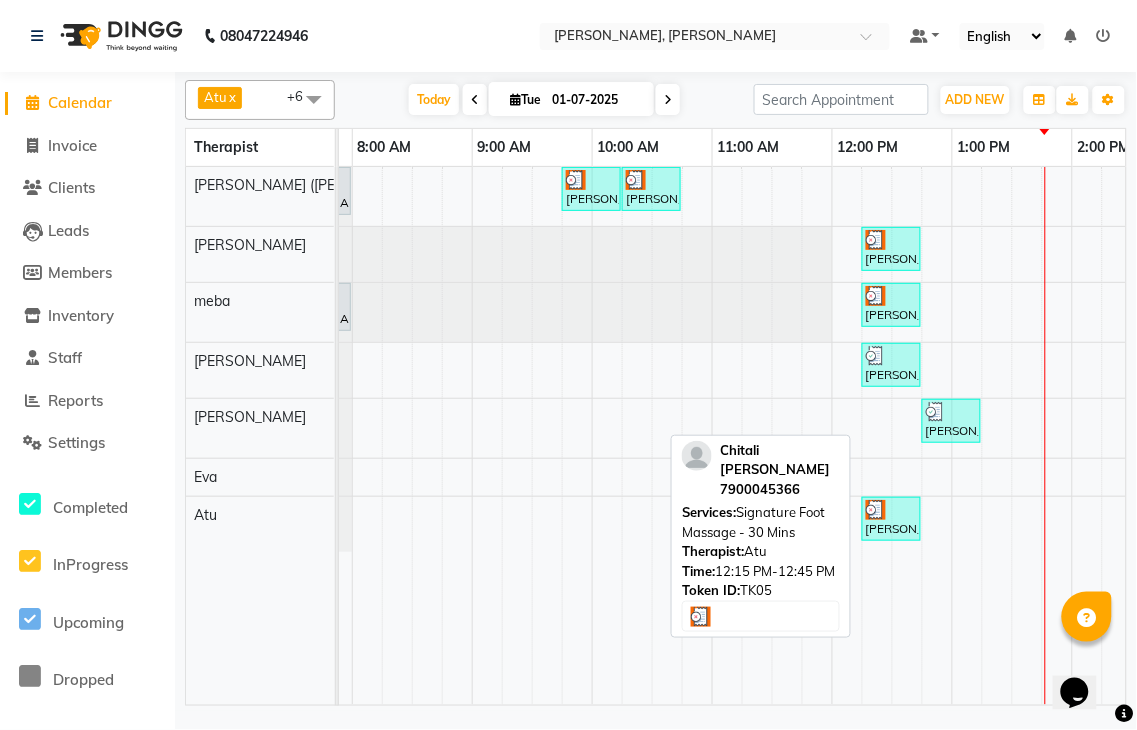 click on "[PERSON_NAME], TK05, 12:15 PM-12:45 PM, Signature Foot Massage - 30 Mins" at bounding box center [891, 519] 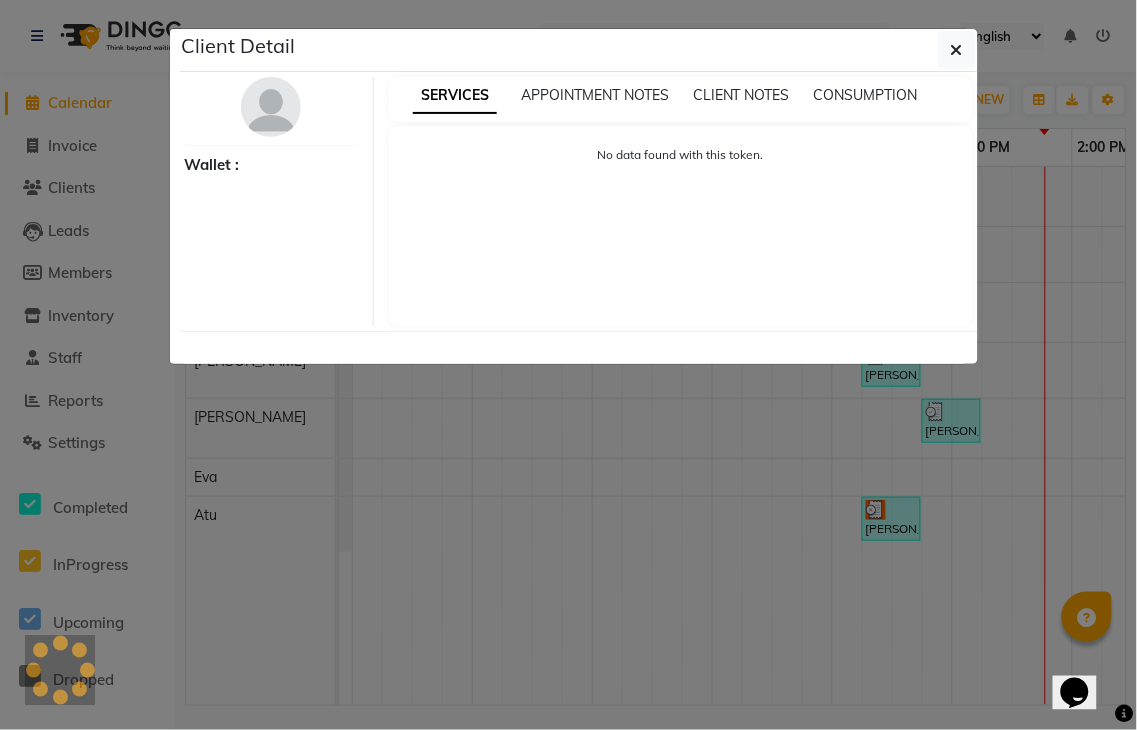 select on "3" 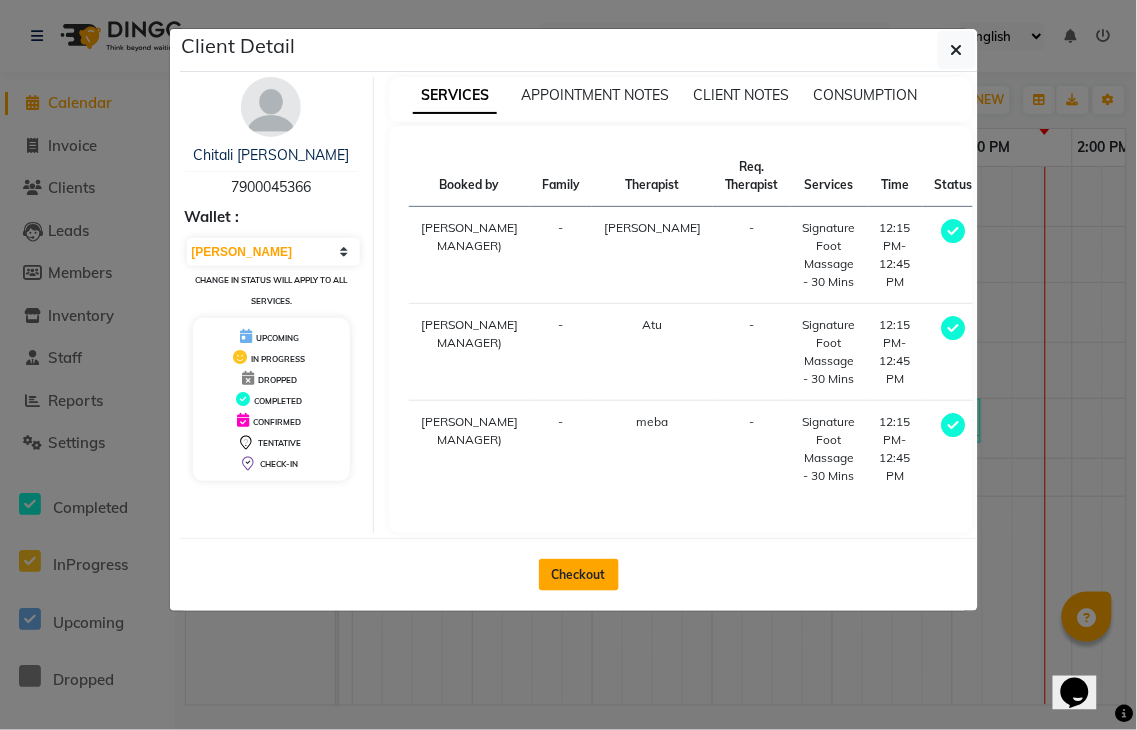 click on "Checkout" 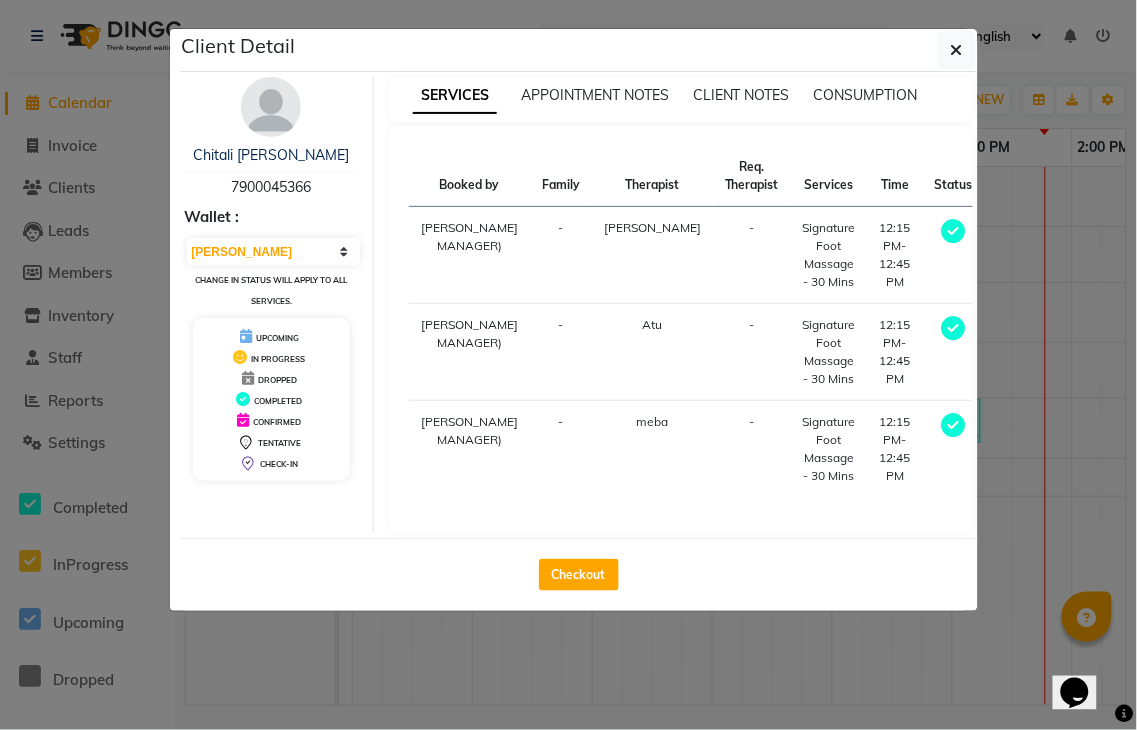 select on "service" 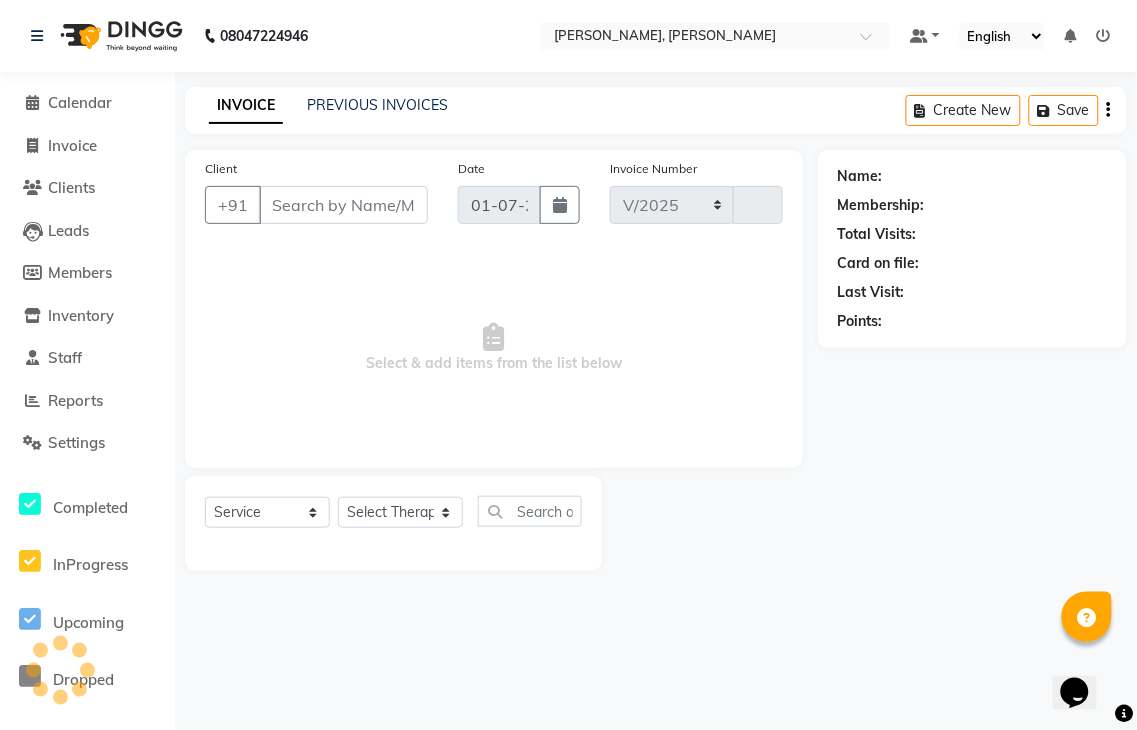 select on "6399" 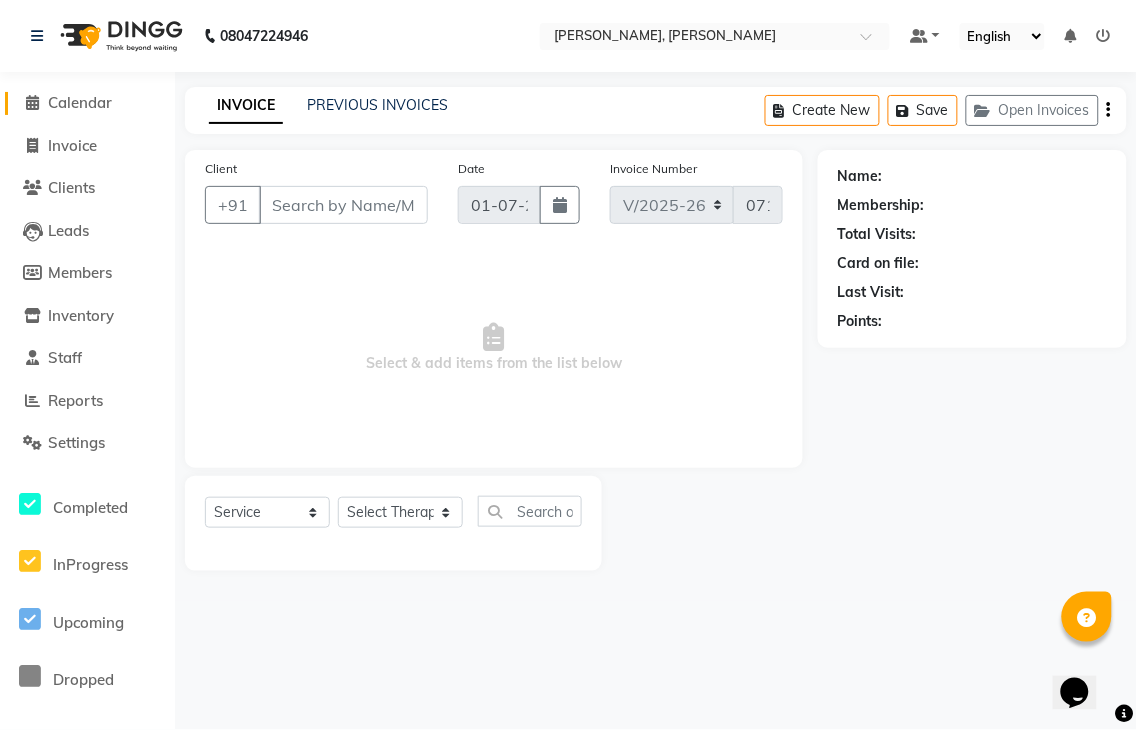 type on "7900045366" 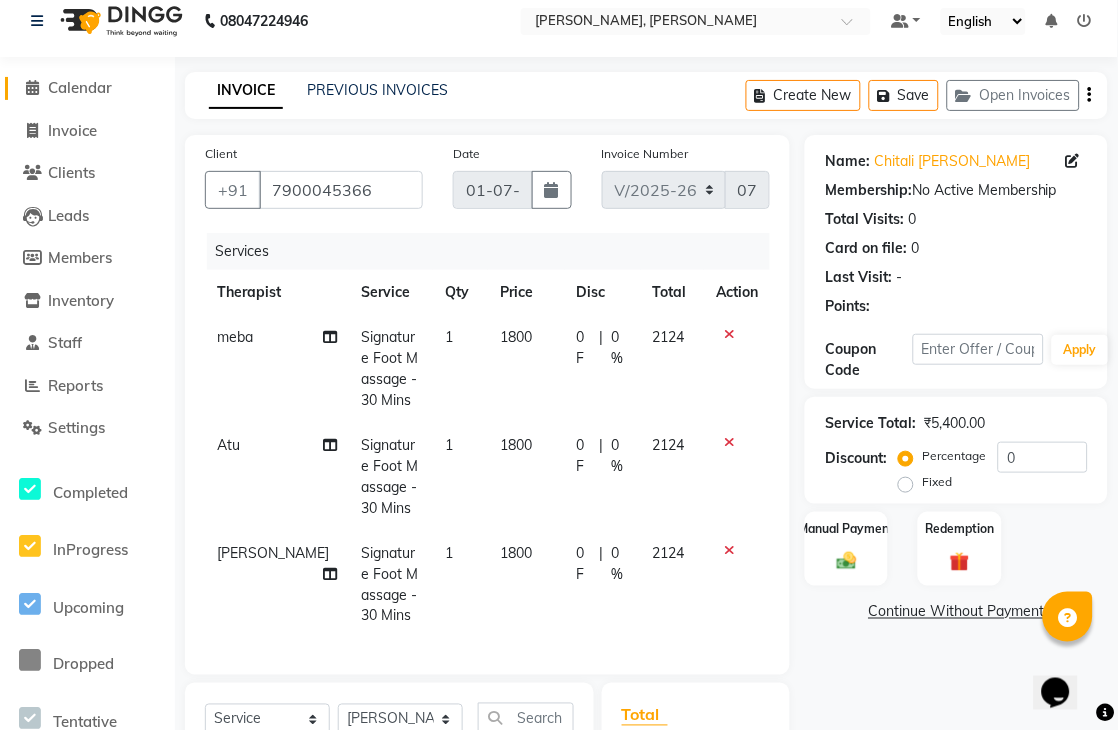 scroll, scrollTop: 222, scrollLeft: 0, axis: vertical 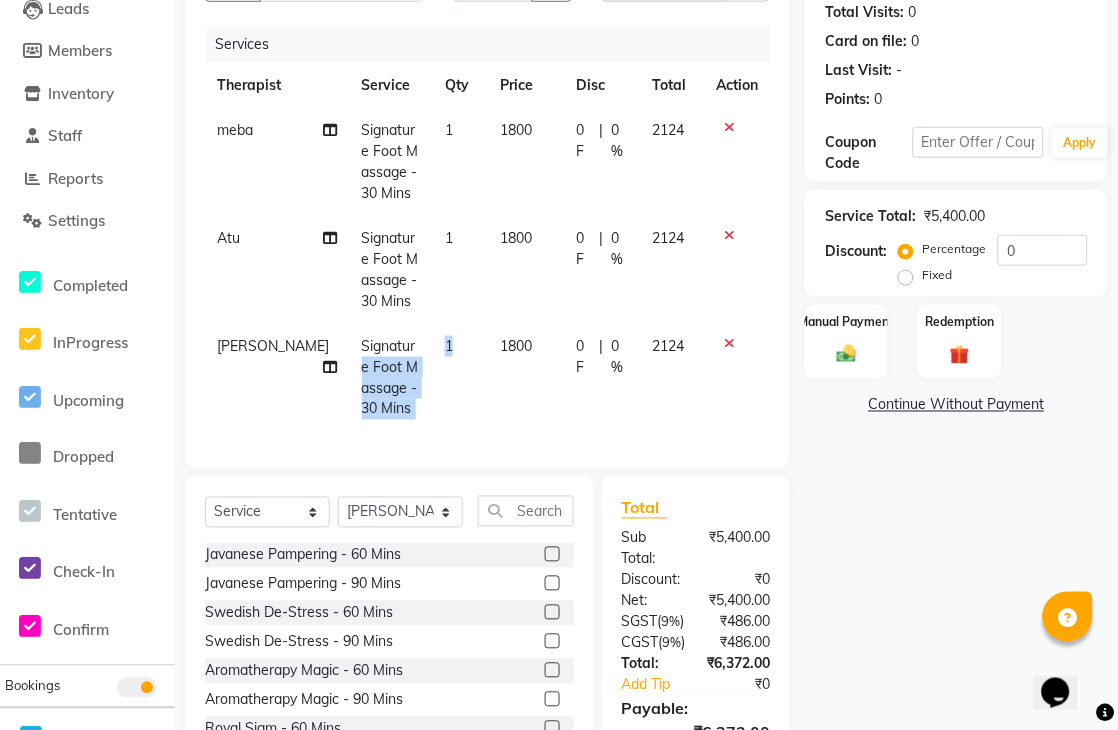drag, startPoint x: 438, startPoint y: 345, endPoint x: 366, endPoint y: 352, distance: 72.33948 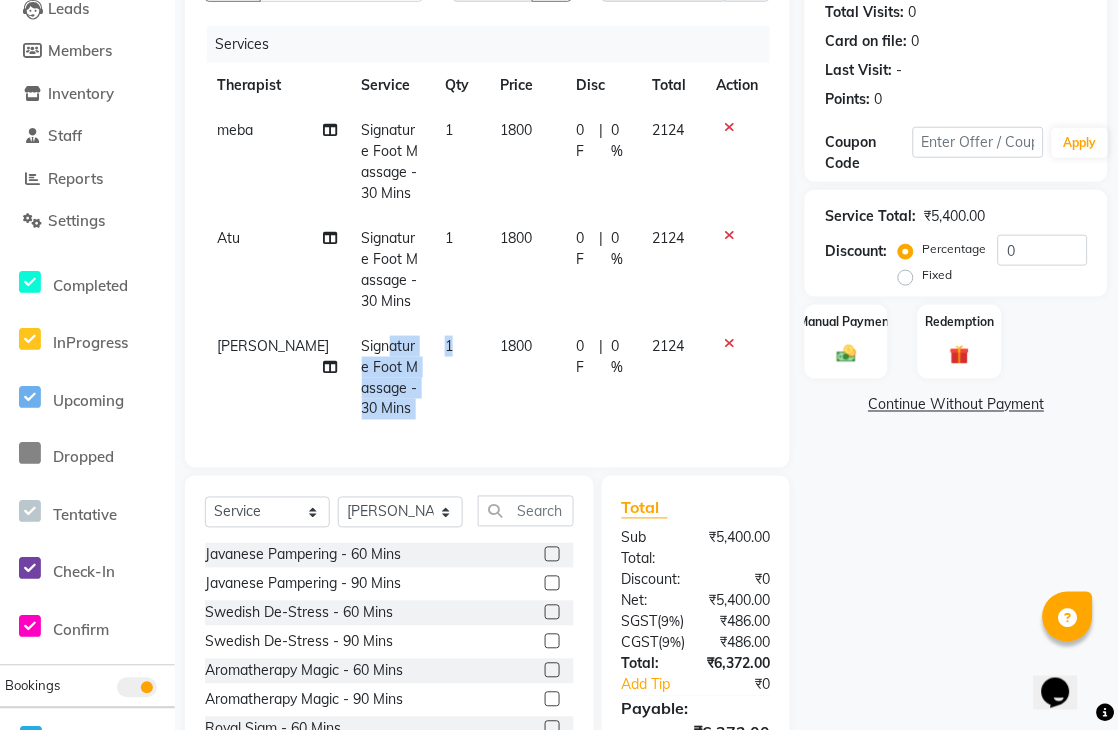 click on "1" 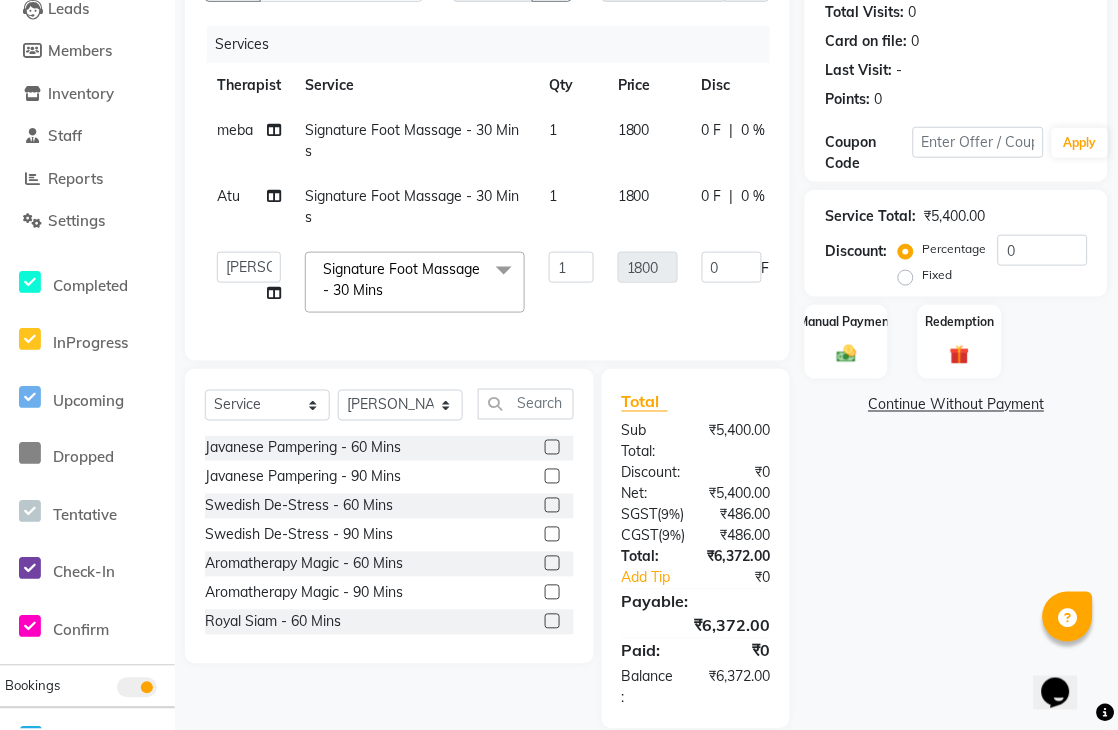 click 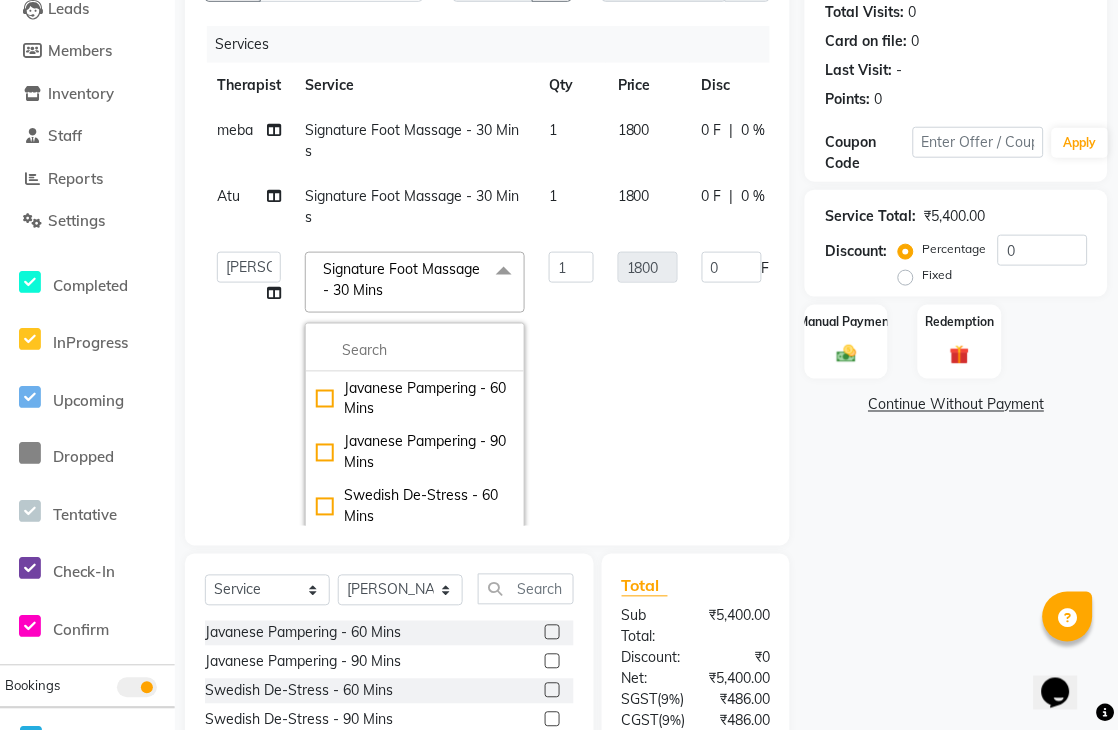 click on "1" 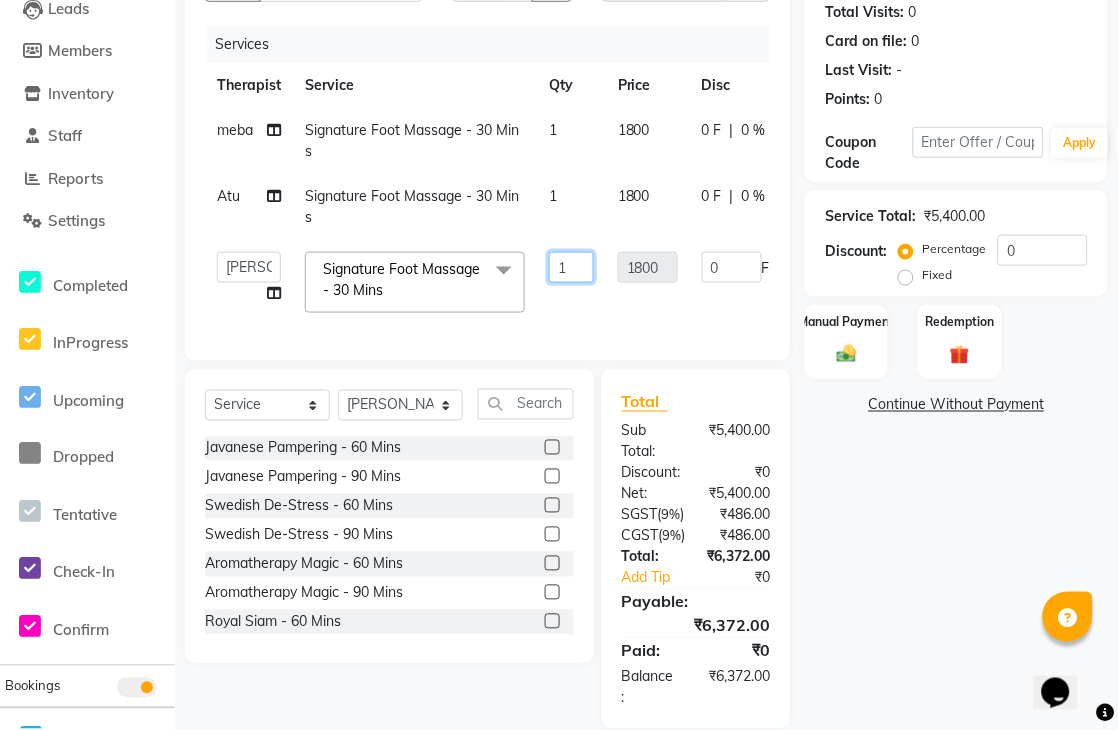 drag, startPoint x: 580, startPoint y: 263, endPoint x: 480, endPoint y: 275, distance: 100.71743 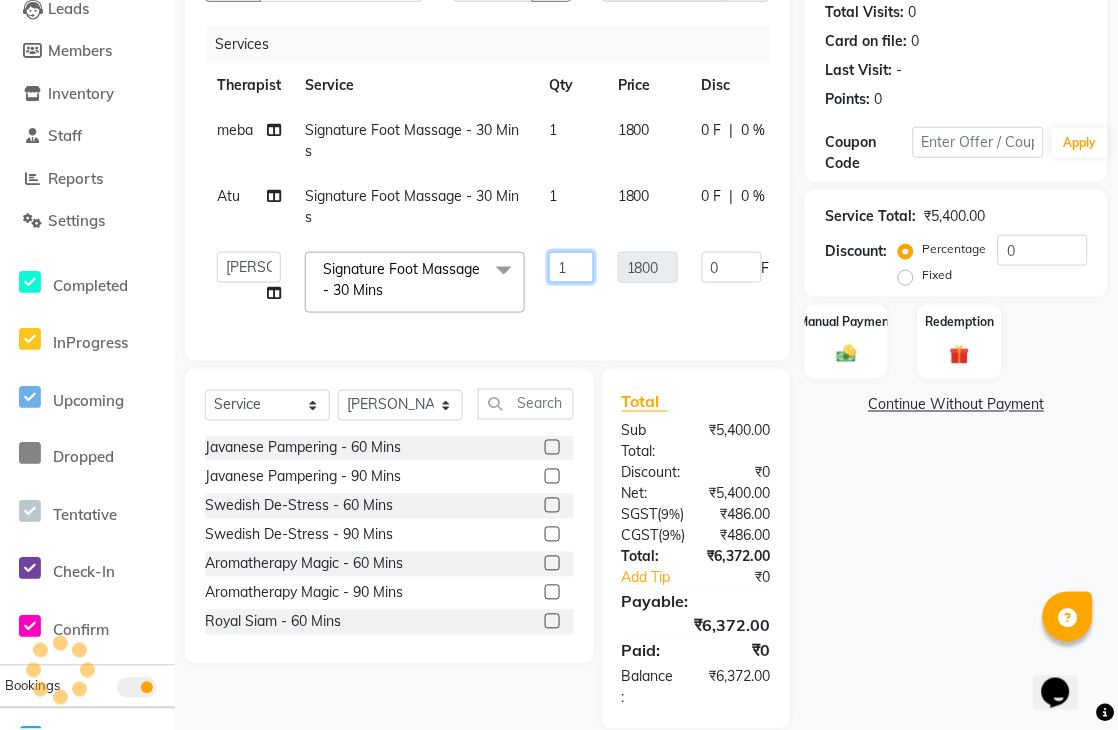 type on "2" 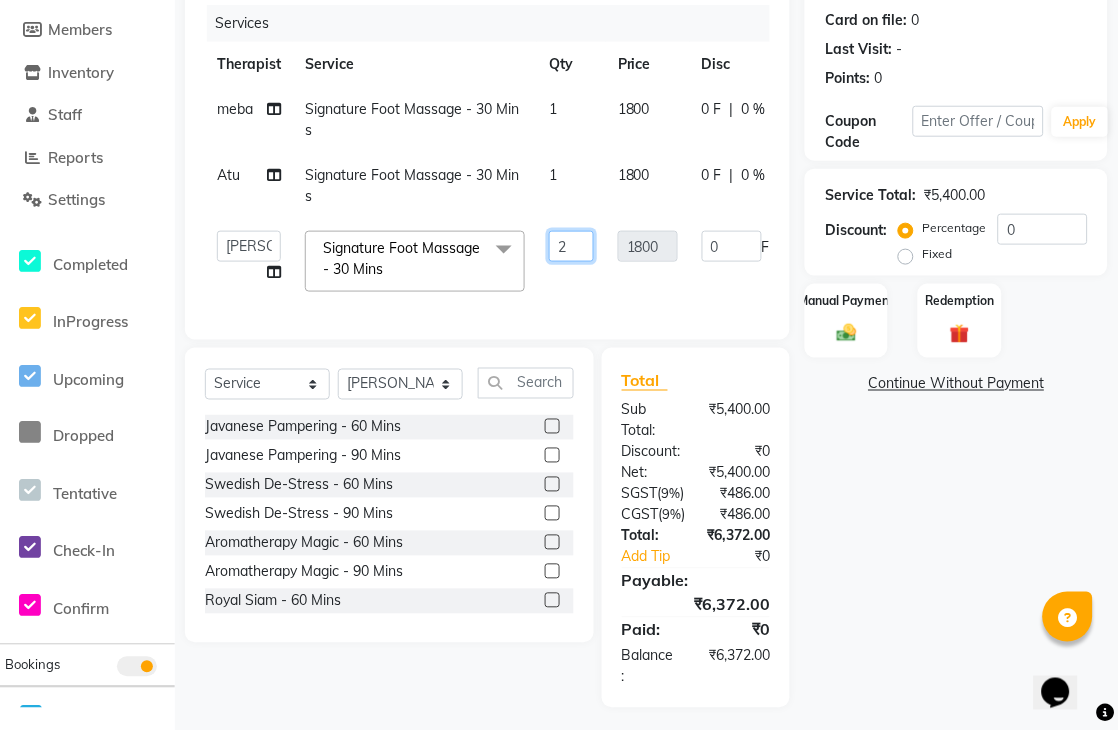 scroll, scrollTop: 312, scrollLeft: 0, axis: vertical 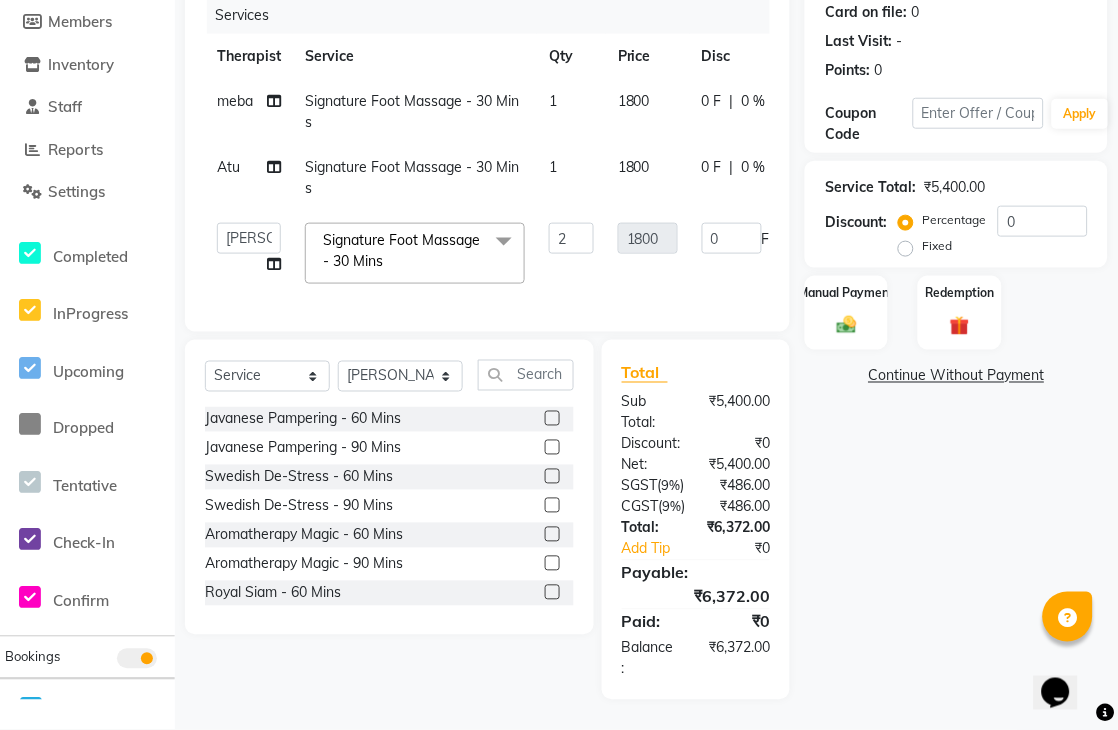 click on "Name: Chitali [PERSON_NAME] Membership:  No Active Membership  Total Visits:  0 Card on file:  0 Last Visit:   - Points:   0  Coupon Code Apply Service Total:  ₹5,400.00  Discount:  Percentage   Fixed  0 Manual Payment Redemption  Continue Without Payment" 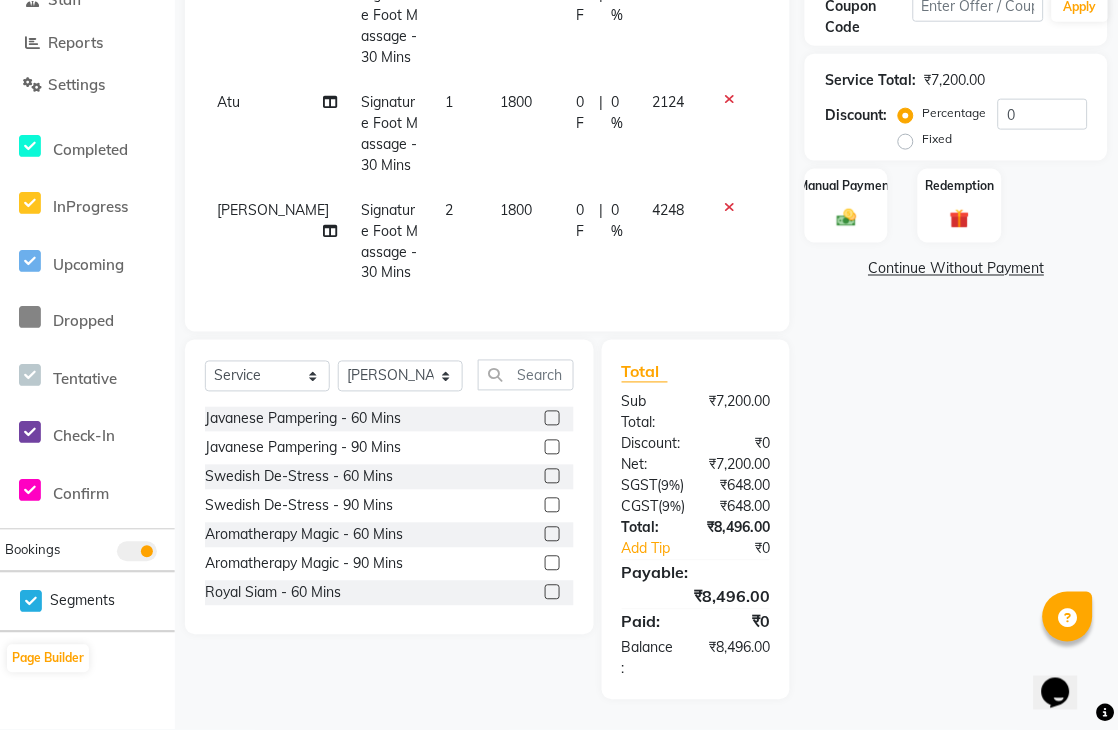 scroll, scrollTop: 418, scrollLeft: 0, axis: vertical 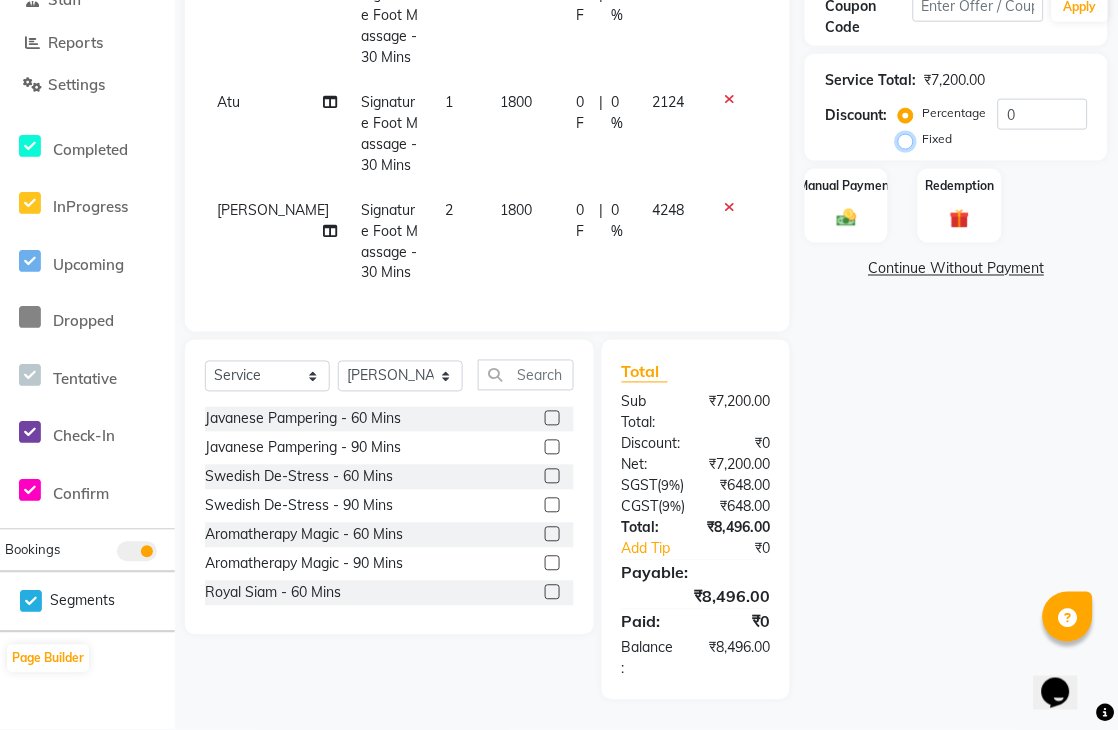 click on "Fixed" at bounding box center (910, 139) 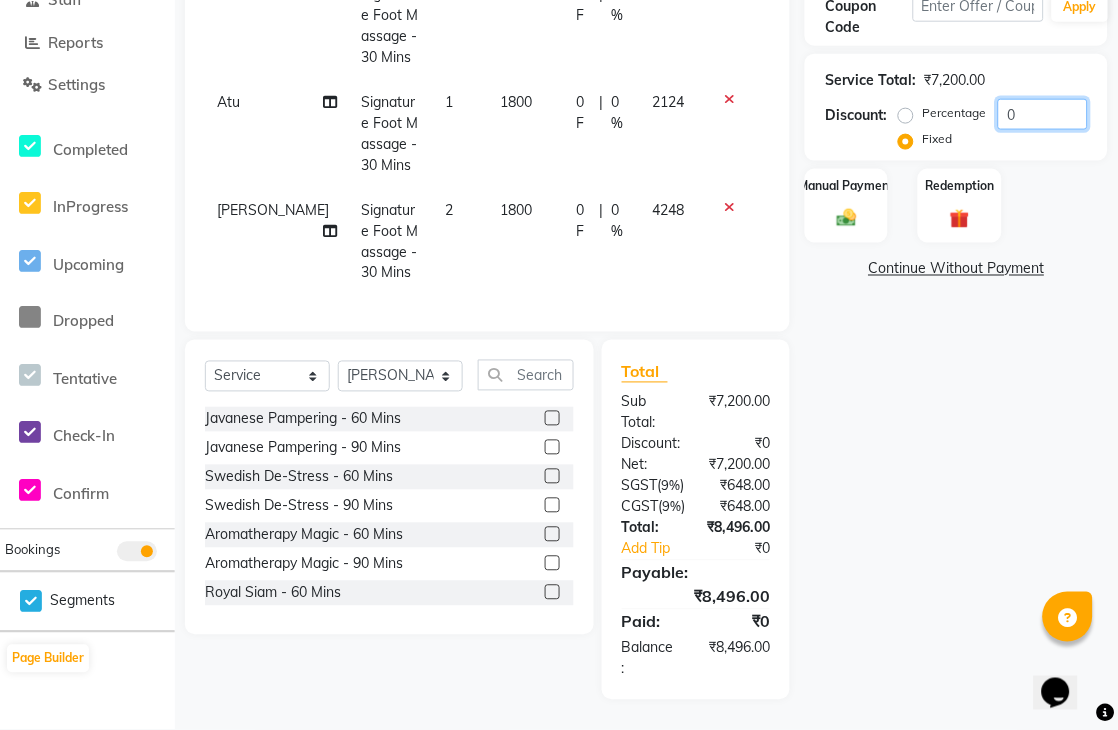 drag, startPoint x: 1024, startPoint y: 41, endPoint x: 954, endPoint y: 76, distance: 78.26238 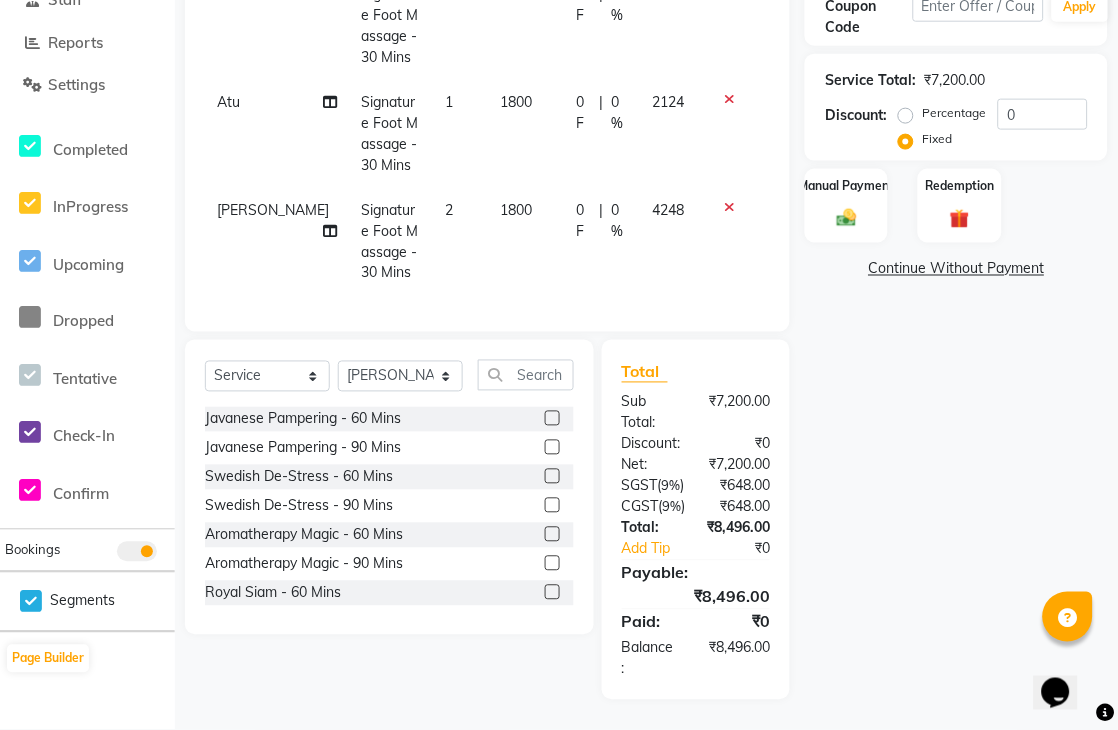 click on "Percentage   Fixed" 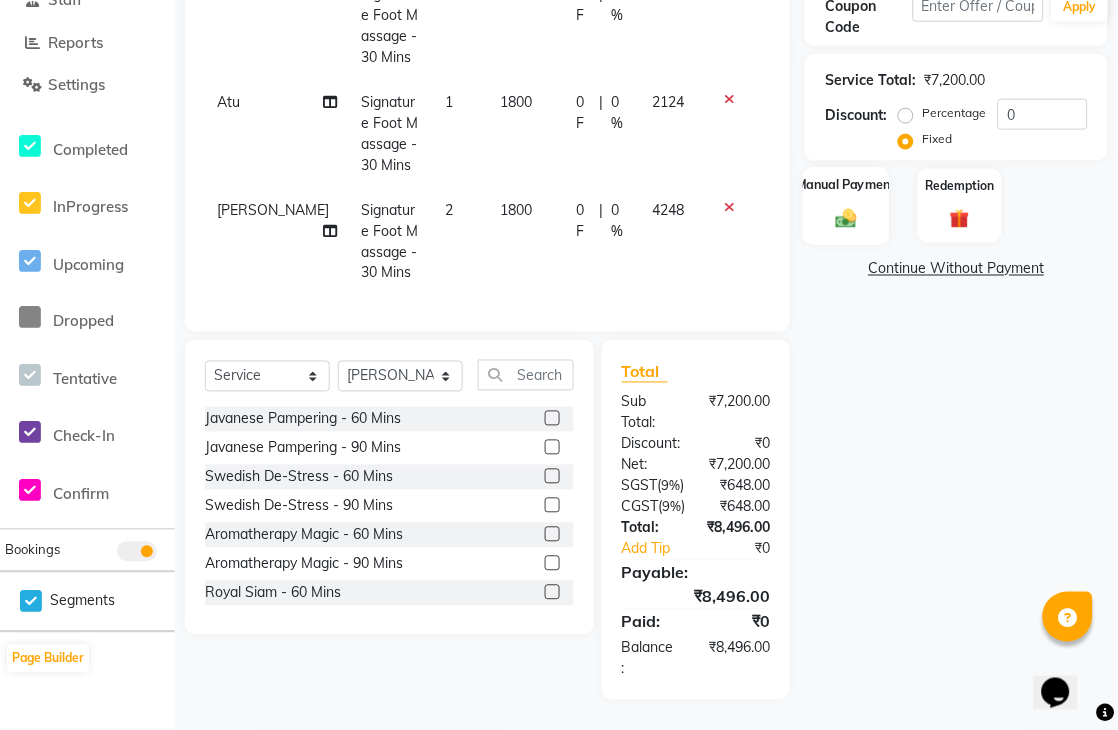 click on "Manual Payment" 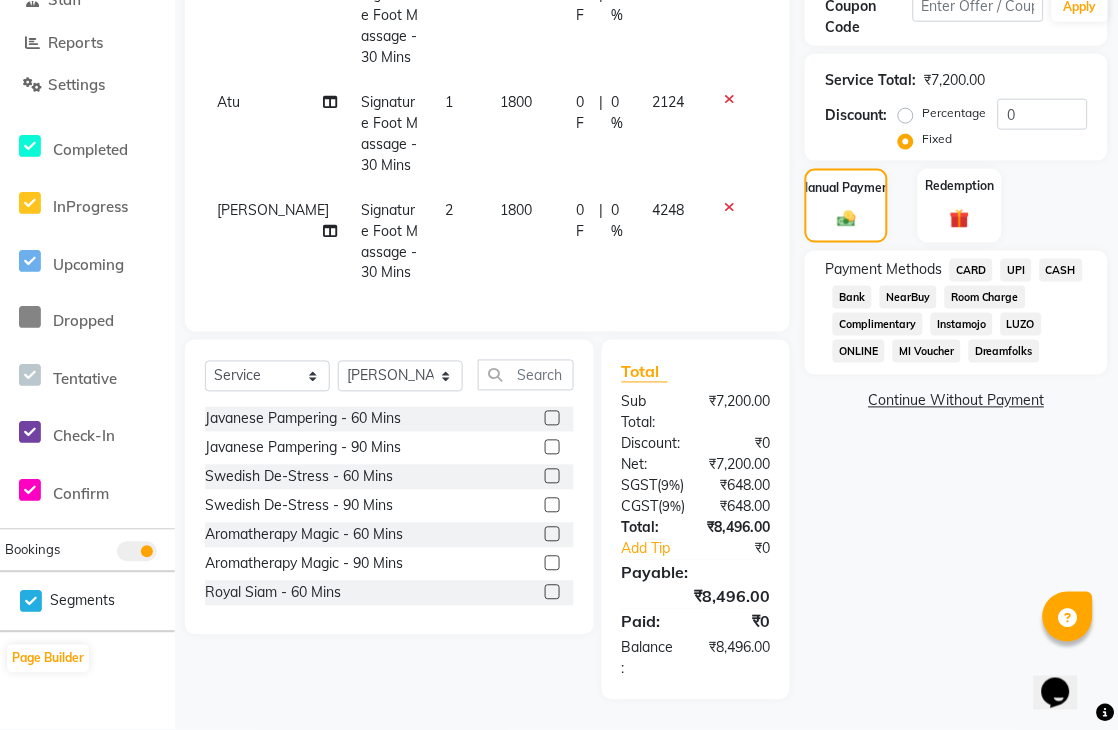 click on "UPI" 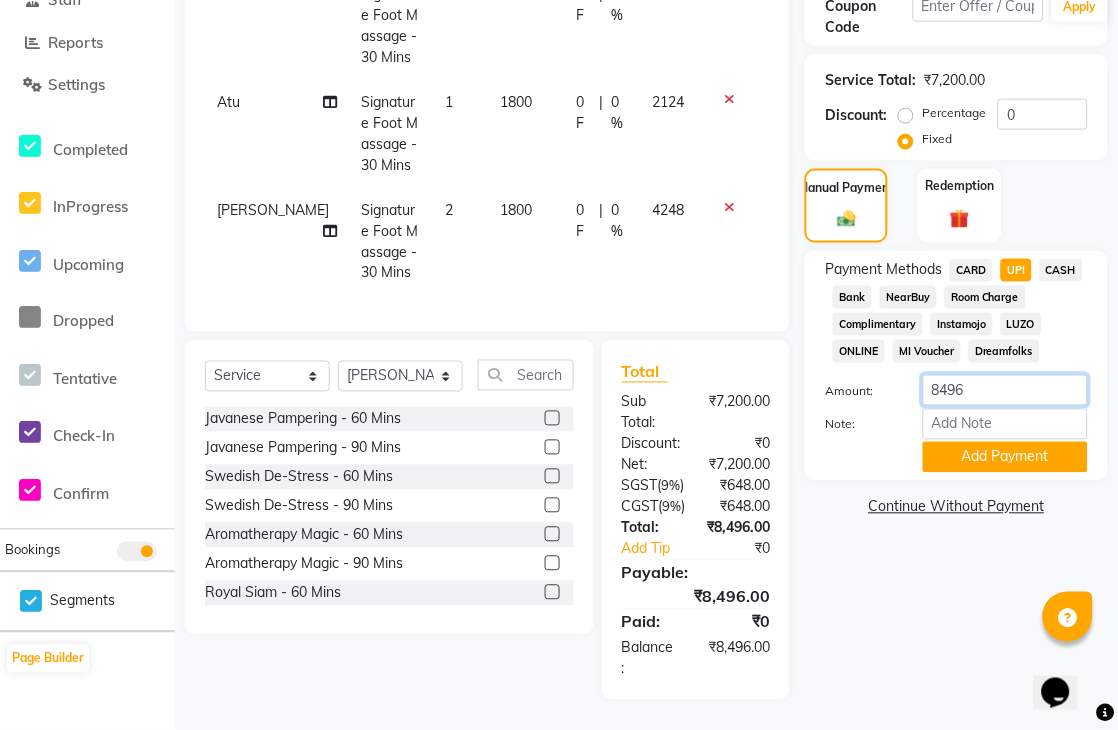 drag, startPoint x: 1012, startPoint y: 340, endPoint x: 782, endPoint y: 326, distance: 230.42569 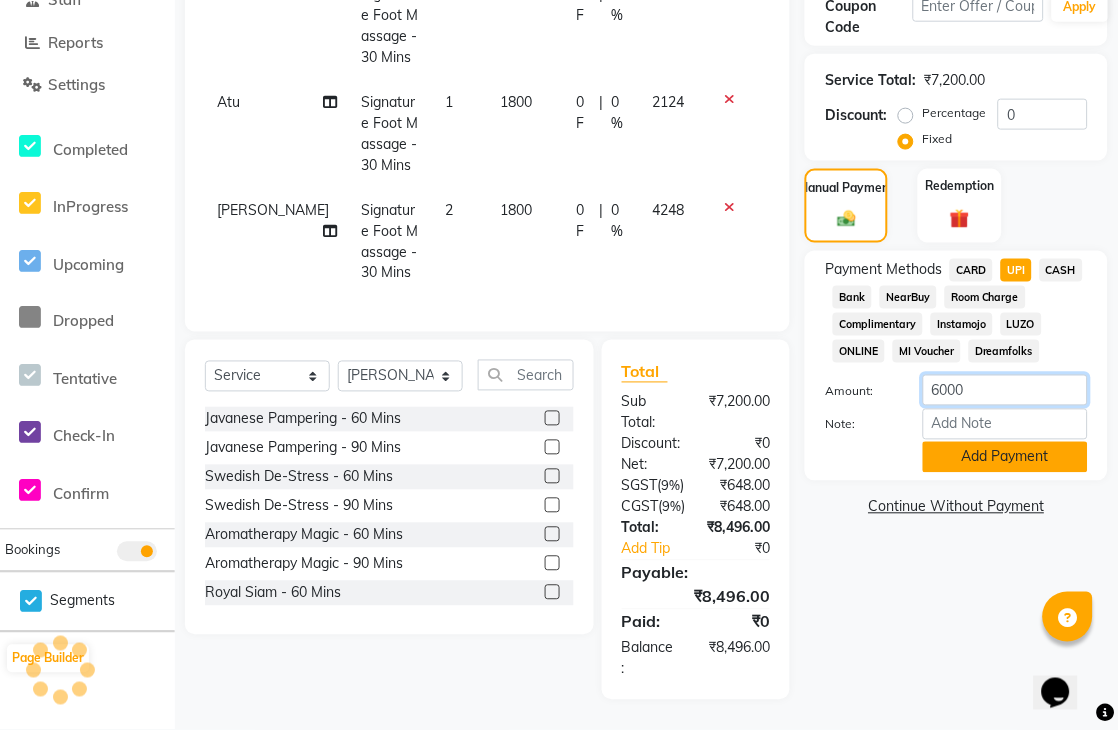 type on "6000" 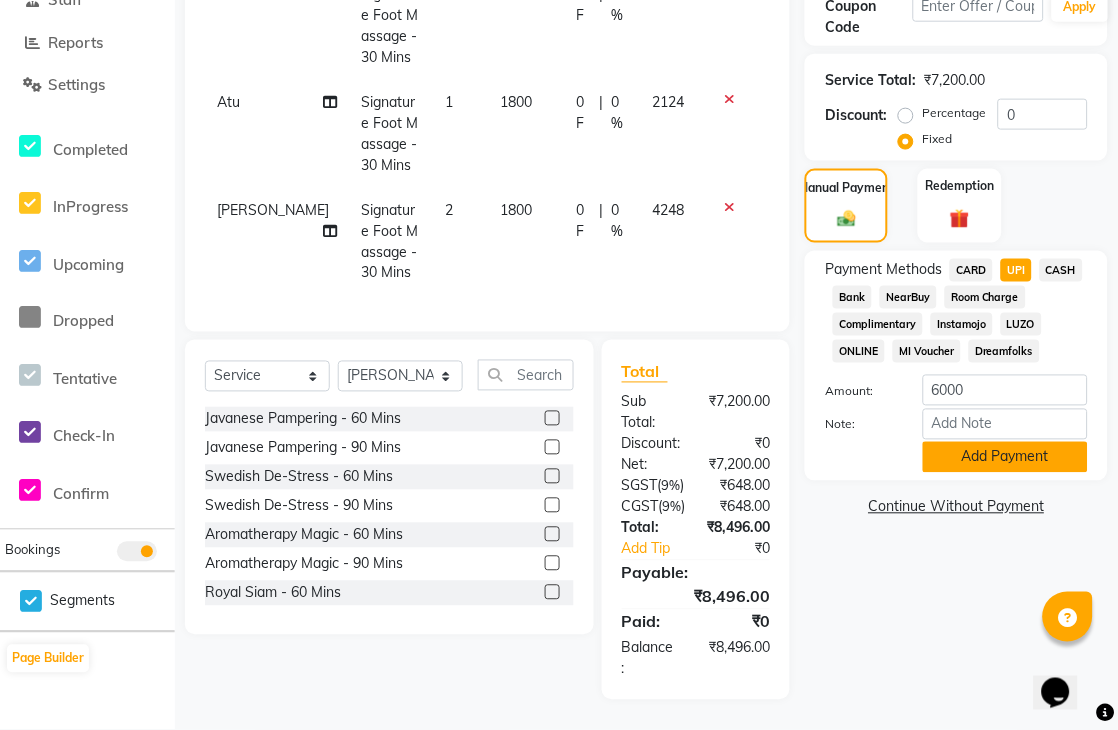 click on "Add Payment" 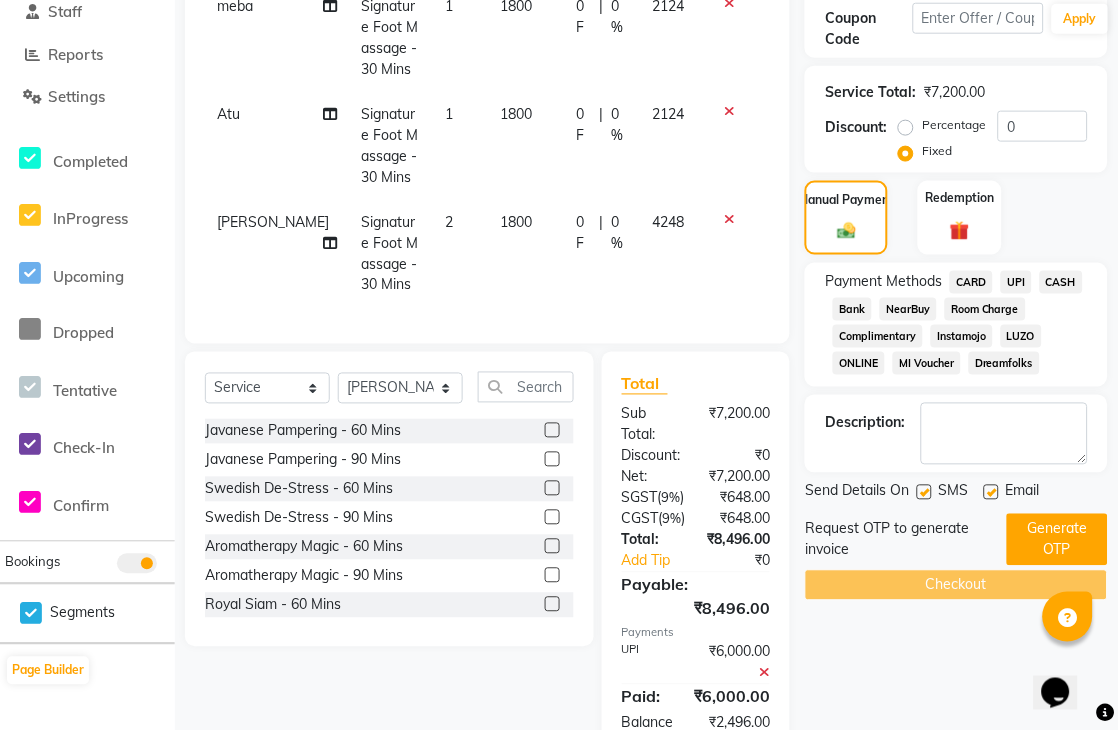 scroll, scrollTop: 37, scrollLeft: 0, axis: vertical 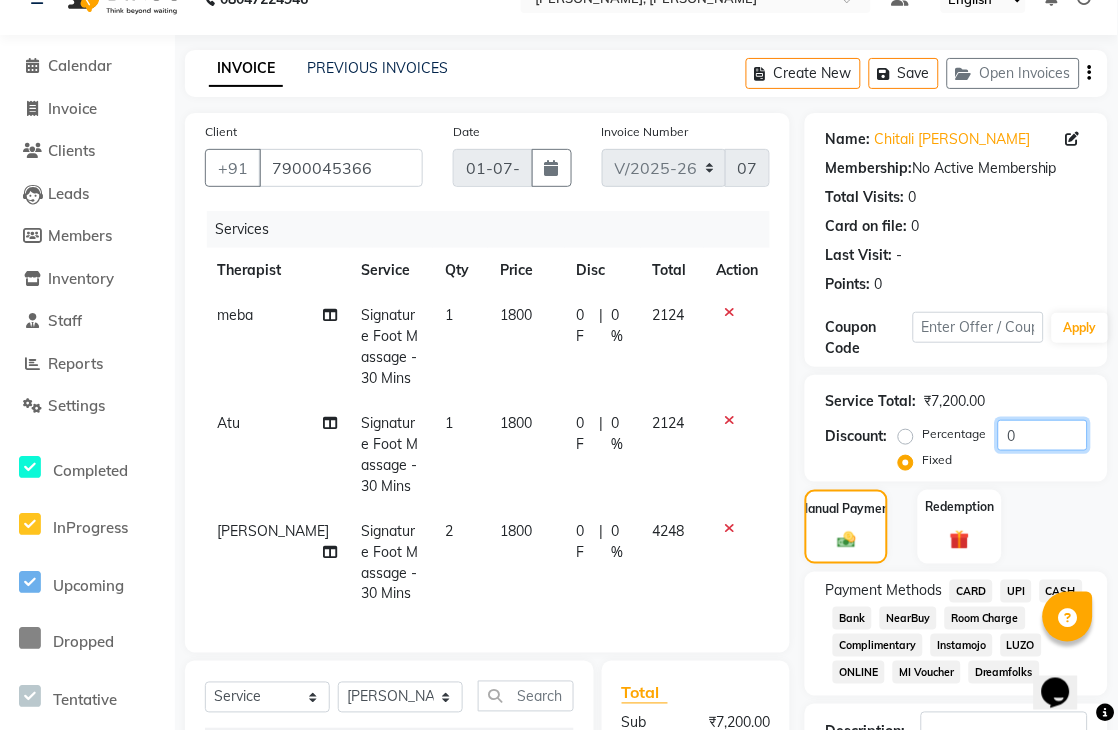 drag, startPoint x: 1038, startPoint y: 434, endPoint x: 880, endPoint y: 440, distance: 158.11388 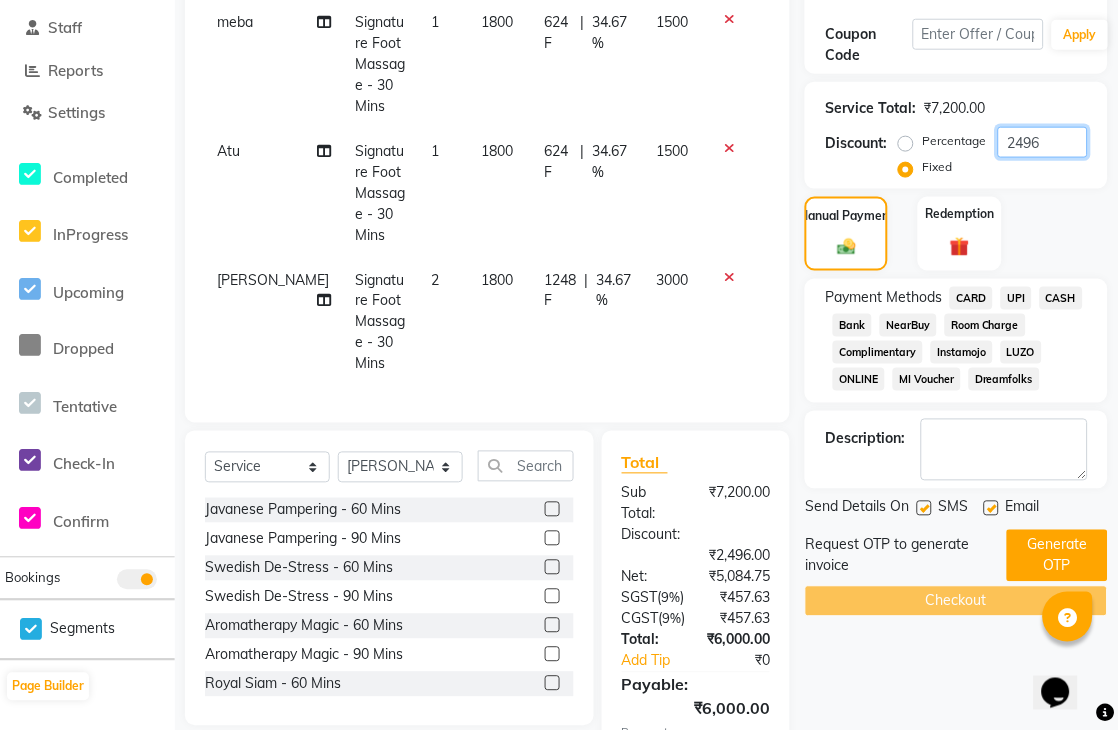 scroll, scrollTop: 482, scrollLeft: 0, axis: vertical 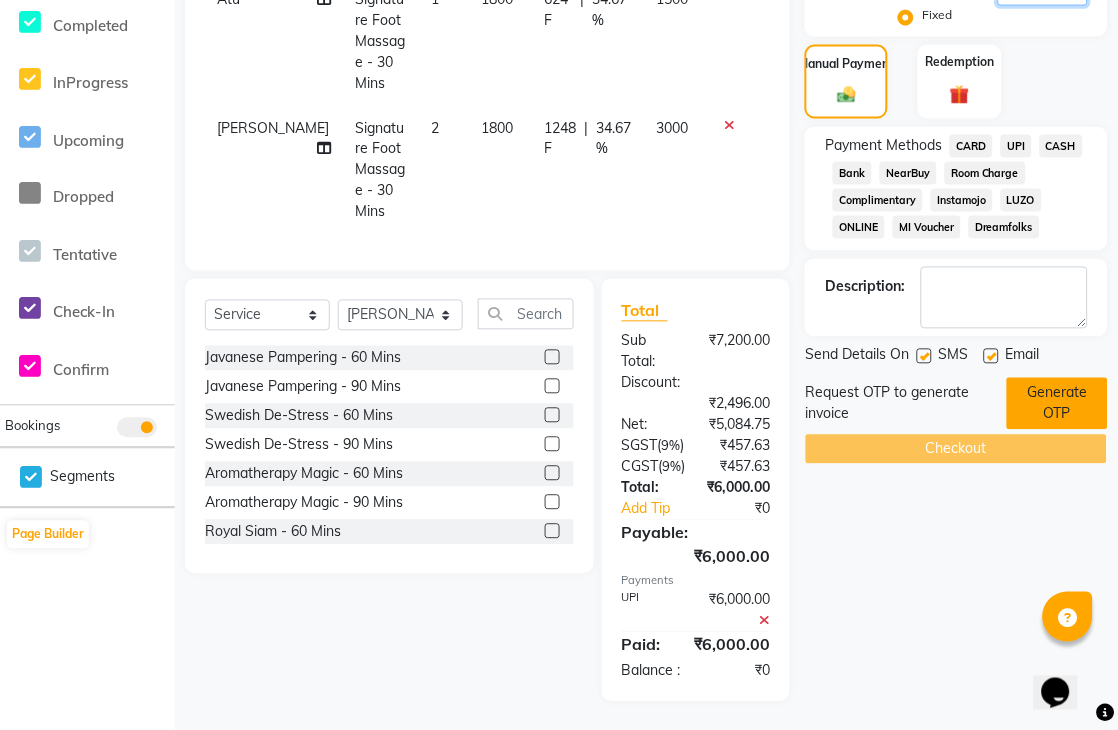 type on "2496" 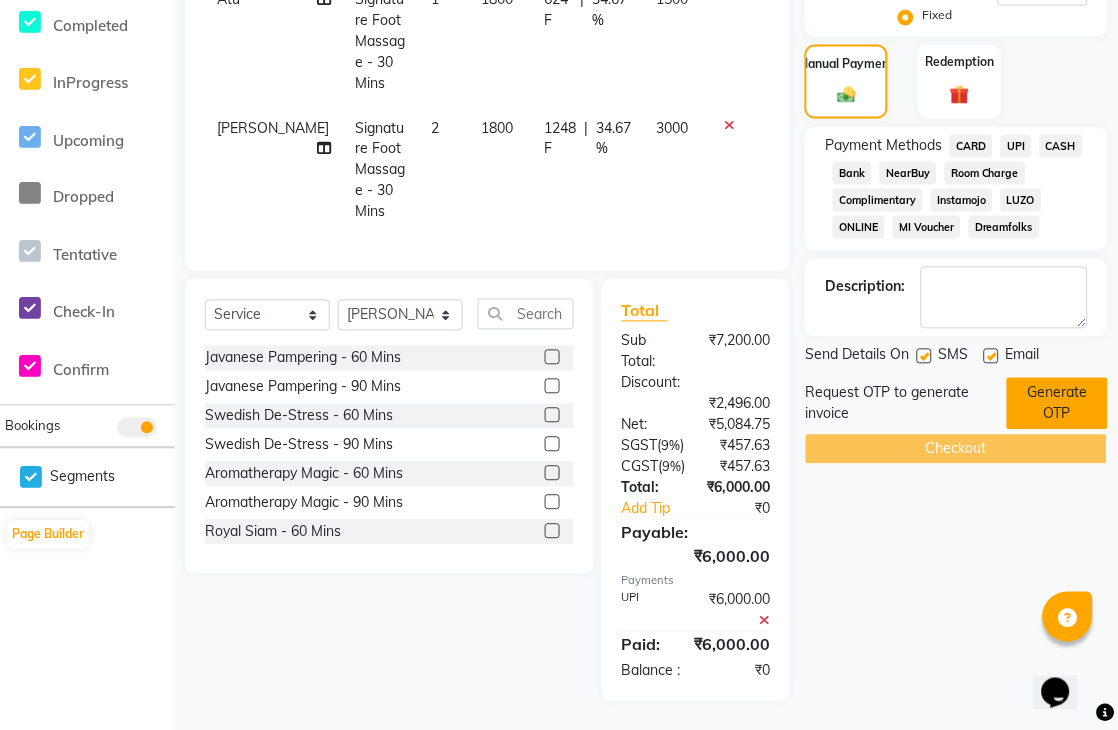 click on "Generate OTP" 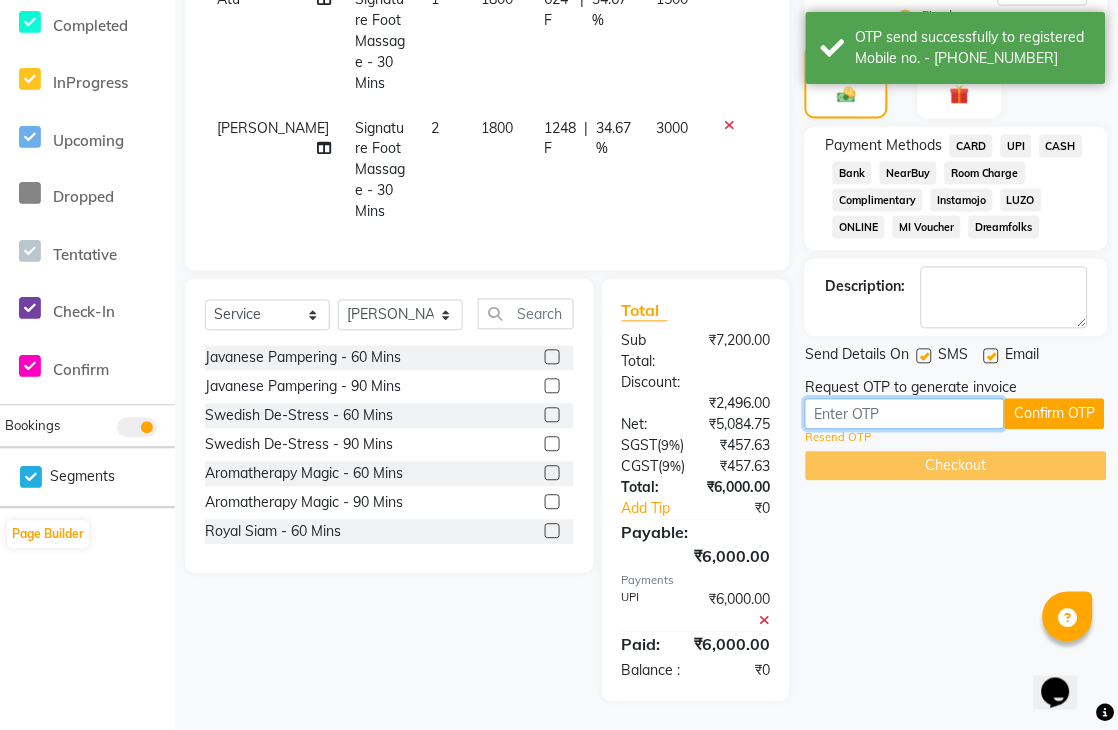 click at bounding box center (905, 414) 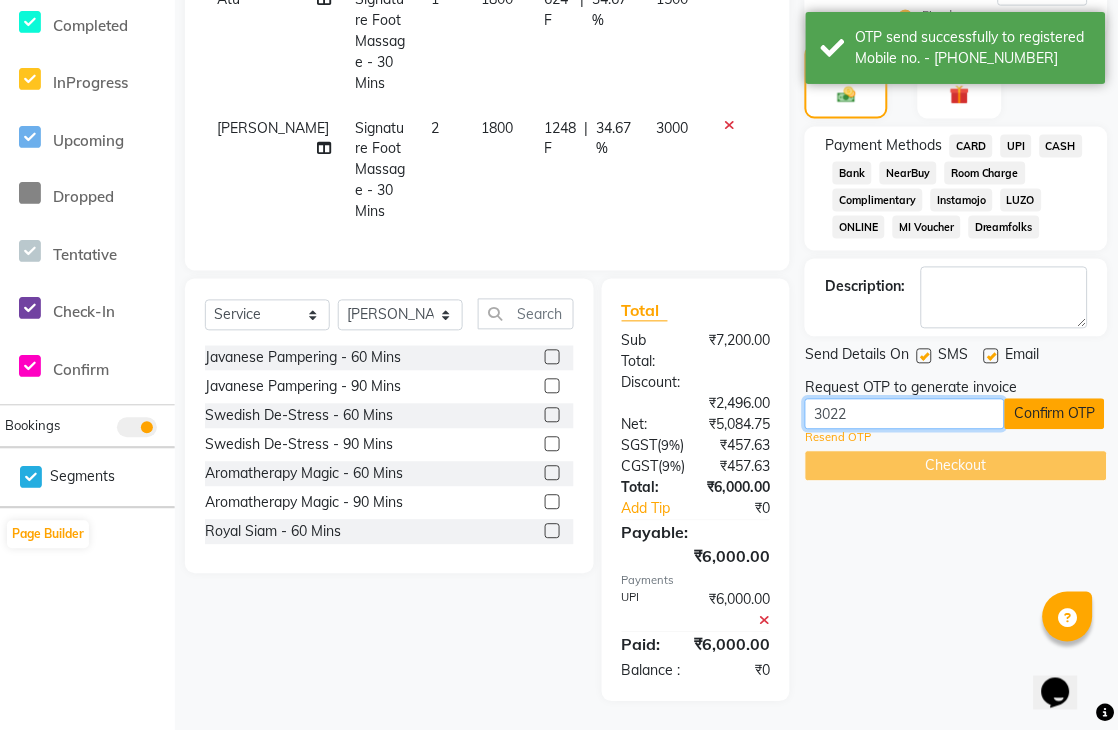 type on "3022" 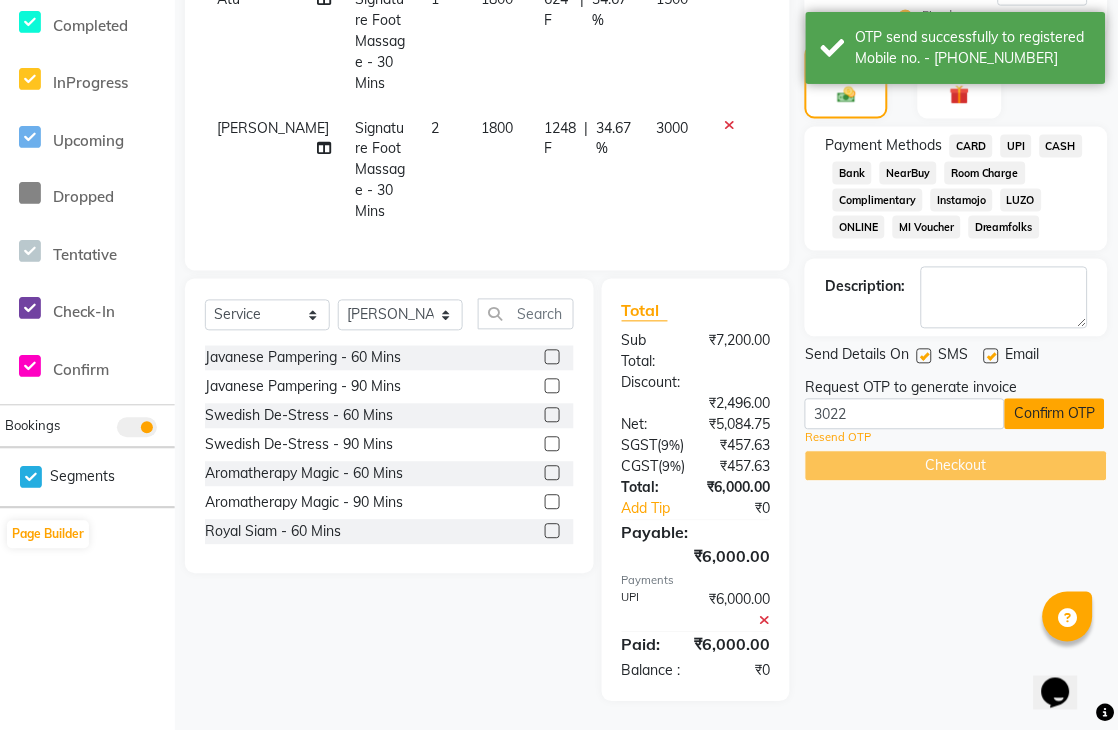 click on "Confirm OTP" 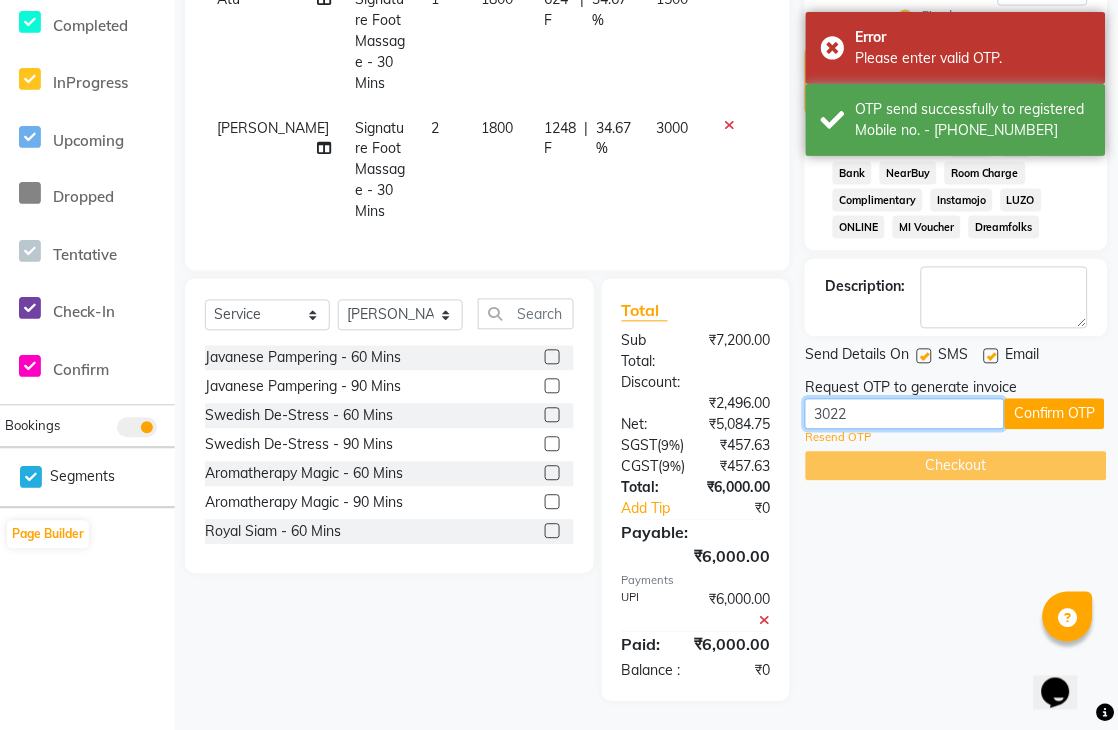 click on "3022" at bounding box center [905, 414] 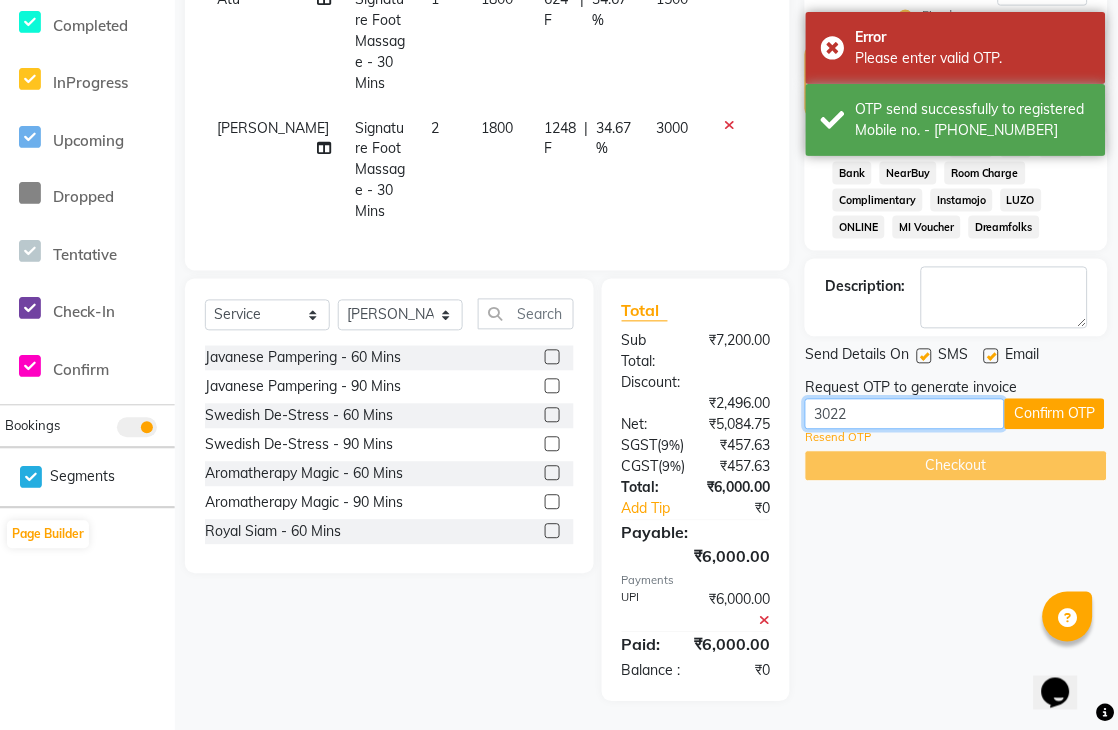 click on "3022" at bounding box center [905, 414] 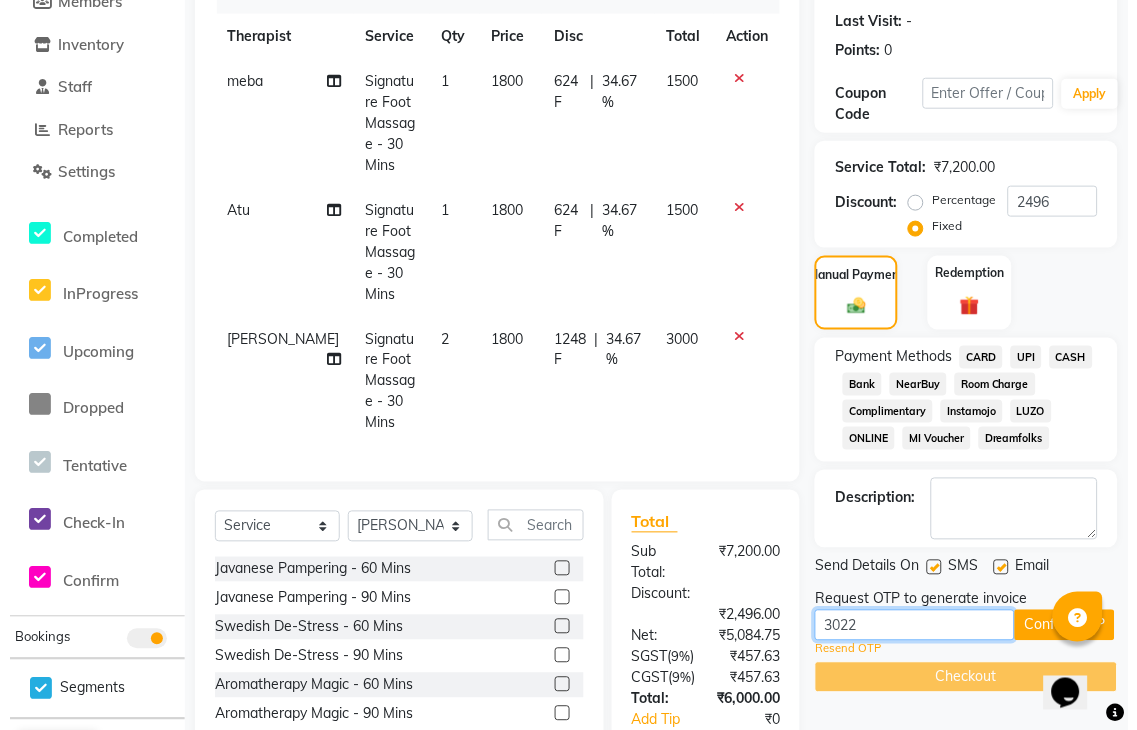 scroll, scrollTop: 0, scrollLeft: 0, axis: both 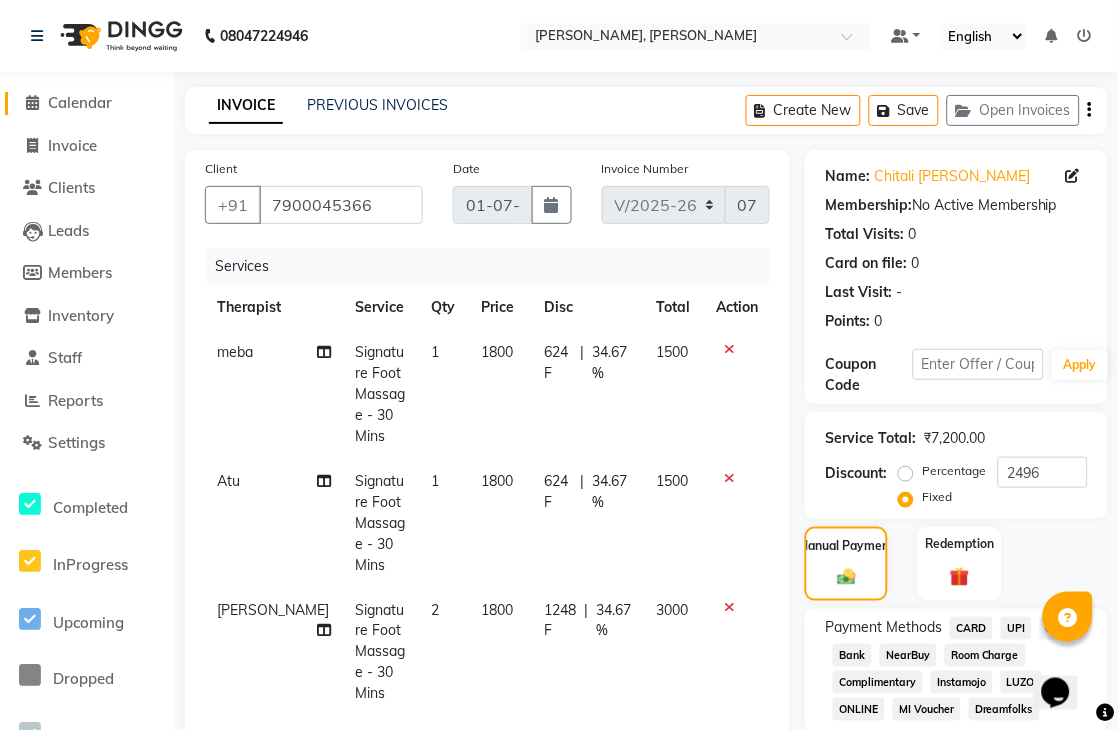 click on "Calendar" 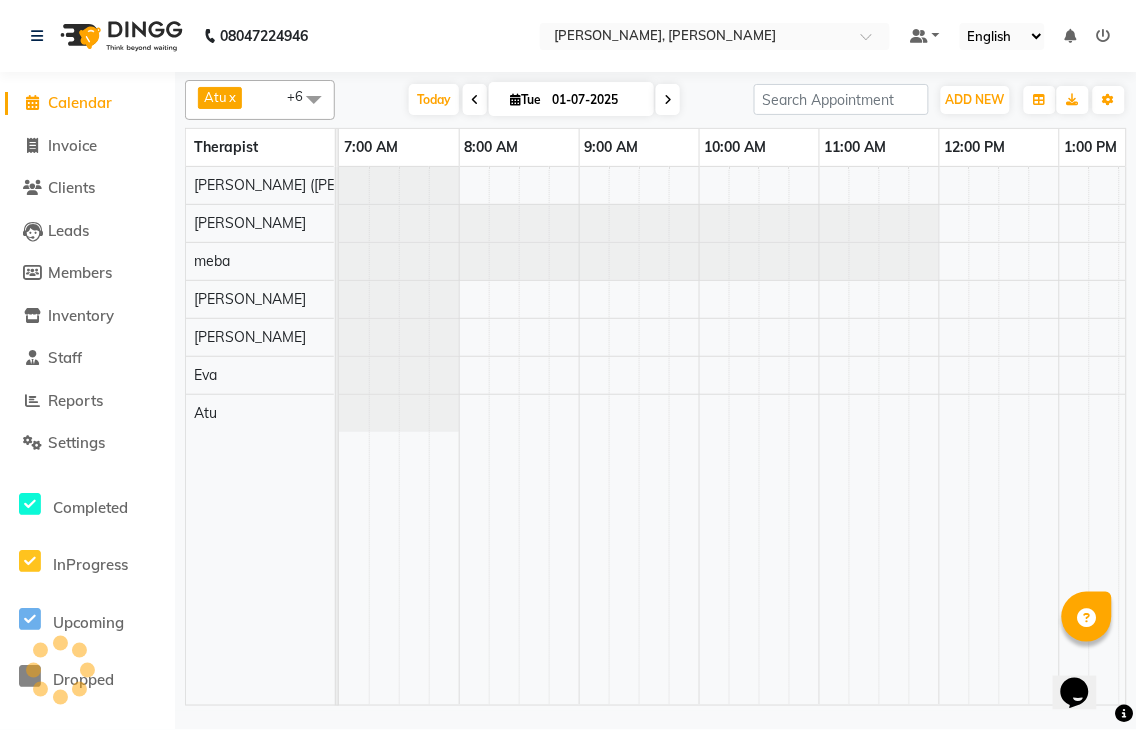 scroll, scrollTop: 0, scrollLeft: 0, axis: both 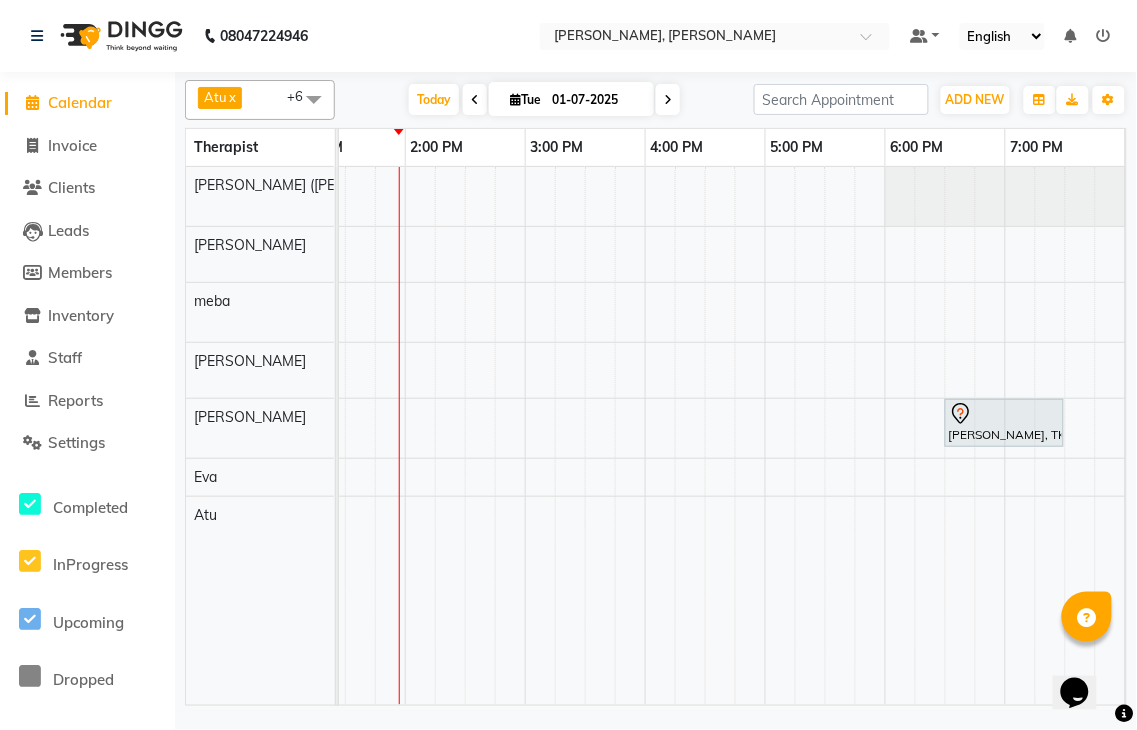 click at bounding box center (930, 436) 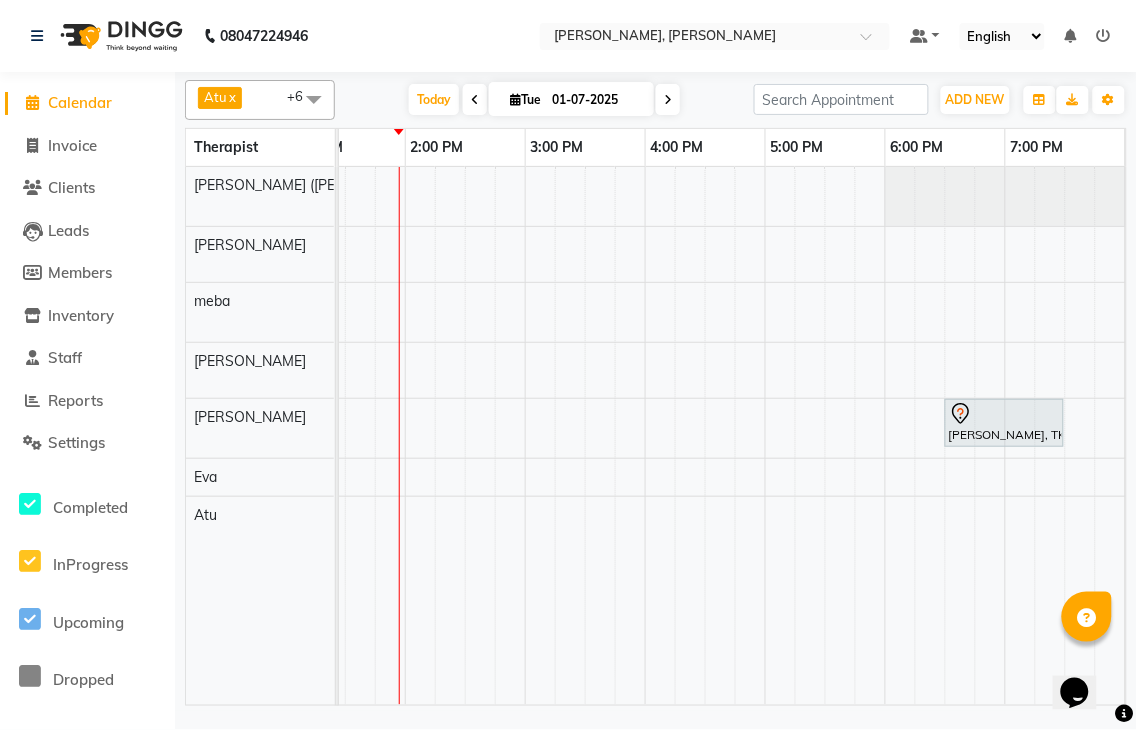 scroll, scrollTop: 0, scrollLeft: 771, axis: horizontal 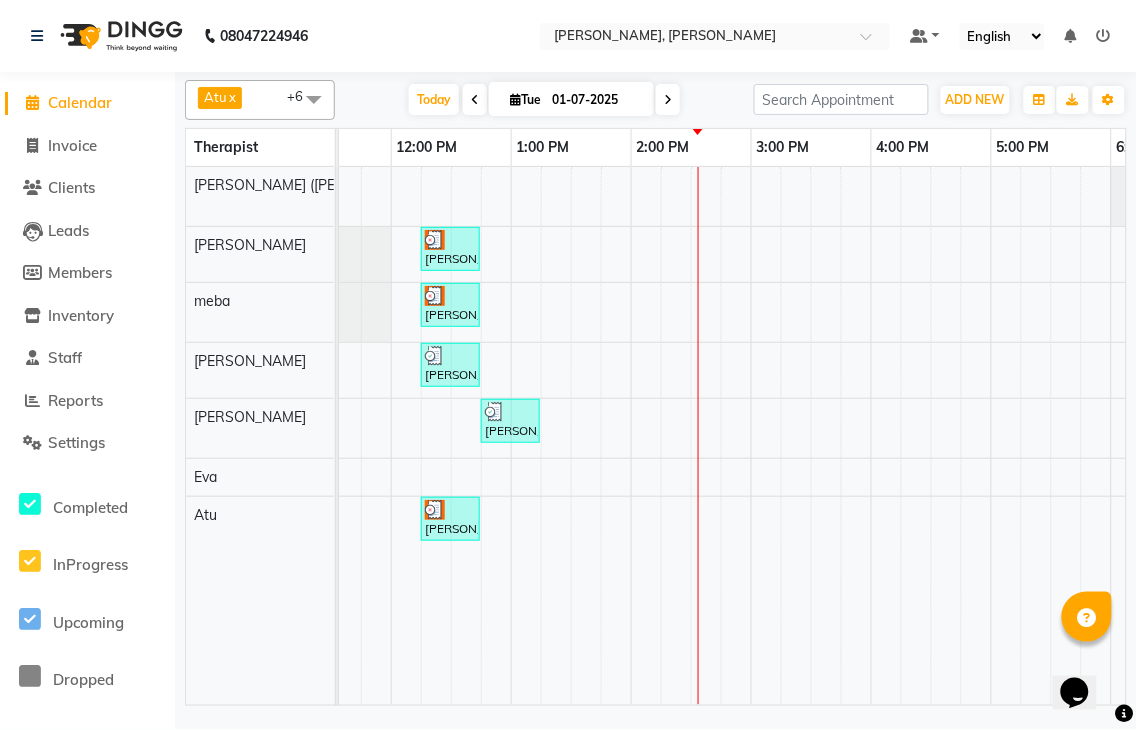 click at bounding box center (475, 99) 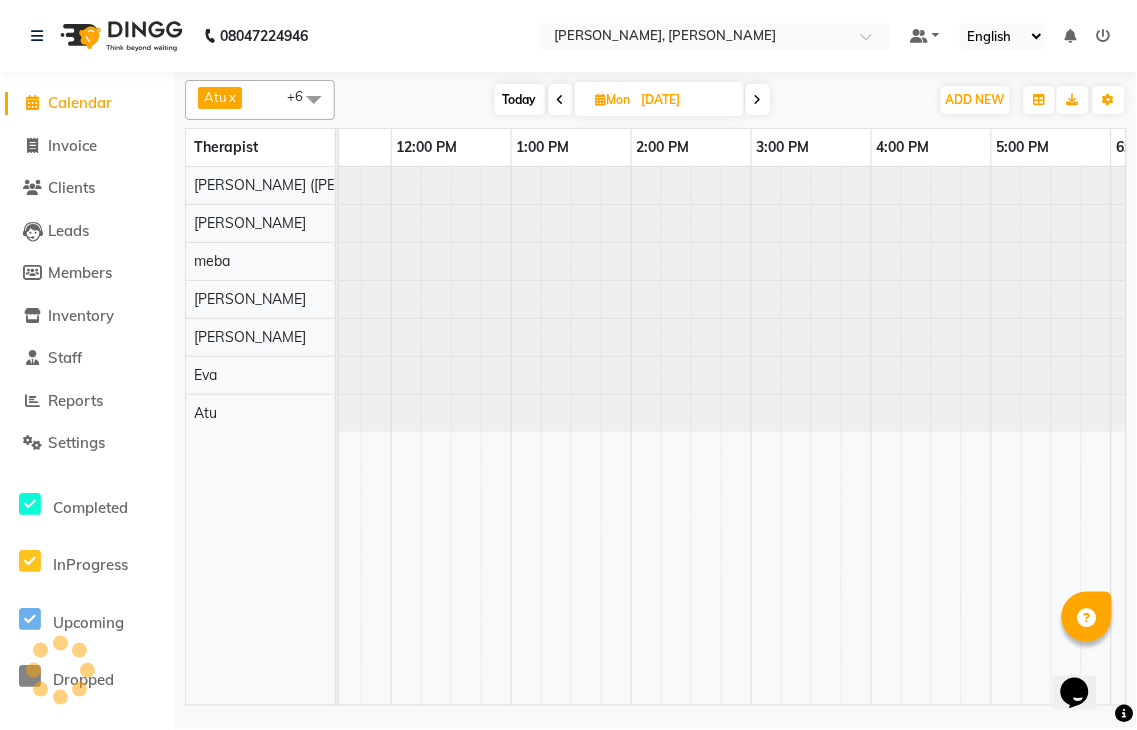 scroll, scrollTop: 0, scrollLeft: 0, axis: both 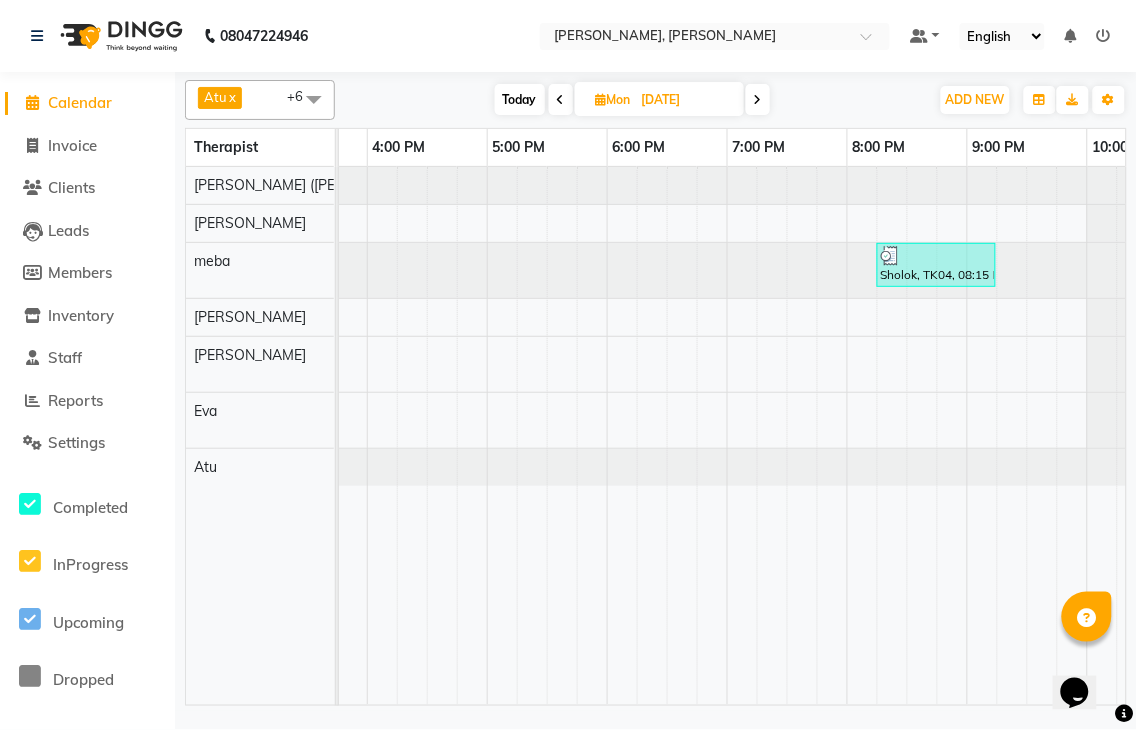 click at bounding box center (758, 100) 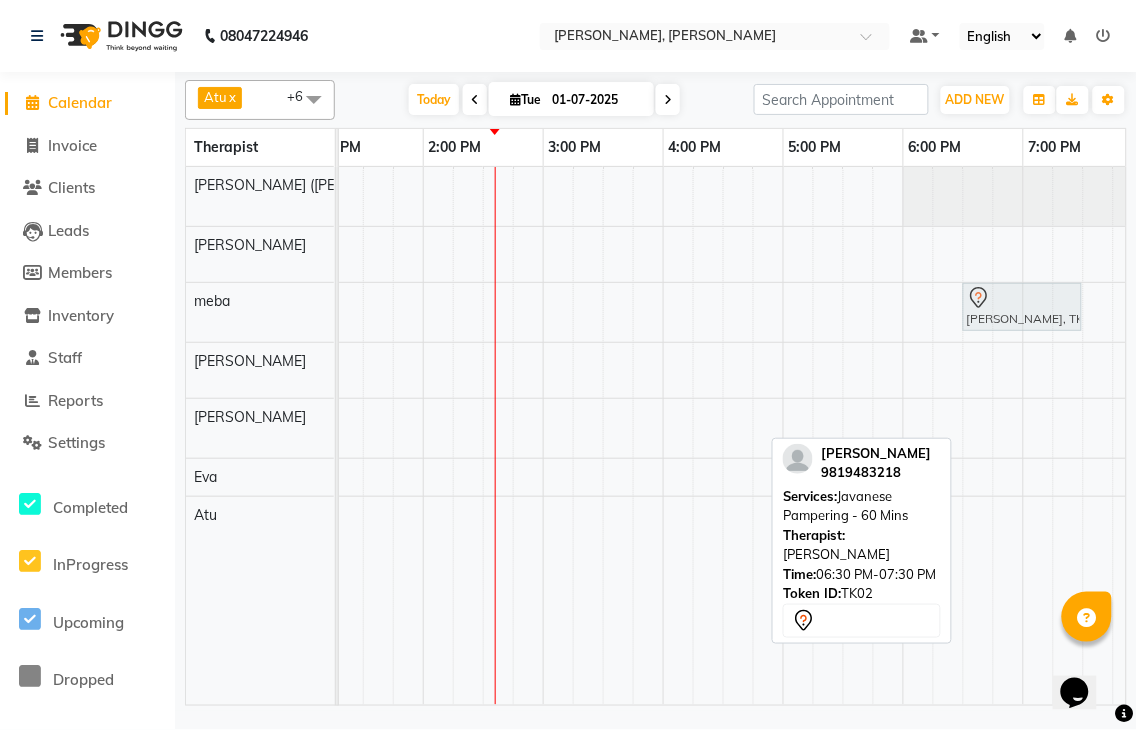 drag, startPoint x: 1012, startPoint y: 424, endPoint x: 1004, endPoint y: 327, distance: 97.32934 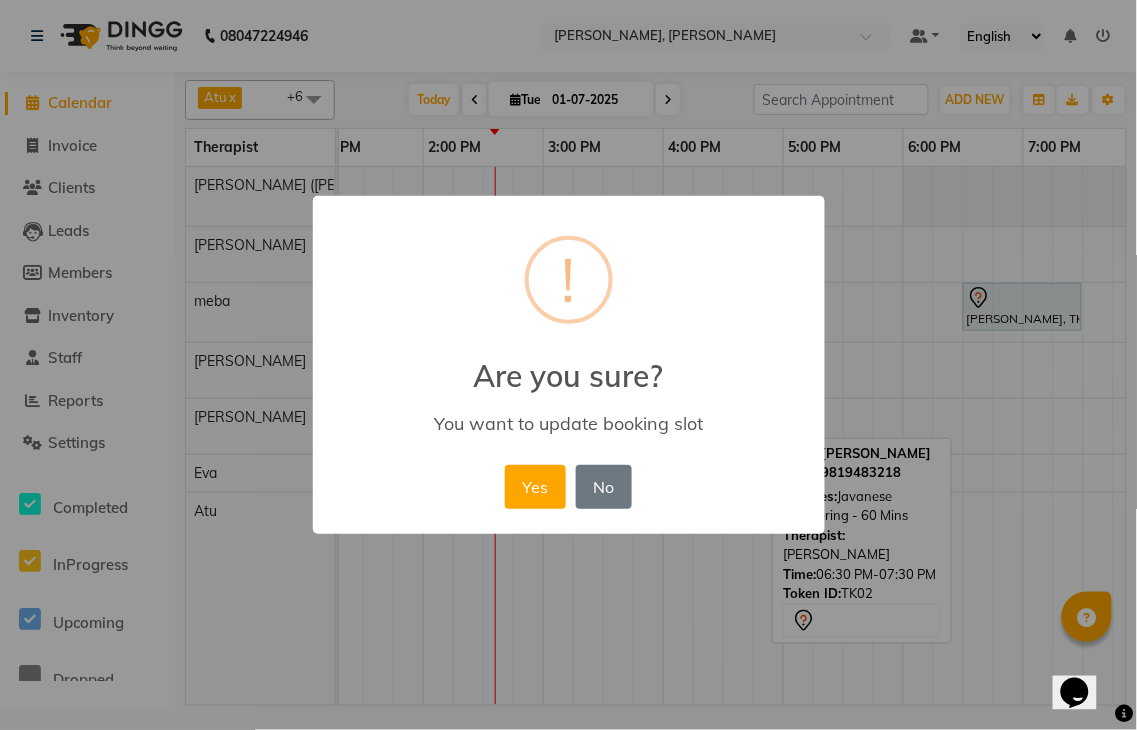 click on "Yes" at bounding box center (535, 487) 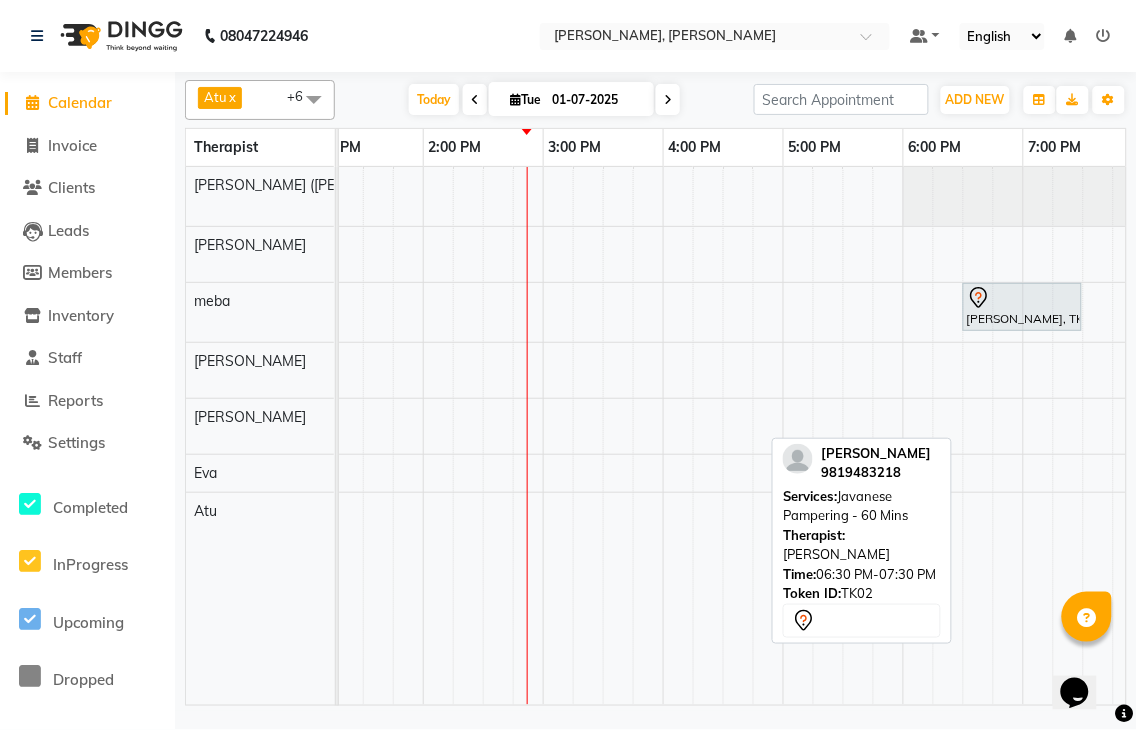 scroll, scrollTop: 0, scrollLeft: 1010, axis: horizontal 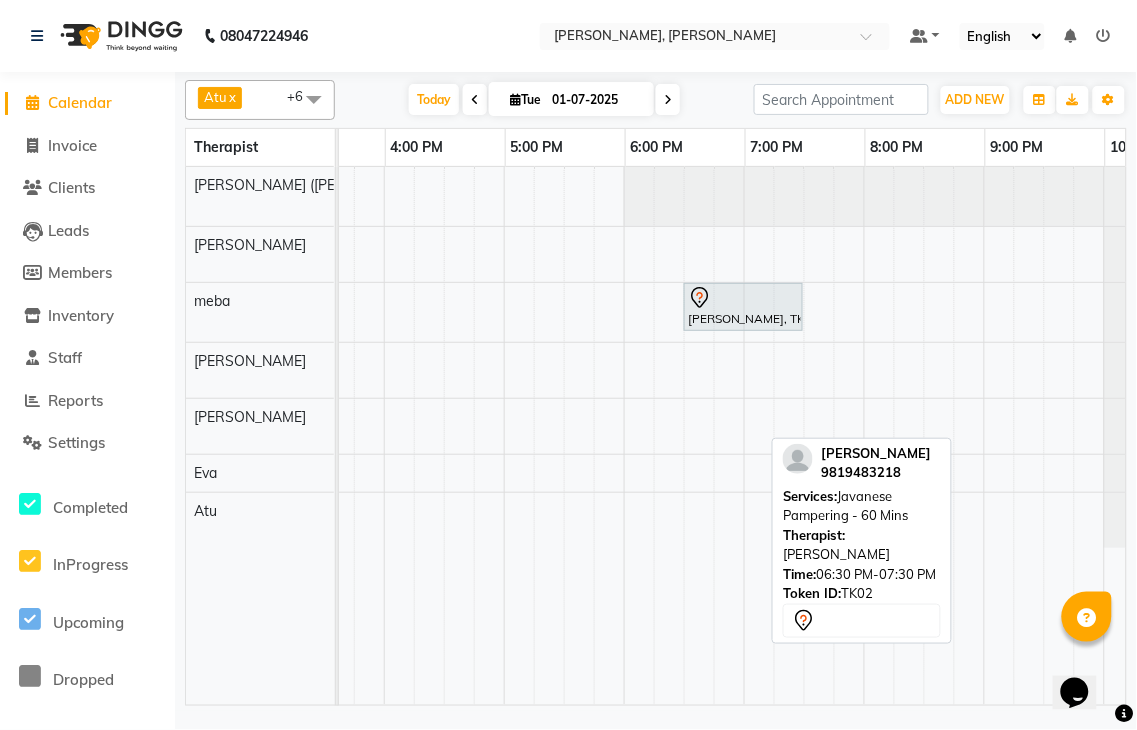 click on "Neha, TK01, 07:00 AM-08:00 AM, Javanese Pampering - 60 [PERSON_NAME], TK03, 09:45 AM-10:15 AM, De-Stress Back & Shoulder Massage - 30 [PERSON_NAME], TK03, 10:15 AM-10:45 AM, De-Stress Back & Shoulder Massage - 30 Mins     Chitali [PERSON_NAME], TK05, 12:15 PM-12:45 PM, Signature Foot Massage - 30 Mins             Neha, TK01, 07:00 AM-08:00 AM, Javanese Pampering - 60 Mins     Chitali [PERSON_NAME], TK05, 12:15 PM-12:45 PM, Signature Foot Massage - 30 Mins             [PERSON_NAME], TK02, 06:30 PM-07:30 PM, Javanese Pampering - 60 Mins     [PERSON_NAME] 711, TK04, 12:15 PM-12:45 PM, Signature Foot Massage - 30 Mins     [PERSON_NAME] 711, TK04, 12:45 PM-01:15 PM, Signature Foot Massage - 30 Mins     Chitali [PERSON_NAME], TK05, 12:15 PM-12:45 PM, Signature Foot Massage - 30 Mins" at bounding box center (264, 436) 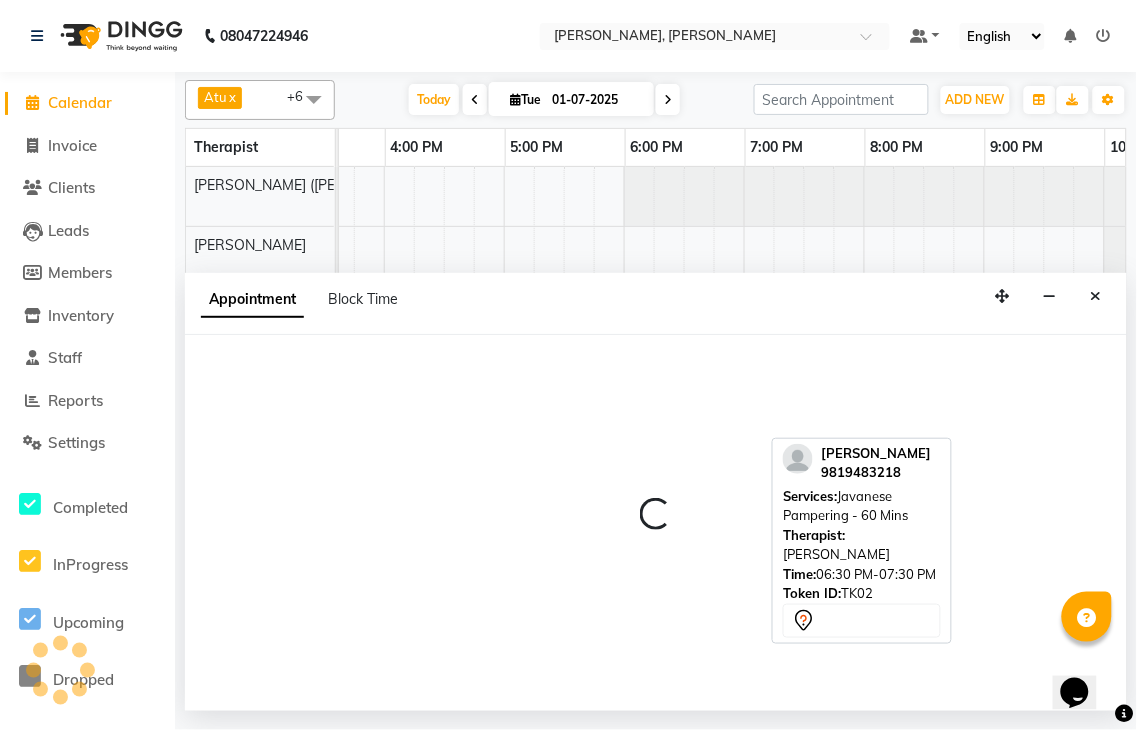 select on "83147" 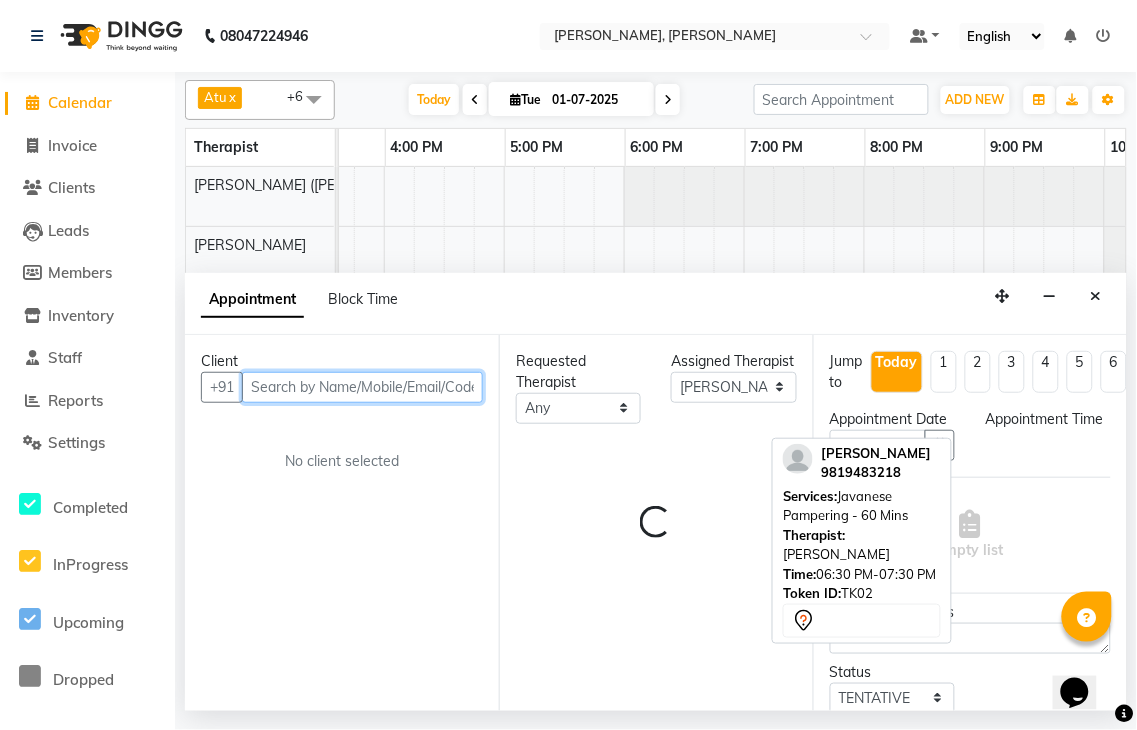 select on "1200" 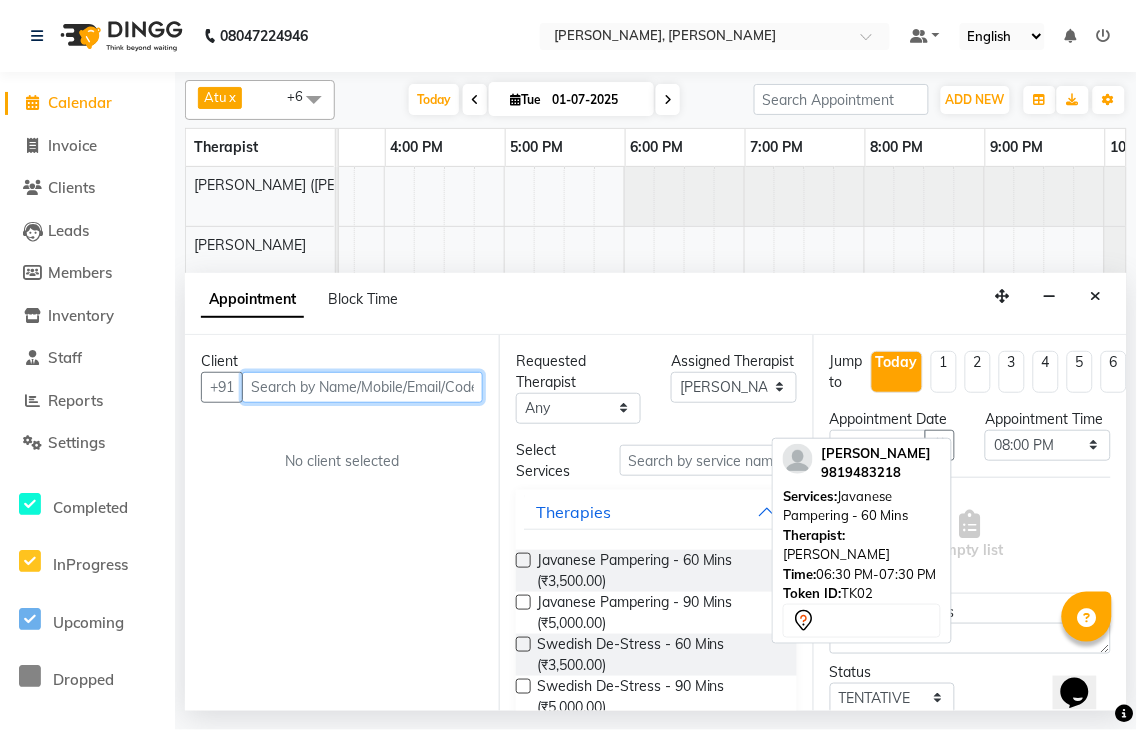 click at bounding box center (362, 387) 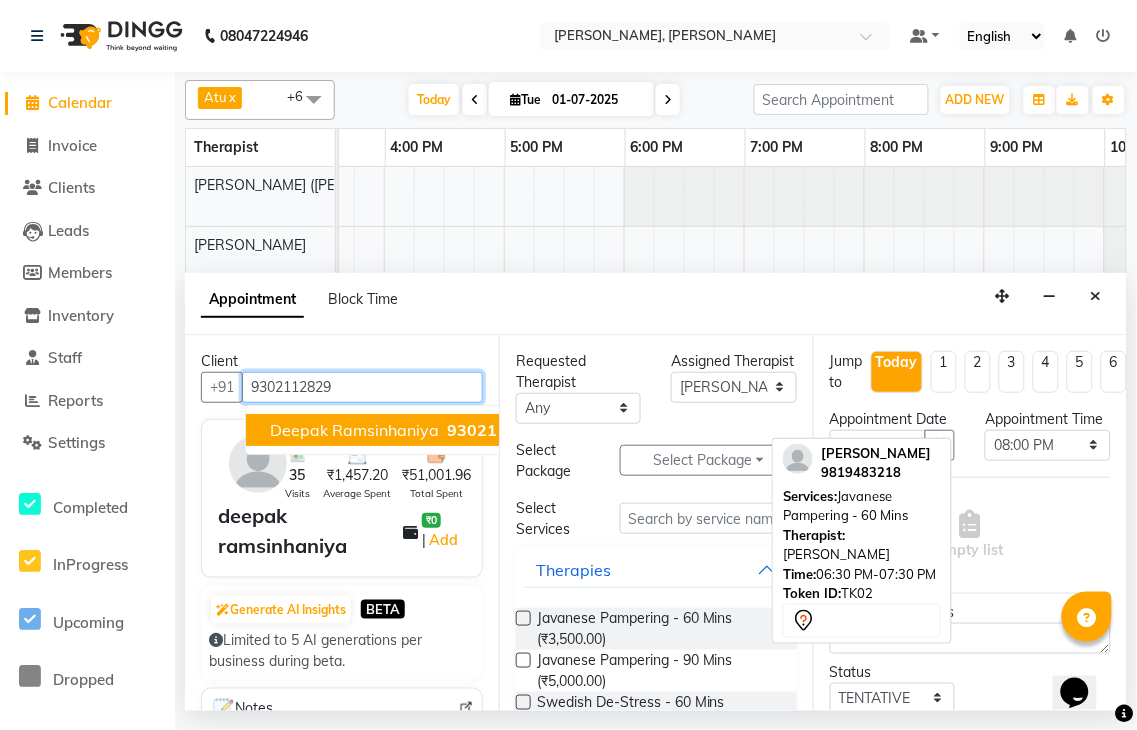 click on "9302112829" at bounding box center (497, 430) 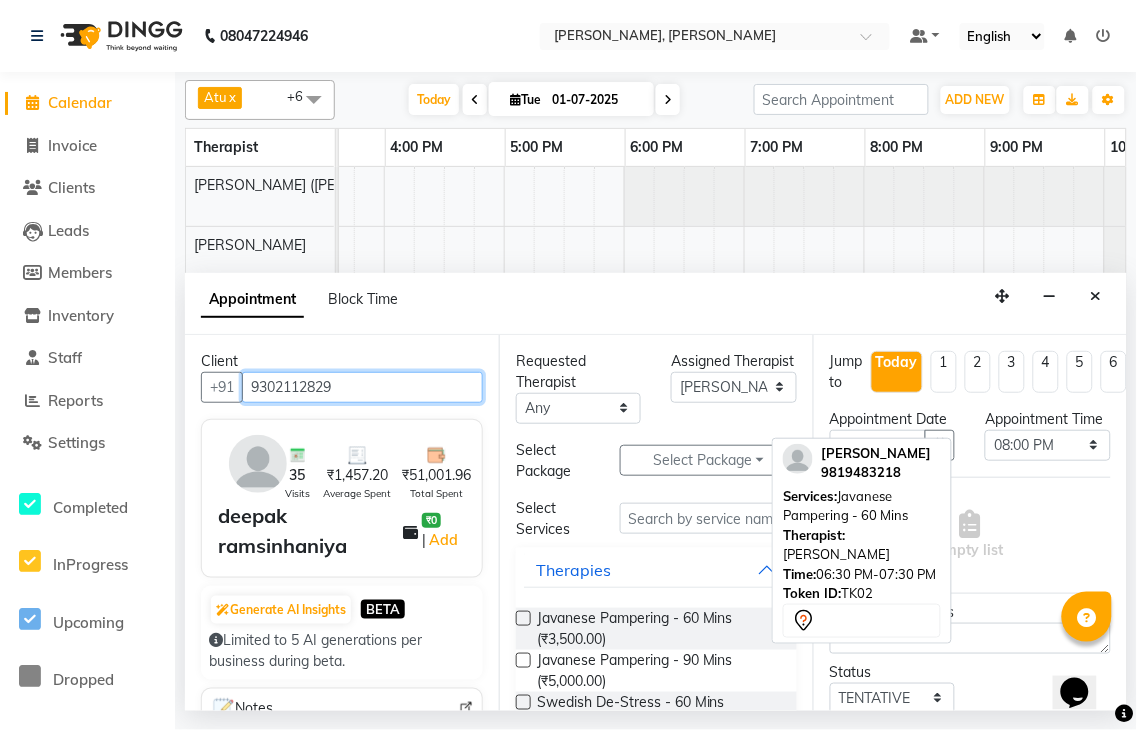 scroll, scrollTop: 111, scrollLeft: 0, axis: vertical 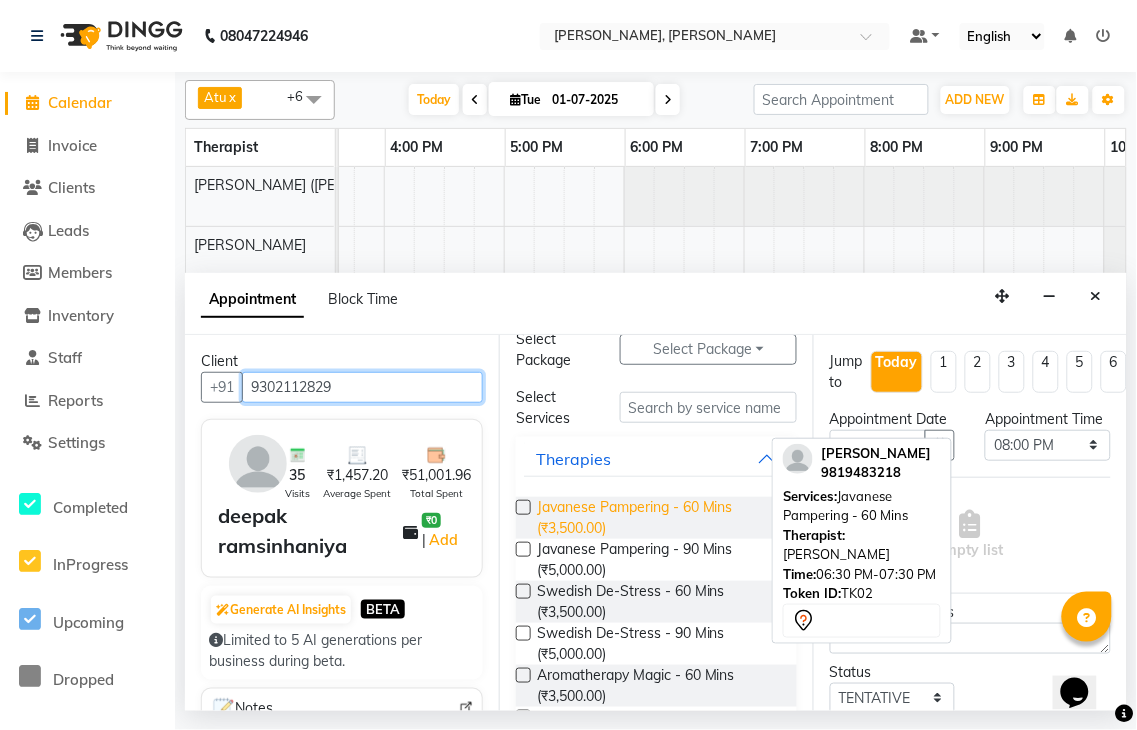 type on "9302112829" 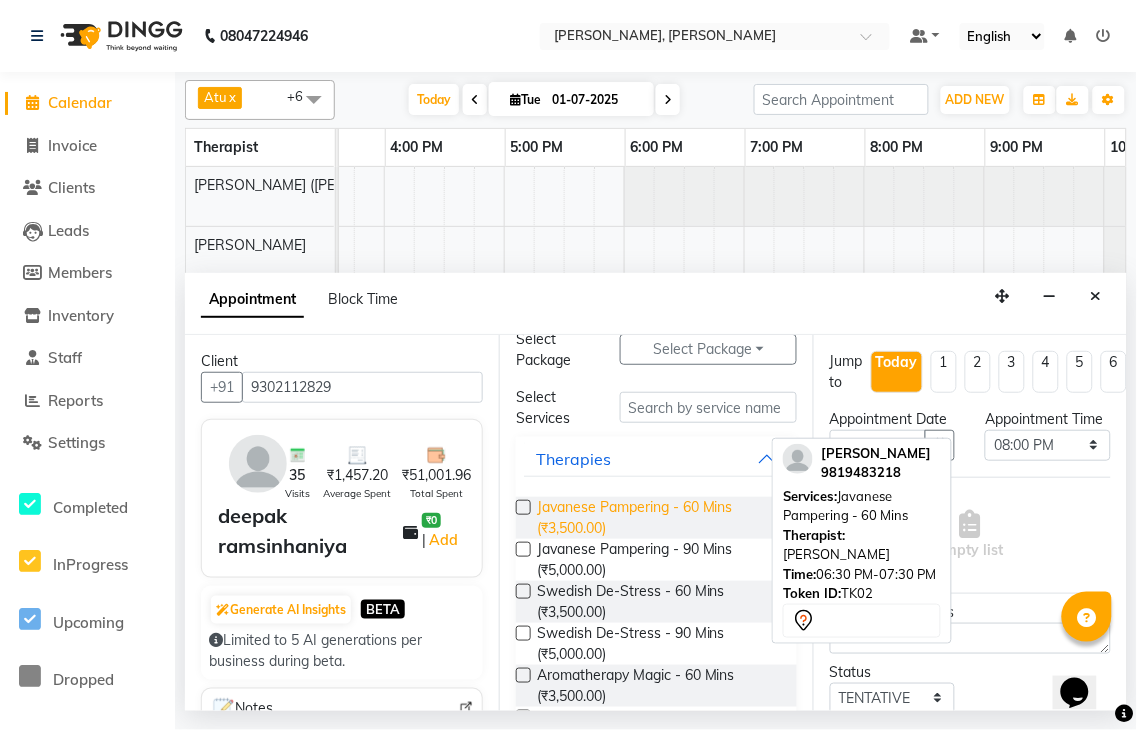 click on "Javanese Pampering - 60 Mins (₹3,500.00)" at bounding box center [659, 518] 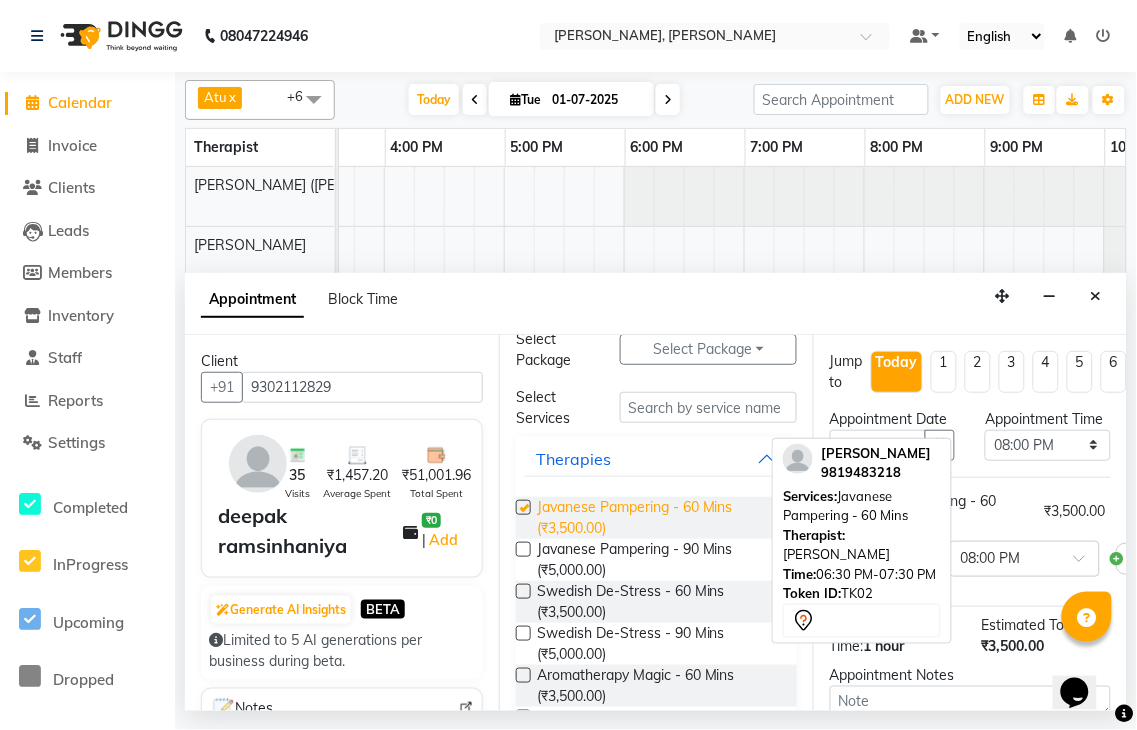 checkbox on "false" 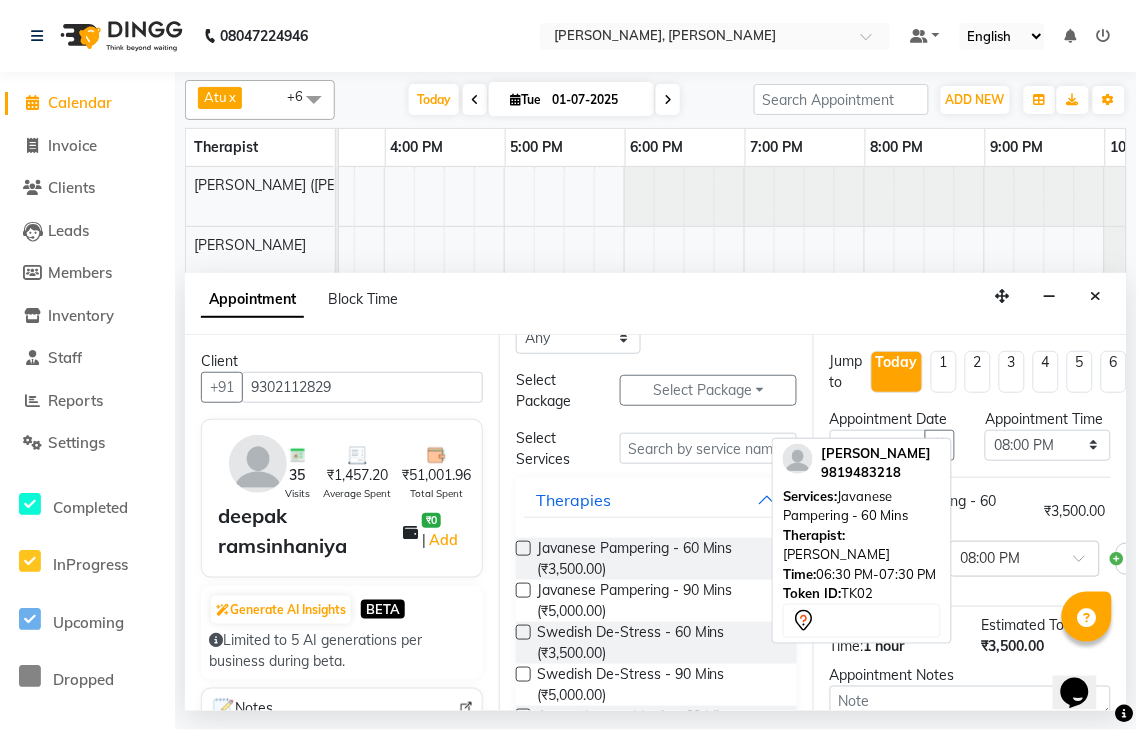 scroll, scrollTop: 0, scrollLeft: 0, axis: both 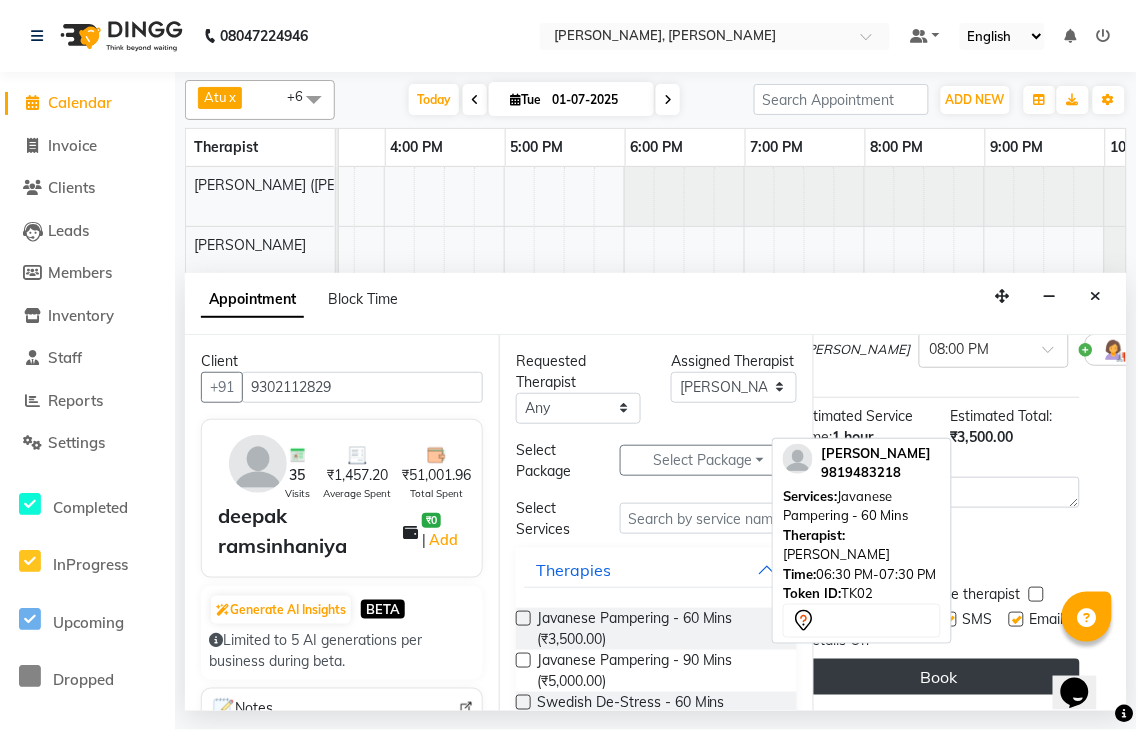click on "Book" at bounding box center (939, 677) 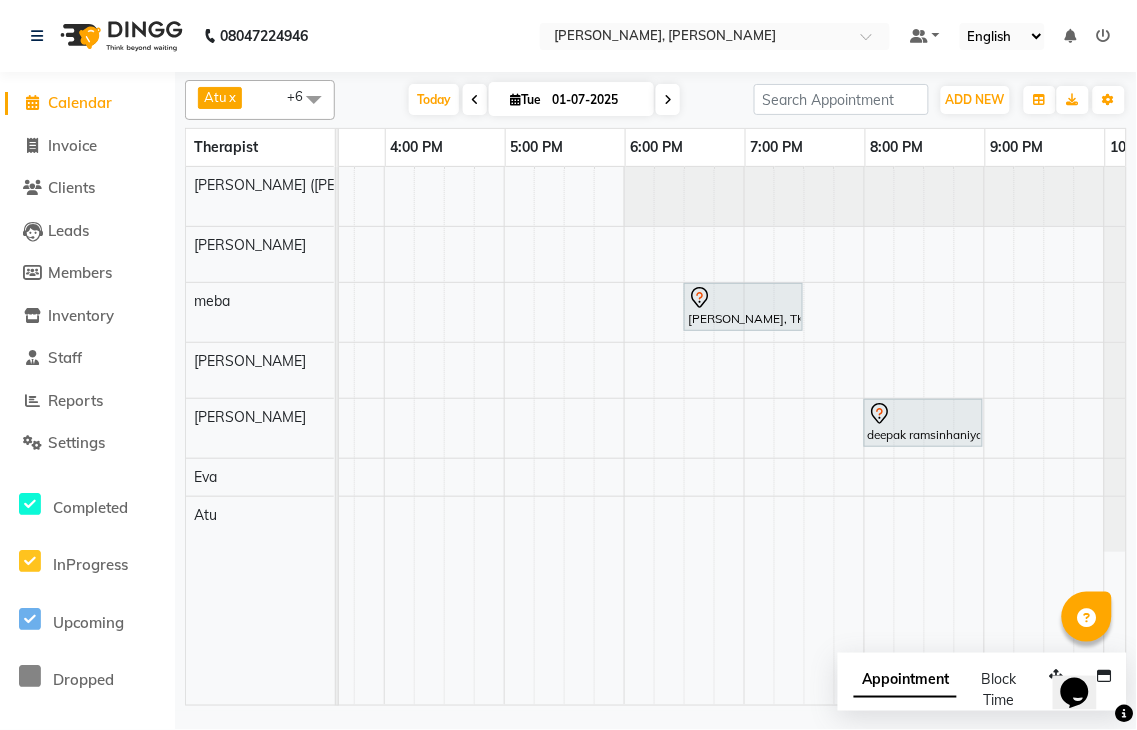 scroll, scrollTop: 111, scrollLeft: 0, axis: vertical 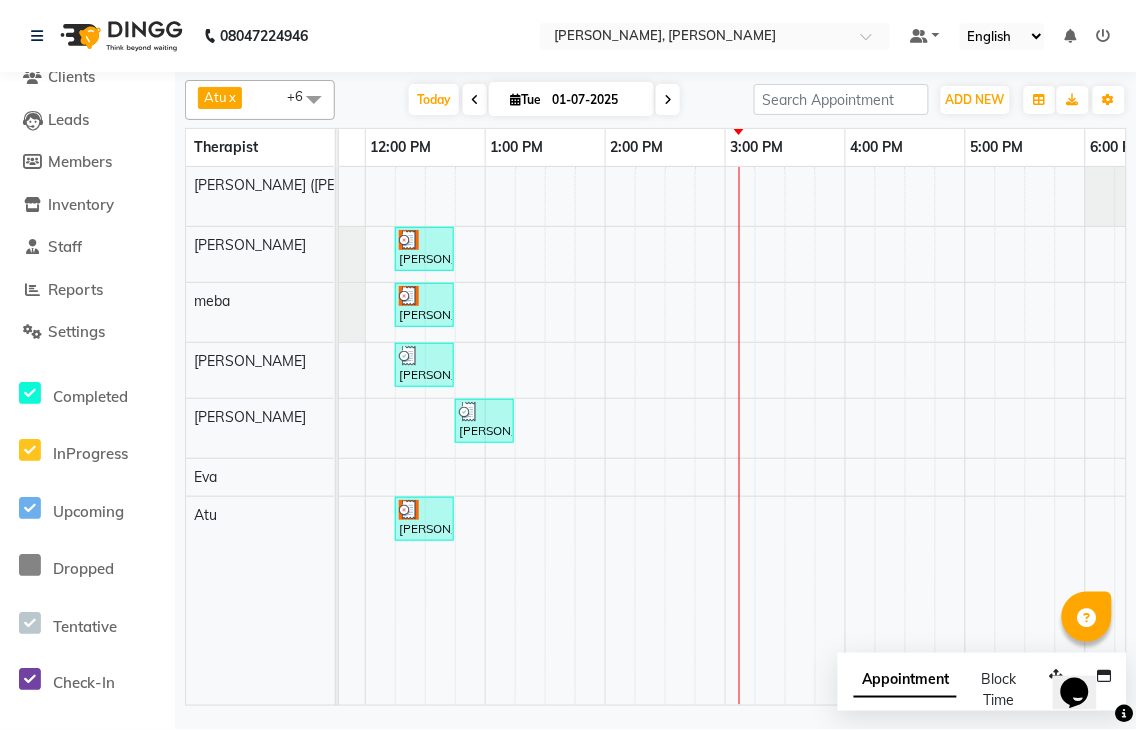 click on "Neha, TK01, 07:00 AM-08:00 AM, Javanese Pampering - 60 [PERSON_NAME], TK03, 09:45 AM-10:15 AM, De-Stress Back & Shoulder Massage - 30 [PERSON_NAME], TK03, 10:15 AM-10:45 AM, De-Stress Back & Shoulder Massage - 30 Mins     Chitali [PERSON_NAME], TK05, 12:15 PM-12:45 PM, Signature Foot Massage - 30 Mins             Neha, TK01, 07:00 AM-08:00 AM, Javanese Pampering - 60 Mins     Chitali [PERSON_NAME], TK05, 12:15 PM-12:45 PM, Signature Foot Massage - 30 Mins             [PERSON_NAME], TK02, 06:30 PM-07:30 PM, Javanese Pampering - 60 Mins     [PERSON_NAME] 711, TK04, 12:15 PM-12:45 PM, Signature Foot Massage - 30 Mins     [PERSON_NAME] 711, TK04, 12:45 PM-01:15 PM, Signature Foot Massage - 30 Mins             deepak ramsinhaniya, TK06, 08:00 PM-09:00 PM, Javanese Pampering - 60 Mins     Chitali [PERSON_NAME], TK05, 12:15 PM-12:45 PM, Signature Foot Massage - 30 Mins" at bounding box center [725, 436] 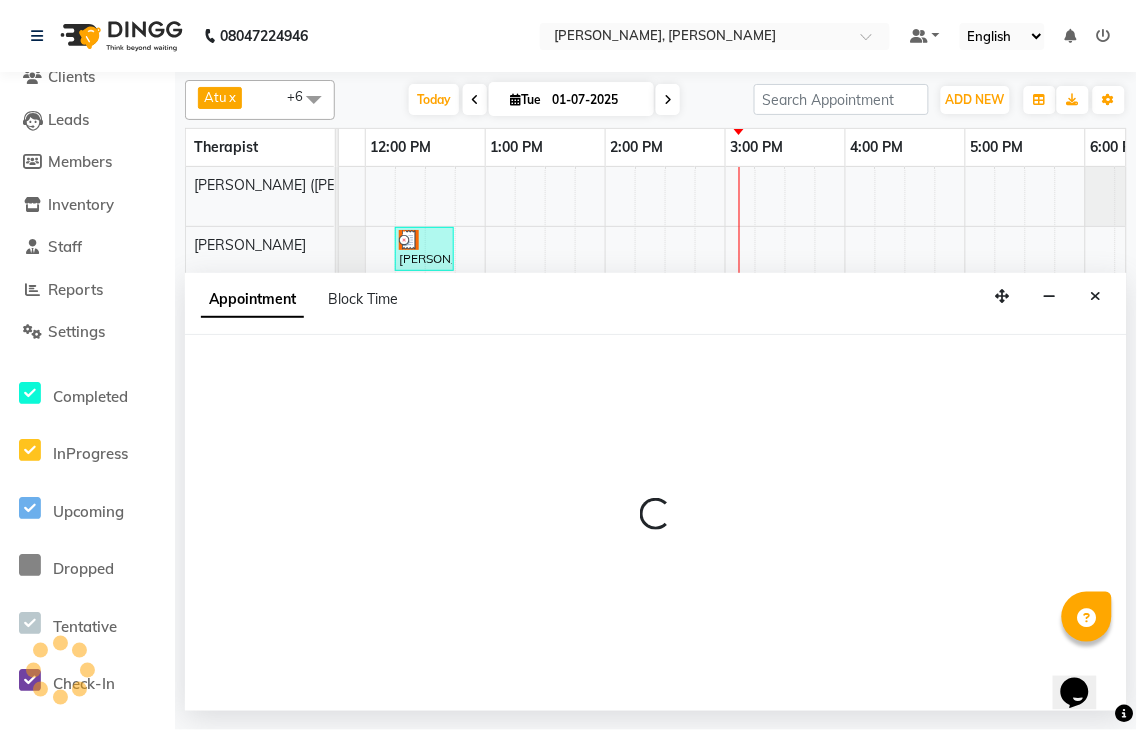 select on "65646" 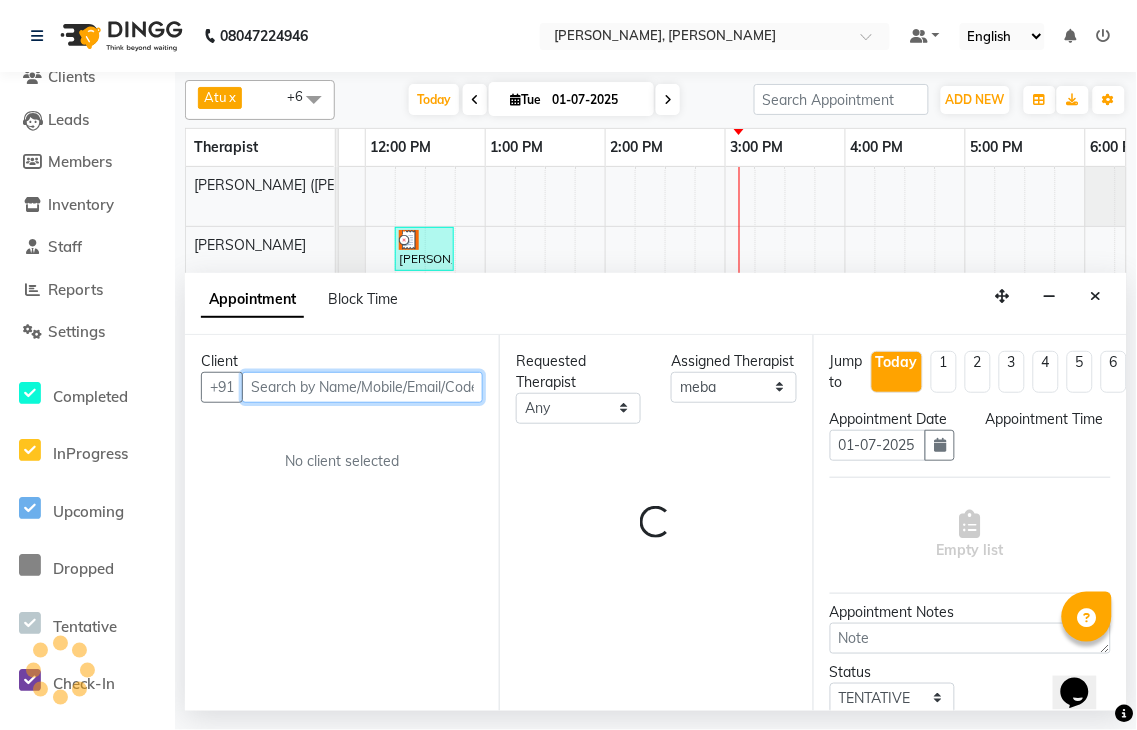 select on "960" 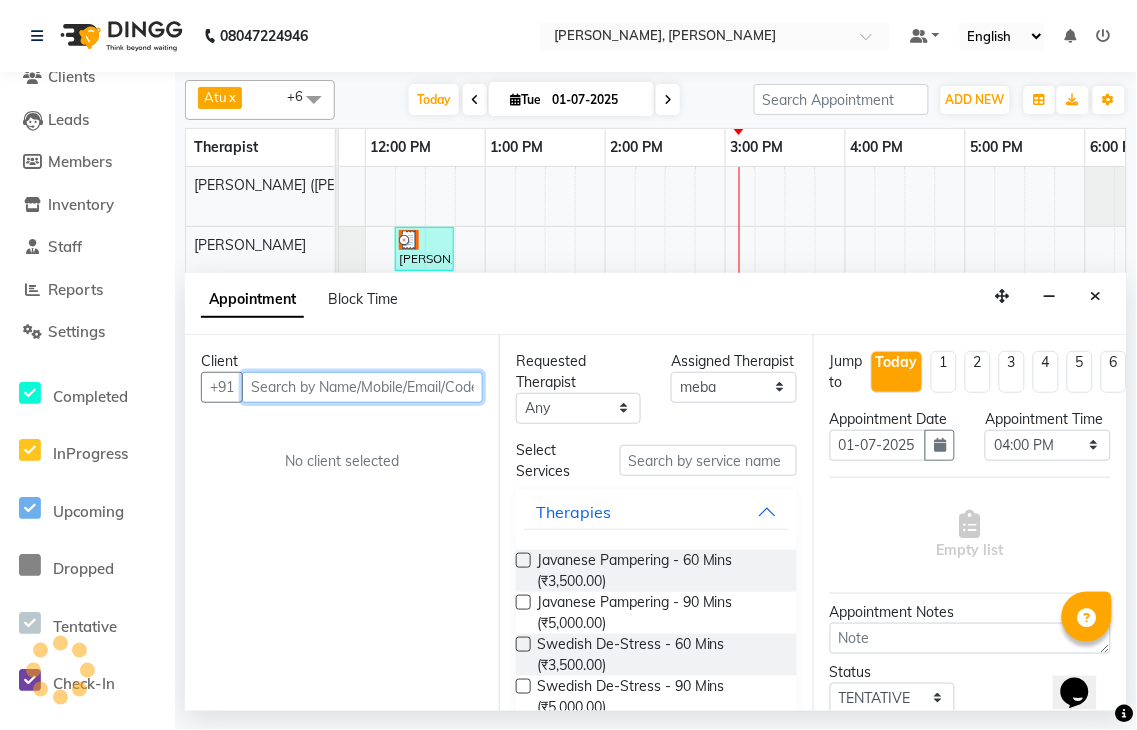 drag, startPoint x: 1044, startPoint y: 407, endPoint x: 1098, endPoint y: 427, distance: 57.58472 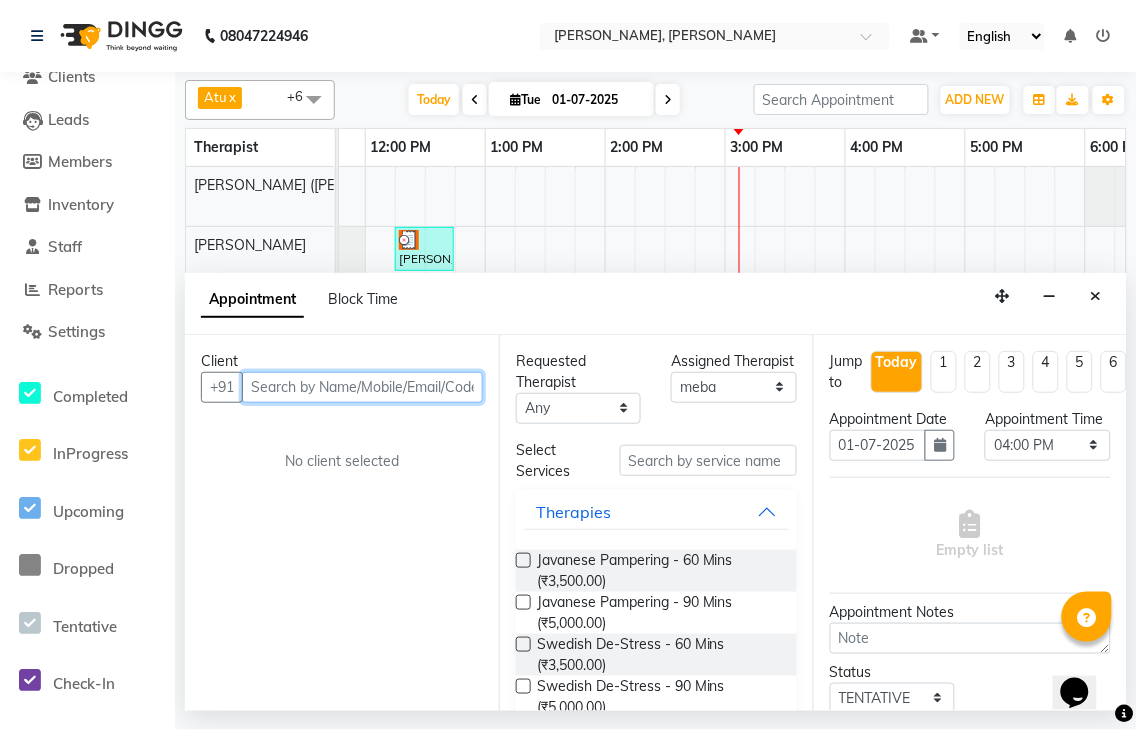 click at bounding box center (362, 387) 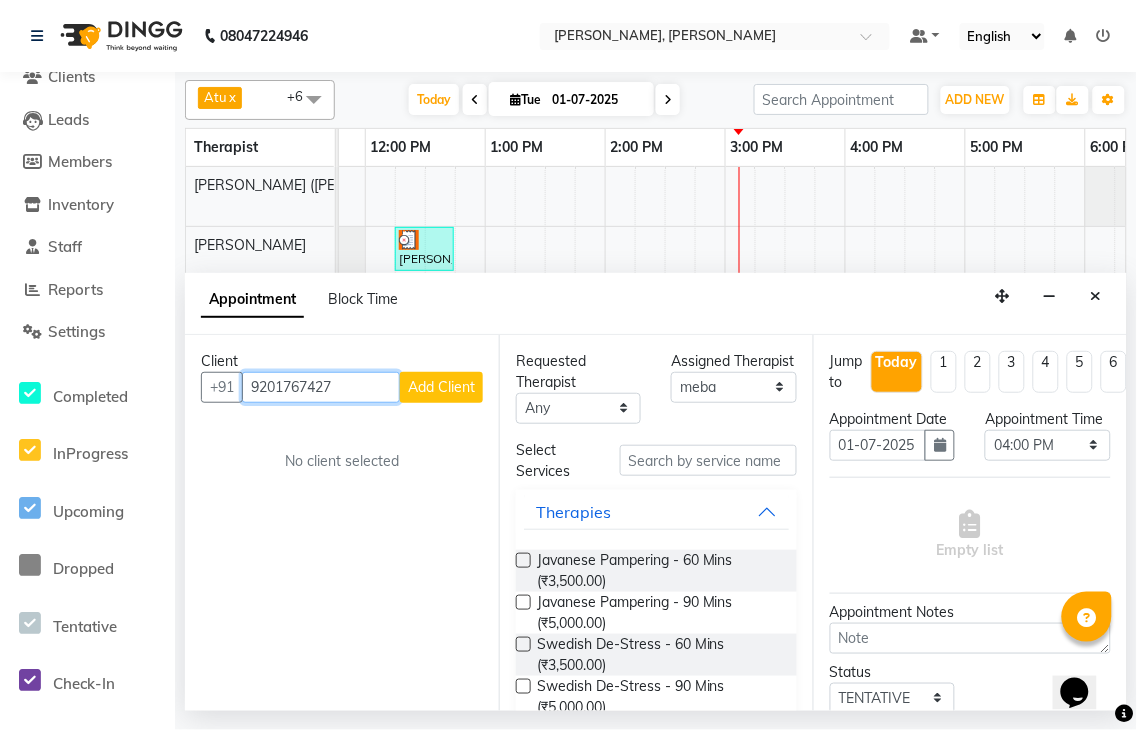 type on "9201767427" 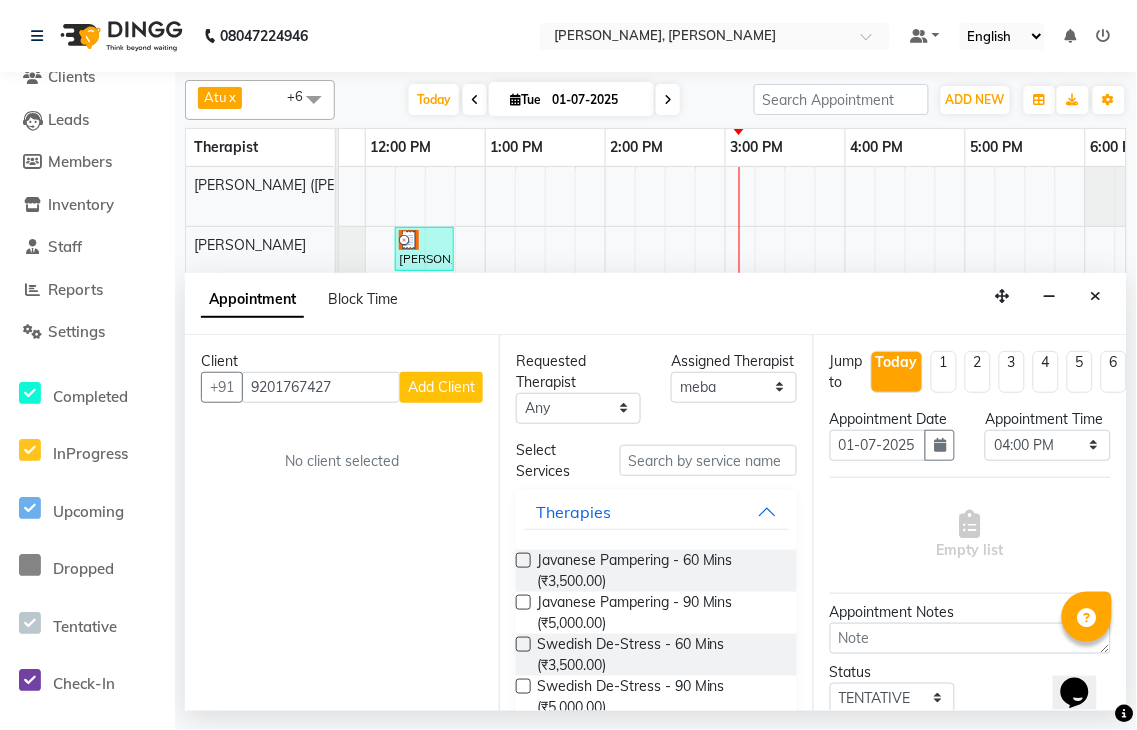 click on "Client" at bounding box center (342, 361) 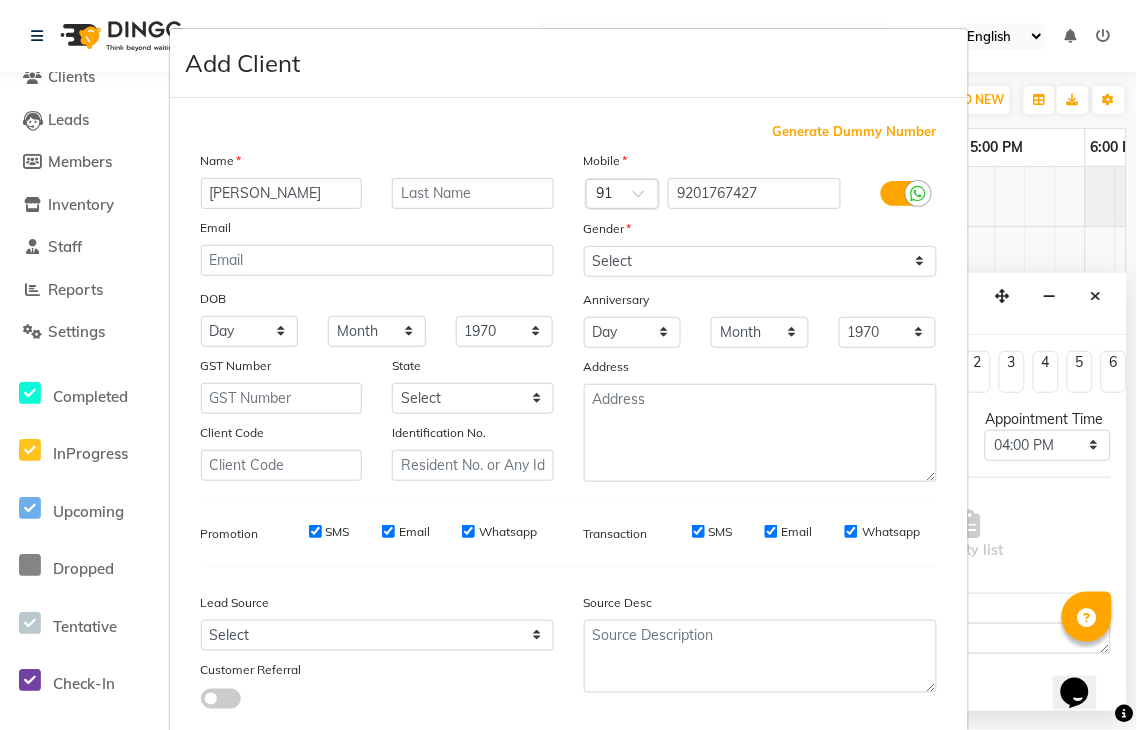 type on "[PERSON_NAME]" 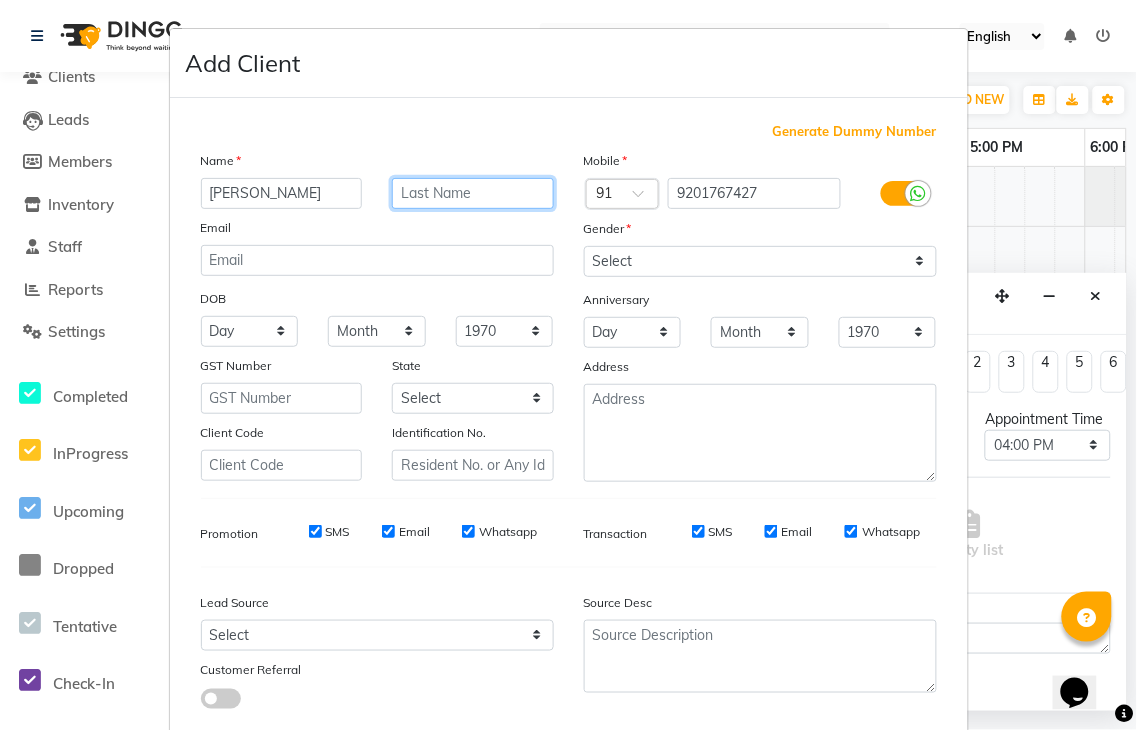 click at bounding box center [473, 193] 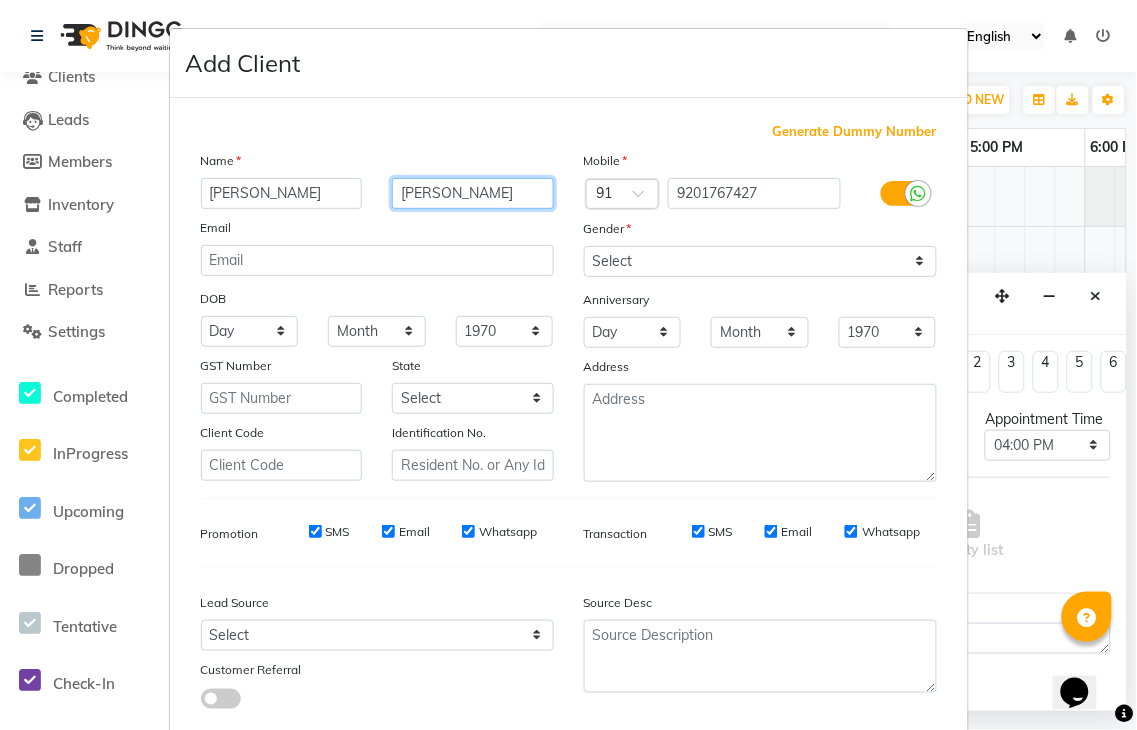 type on "[PERSON_NAME]" 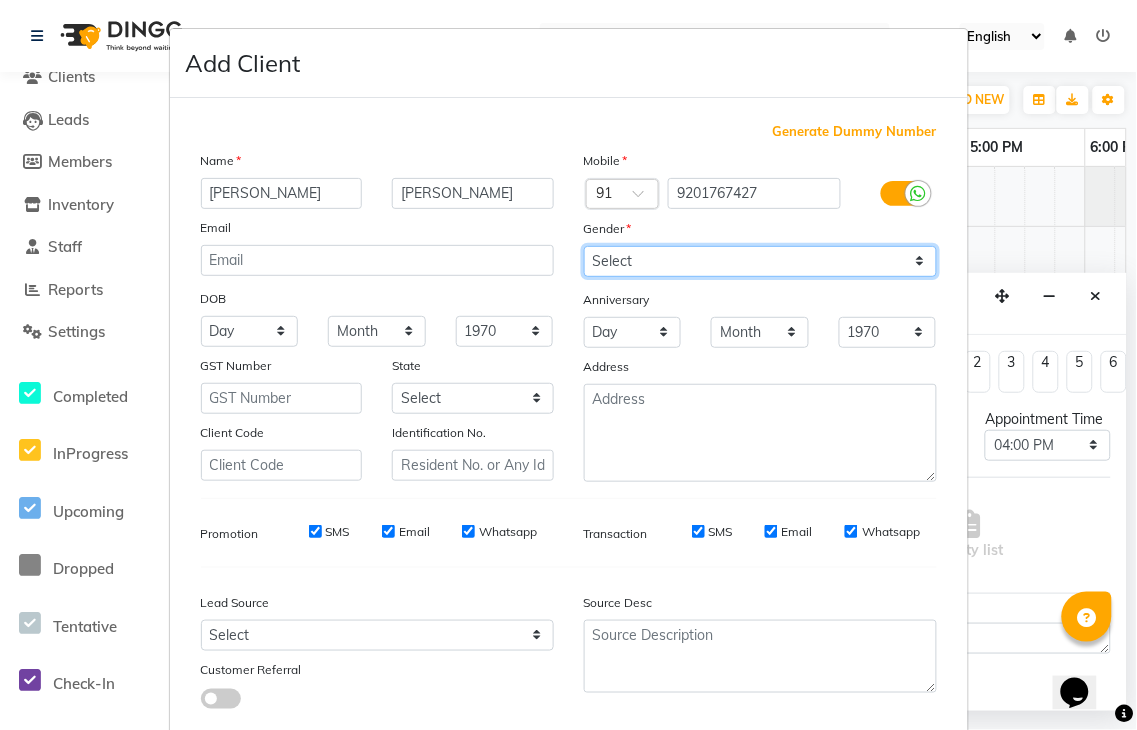click on "Select [DEMOGRAPHIC_DATA] [DEMOGRAPHIC_DATA] Other Prefer Not To Say" at bounding box center (760, 261) 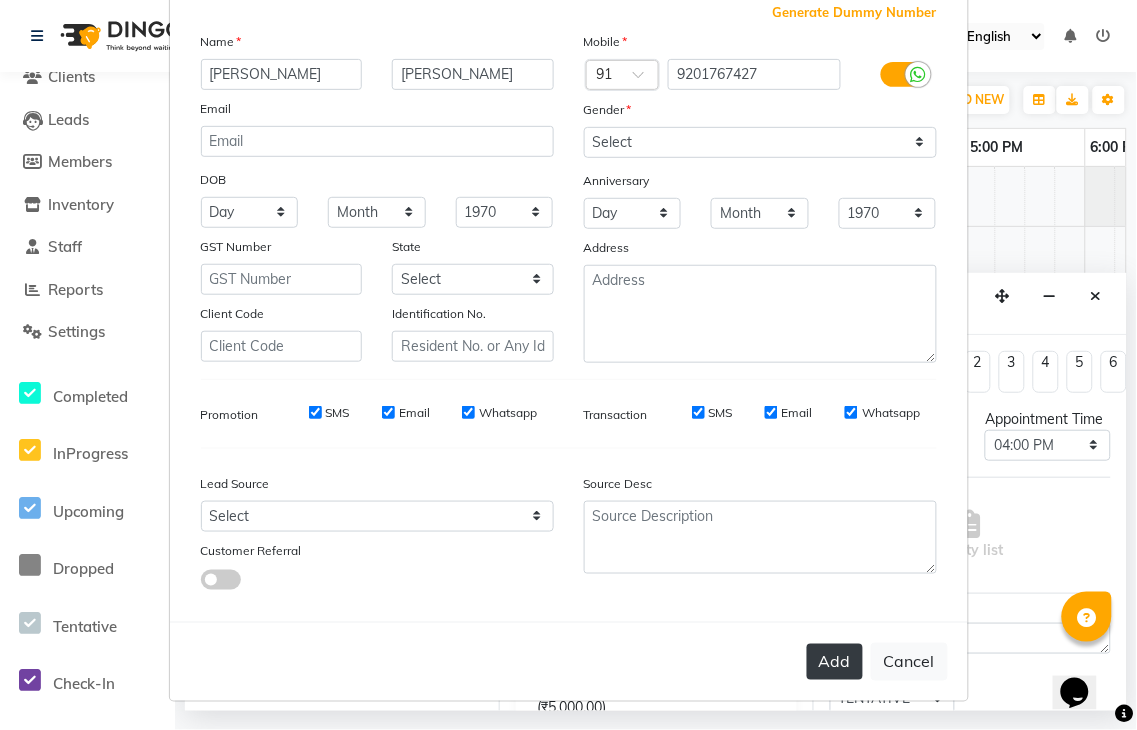 click on "Add" at bounding box center [835, 662] 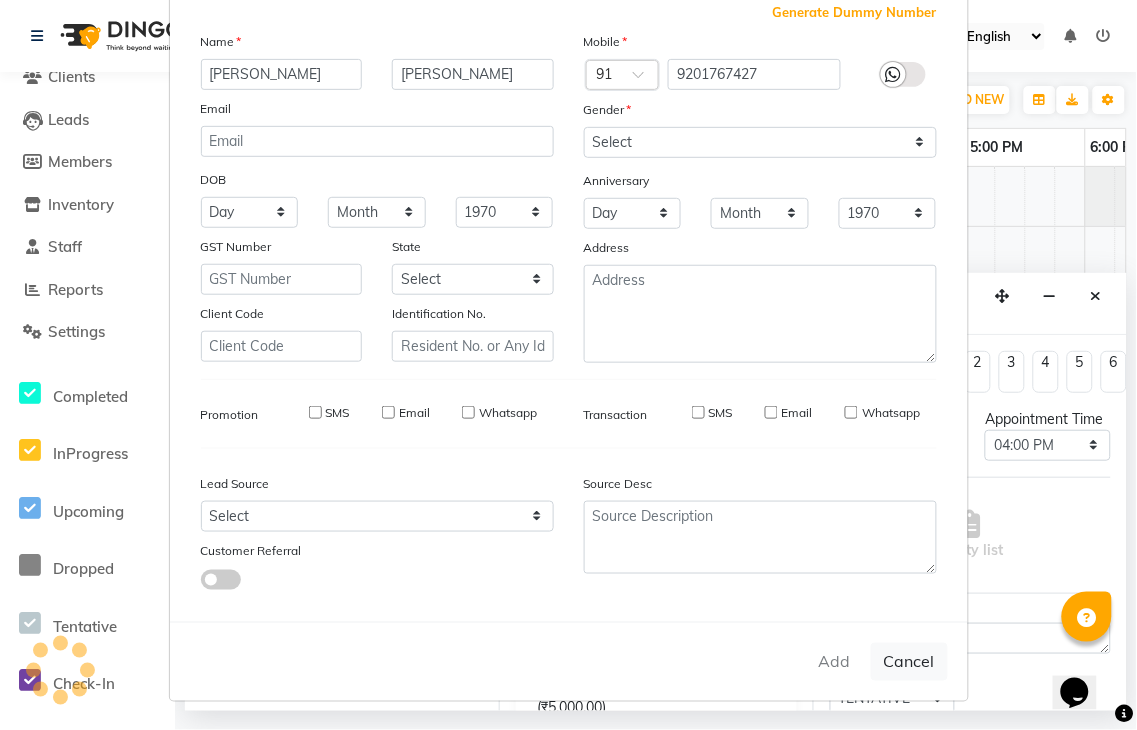 type 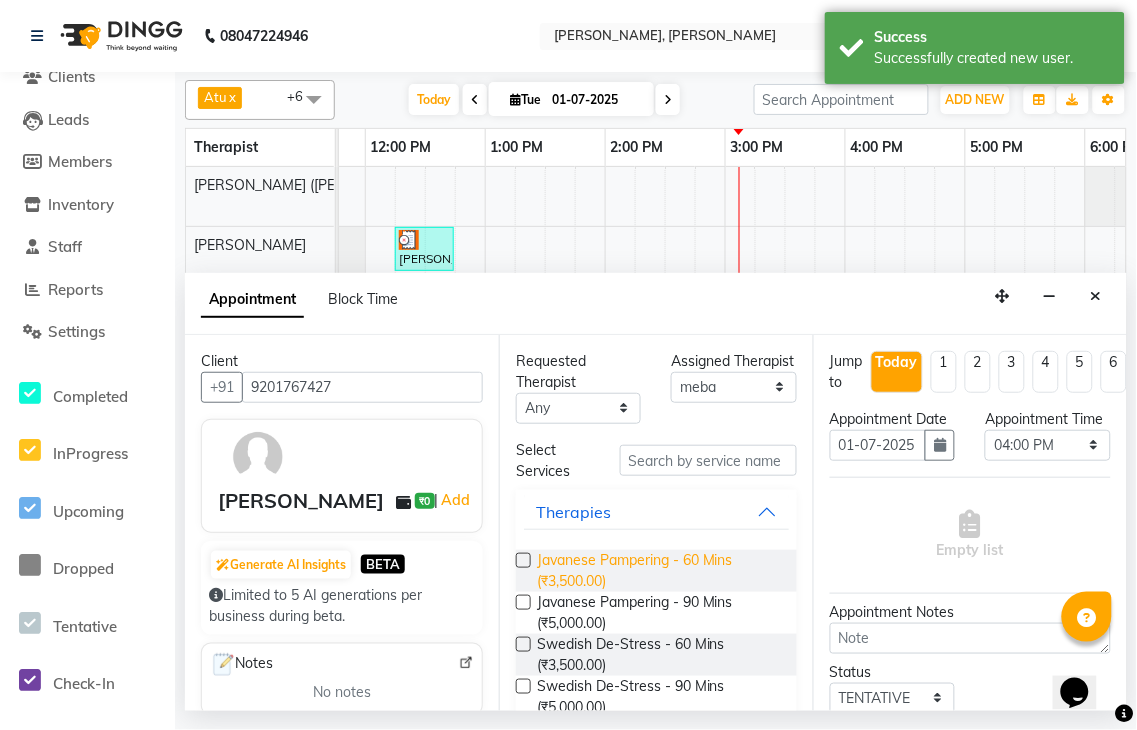 click on "Javanese Pampering - 60 Mins (₹3,500.00)" at bounding box center [659, 571] 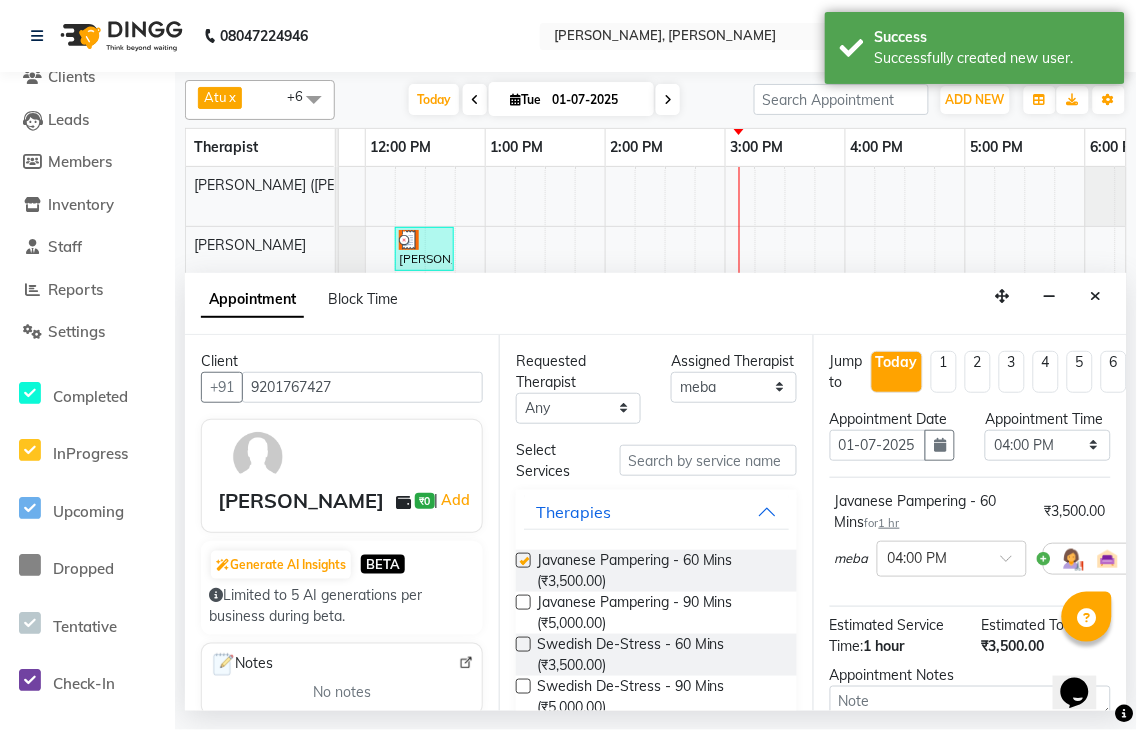 checkbox on "false" 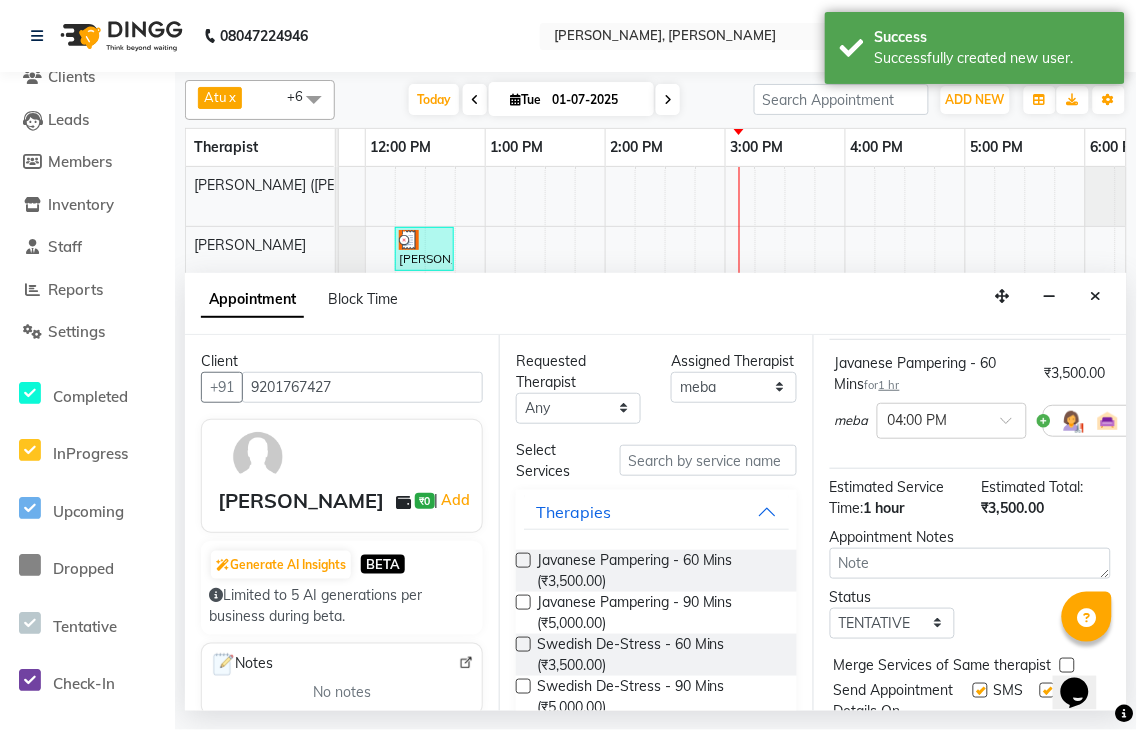 scroll, scrollTop: 270, scrollLeft: 0, axis: vertical 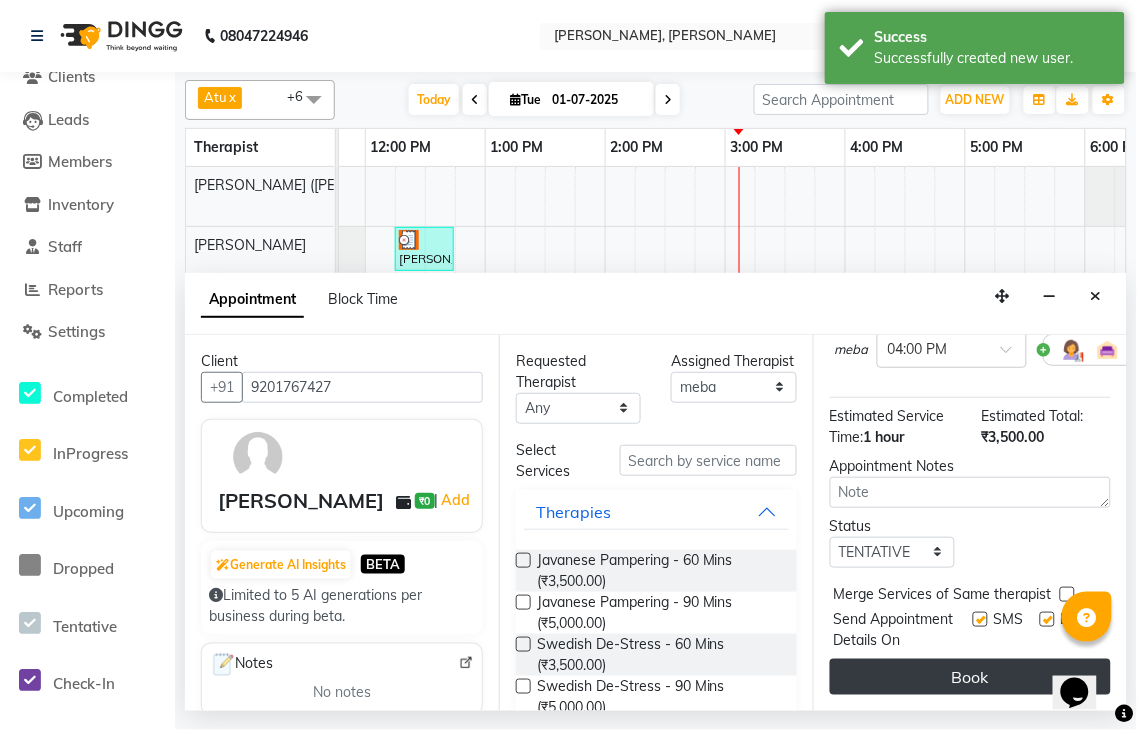 click on "Book" at bounding box center [970, 677] 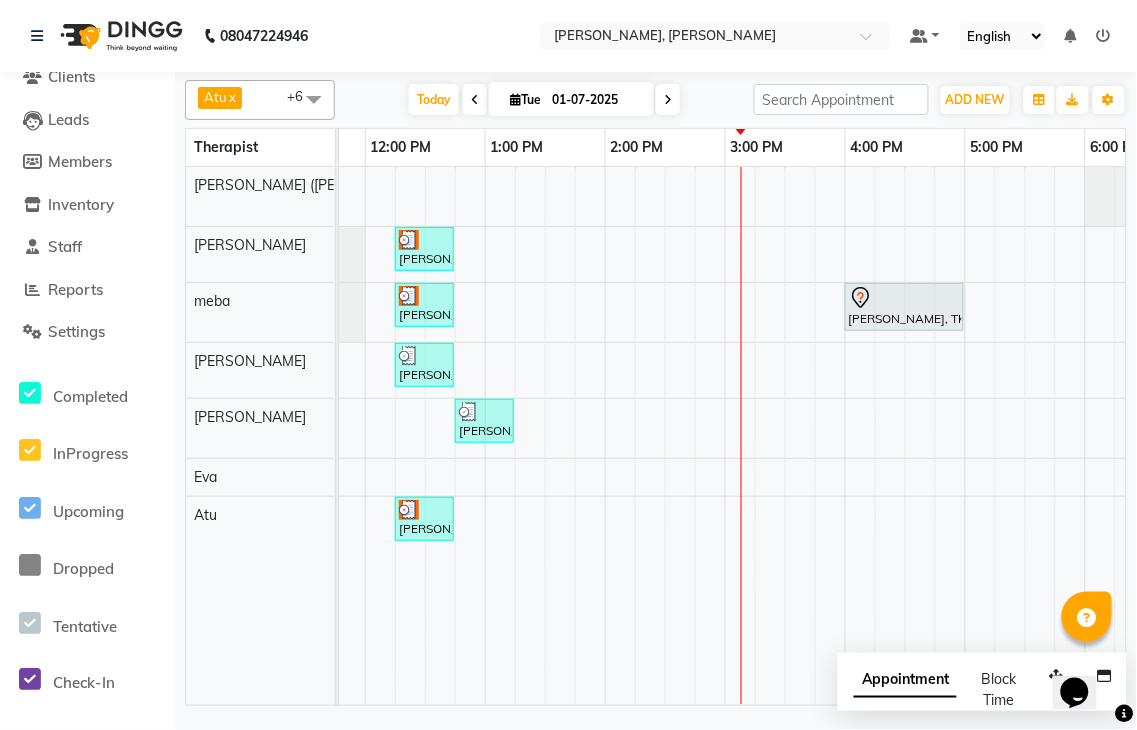 click at bounding box center (668, 100) 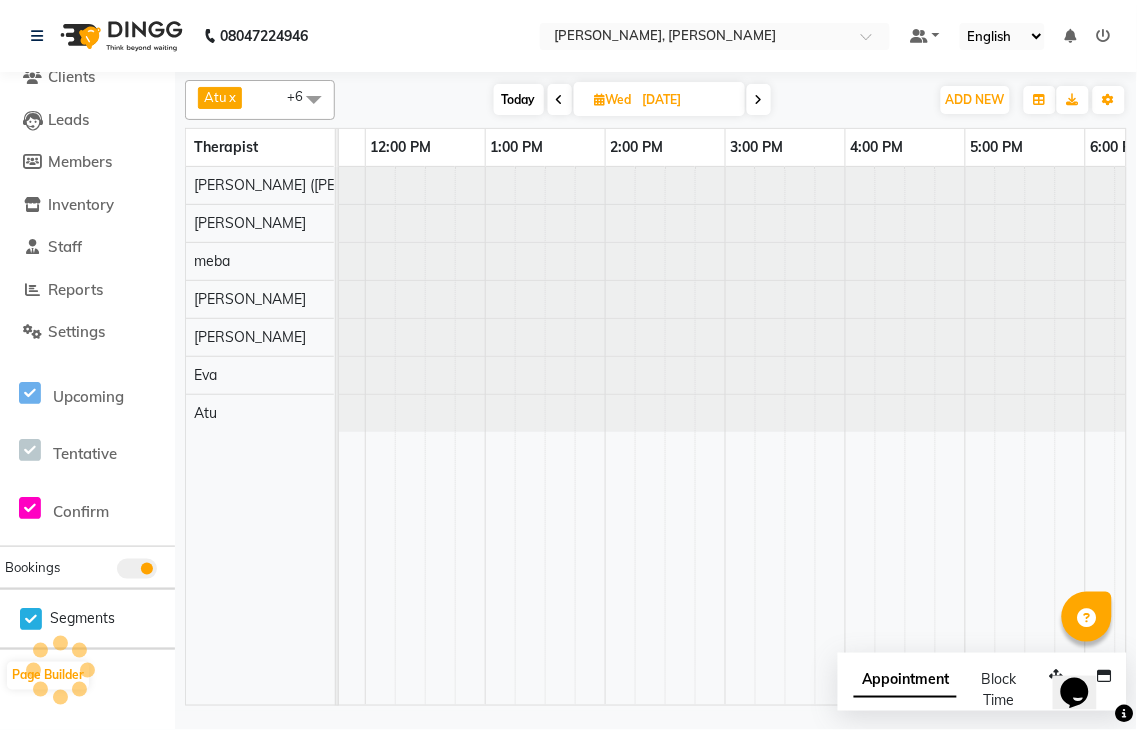 scroll, scrollTop: 0, scrollLeft: 960, axis: horizontal 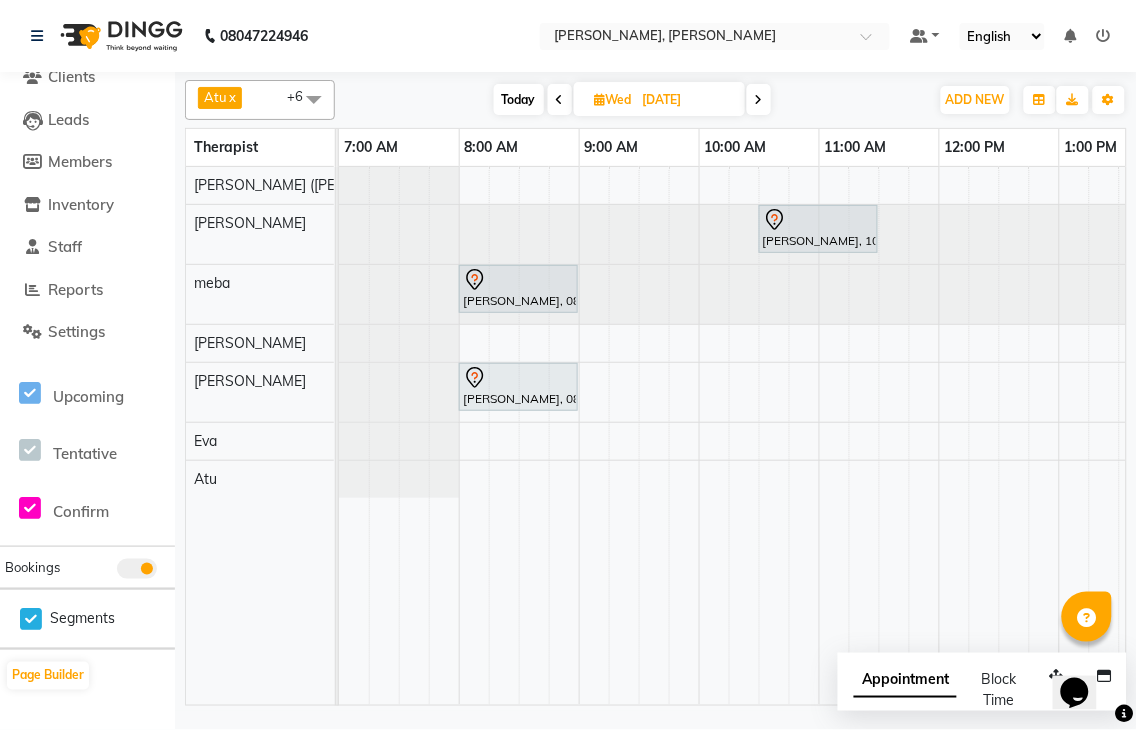 click on "Today" at bounding box center (519, 99) 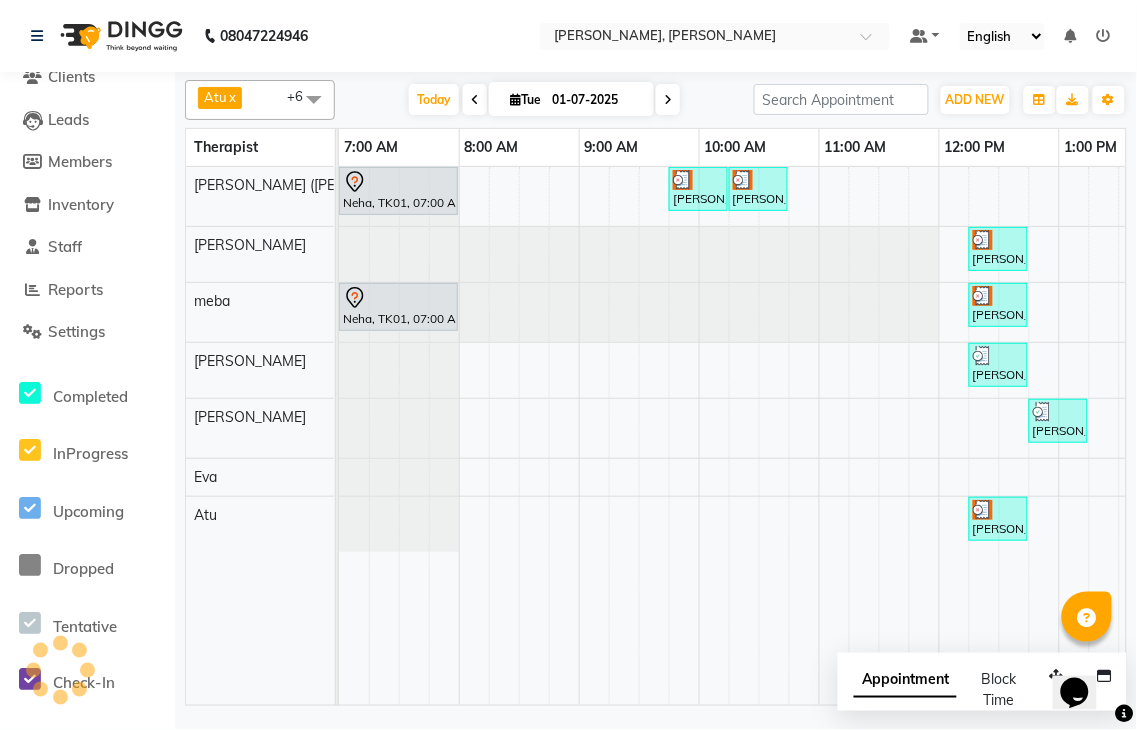 scroll, scrollTop: 0, scrollLeft: 960, axis: horizontal 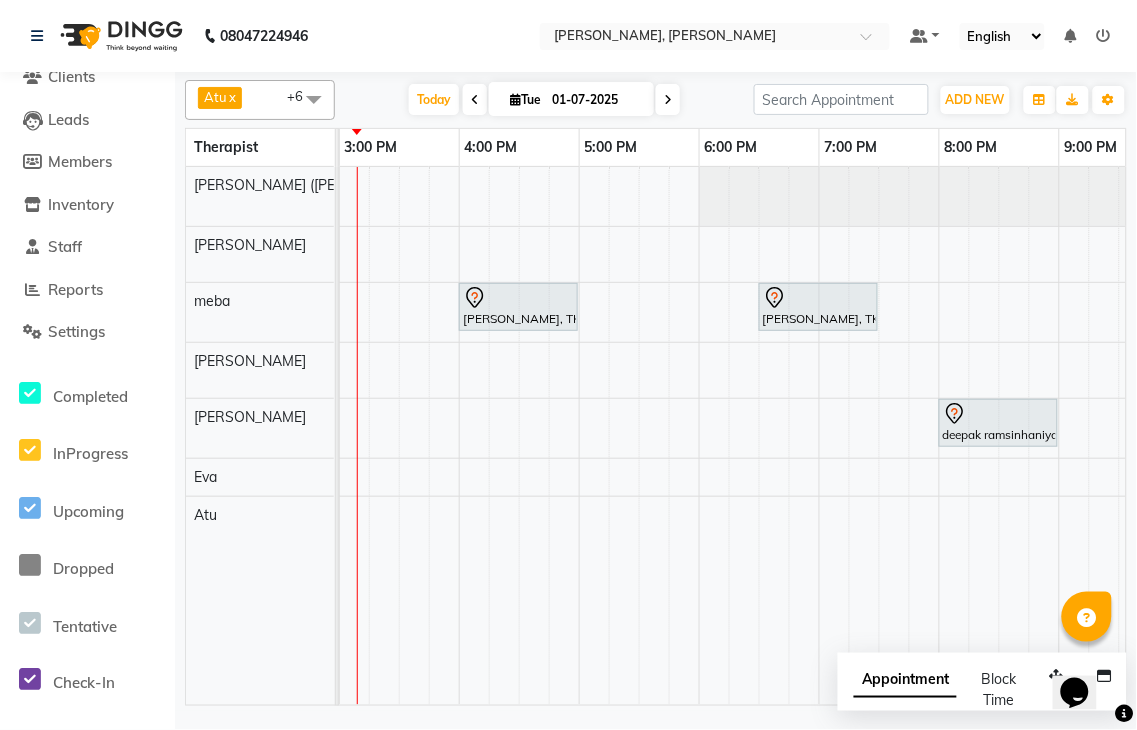 click at bounding box center [668, 99] 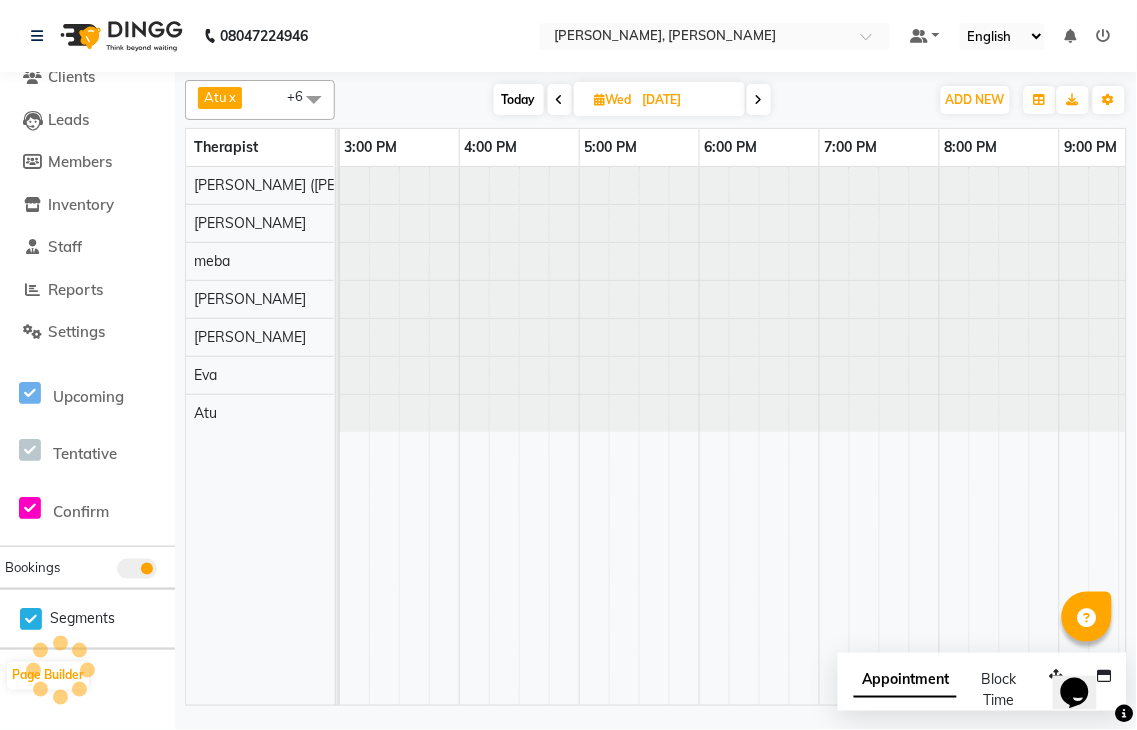 scroll, scrollTop: 0, scrollLeft: 960, axis: horizontal 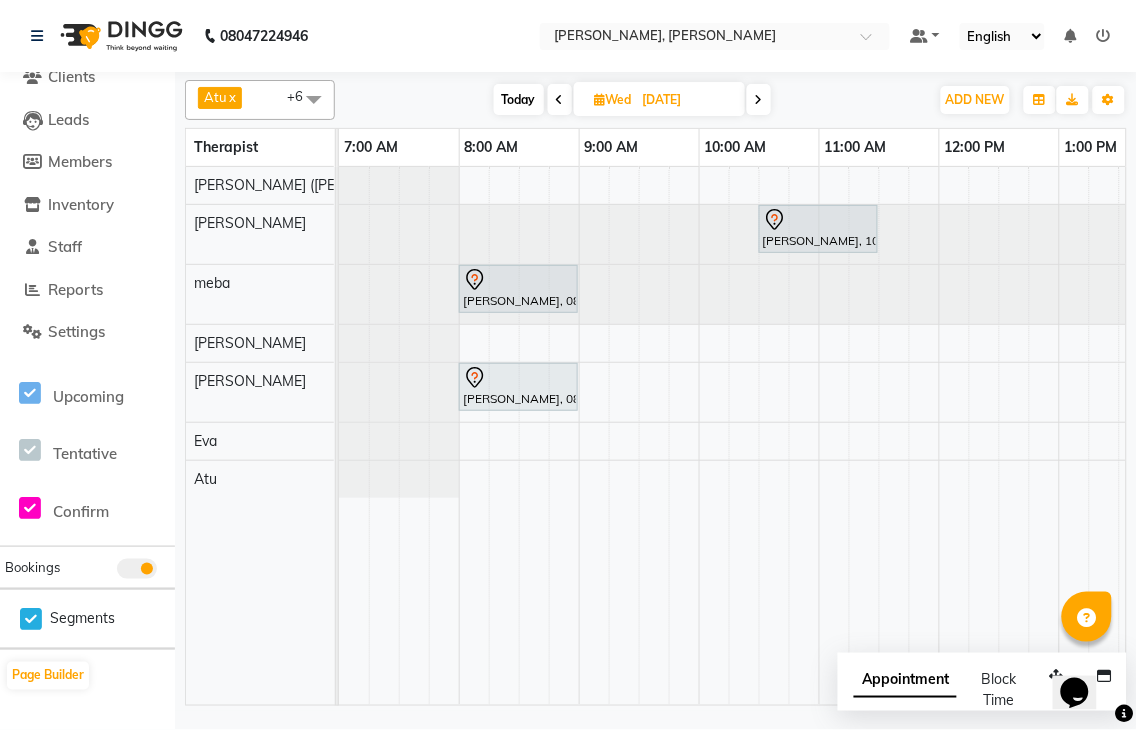 click at bounding box center (339, 294) 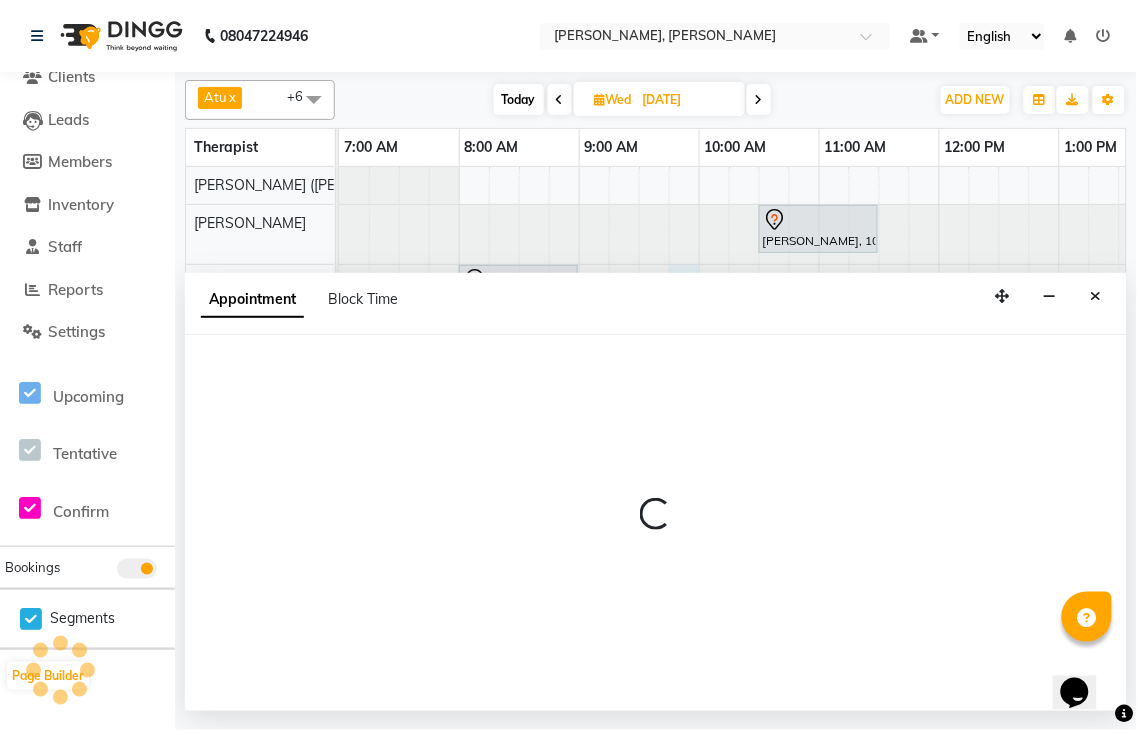 select on "65646" 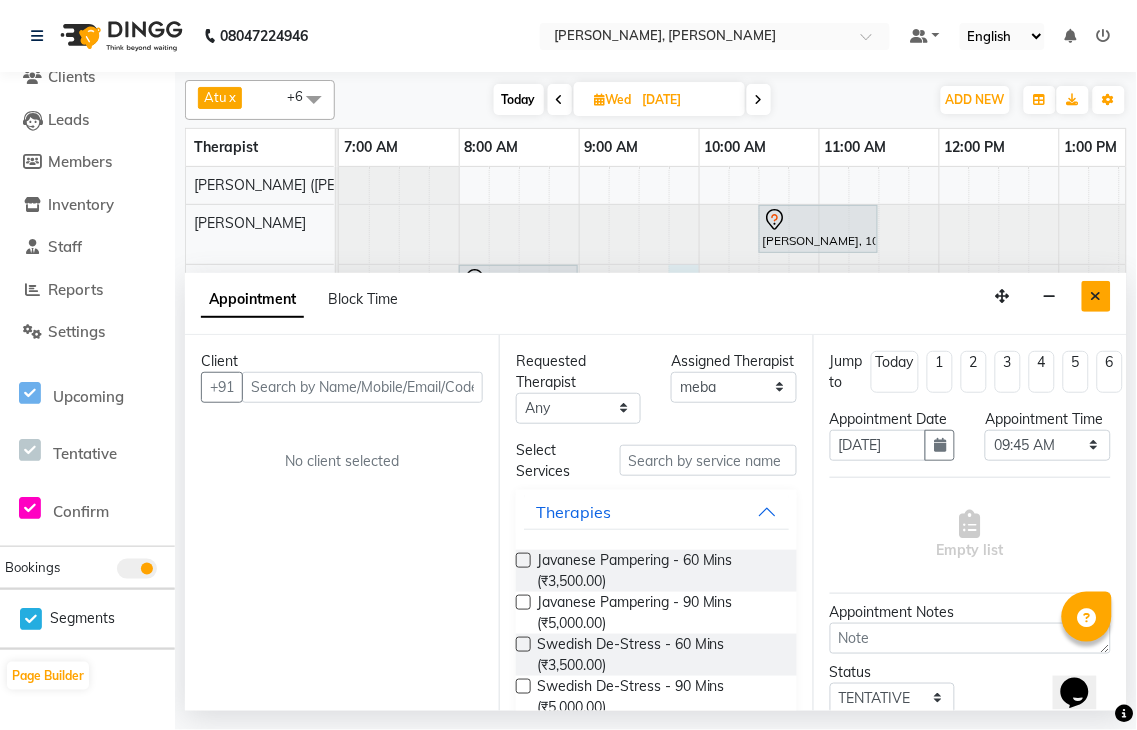 click at bounding box center [1096, 296] 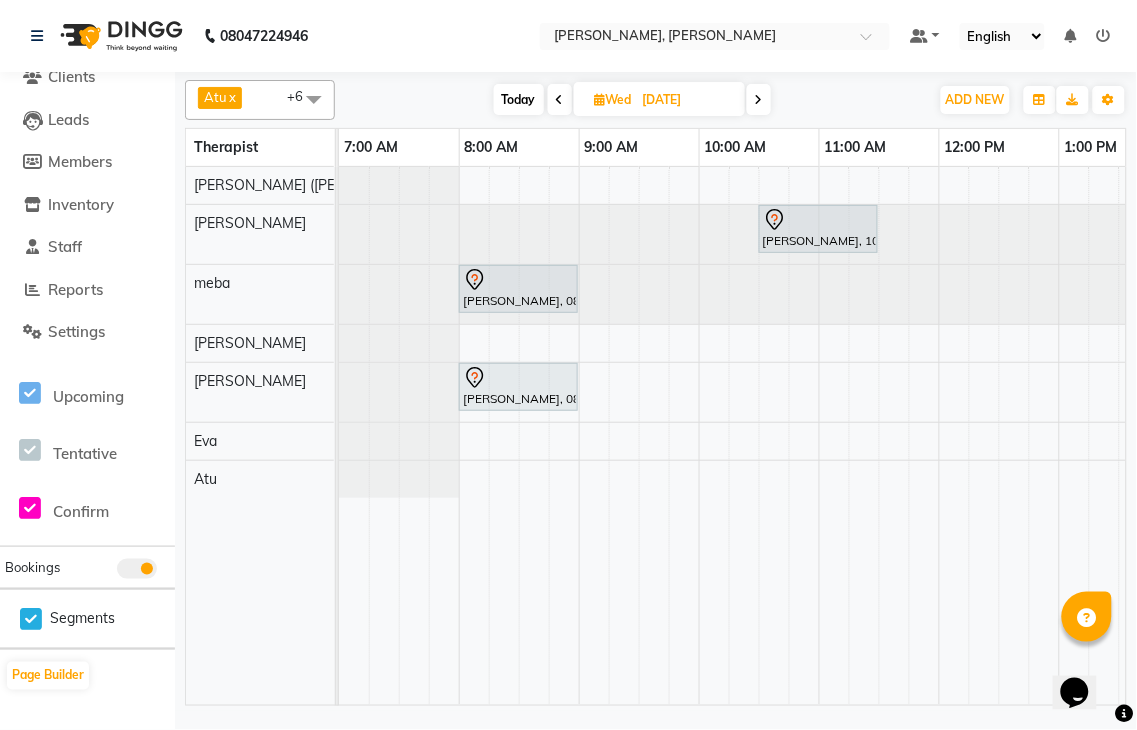click at bounding box center (339, 294) 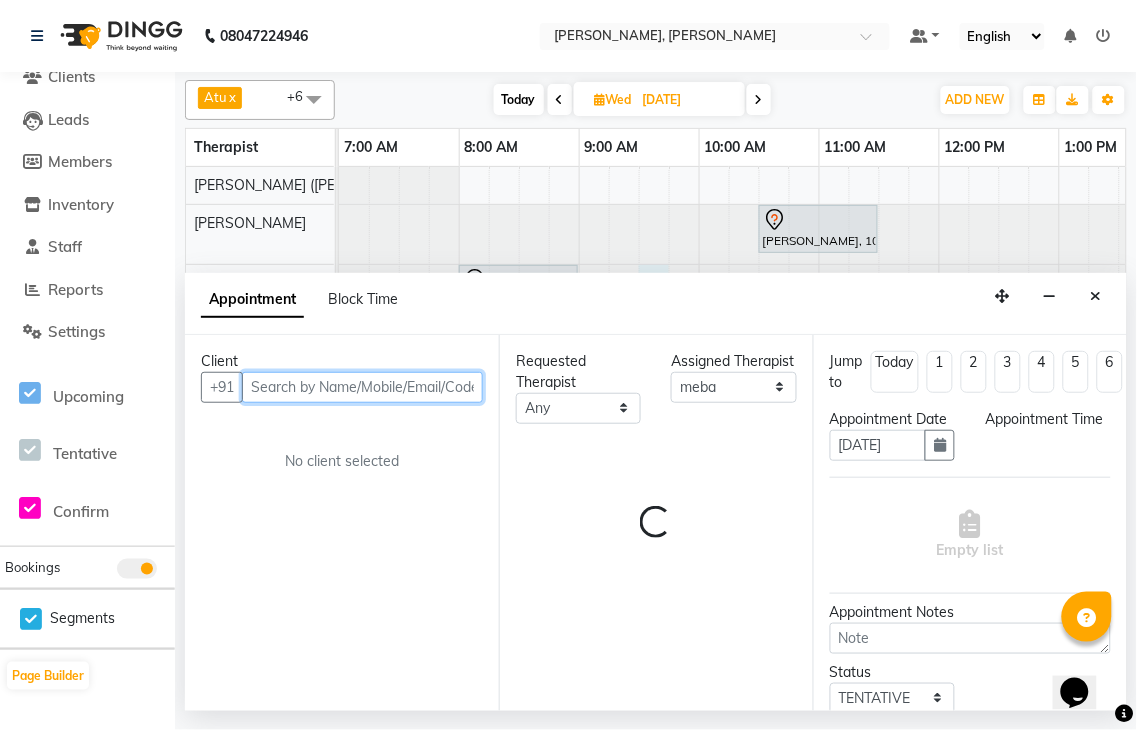 select on "570" 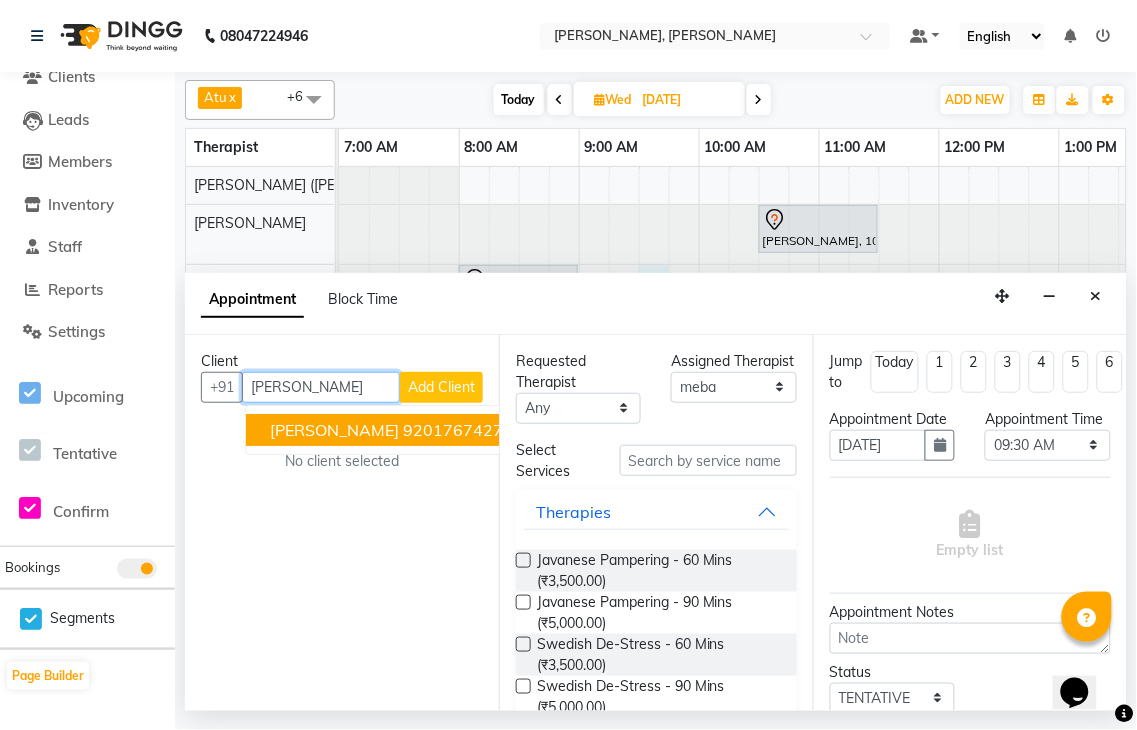 click on "9201767427" at bounding box center [453, 430] 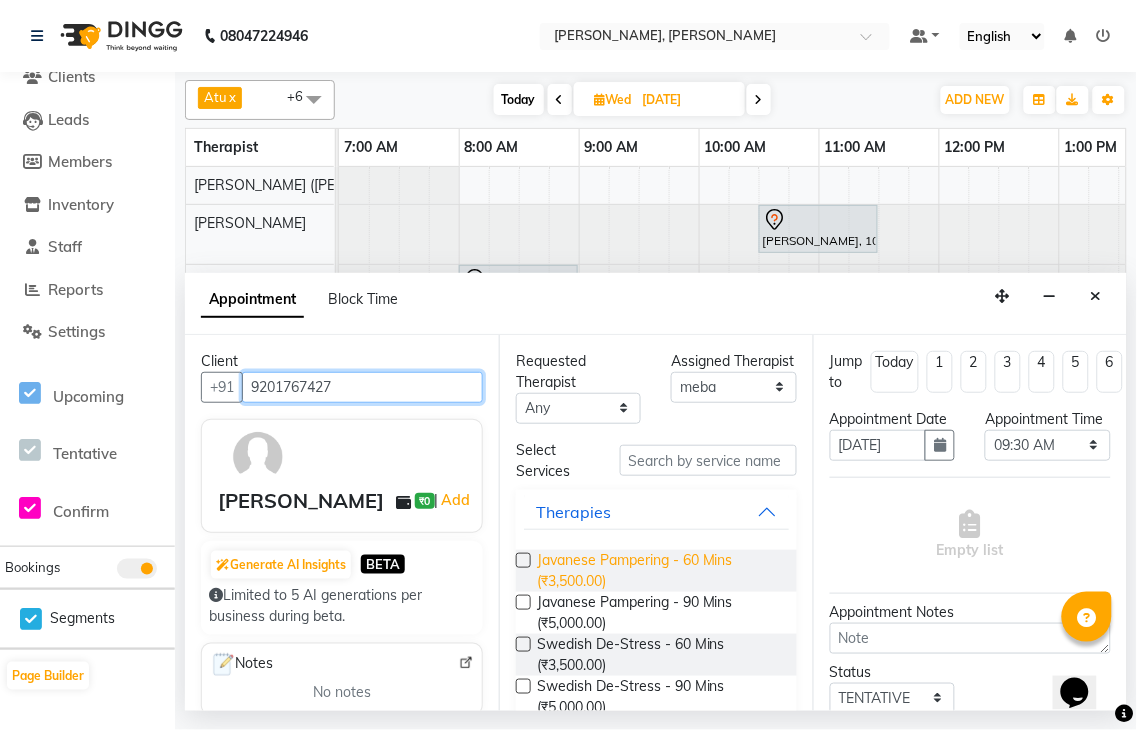 type on "9201767427" 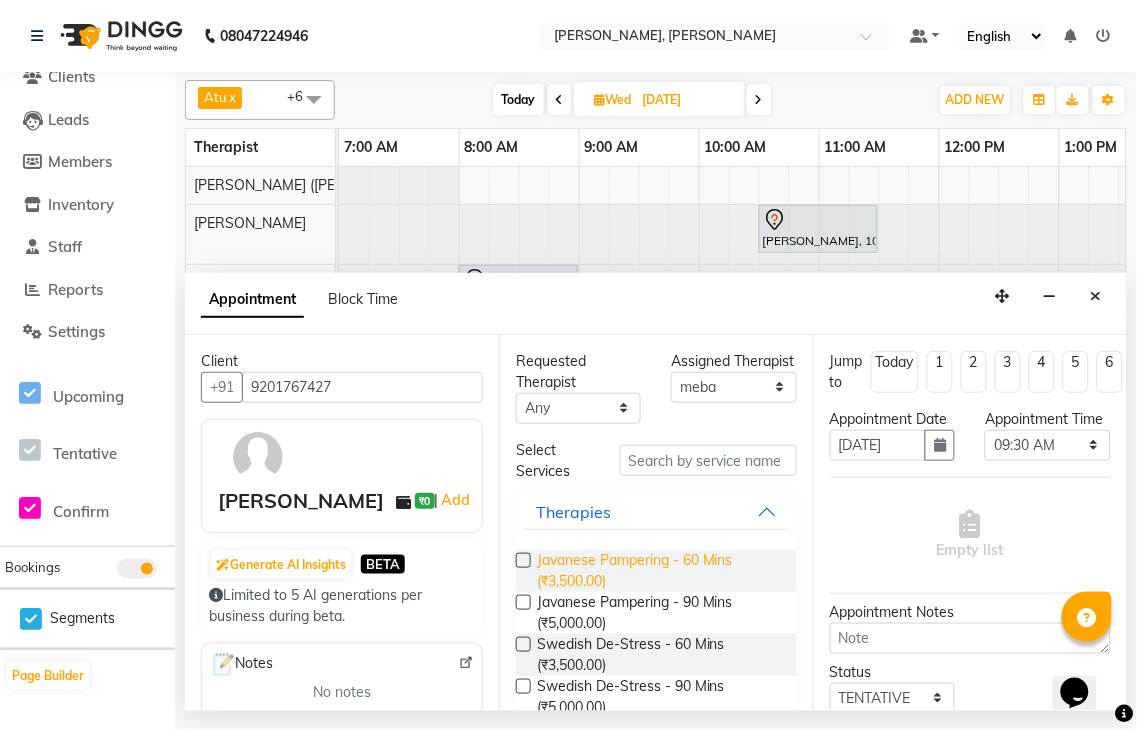 click on "Javanese Pampering - 60 Mins (₹3,500.00)" at bounding box center (659, 571) 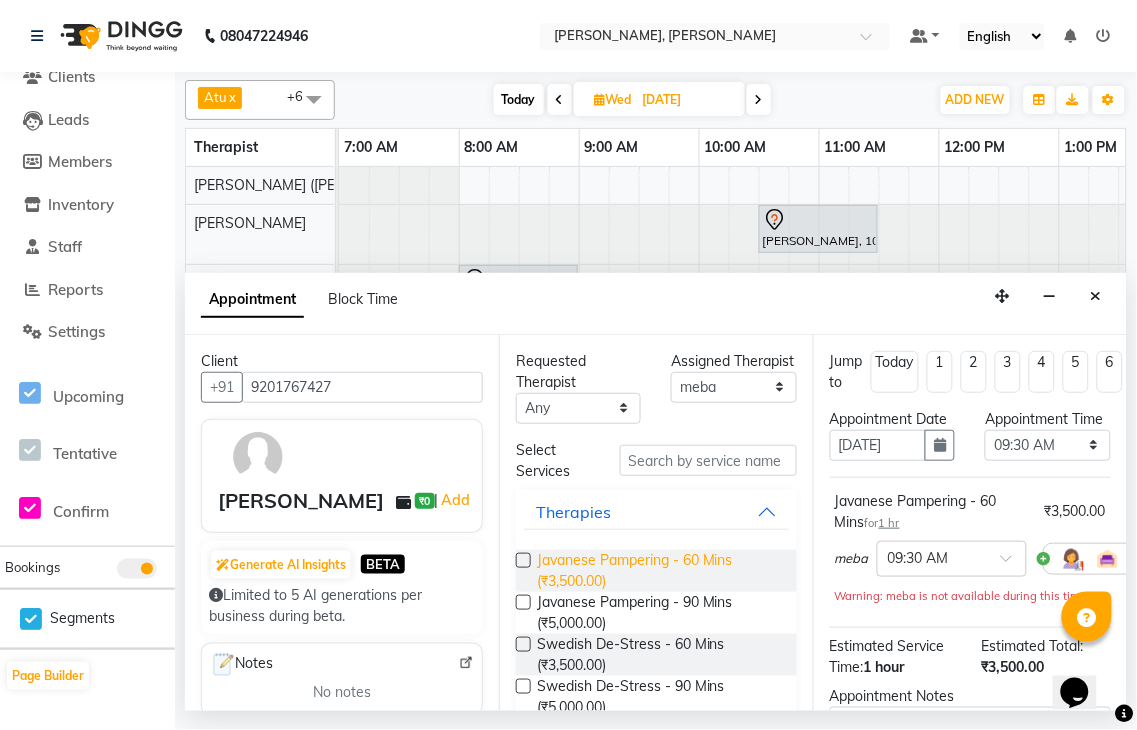 click on "Javanese Pampering - 60 Mins (₹3,500.00)" at bounding box center [659, 571] 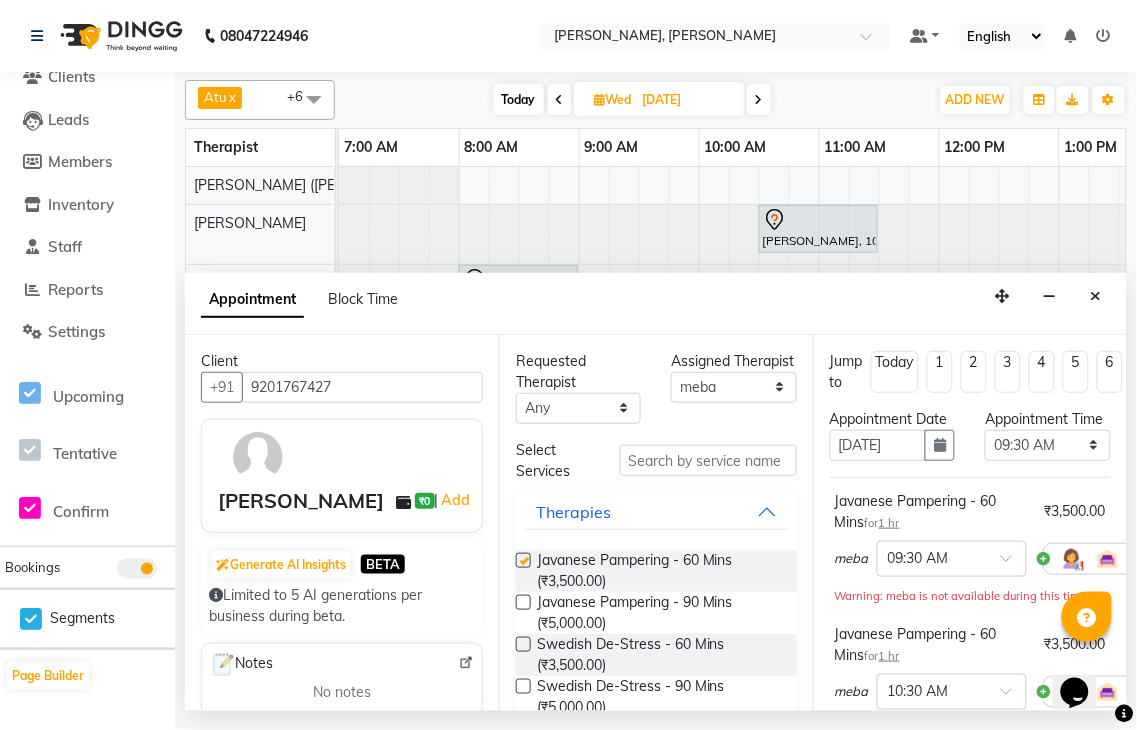 checkbox on "false" 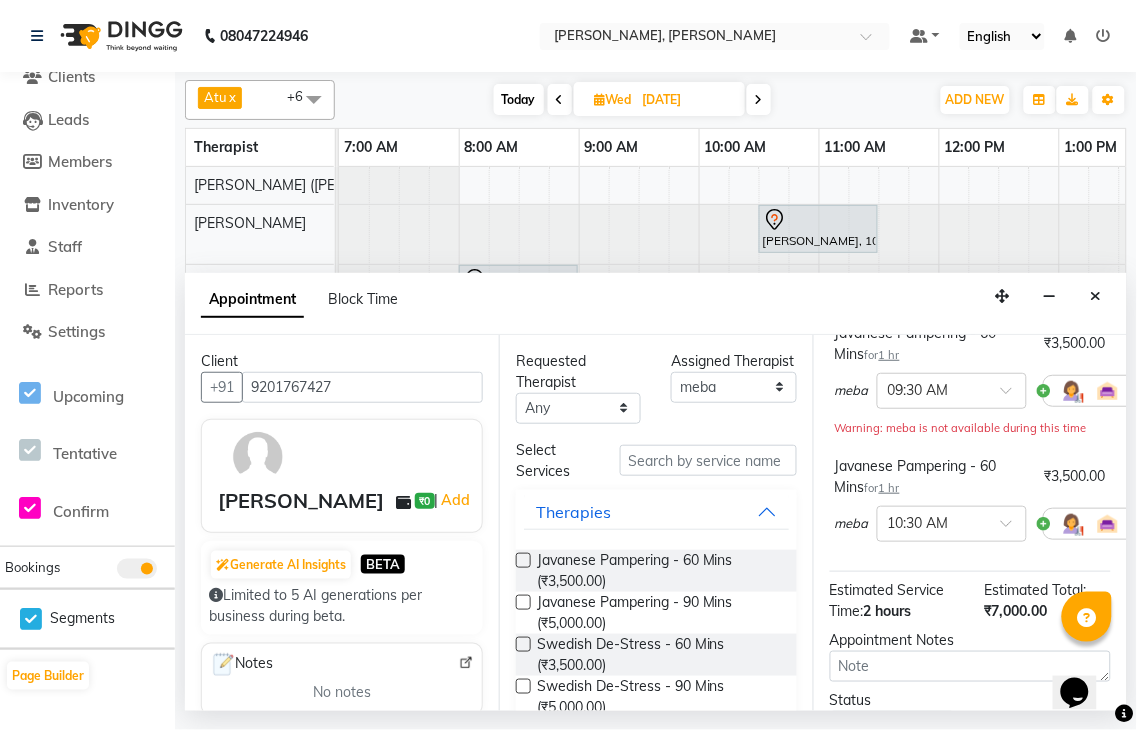 scroll, scrollTop: 403, scrollLeft: 0, axis: vertical 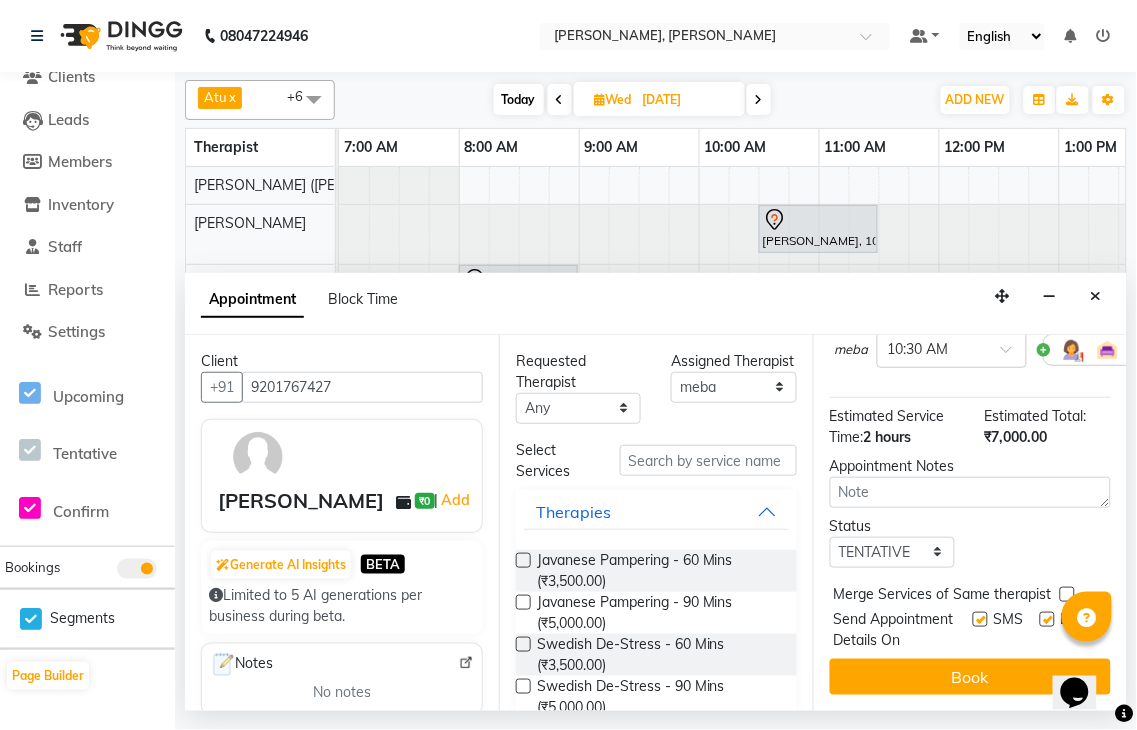 click on "Book" at bounding box center [970, 677] 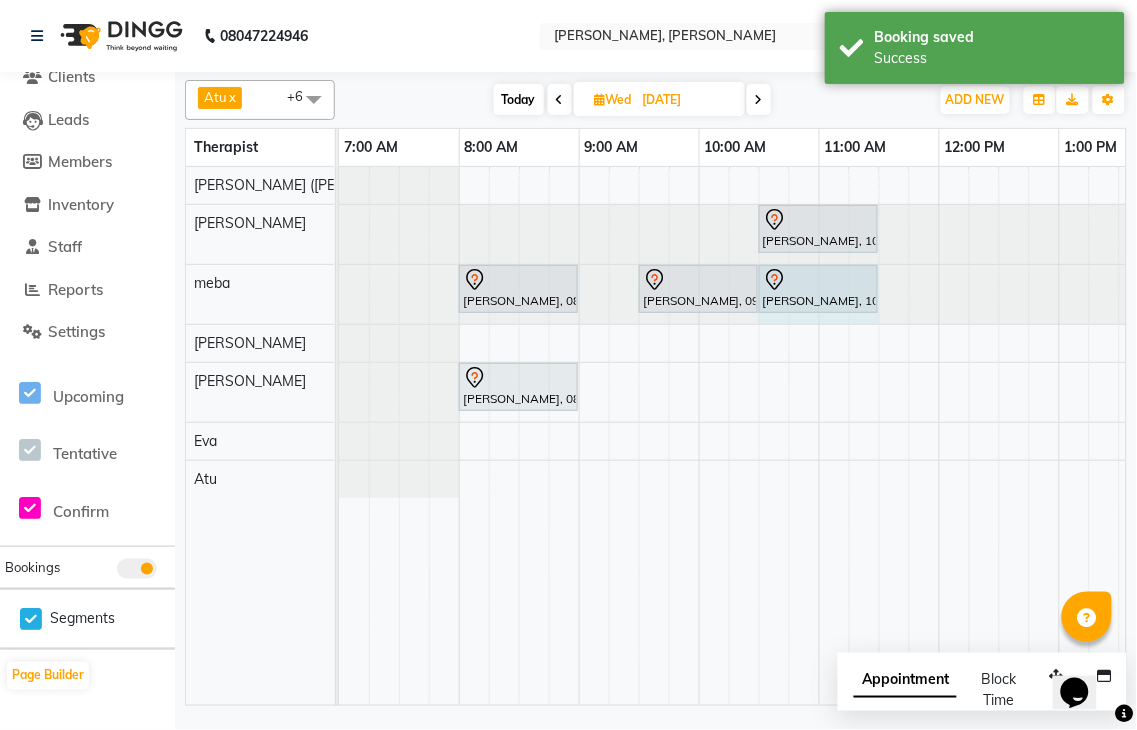 drag, startPoint x: 860, startPoint y: 314, endPoint x: 790, endPoint y: 338, distance: 74 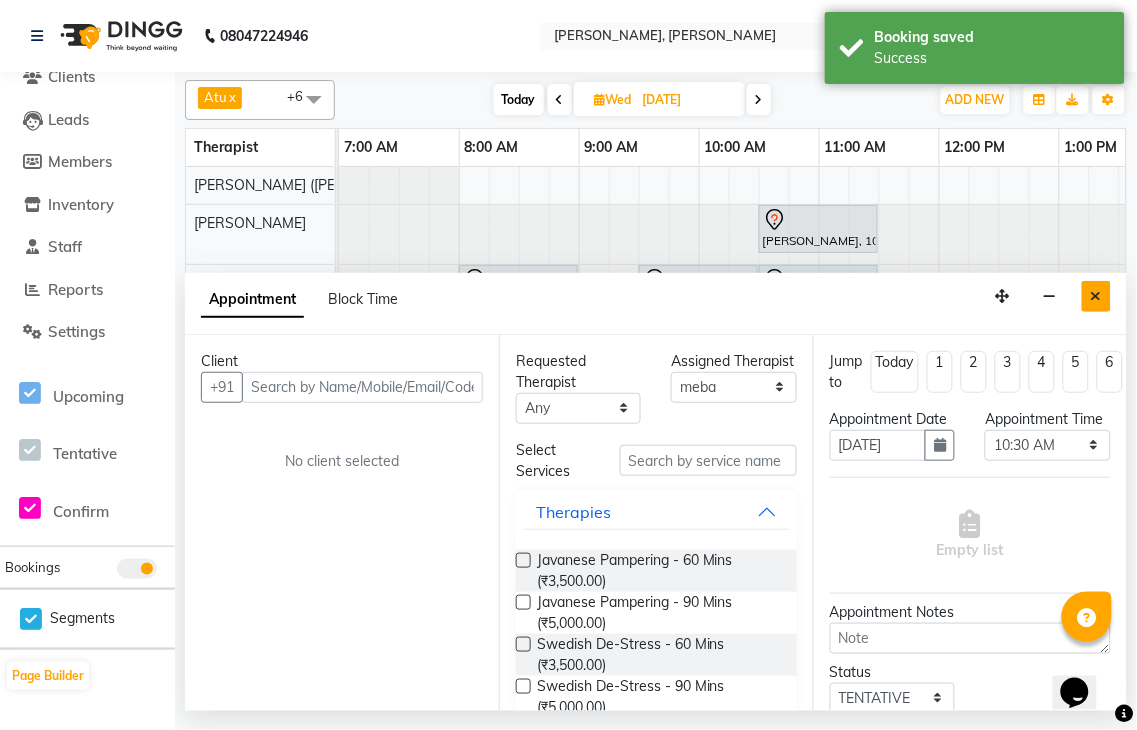 click at bounding box center (1096, 296) 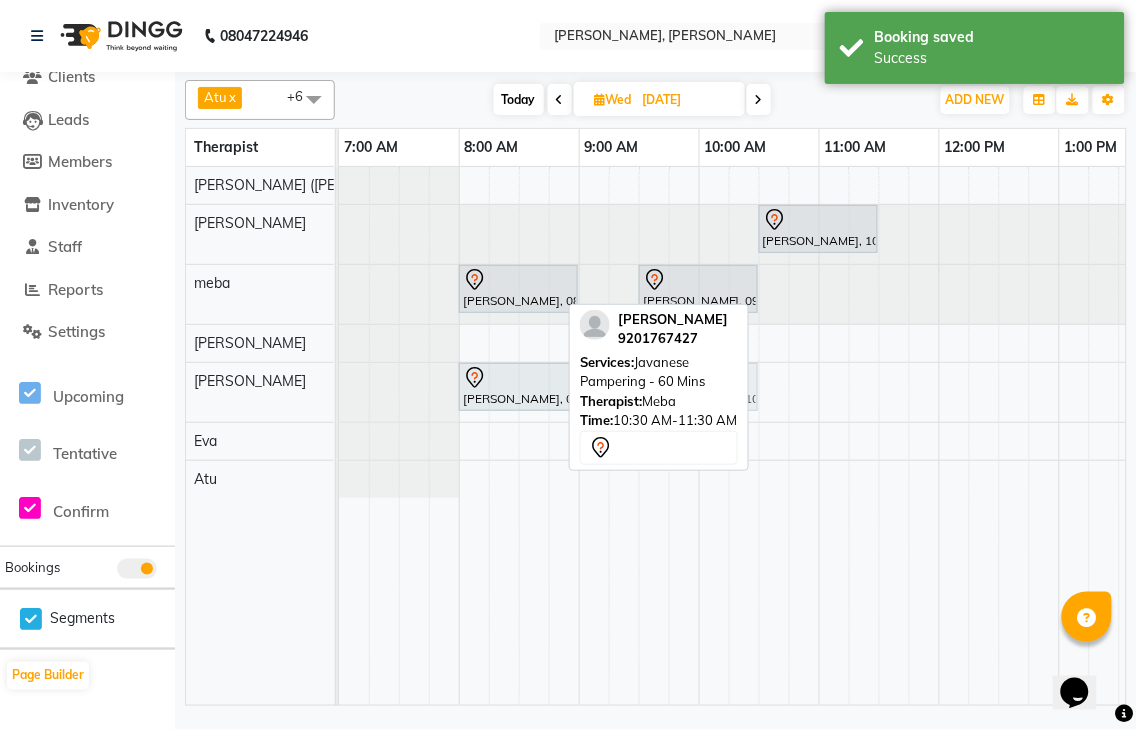 drag, startPoint x: 812, startPoint y: 297, endPoint x: 690, endPoint y: 400, distance: 159.66527 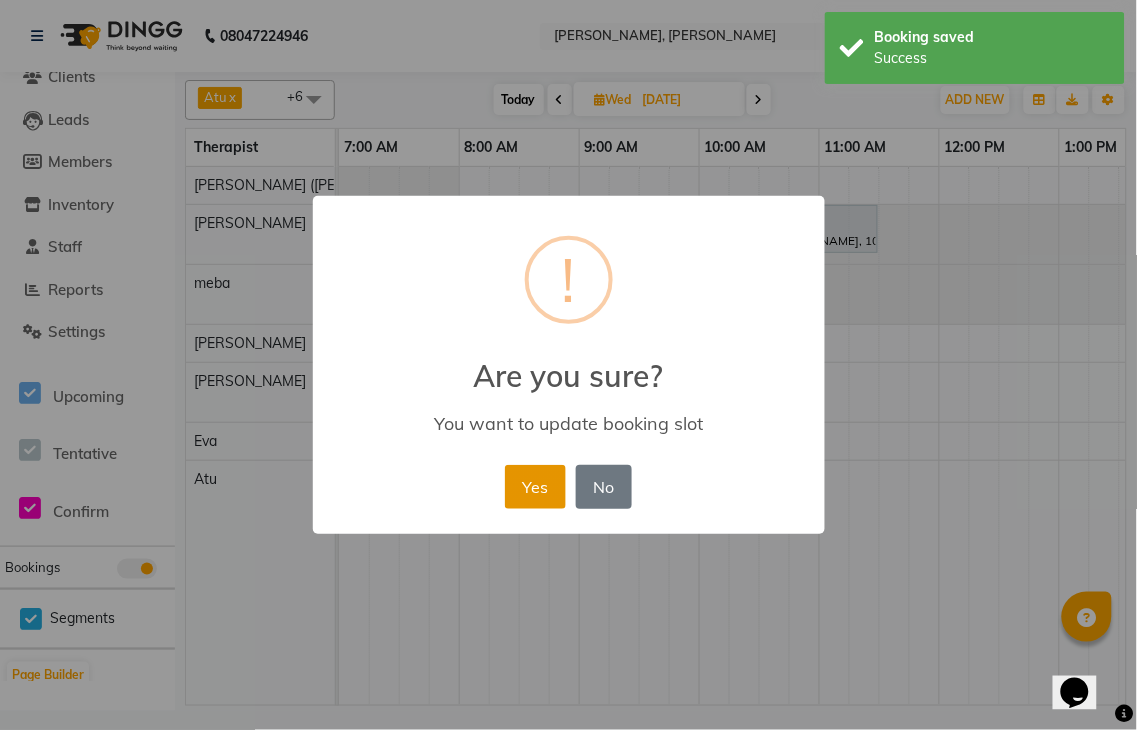 click on "Yes" at bounding box center [535, 487] 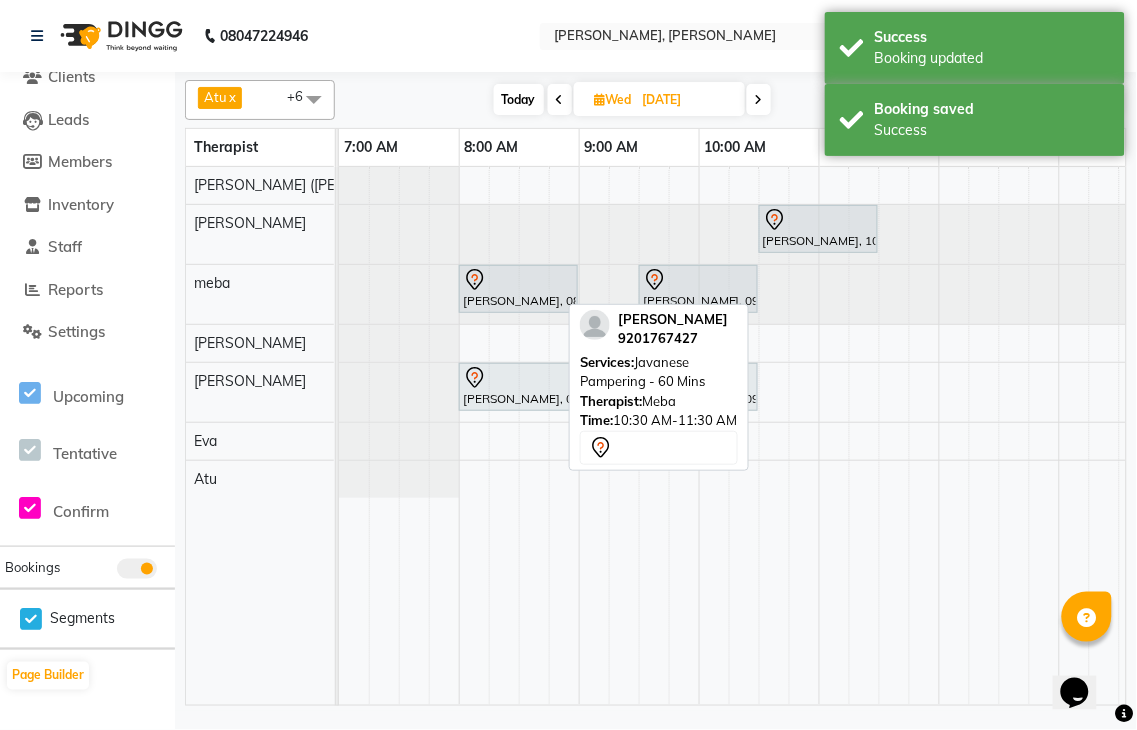 scroll, scrollTop: 0, scrollLeft: 381, axis: horizontal 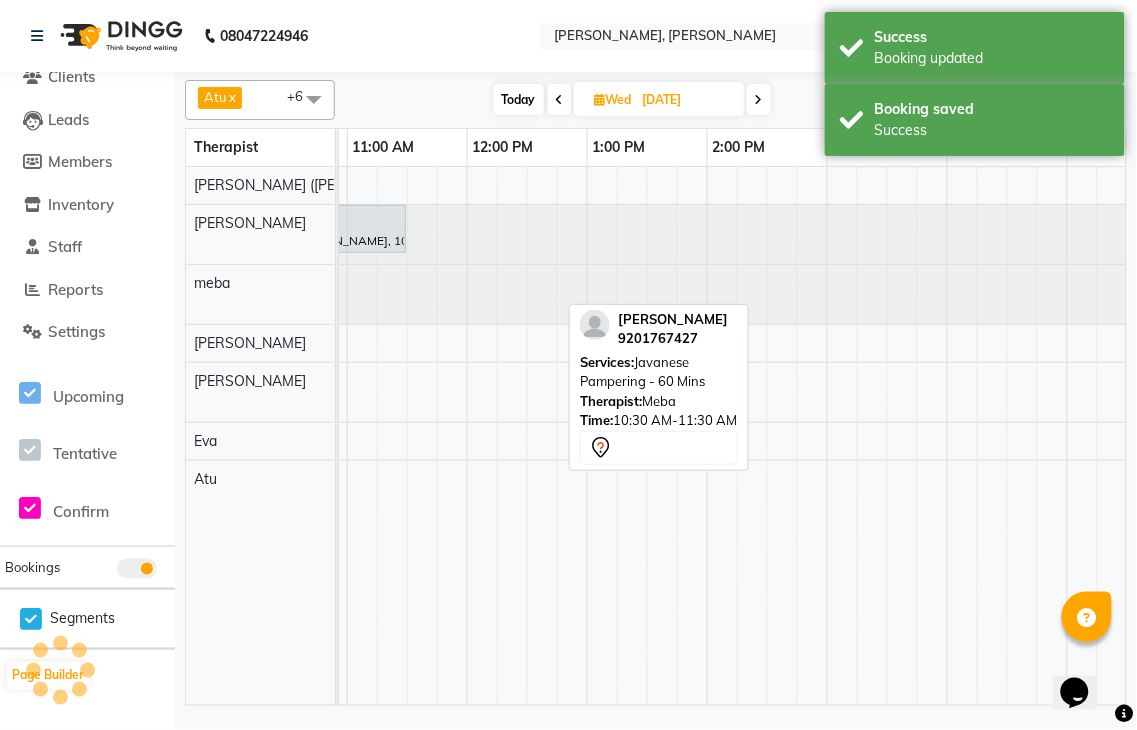 click at bounding box center [-133, 294] 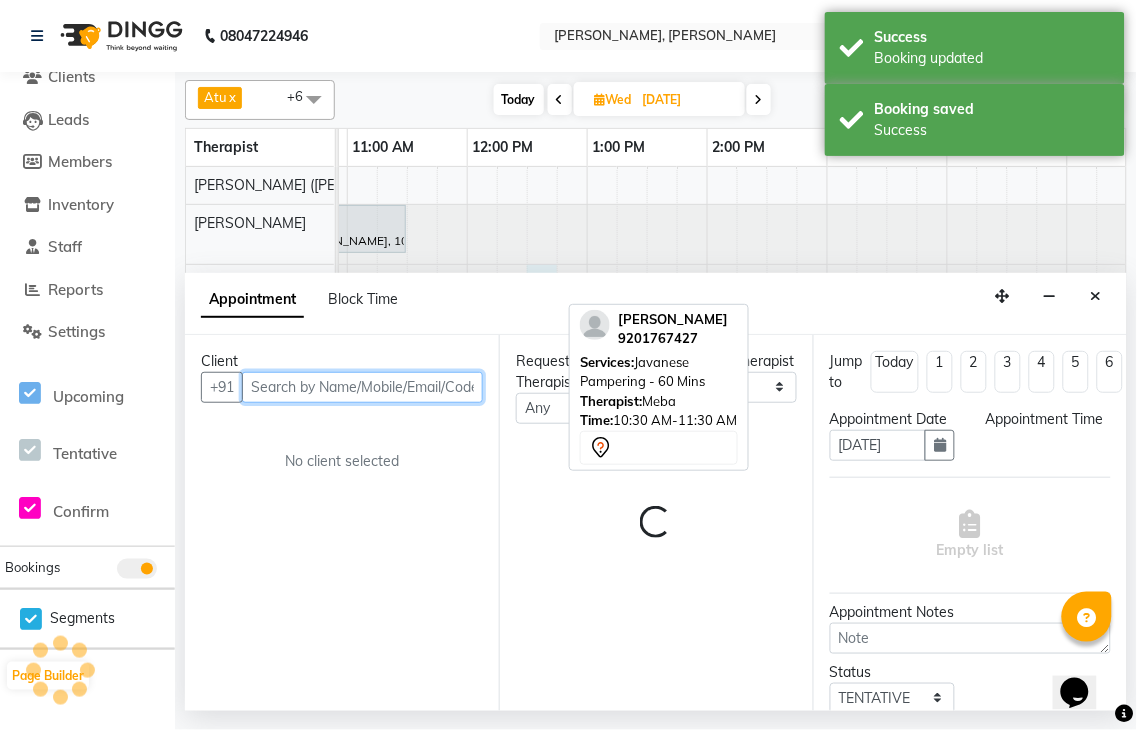 select on "750" 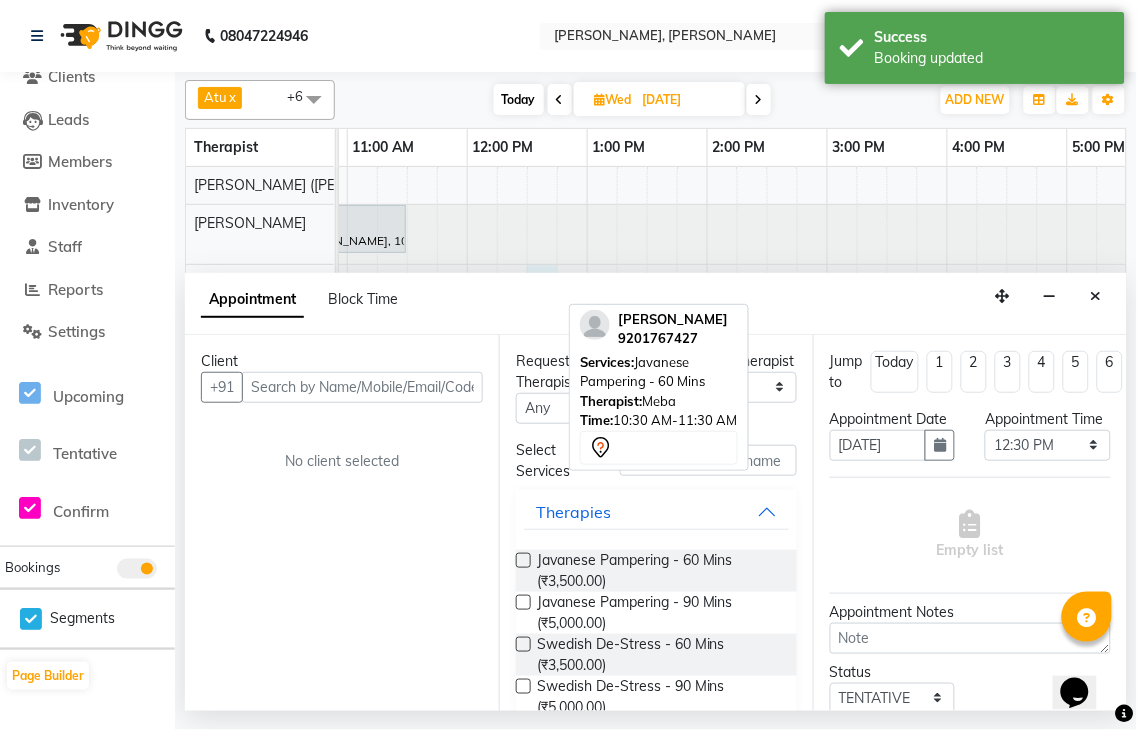click on "Appointment Block Time" at bounding box center [656, 304] 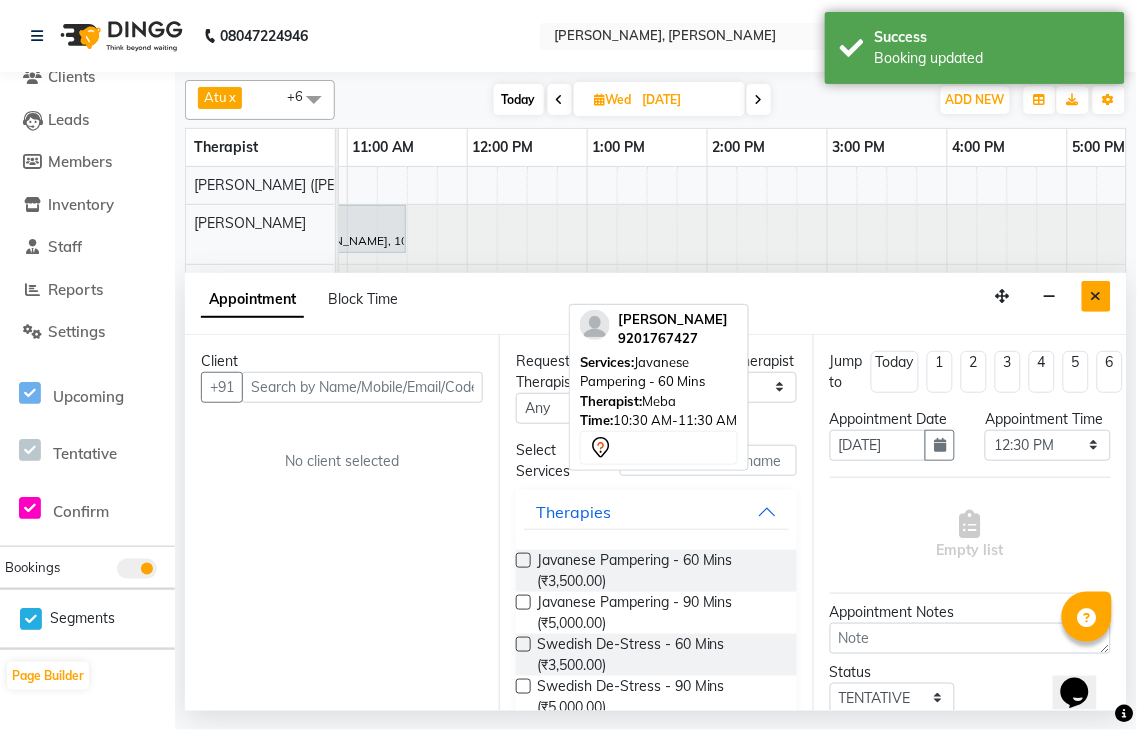 click at bounding box center [1096, 296] 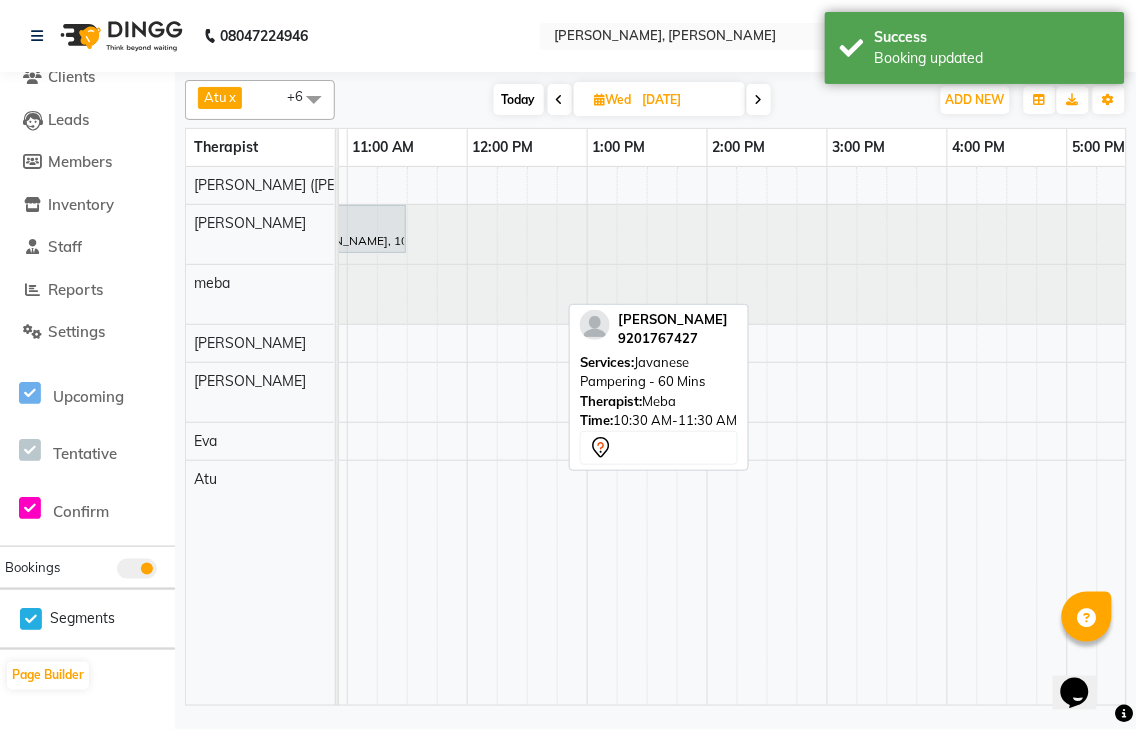 click at bounding box center (-133, 294) 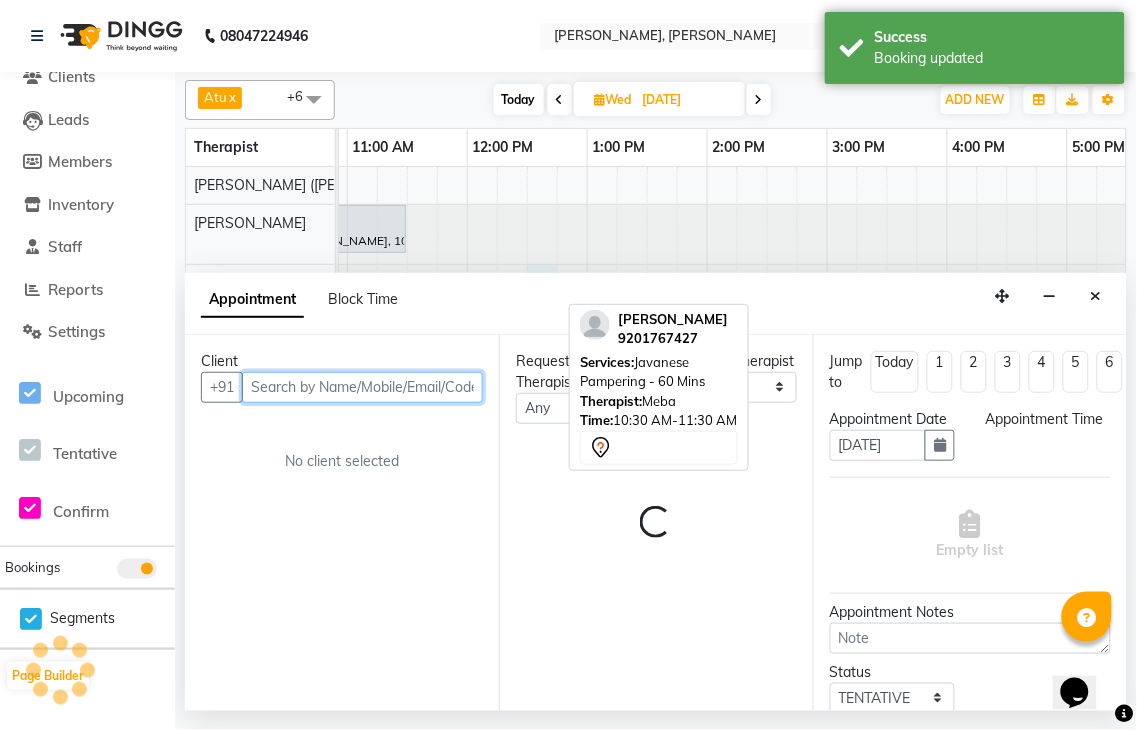 select on "750" 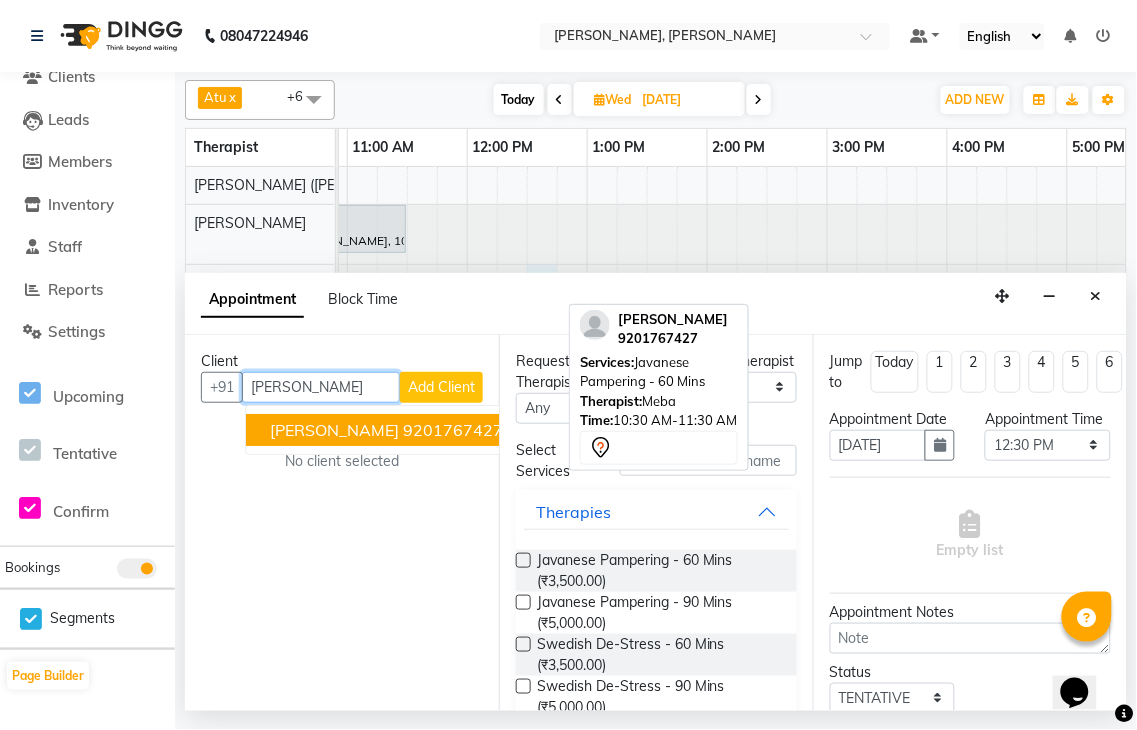 click on "9201767427" at bounding box center (453, 430) 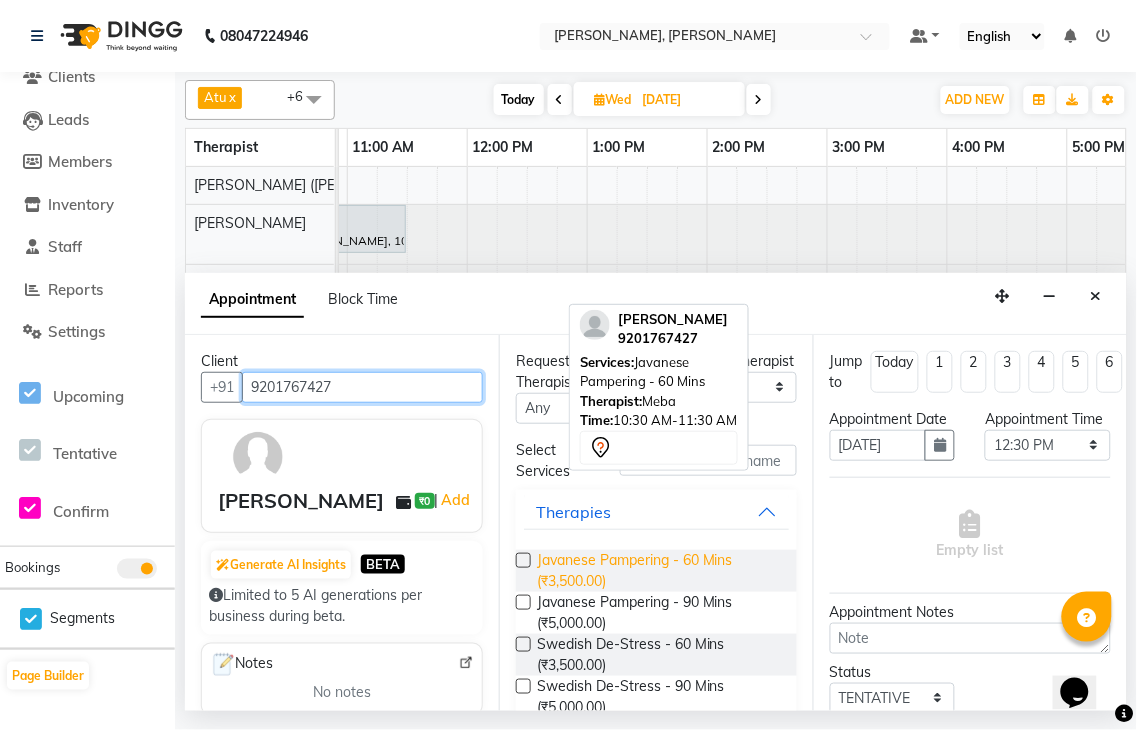 type on "9201767427" 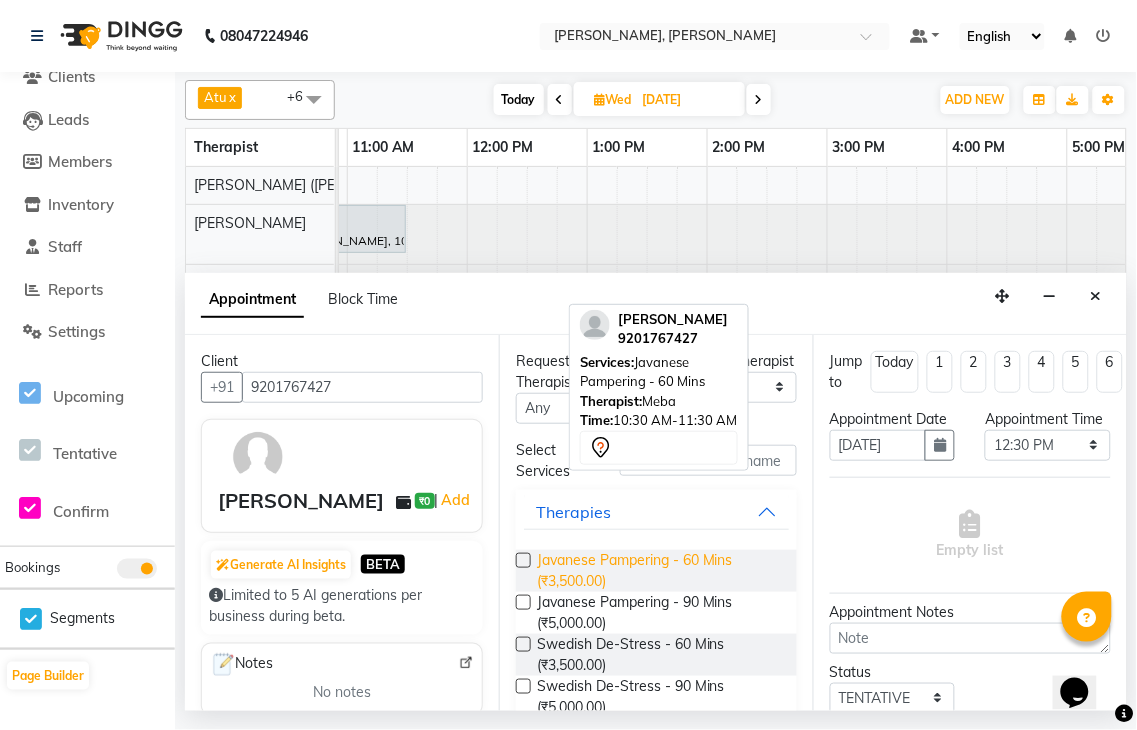 click on "Javanese Pampering - 60 Mins (₹3,500.00)" at bounding box center [659, 571] 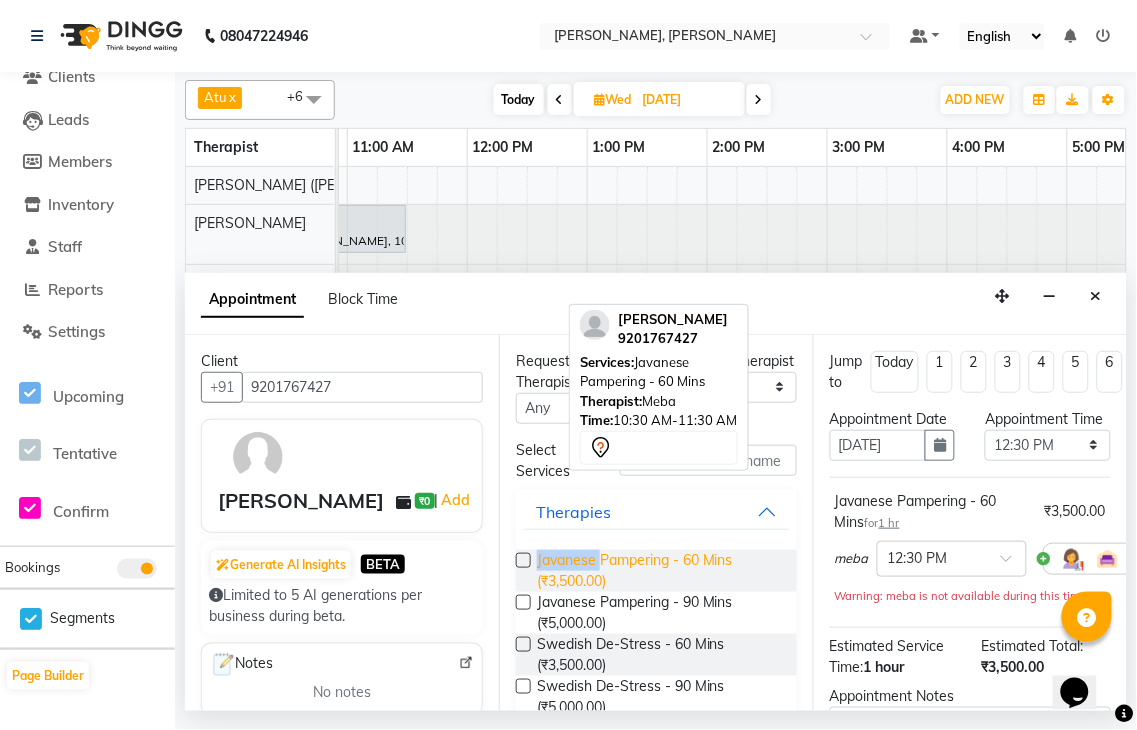 click on "Javanese Pampering - 60 Mins (₹3,500.00)" at bounding box center [659, 571] 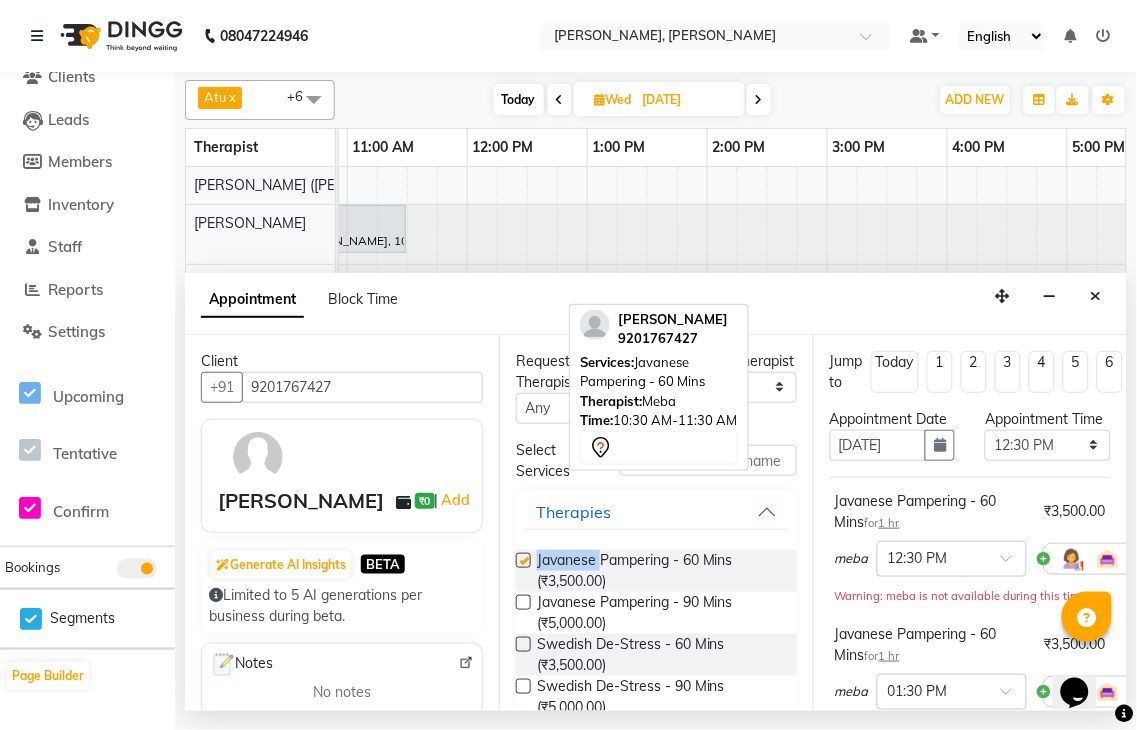 checkbox on "false" 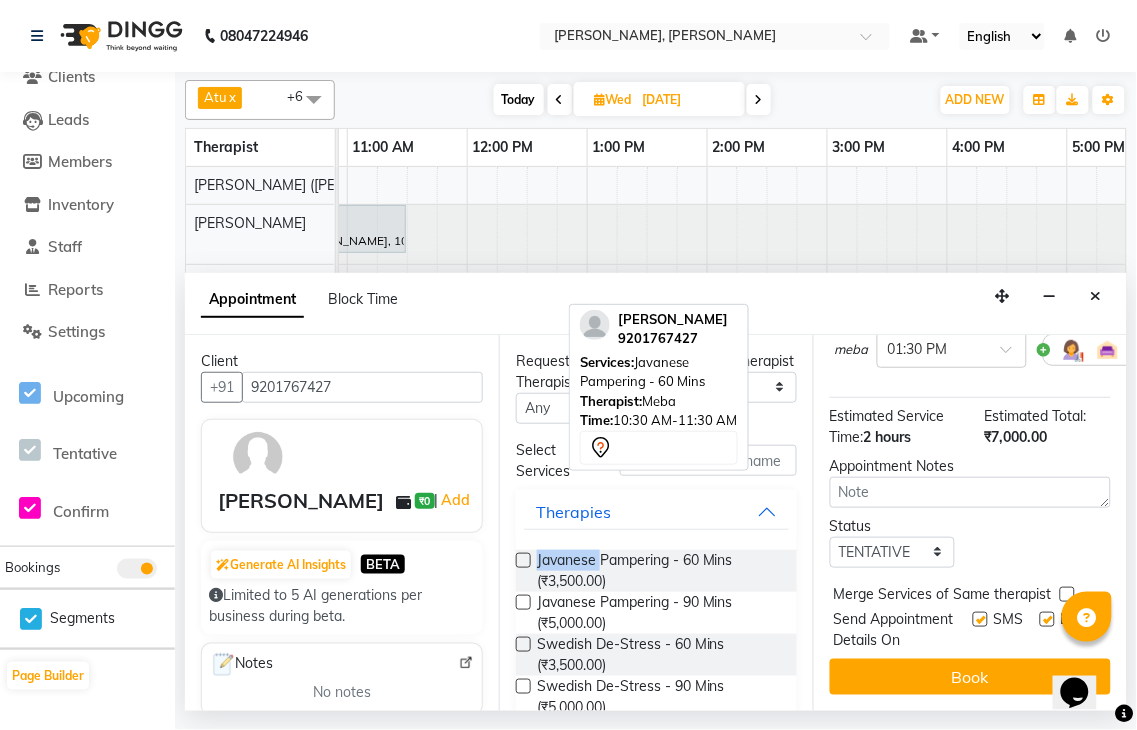 scroll, scrollTop: 403, scrollLeft: 0, axis: vertical 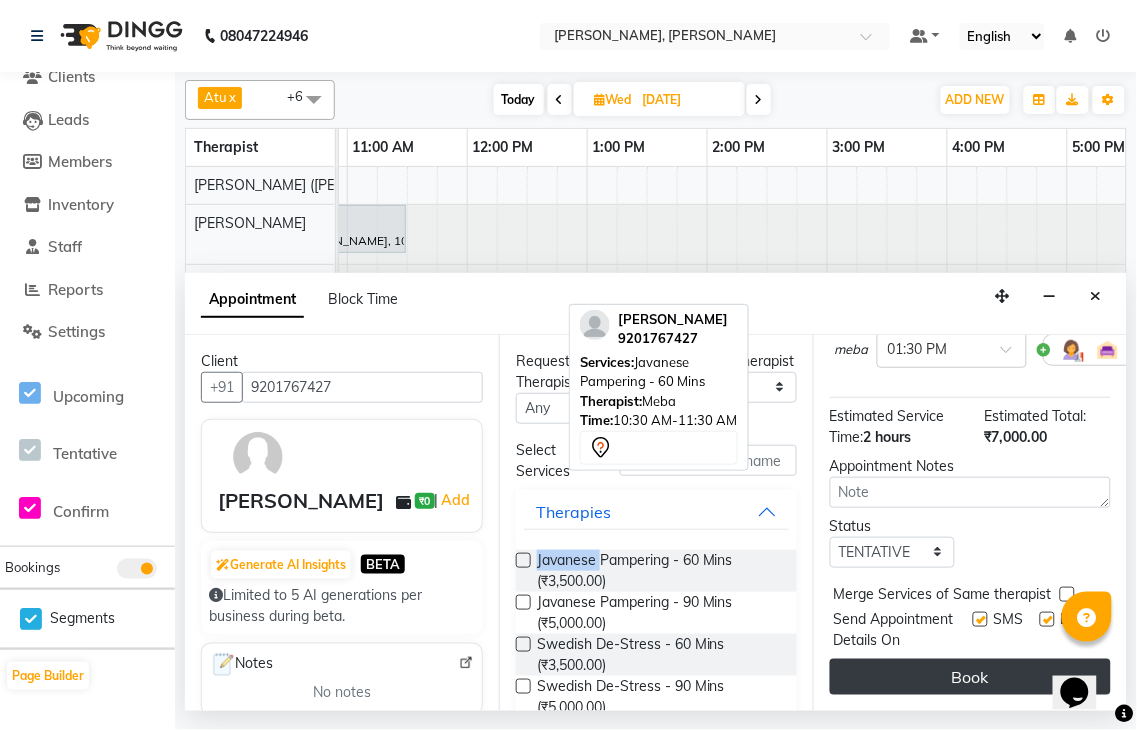 click on "Book" at bounding box center [970, 677] 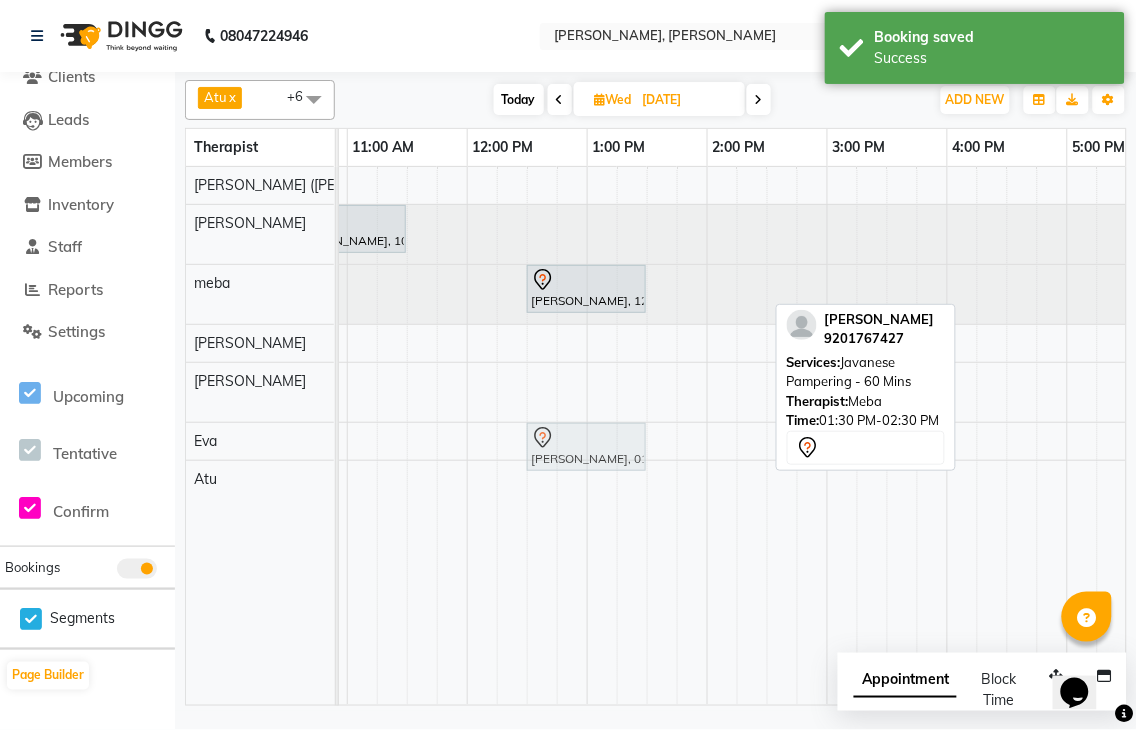 drag, startPoint x: 670, startPoint y: 331, endPoint x: 594, endPoint y: 435, distance: 128.80994 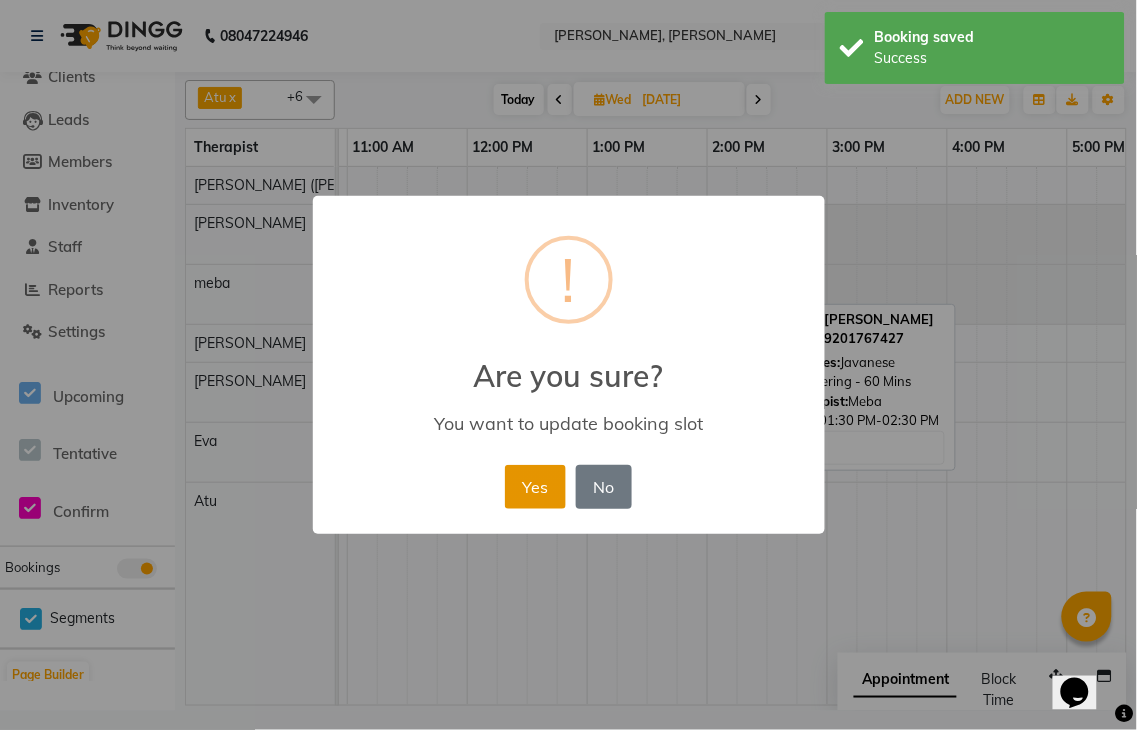 click on "Yes" at bounding box center (535, 487) 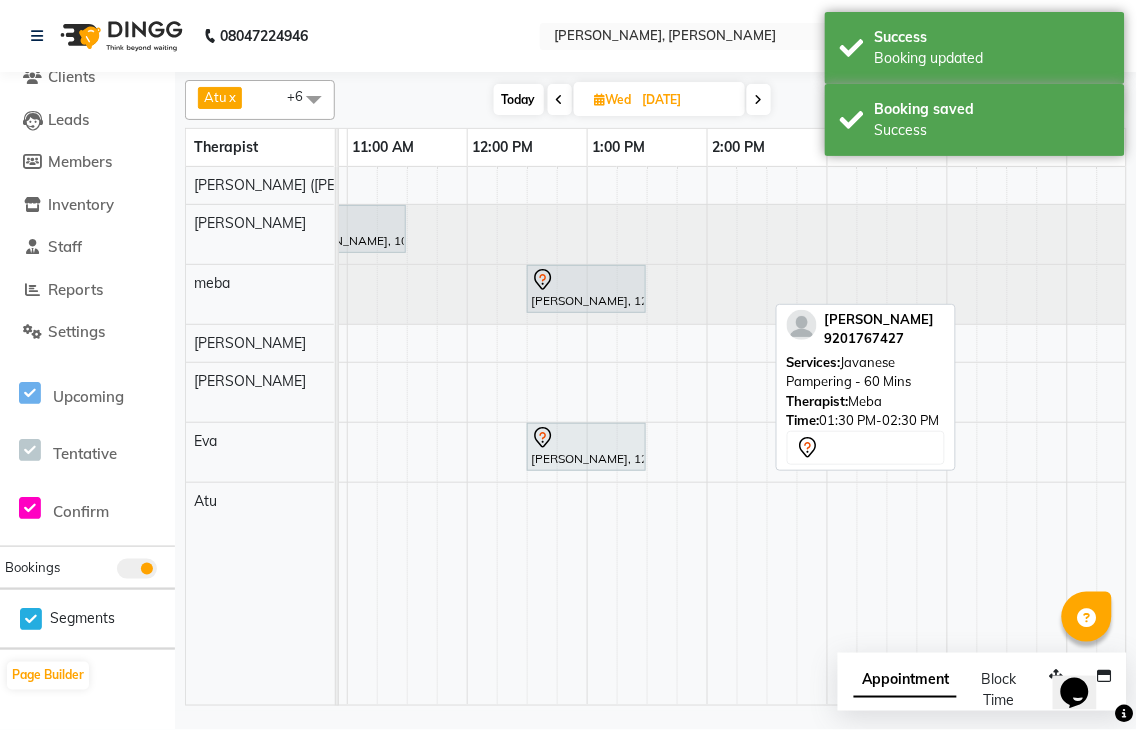 scroll, scrollTop: 0, scrollLeft: 680, axis: horizontal 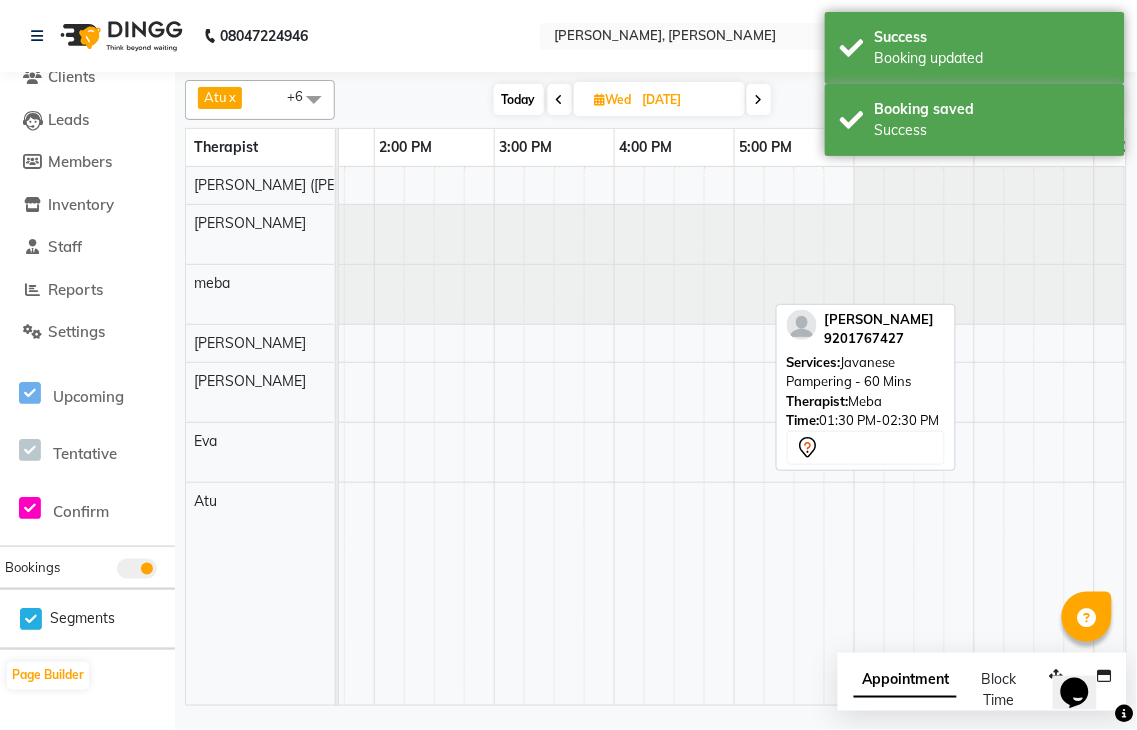 click at bounding box center (-466, 294) 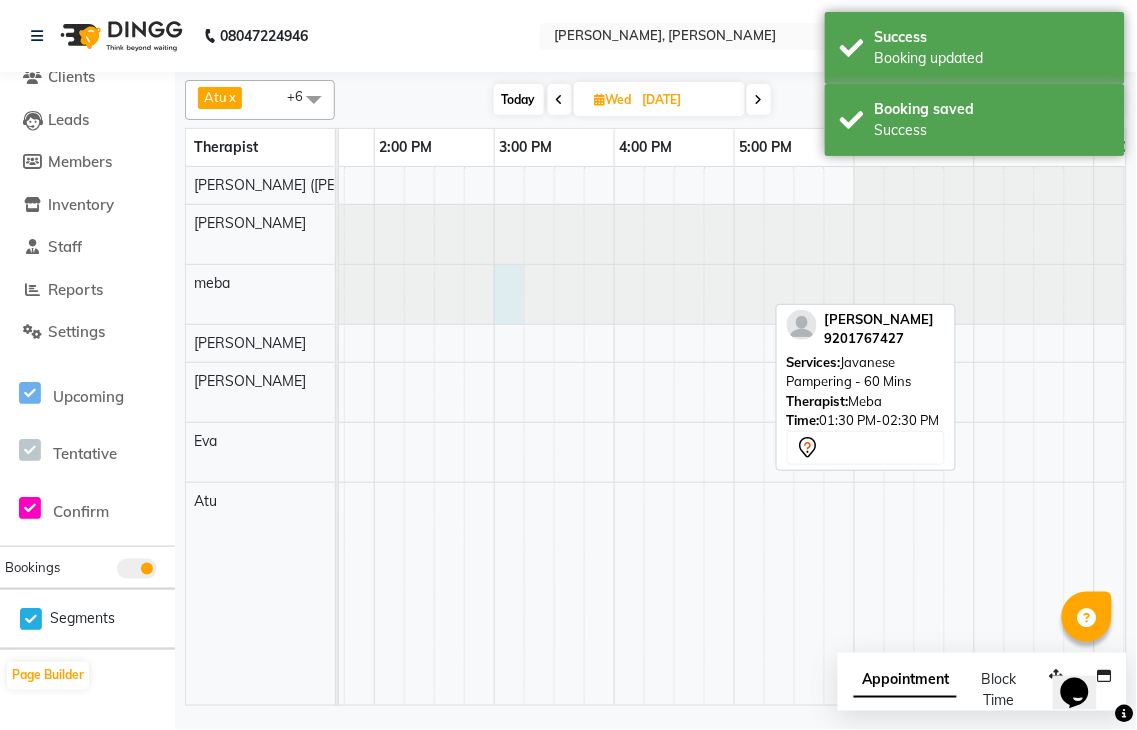 select on "65646" 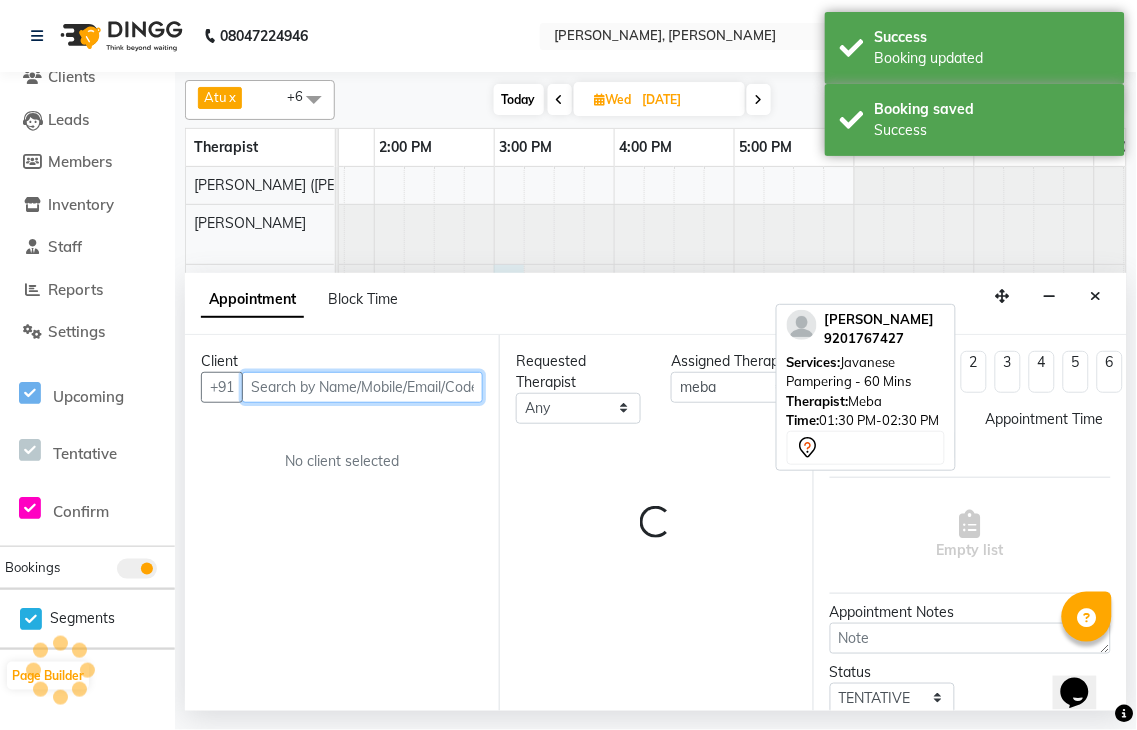 select on "900" 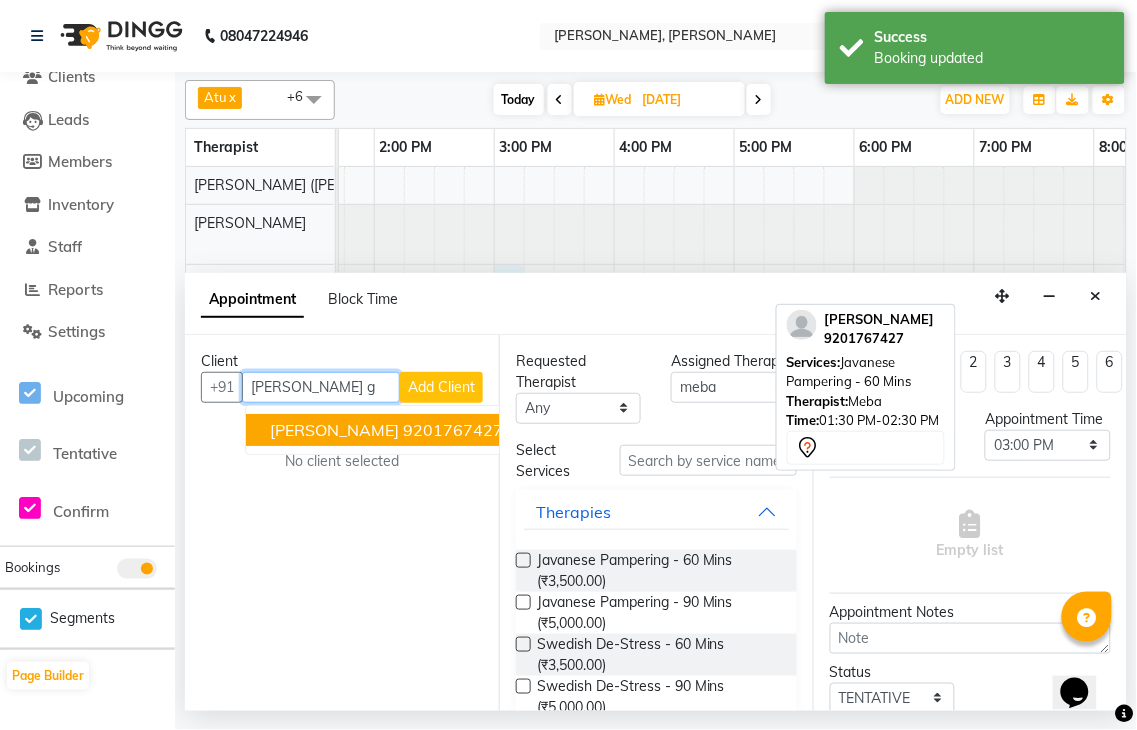 click on "[PERSON_NAME]  9201767427" at bounding box center (386, 430) 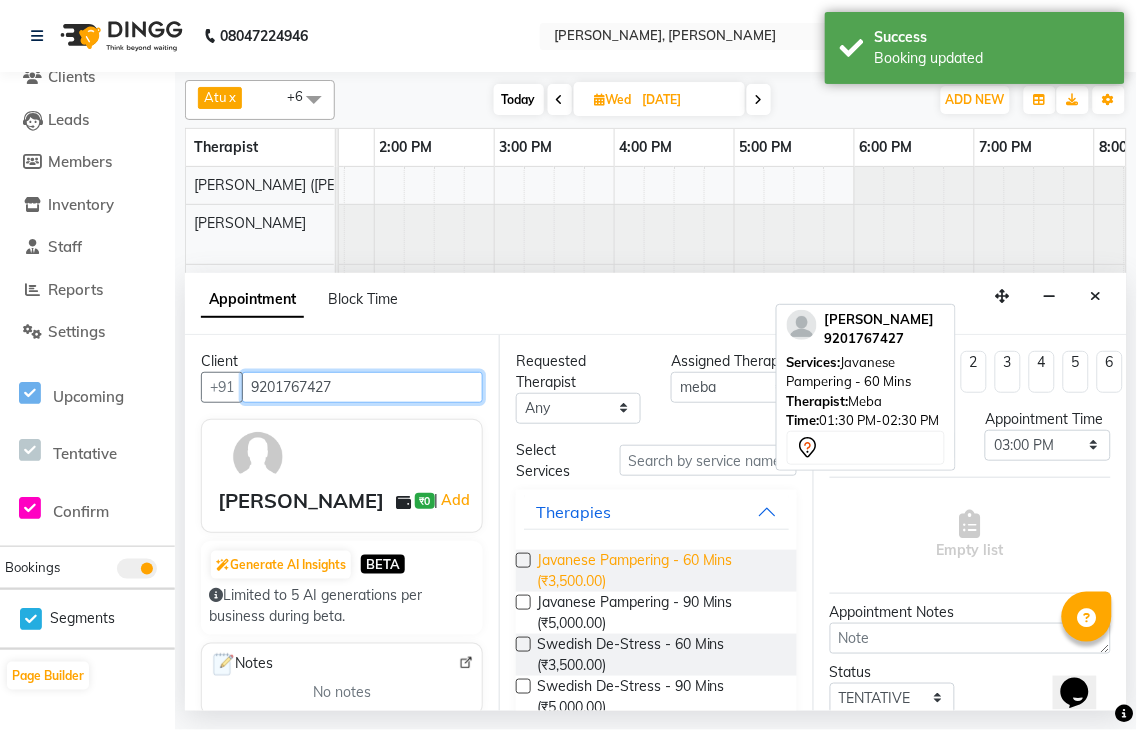 type on "9201767427" 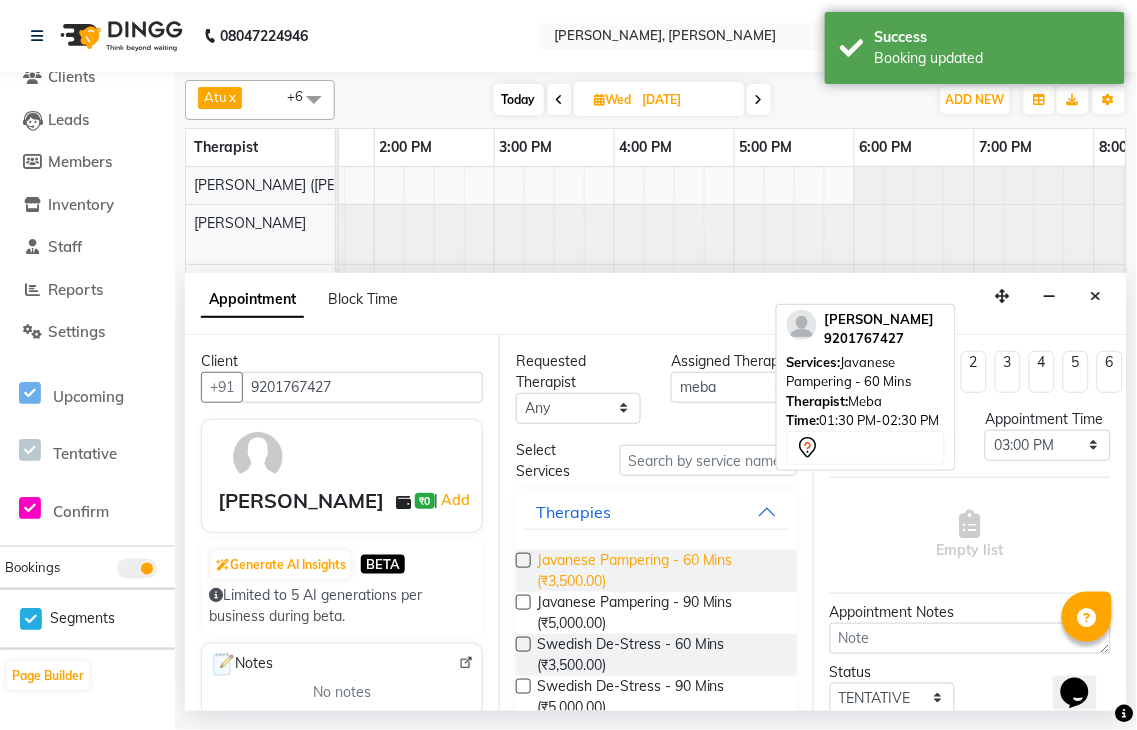click on "Javanese Pampering - 60 Mins (₹3,500.00)" at bounding box center (659, 571) 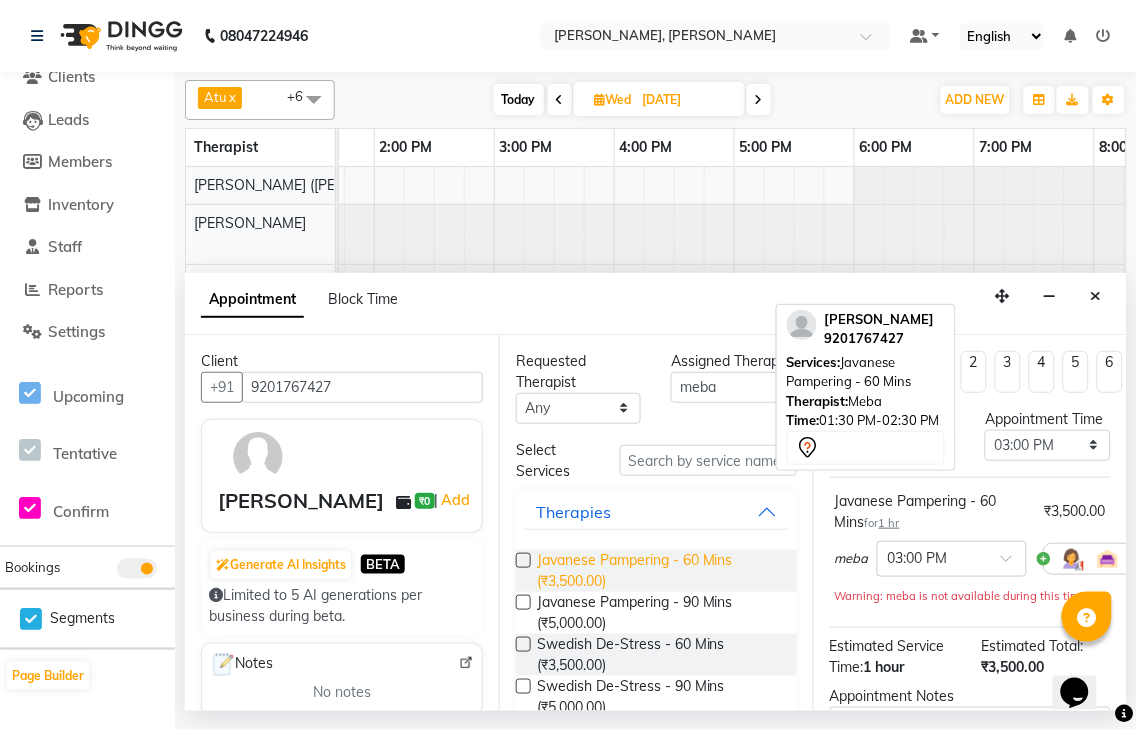 click on "Javanese Pampering - 60 Mins (₹3,500.00)" at bounding box center (659, 571) 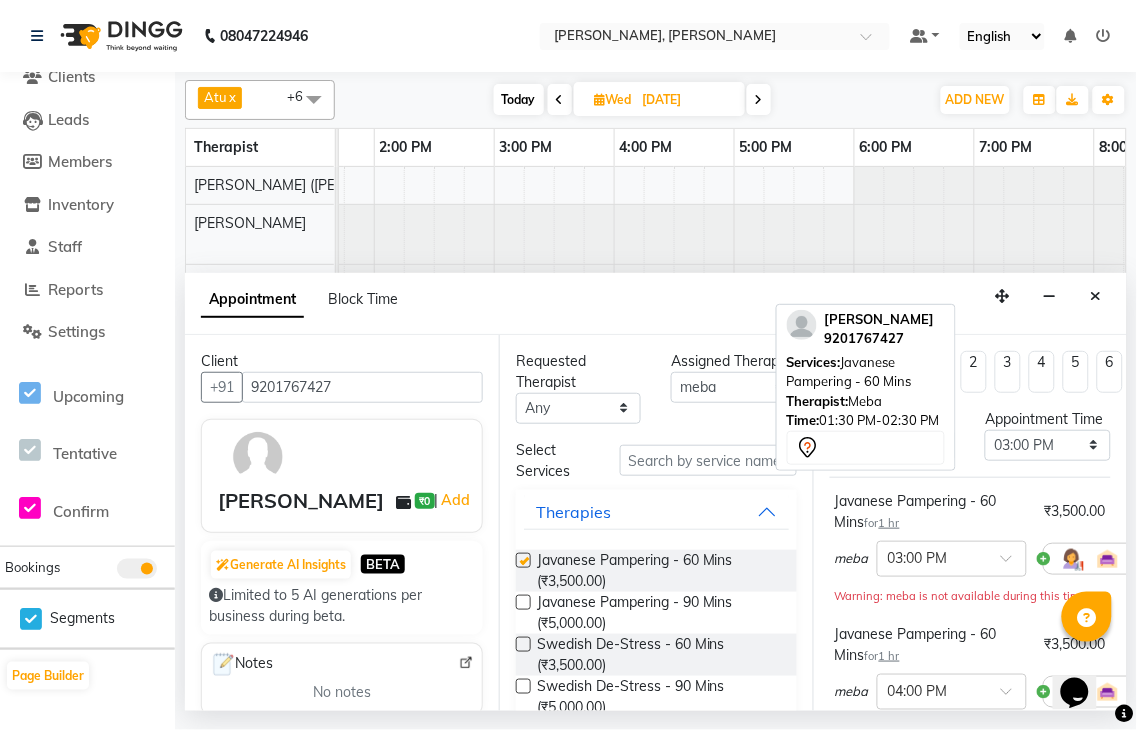 checkbox on "false" 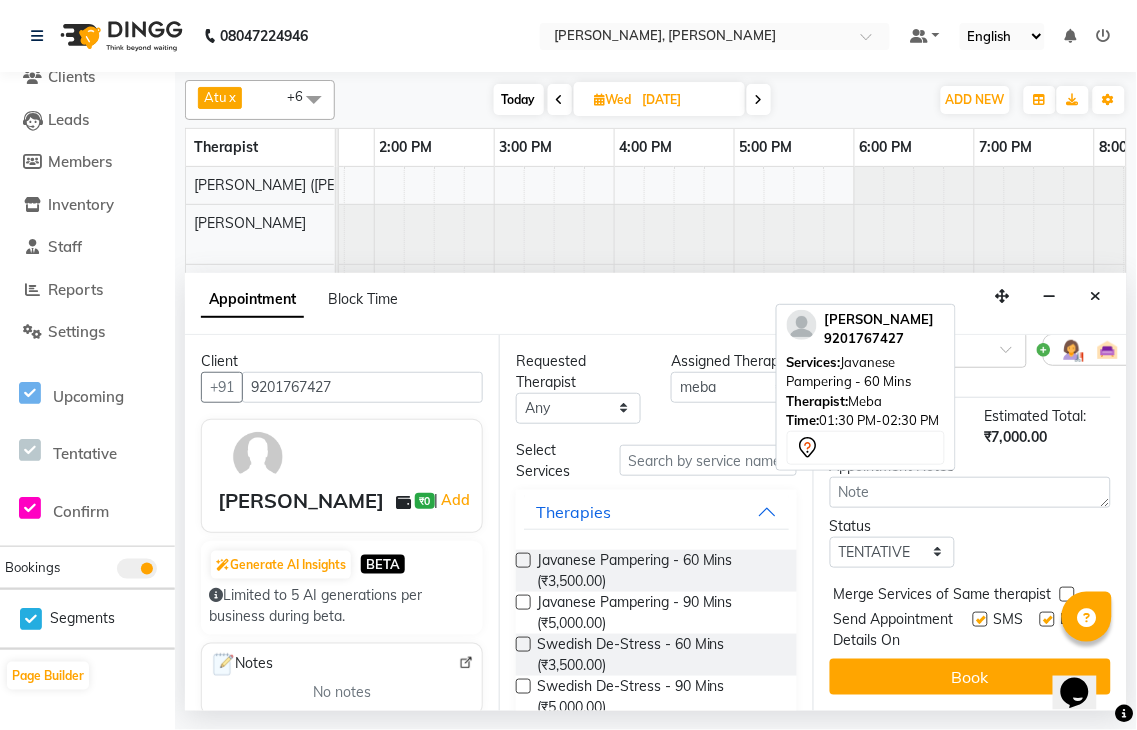 scroll, scrollTop: 403, scrollLeft: 0, axis: vertical 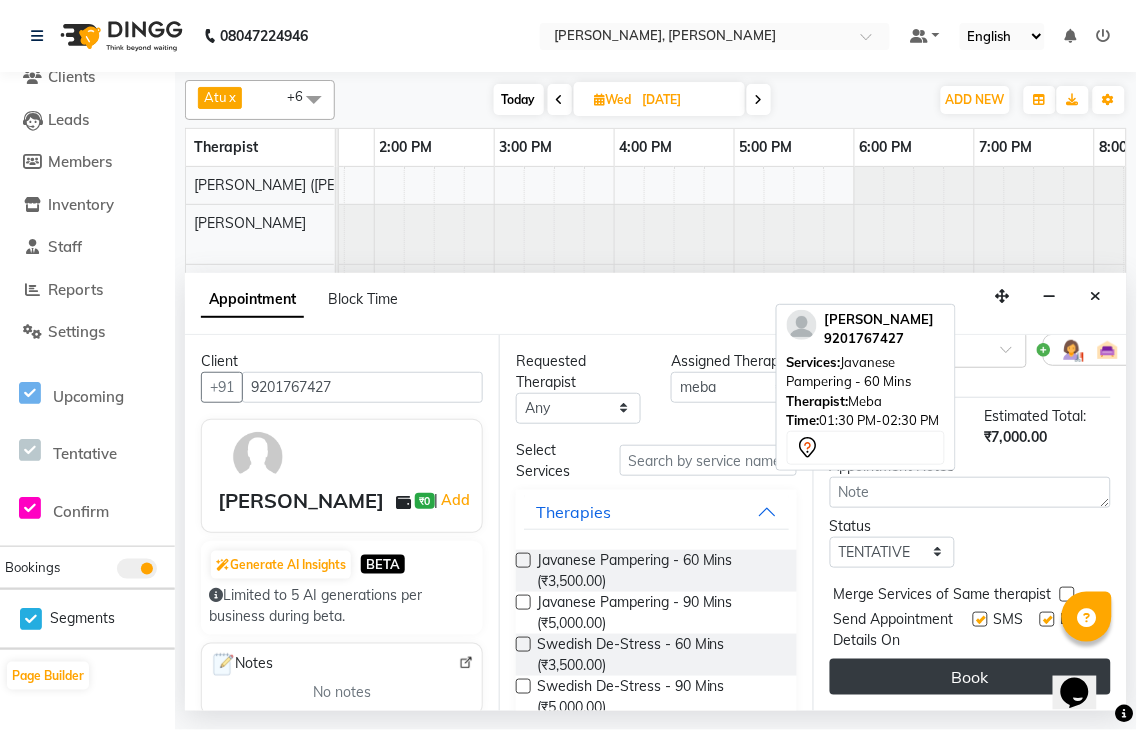 click on "Book" at bounding box center [970, 677] 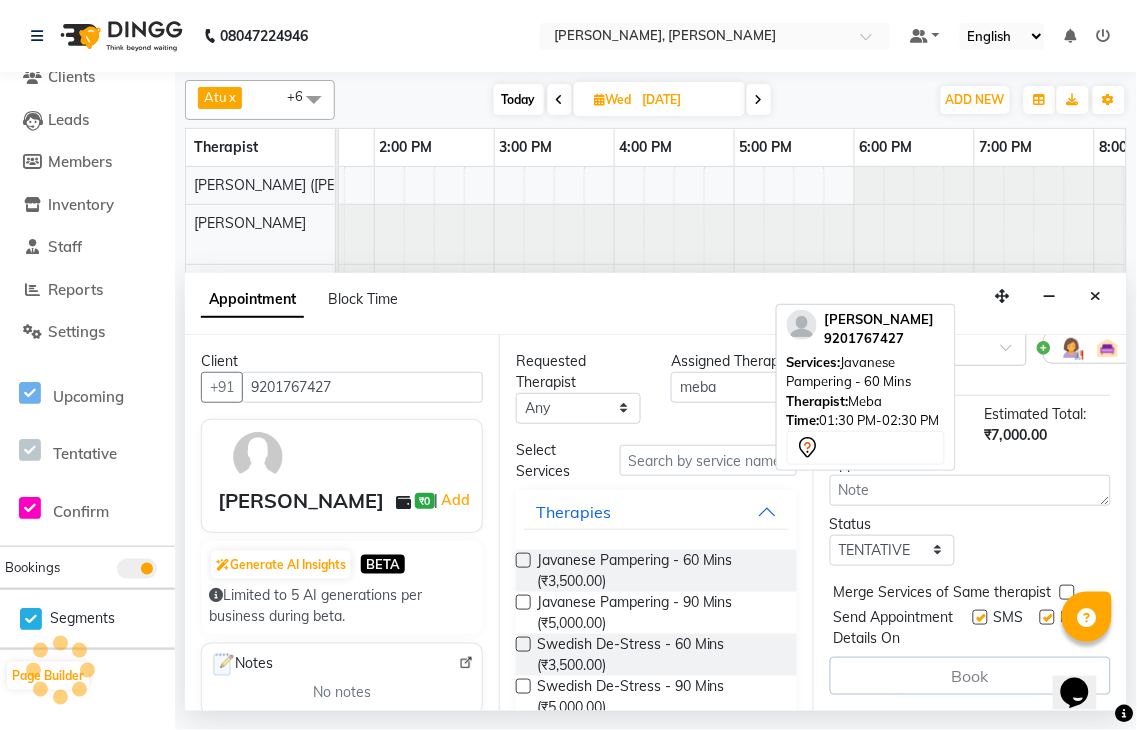 click on "Book" at bounding box center [970, 676] 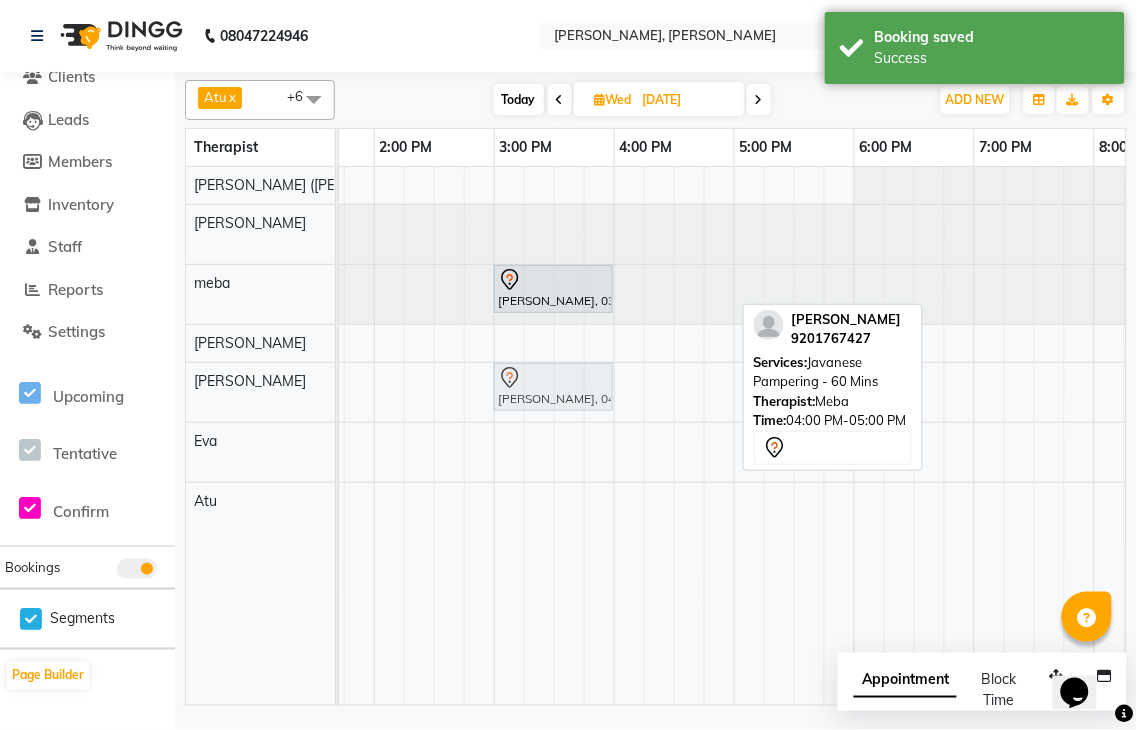 drag, startPoint x: 661, startPoint y: 338, endPoint x: 590, endPoint y: 434, distance: 119.40268 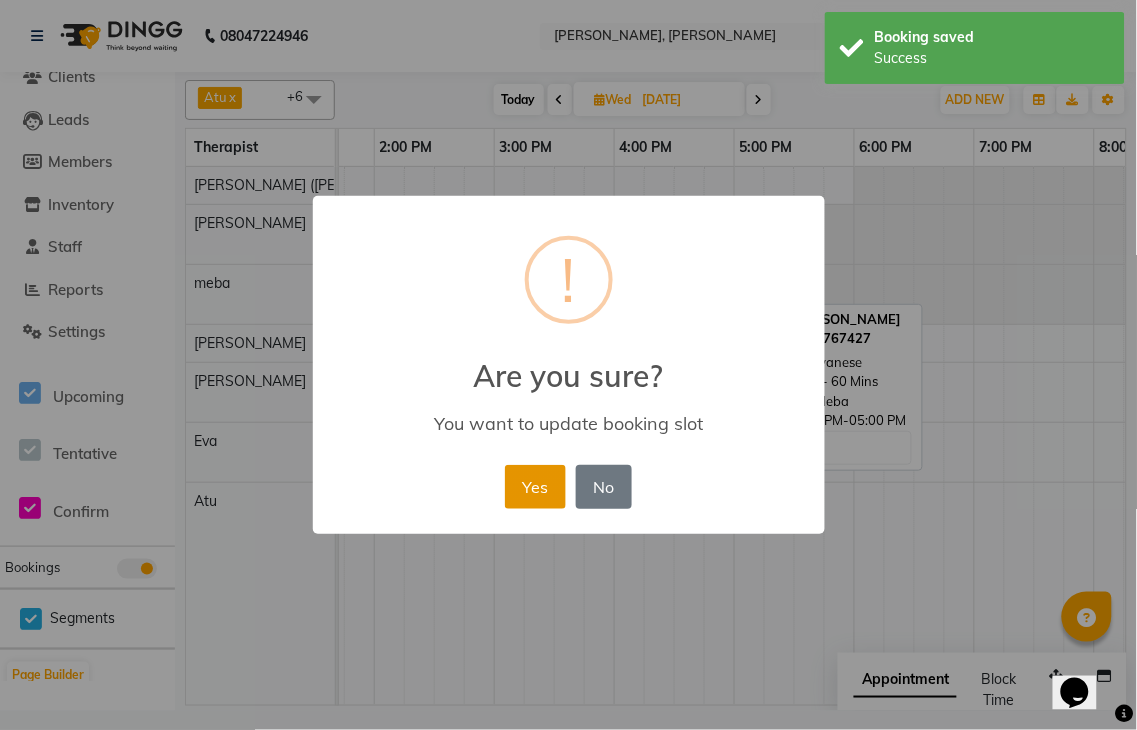 click on "Yes" at bounding box center (535, 487) 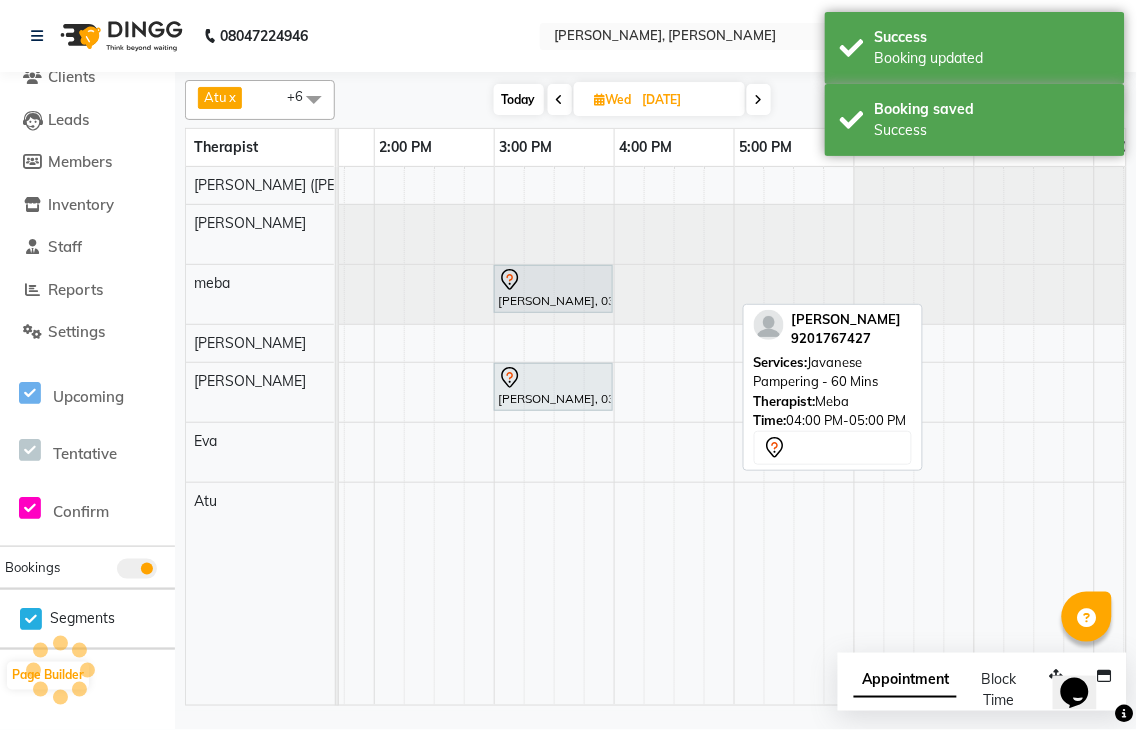 scroll, scrollTop: 0, scrollLeft: 373, axis: horizontal 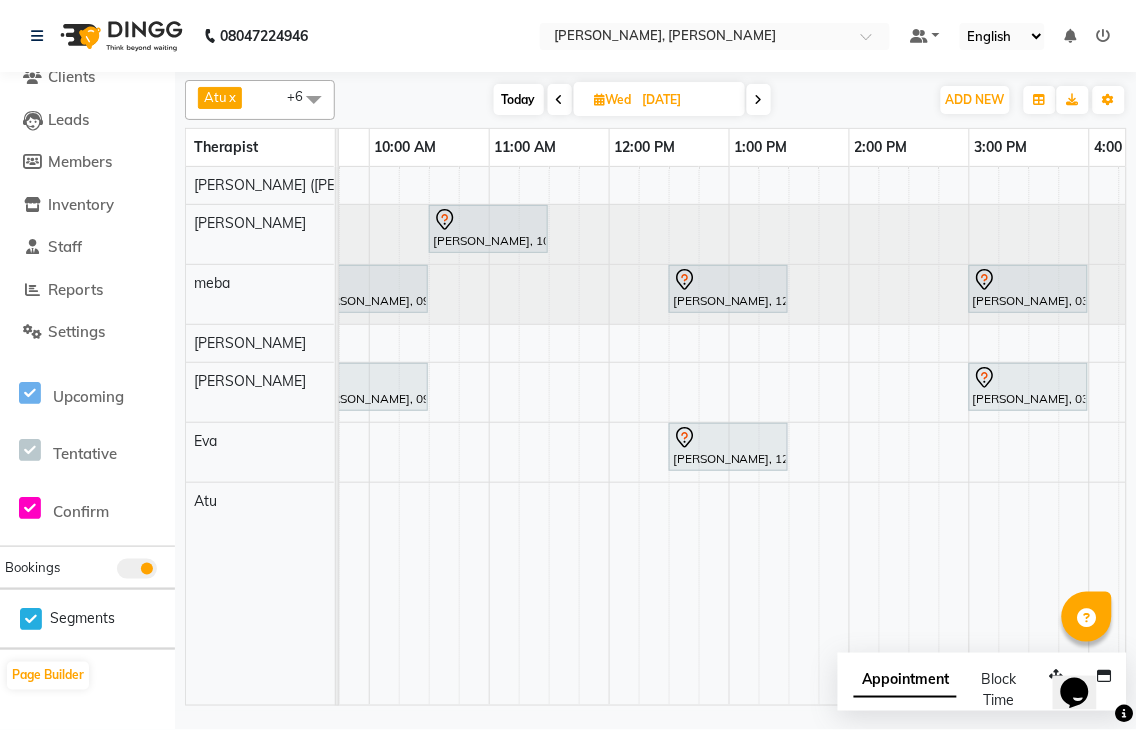 click at bounding box center [560, 99] 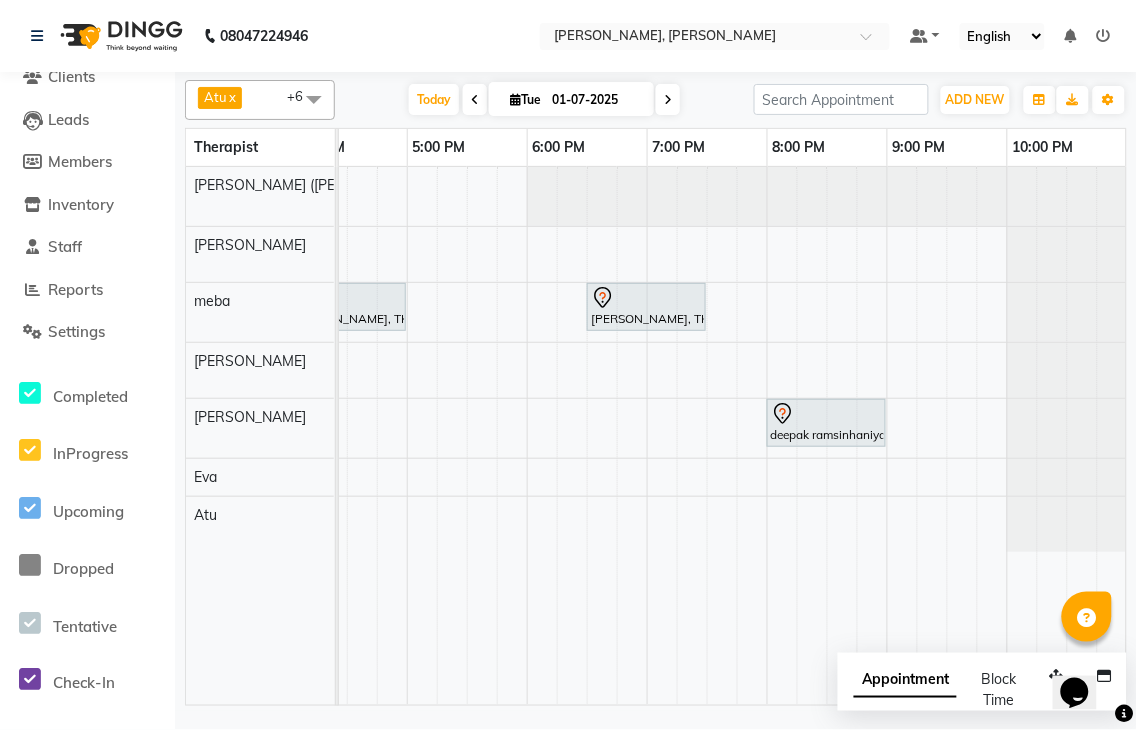 click at bounding box center (668, 100) 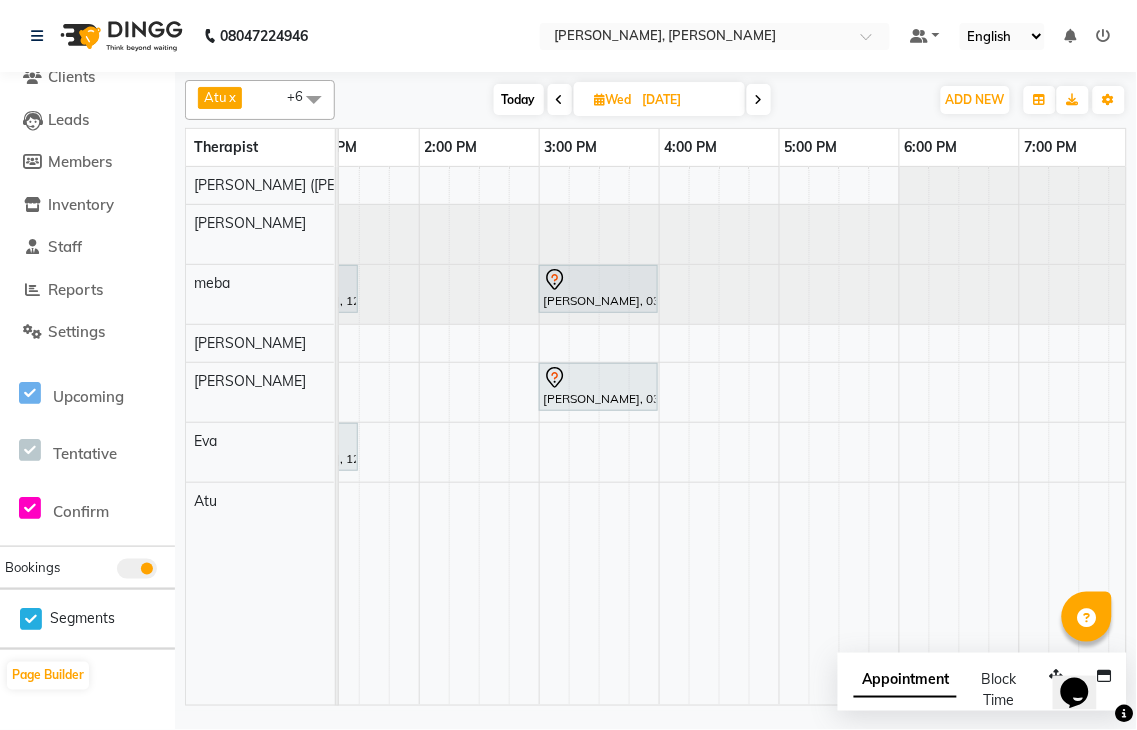 click on "Today" at bounding box center (519, 99) 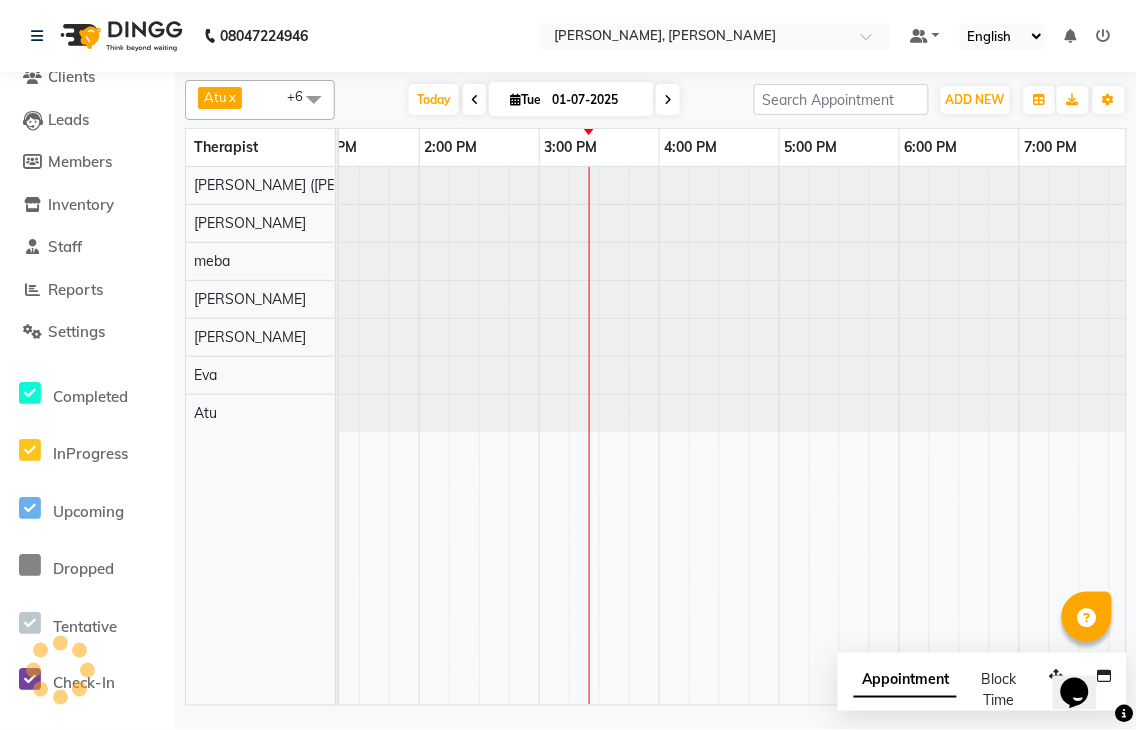 scroll, scrollTop: 0, scrollLeft: 960, axis: horizontal 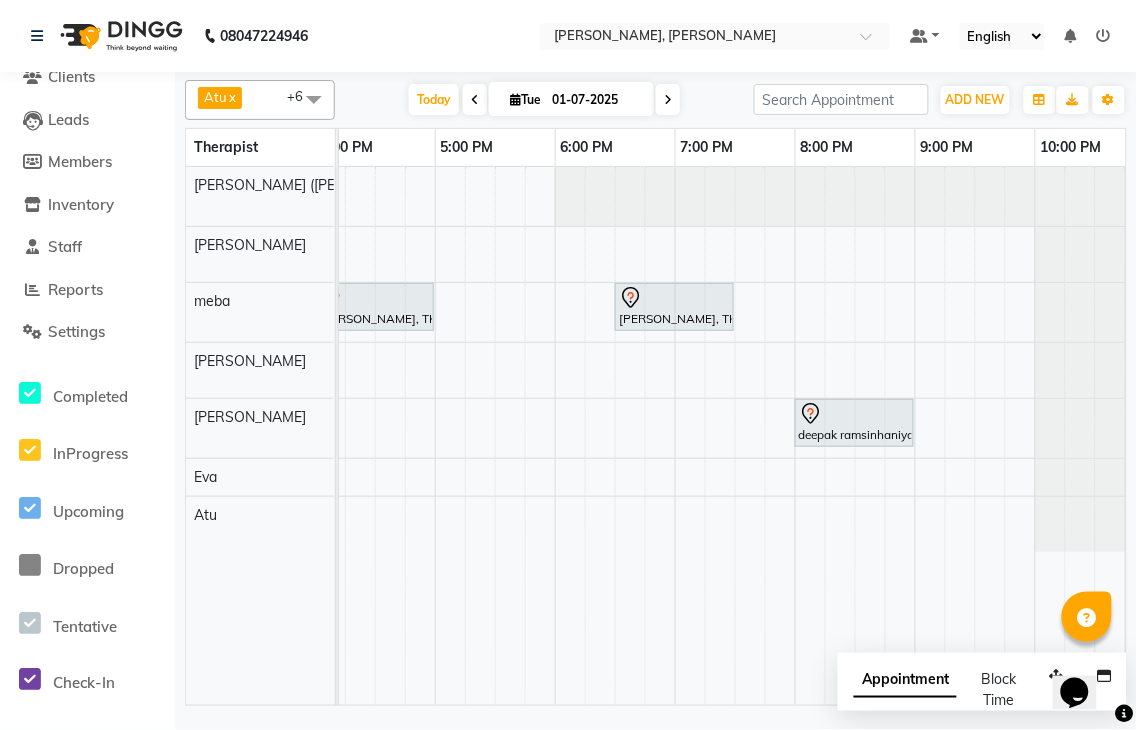 click on "08047224946 Select Location × [PERSON_NAME], [PERSON_NAME] Default Panel My Panel English ENGLISH Español العربية मराठी हिंदी ગુજરાતી தமிழ் 中文 Notifications nothing to show ☀ [PERSON_NAME], [PERSON_NAME]  Calendar  Invoice  Clients  Leads   Members  Inventory  Staff  Reports  Settings Completed InProgress Upcoming Dropped Tentative Check-In Confirm Bookings Segments Page Builder Atu  x [PERSON_NAME]  x [PERSON_NAME]  x [PERSON_NAME]  x [PERSON_NAME]  x [PERSON_NAME] (simi)  x +6 UnSelect All Atu [PERSON_NAME] [PERSON_NAME] [PERSON_NAME] (simi) [DATE]  [DATE] Toggle Dropdown Add Appointment Add Invoice Add Client Toggle Dropdown Add Appointment Add Invoice Add Client ADD NEW Toggle Dropdown Add Appointment Add Invoice Add Client Atu  x [PERSON_NAME]  x [PERSON_NAME]  x [PERSON_NAME]  x [PERSON_NAME]  x [PERSON_NAME] ([PERSON_NAME])  x +6 UnSelect All Atu [PERSON_NAME] [PERSON_NAME] [PERSON_NAME] (simi) Group By  Staff View   Room View  View as Vertical  Vertical - Week View  Horizontal  Horizontal - Week View  List  Toggle Dropdown" at bounding box center [568, 365] 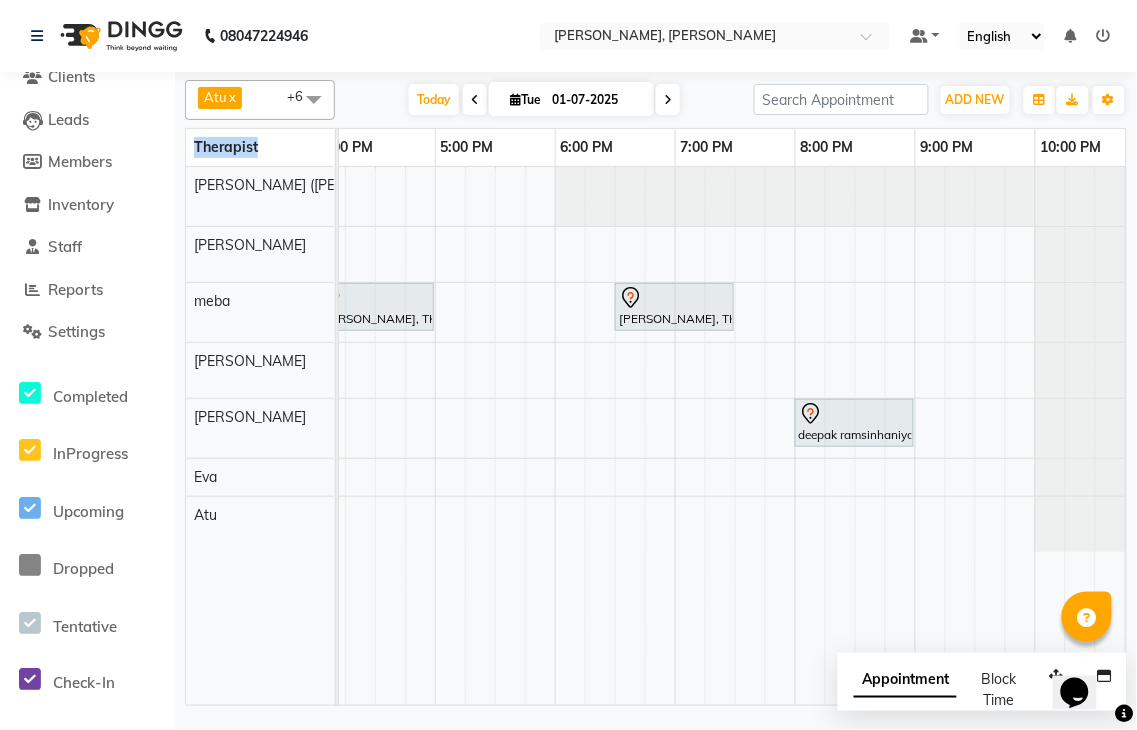 drag, startPoint x: 836, startPoint y: 713, endPoint x: 826, endPoint y: 717, distance: 10.770329 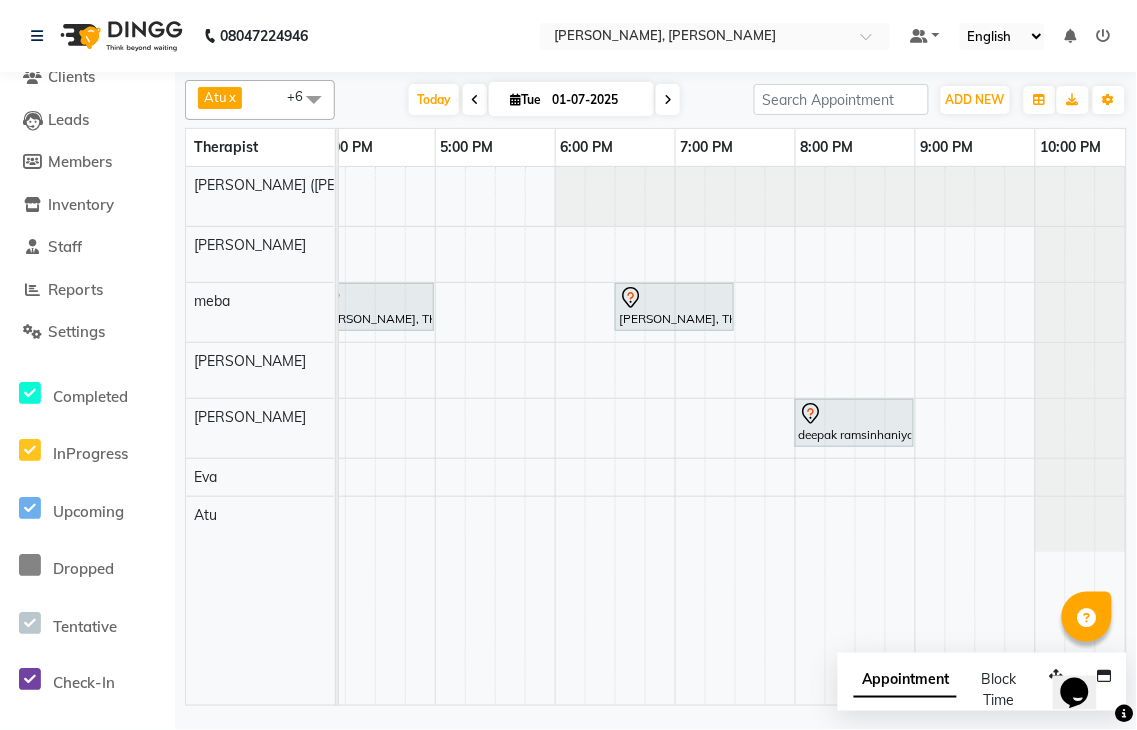 click on "08047224946 Select Location × [PERSON_NAME], [PERSON_NAME] Default Panel My Panel English ENGLISH Español العربية मराठी हिंदी ગુજરાતી தமிழ் 中文 Notifications nothing to show ☀ [PERSON_NAME], [PERSON_NAME]  Calendar  Invoice  Clients  Leads   Members  Inventory  Staff  Reports  Settings Completed InProgress Upcoming Dropped Tentative Check-In Confirm Bookings Segments Page Builder Atu  x [PERSON_NAME]  x [PERSON_NAME]  x [PERSON_NAME]  x [PERSON_NAME]  x [PERSON_NAME] (simi)  x +6 UnSelect All Atu [PERSON_NAME] [PERSON_NAME] [PERSON_NAME] (simi) [DATE]  [DATE] Toggle Dropdown Add Appointment Add Invoice Add Client Toggle Dropdown Add Appointment Add Invoice Add Client ADD NEW Toggle Dropdown Add Appointment Add Invoice Add Client Atu  x [PERSON_NAME]  x [PERSON_NAME]  x [PERSON_NAME]  x [PERSON_NAME]  x [PERSON_NAME] ([PERSON_NAME])  x +6 UnSelect All Atu [PERSON_NAME] [PERSON_NAME] [PERSON_NAME] (simi) Group By  Staff View   Room View  View as Vertical  Vertical - Week View  Horizontal  Horizontal - Week View  List  Toggle Dropdown" at bounding box center (568, 365) 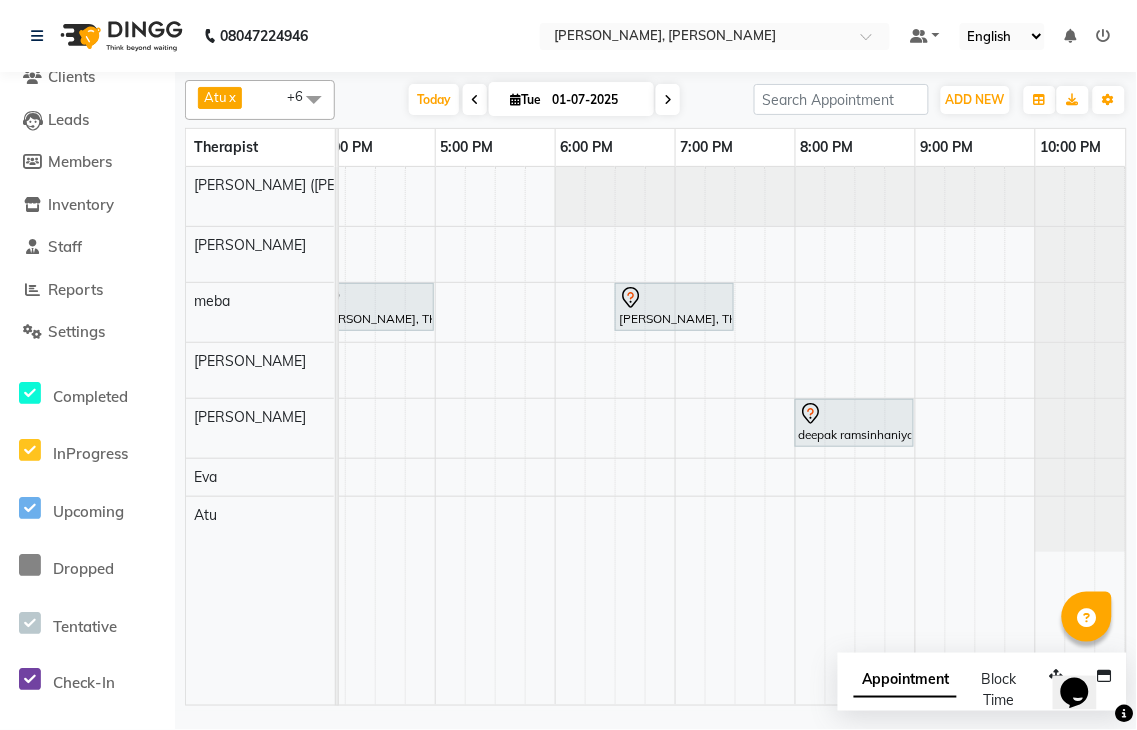 drag, startPoint x: 822, startPoint y: 720, endPoint x: 814, endPoint y: 694, distance: 27.202942 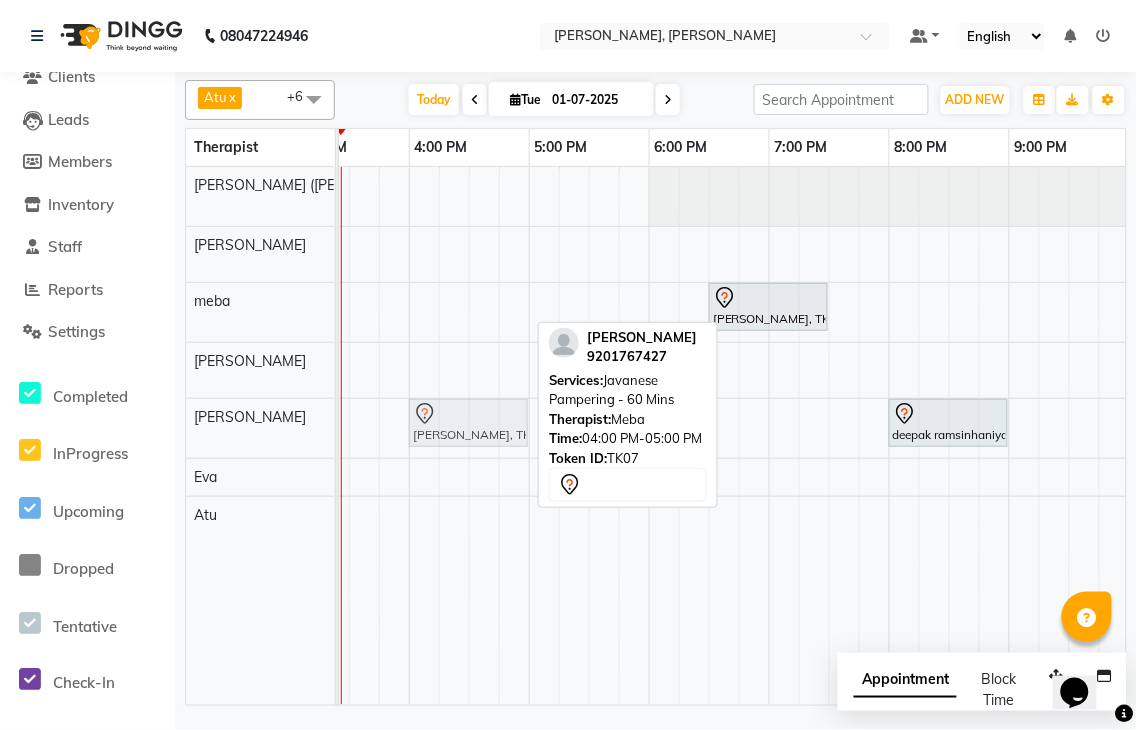 drag, startPoint x: 444, startPoint y: 300, endPoint x: 437, endPoint y: 396, distance: 96.25487 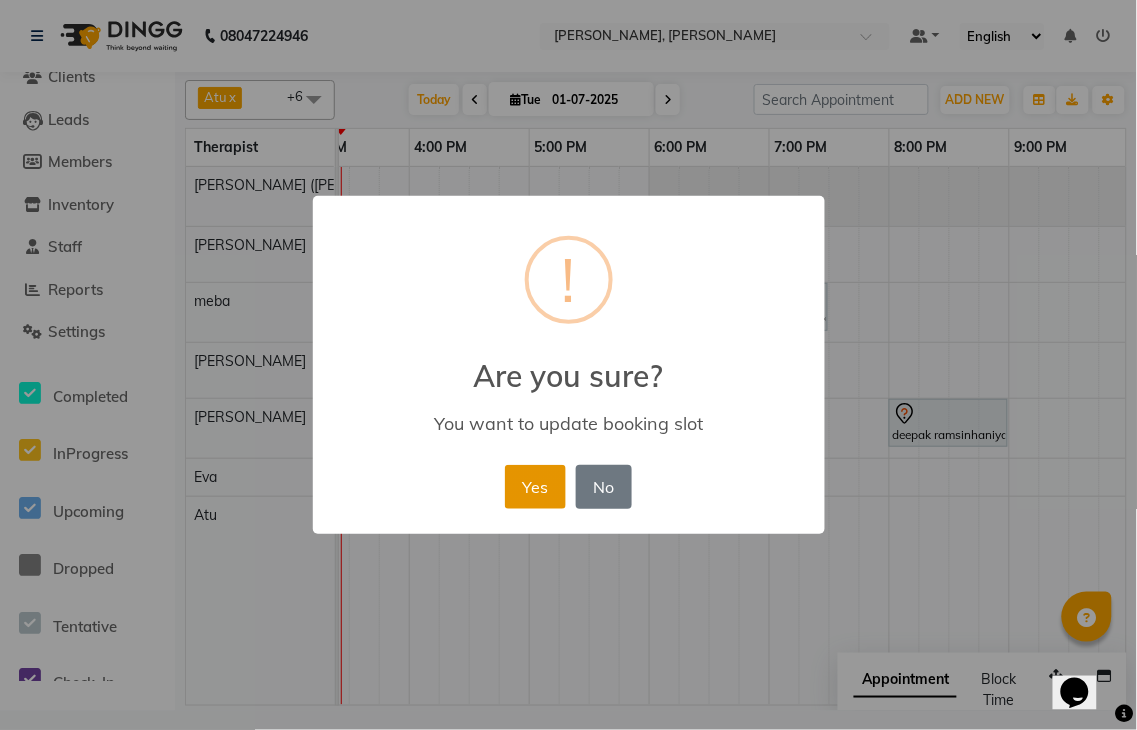 click on "Yes" at bounding box center [535, 487] 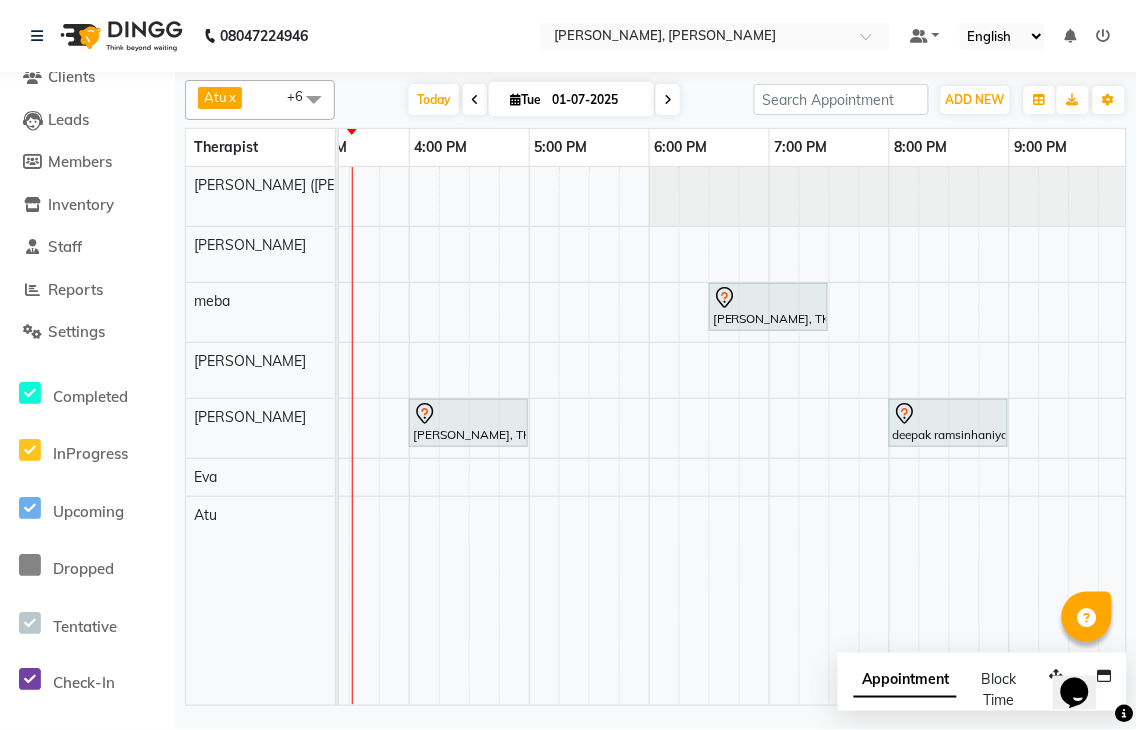scroll, scrollTop: 0, scrollLeft: 947, axis: horizontal 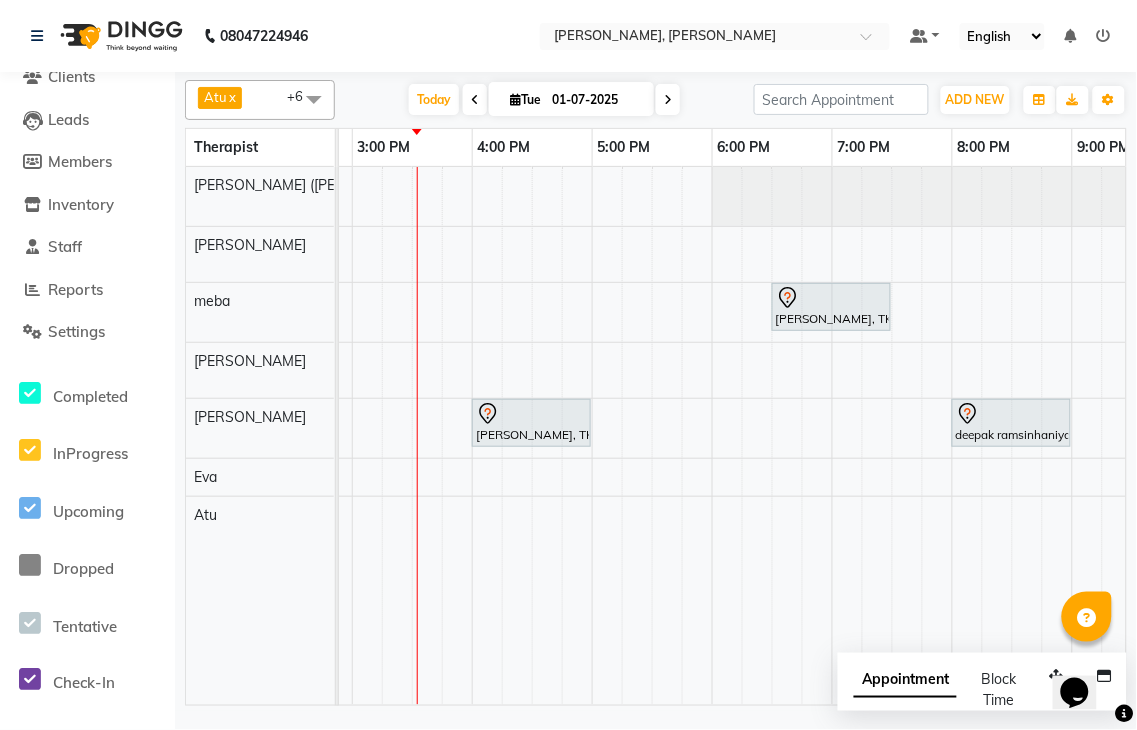click on "Neha, TK01, 07:00 AM-08:00 AM, Javanese Pampering - 60 [PERSON_NAME], TK03, 09:45 AM-10:15 AM, De-Stress Back & Shoulder Massage - 30 [PERSON_NAME], TK03, 10:15 AM-10:45 AM, De-Stress Back & Shoulder Massage - 30 Mins     Chitali [PERSON_NAME], TK05, 12:15 PM-12:45 PM, Signature Foot Massage - 30 Mins             Neha, TK01, 07:00 AM-08:00 AM, Javanese Pampering - 60 Mins     Chitali [PERSON_NAME], TK05, 12:15 PM-12:45 PM, Signature Foot Massage - 30 Mins             [PERSON_NAME], TK02, 06:30 PM-07:30 PM, Javanese Pampering - 60 Mins     [PERSON_NAME] 711, TK04, 12:15 PM-12:45 PM, Signature Foot Massage - 30 Mins     [PERSON_NAME] 711, TK04, 12:45 PM-01:15 PM, Signature Foot Massage - 30 Mins             [PERSON_NAME], TK07, 04:00 PM-05:00 PM, Javanese Pampering - 60 Mins             deepak ramsinhaniya, TK06, 08:00 PM-09:00 PM, Javanese Pampering - 60 Mins     Chitali [PERSON_NAME], TK05, 12:15 PM-12:45 PM, Signature Foot Massage - 30 Mins" at bounding box center [352, 436] 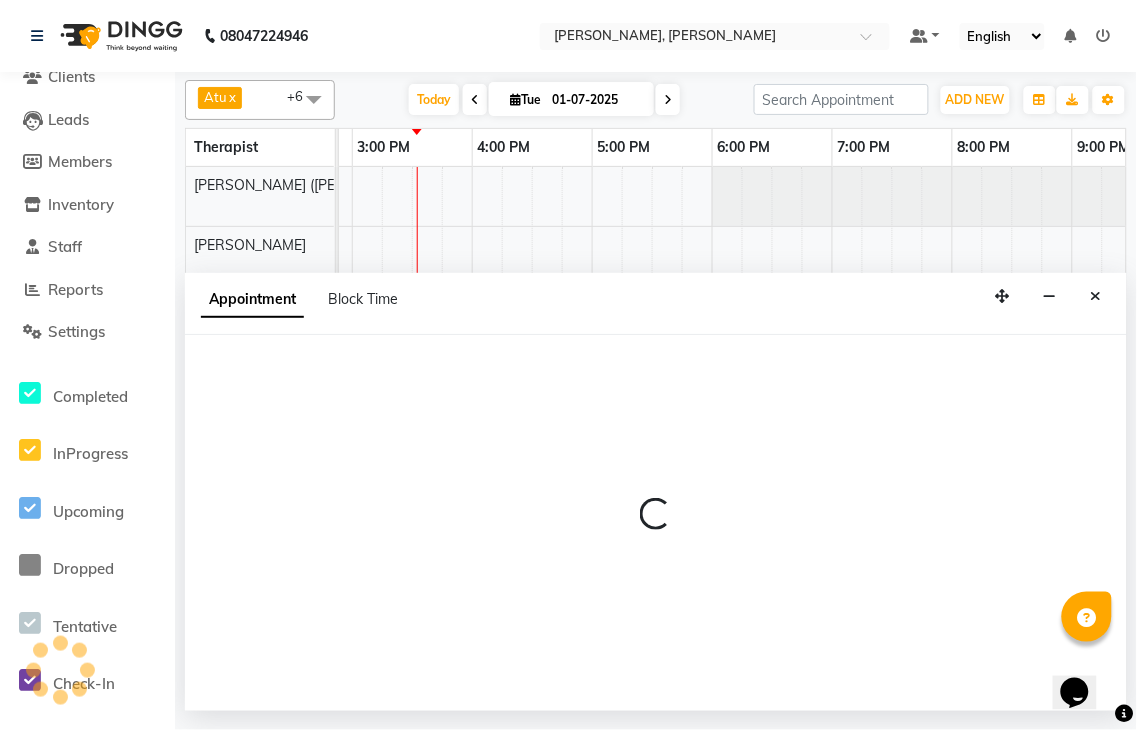 select on "80574" 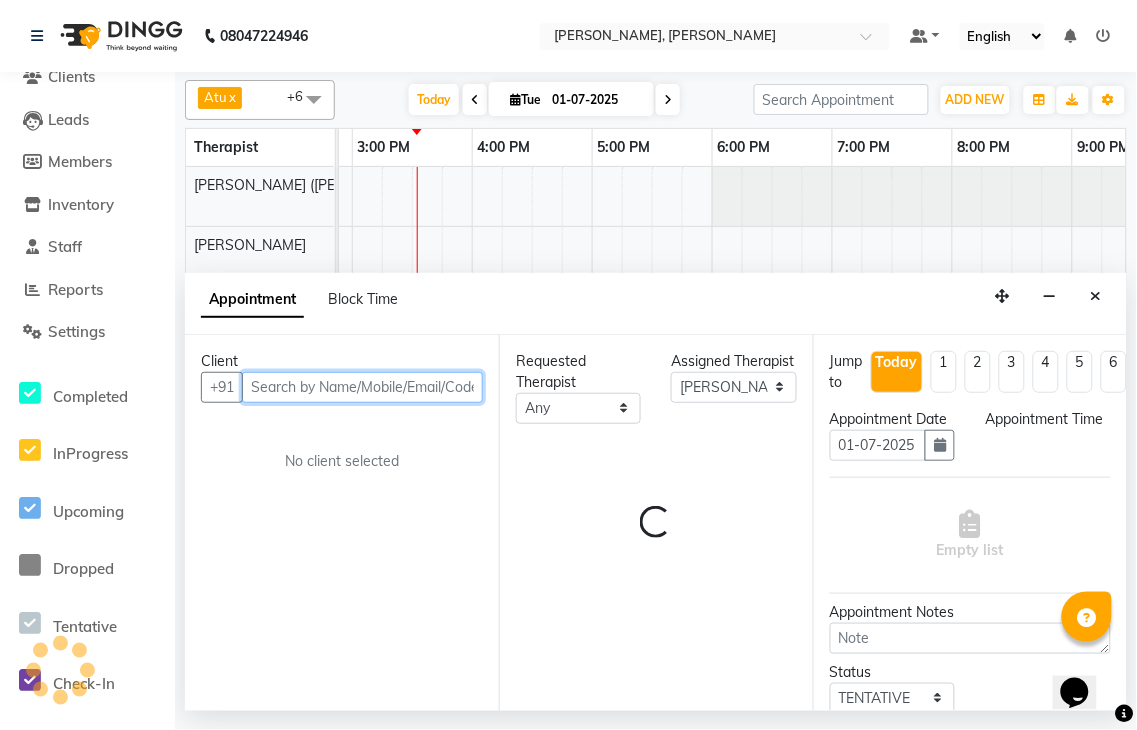 select on "990" 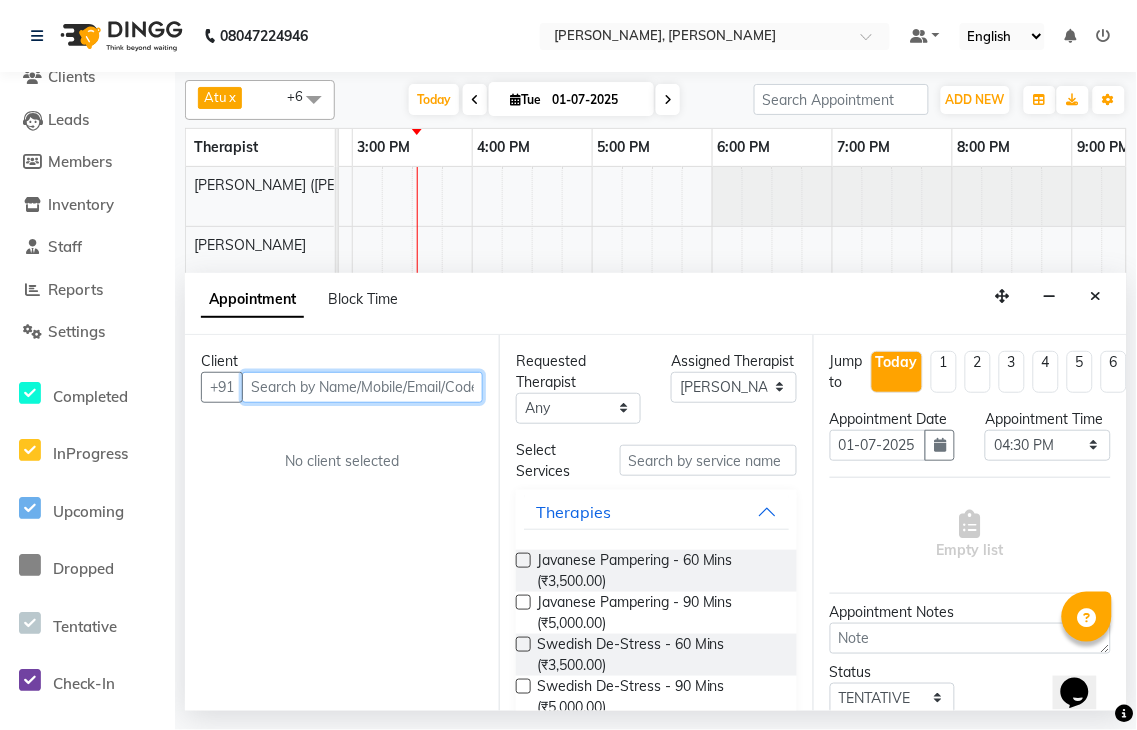 click at bounding box center (362, 387) 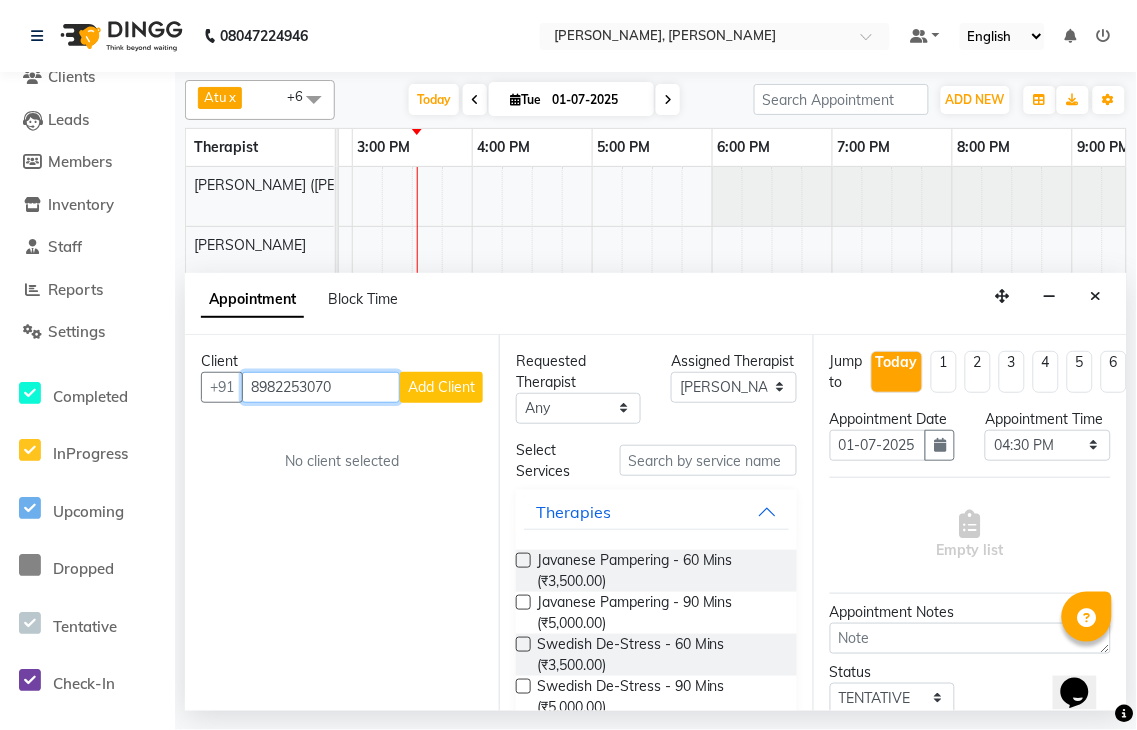 type on "8982253070" 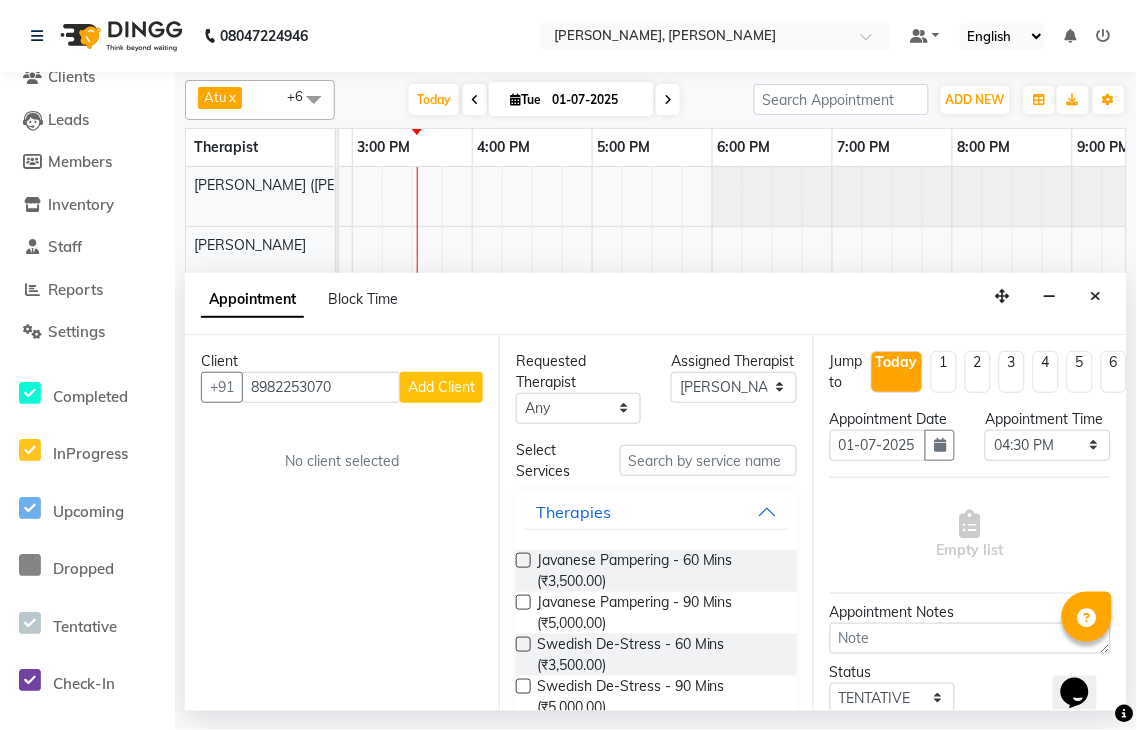 click on "Add Client" at bounding box center [441, 387] 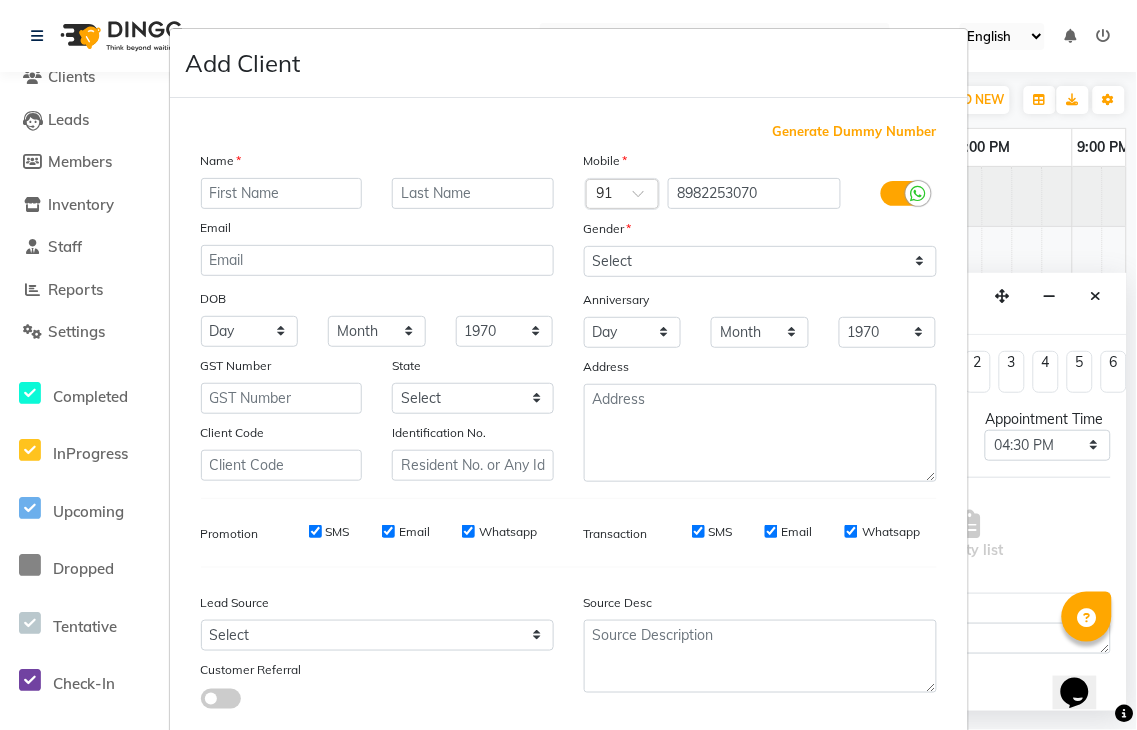 click at bounding box center [282, 193] 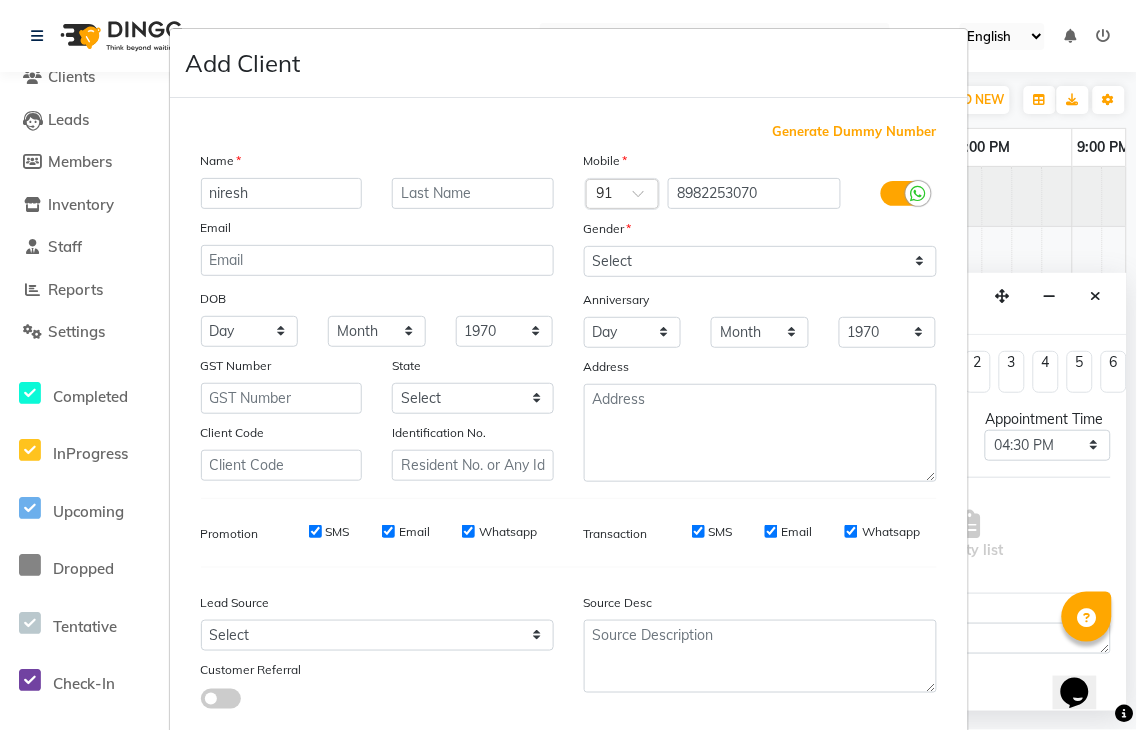 click on "niresh" at bounding box center (282, 193) 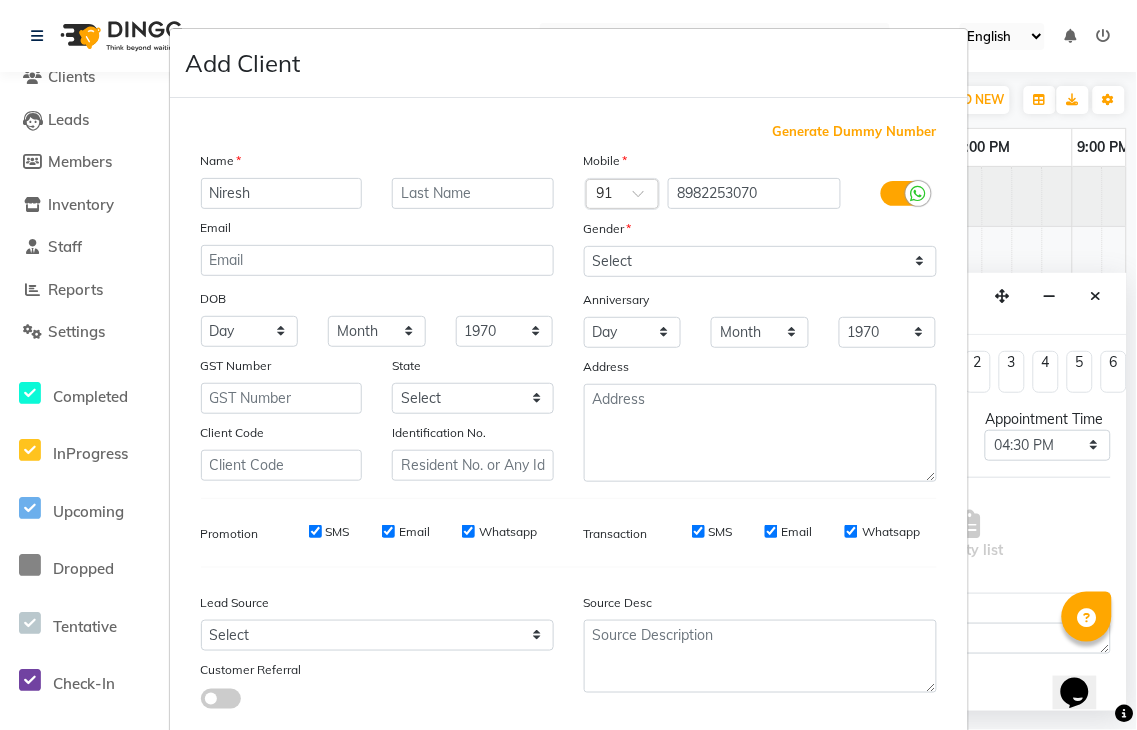 scroll, scrollTop: 121, scrollLeft: 0, axis: vertical 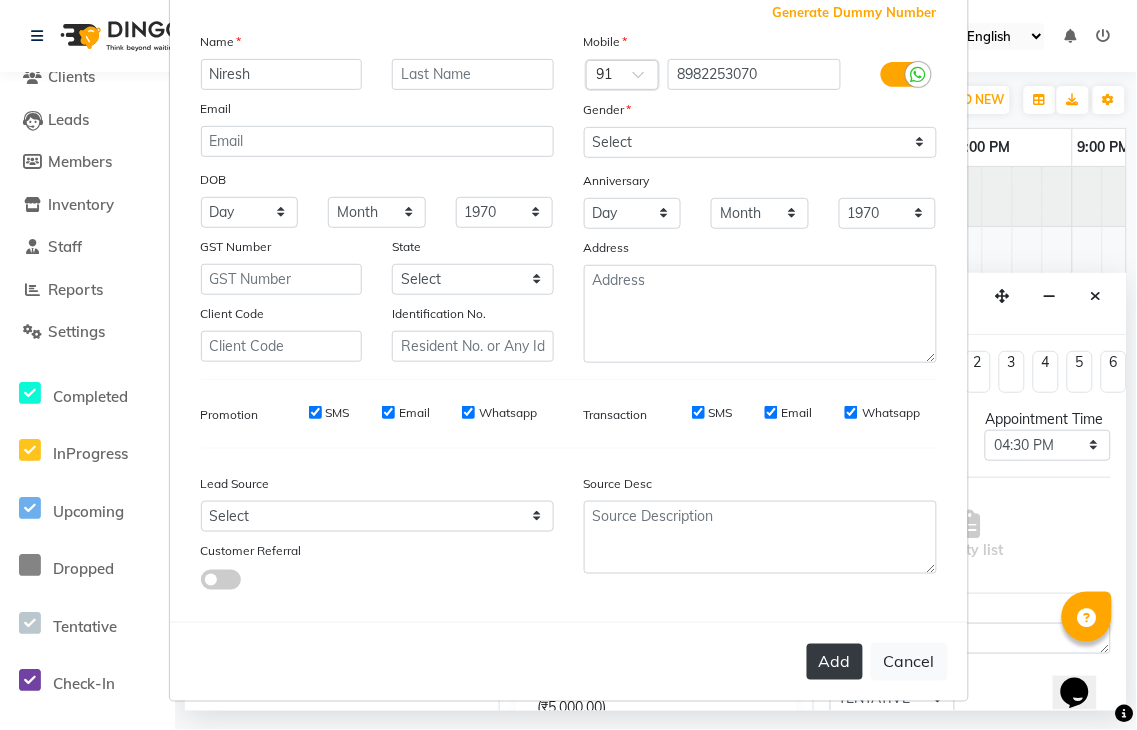 type on "Niresh" 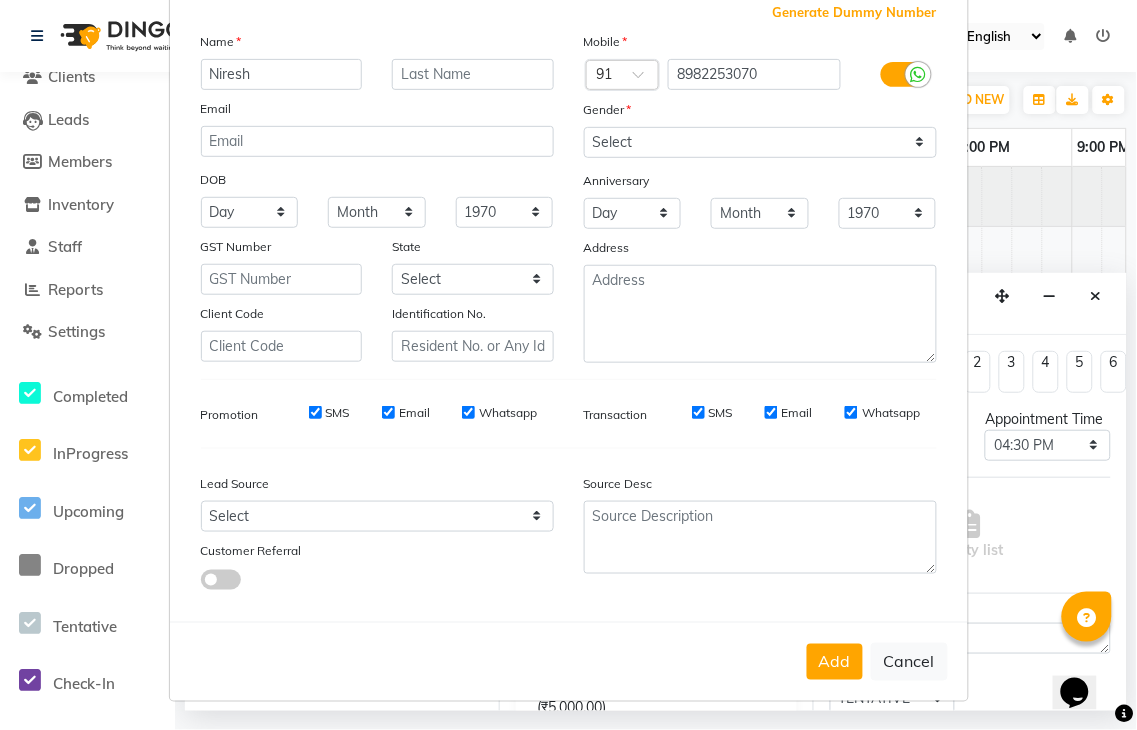 click on "Add" at bounding box center (835, 662) 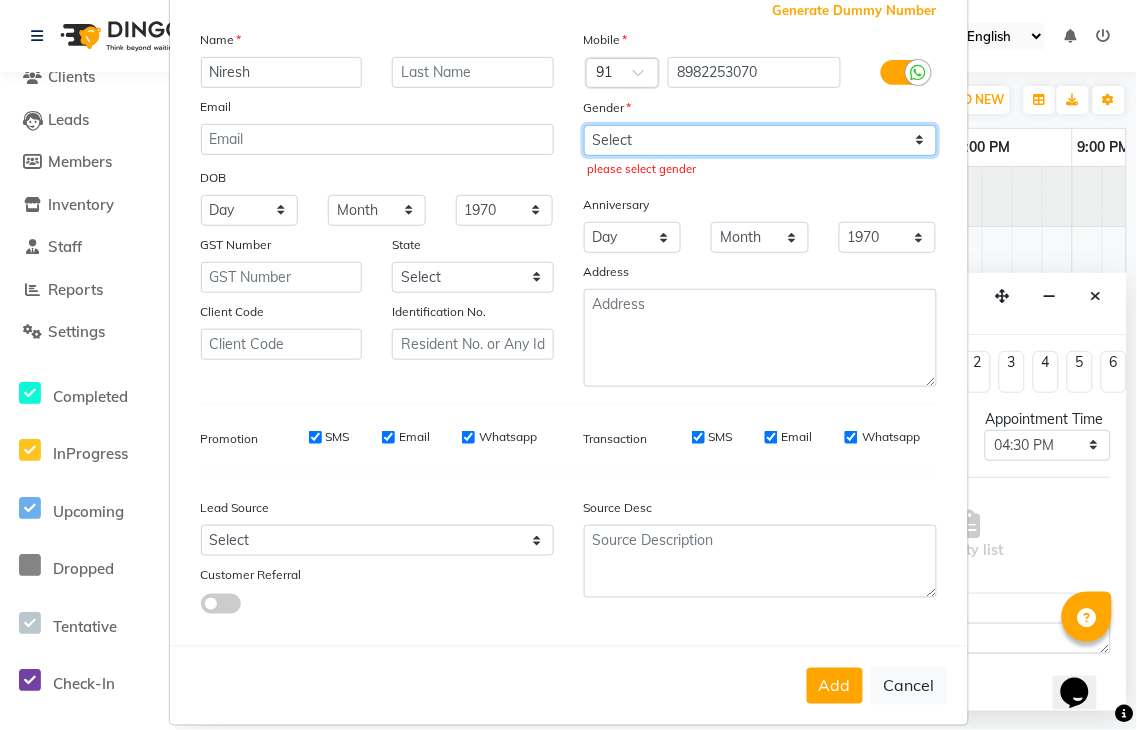 click on "Select [DEMOGRAPHIC_DATA] [DEMOGRAPHIC_DATA] Other Prefer Not To Say" at bounding box center [760, 140] 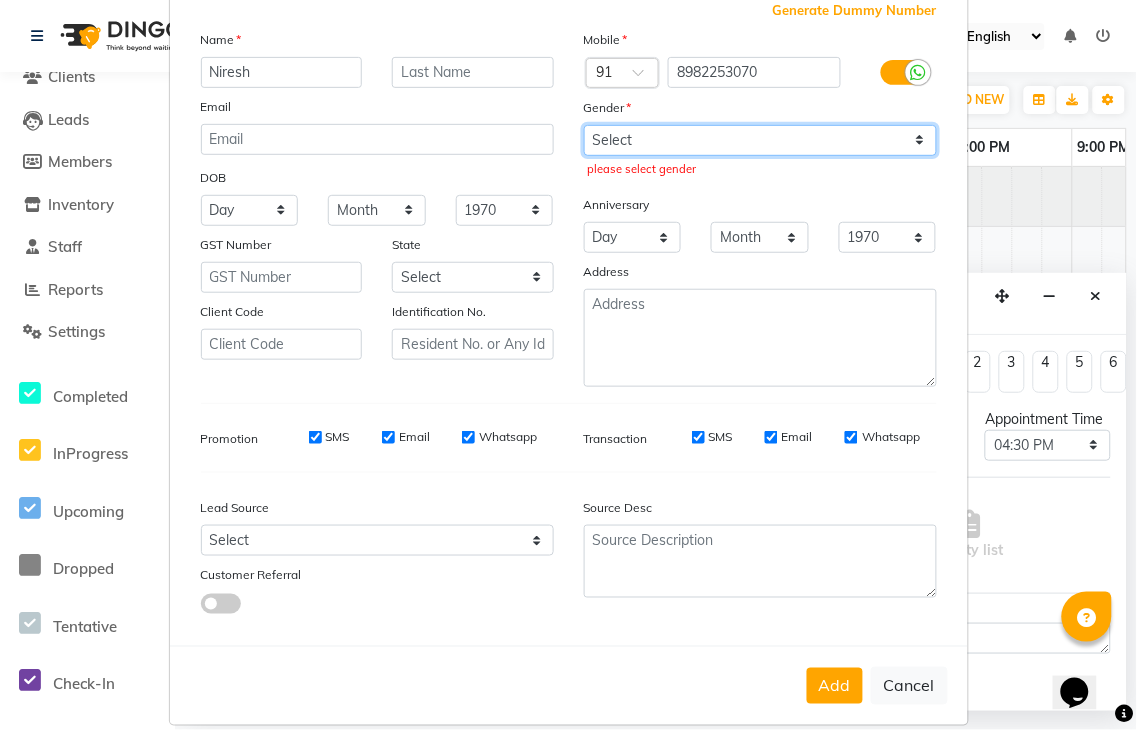 select on "[DEMOGRAPHIC_DATA]" 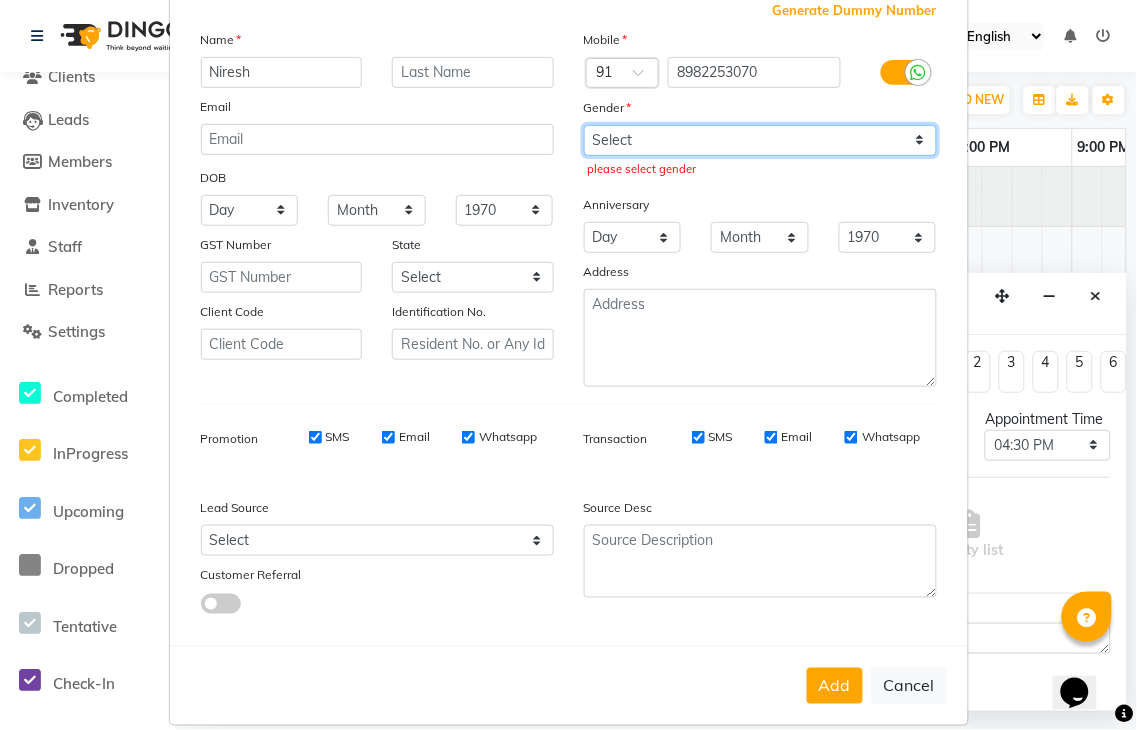 click on "Select [DEMOGRAPHIC_DATA] [DEMOGRAPHIC_DATA] Other Prefer Not To Say" at bounding box center (760, 140) 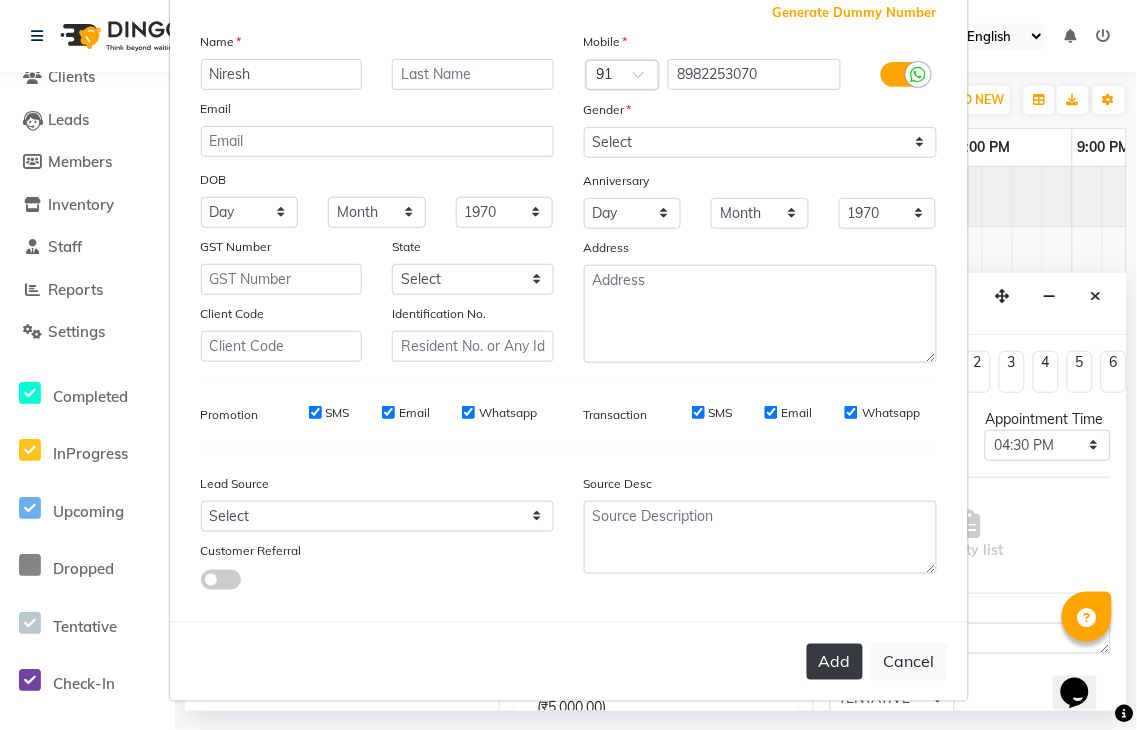 click on "Add" at bounding box center (835, 662) 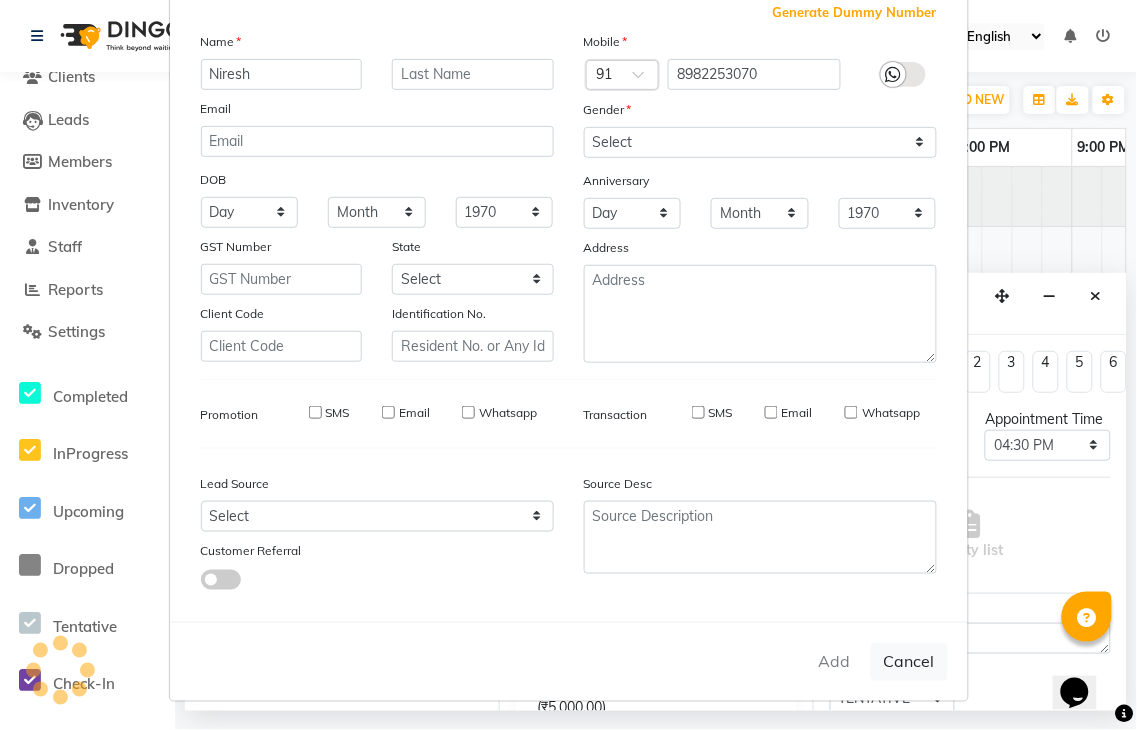 type 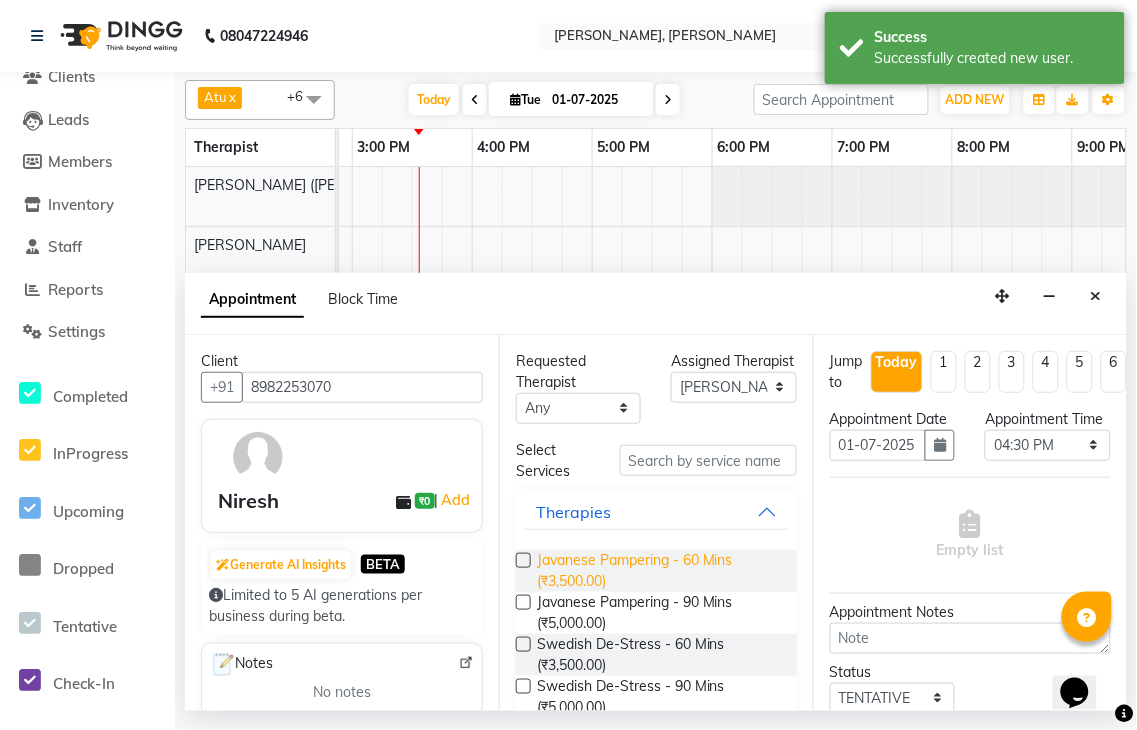click on "Javanese Pampering - 60 Mins (₹3,500.00)" at bounding box center [659, 571] 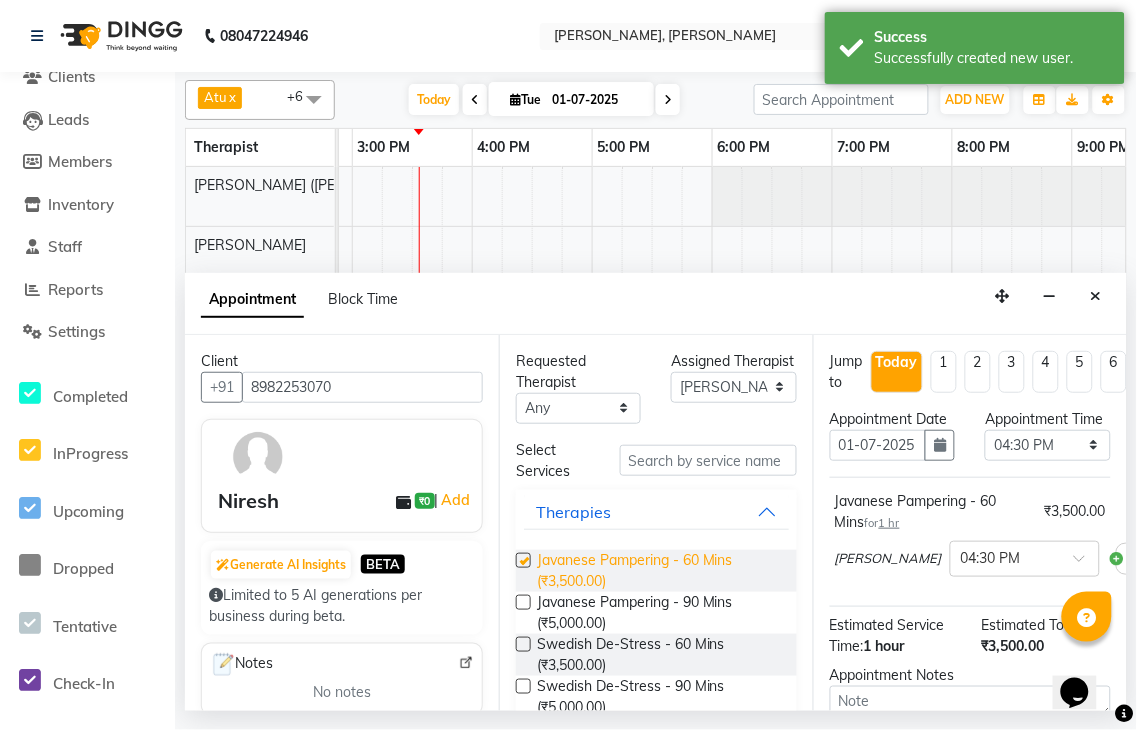 checkbox on "false" 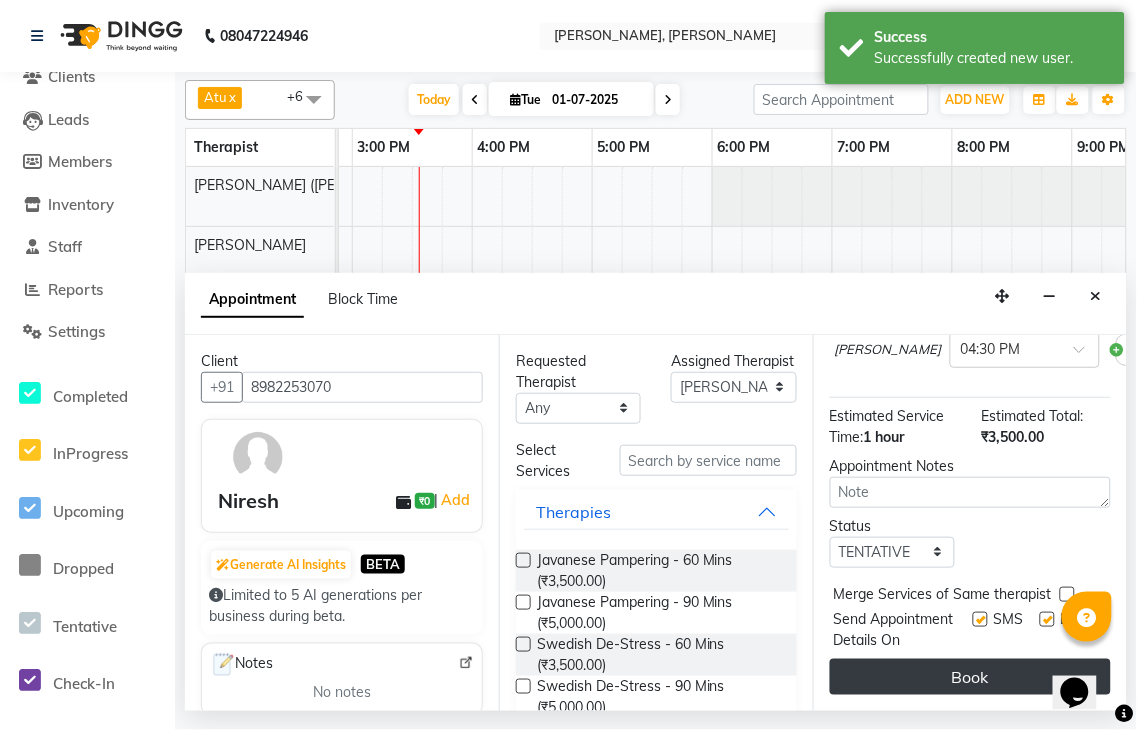 scroll, scrollTop: 270, scrollLeft: 0, axis: vertical 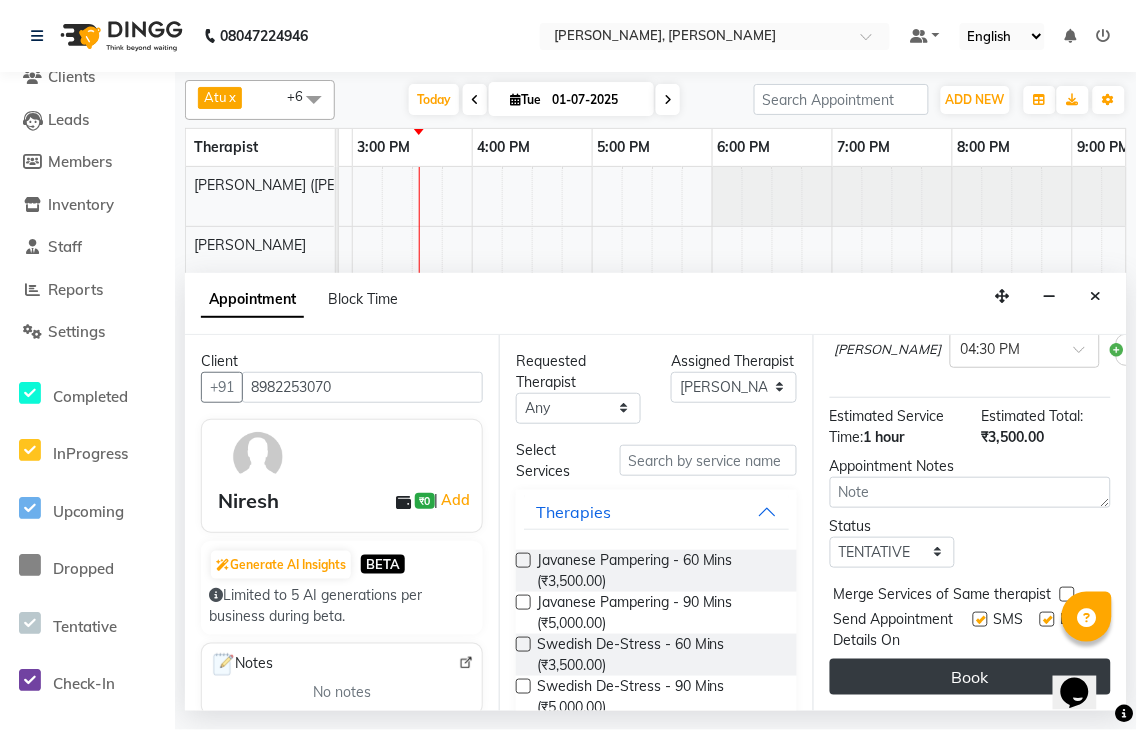 click on "Book" at bounding box center [970, 677] 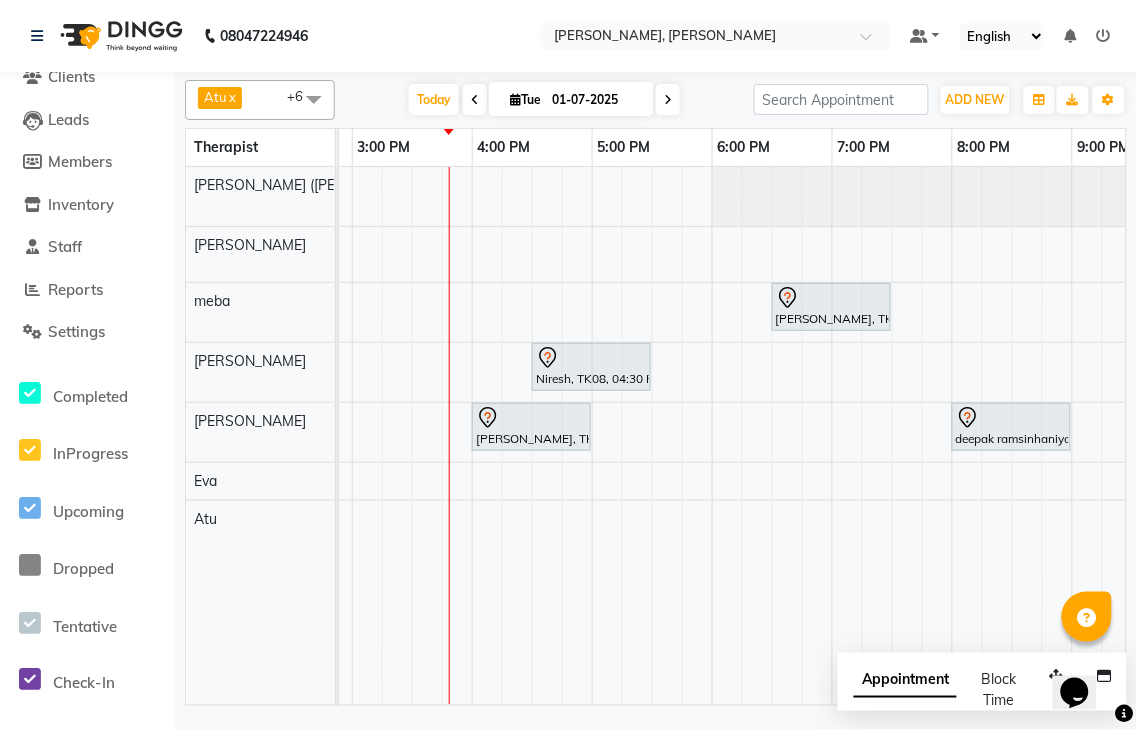 click at bounding box center [668, 100] 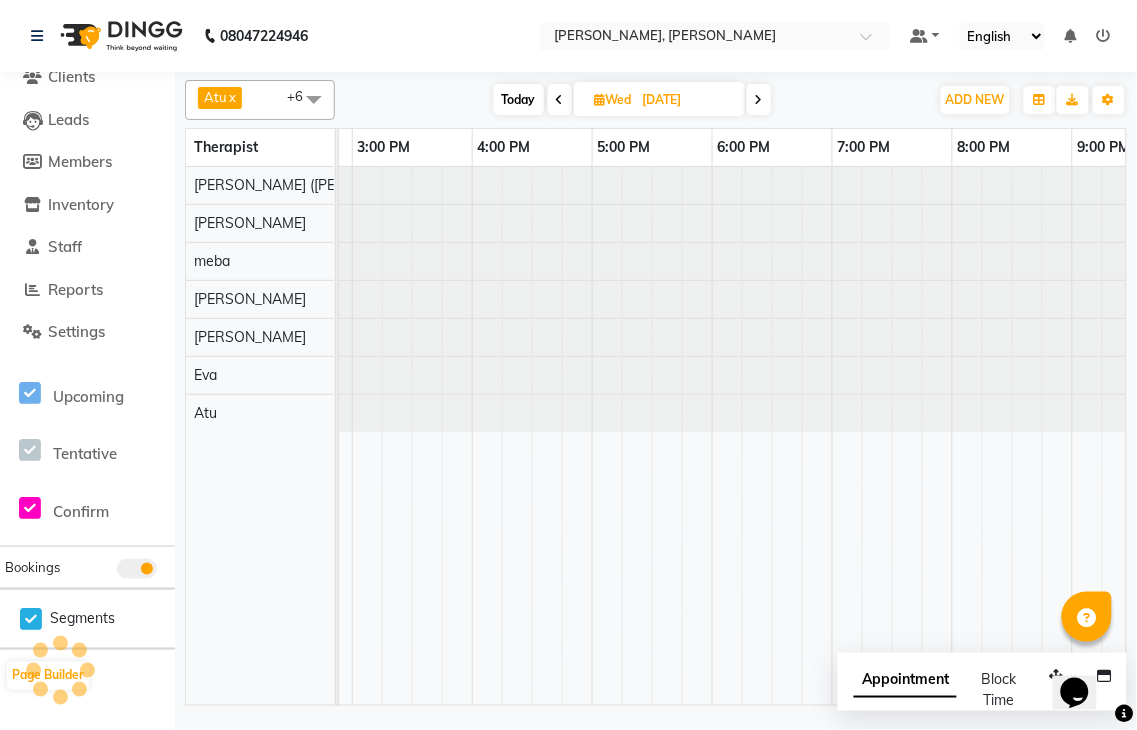 scroll, scrollTop: 0, scrollLeft: 0, axis: both 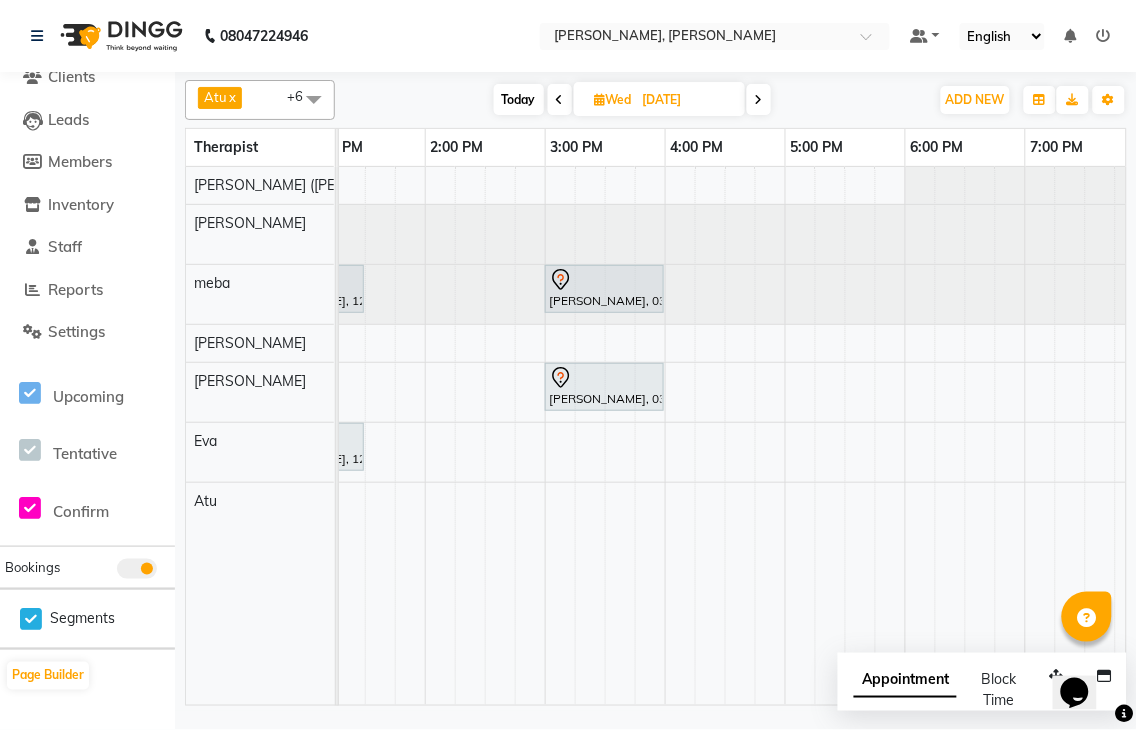 click on "08047224946 Select Location × [PERSON_NAME], [PERSON_NAME] Default Panel My Panel English ENGLISH Español العربية मराठी हिंदी ગુજરાતી தமிழ் 中文 Notifications nothing to show ☀ [PERSON_NAME], [PERSON_NAME]  Calendar  Invoice  Clients  Leads   Members  Inventory  Staff  Reports  Settings Upcoming Tentative Confirm Bookings Segments Page Builder Atu  x [PERSON_NAME]  x [PERSON_NAME]  x [PERSON_NAME]  x [PERSON_NAME]  x [PERSON_NAME] (simi)  x +6 UnSelect All Atu [PERSON_NAME] [PERSON_NAME] [PERSON_NAME] (simi) [DATE]  [DATE] Toggle Dropdown Add Appointment Add Invoice Add Client Toggle Dropdown Add Appointment Add Invoice Add Client ADD NEW Toggle Dropdown Add Appointment Add Invoice Add Client Atu  x [PERSON_NAME]  x [PERSON_NAME]  x [PERSON_NAME]  x [PERSON_NAME]  x [PERSON_NAME] (simi)  x +6 UnSelect All Atu [PERSON_NAME] [PERSON_NAME] [PERSON_NAME] (simi) Group By  Staff View   Room View  View as Vertical  Vertical - Week View  Horizontal  Horizontal - Week View  List  Toggle Dropdown Calendar Settings Manage Tags  Zoom 100%" at bounding box center (568, 365) 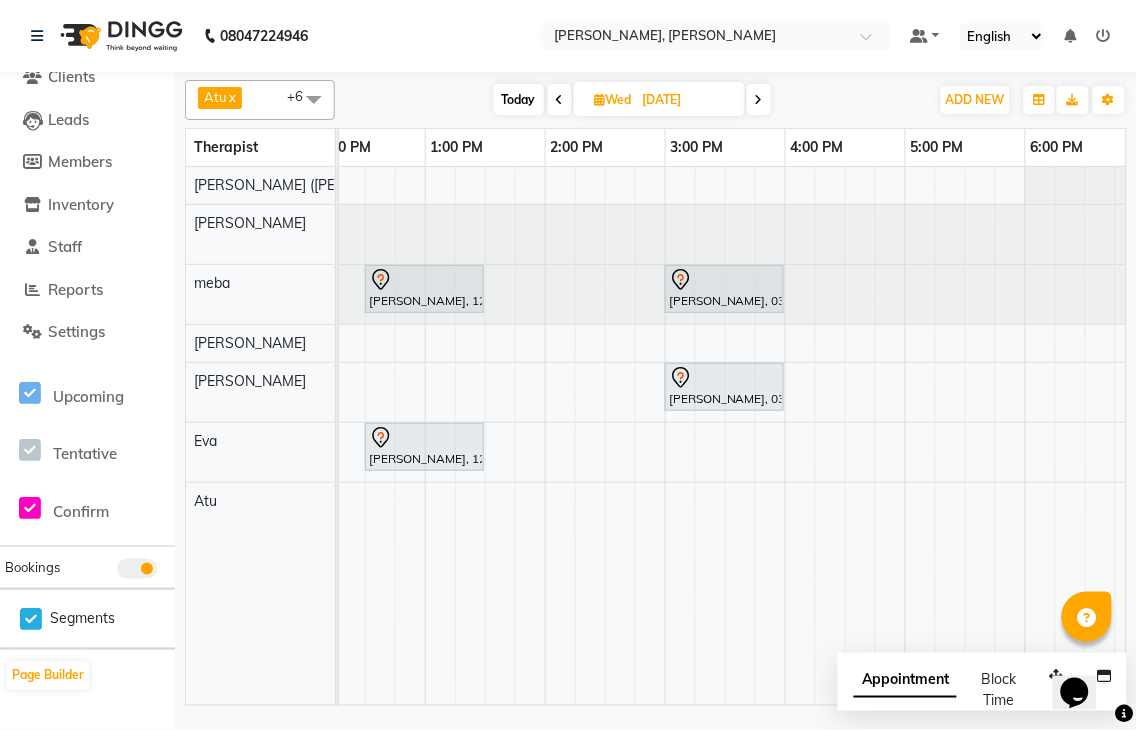 click on "Atu  x [PERSON_NAME]  x [PERSON_NAME]  x [PERSON_NAME]  x [PERSON_NAME]  x [PERSON_NAME] (simi)  x +6 UnSelect All Atu [PERSON_NAME] [PERSON_NAME] [PERSON_NAME] (simi) [DATE]  [DATE] Toggle Dropdown Add Appointment Add Invoice Add Client Toggle Dropdown Add Appointment Add Invoice Add Client ADD NEW Toggle Dropdown Add Appointment Add Invoice Add Client Atu  x [PERSON_NAME]  x [PERSON_NAME]  x [PERSON_NAME]  x [PERSON_NAME]  x [PERSON_NAME] (simi)  x +6 UnSelect All Atu [PERSON_NAME] [PERSON_NAME] [PERSON_NAME] (simi) Group By  Staff View   Room View  View as Vertical  Vertical - Week View  Horizontal  Horizontal - Week View  List  Toggle Dropdown Calendar Settings Manage Tags   Arrange Therapists   Reset Therapists  Full Screen Appointment Form Zoom 100% Therapist 7:00 AM 8:00 AM 9:00 AM 10:00 AM 11:00 AM 12:00 PM 1:00 PM 2:00 PM 3:00 PM 4:00 PM 5:00 PM 6:00 PM 7:00 PM 8:00 PM 9:00 PM 10:00 PM [PERSON_NAME] ([PERSON_NAME]) [PERSON_NAME] [PERSON_NAME] [PERSON_NAME] Atu             [PERSON_NAME], 10:30 AM-11:30 AM, Javanese Pampering - 60 Mins             [PERSON_NAME], 08:00 AM-09:00 AM, Javanese Pampering - 60 Mins" 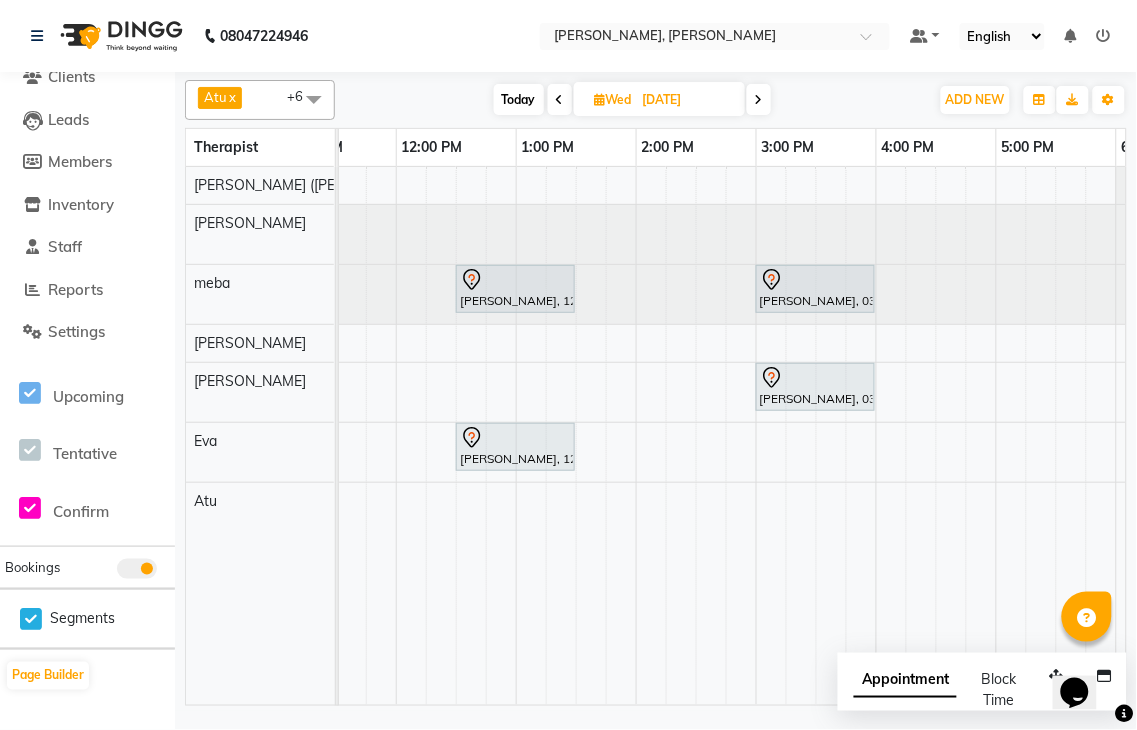 scroll, scrollTop: 0, scrollLeft: 0, axis: both 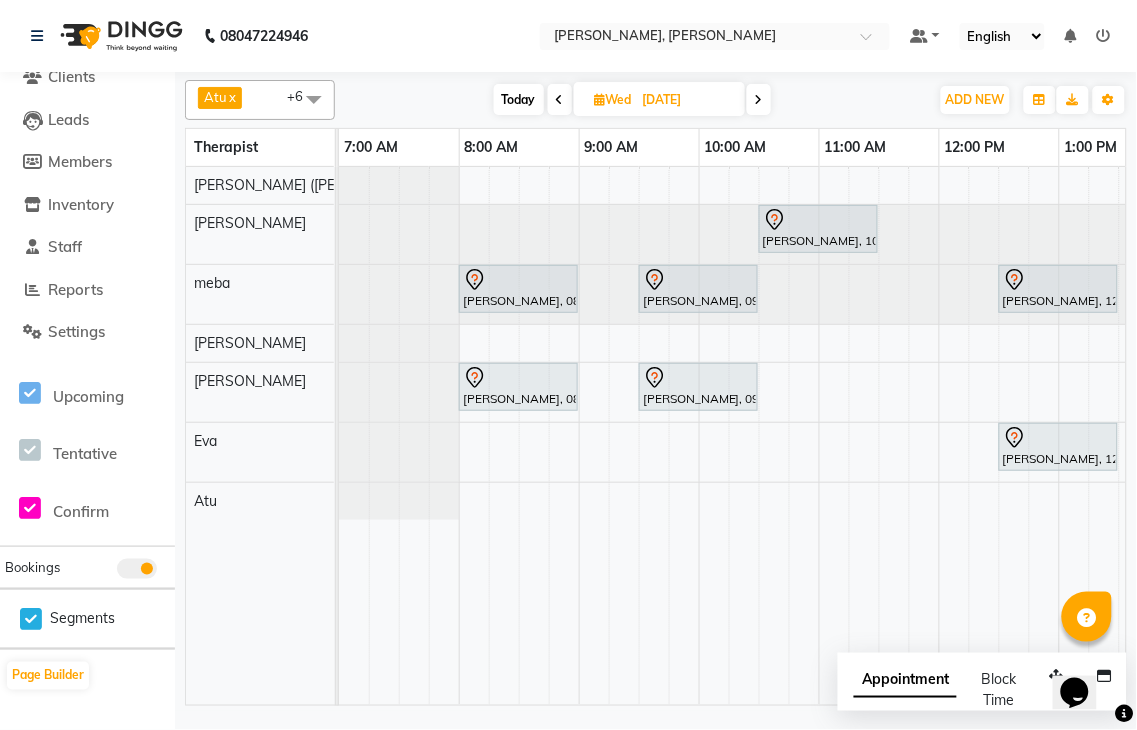 click on "Today" at bounding box center (519, 99) 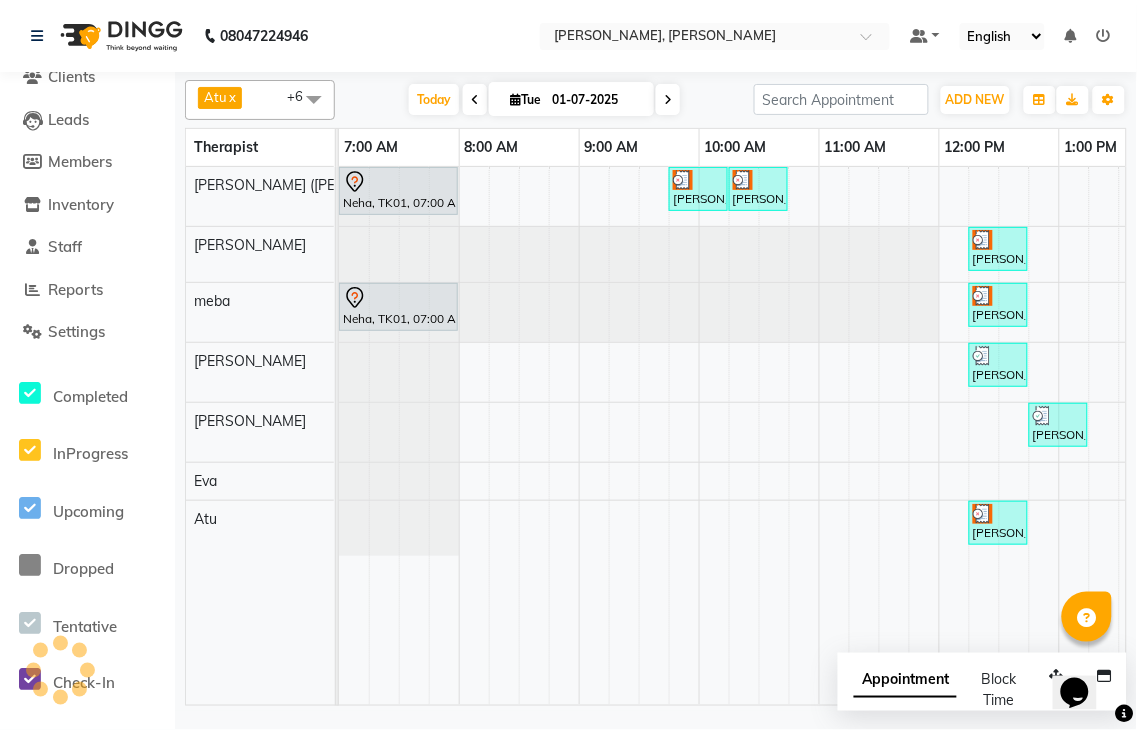 scroll, scrollTop: 0, scrollLeft: 1080, axis: horizontal 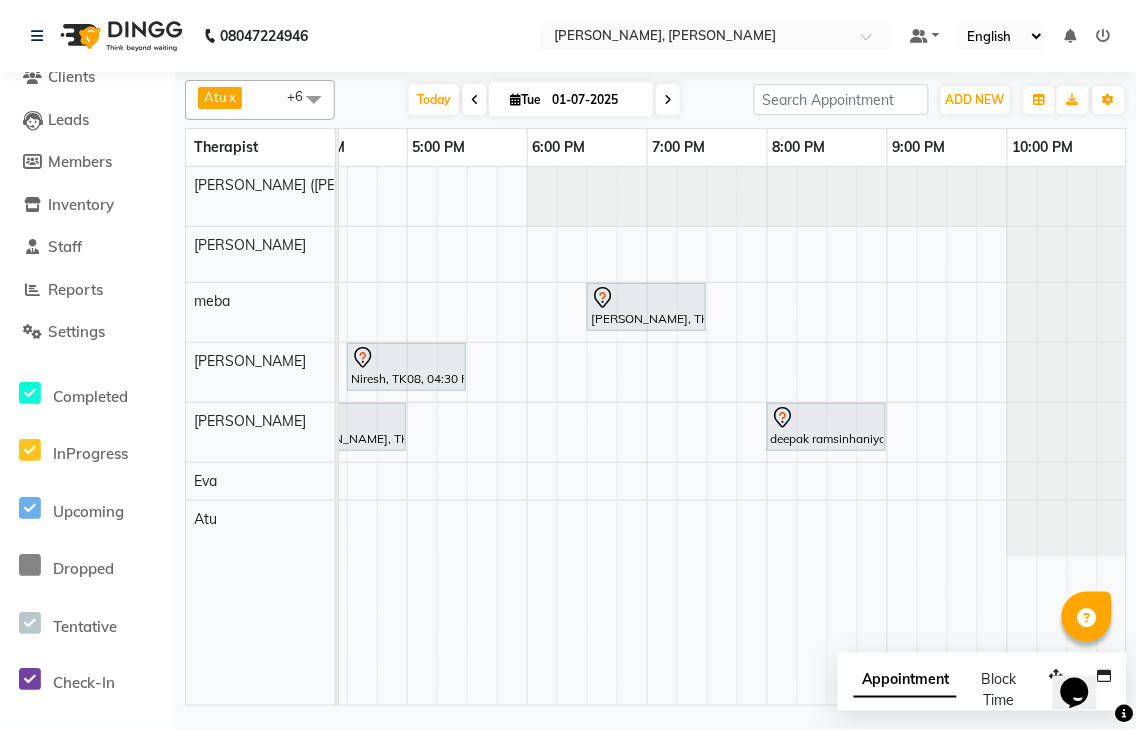 click on "Appointment Block Time" at bounding box center [947, 694] 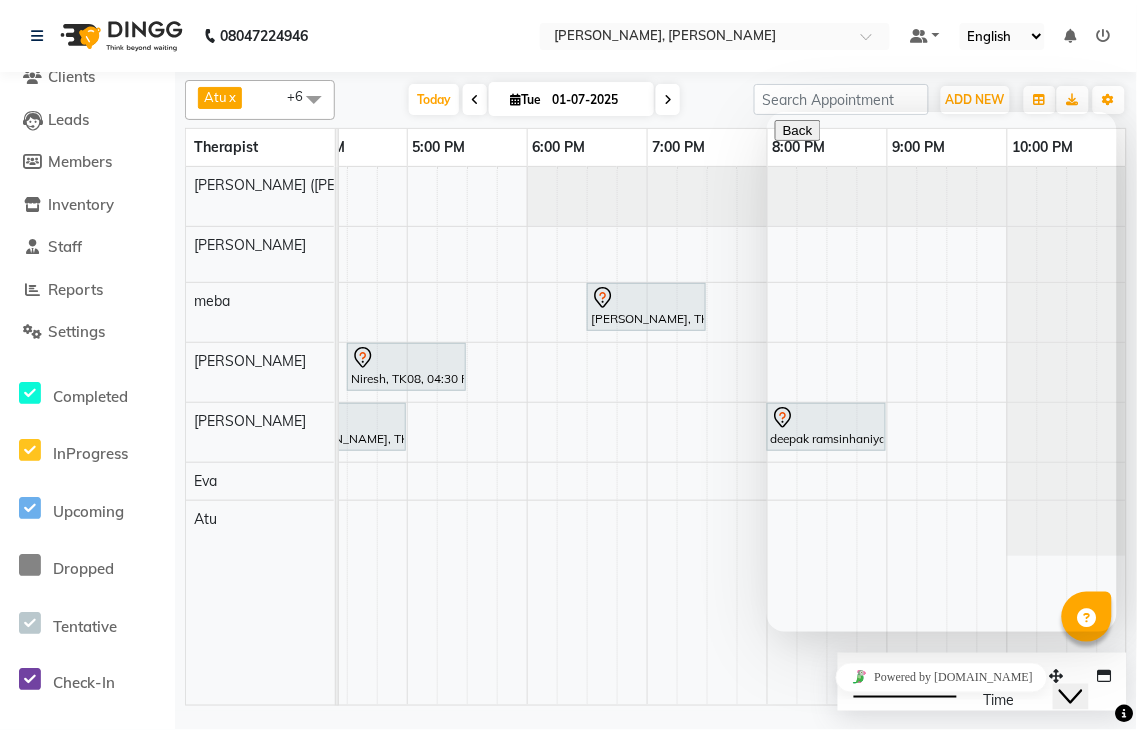 click on "Atu  x [PERSON_NAME]  x [PERSON_NAME]  x [PERSON_NAME]  x [PERSON_NAME]  x [PERSON_NAME] (simi)  x +6 UnSelect All Atu [PERSON_NAME] [PERSON_NAME] [PERSON_NAME] (simi) [DATE]  [DATE] Toggle Dropdown Add Appointment Add Invoice Add Client Toggle Dropdown Add Appointment Add Invoice Add Client ADD NEW Toggle Dropdown Add Appointment Add Invoice Add Client Atu  x [PERSON_NAME]  x [PERSON_NAME]  x [PERSON_NAME]  x [PERSON_NAME]  x [PERSON_NAME] (simi)  x +6 UnSelect All Atu [PERSON_NAME] [PERSON_NAME] [PERSON_NAME] (simi) Group By  Staff View   Room View  View as Vertical  Vertical - Week View  Horizontal  Horizontal - Week View  List  Toggle Dropdown Calendar Settings Manage Tags   Arrange Therapists   Reset Therapists  Full Screen Appointment Form Zoom 100% Therapist 7:00 AM 8:00 AM 9:00 AM 10:00 AM 11:00 AM 12:00 PM 1:00 PM 2:00 PM 3:00 PM 4:00 PM 5:00 PM 6:00 PM 7:00 PM 8:00 PM 9:00 PM 10:00 PM [PERSON_NAME] ([PERSON_NAME]) [PERSON_NAME] [PERSON_NAME] [PERSON_NAME] Atu             Neha, TK01, 07:00 AM-08:00 AM, Javanese Pampering - 60 [PERSON_NAME], TK03, 09:45 AM-10:15 AM, De-Stress Back & Shoulder Massage - 30 Mins" 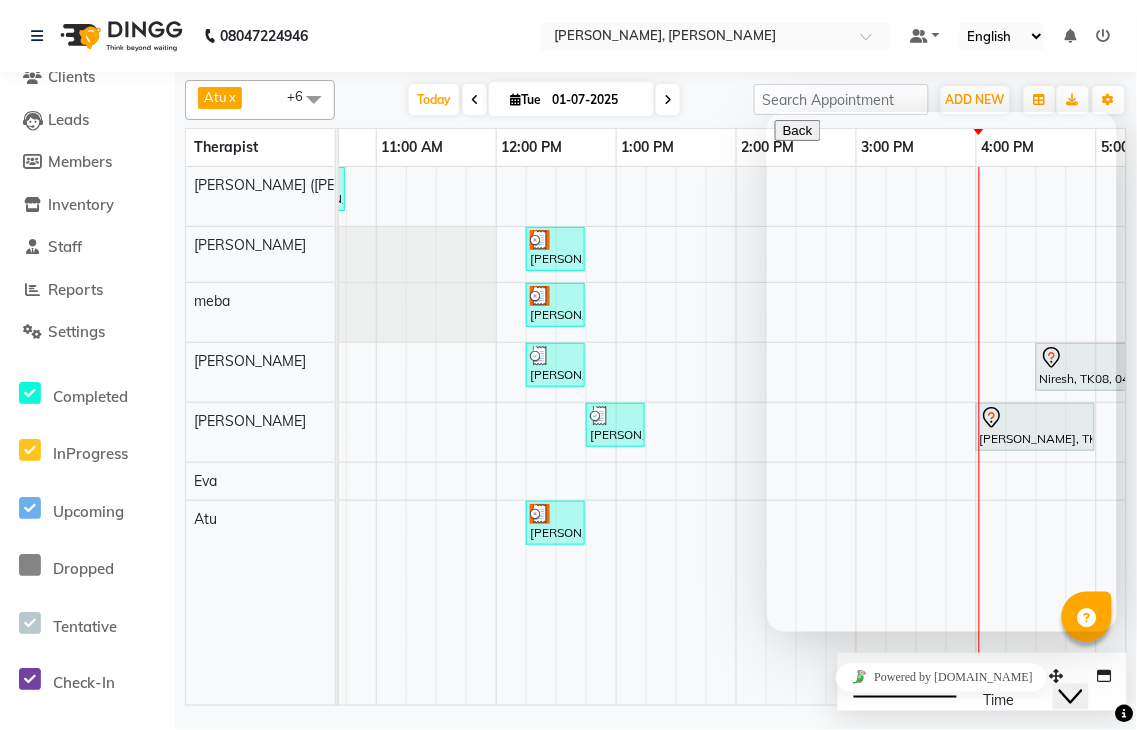 scroll, scrollTop: 0, scrollLeft: 0, axis: both 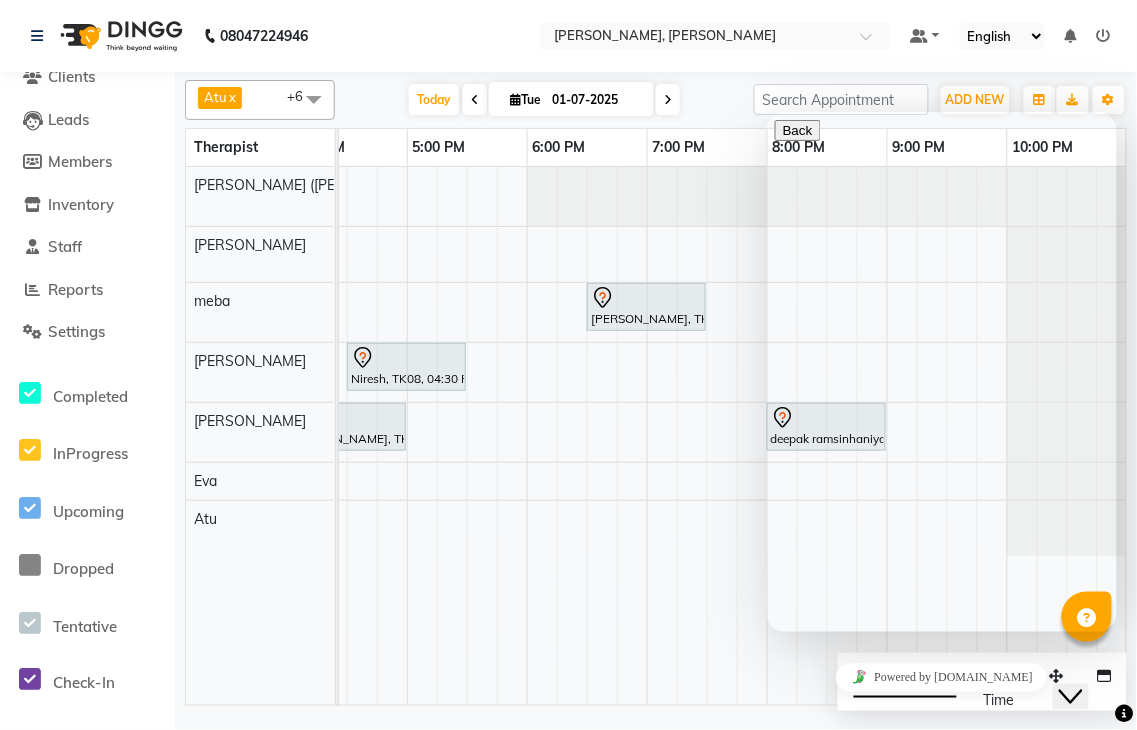 click on "[DATE]  [DATE]" at bounding box center [544, 100] 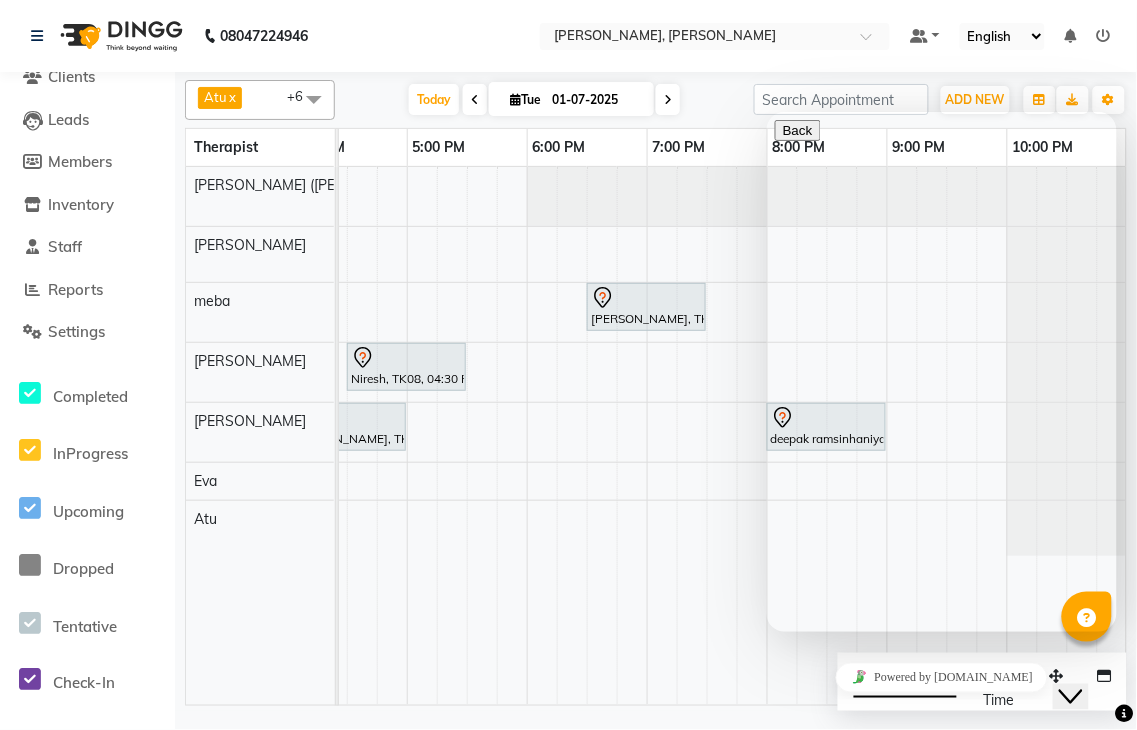 drag, startPoint x: 824, startPoint y: 696, endPoint x: 21, endPoint y: 624, distance: 806.22144 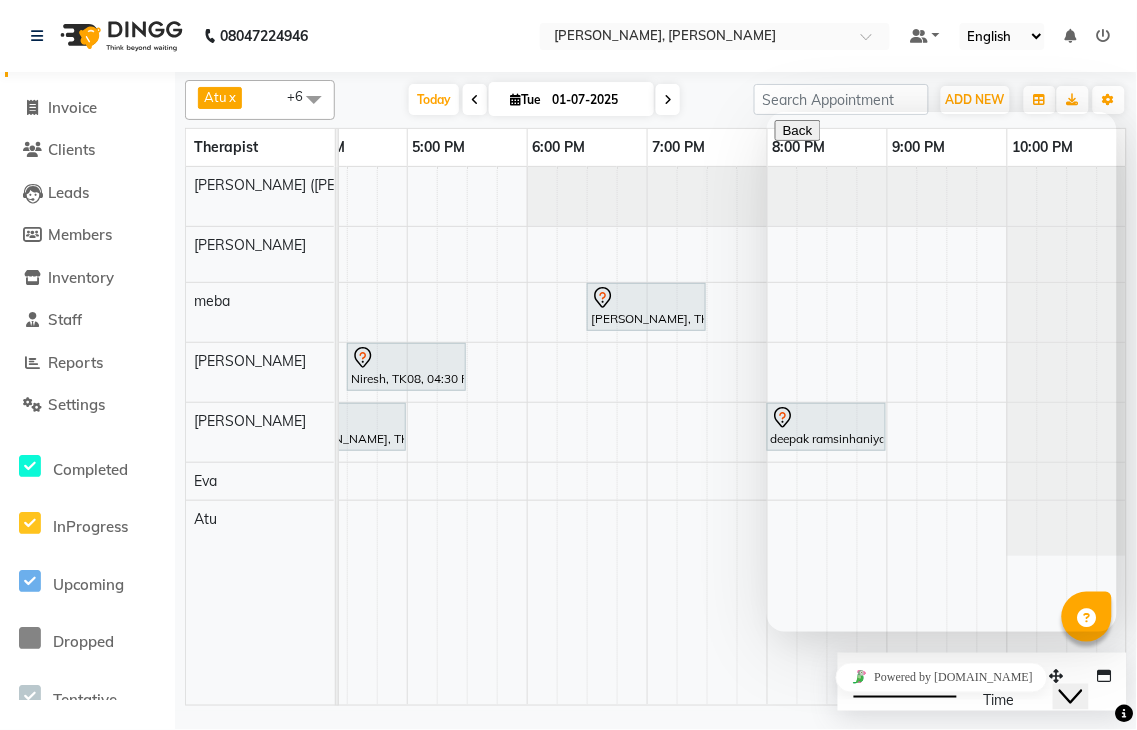 scroll, scrollTop: 0, scrollLeft: 0, axis: both 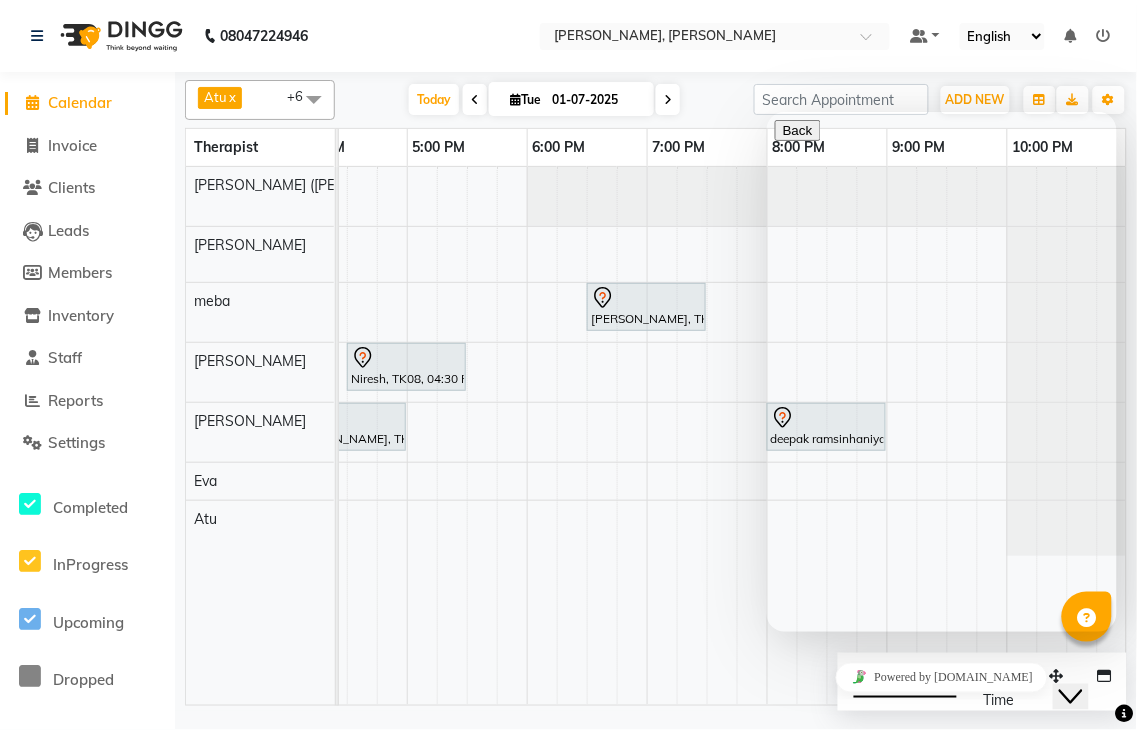 click on "Invoice" 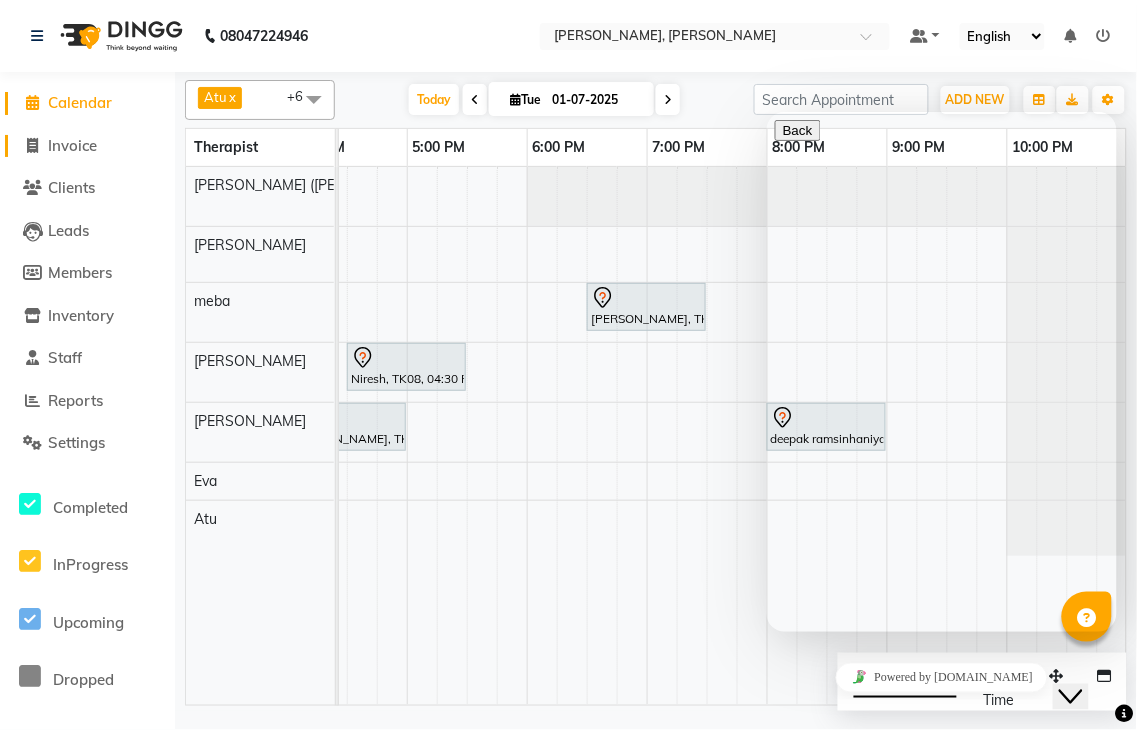click on "Invoice" 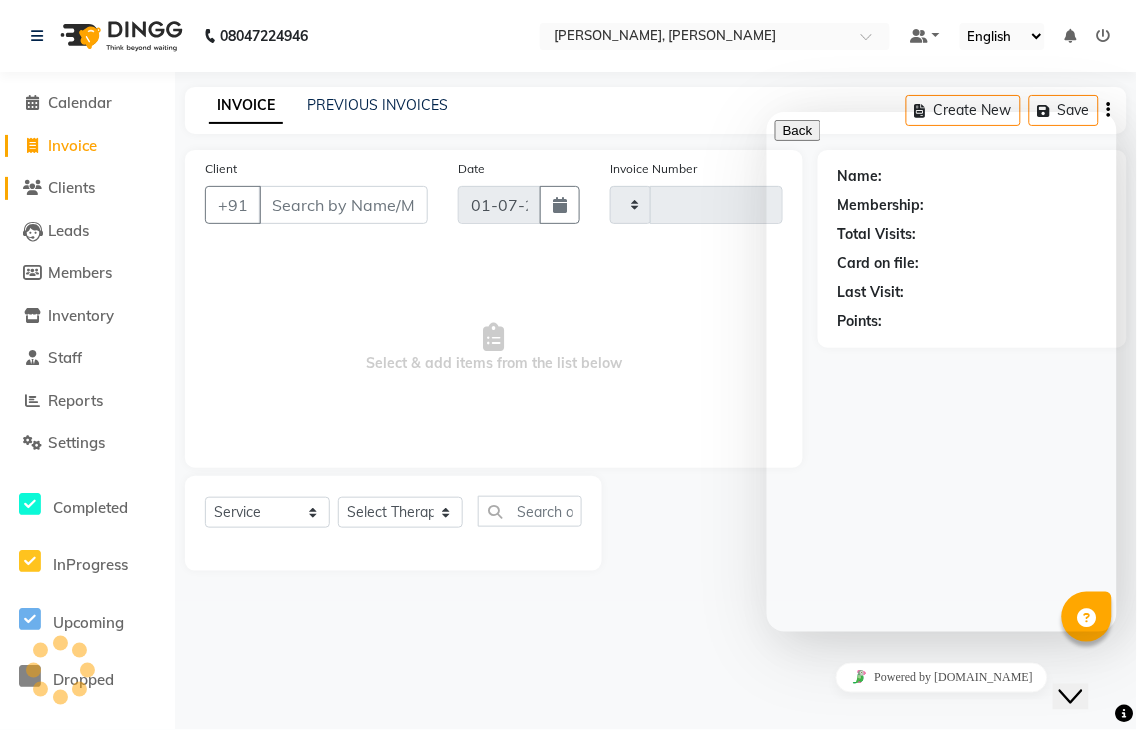 type on "0713" 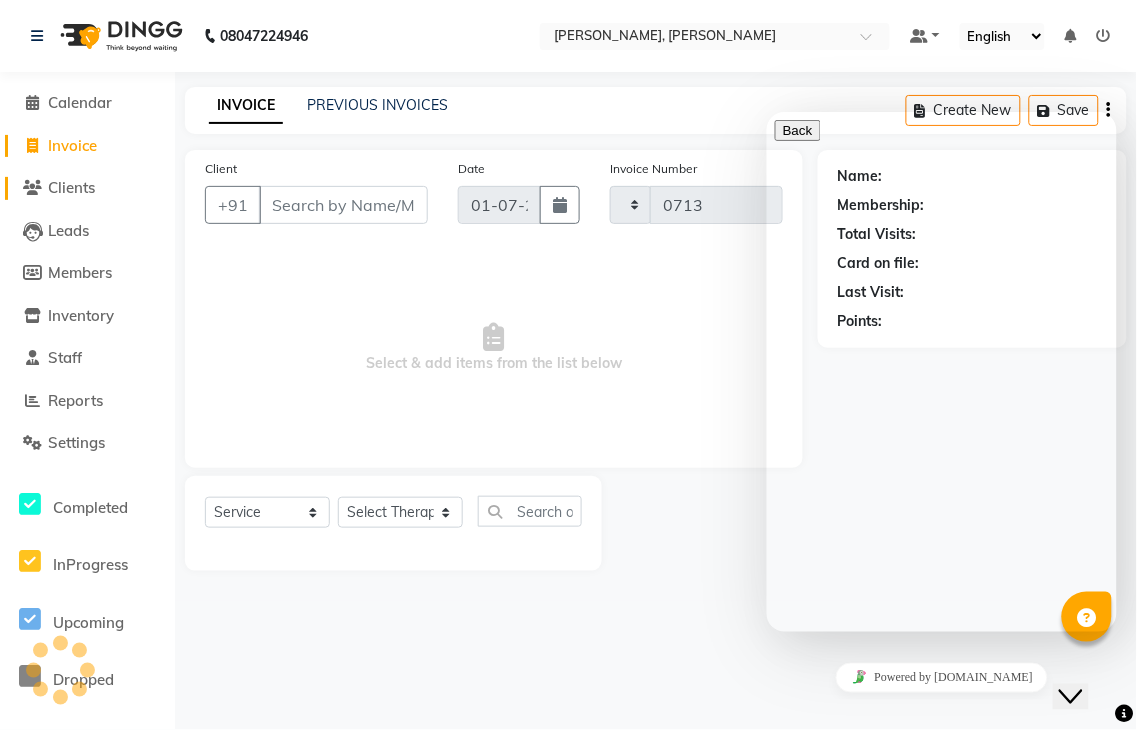 select on "6399" 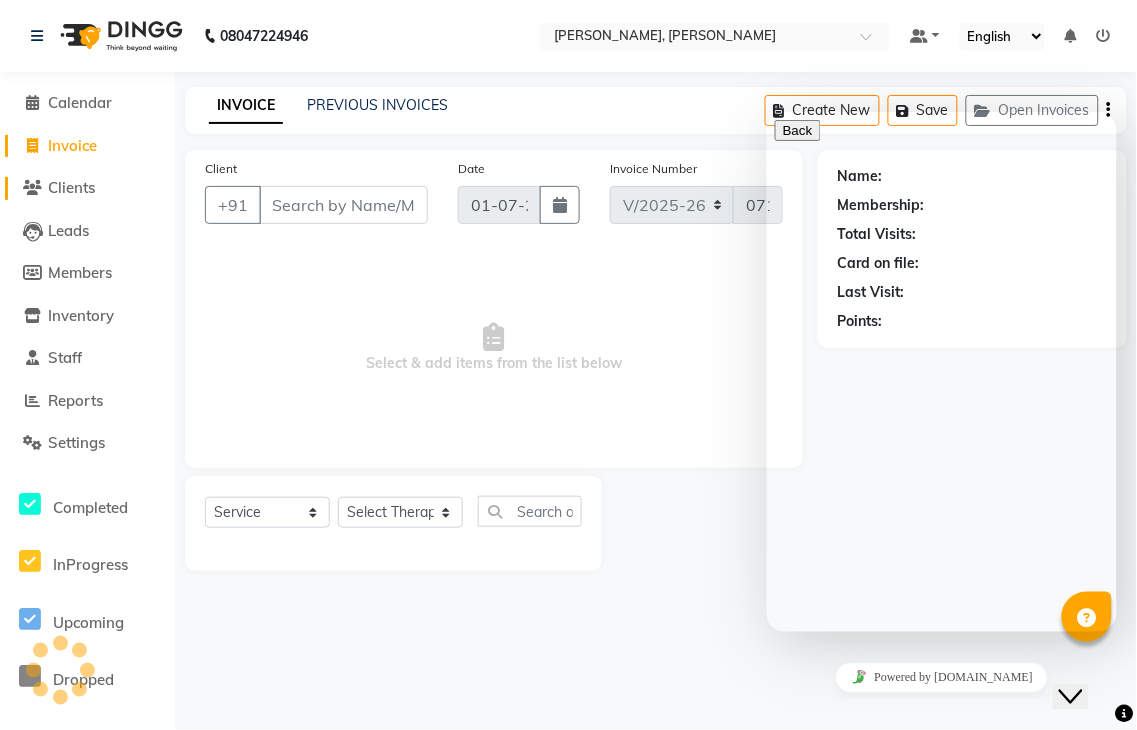 click on "Clients" 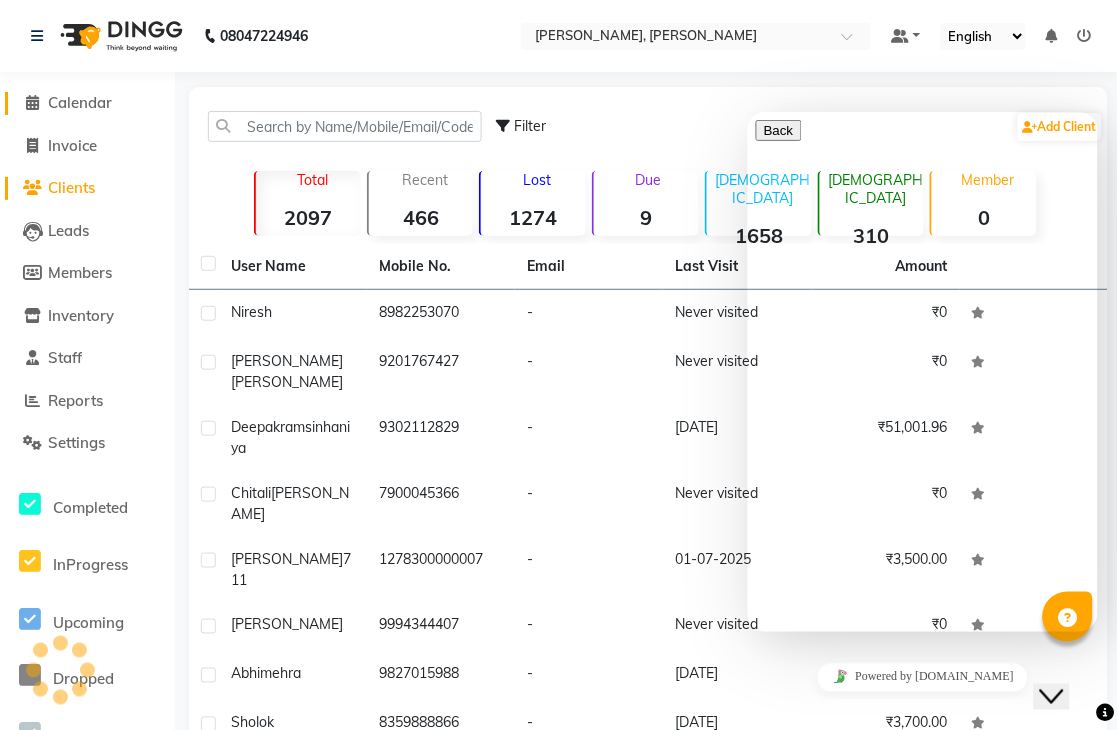 click on "Calendar" 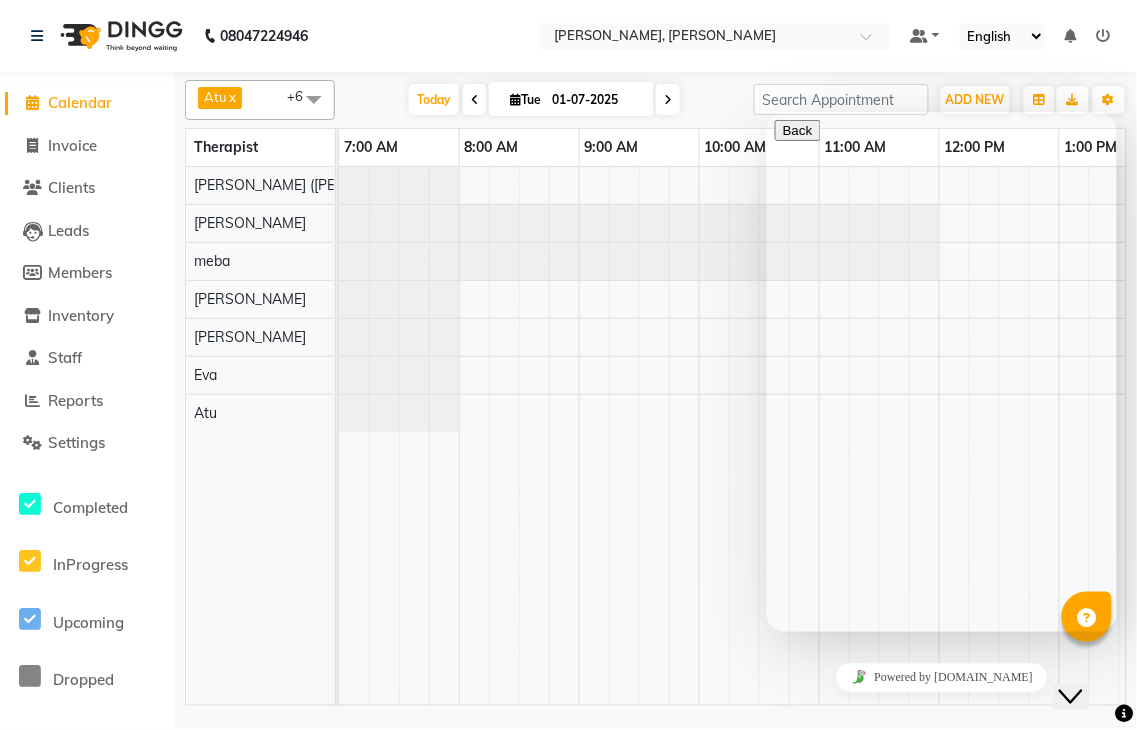 scroll, scrollTop: 0, scrollLeft: 0, axis: both 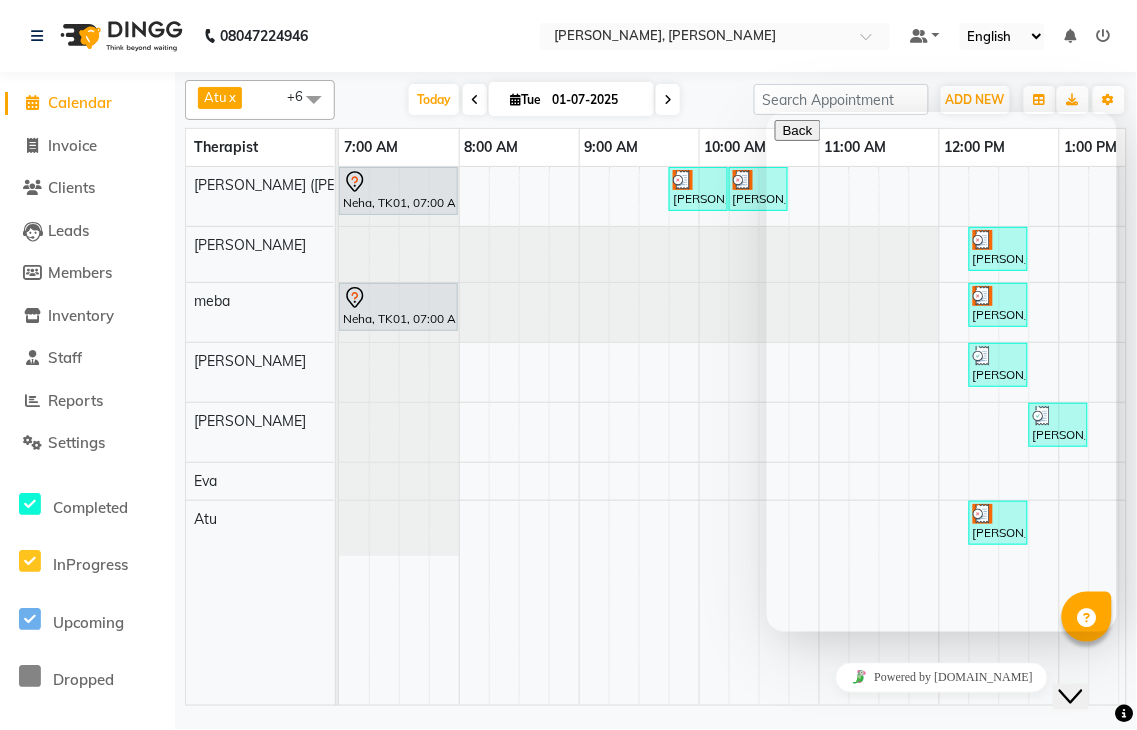 click on "Close Chat This icon closes the chat window." at bounding box center (1070, 696) 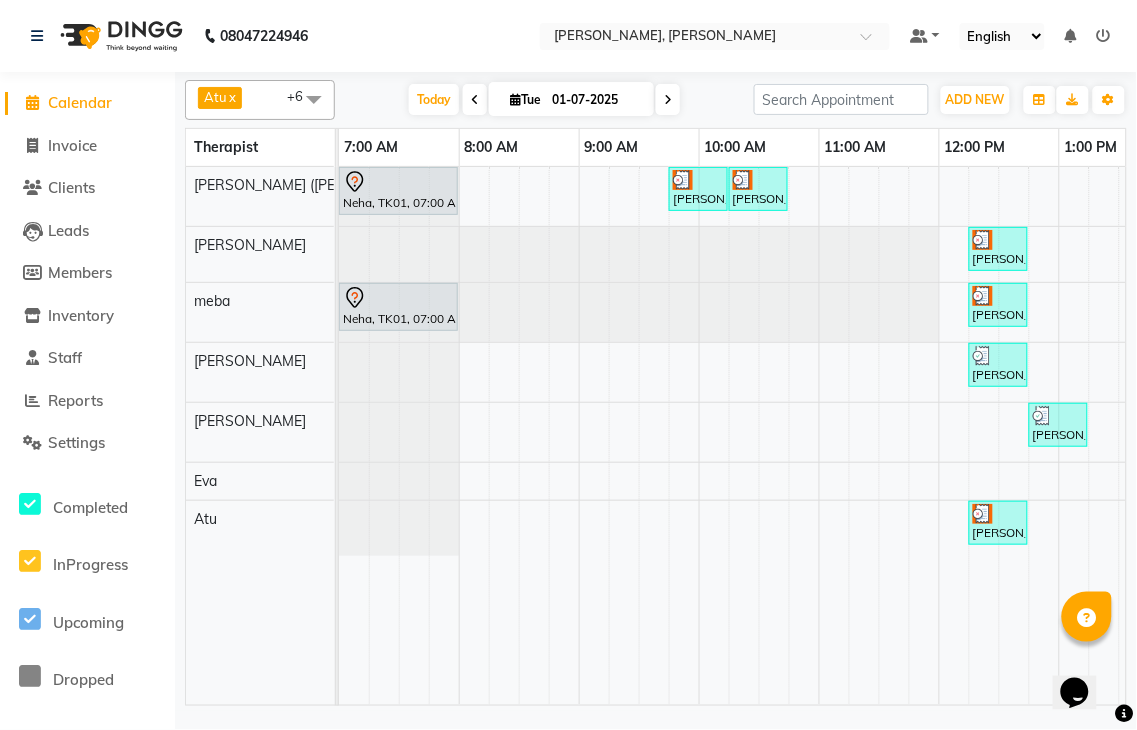 scroll, scrollTop: 0, scrollLeft: 628, axis: horizontal 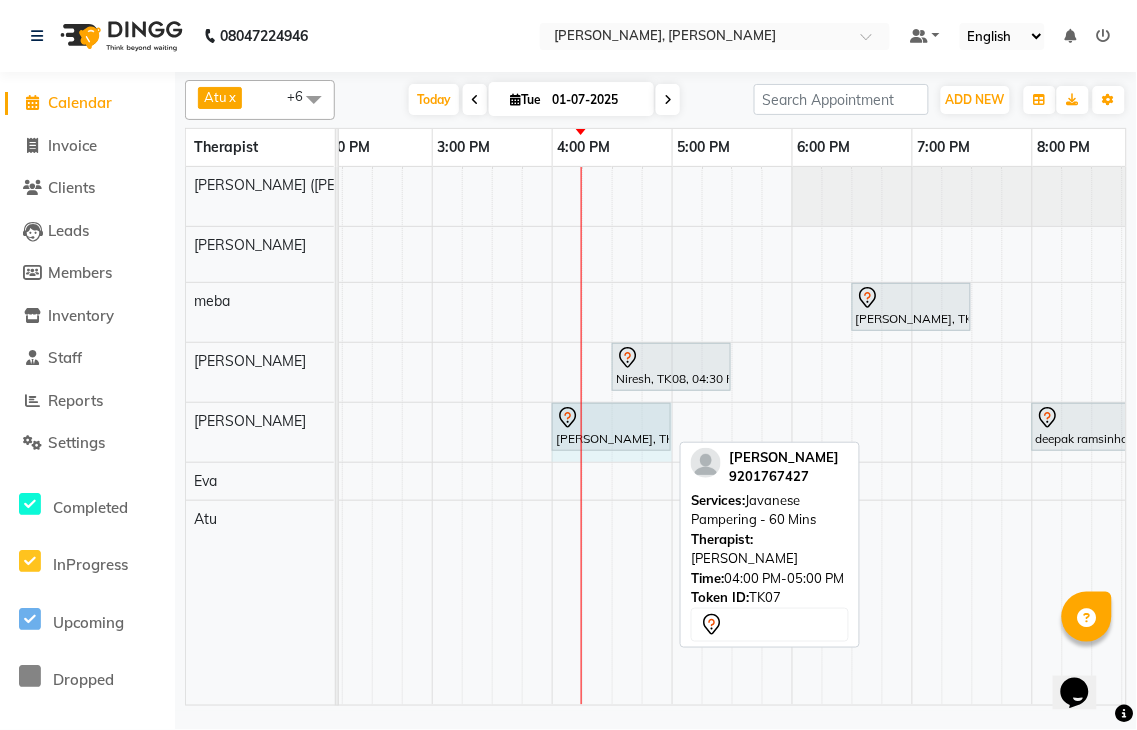 drag, startPoint x: 633, startPoint y: 424, endPoint x: 655, endPoint y: 426, distance: 22.090721 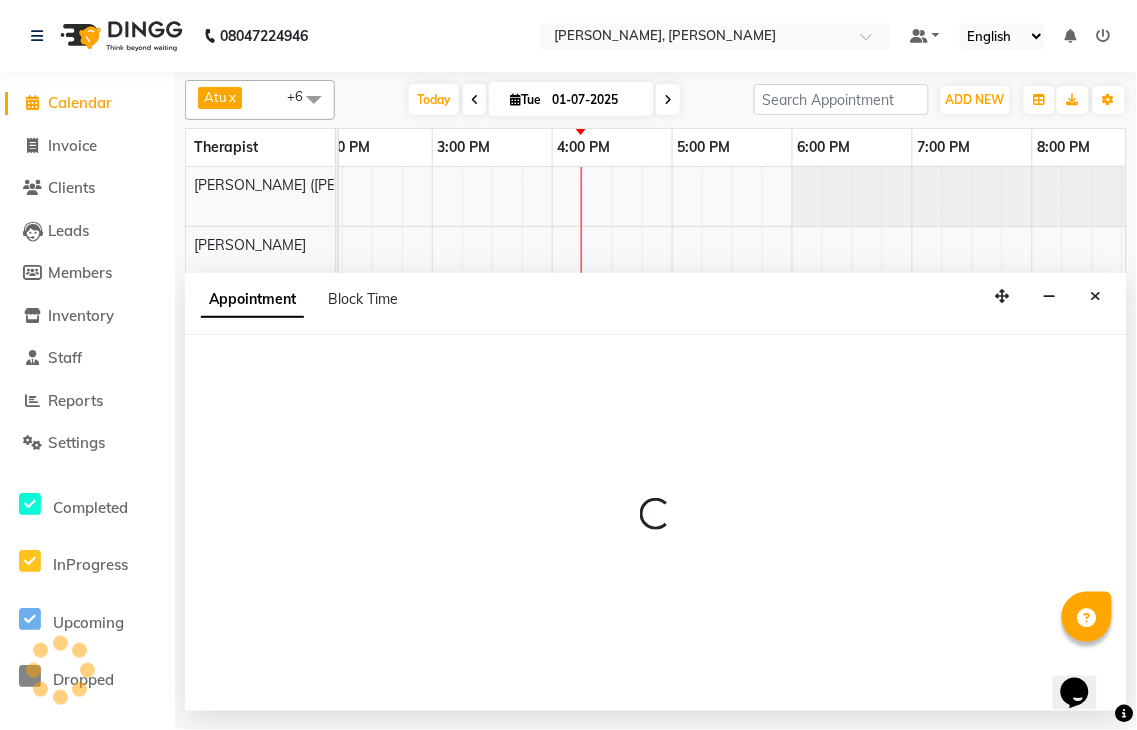 select on "83147" 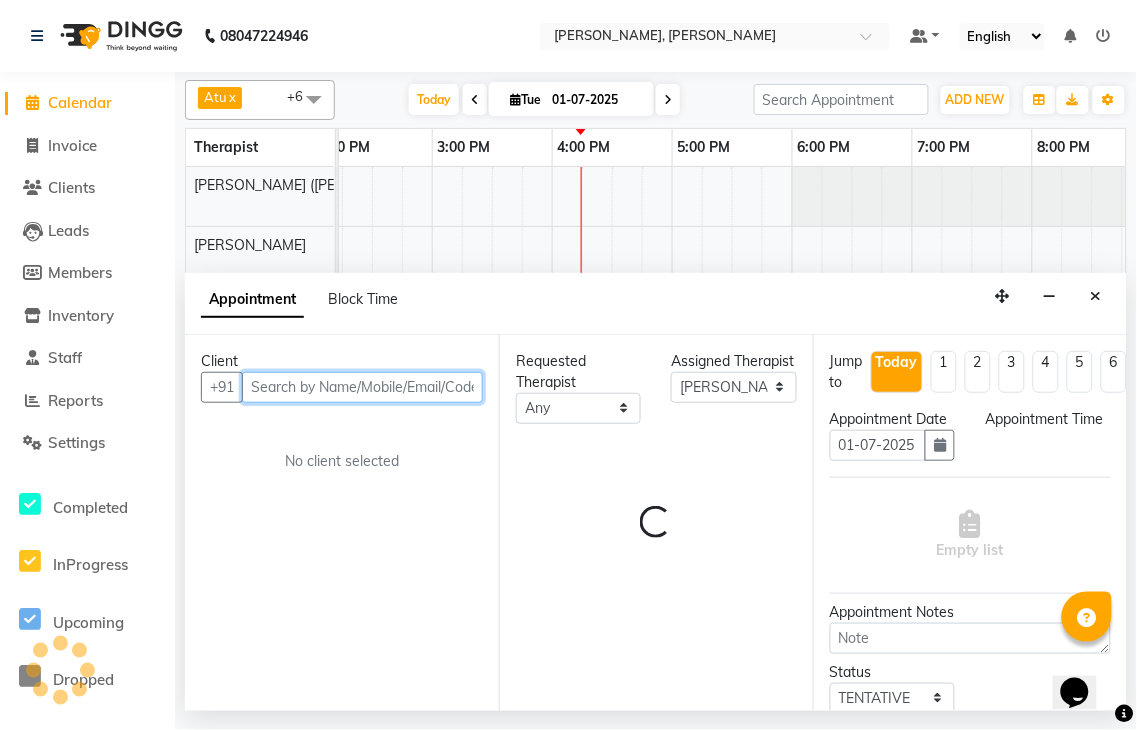 select on "960" 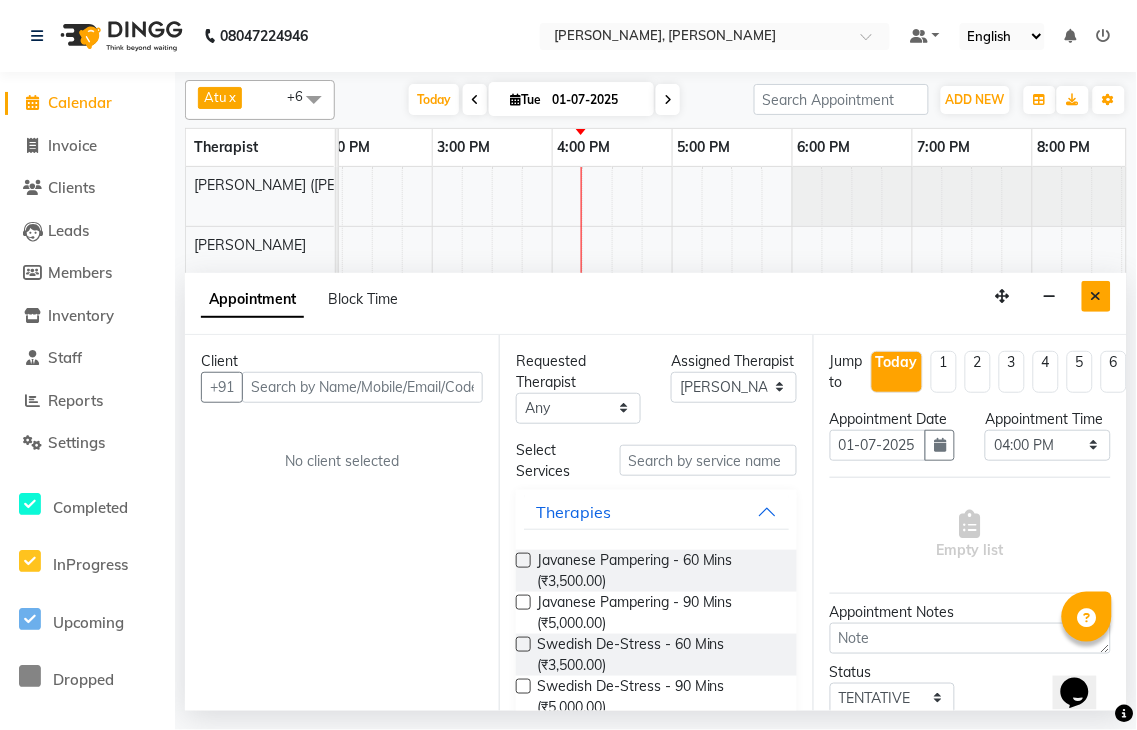click at bounding box center [1096, 296] 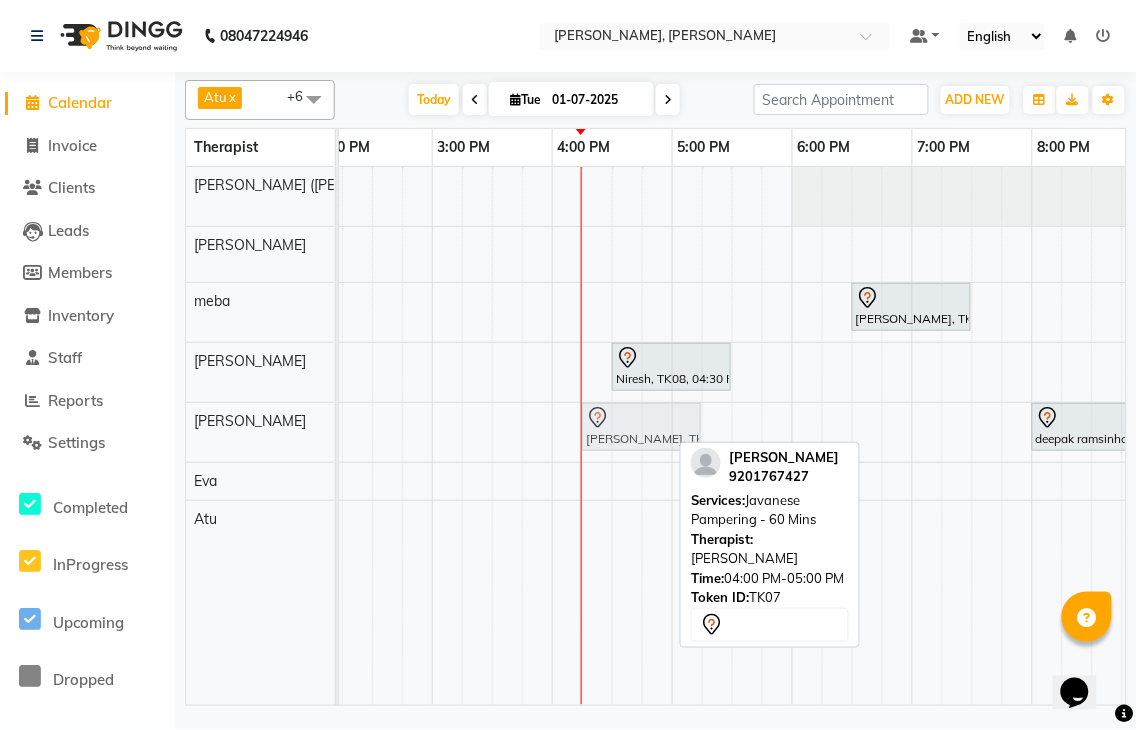 click on "[PERSON_NAME] 711, TK04, 12:45 PM-01:15 PM, Signature Foot Massage - 30 [PERSON_NAME], TK07, 04:00 PM-05:00 PM, Javanese Pampering - 60 Mins             deepak ramsinhaniya, TK06, 08:00 PM-09:00 PM, Javanese Pampering - 60 Mins             [PERSON_NAME], TK07, 04:00 PM-05:00 PM, Javanese Pampering - 60 Mins" at bounding box center (-528, 432) 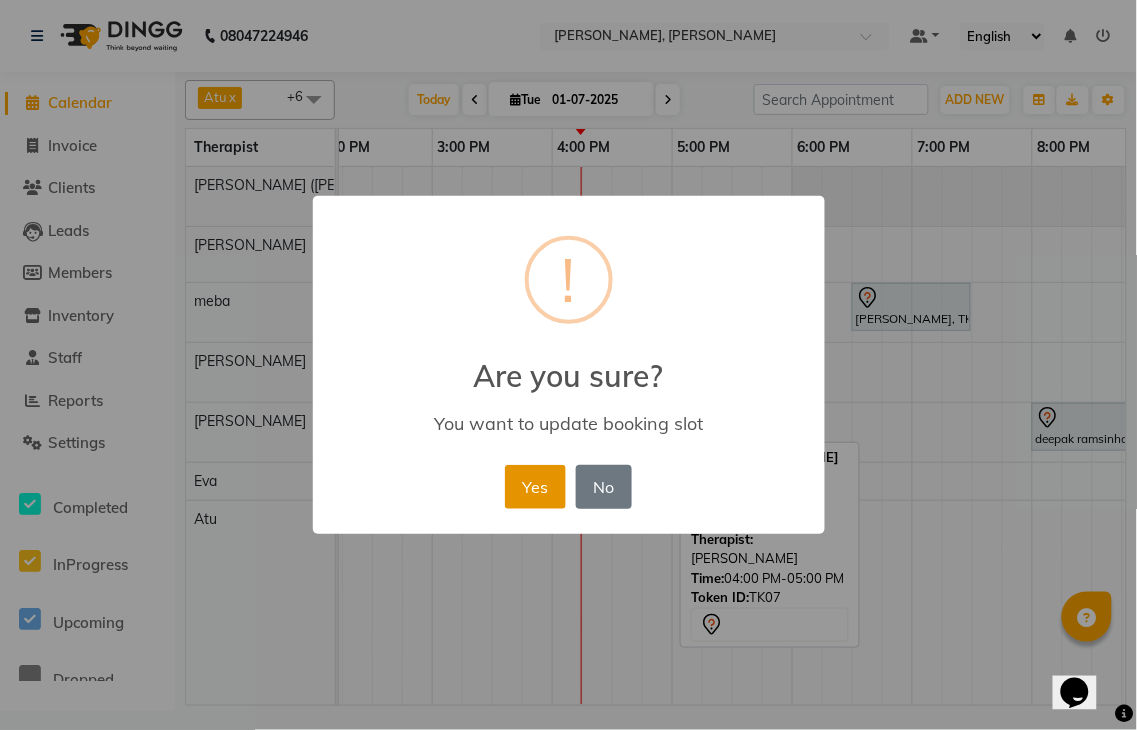 click on "Yes" at bounding box center [535, 487] 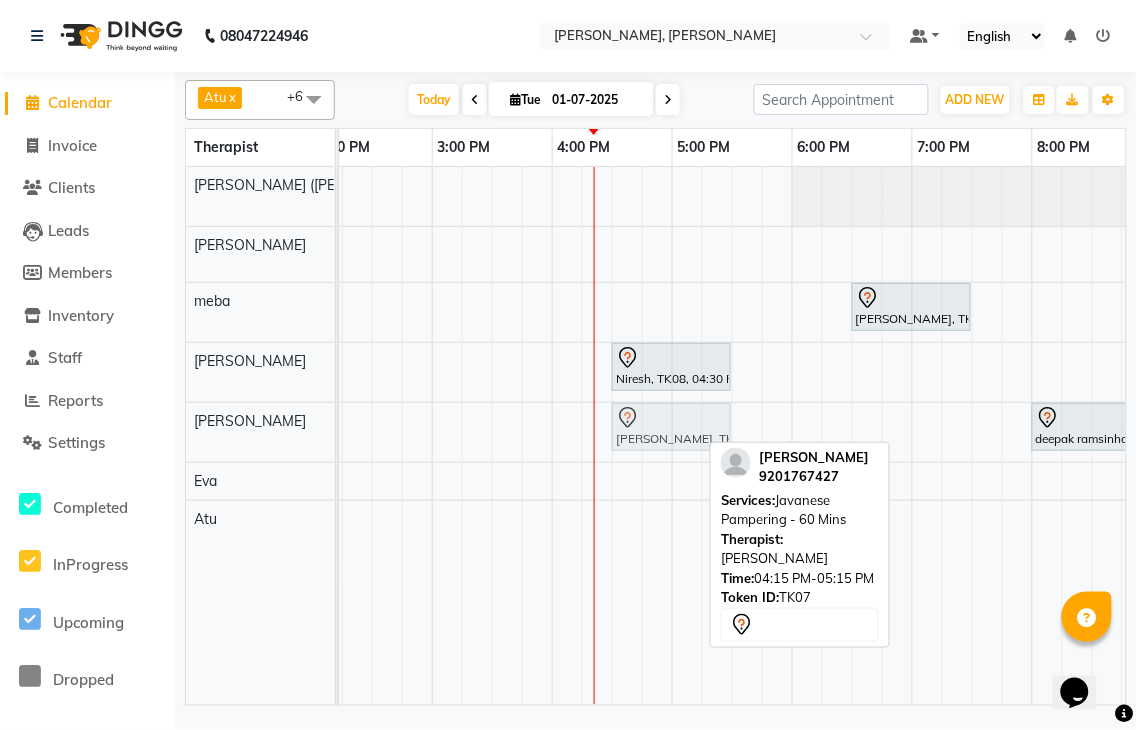 click on "[PERSON_NAME] 711, TK04, 12:45 PM-01:15 PM, Signature Foot Massage - 30 Mins             [PERSON_NAME], TK07, 04:15 PM-05:15 PM, Javanese Pampering - 60 Mins             deepak ramsinhaniya, TK06, 08:00 PM-09:00 PM, Javanese Pampering - 60 Mins             [PERSON_NAME], TK07, 04:15 PM-05:15 PM, Javanese Pampering - 60 Mins" at bounding box center (-528, 432) 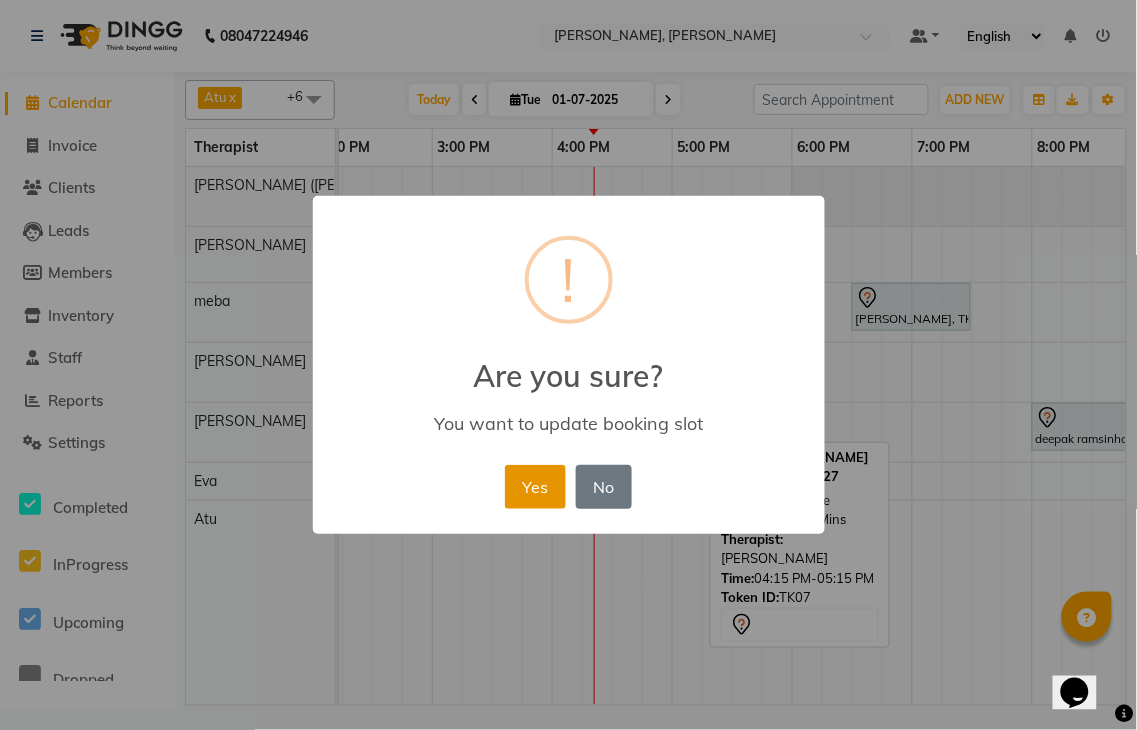 click on "Yes" at bounding box center (535, 487) 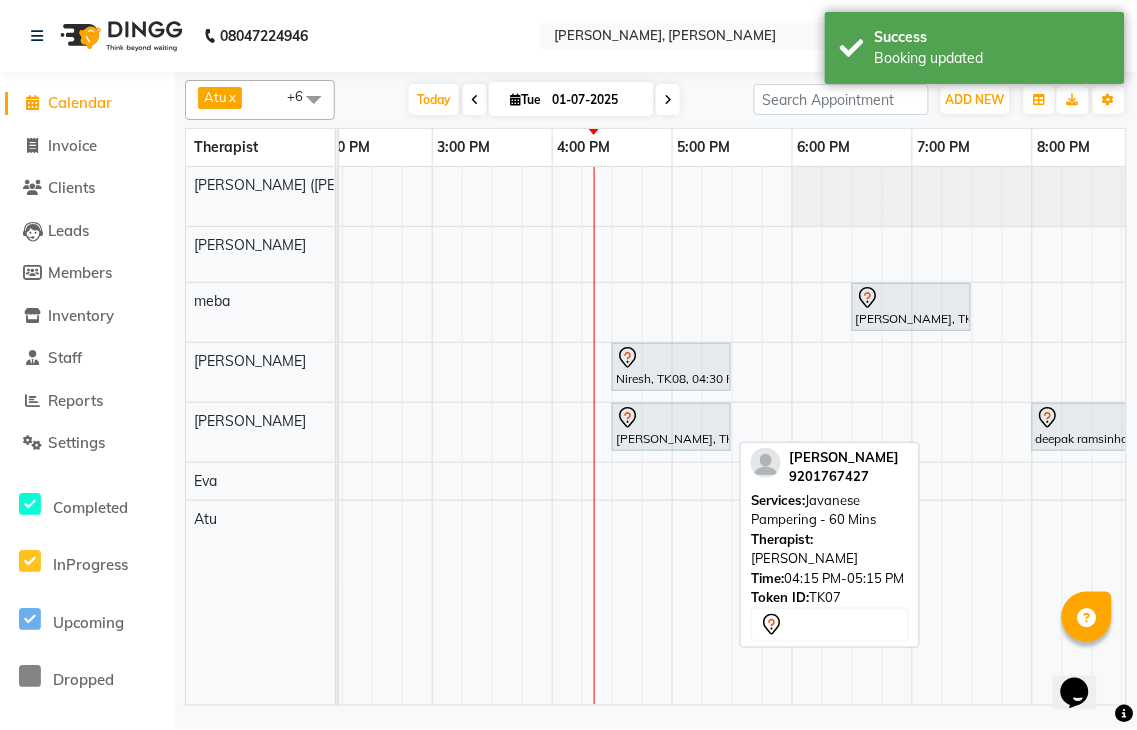 click 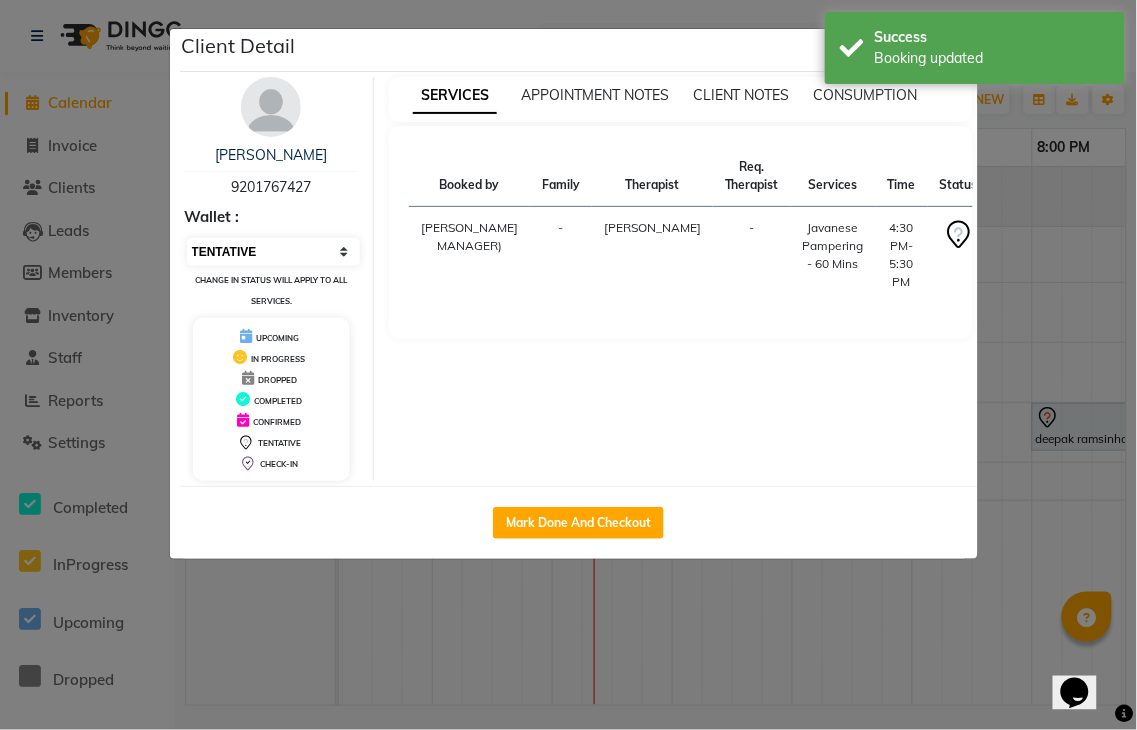 drag, startPoint x: 213, startPoint y: 251, endPoint x: 214, endPoint y: 263, distance: 12.0415945 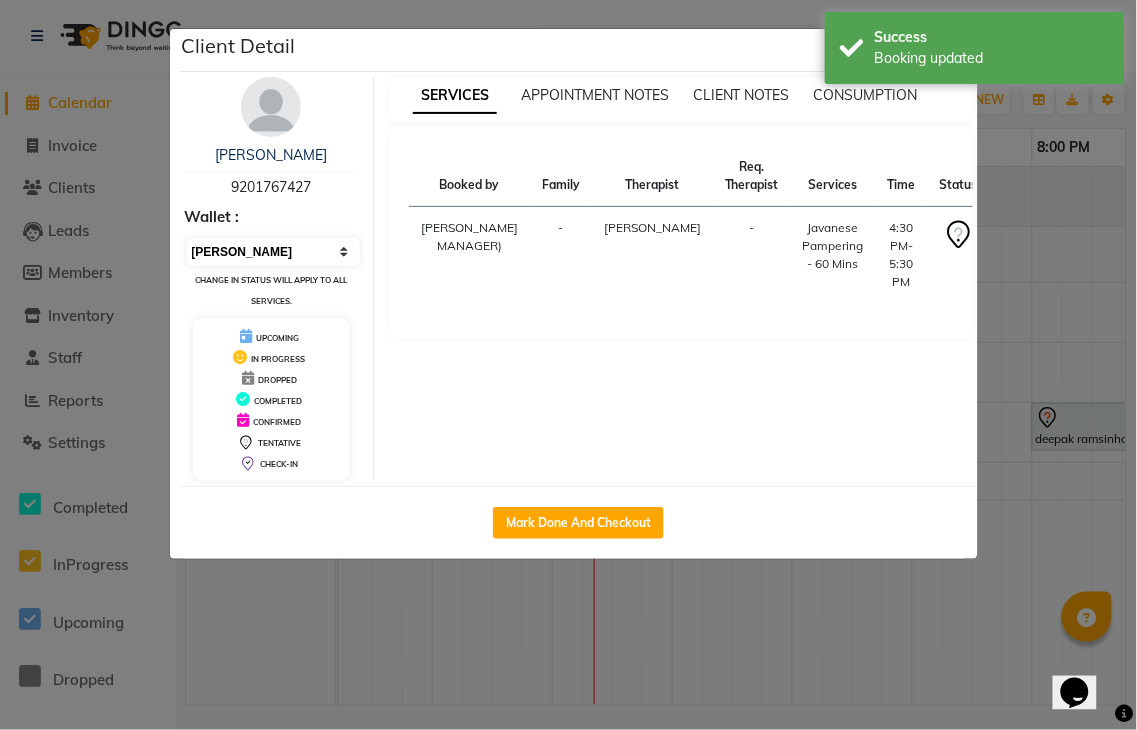 click on "Select IN SERVICE CONFIRMED TENTATIVE CHECK IN MARK DONE UPCOMING" at bounding box center [274, 252] 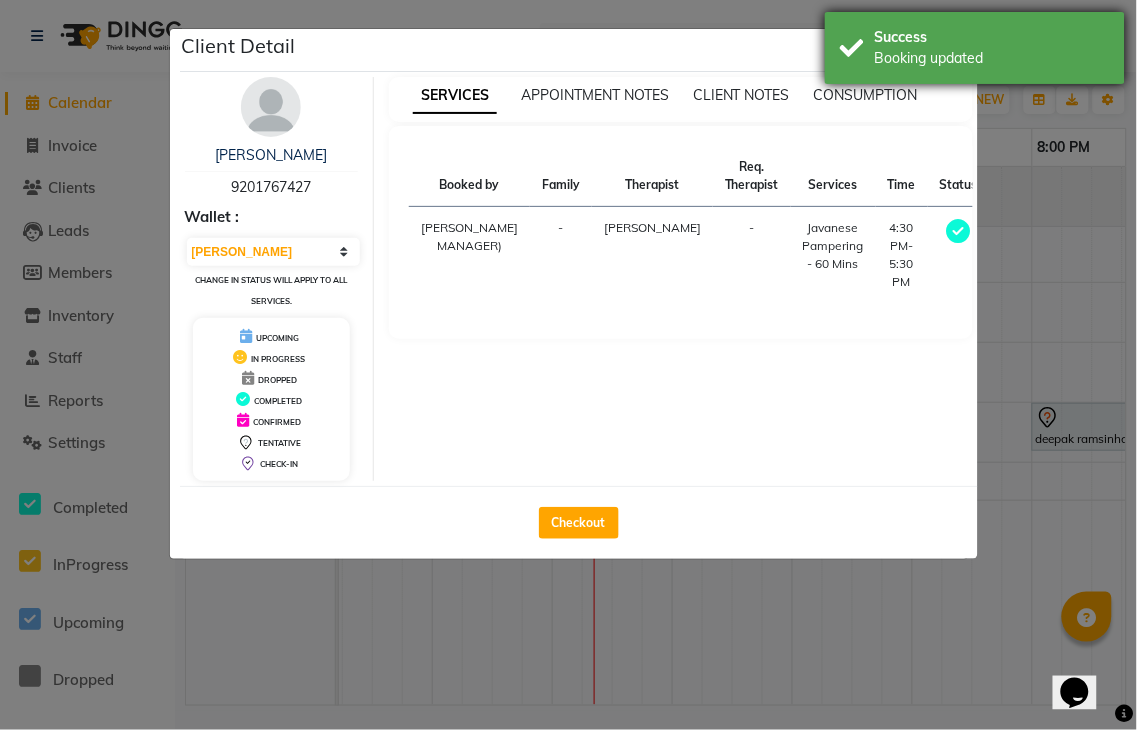 click on "Success" at bounding box center [992, 37] 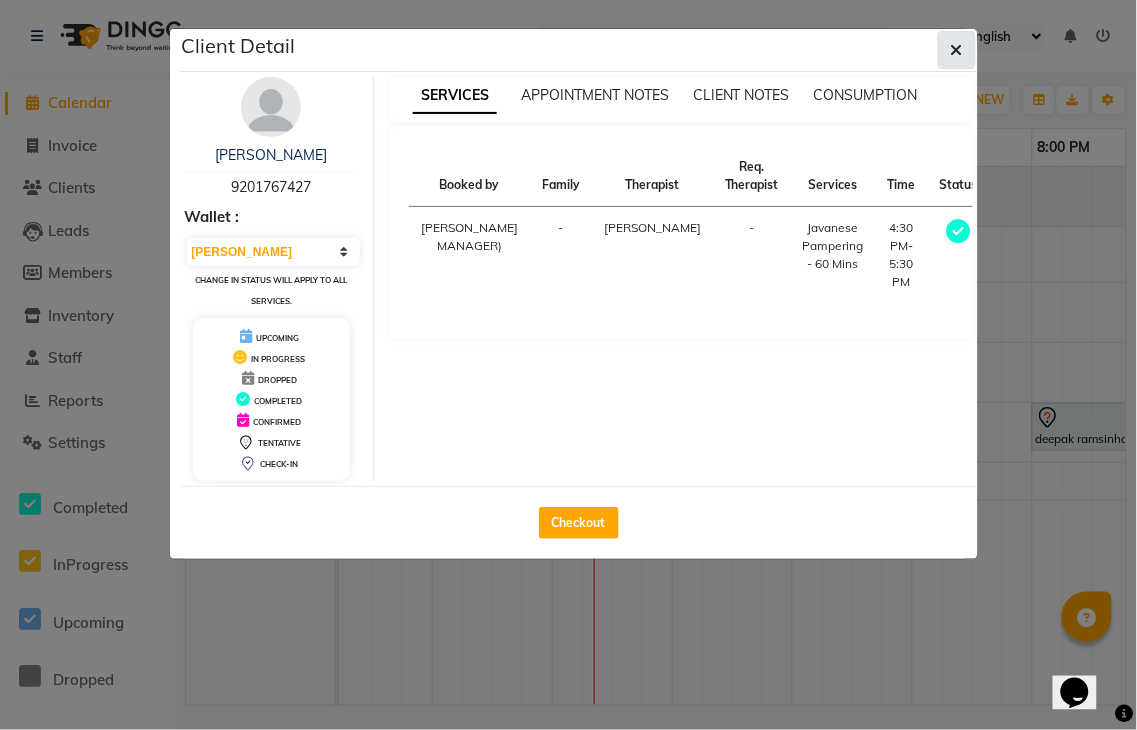 click 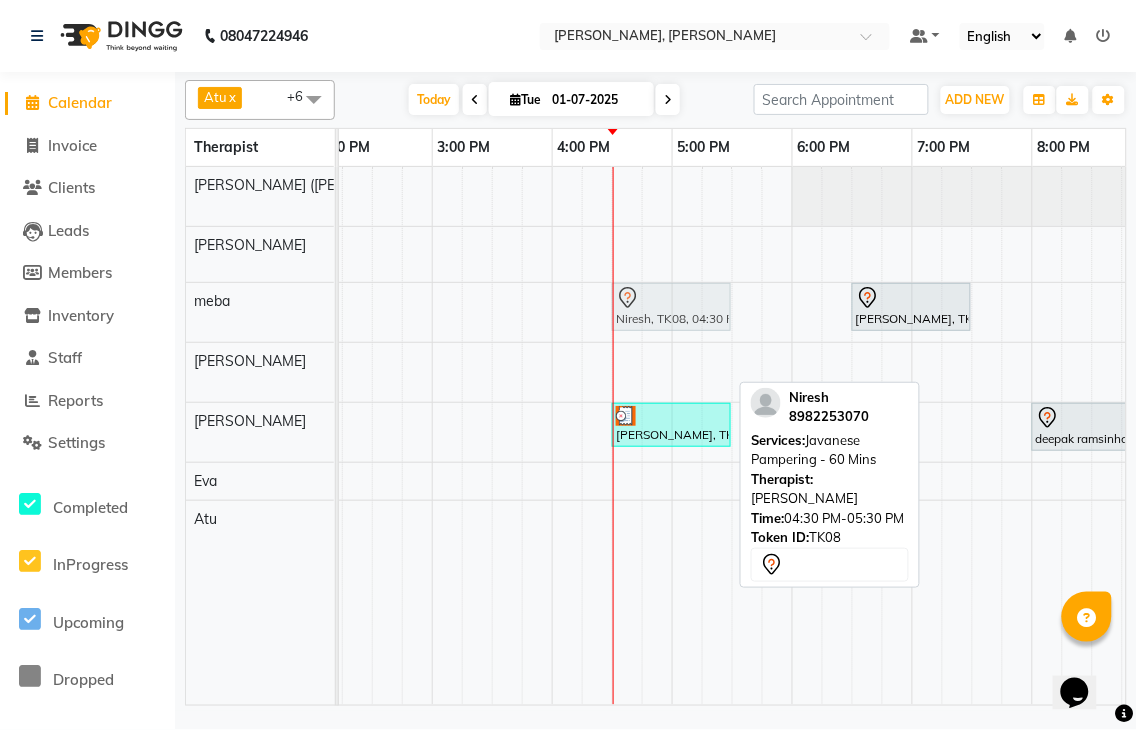 drag, startPoint x: 651, startPoint y: 366, endPoint x: 655, endPoint y: 333, distance: 33.24154 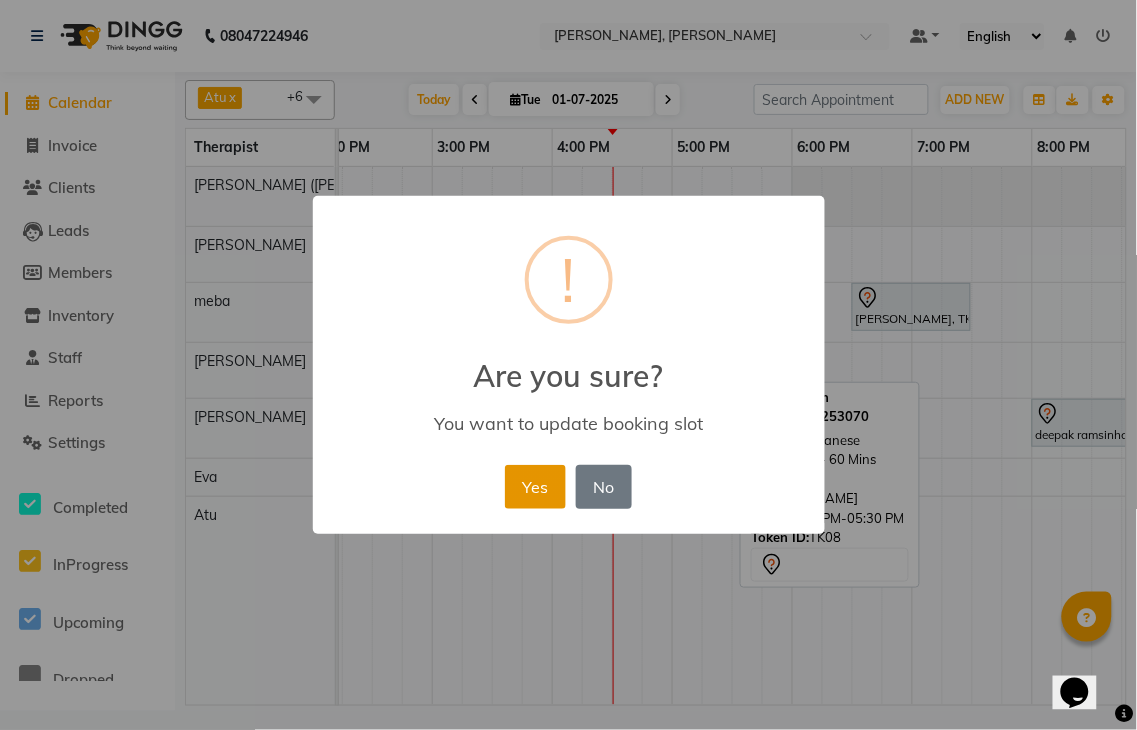 click on "Yes" at bounding box center [535, 487] 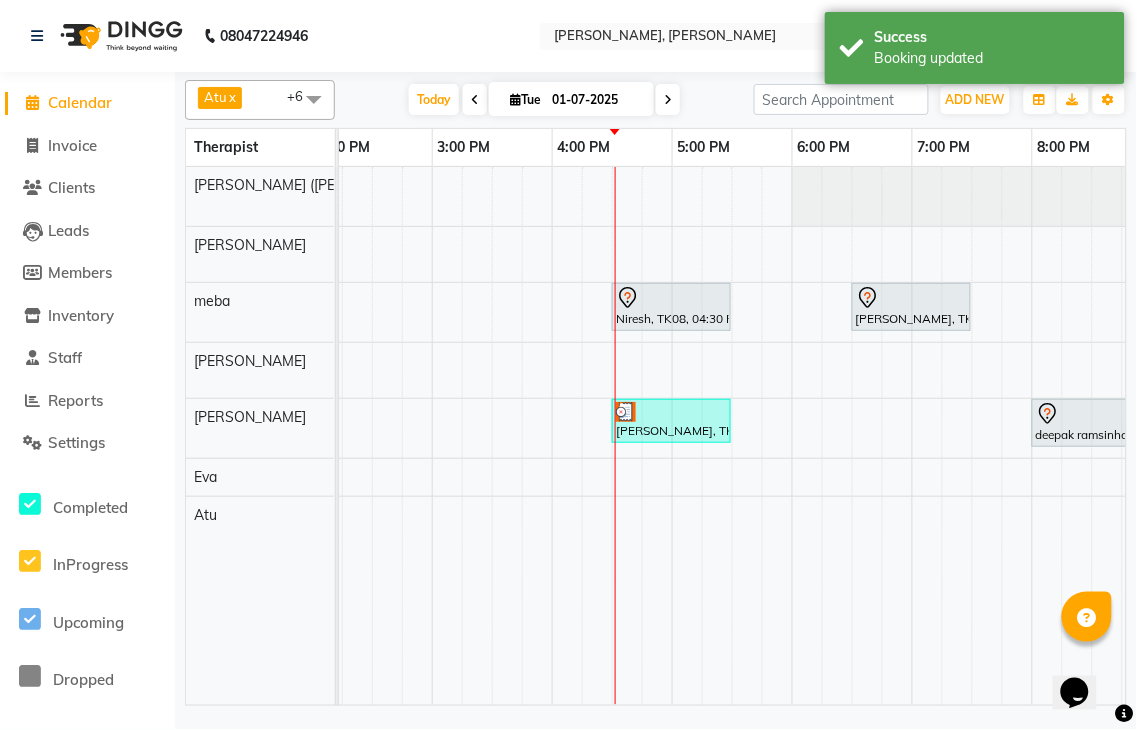 click on "Neha, TK01, 07:00 AM-08:00 AM, Javanese Pampering - 60 [PERSON_NAME], TK03, 09:45 AM-10:15 AM, De-Stress Back & Shoulder Massage - 30 [PERSON_NAME], TK03, 10:15 AM-10:45 AM, De-Stress Back & Shoulder Massage - 30 Mins     Chitali [PERSON_NAME], TK05, 12:15 PM-12:45 PM, Signature Foot Massage - 30 Mins             Neha, TK01, 07:00 AM-08:00 AM, Javanese Pampering - 60 Mins     Chitali [PERSON_NAME], TK05, 12:15 PM-12:45 PM, Signature Foot Massage - 30 Mins             Niresh, TK08, 04:30 PM-05:30 PM, Javanese Pampering - 60 Mins             [PERSON_NAME], TK02, 06:30 PM-07:30 PM, Javanese Pampering - 60 Mins     [PERSON_NAME] 711, TK04, 12:15 PM-12:45 PM, Signature Foot Massage - 30 Mins     [PERSON_NAME] 711, TK04, 12:45 PM-01:15 PM, Signature Foot Massage - 30 Mins     [PERSON_NAME], TK07, 04:30 PM-05:30 PM, Javanese Pampering - 60 Mins             deepak ramsinhaniya, TK06, 08:00 PM-09:00 PM, Javanese Pampering - 60 Mins     Chitali [PERSON_NAME], TK05, 12:15 PM-12:45 PM, Signature Foot Massage - 30 Mins" at bounding box center [432, 436] 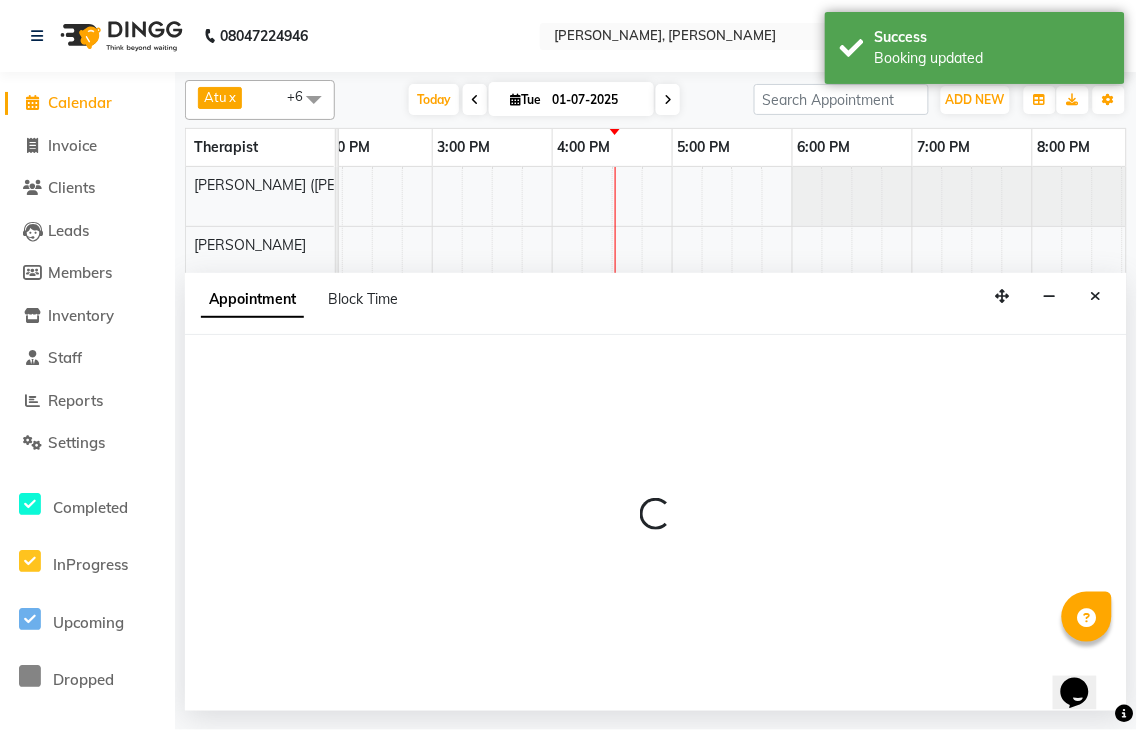 select on "80574" 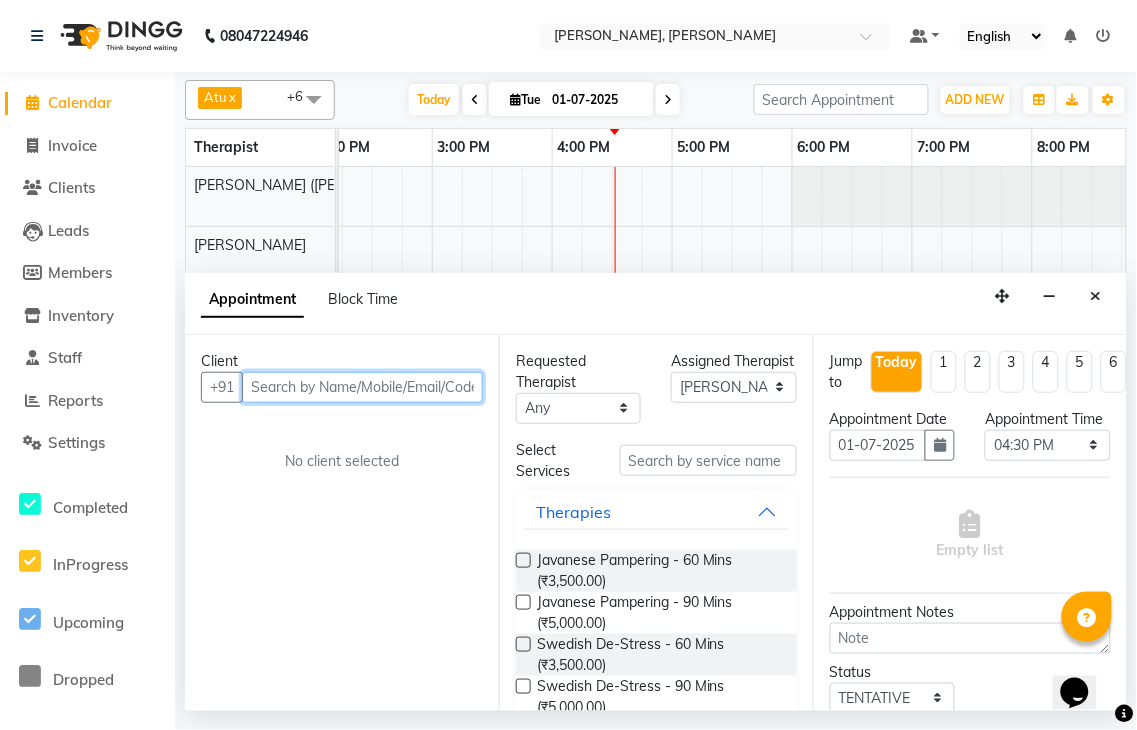 click at bounding box center [362, 387] 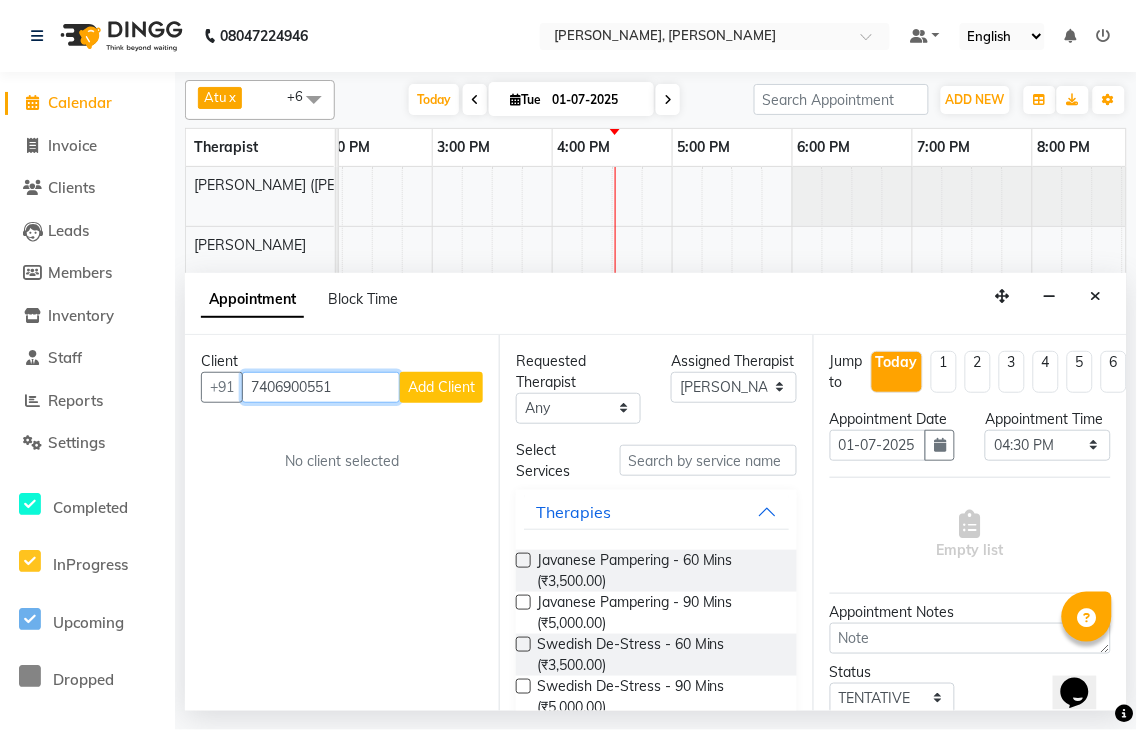 type on "7406900551" 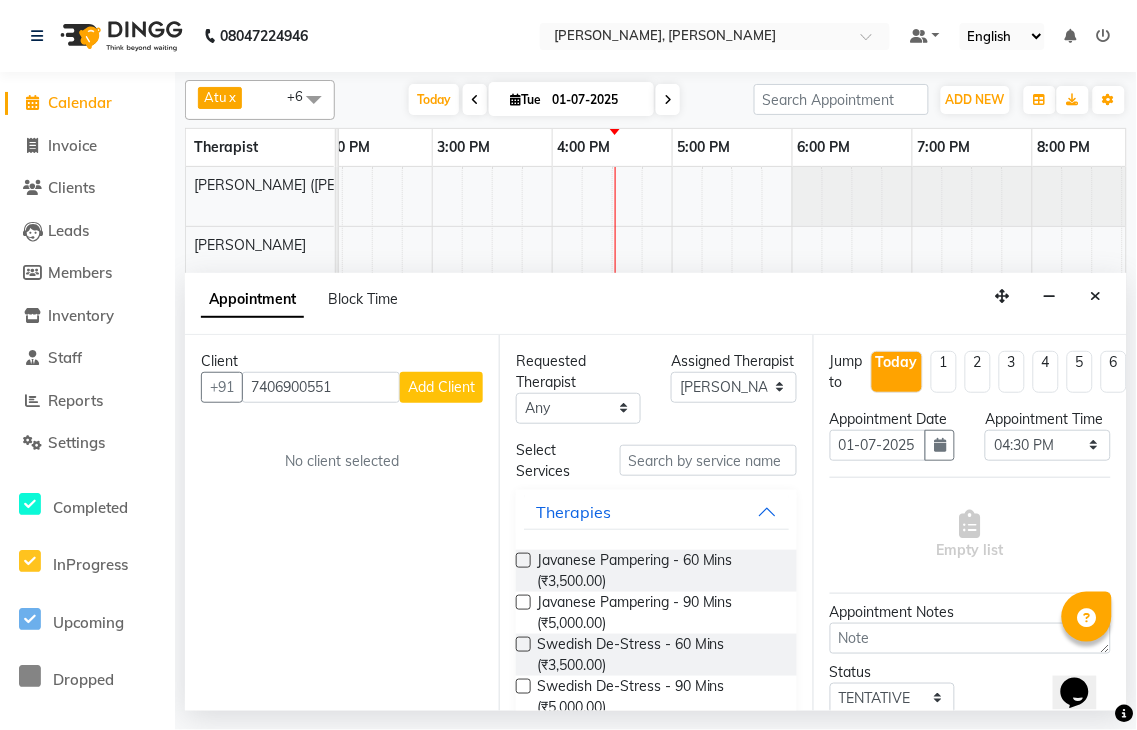 click on "Add Client" at bounding box center (441, 387) 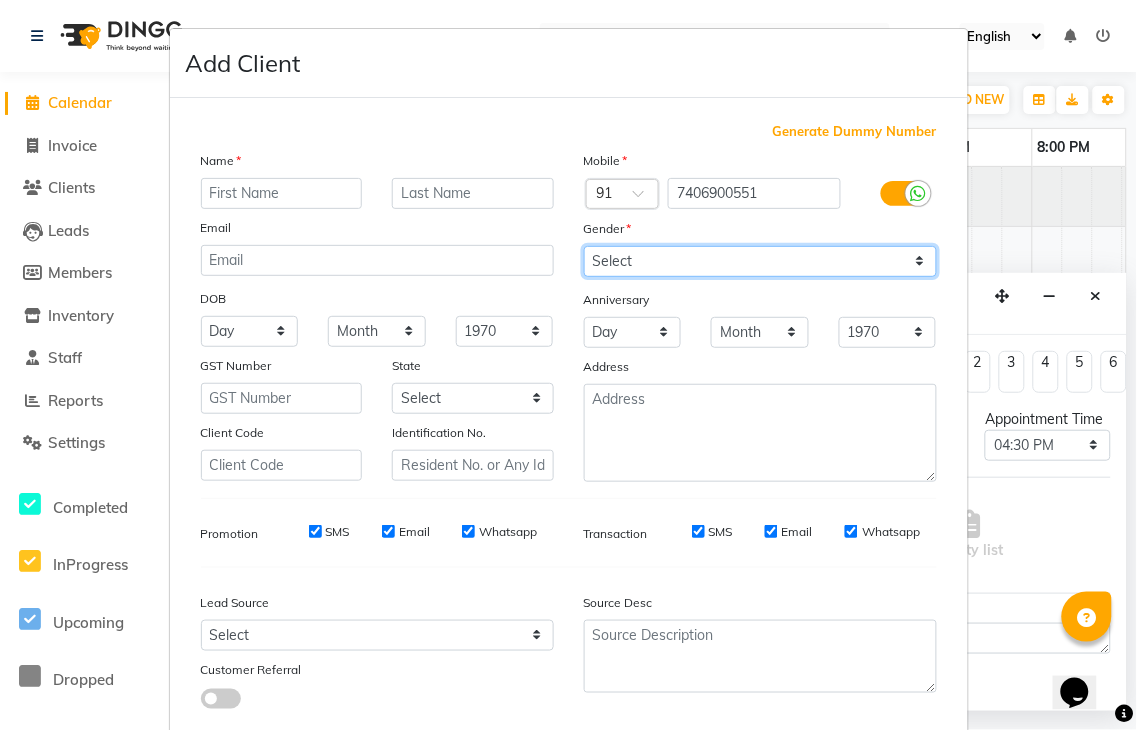 click on "Select [DEMOGRAPHIC_DATA] [DEMOGRAPHIC_DATA] Other Prefer Not To Say" at bounding box center (760, 261) 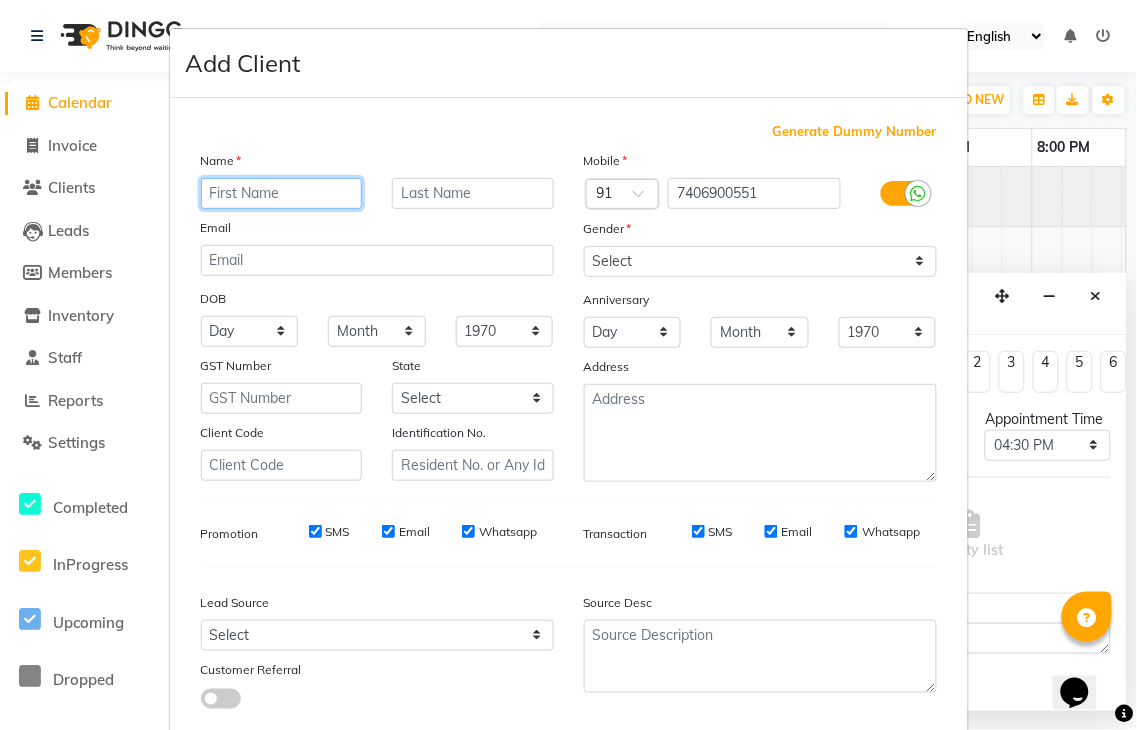 click at bounding box center (282, 193) 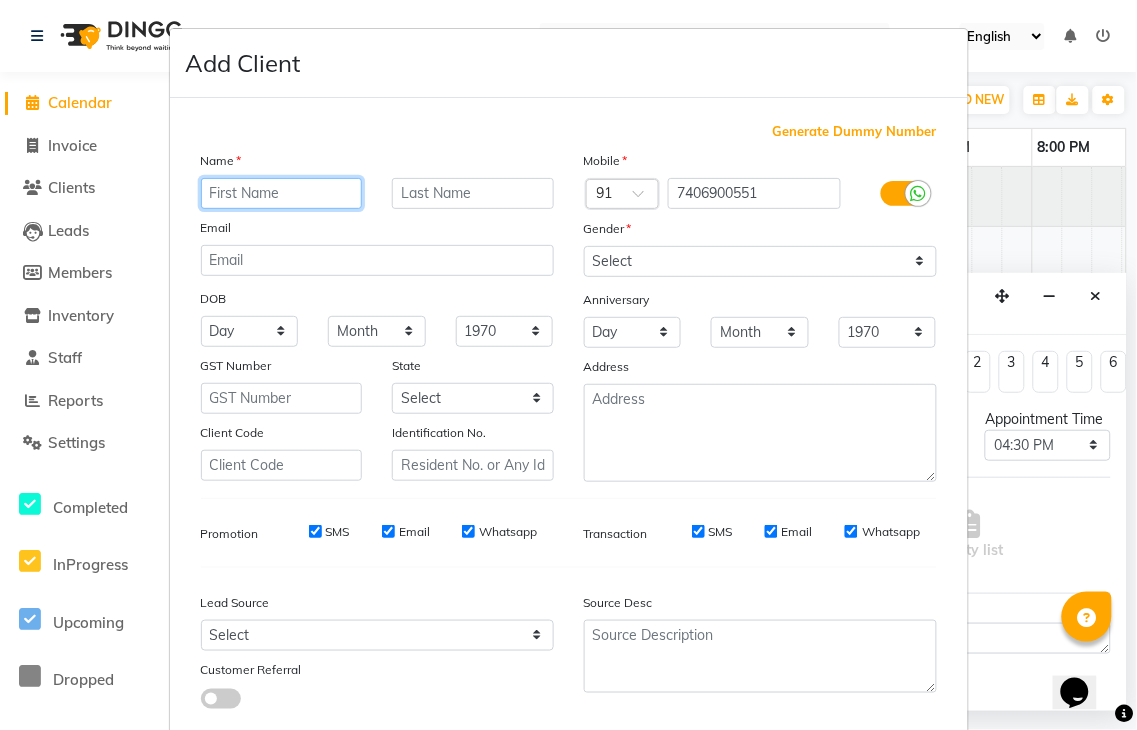 type on "R" 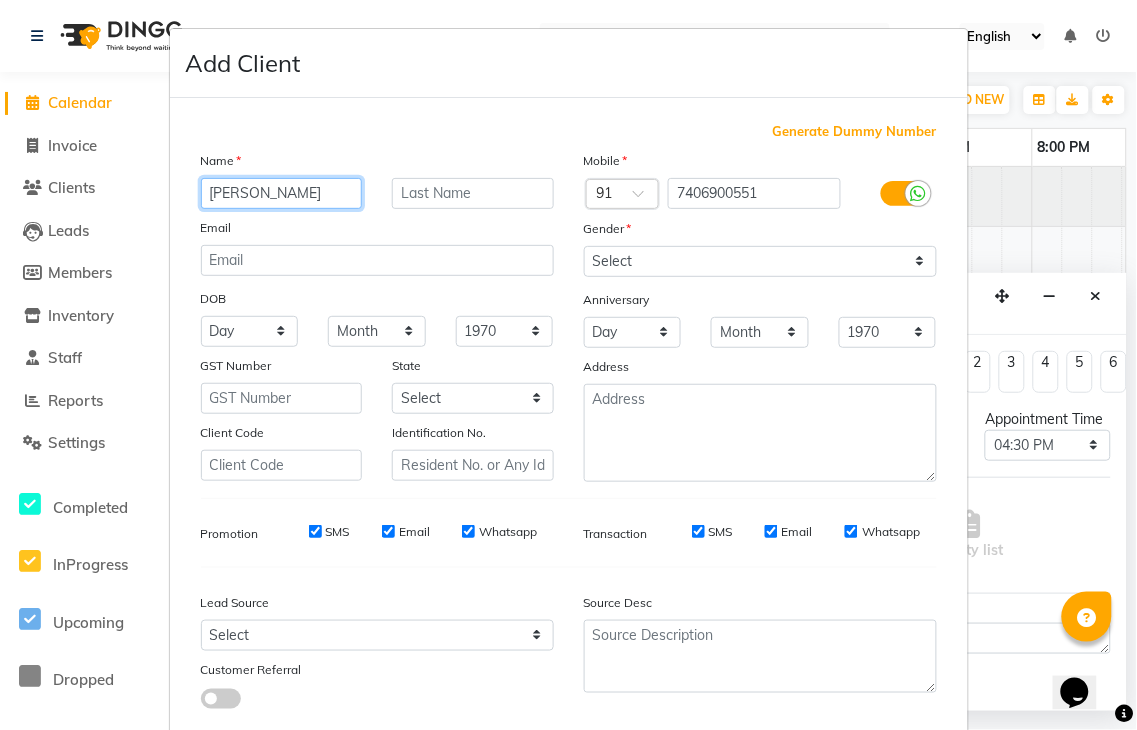 click on "[PERSON_NAME]" at bounding box center [282, 193] 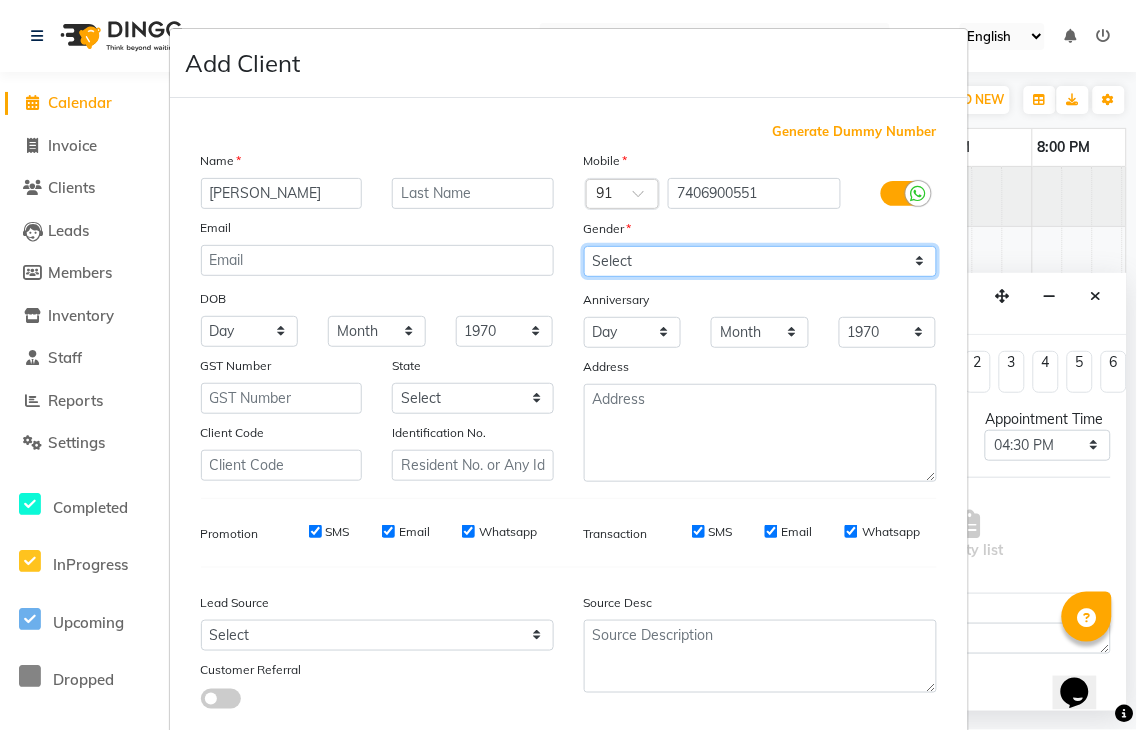 click on "Select [DEMOGRAPHIC_DATA] [DEMOGRAPHIC_DATA] Other Prefer Not To Say" at bounding box center (760, 261) 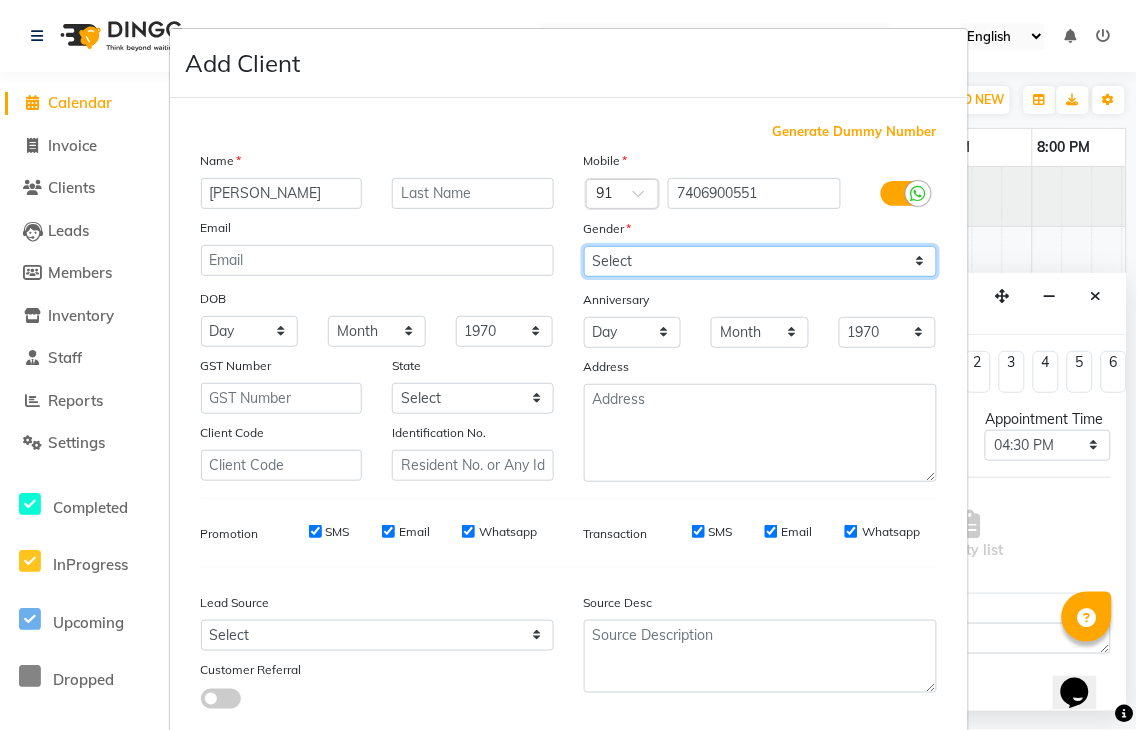 click on "Select [DEMOGRAPHIC_DATA] [DEMOGRAPHIC_DATA] Other Prefer Not To Say" at bounding box center (760, 261) 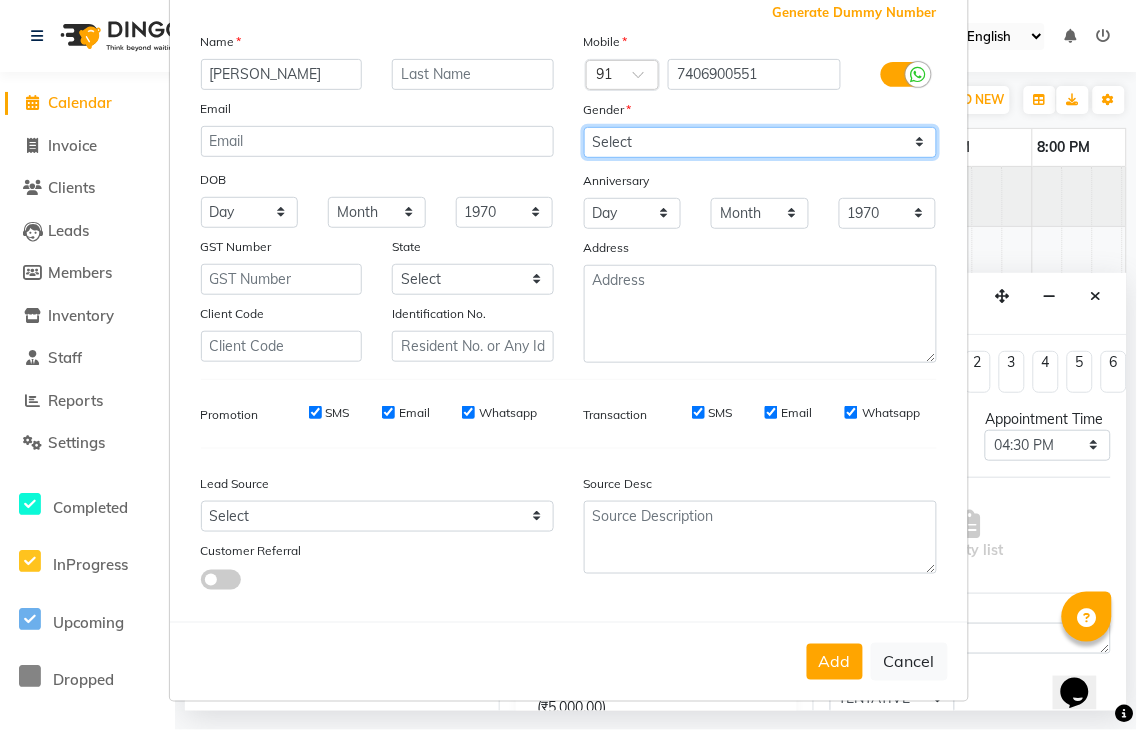 scroll, scrollTop: 121, scrollLeft: 0, axis: vertical 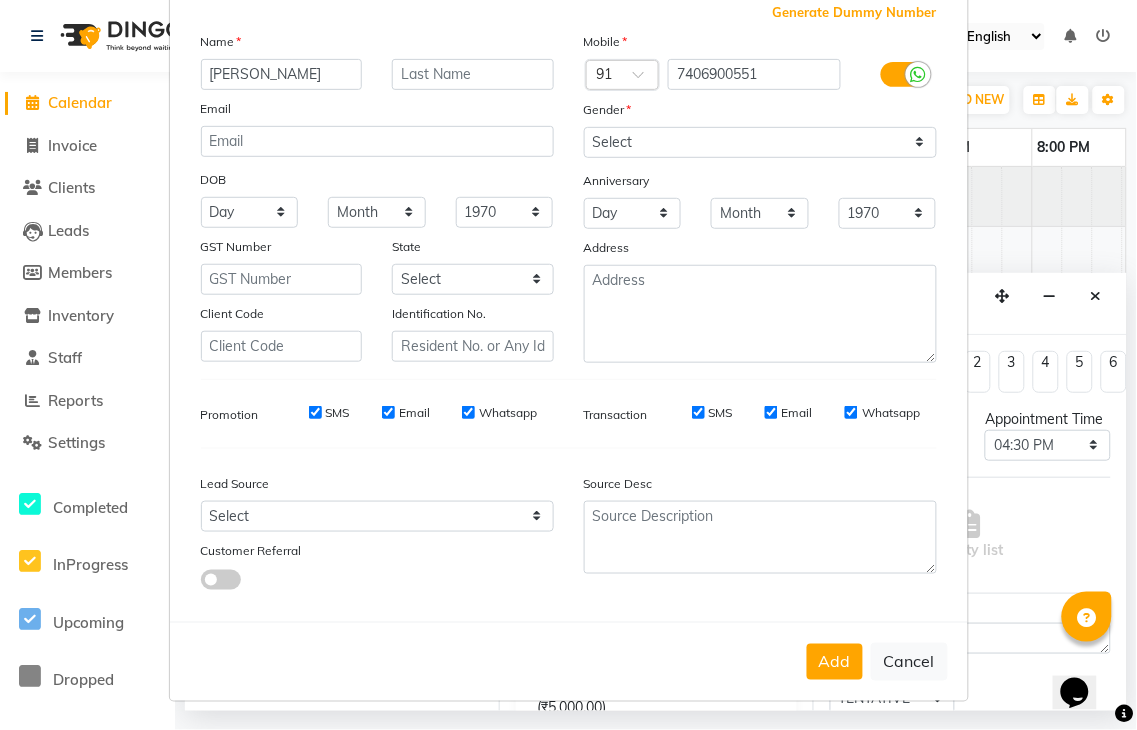 click on "Add" at bounding box center (835, 662) 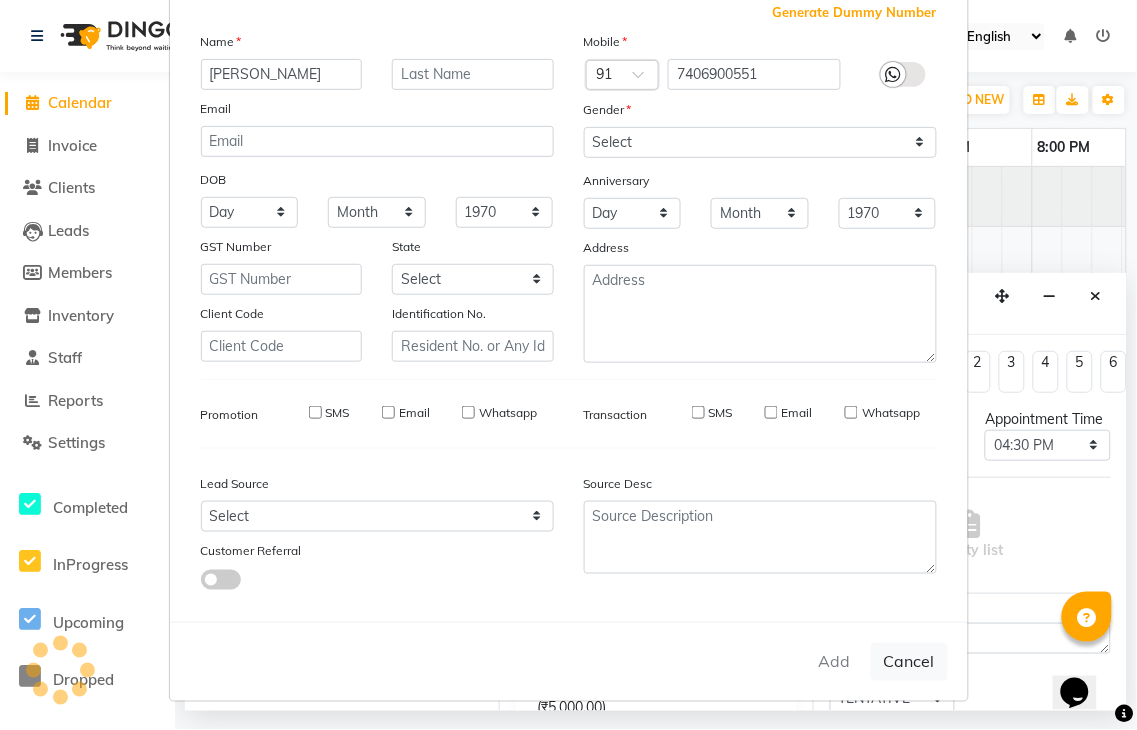 type 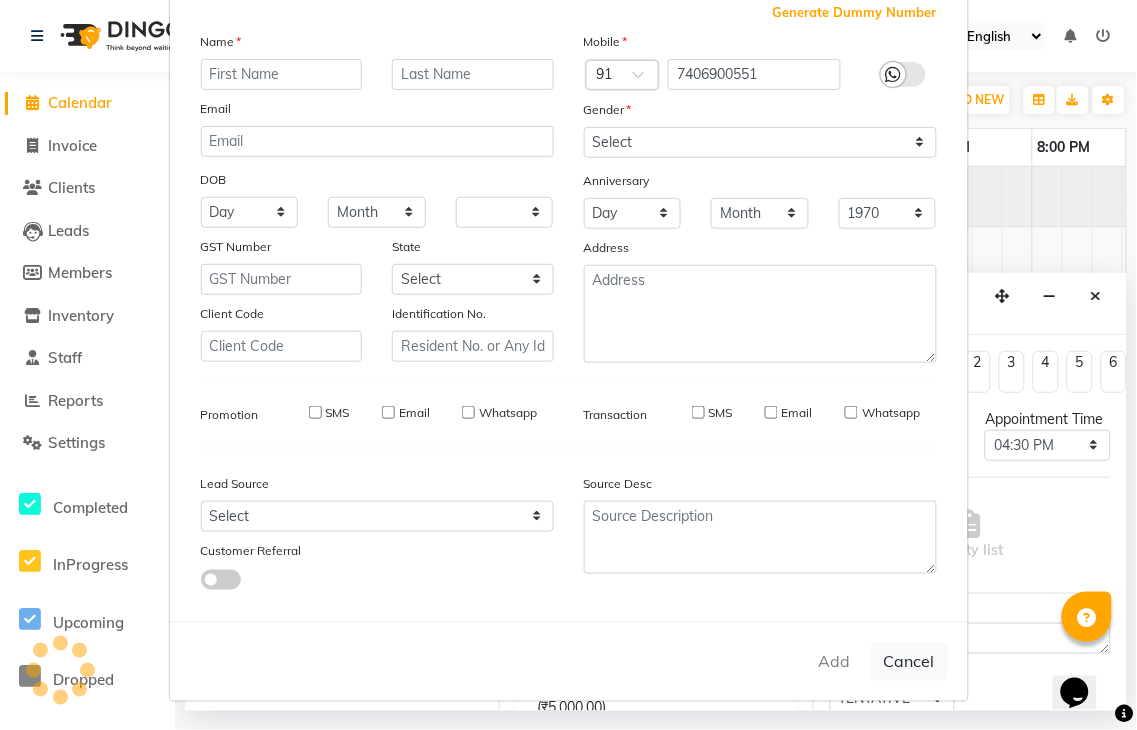 type 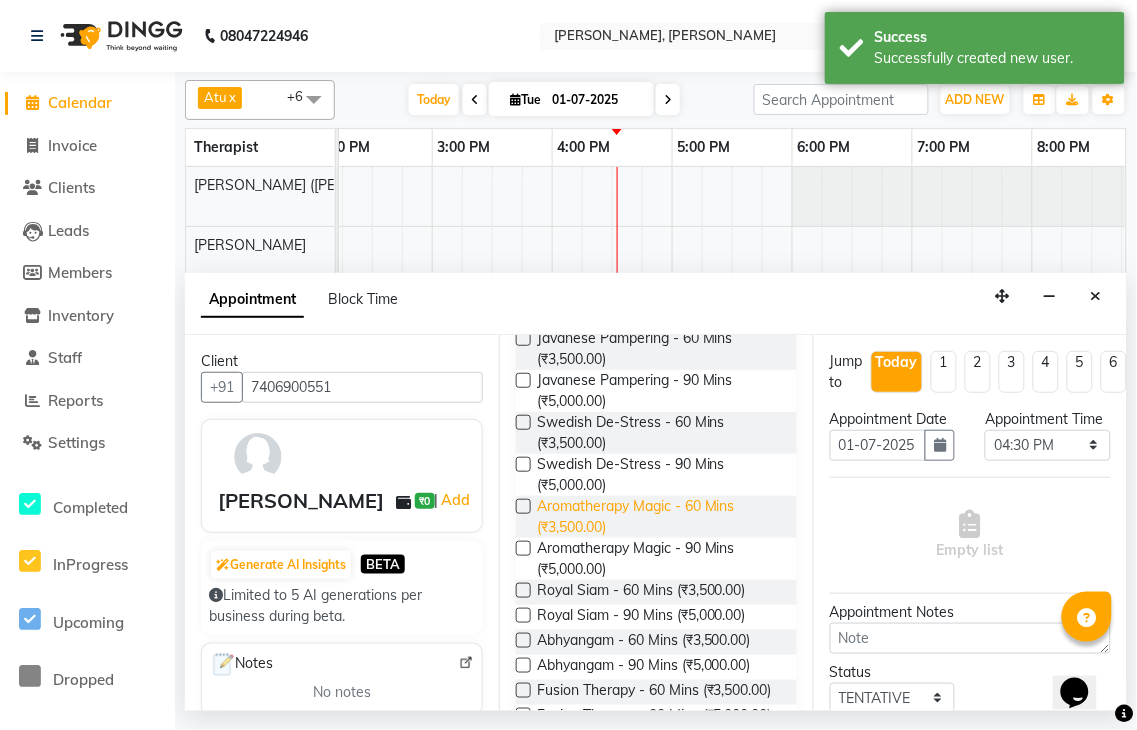 scroll, scrollTop: 0, scrollLeft: 0, axis: both 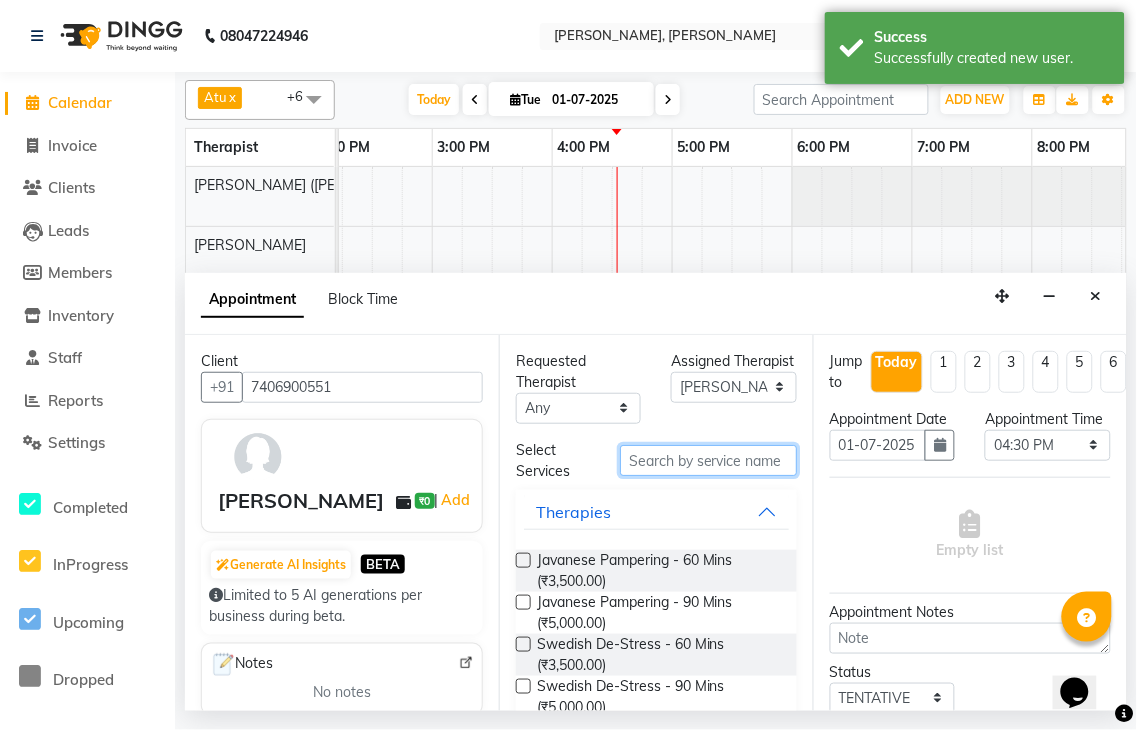 click at bounding box center [708, 460] 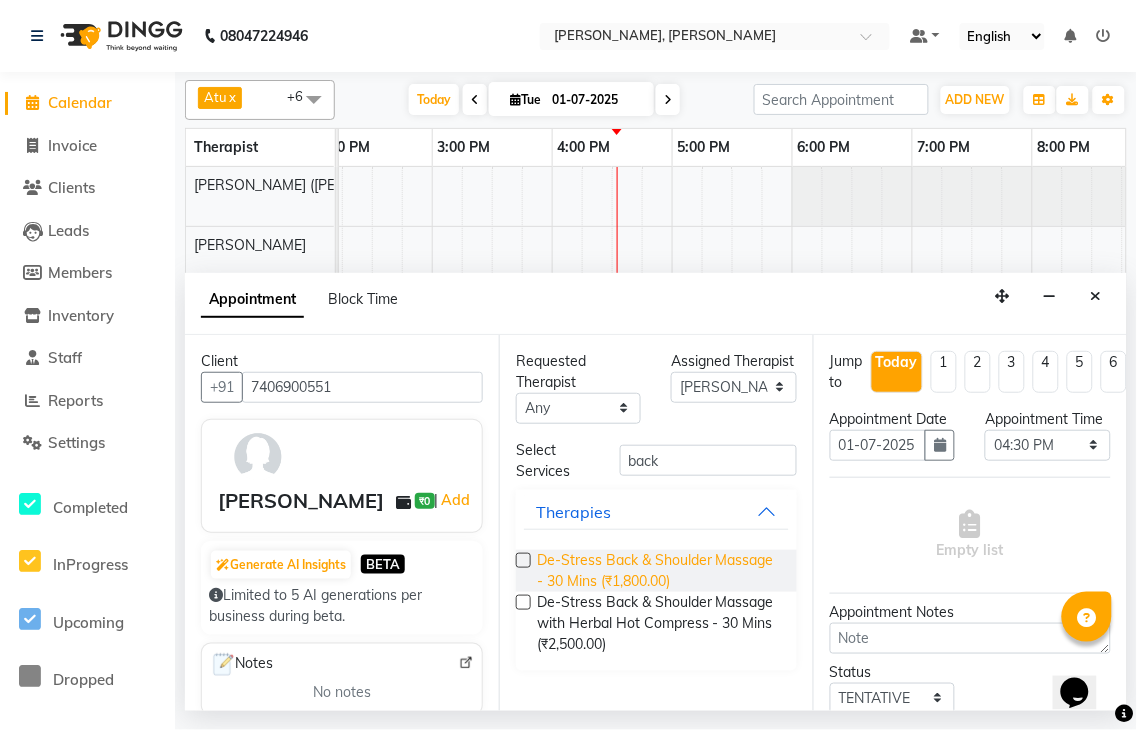 click on "De-Stress Back & Shoulder Massage - 30 Mins (₹1,800.00)" at bounding box center [659, 571] 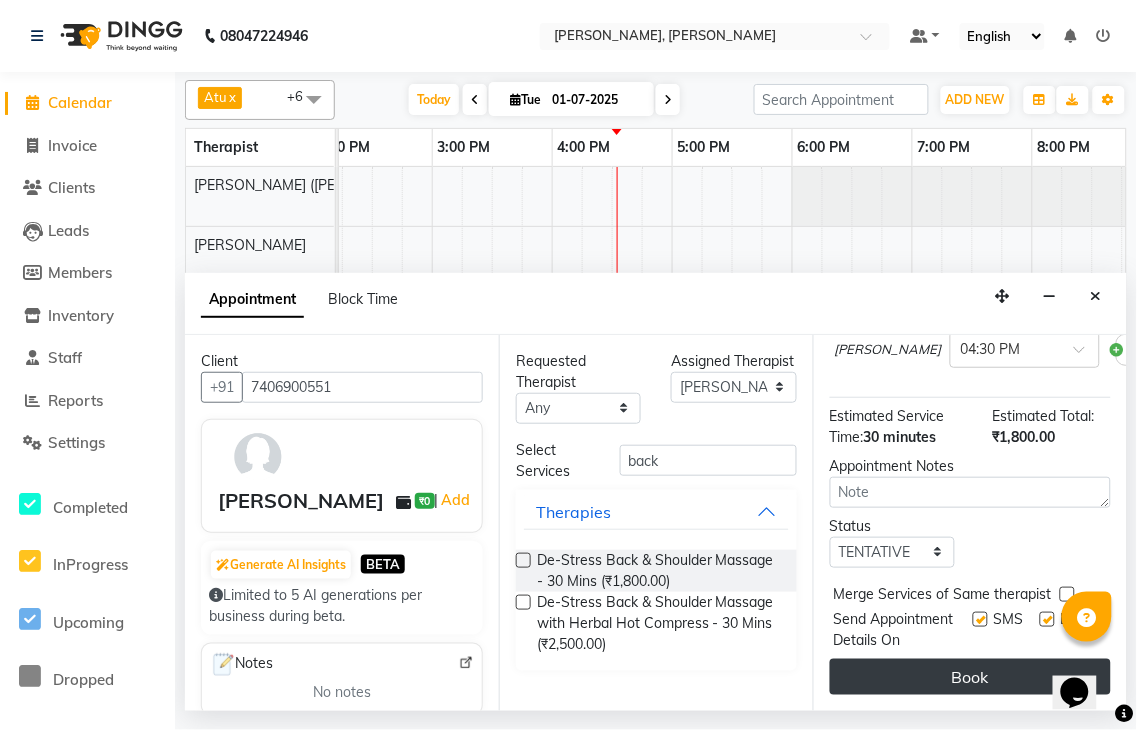 scroll, scrollTop: 180, scrollLeft: 0, axis: vertical 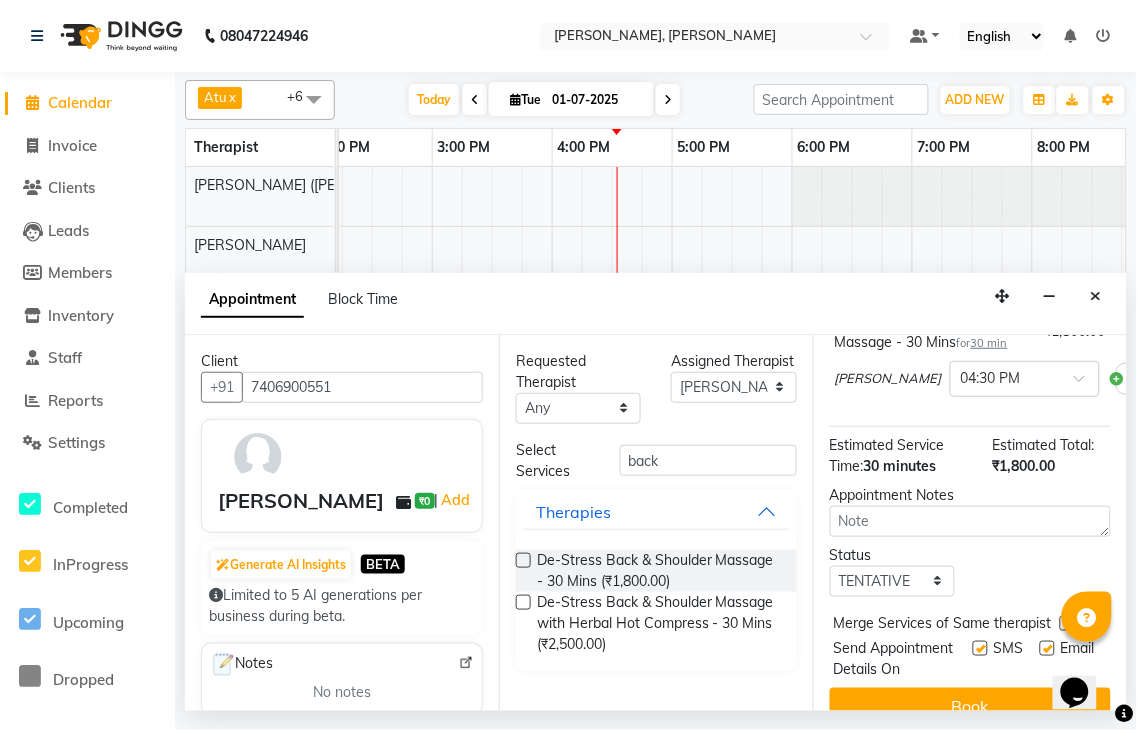 click at bounding box center [523, 560] 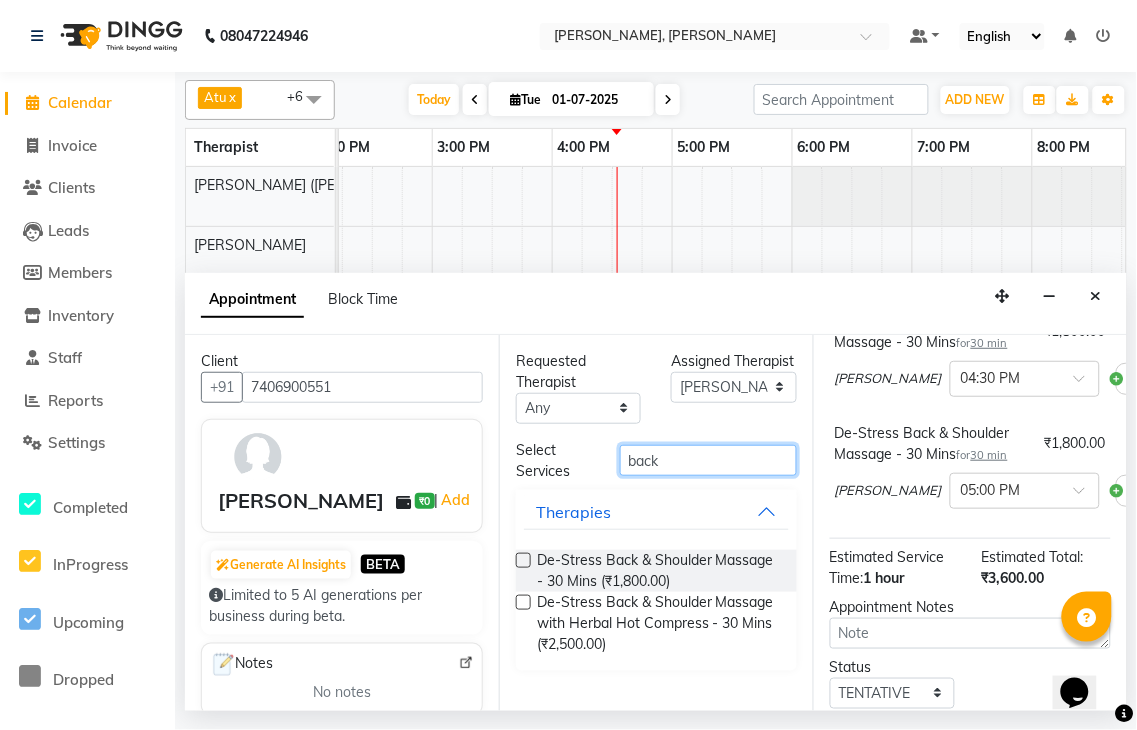 click on "back" at bounding box center (708, 460) 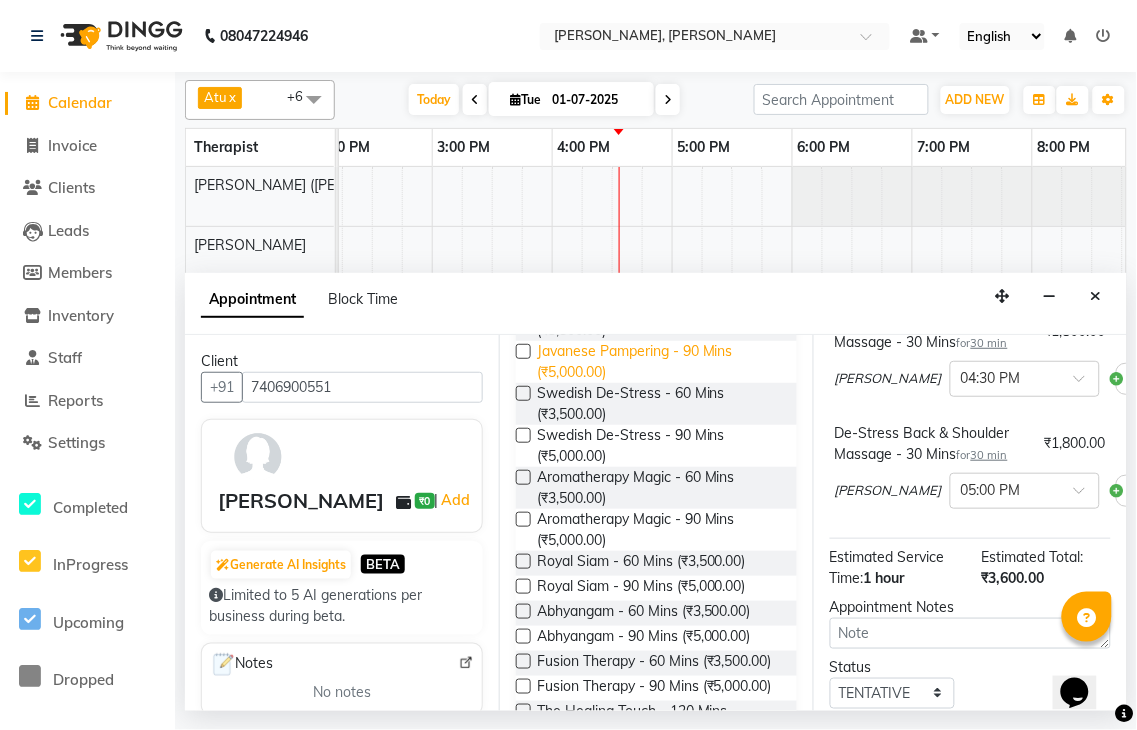 scroll, scrollTop: 0, scrollLeft: 0, axis: both 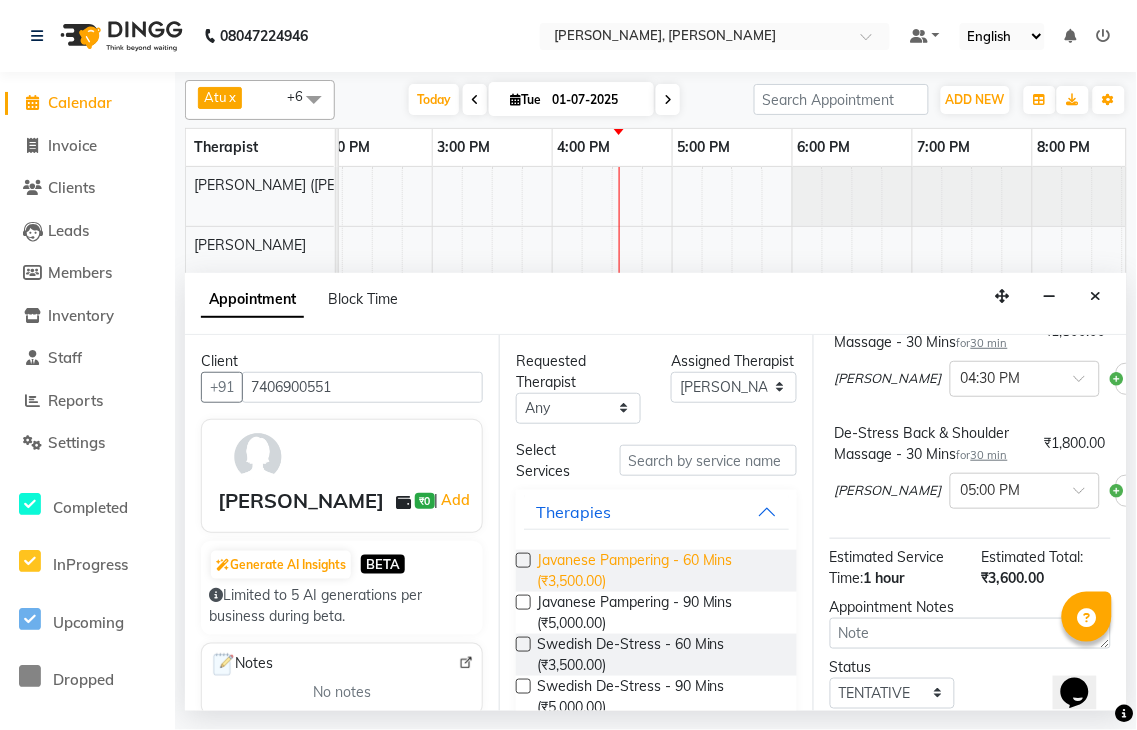 click on "Javanese Pampering - 60 Mins (₹3,500.00)" at bounding box center (659, 571) 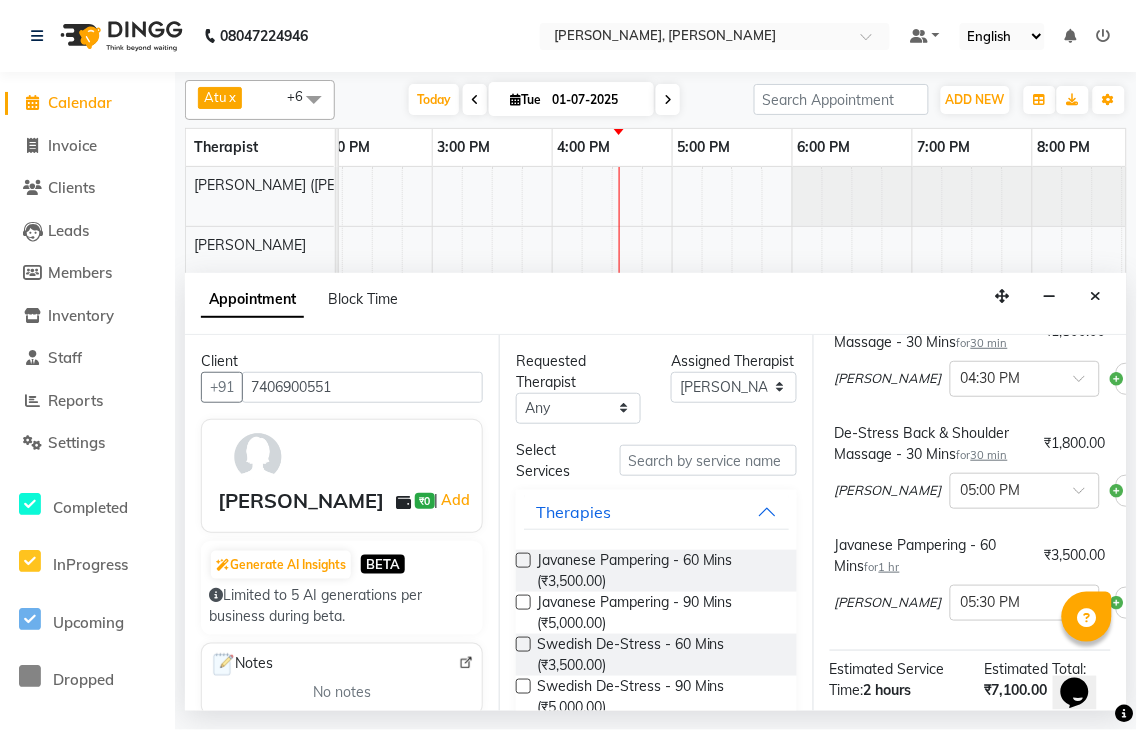 scroll, scrollTop: 535, scrollLeft: 0, axis: vertical 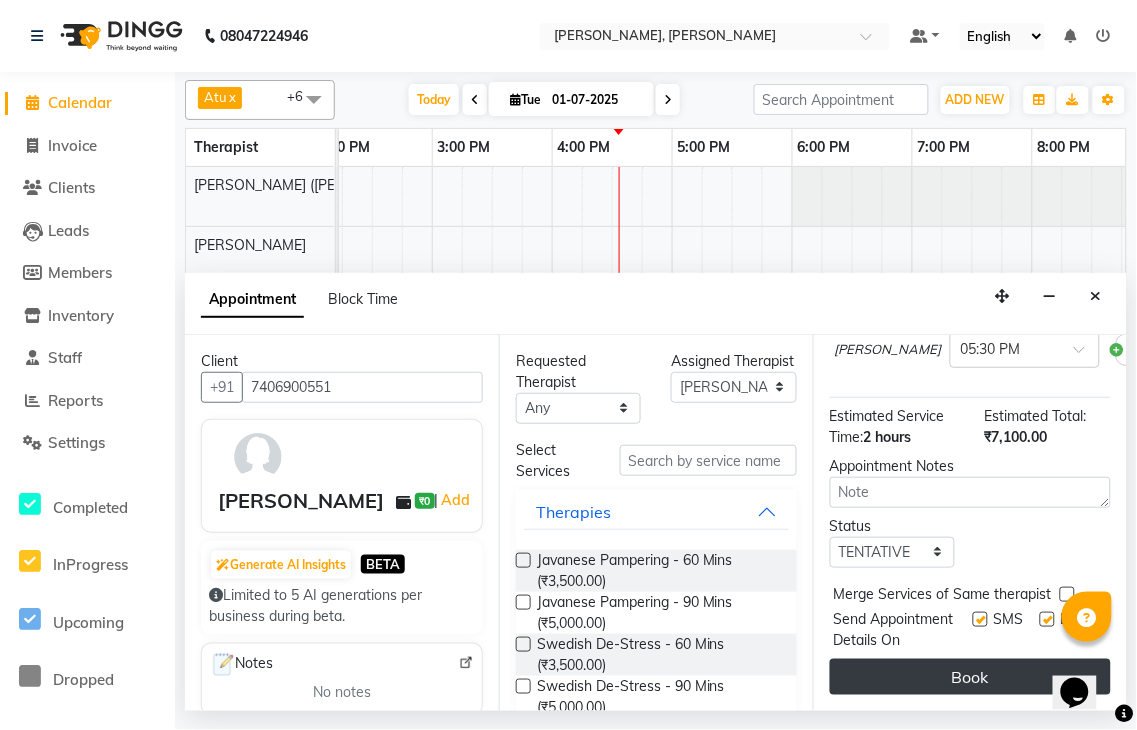 click on "Book" at bounding box center [970, 677] 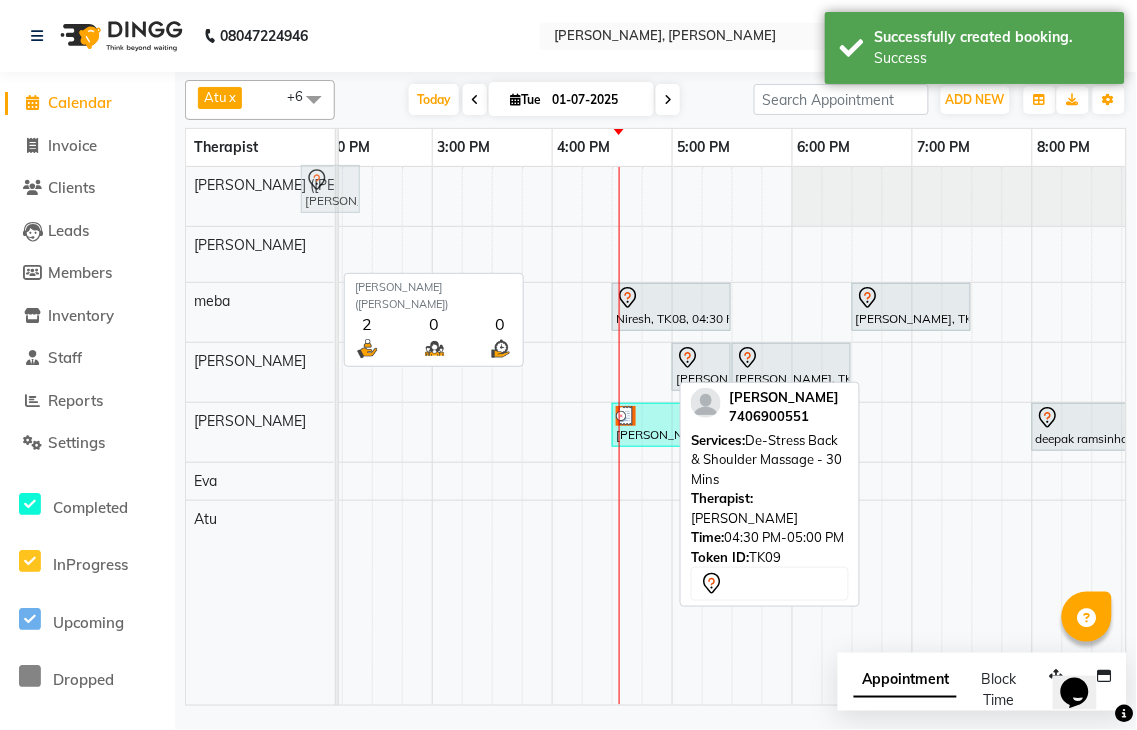 scroll, scrollTop: 0, scrollLeft: 865, axis: horizontal 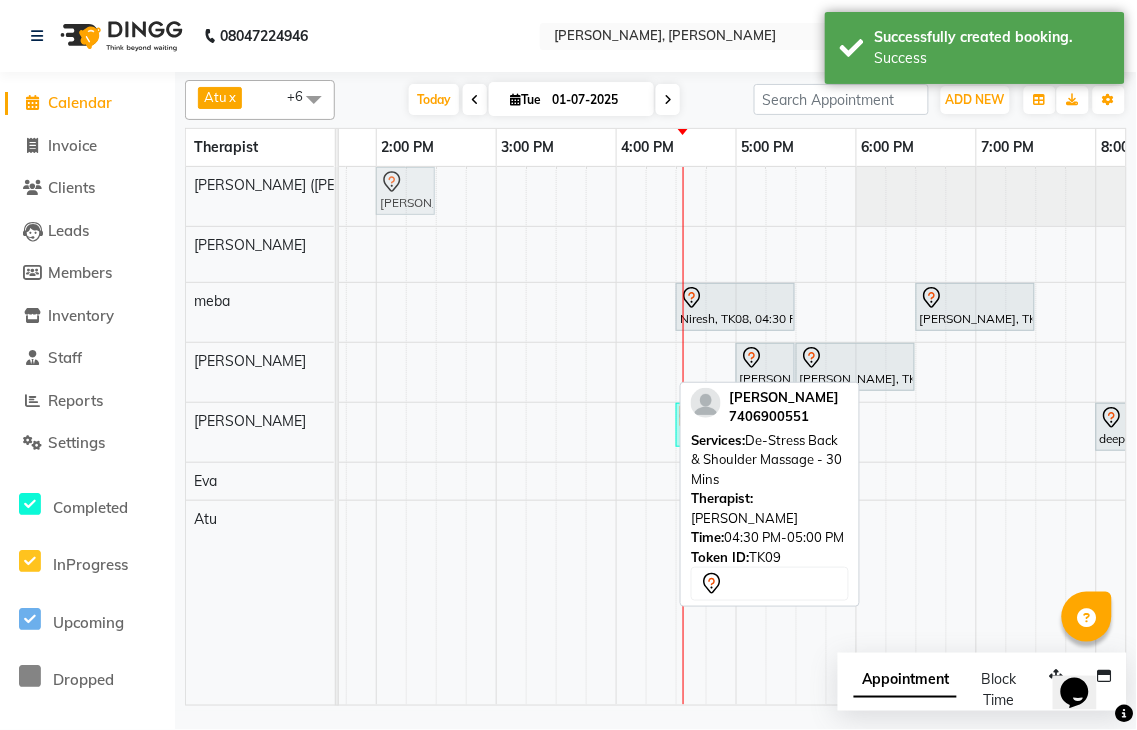 drag, startPoint x: 640, startPoint y: 376, endPoint x: 392, endPoint y: 177, distance: 317.97012 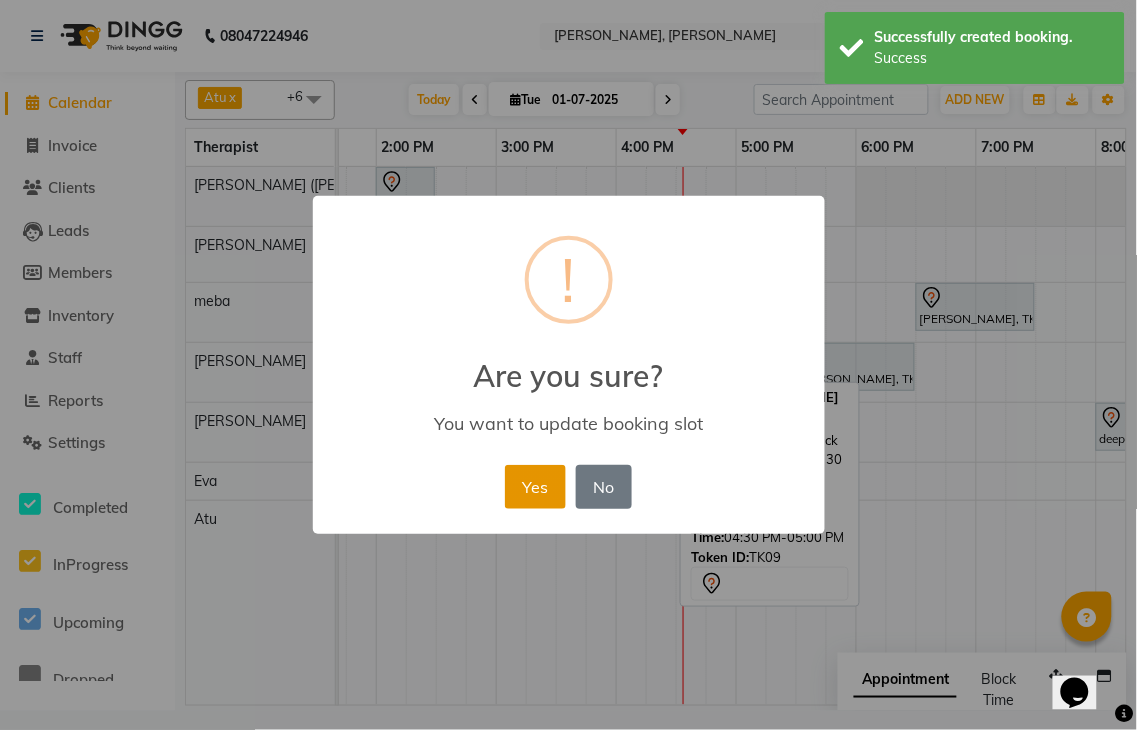 click on "Yes" at bounding box center (535, 487) 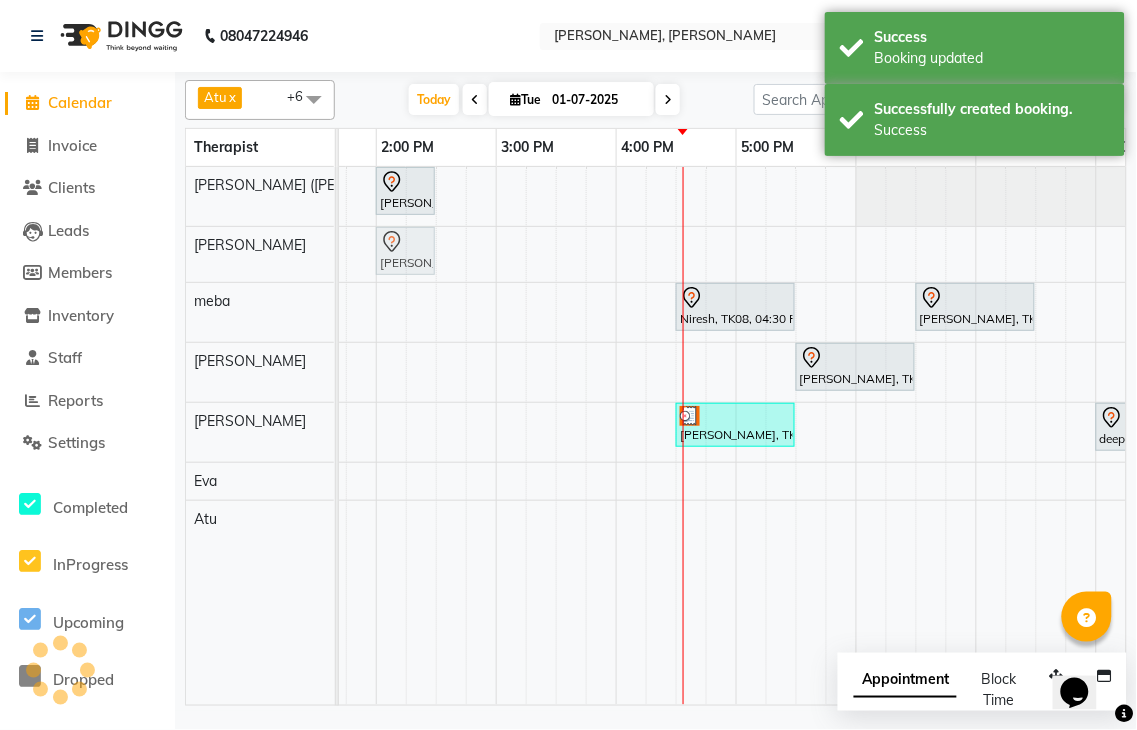 scroll, scrollTop: 0, scrollLeft: 802, axis: horizontal 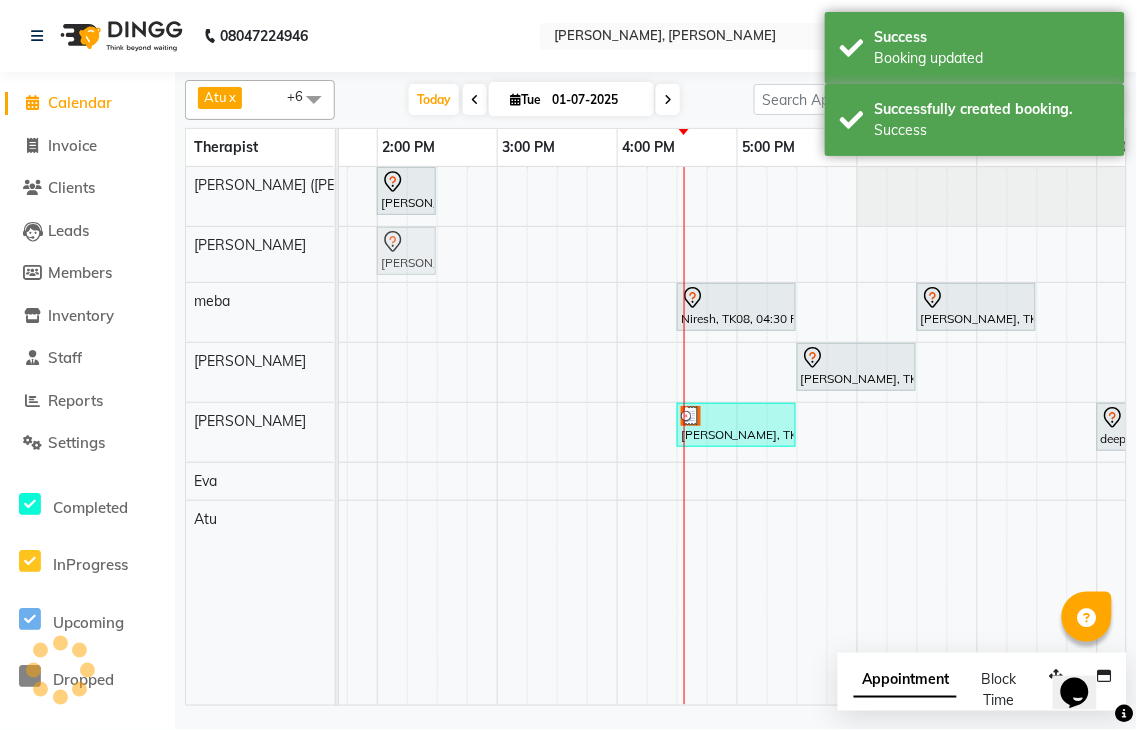 drag, startPoint x: 755, startPoint y: 362, endPoint x: 391, endPoint y: 255, distance: 379.40085 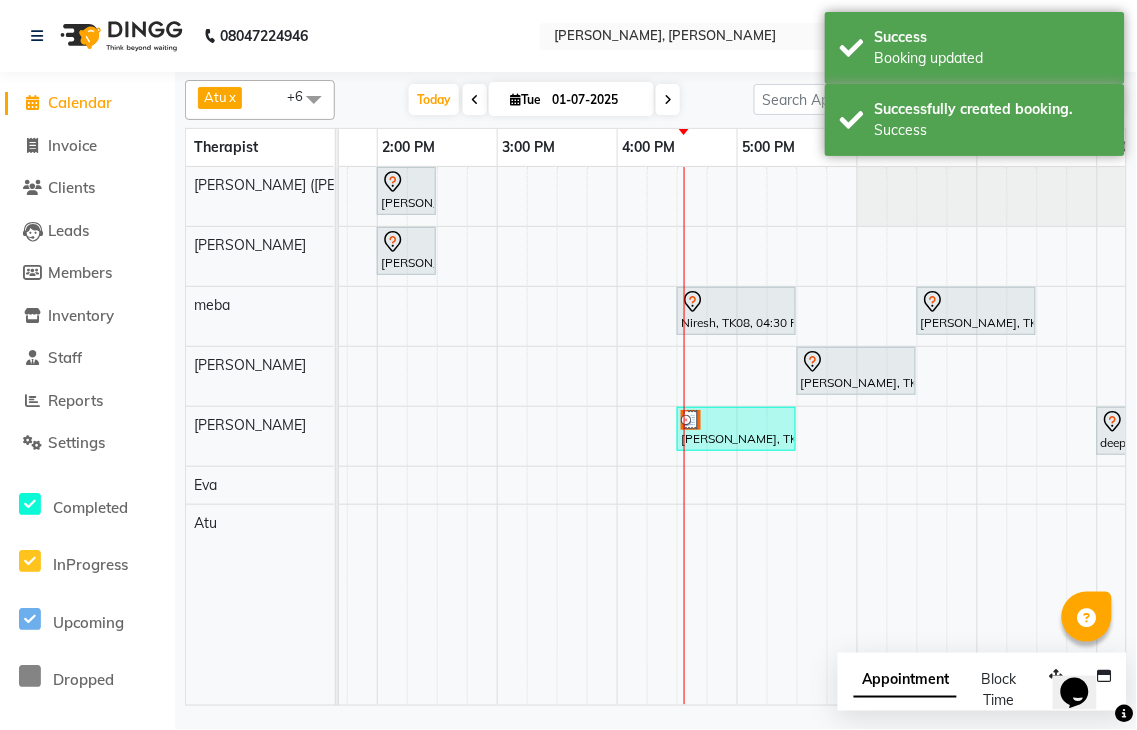 scroll, scrollTop: 0, scrollLeft: 801, axis: horizontal 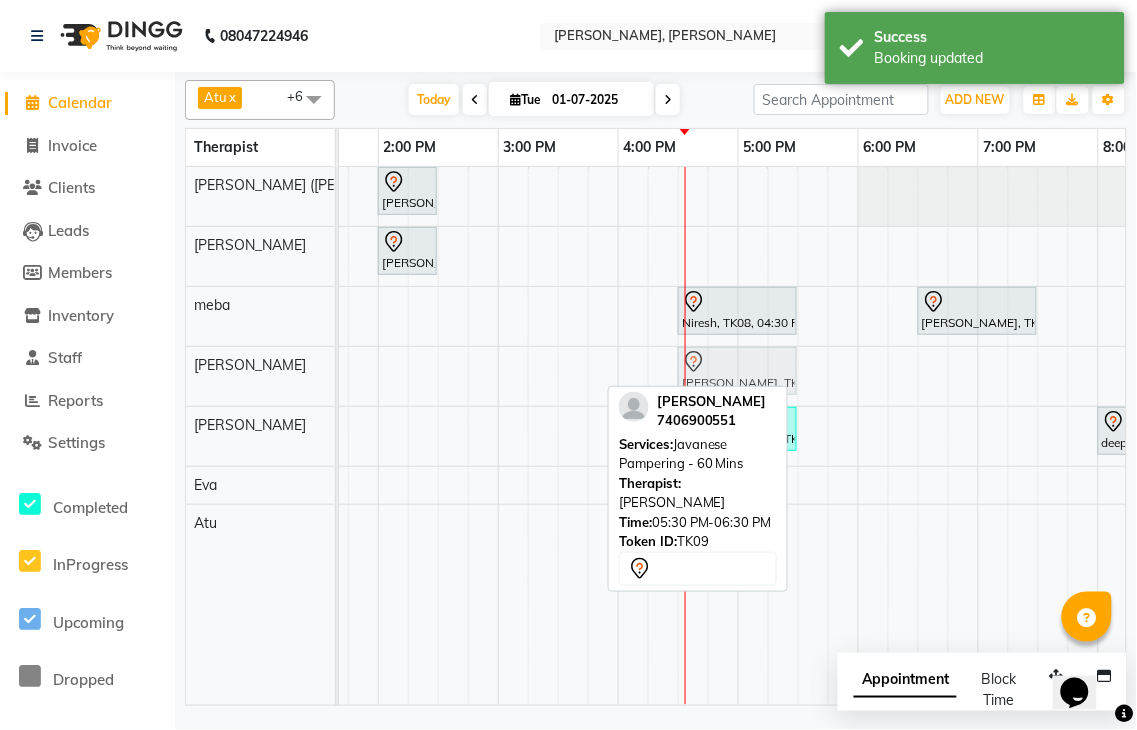 drag, startPoint x: 822, startPoint y: 364, endPoint x: 713, endPoint y: 363, distance: 109.004585 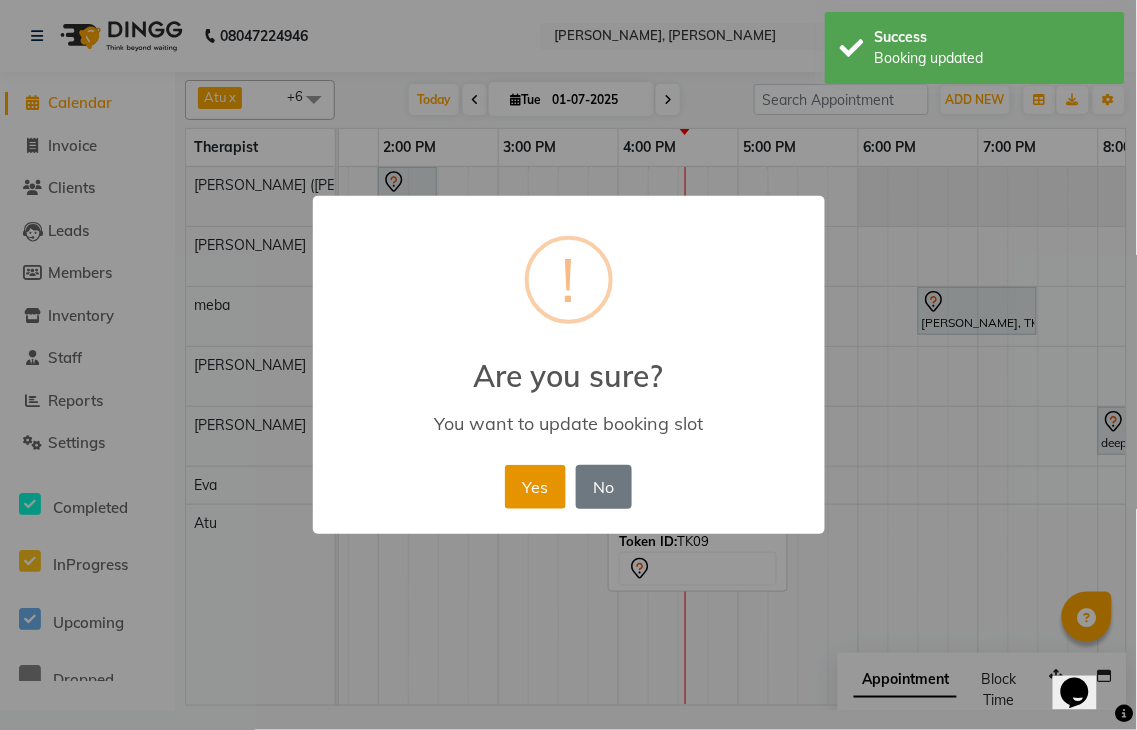 click on "Yes" at bounding box center (535, 487) 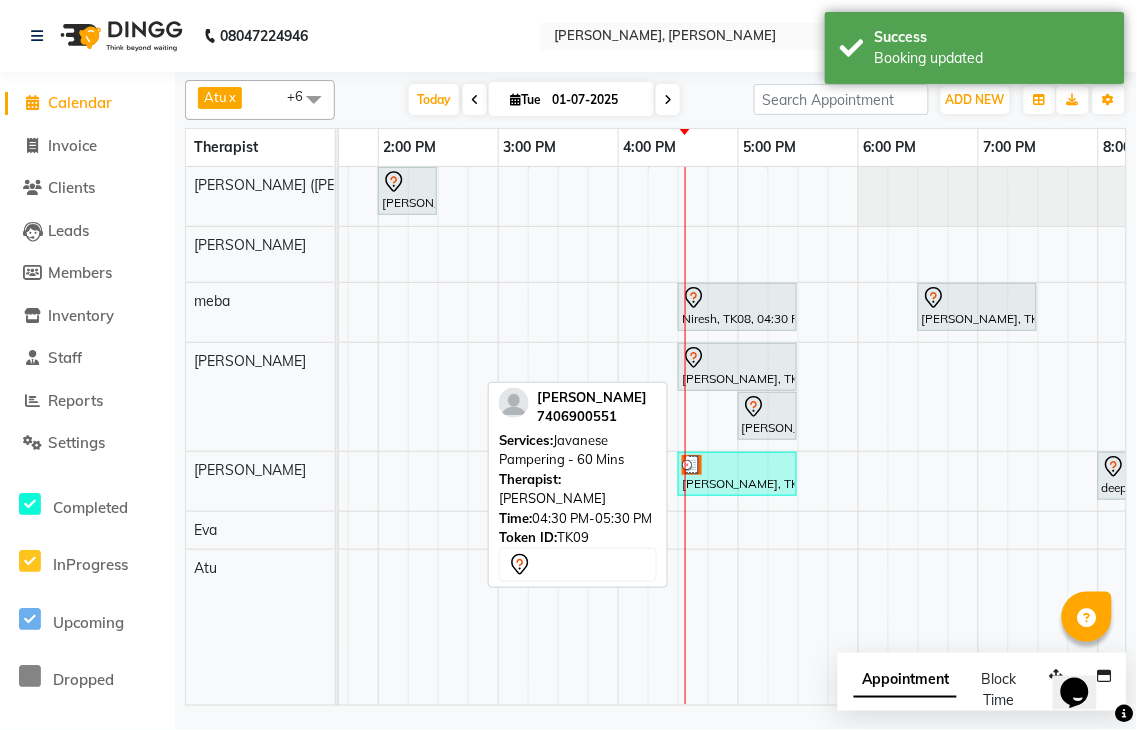 click at bounding box center (737, 358) 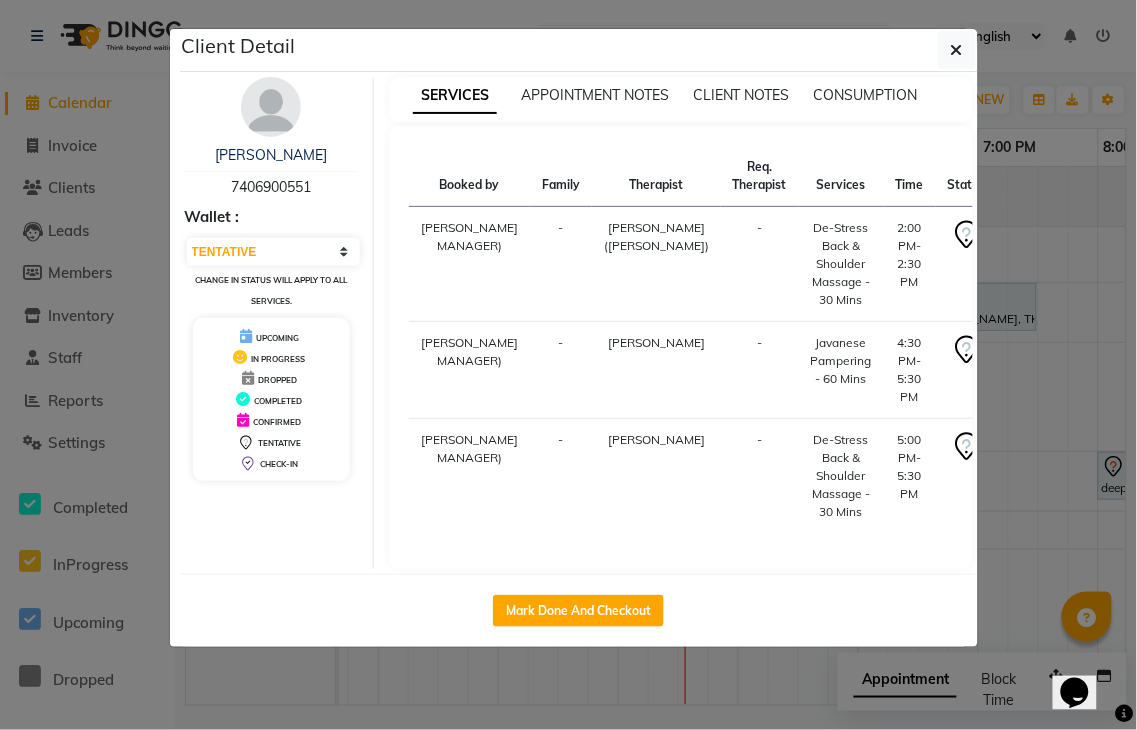 click on "-" at bounding box center (760, 264) 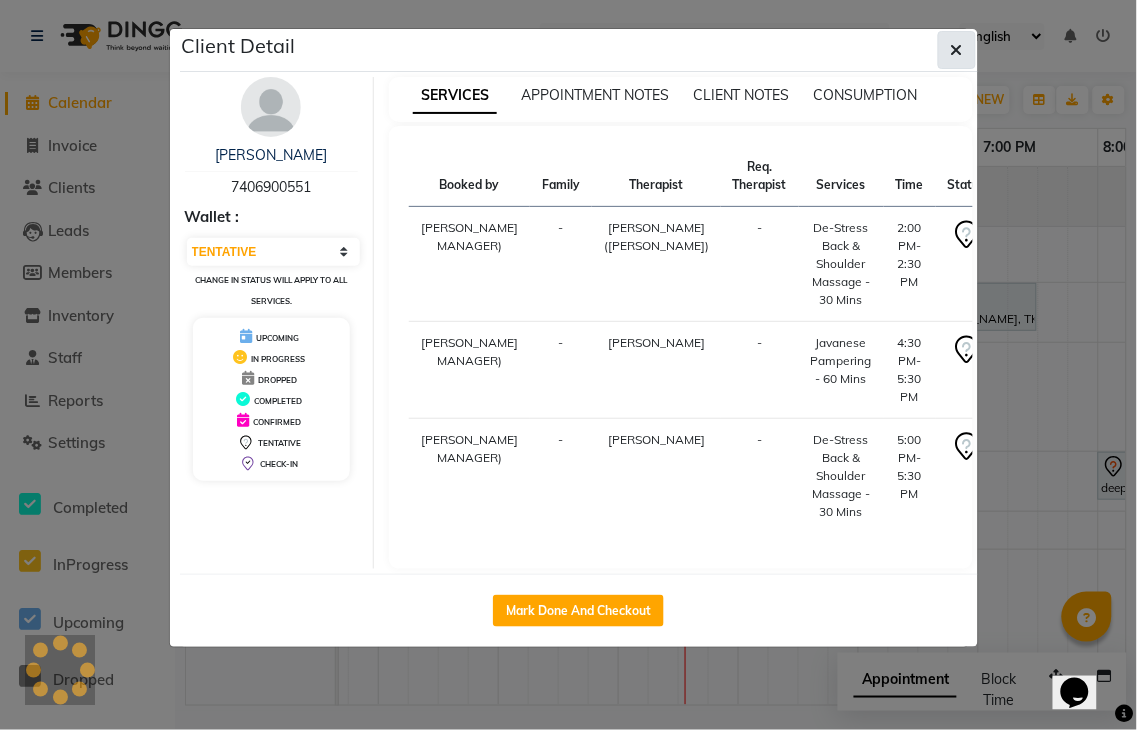 click 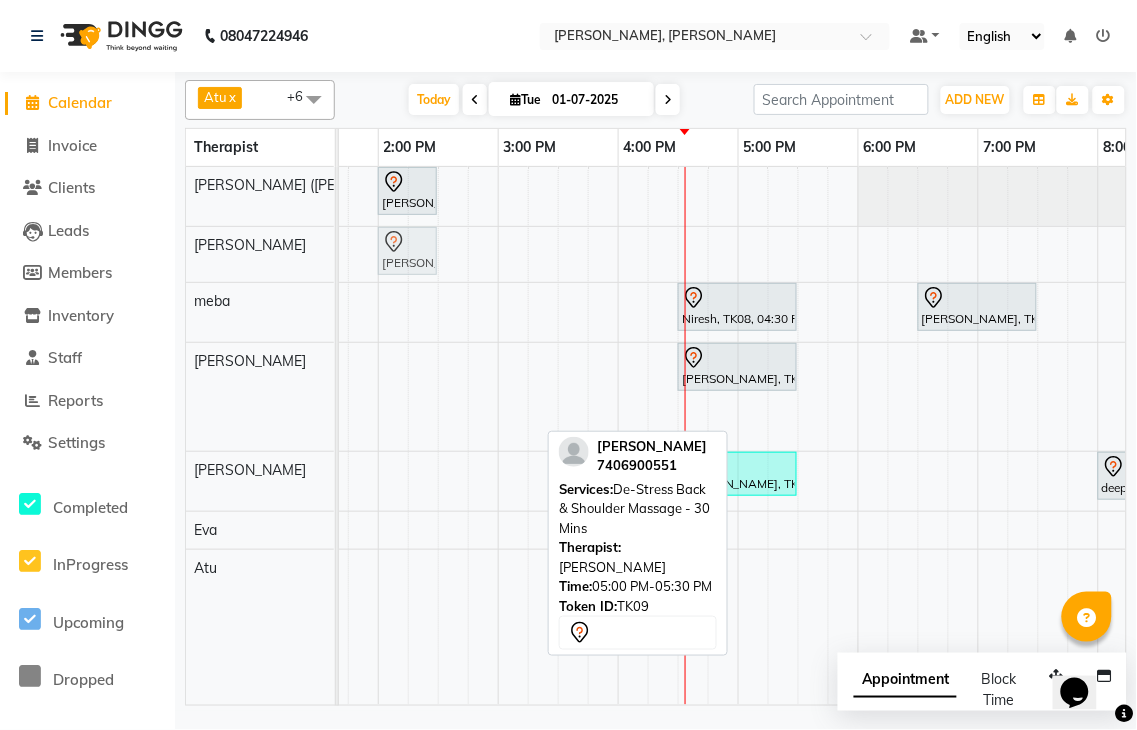 drag, startPoint x: 760, startPoint y: 423, endPoint x: 395, endPoint y: 244, distance: 406.5292 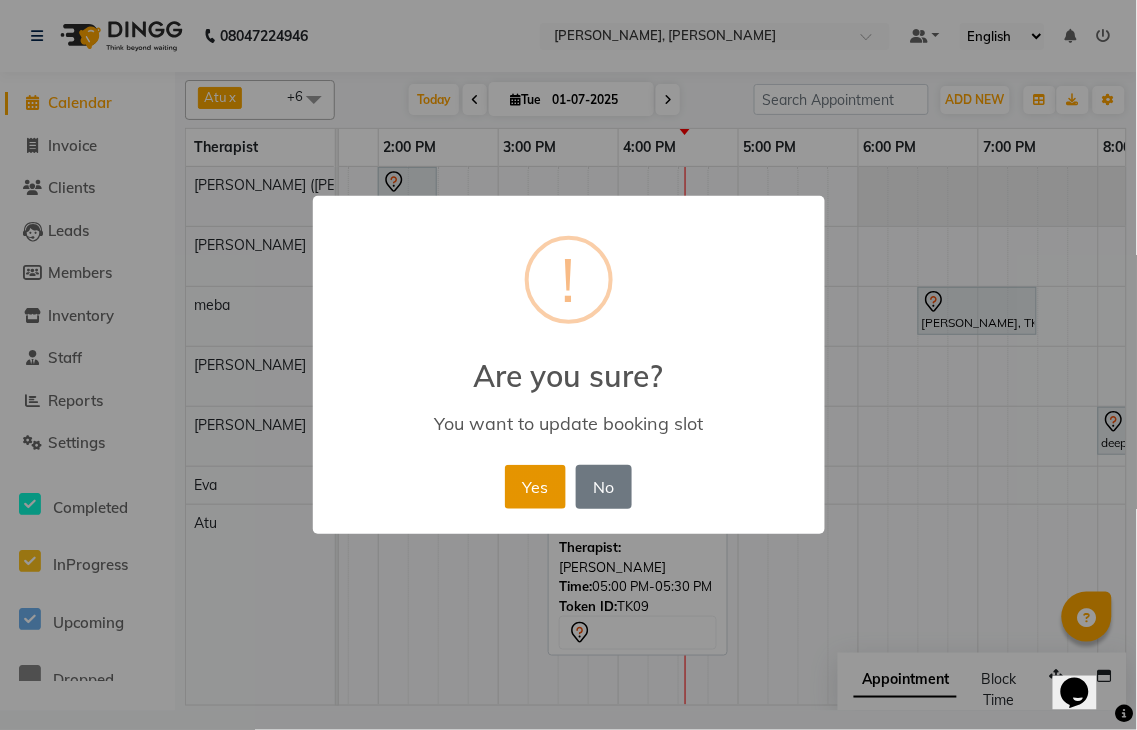 click on "Yes" at bounding box center [535, 487] 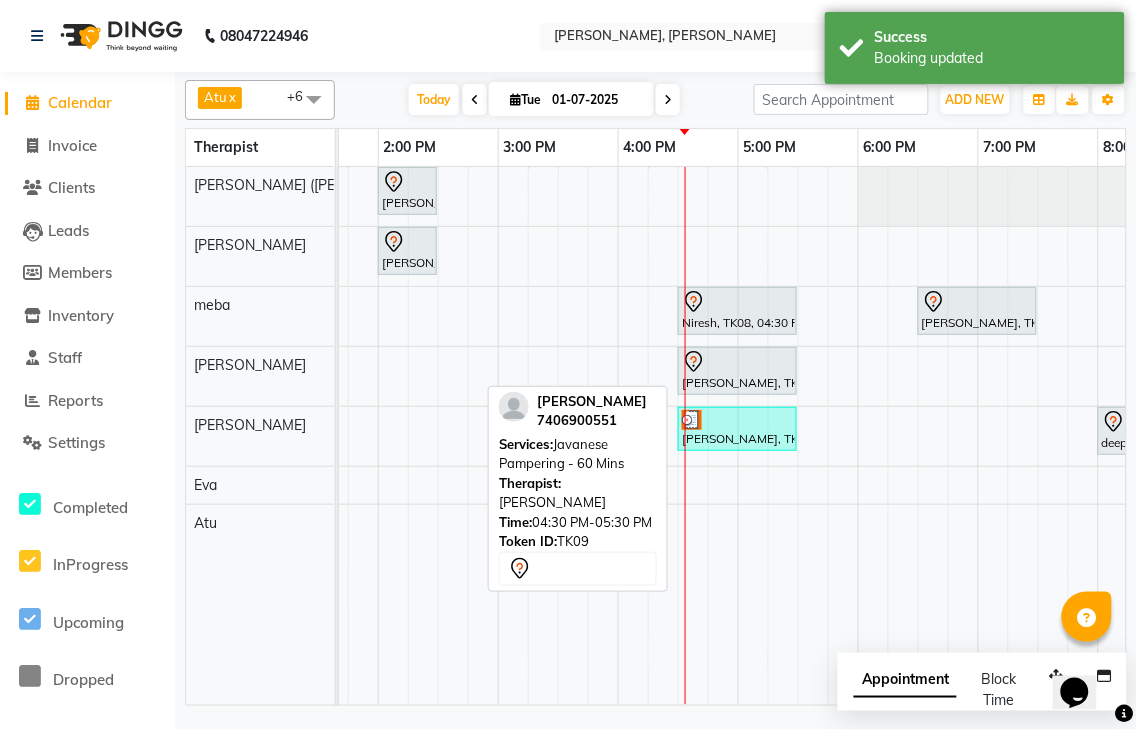 click at bounding box center (737, 362) 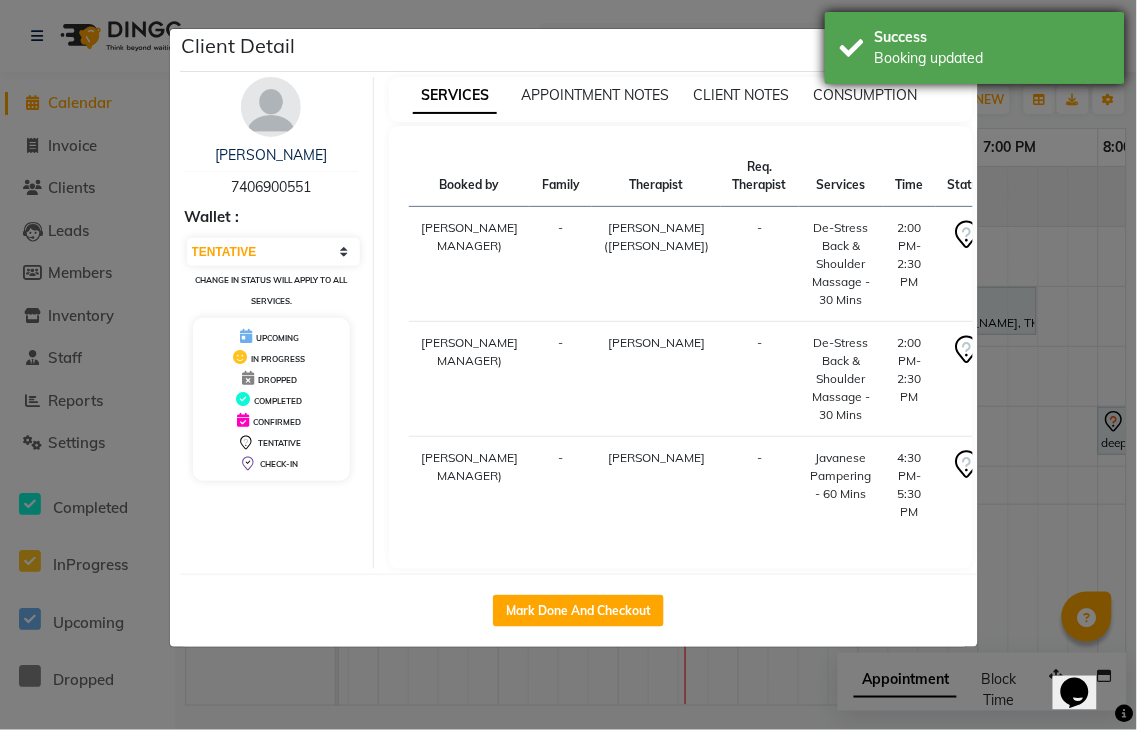 click on "Success   Booking updated" at bounding box center (975, 48) 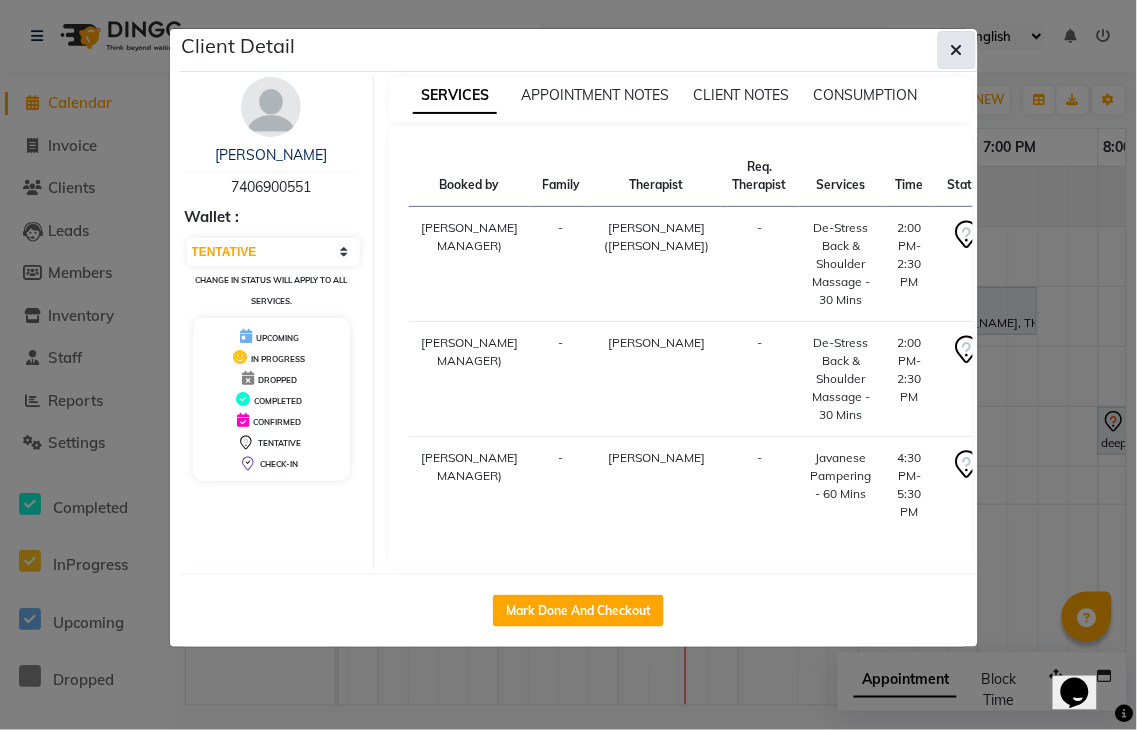 click 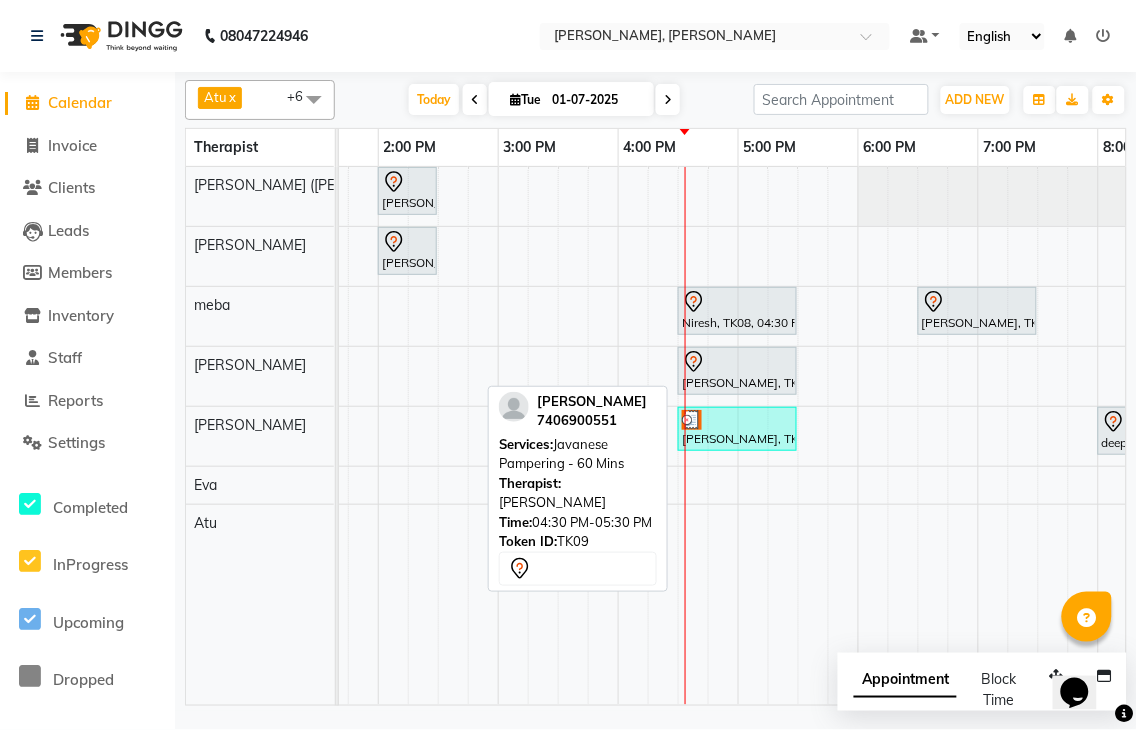 click at bounding box center [737, 362] 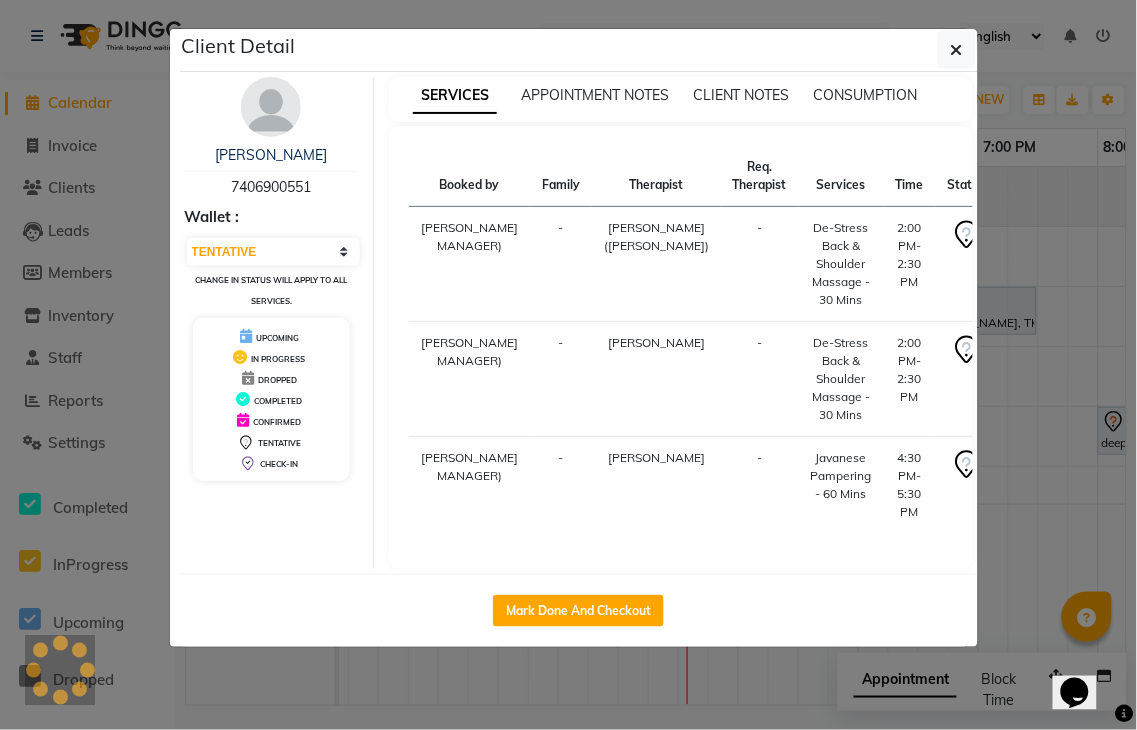 click on "-" at bounding box center (760, 264) 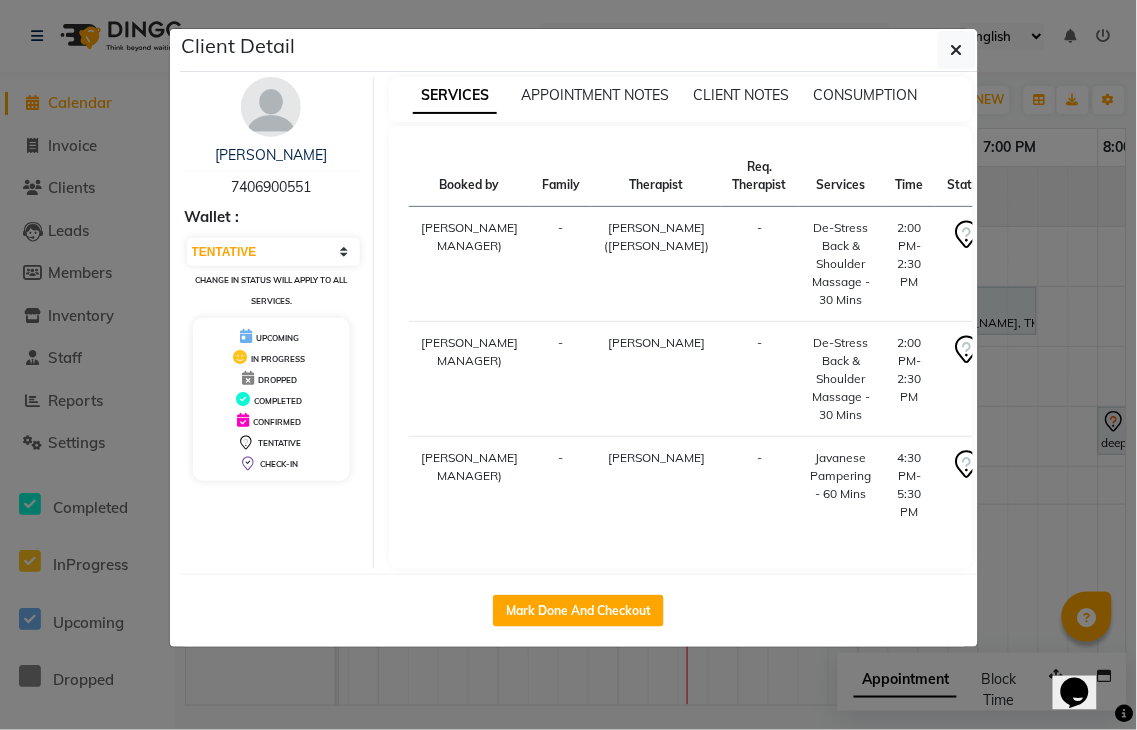 click 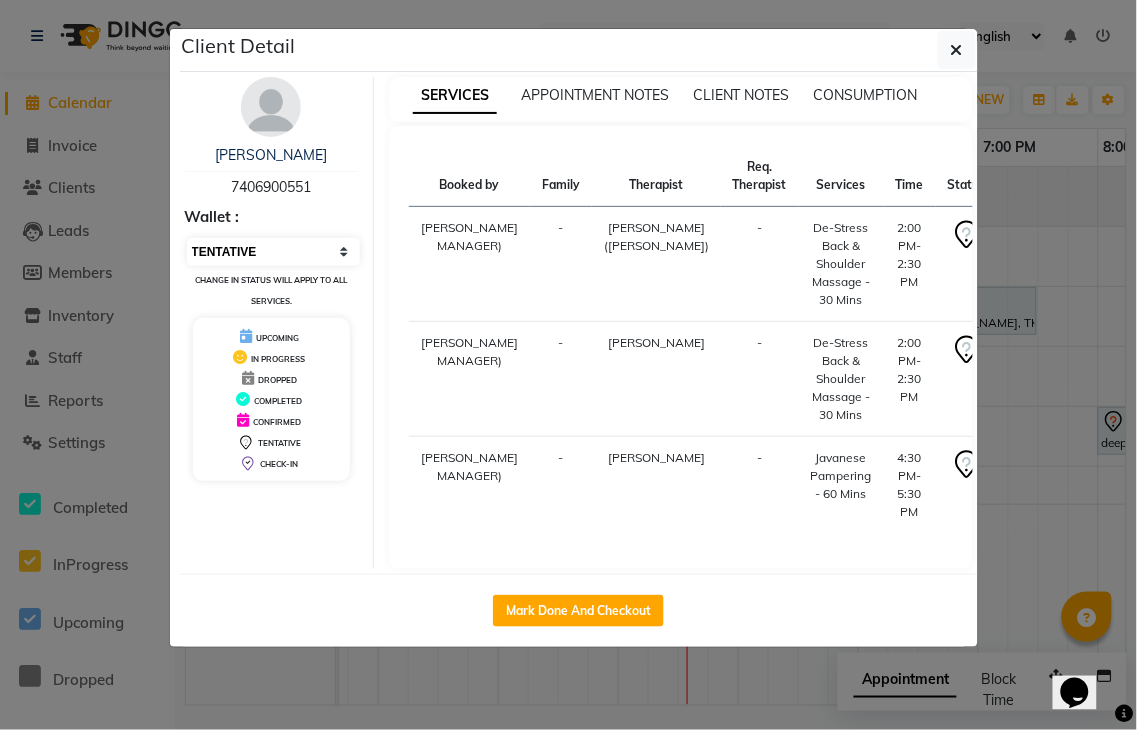 click on "Select IN SERVICE CONFIRMED TENTATIVE CHECK IN MARK DONE UPCOMING" at bounding box center [274, 252] 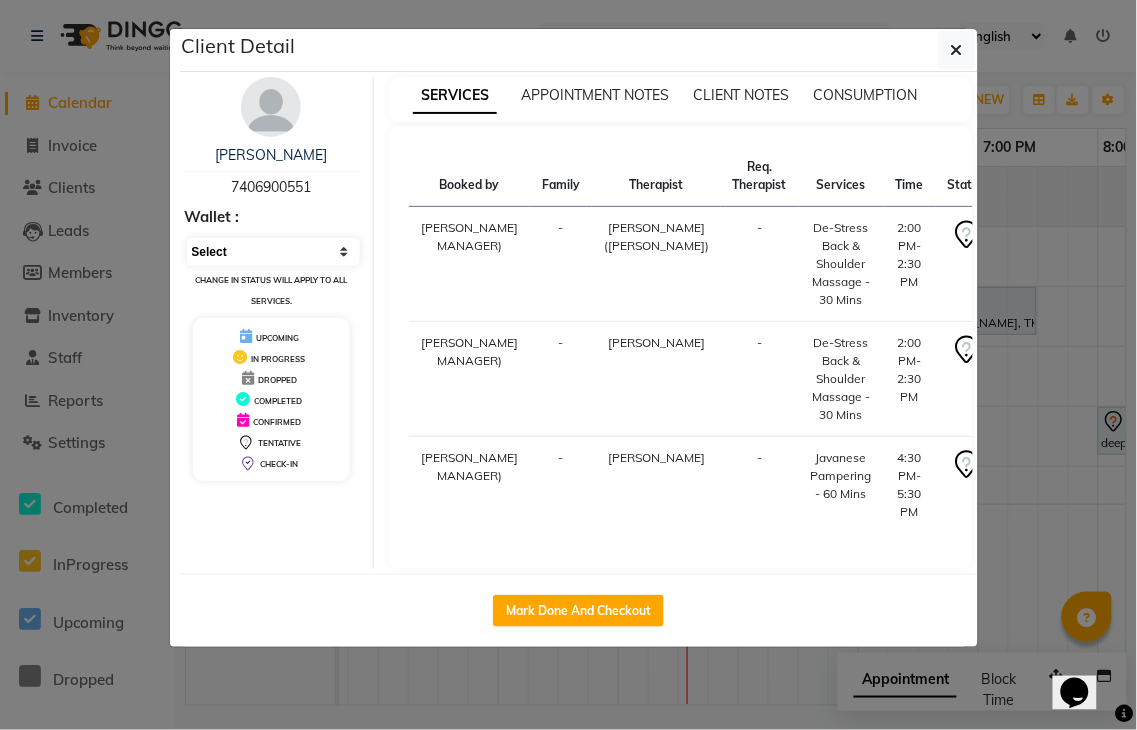 click on "Select IN SERVICE CONFIRMED TENTATIVE CHECK IN MARK DONE UPCOMING" at bounding box center (274, 252) 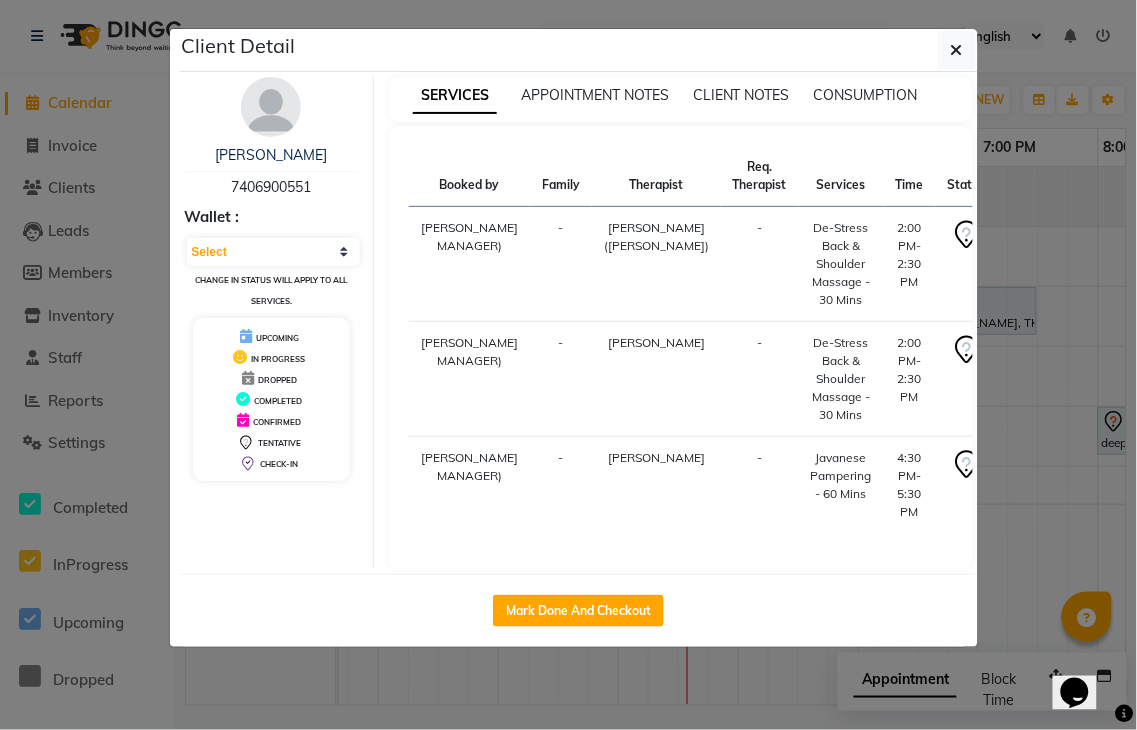 click on "[PERSON_NAME] MANAGER)" at bounding box center (469, 264) 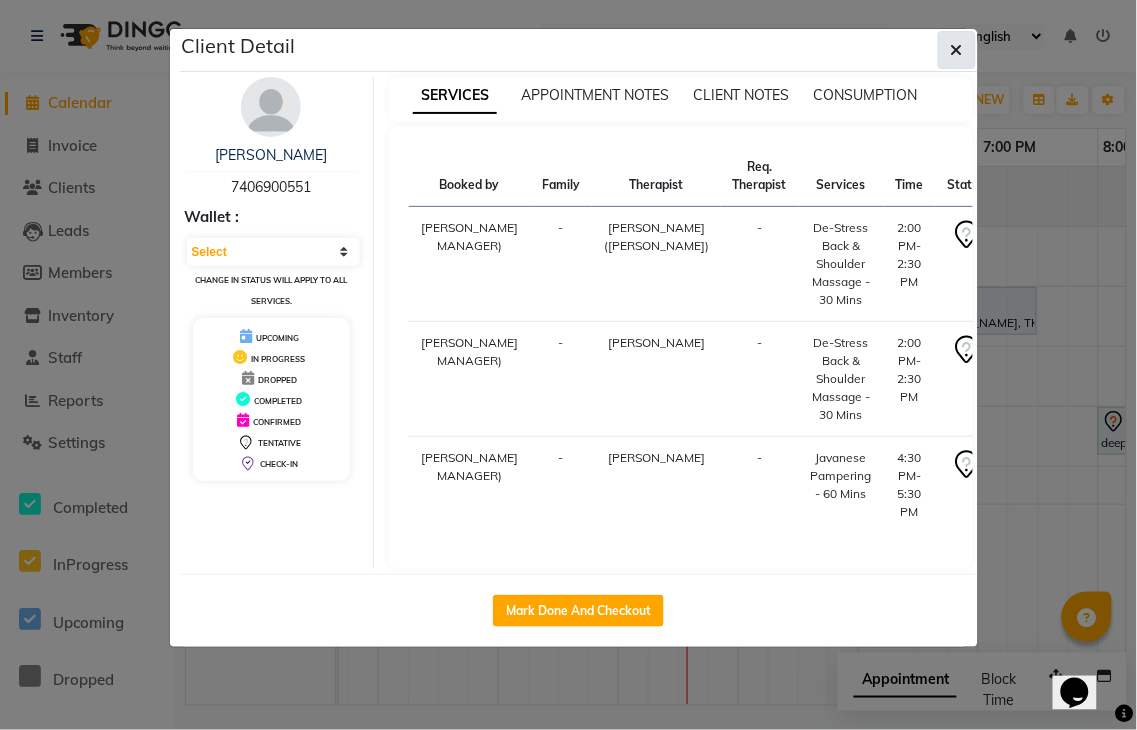 click 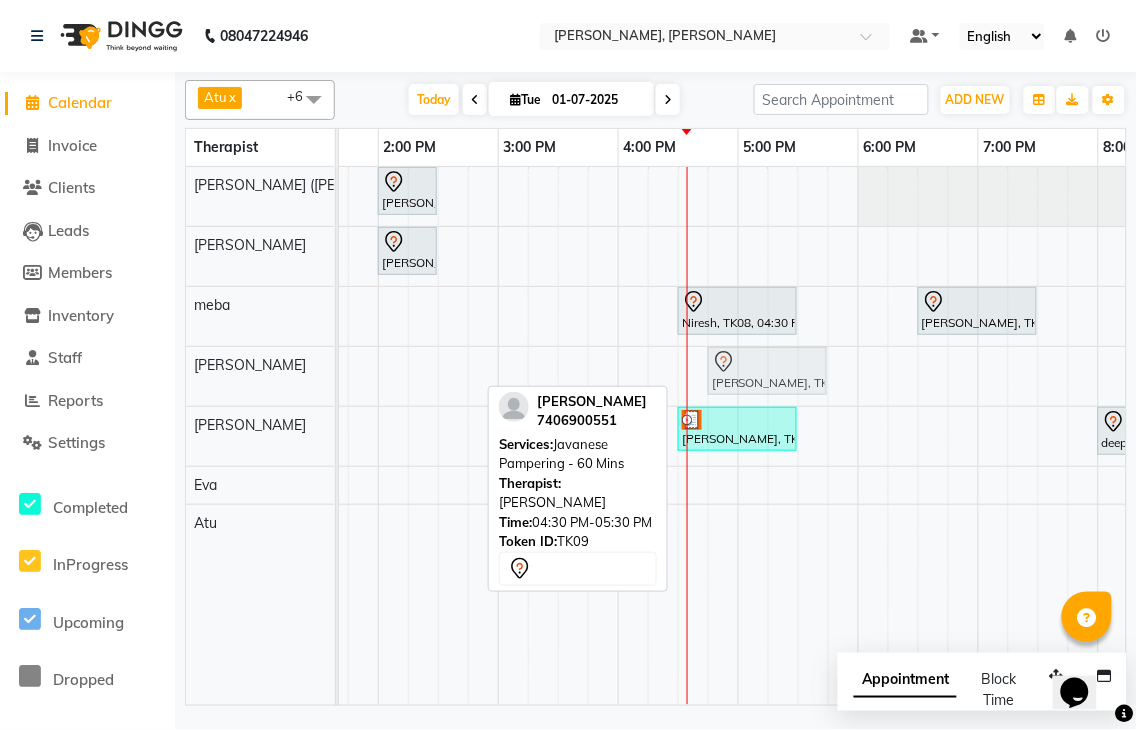 drag, startPoint x: 721, startPoint y: 366, endPoint x: 744, endPoint y: 373, distance: 24.04163 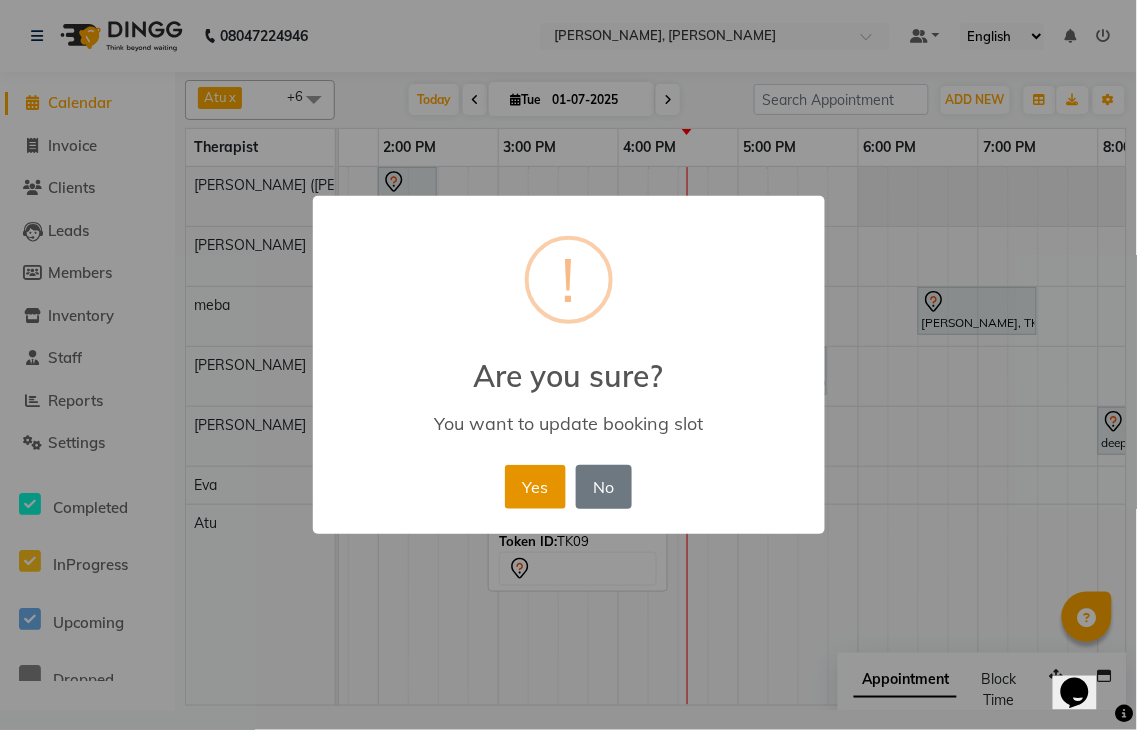 click on "Yes" at bounding box center (535, 487) 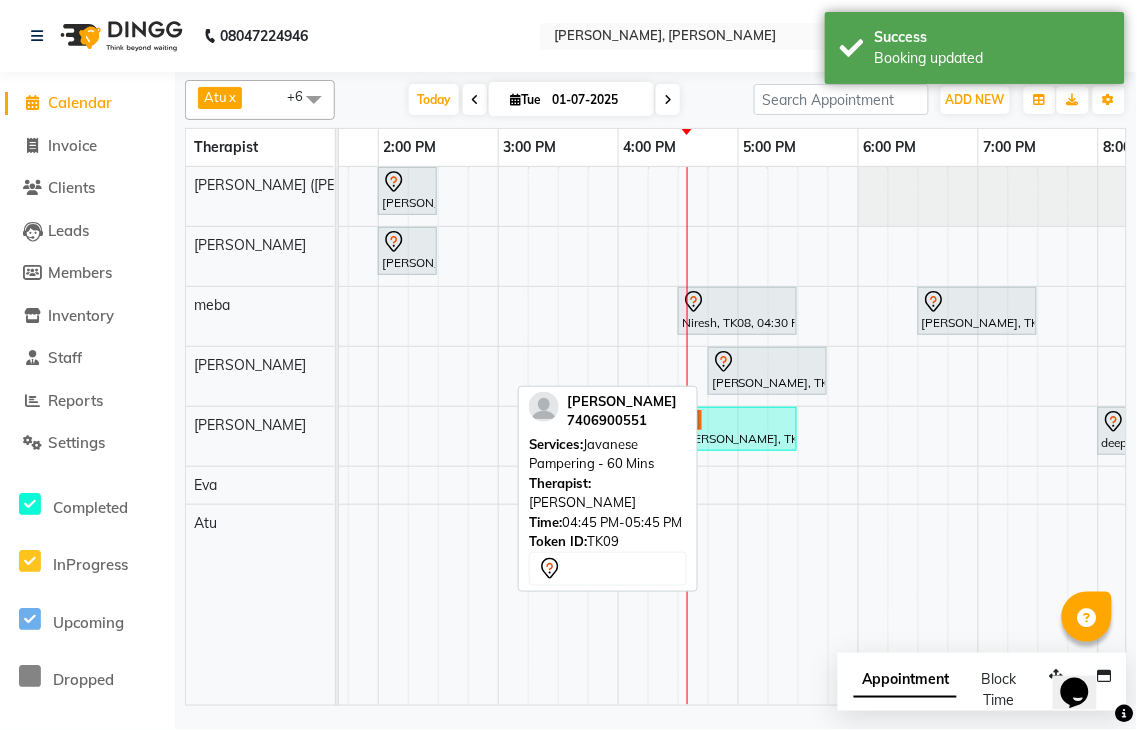 click 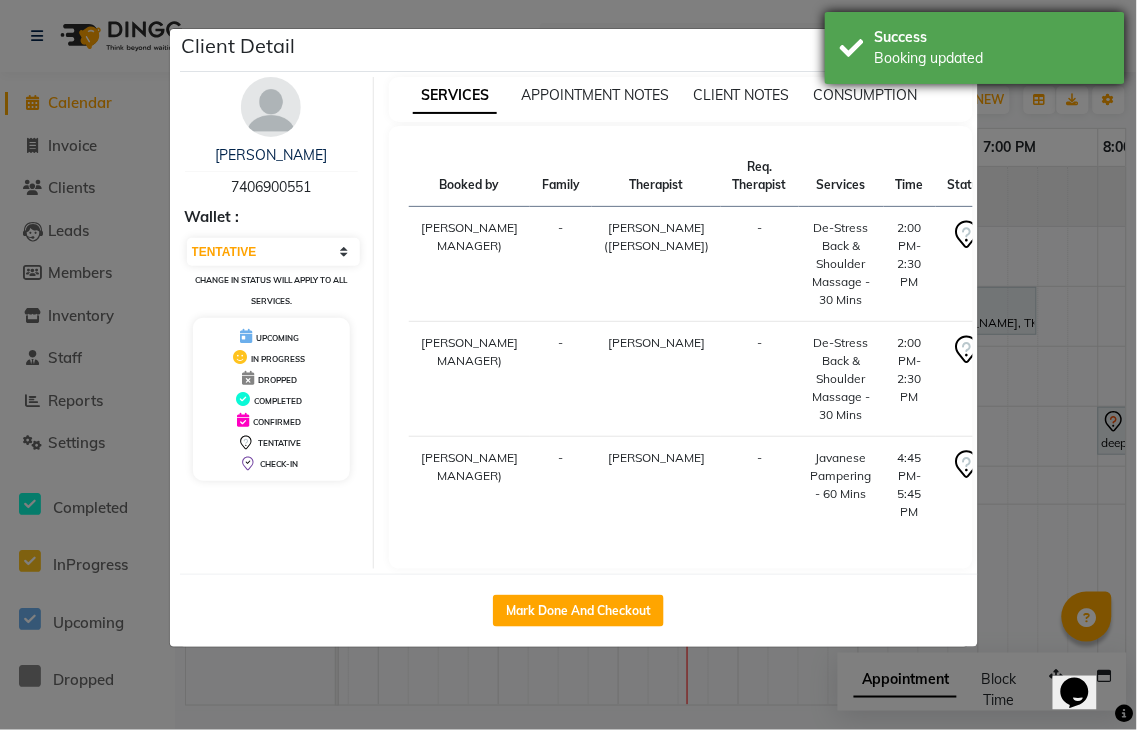 click on "Success   Booking updated" at bounding box center (975, 48) 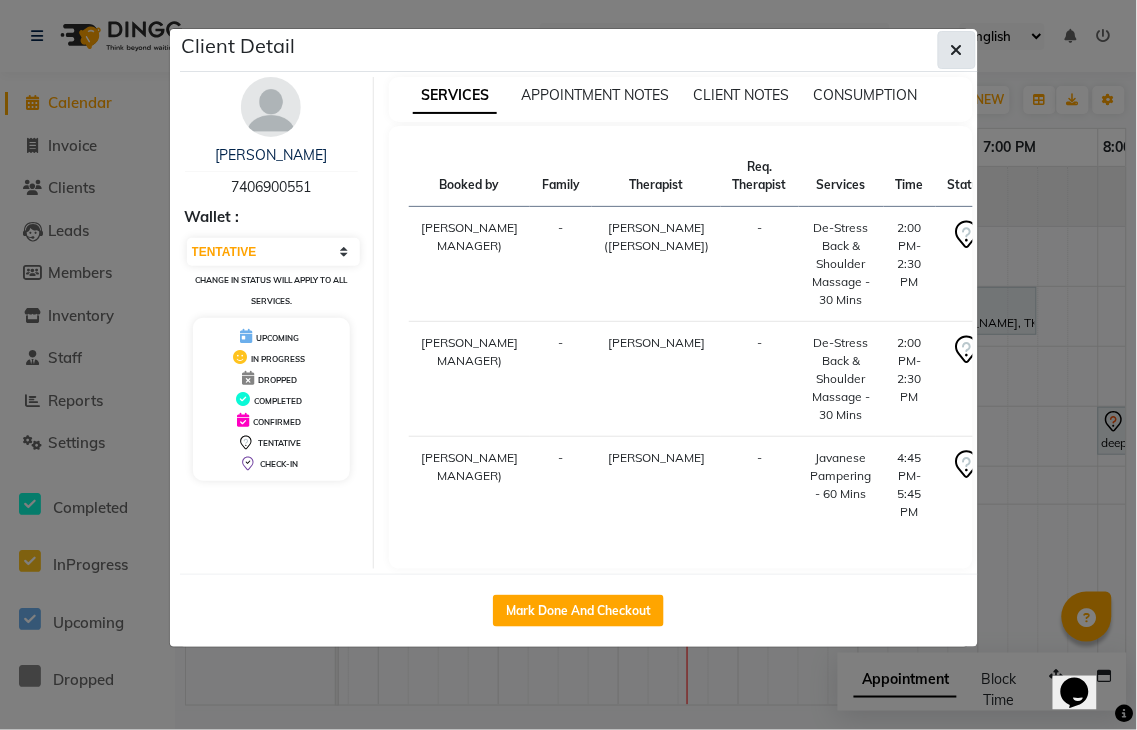 click 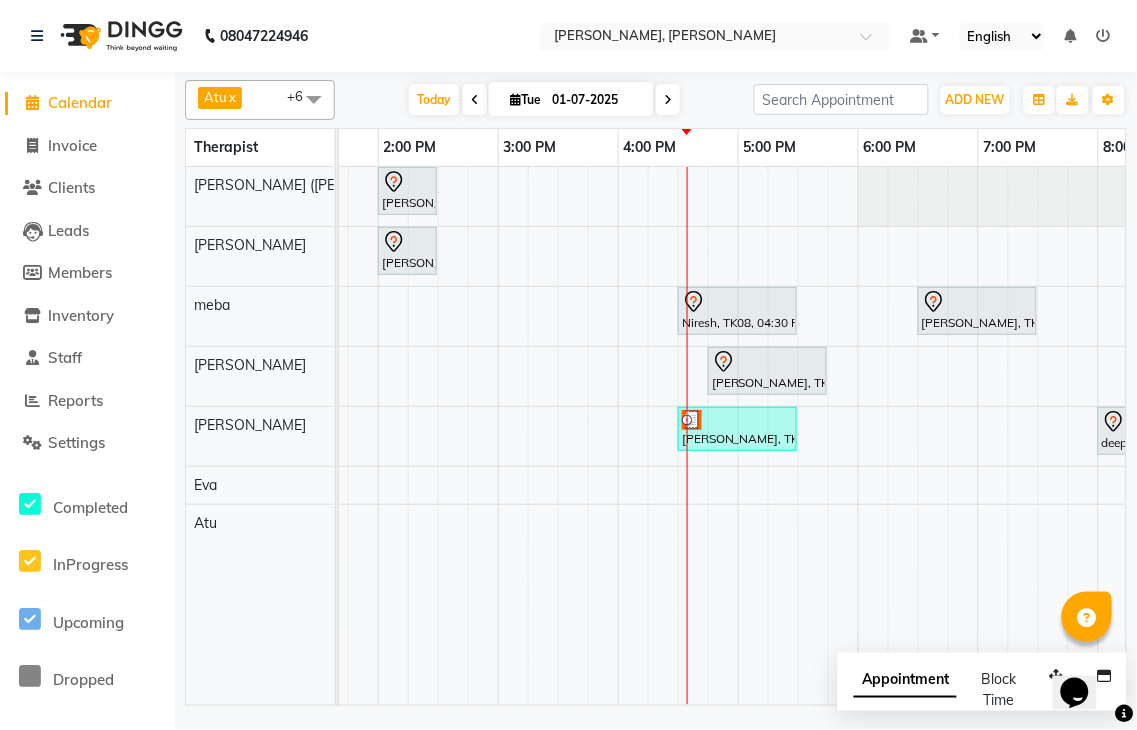 scroll, scrollTop: 0, scrollLeft: 597, axis: horizontal 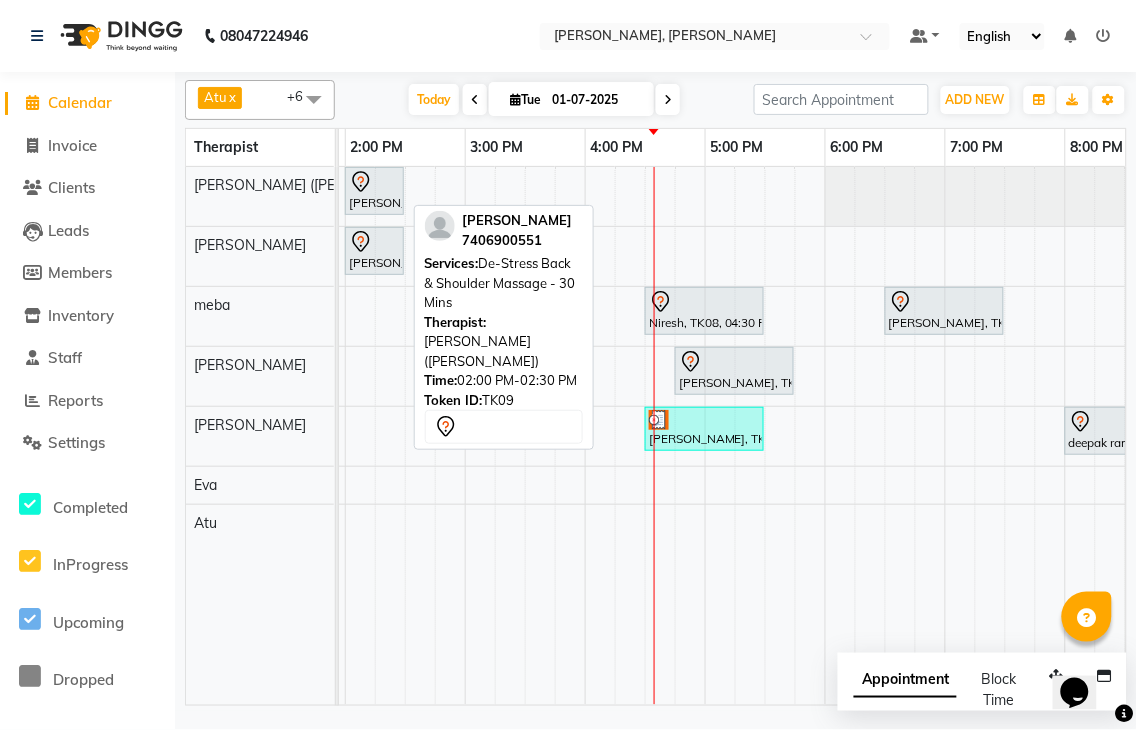 click 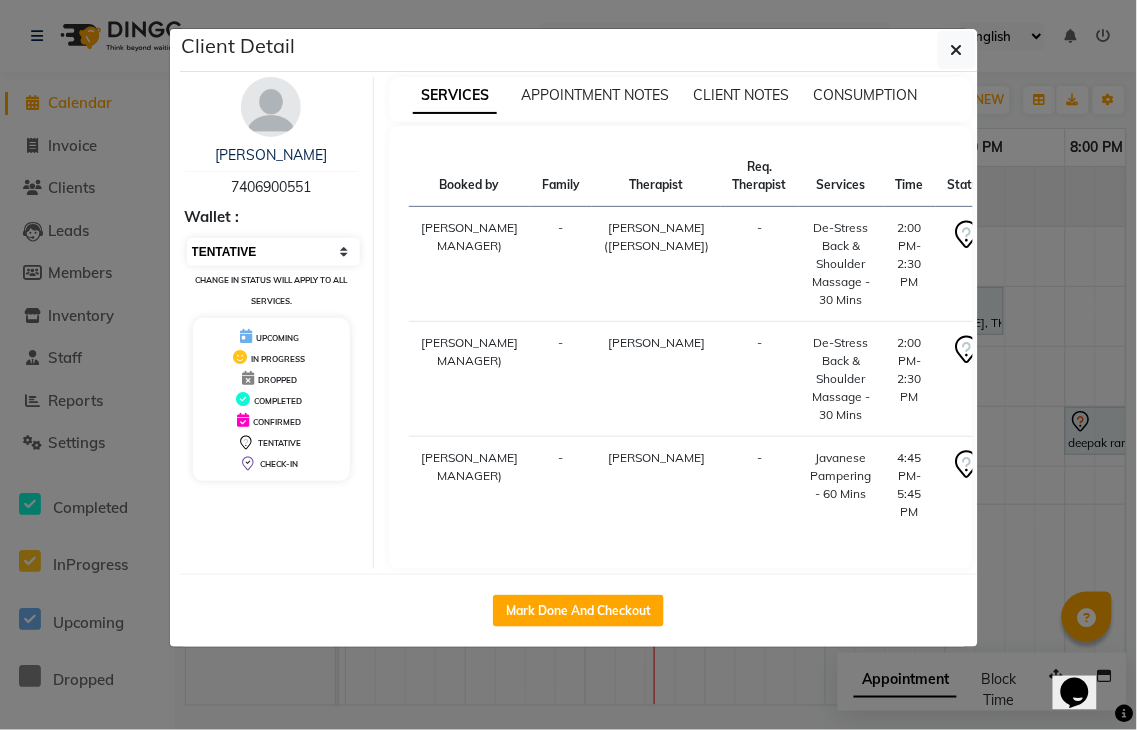 click on "Select IN SERVICE CONFIRMED TENTATIVE CHECK IN MARK DONE UPCOMING" at bounding box center [274, 252] 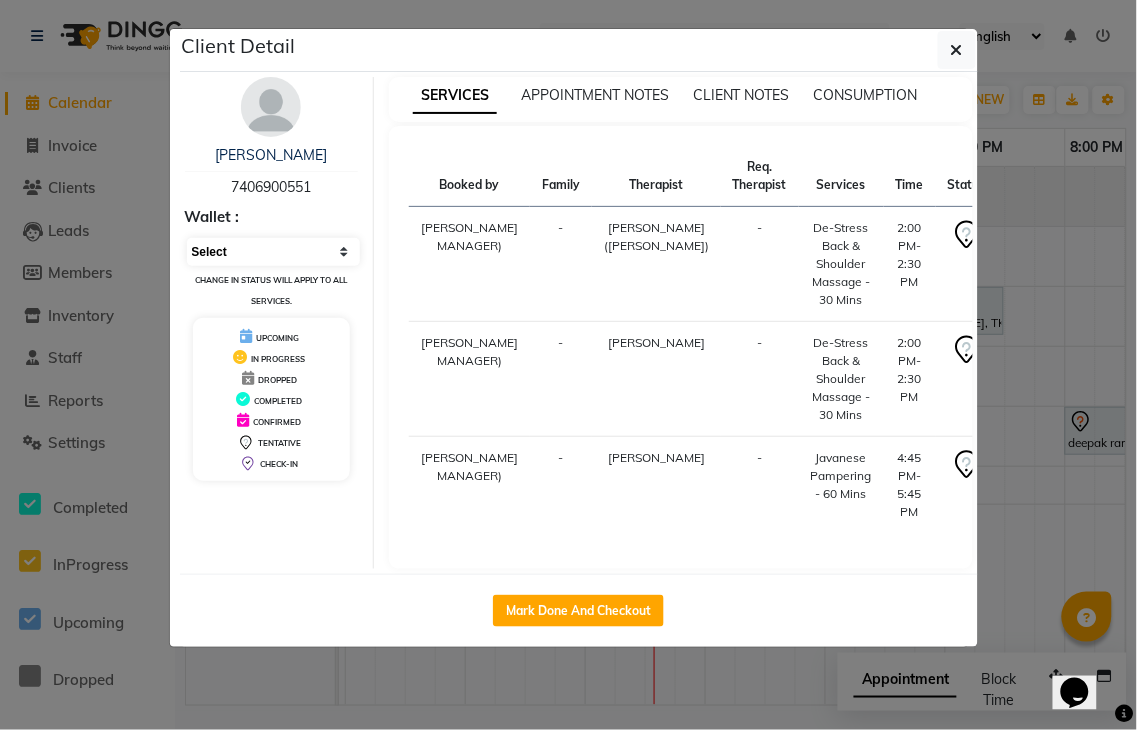 click on "Select IN SERVICE CONFIRMED TENTATIVE CHECK IN MARK DONE UPCOMING" at bounding box center [274, 252] 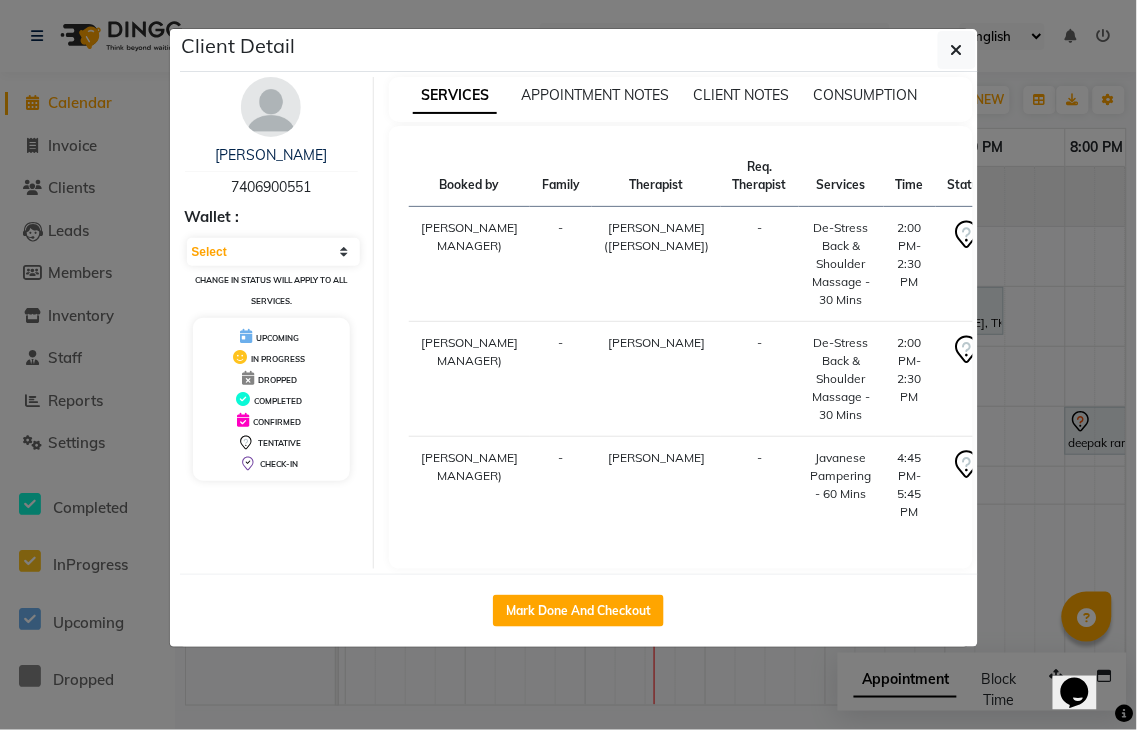 click on "Select IN SERVICE CONFIRMED TENTATIVE CHECK IN MARK DONE UPCOMING Change in status will apply to all services." at bounding box center [272, 273] 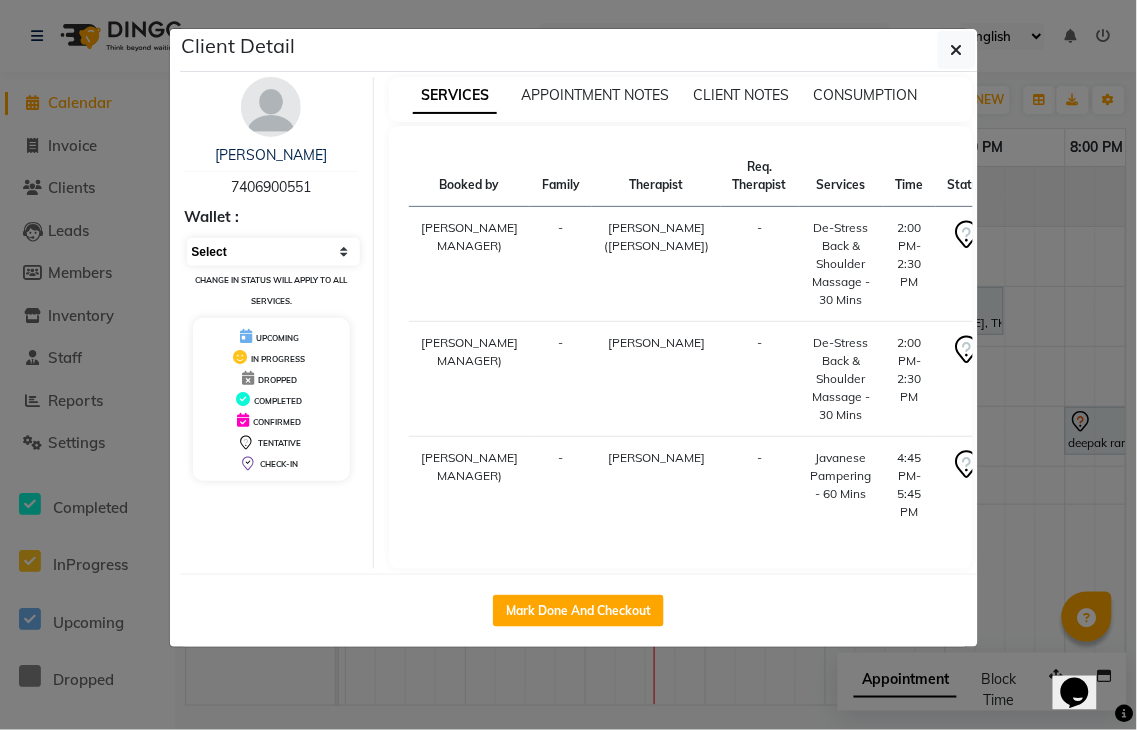 click on "Select IN SERVICE CONFIRMED TENTATIVE CHECK IN MARK DONE UPCOMING" at bounding box center [274, 252] 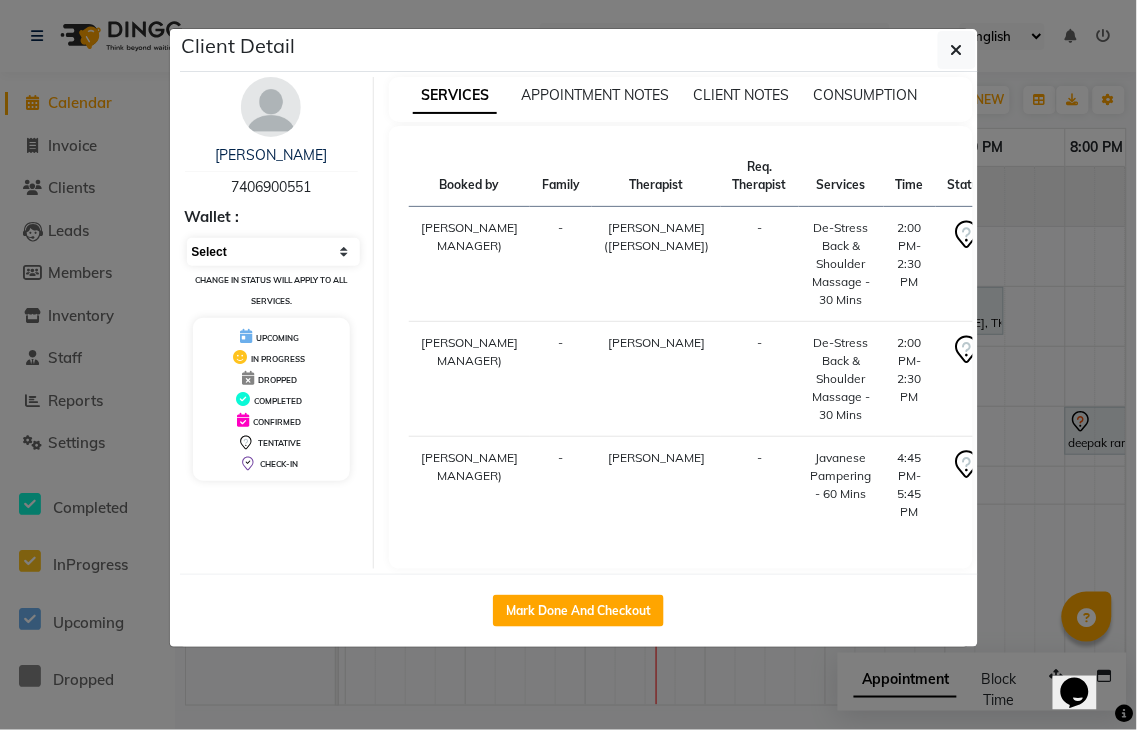 click on "Select IN SERVICE CONFIRMED TENTATIVE CHECK IN MARK DONE UPCOMING" at bounding box center [274, 252] 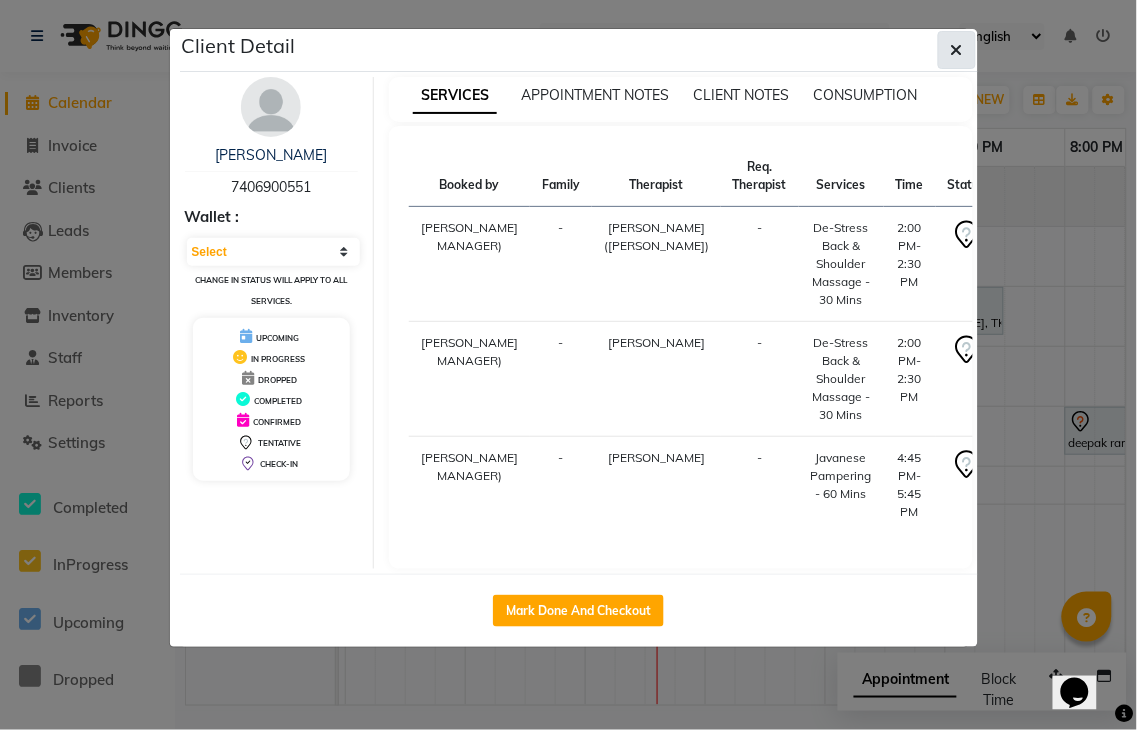 click 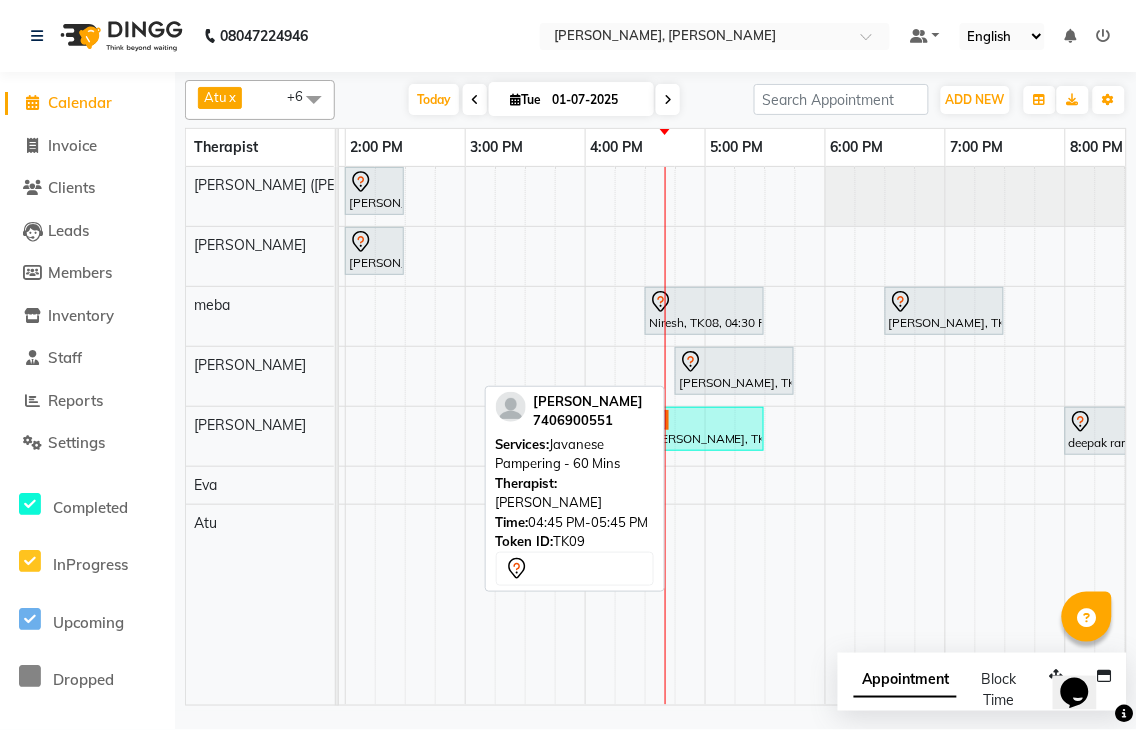 click on "[PERSON_NAME], TK09, 04:45 PM-05:45 PM, Javanese Pampering - 60 Mins" at bounding box center (734, 371) 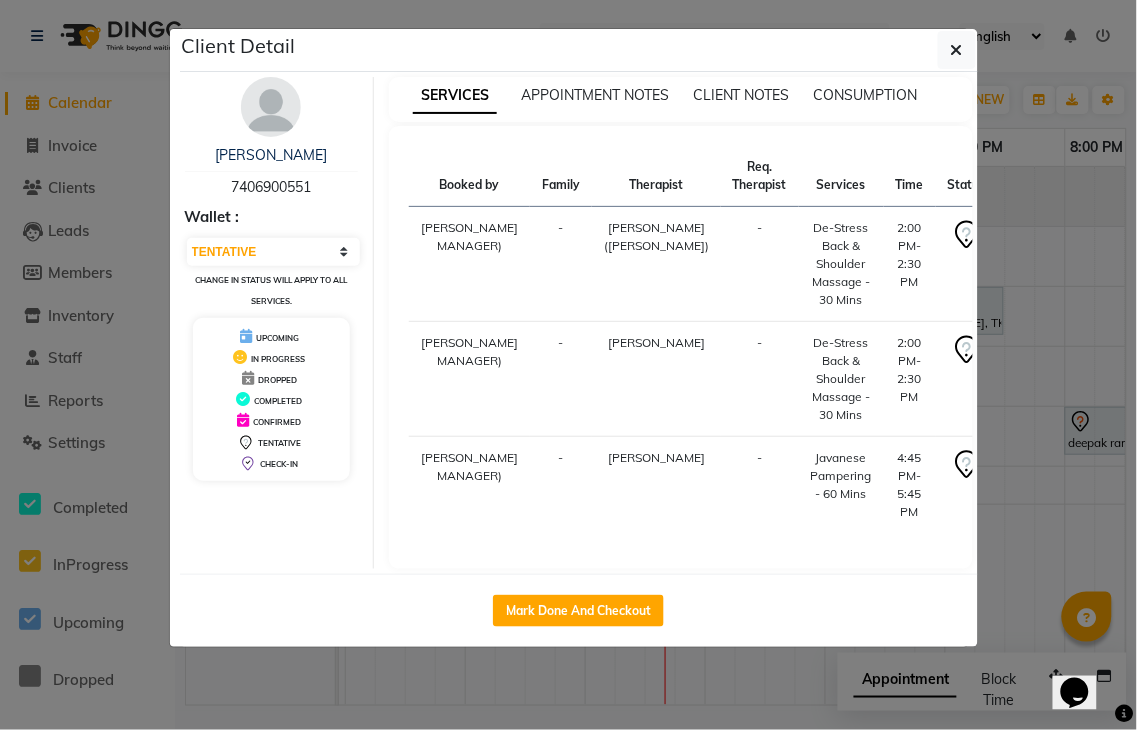 click on "START" at bounding box center (1032, 463) 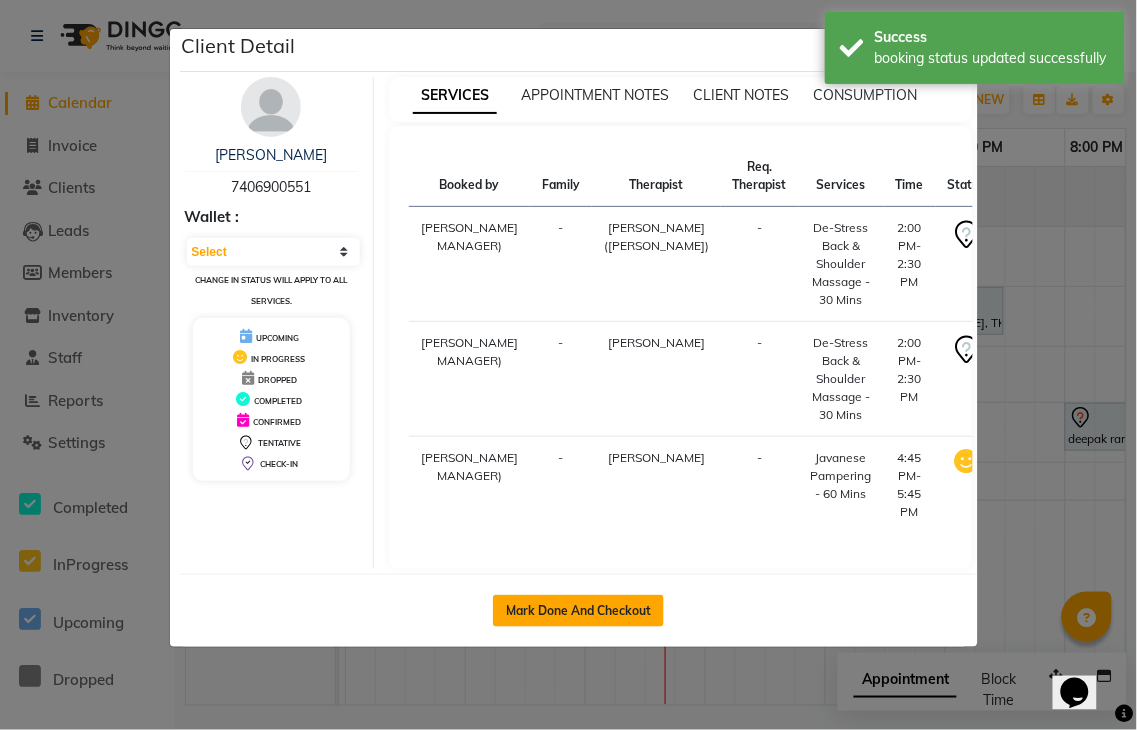 click on "Mark Done And Checkout" 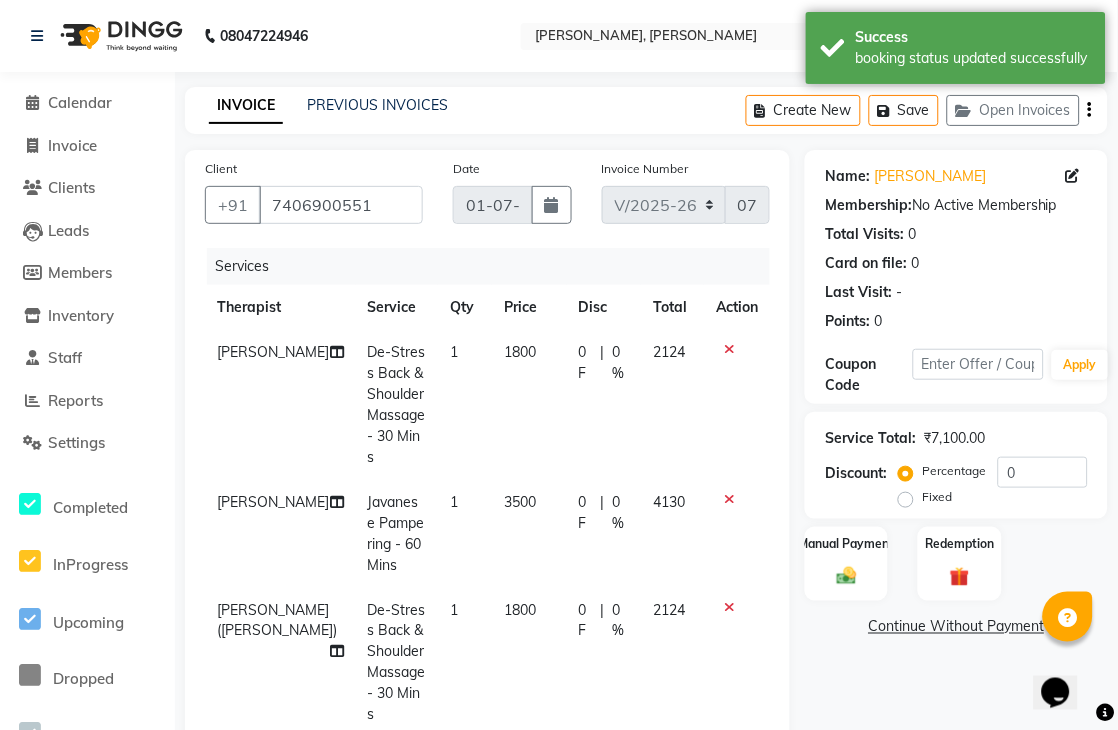 click 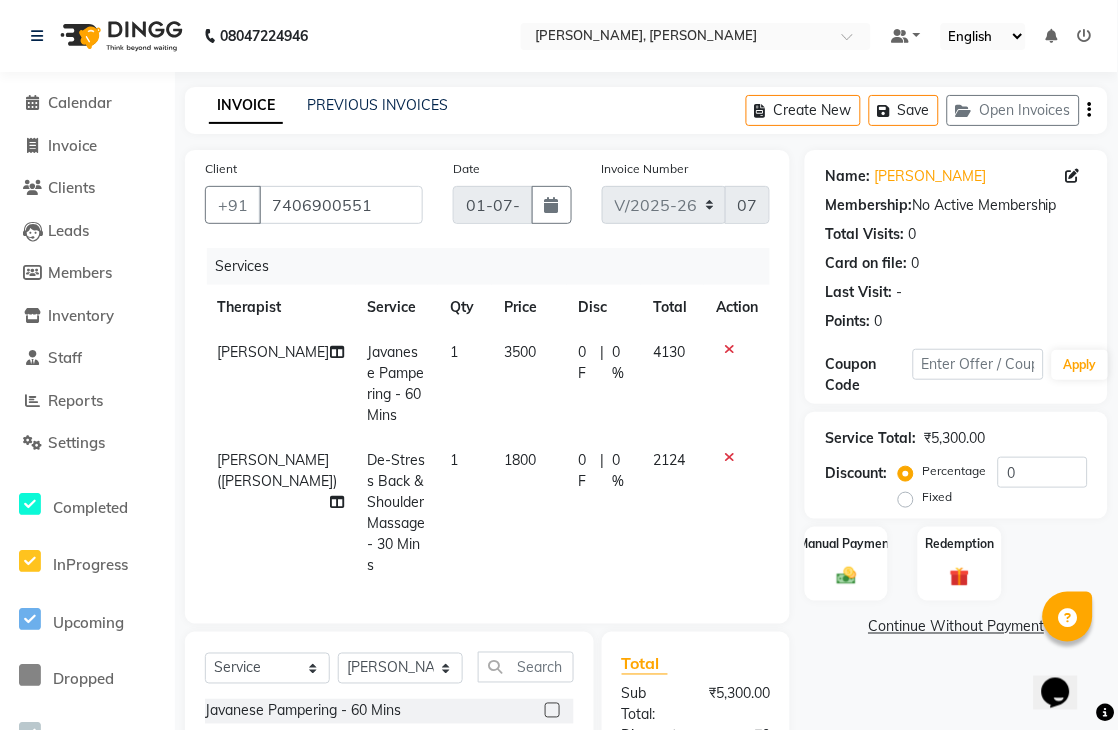 click 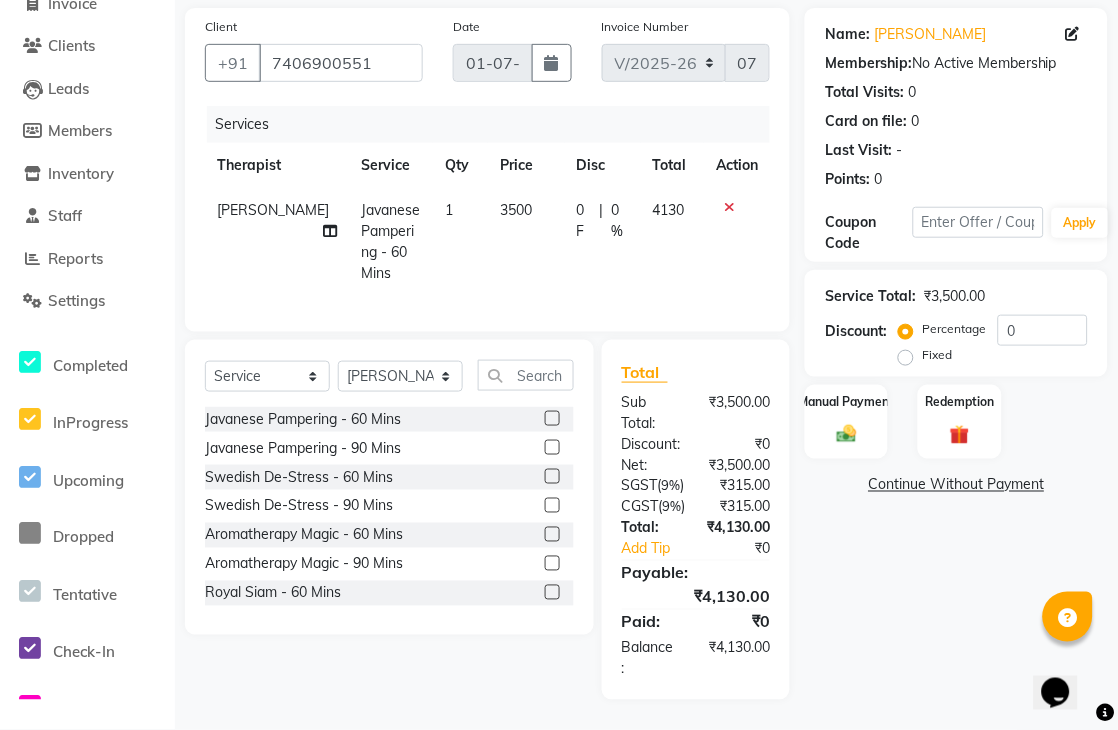 scroll, scrollTop: 203, scrollLeft: 0, axis: vertical 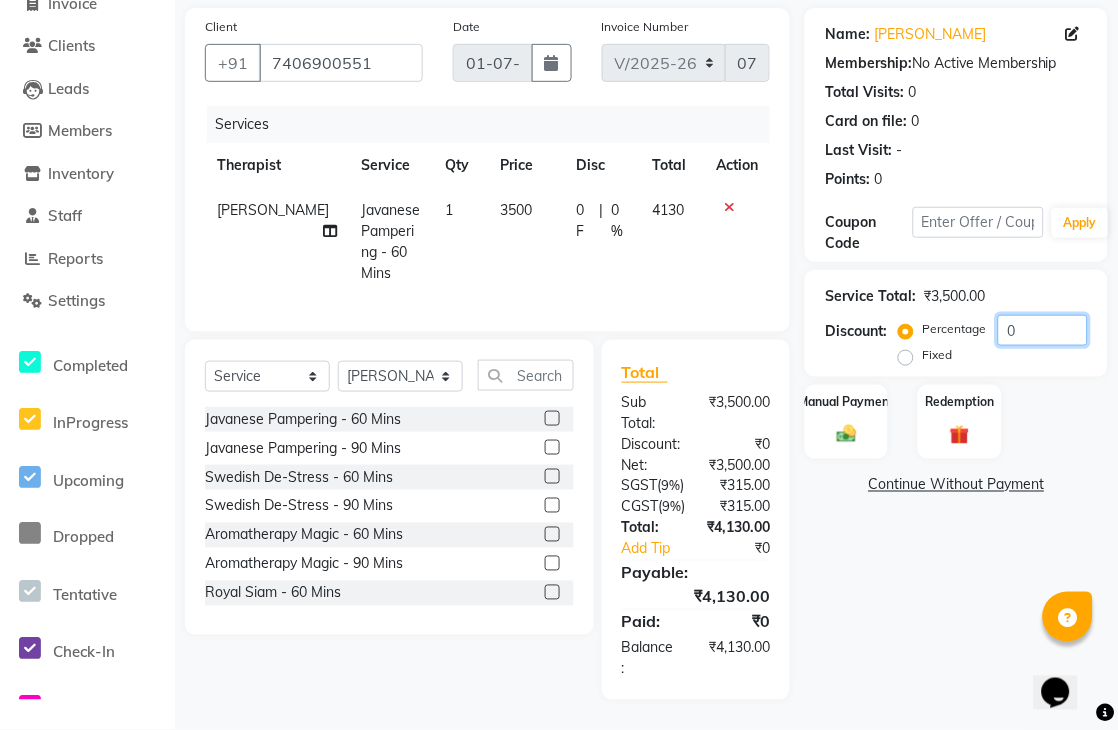 click on "0" 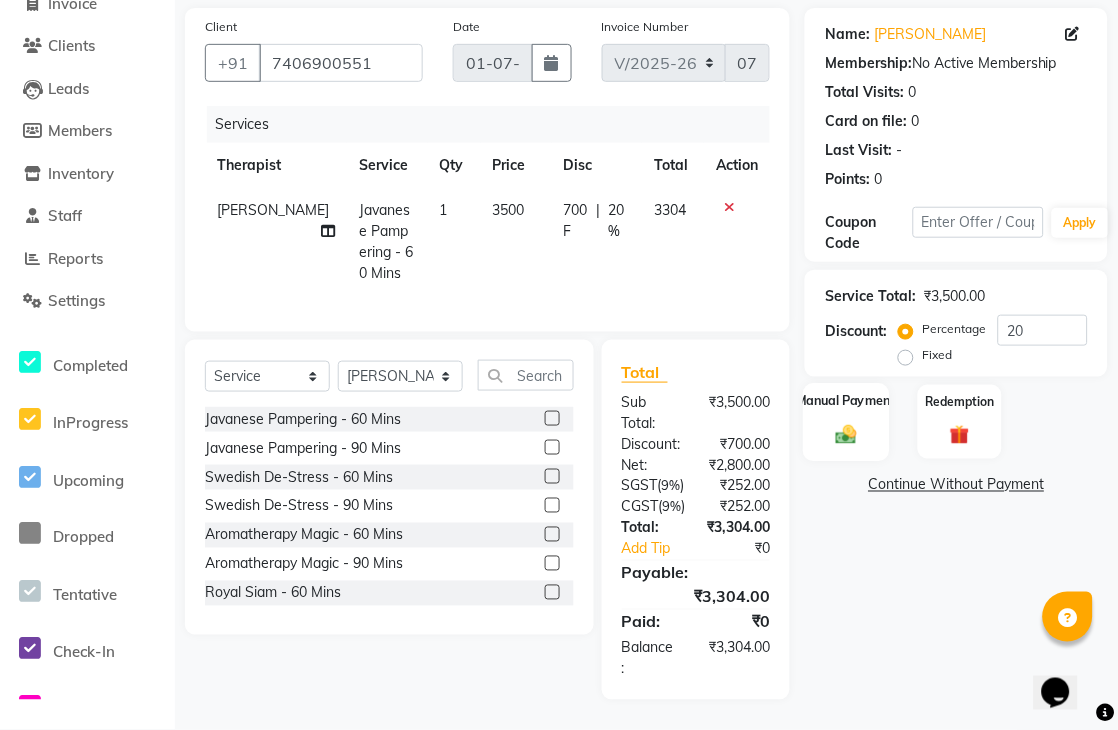 click 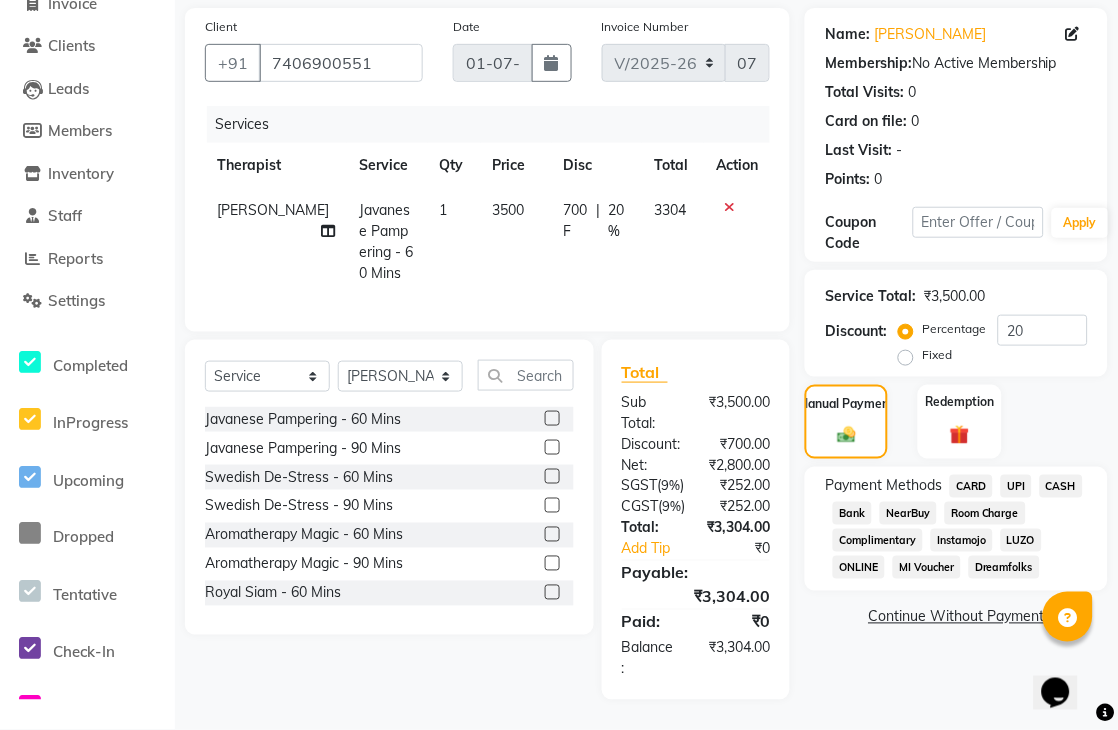 click on "CASH" 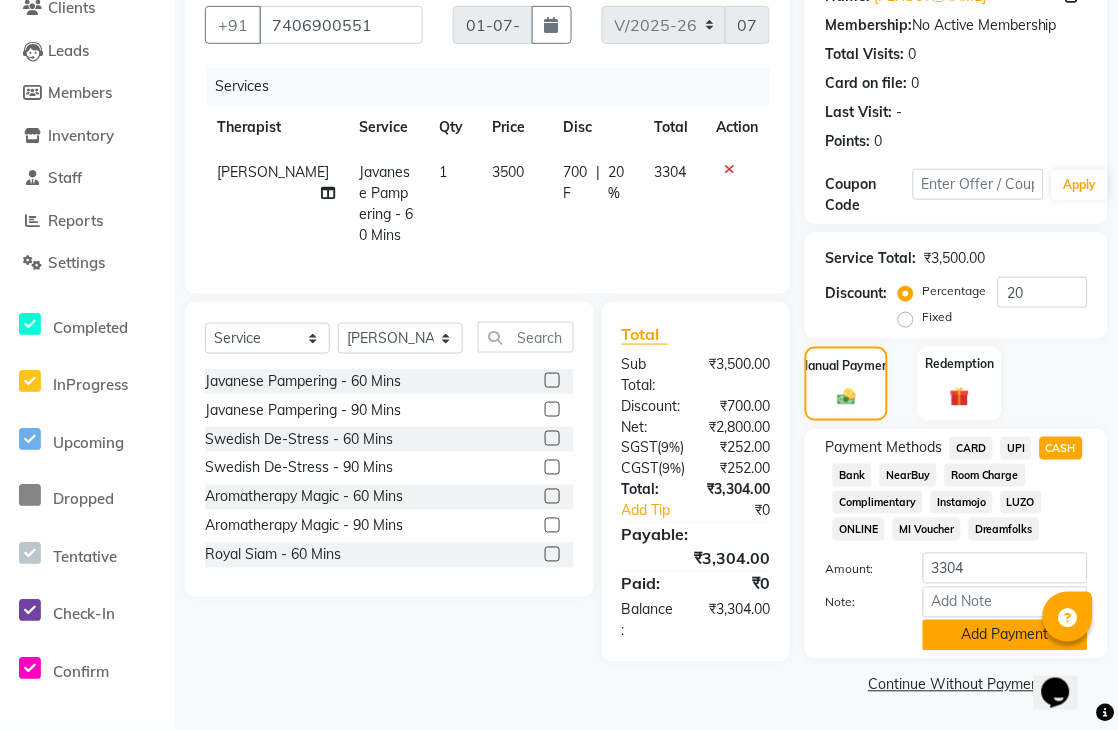 click on "Add Payment" 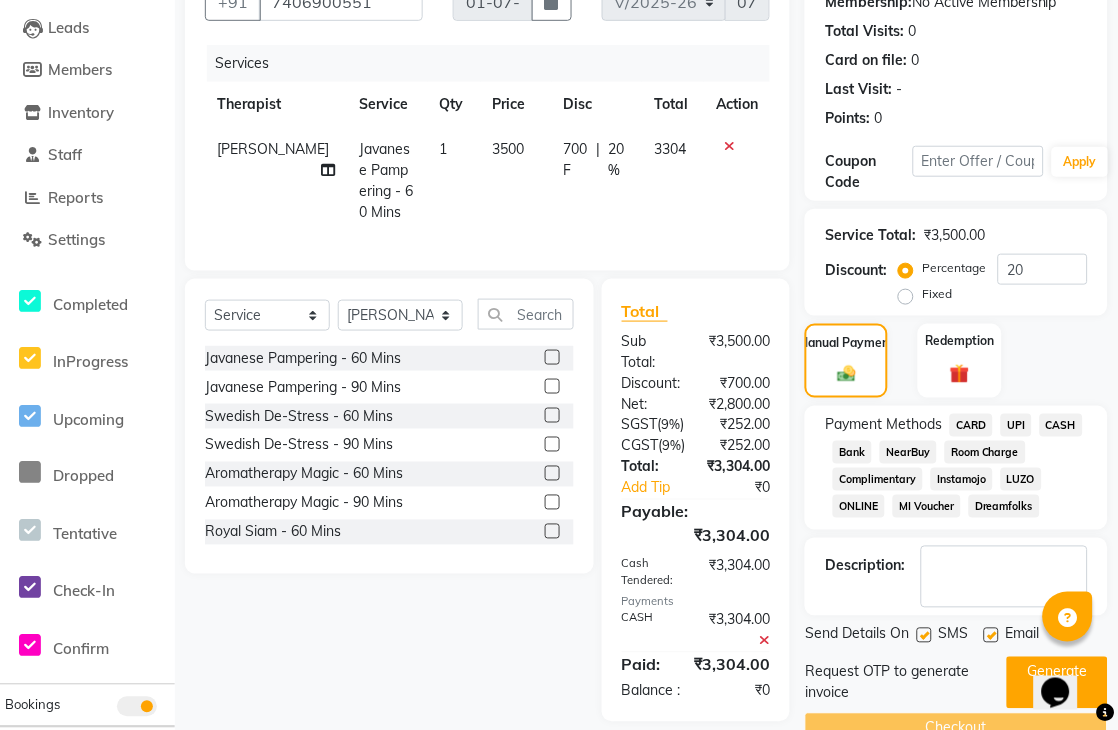 scroll, scrollTop: 307, scrollLeft: 0, axis: vertical 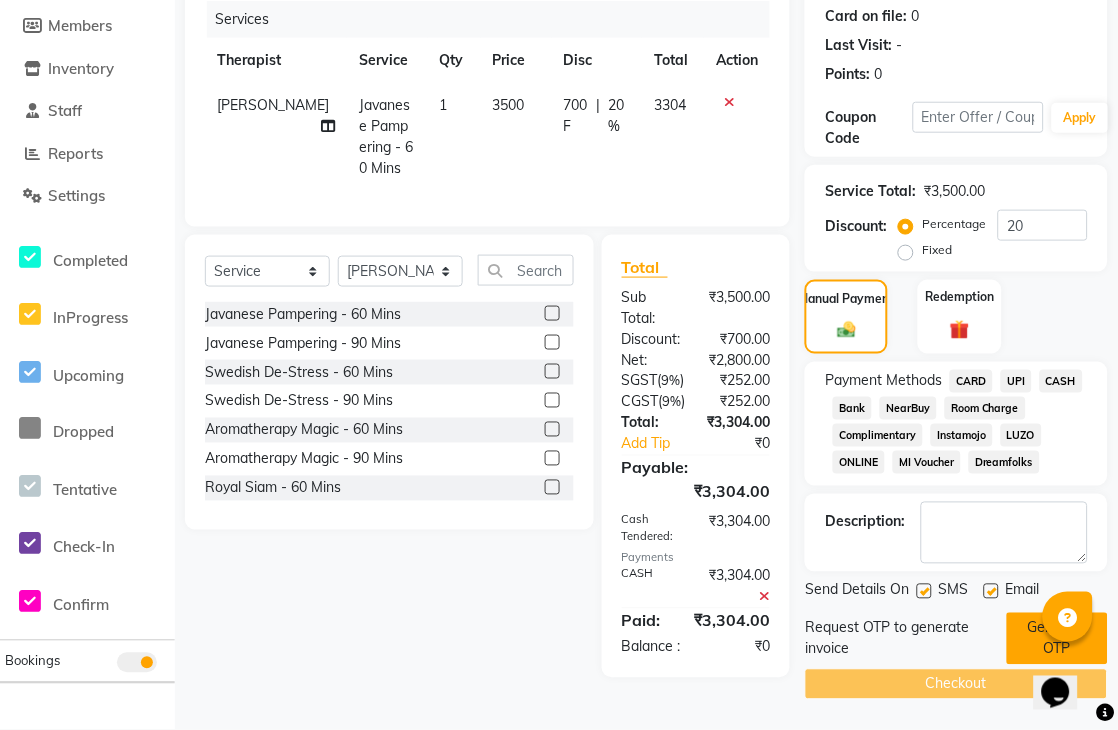 click on "Generate OTP" 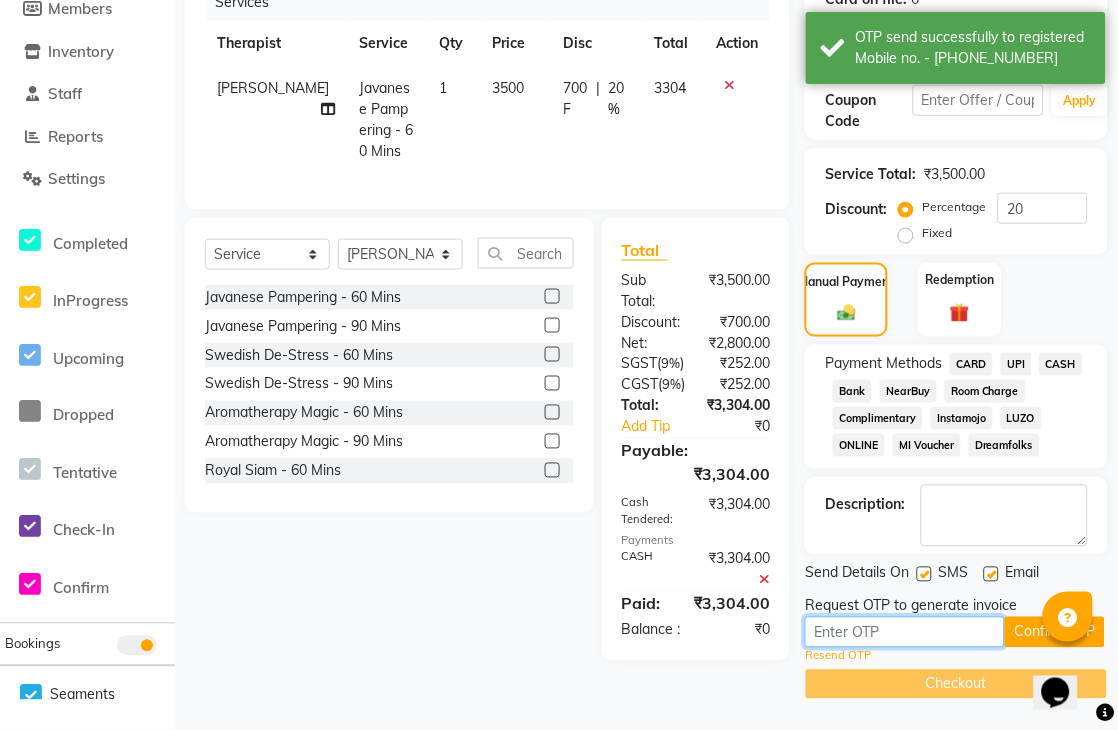 click at bounding box center (905, 632) 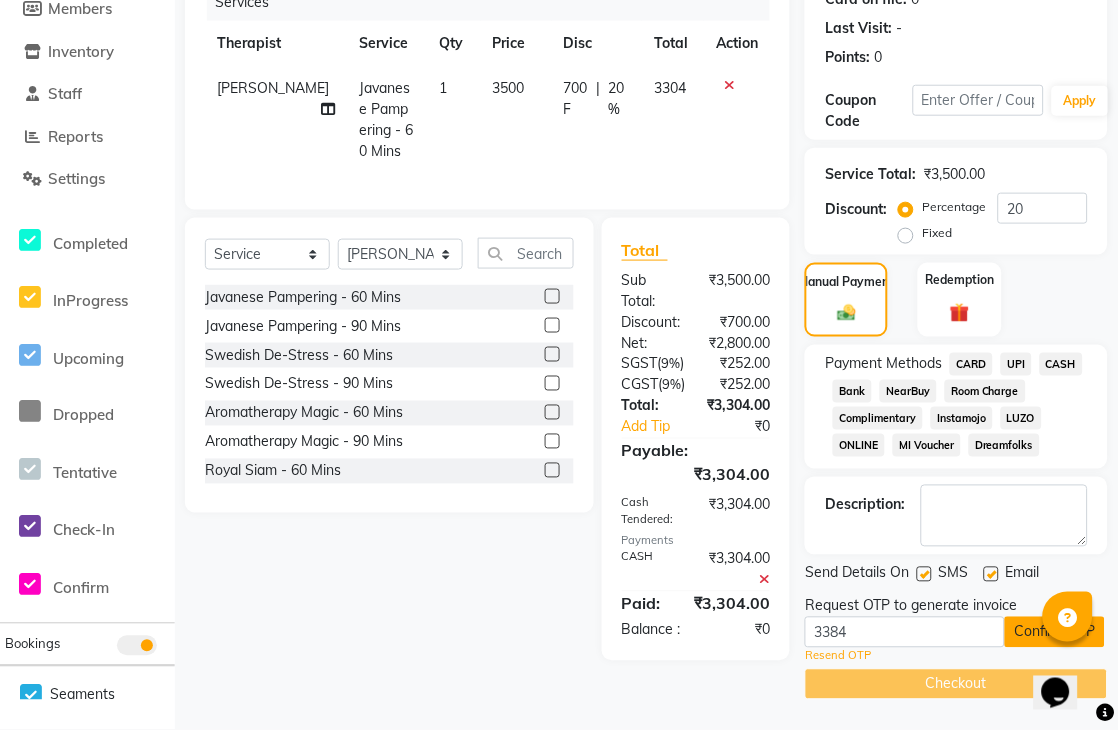 click on "Confirm OTP" 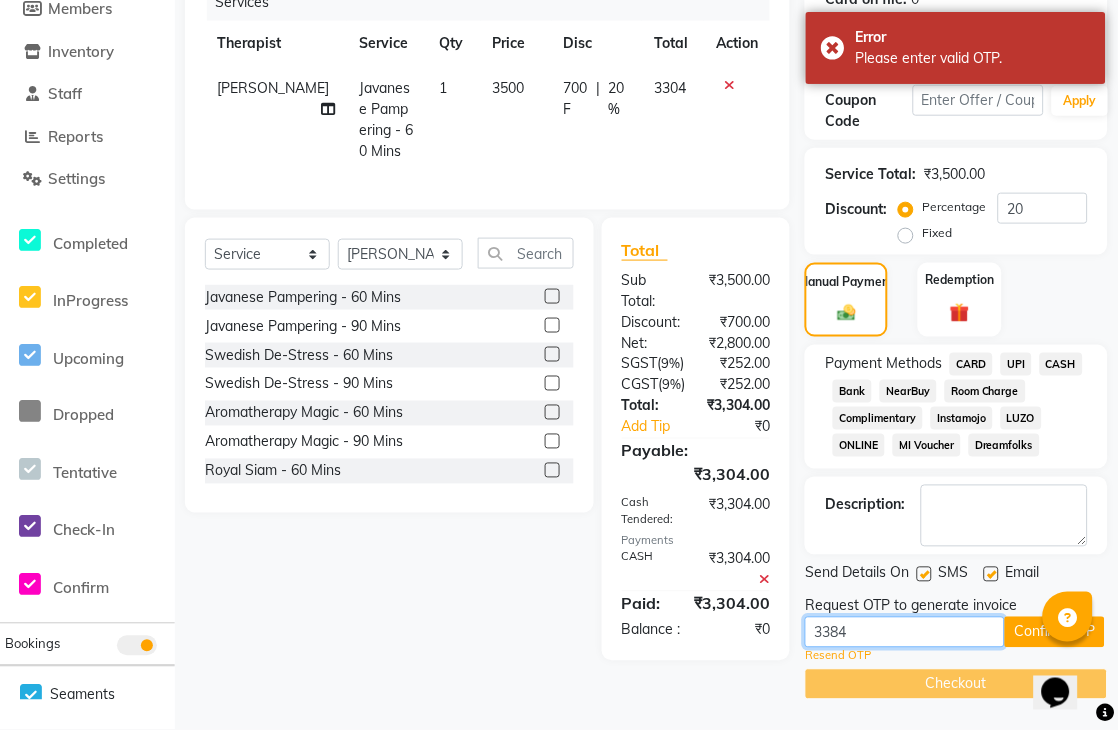 click on "3384" at bounding box center [905, 632] 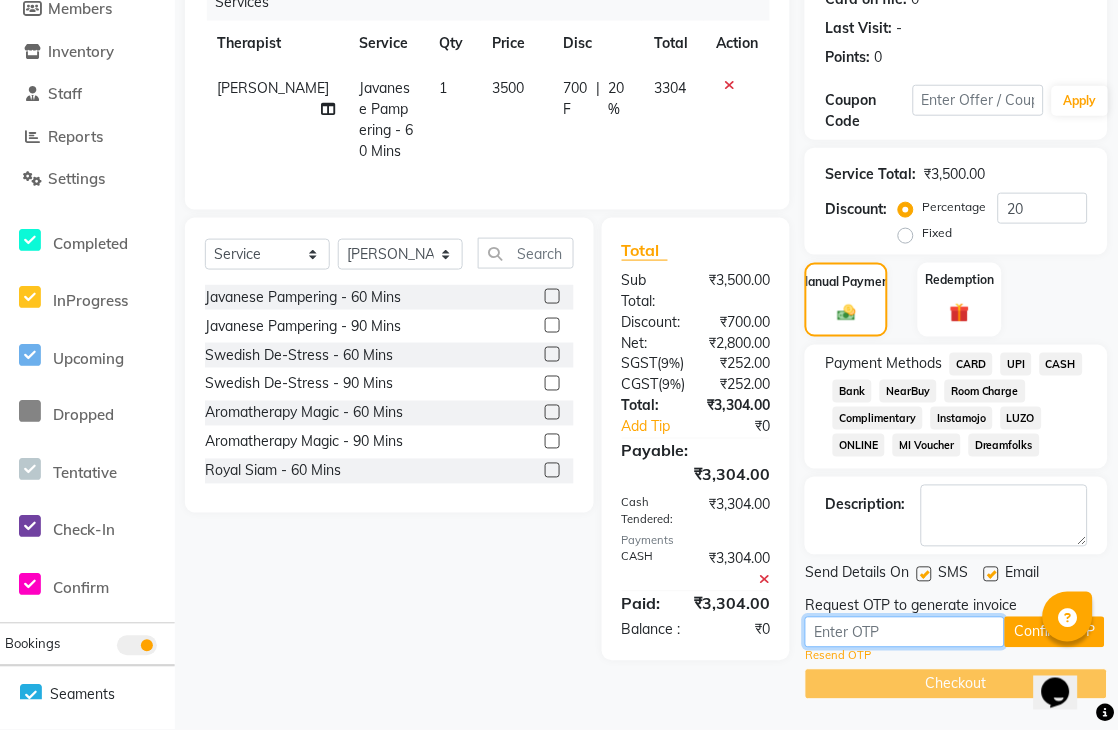 scroll, scrollTop: 0, scrollLeft: 14, axis: horizontal 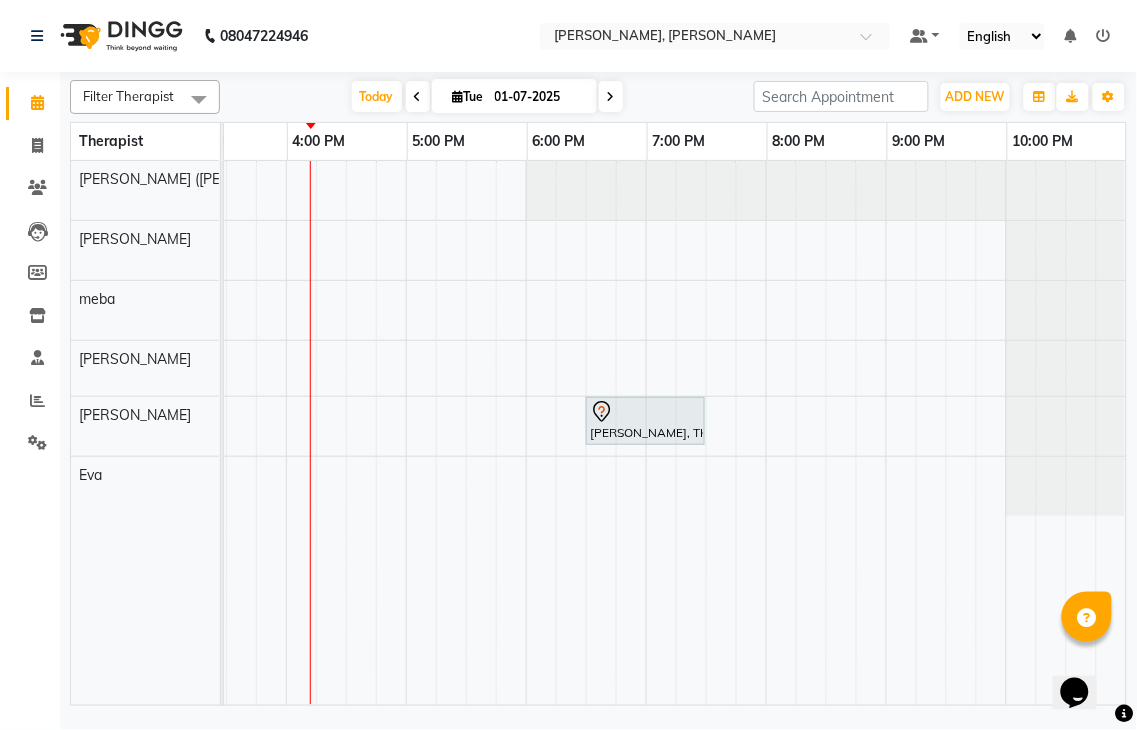 drag, startPoint x: 586, startPoint y: 691, endPoint x: 11, endPoint y: 5, distance: 895.1095 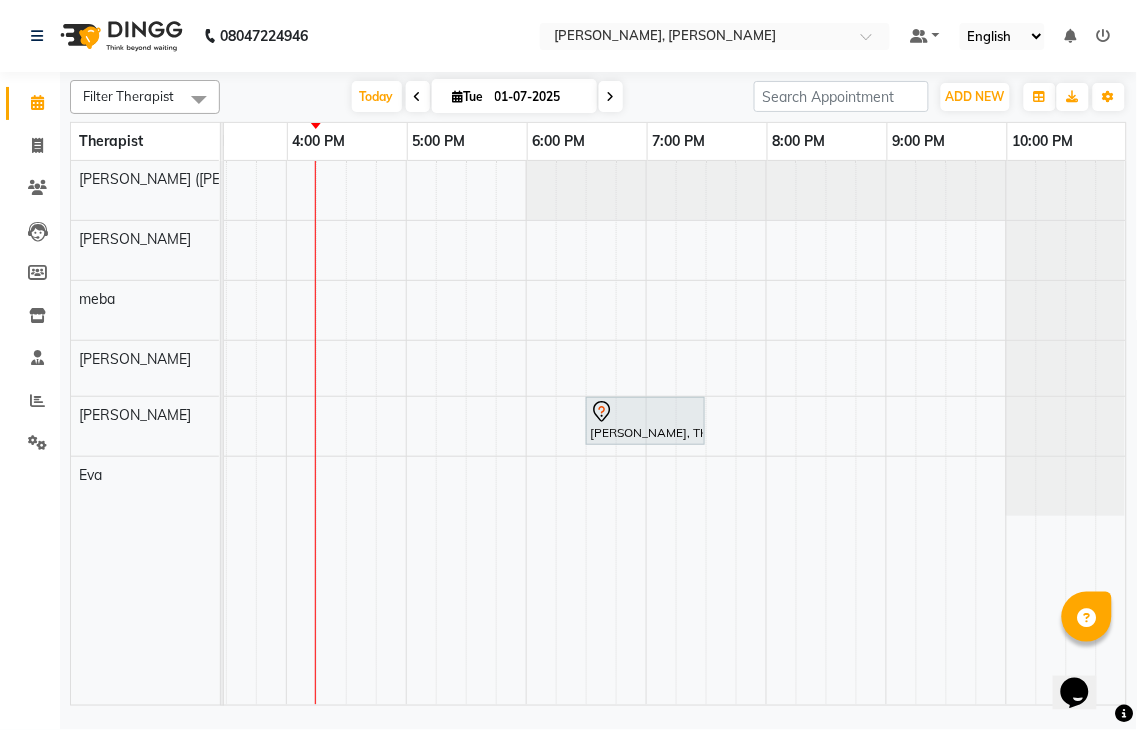 scroll, scrollTop: 0, scrollLeft: 471, axis: horizontal 